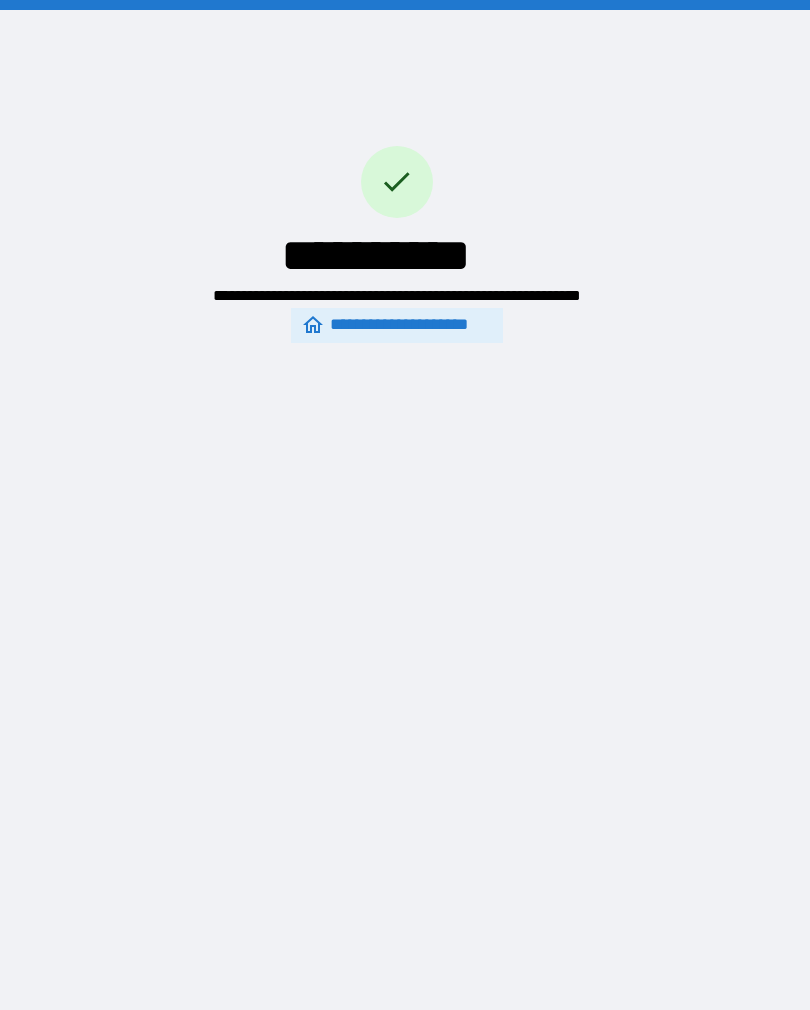 scroll, scrollTop: 31, scrollLeft: 0, axis: vertical 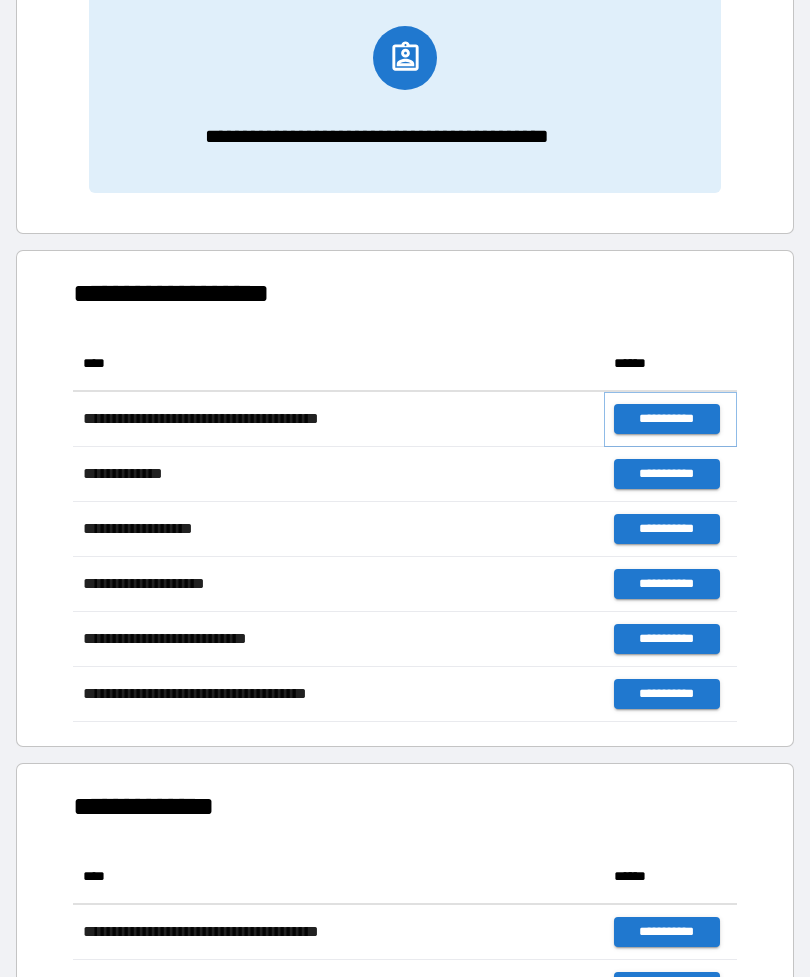 click on "**********" at bounding box center [666, 419] 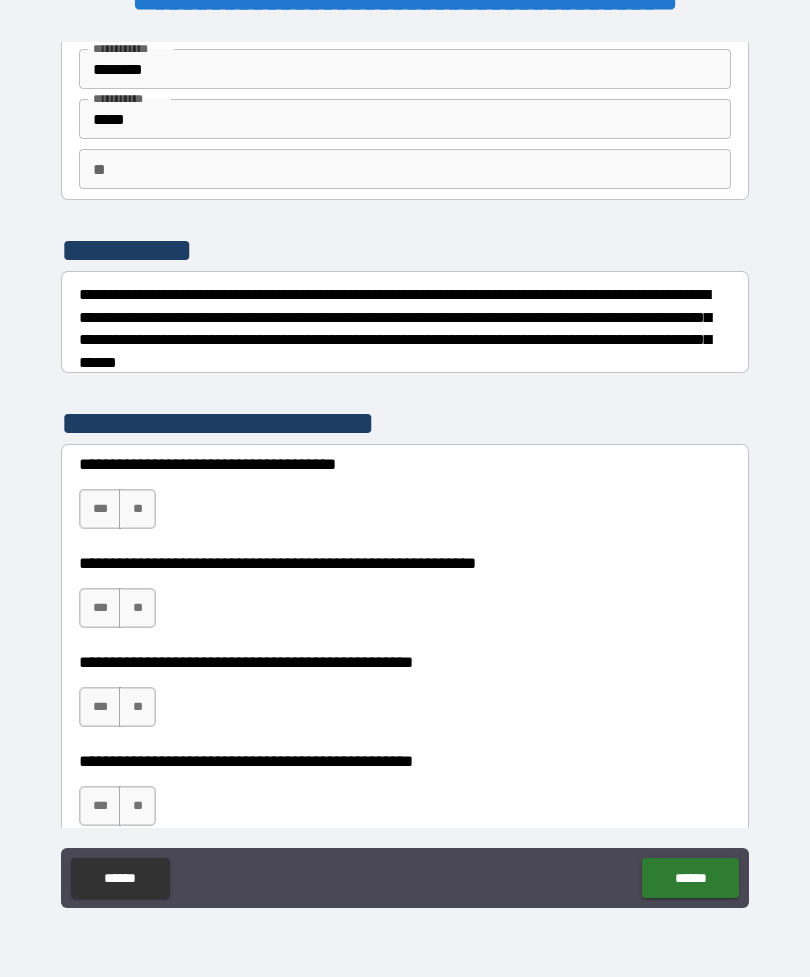 scroll, scrollTop: 88, scrollLeft: 0, axis: vertical 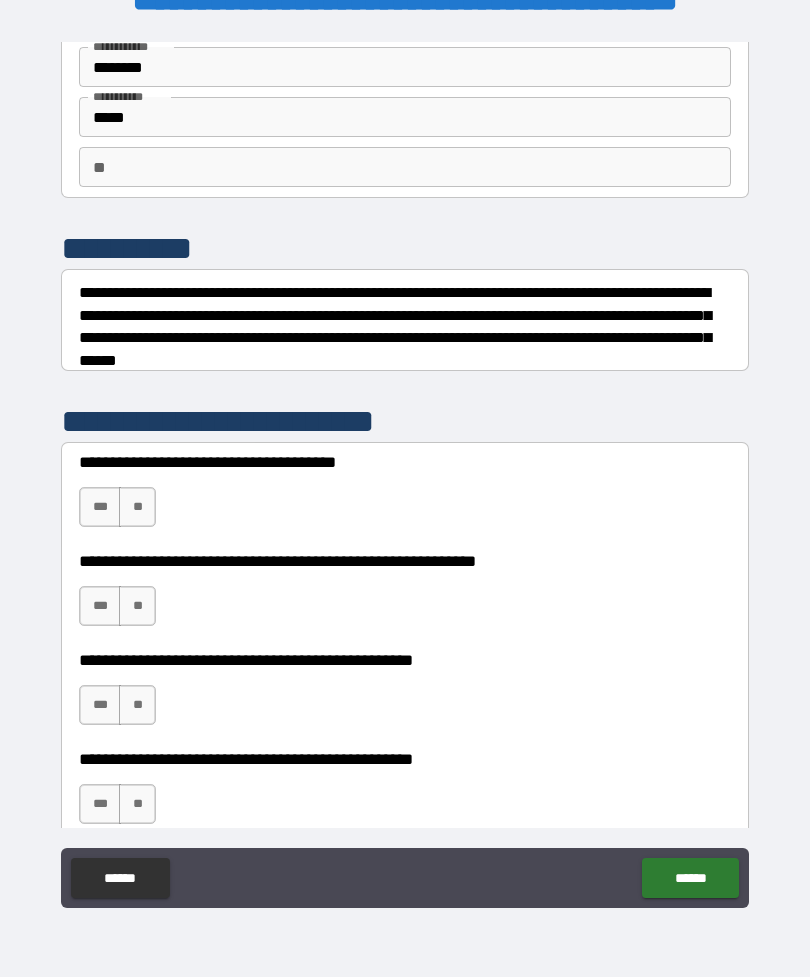 click on "**" at bounding box center [137, 507] 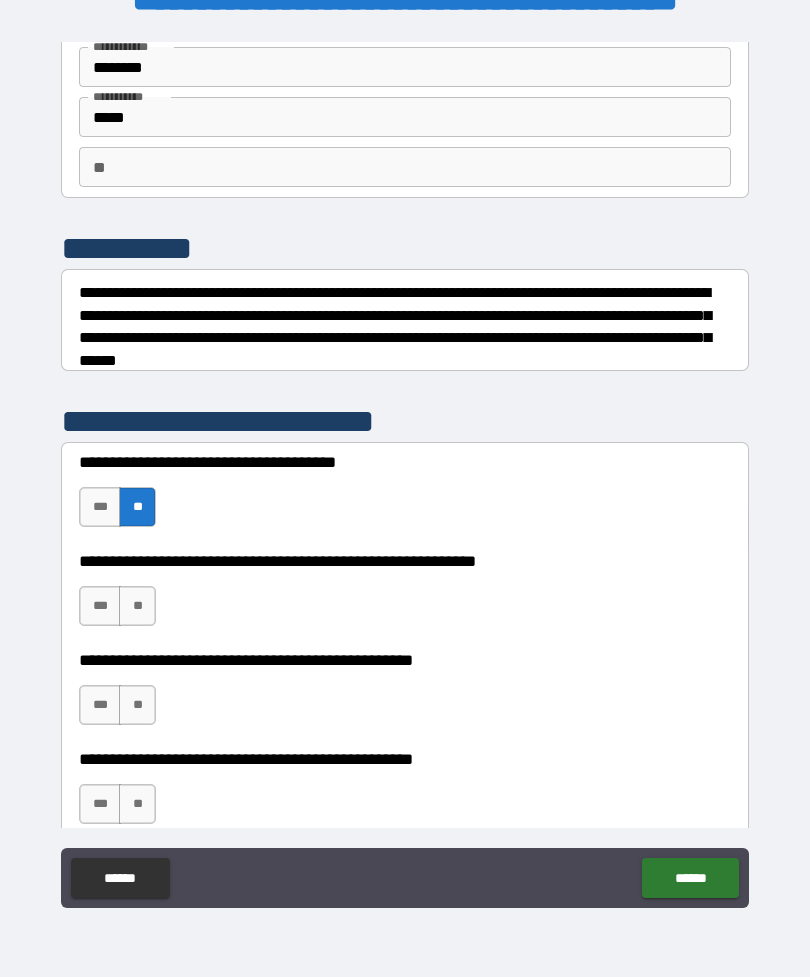 click on "**" at bounding box center (137, 606) 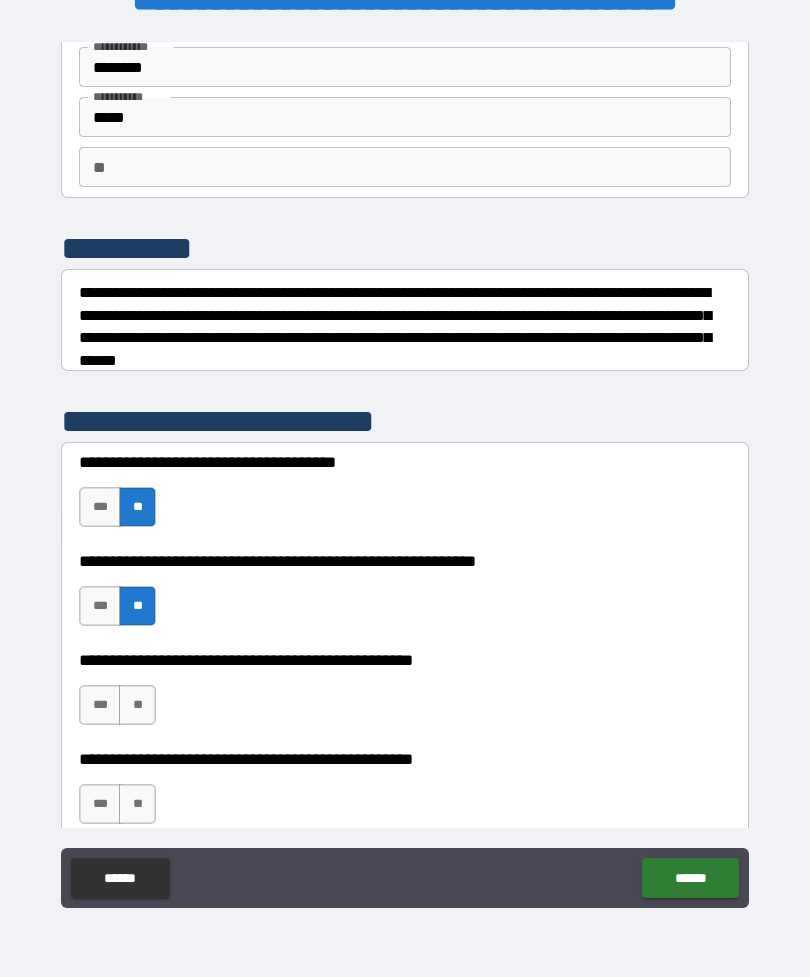 click on "**" at bounding box center (137, 705) 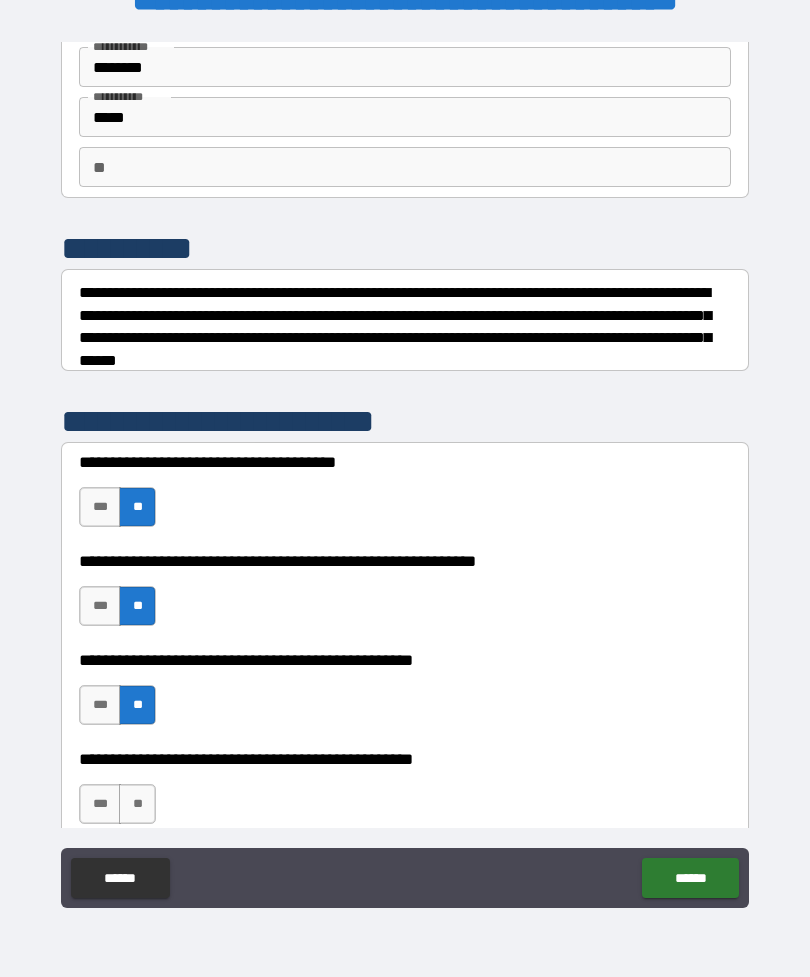 click on "**" at bounding box center (137, 804) 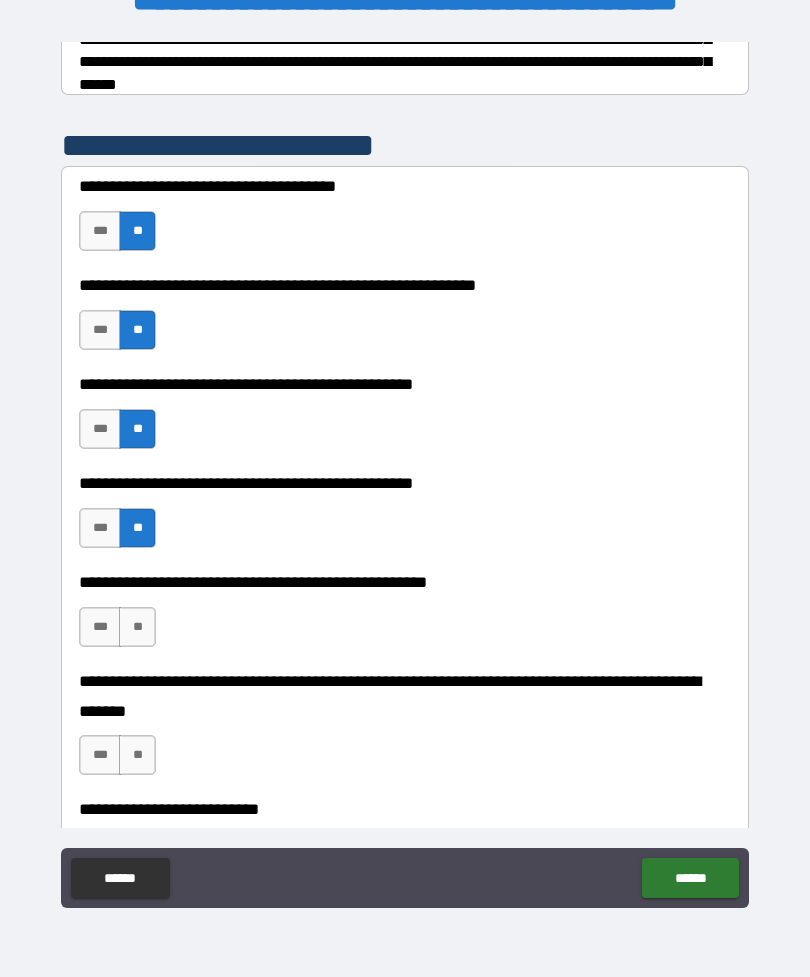 scroll, scrollTop: 388, scrollLeft: 0, axis: vertical 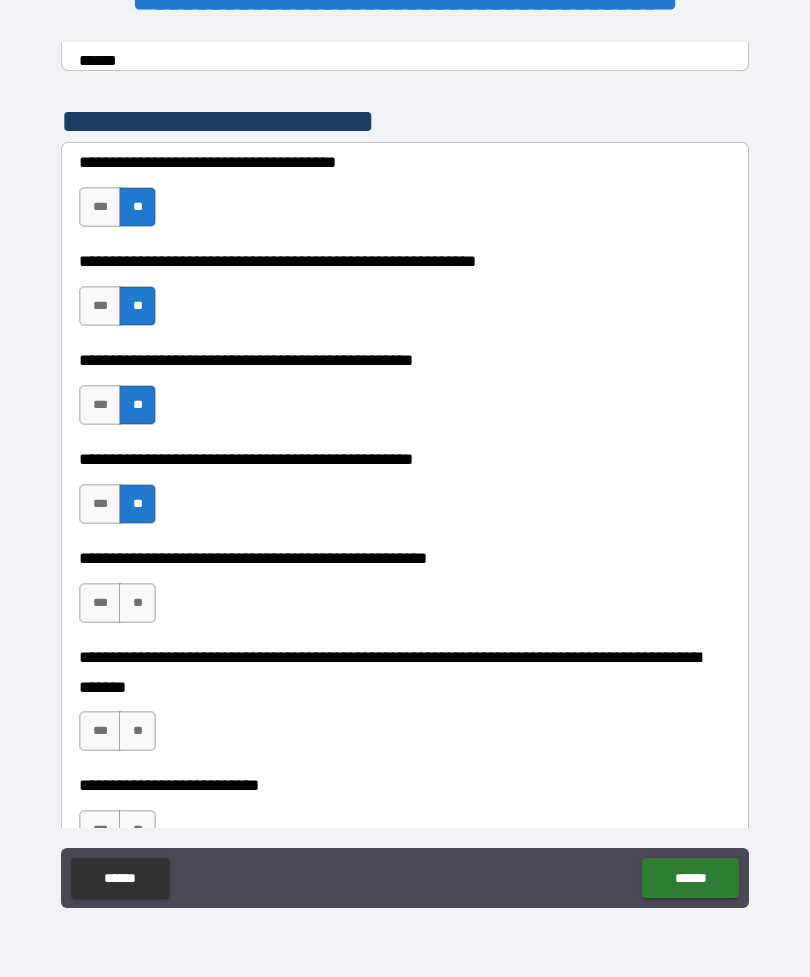 click on "**" at bounding box center [137, 603] 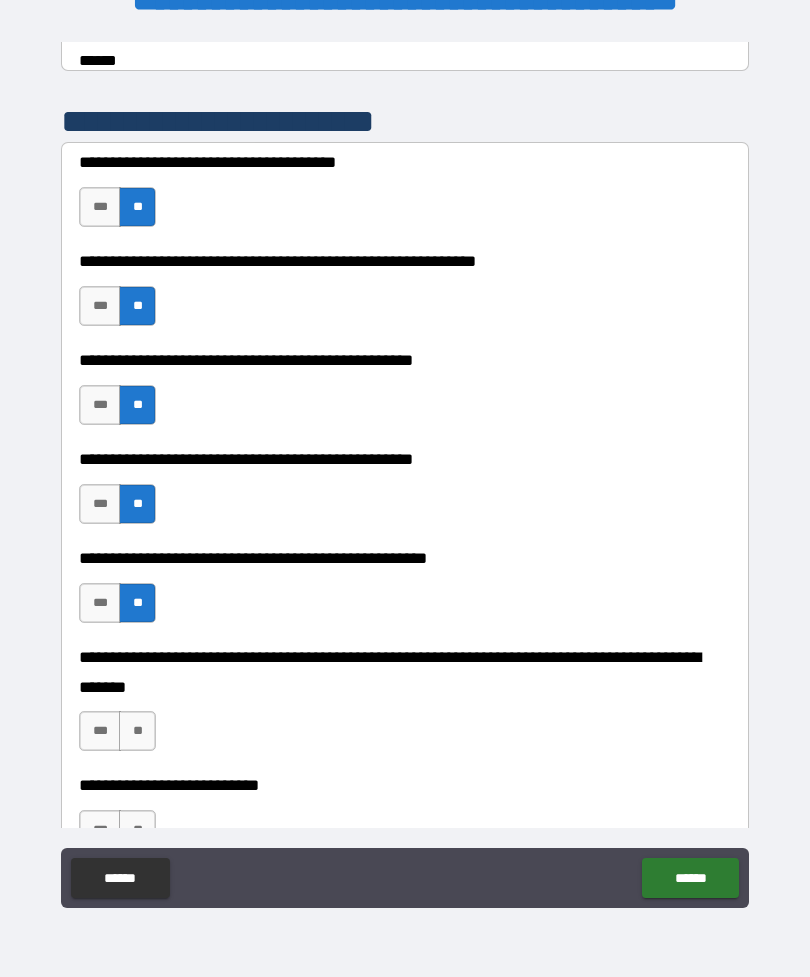 click on "**" at bounding box center (137, 731) 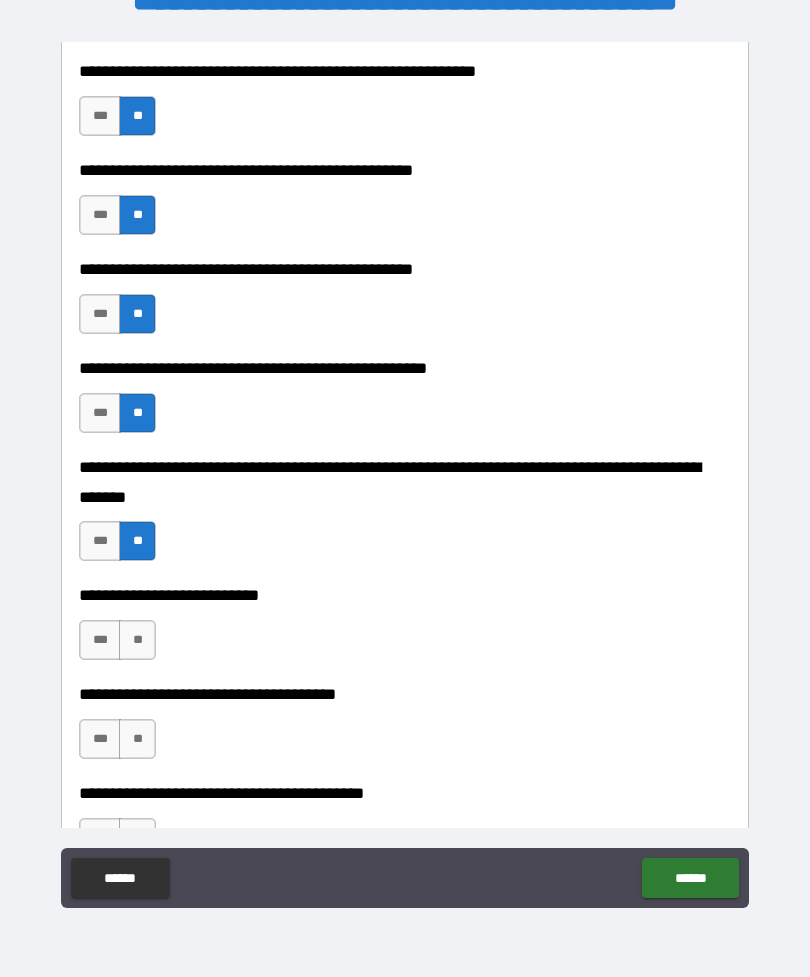 scroll, scrollTop: 586, scrollLeft: 0, axis: vertical 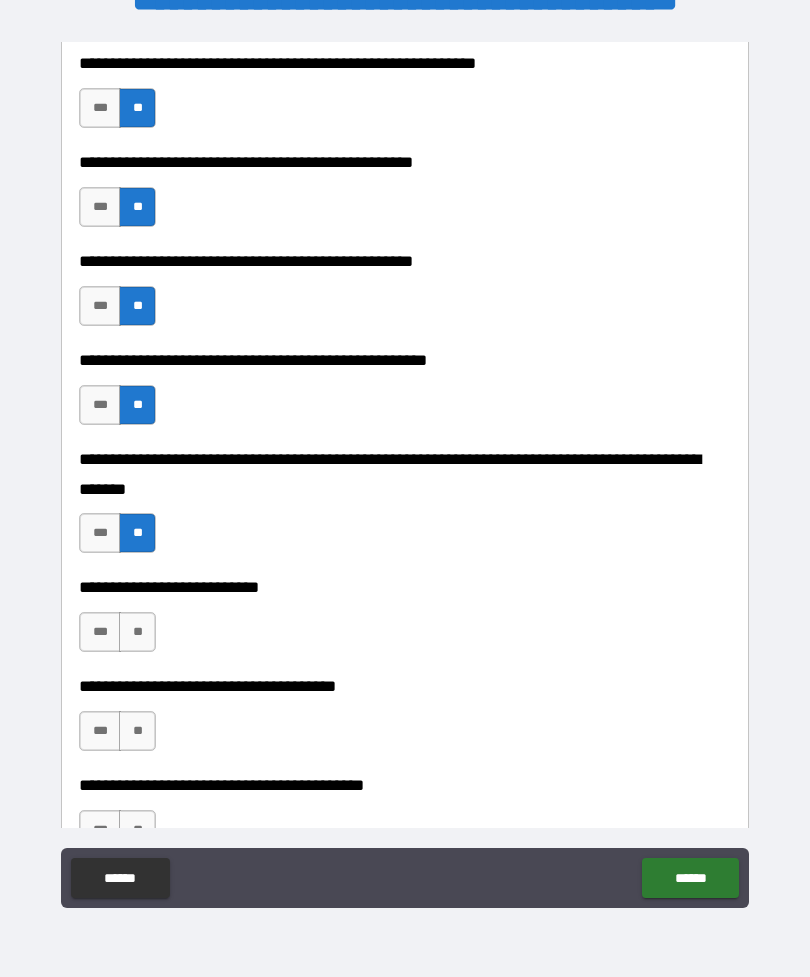 click on "**" at bounding box center [137, 632] 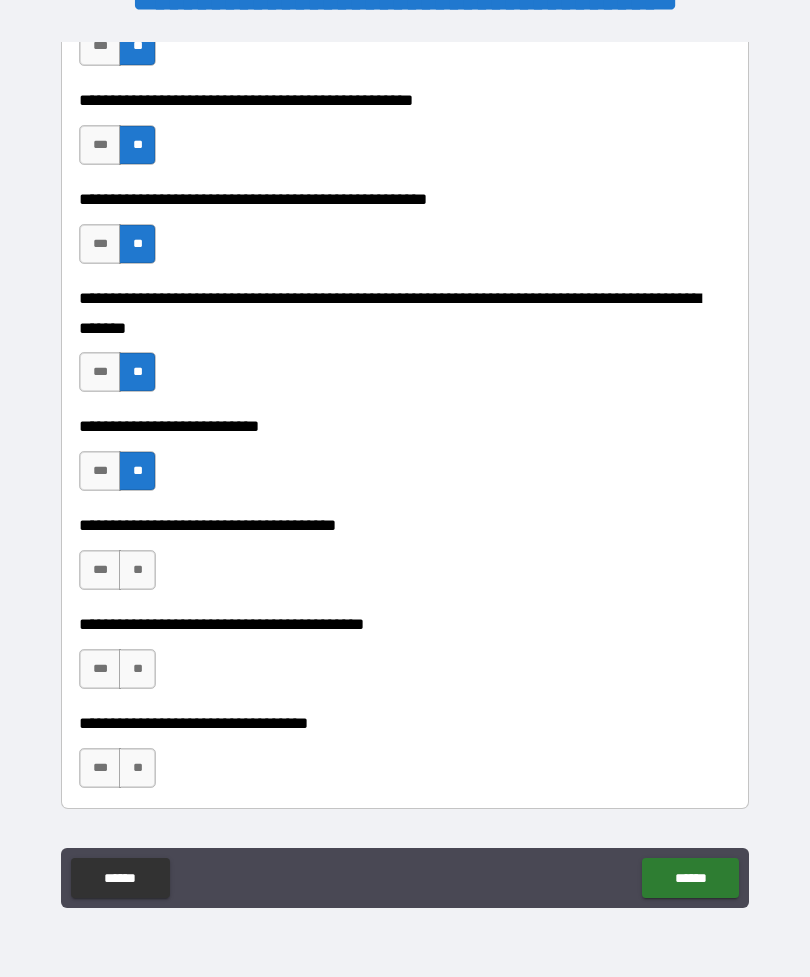 scroll, scrollTop: 748, scrollLeft: 0, axis: vertical 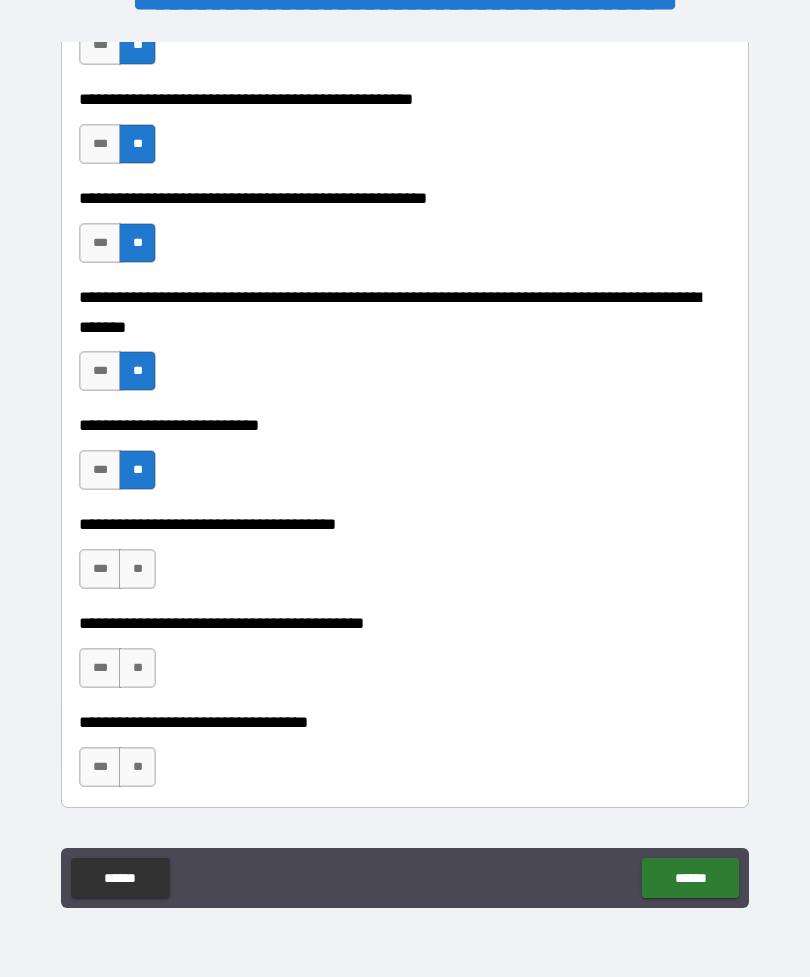 click on "**" at bounding box center (137, 569) 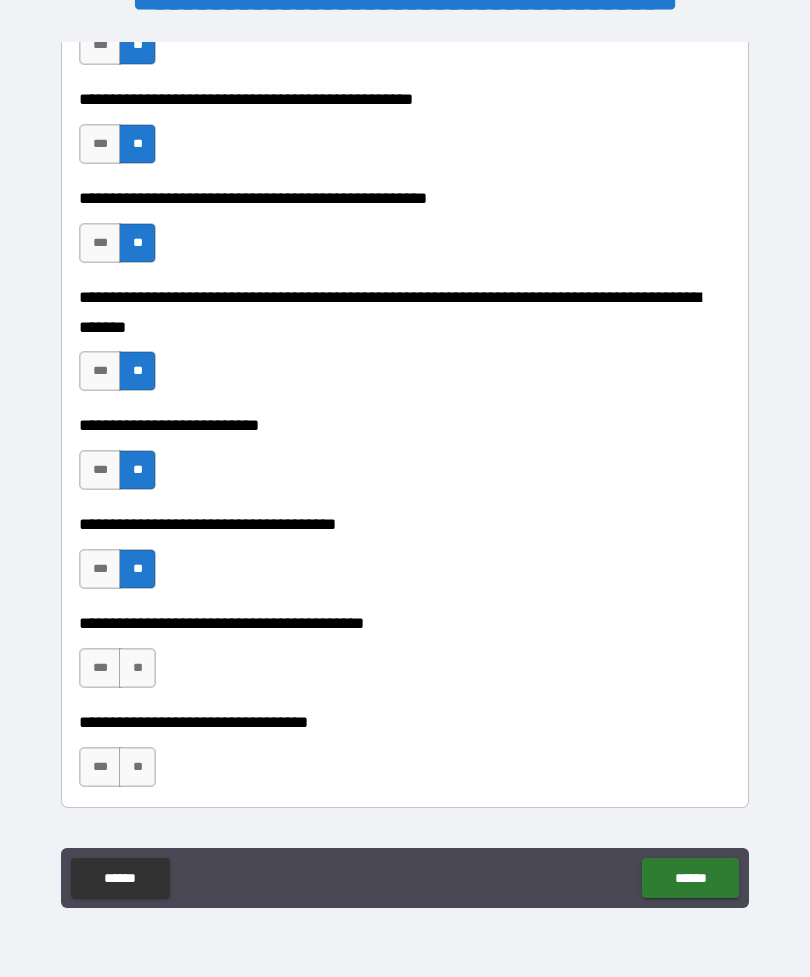 click on "**" at bounding box center (137, 668) 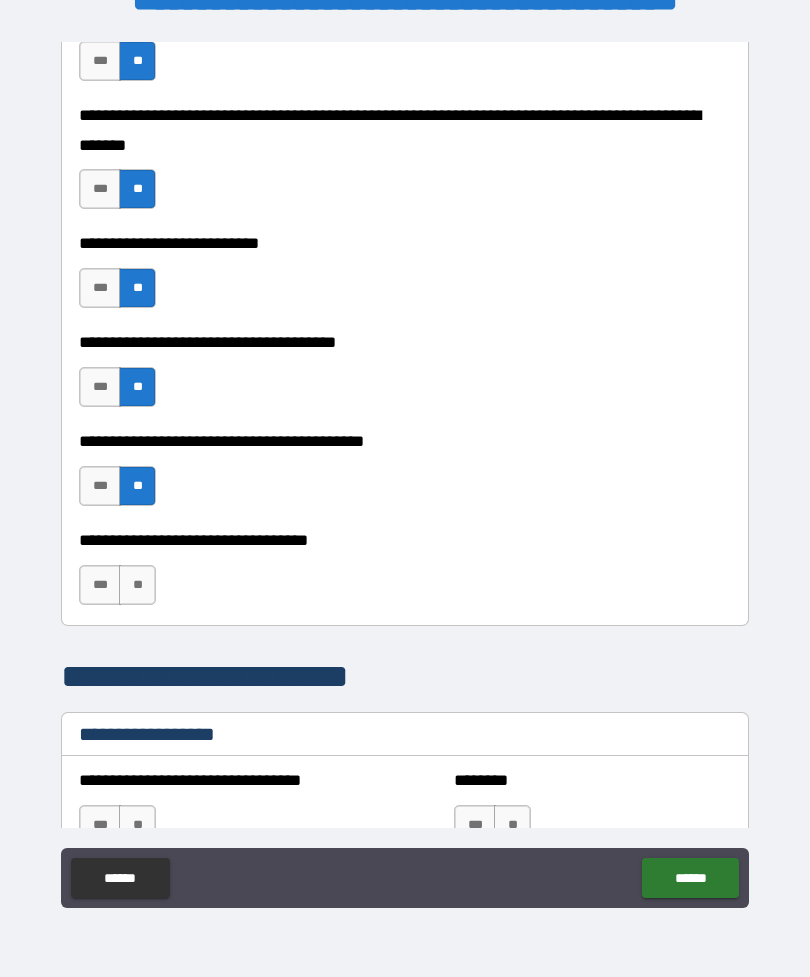 scroll, scrollTop: 934, scrollLeft: 0, axis: vertical 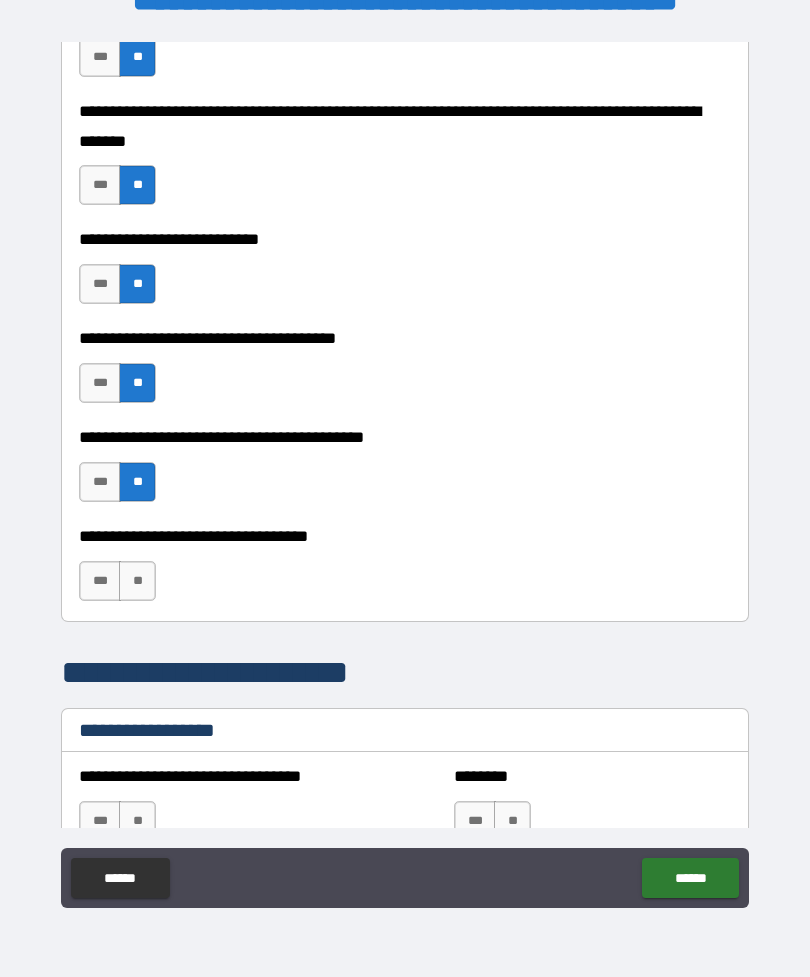 click on "**" at bounding box center (137, 581) 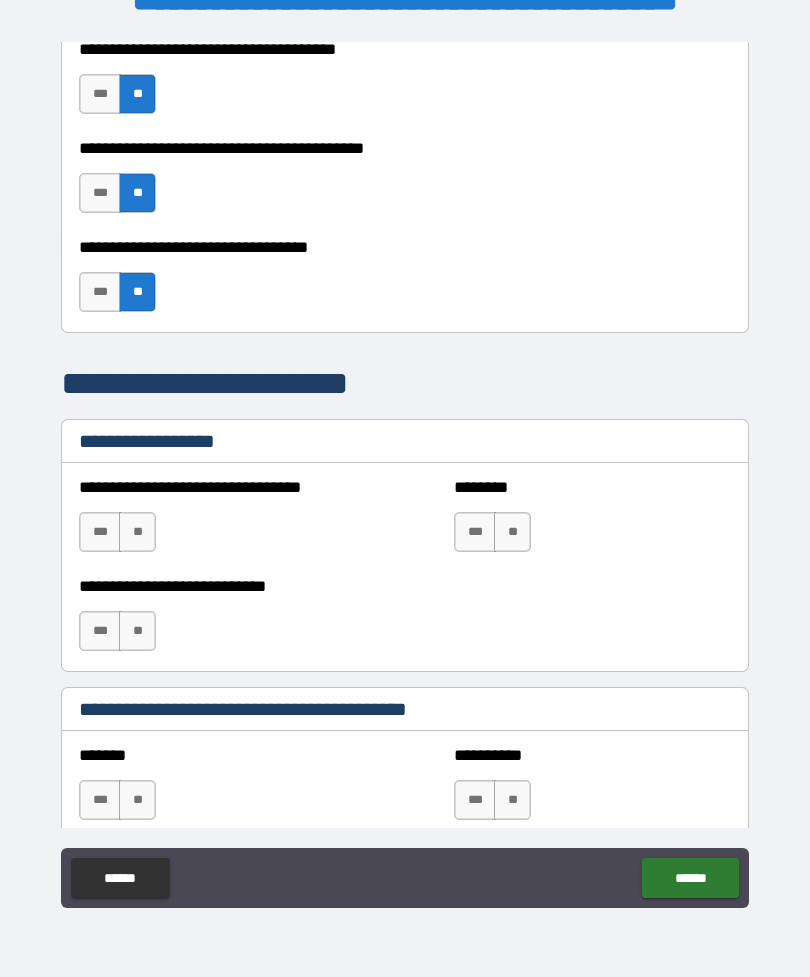 scroll, scrollTop: 1229, scrollLeft: 0, axis: vertical 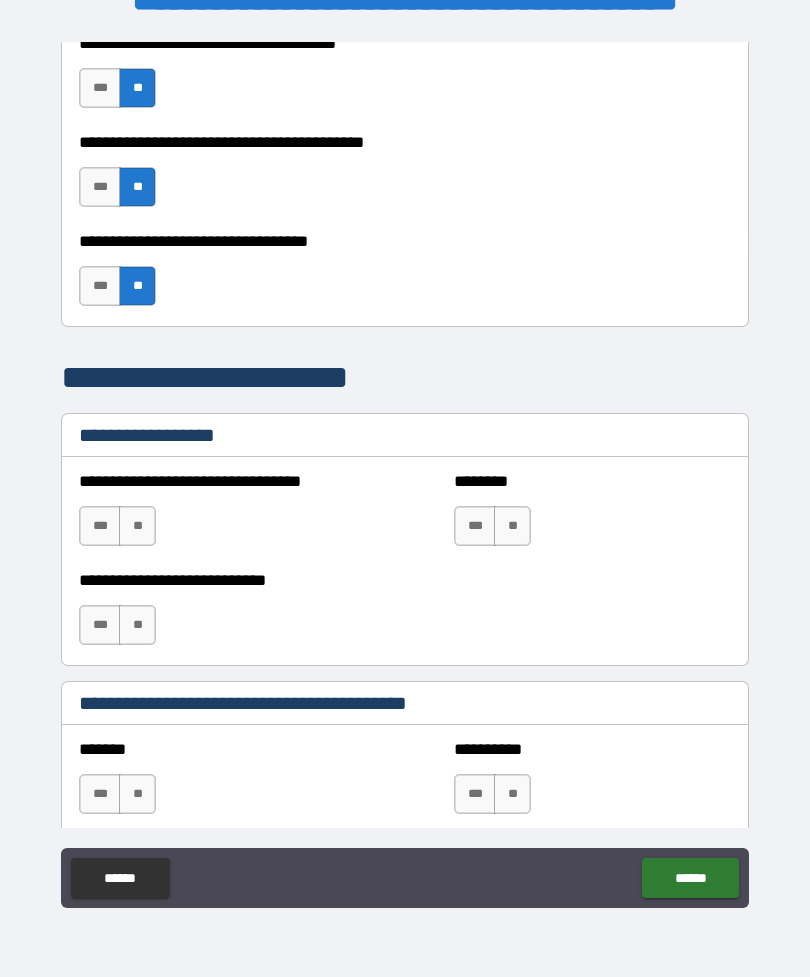 click on "**" at bounding box center (137, 526) 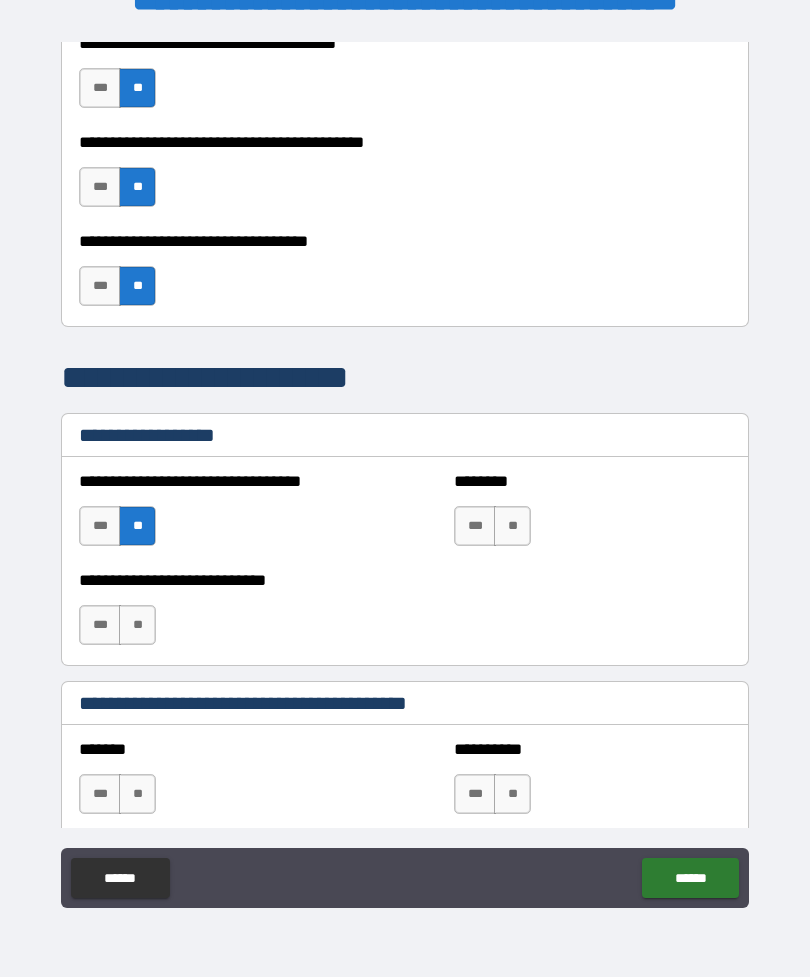 click on "**" at bounding box center [512, 526] 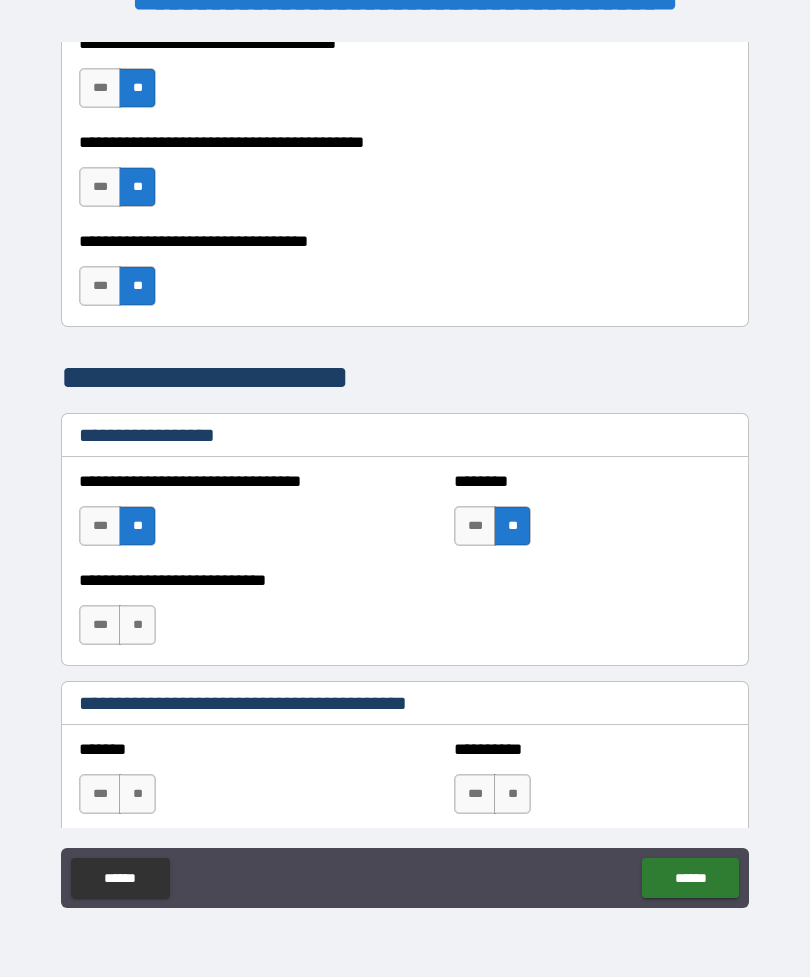 click on "**" at bounding box center [137, 625] 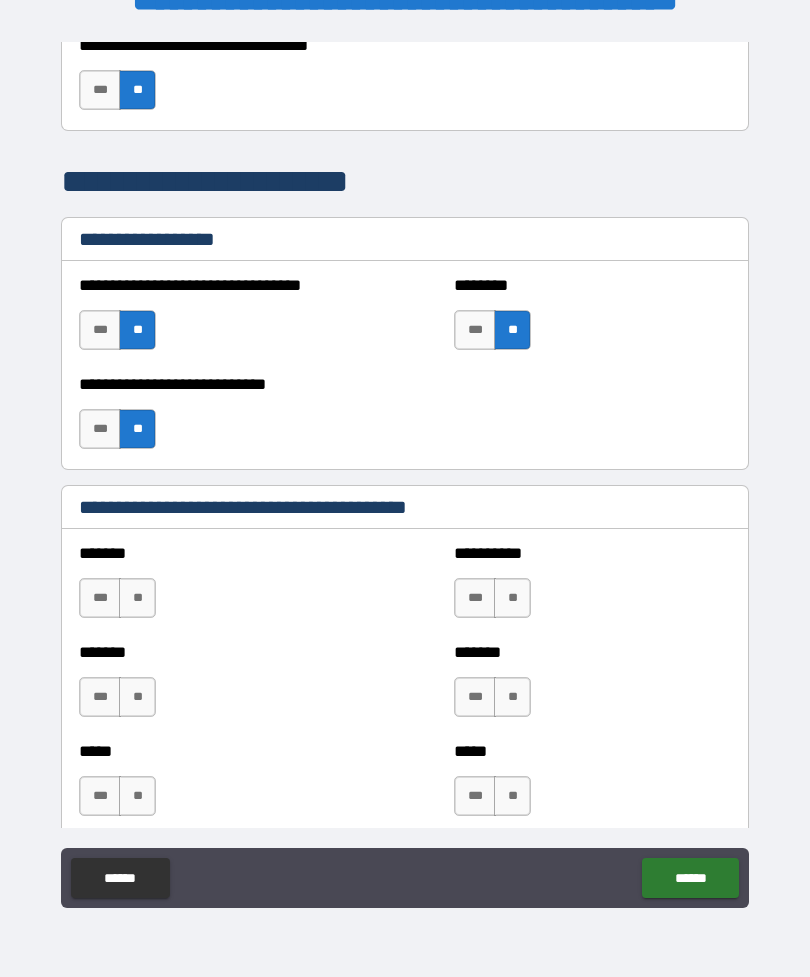 scroll, scrollTop: 1482, scrollLeft: 0, axis: vertical 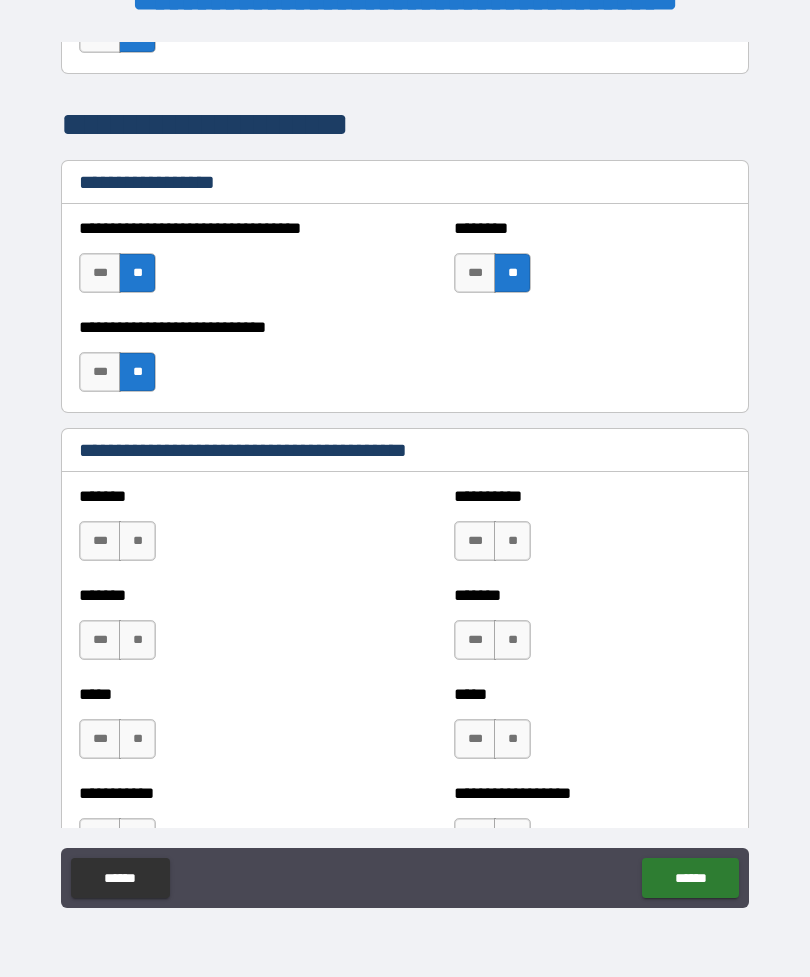 click on "**" at bounding box center (137, 541) 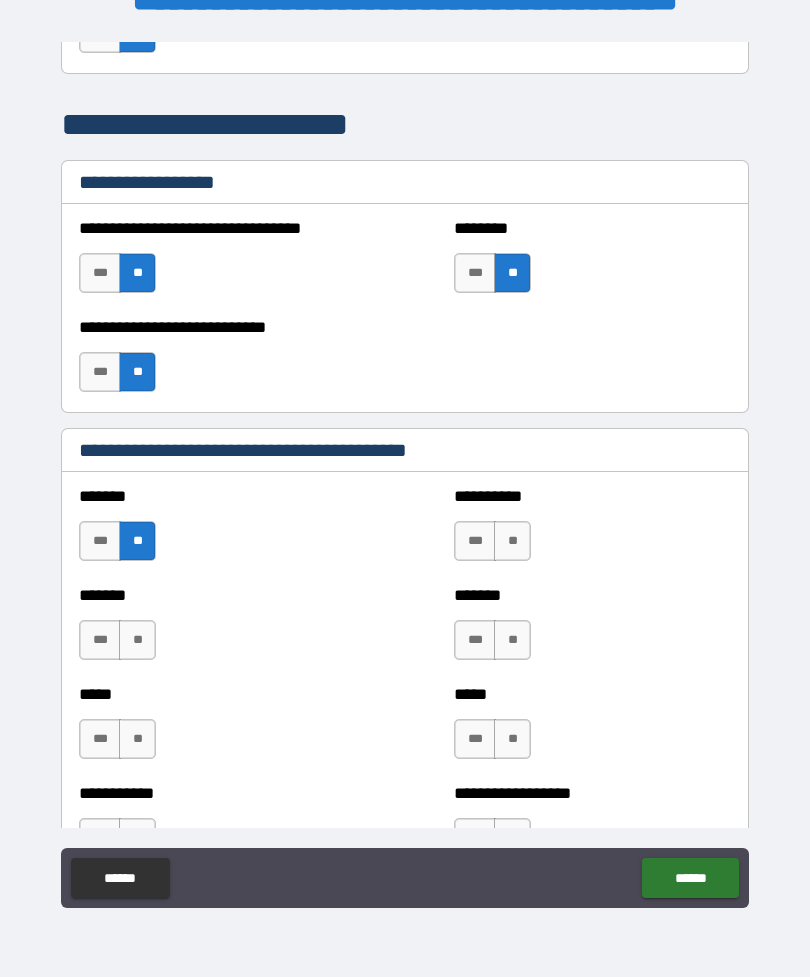 click on "**" at bounding box center [137, 640] 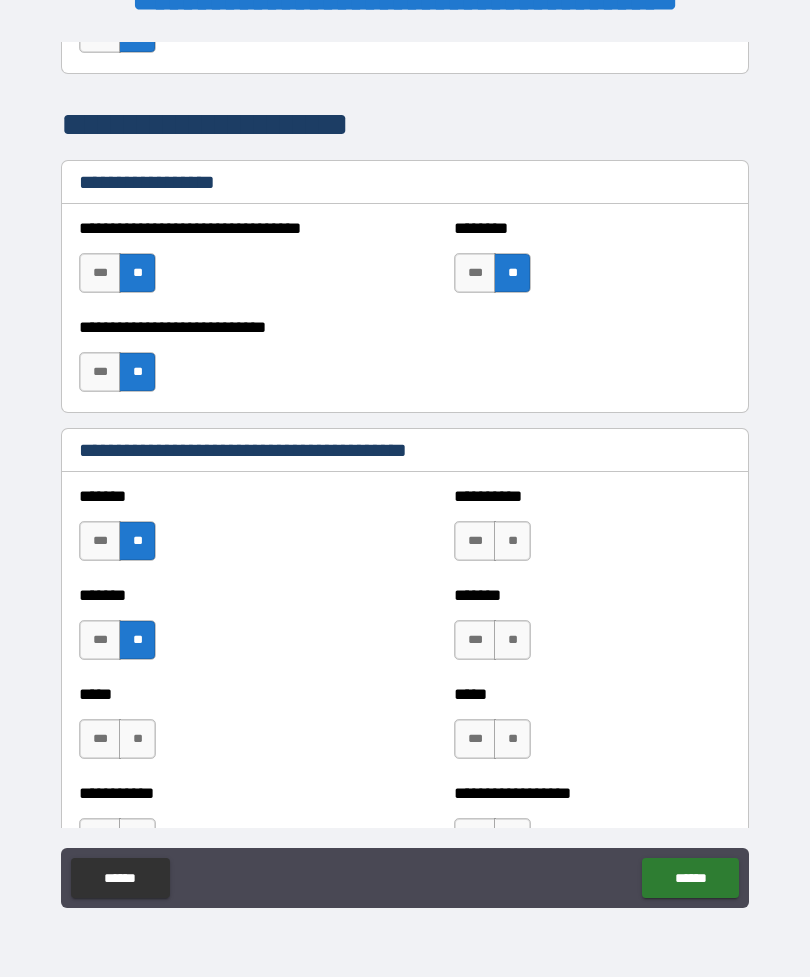 click on "**" at bounding box center [137, 739] 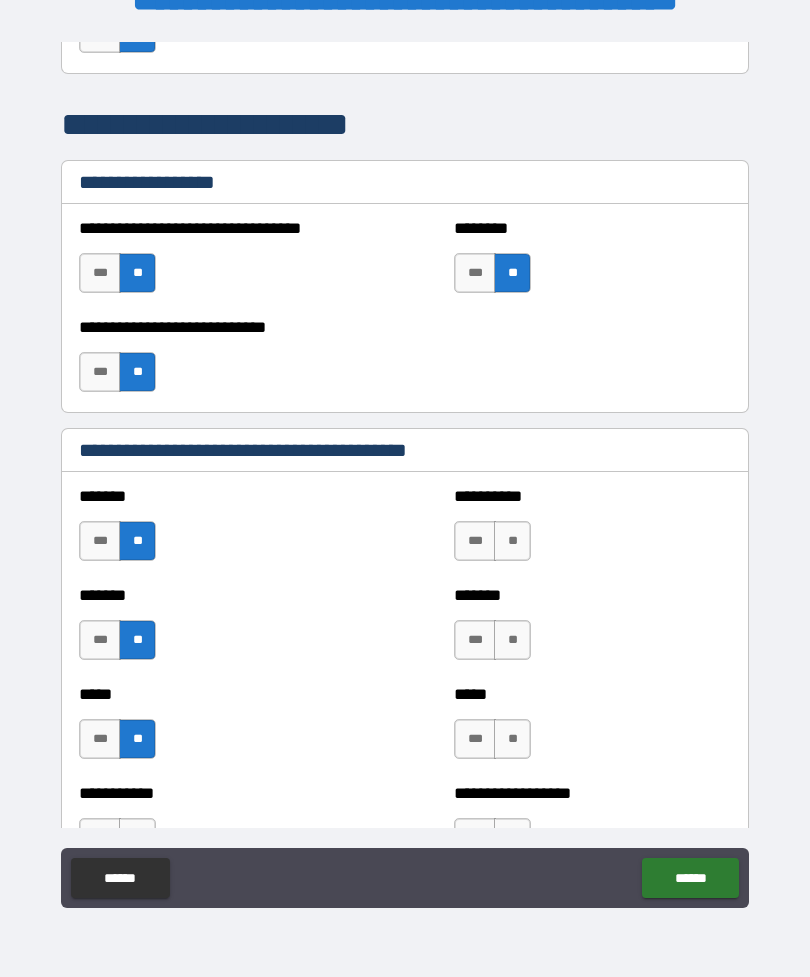click on "**" at bounding box center [512, 541] 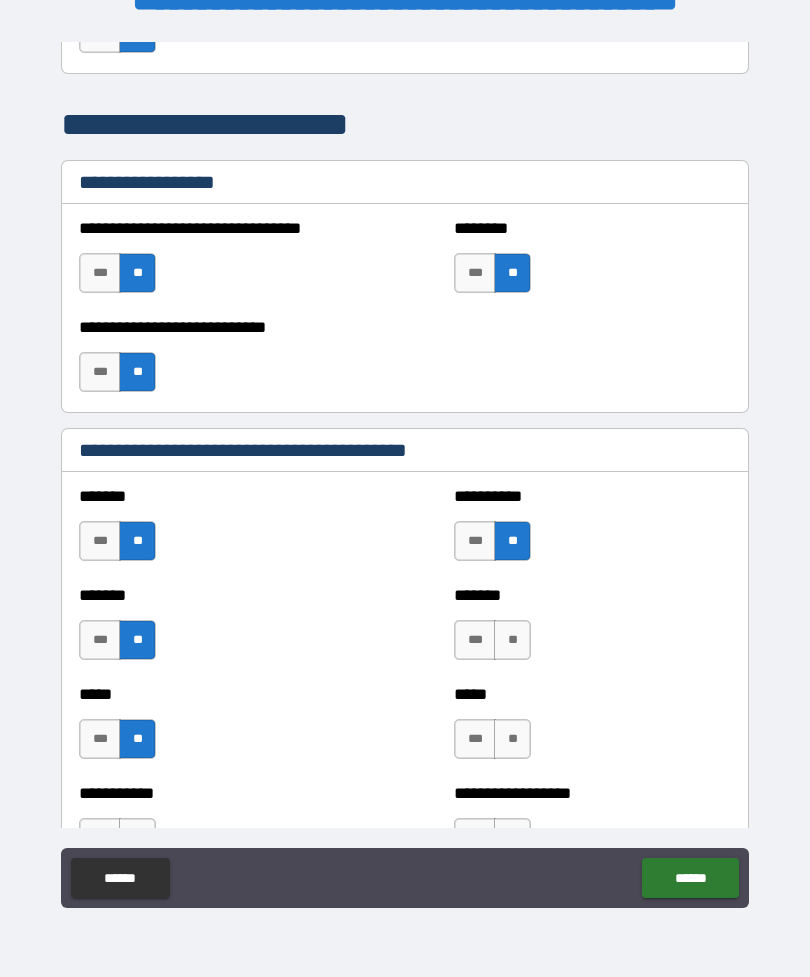 click on "**" at bounding box center (512, 640) 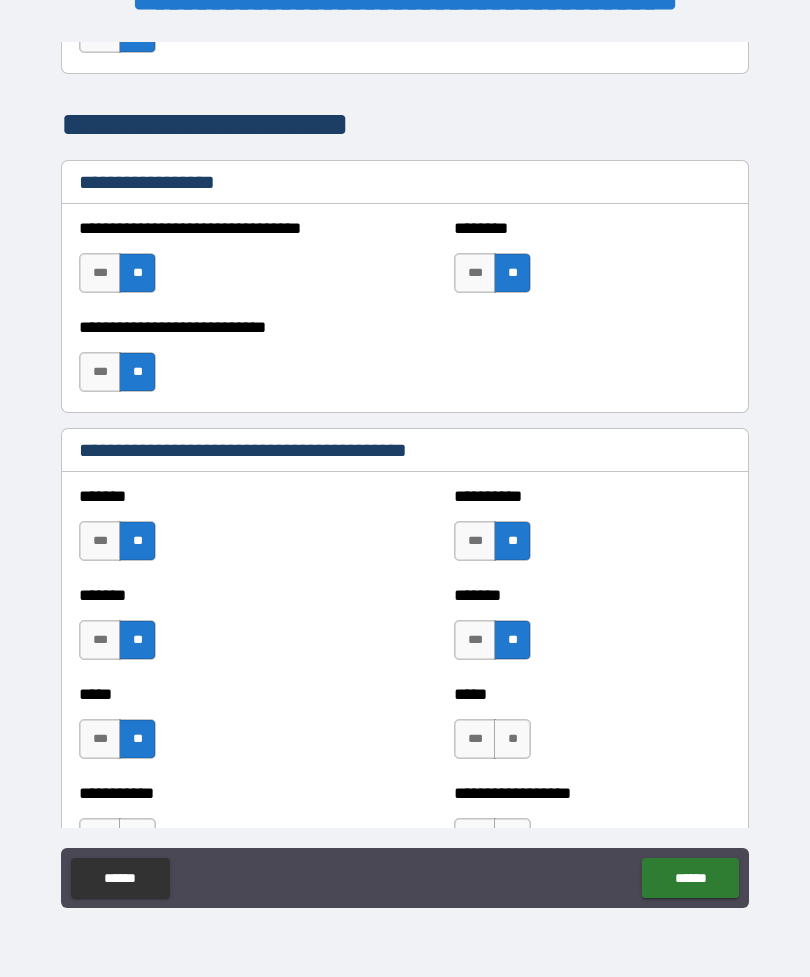 click on "**" at bounding box center [512, 739] 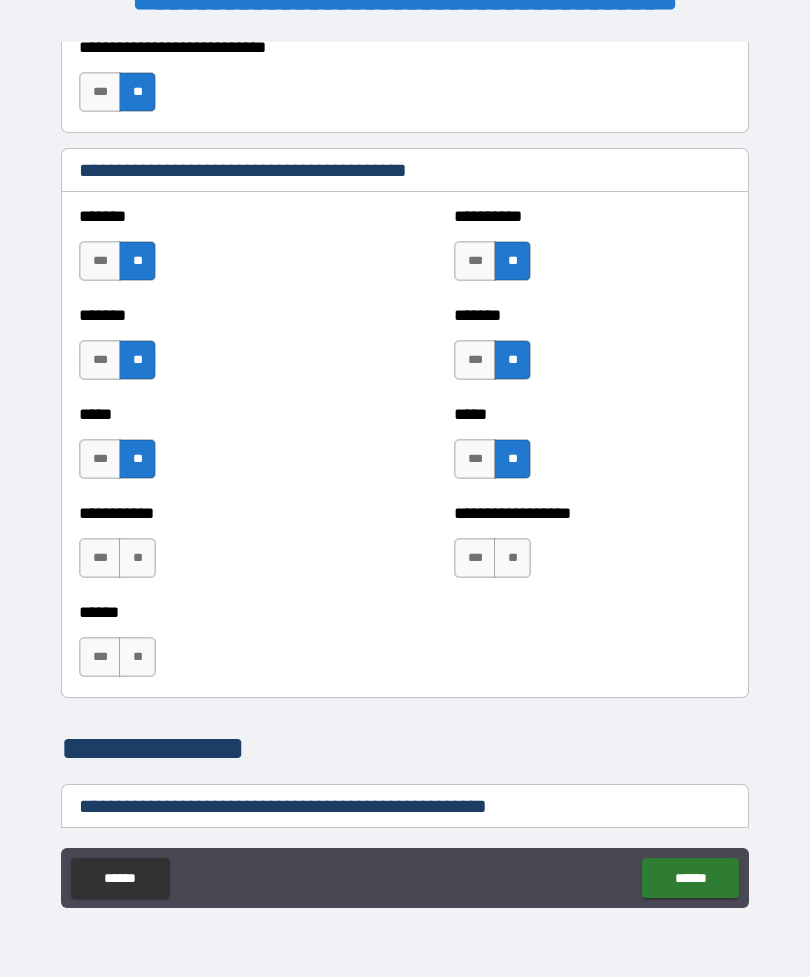 scroll, scrollTop: 1788, scrollLeft: 0, axis: vertical 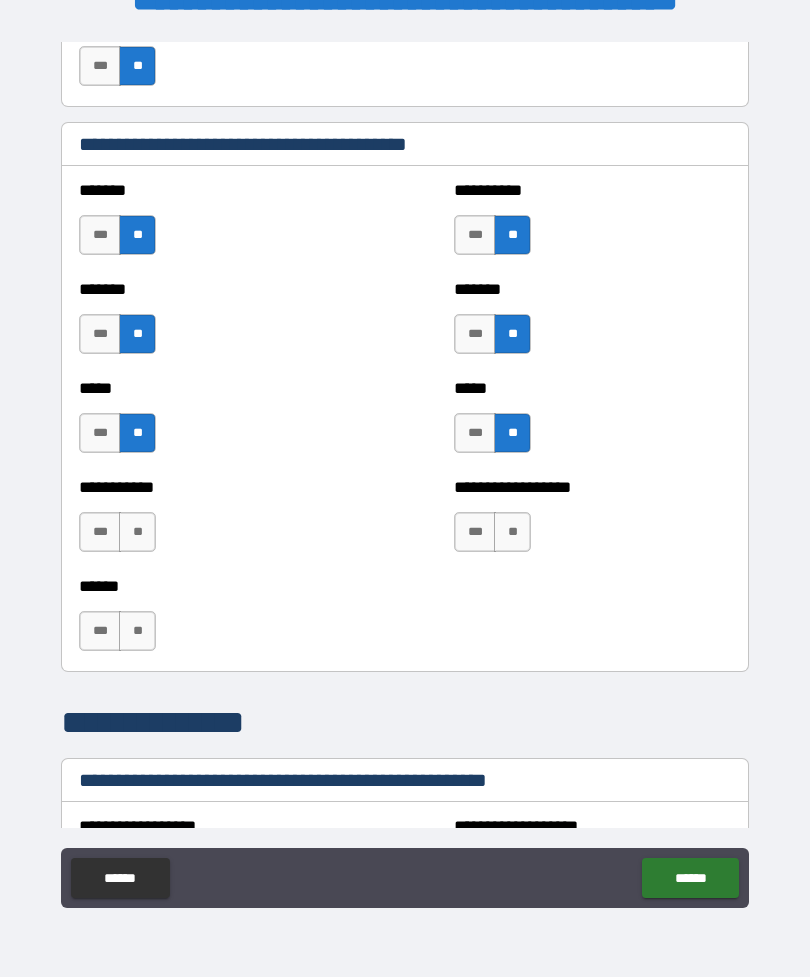 click on "**" at bounding box center [512, 532] 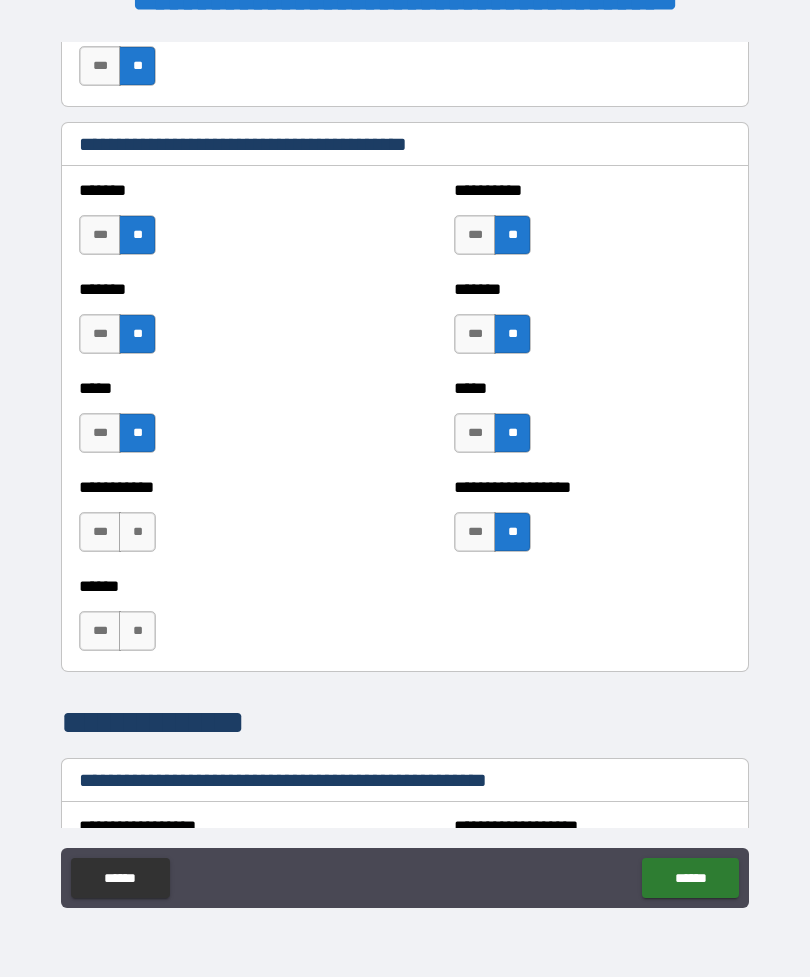 click on "**" at bounding box center [137, 532] 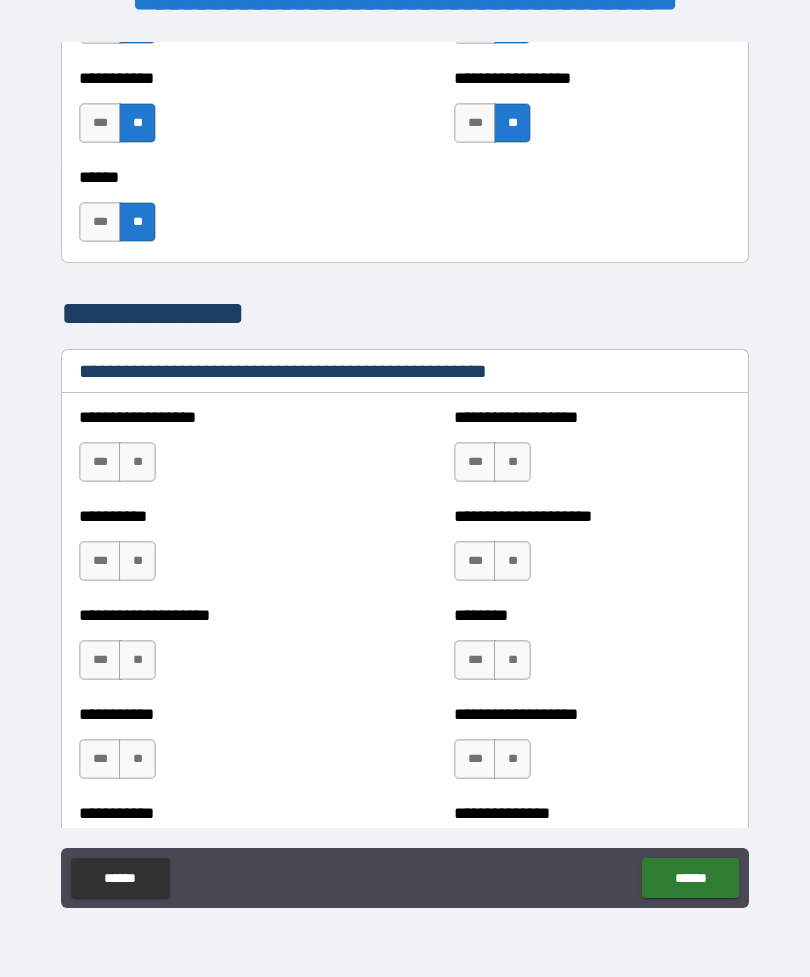 scroll, scrollTop: 2198, scrollLeft: 0, axis: vertical 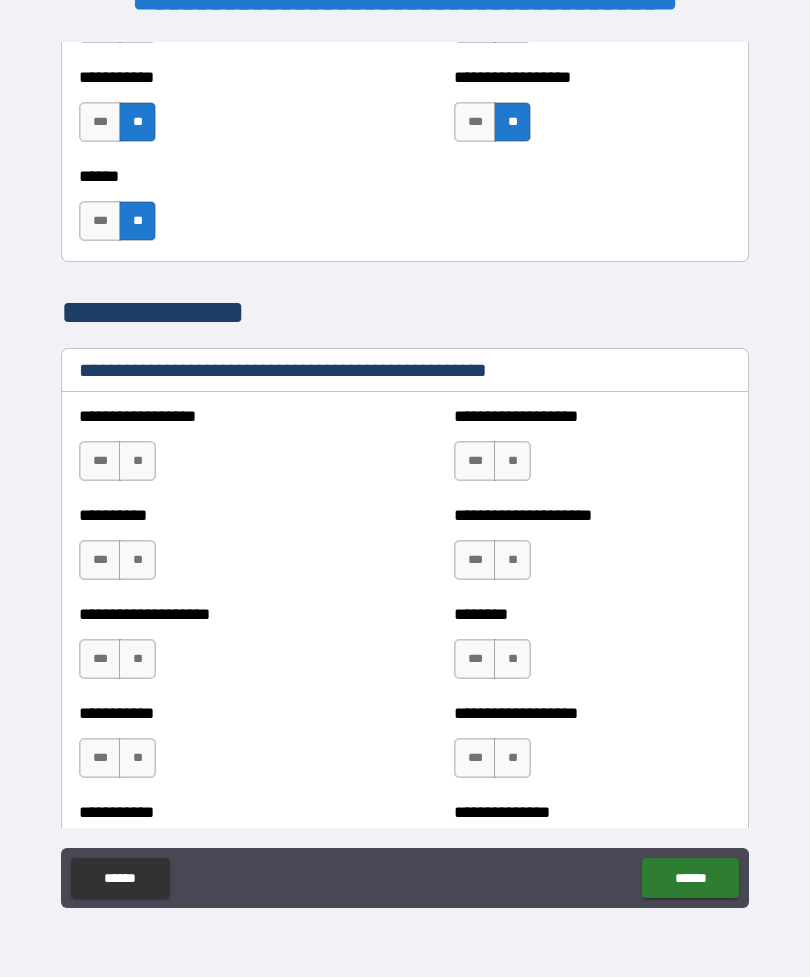 click on "**" at bounding box center (137, 461) 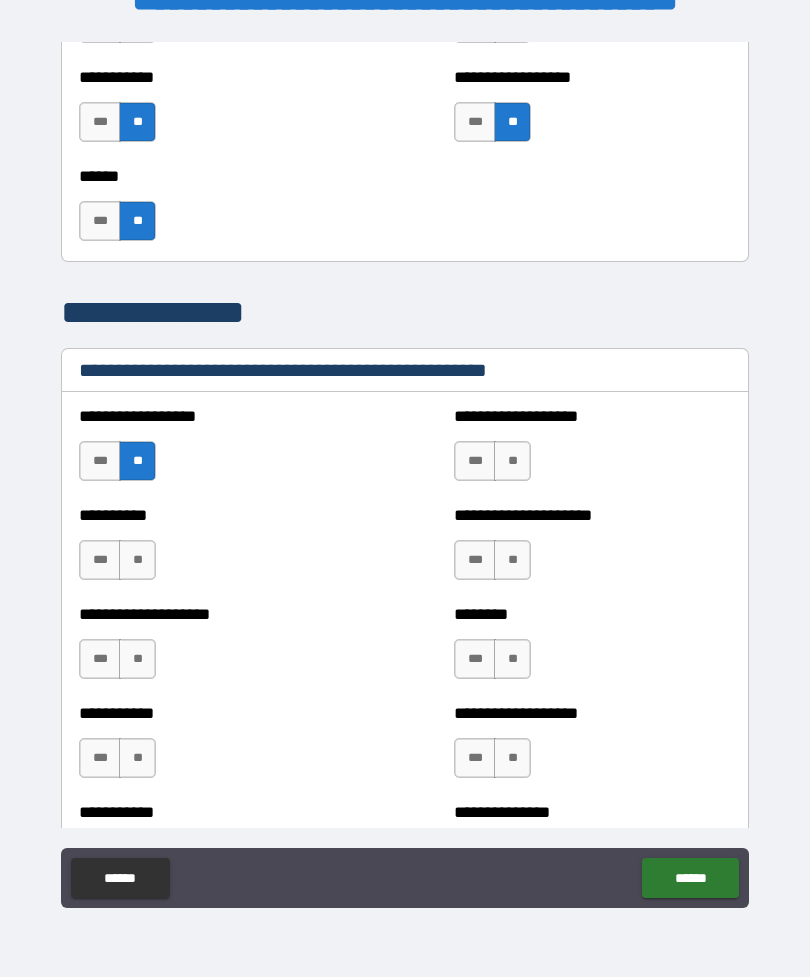 click on "**" at bounding box center (512, 461) 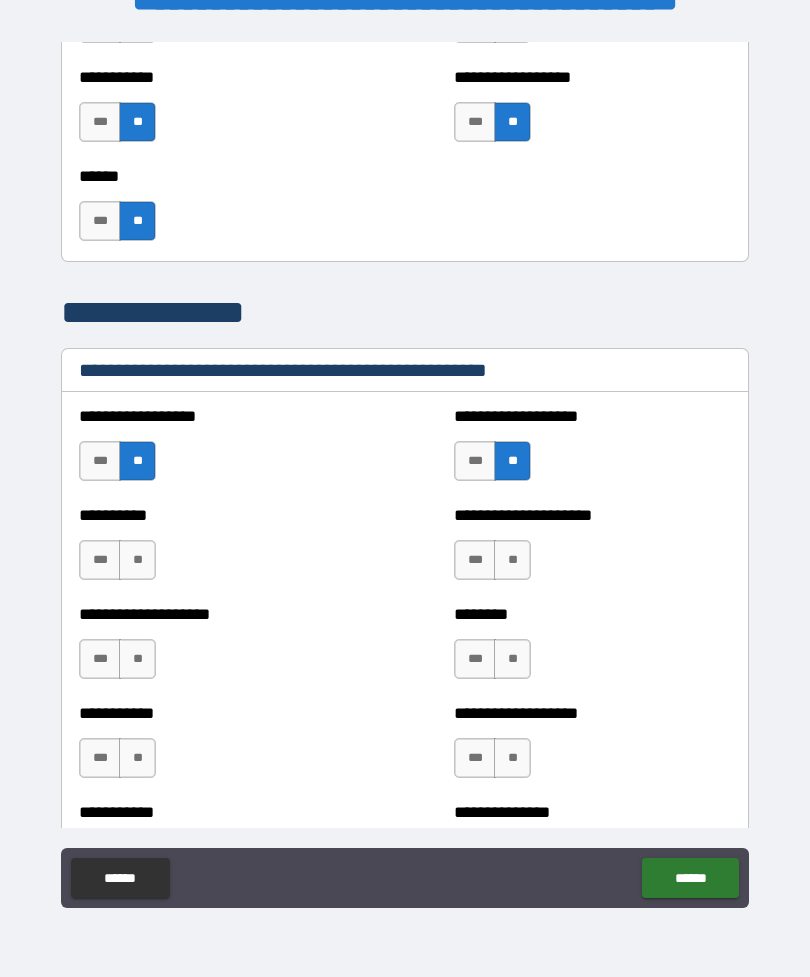 click on "**" at bounding box center [512, 560] 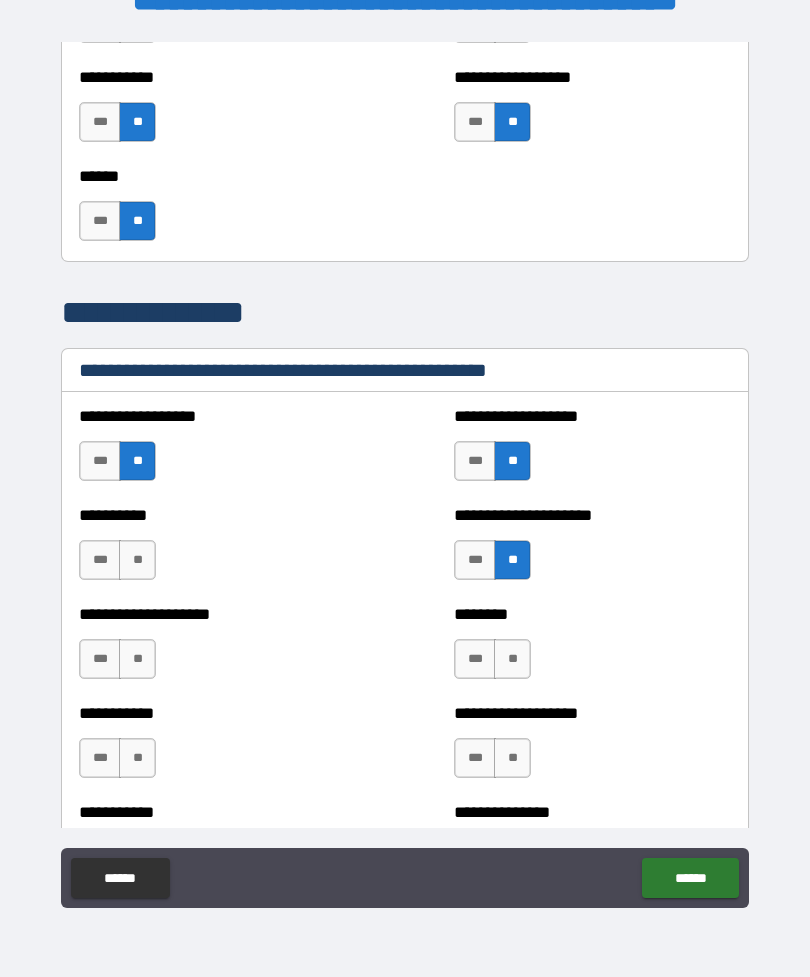 click on "**" at bounding box center [137, 560] 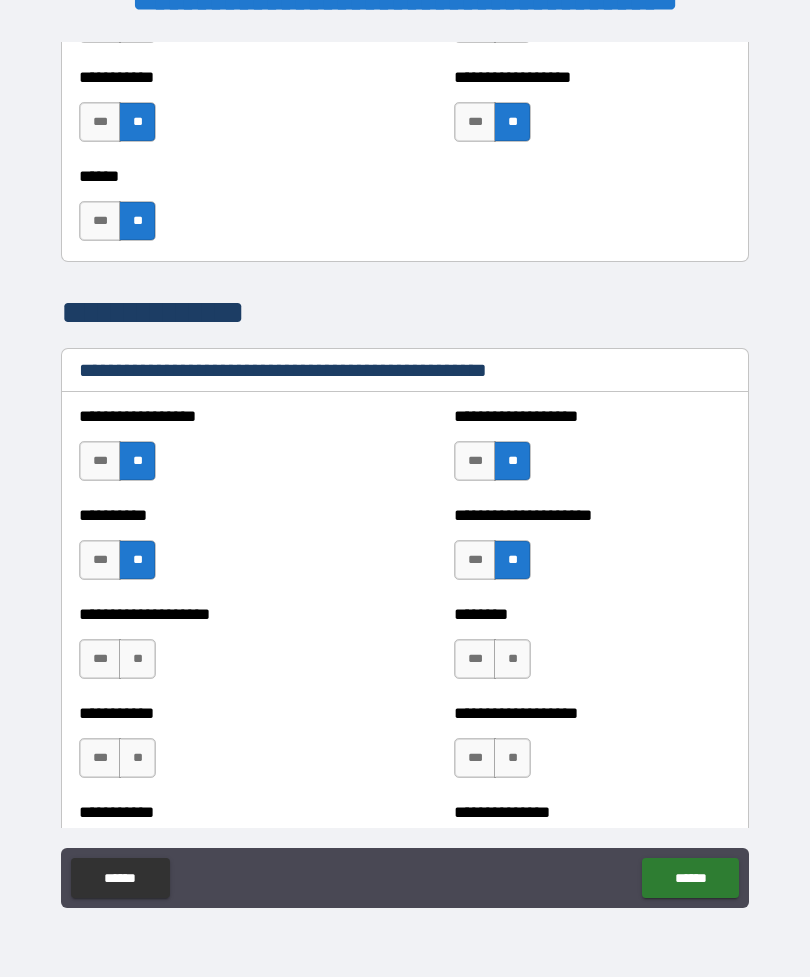 click on "**" at bounding box center [137, 659] 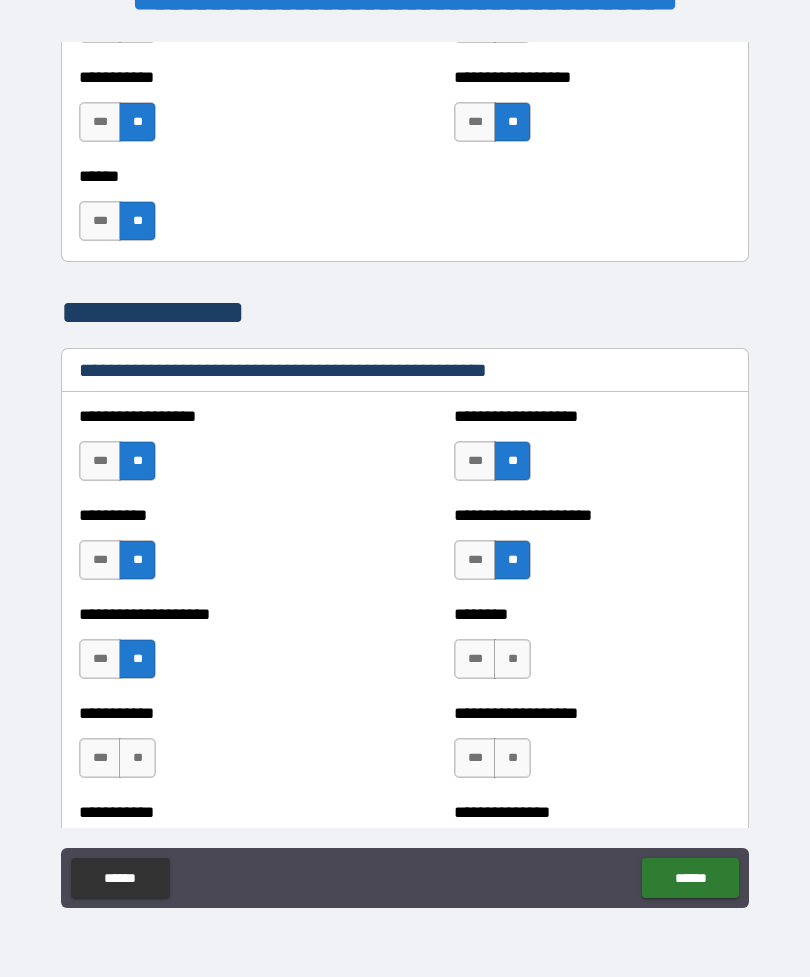 click on "**" at bounding box center (512, 659) 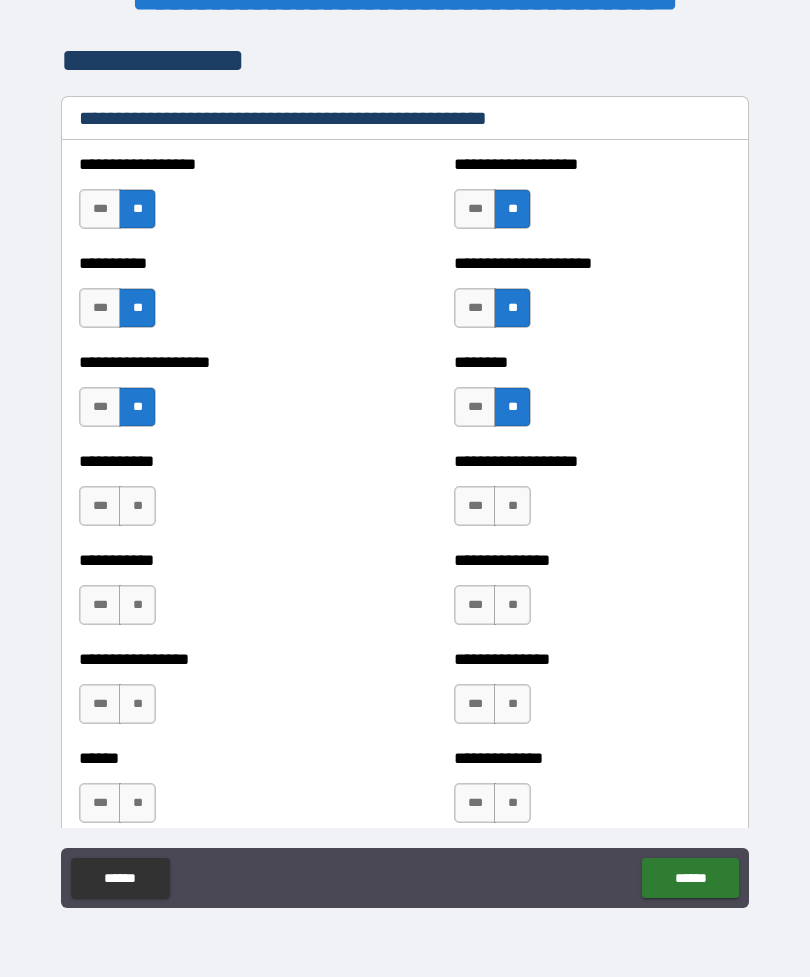 scroll, scrollTop: 2454, scrollLeft: 0, axis: vertical 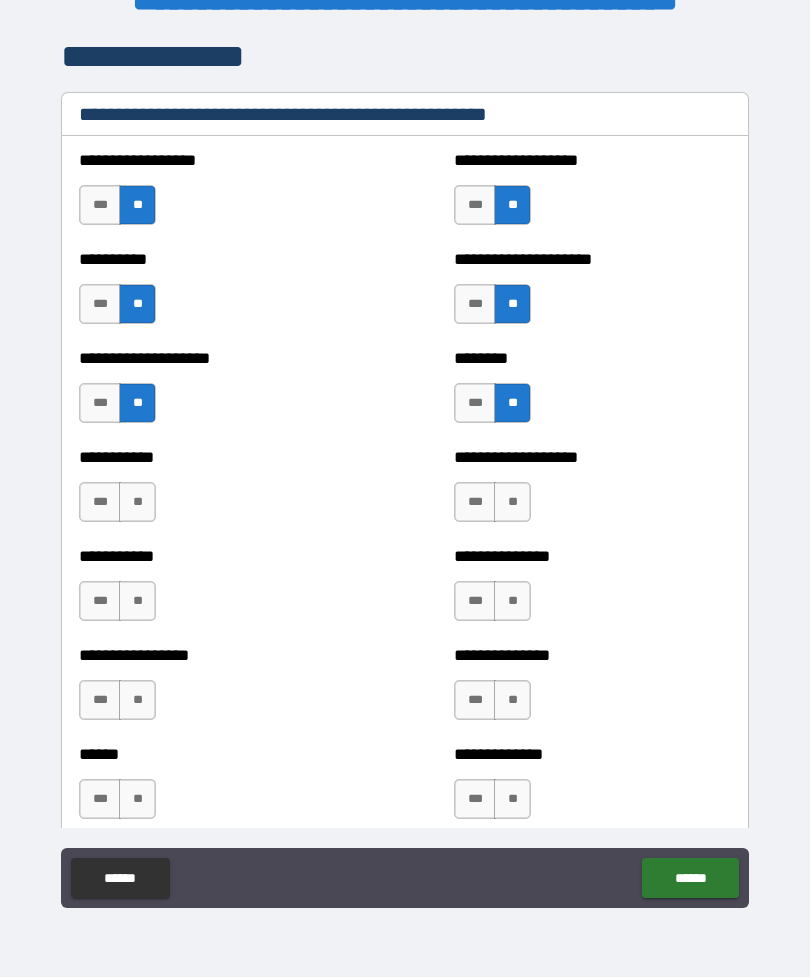 click on "**" at bounding box center [512, 502] 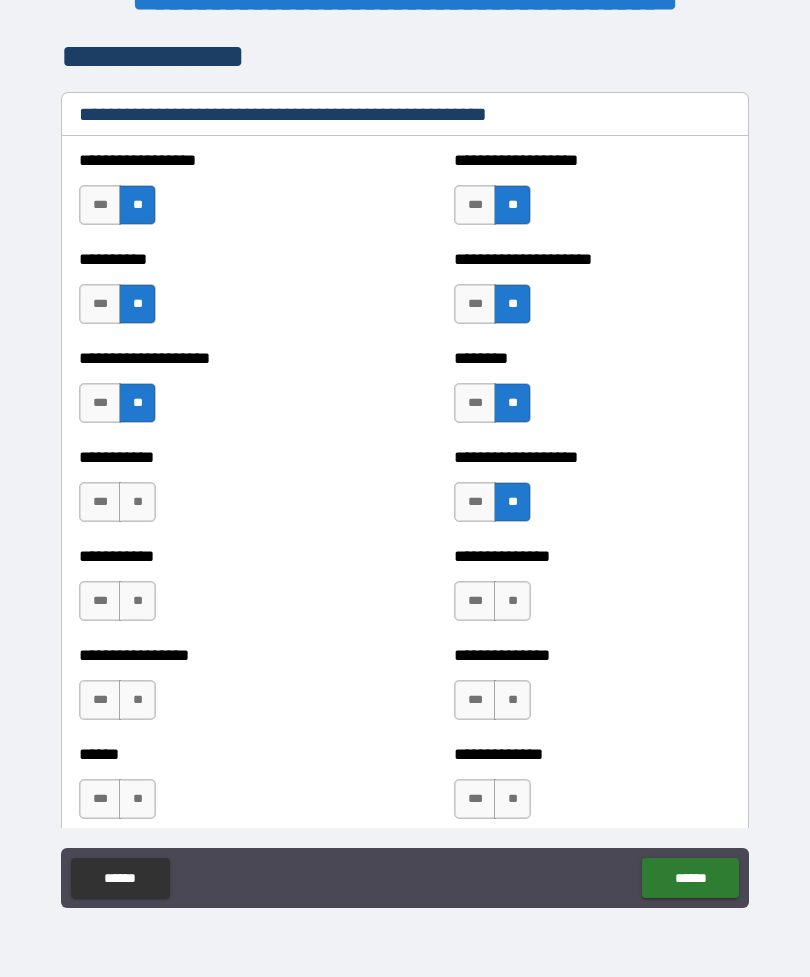 click on "**" at bounding box center [137, 502] 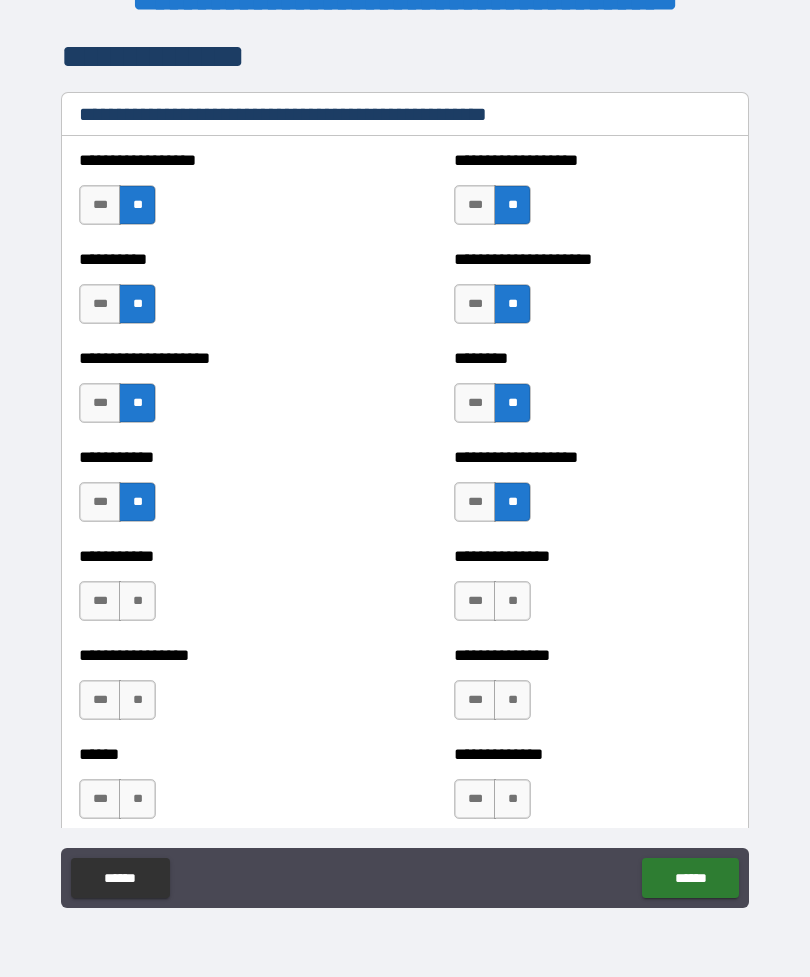 click on "***" at bounding box center (100, 601) 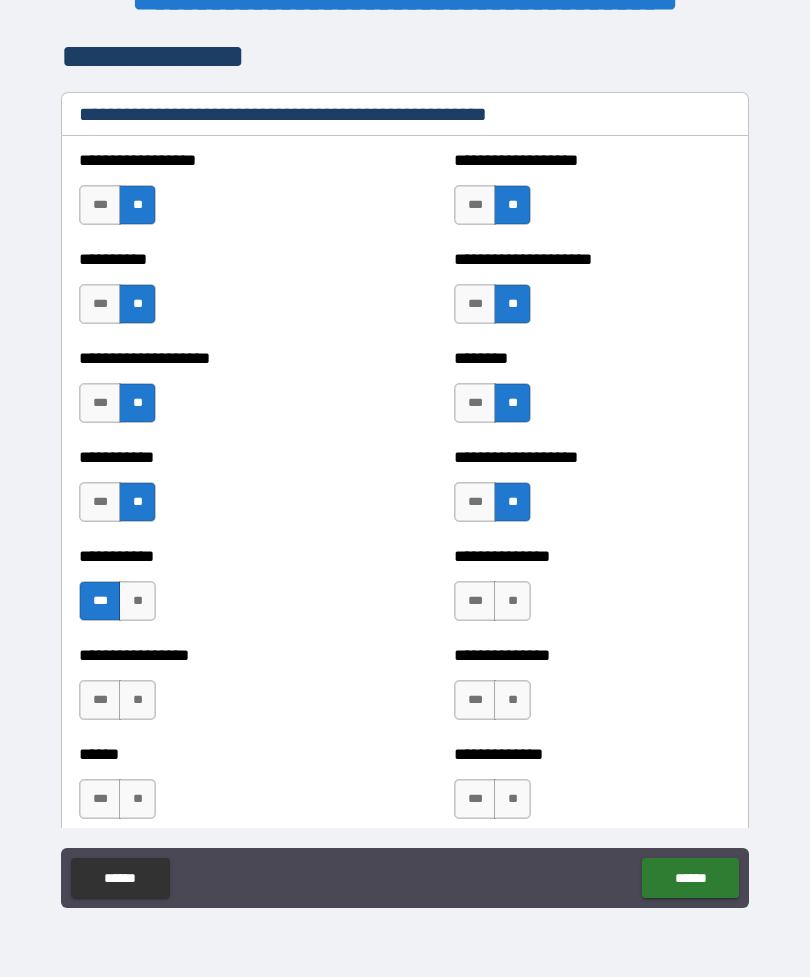 click on "**" at bounding box center [137, 601] 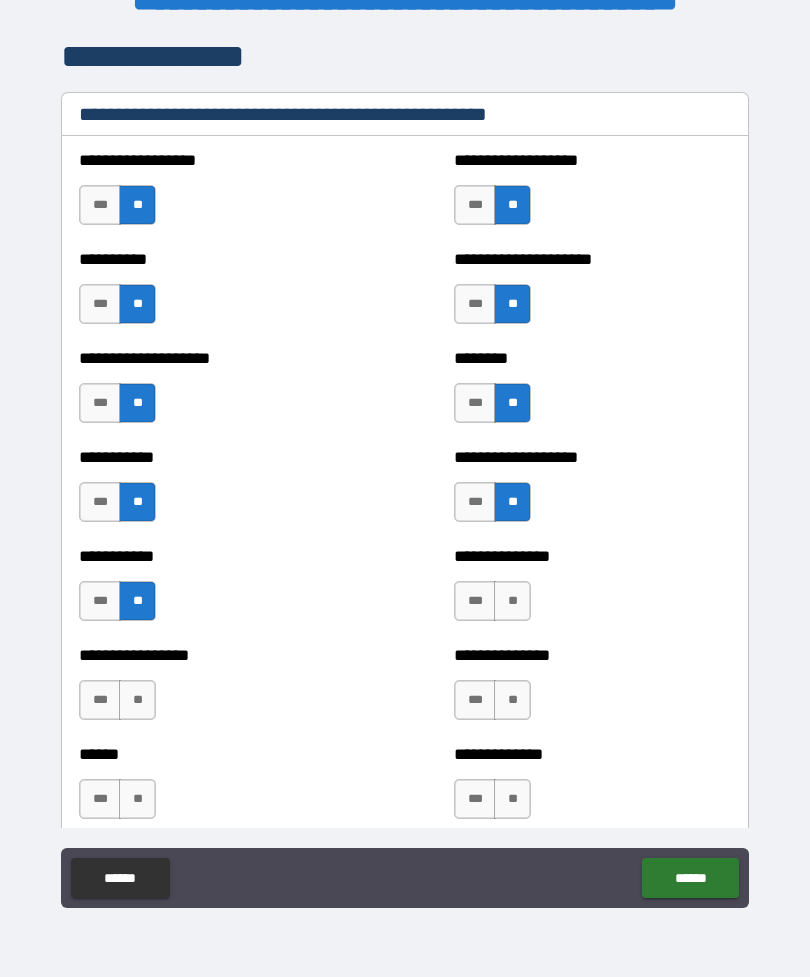 click on "**" at bounding box center [512, 601] 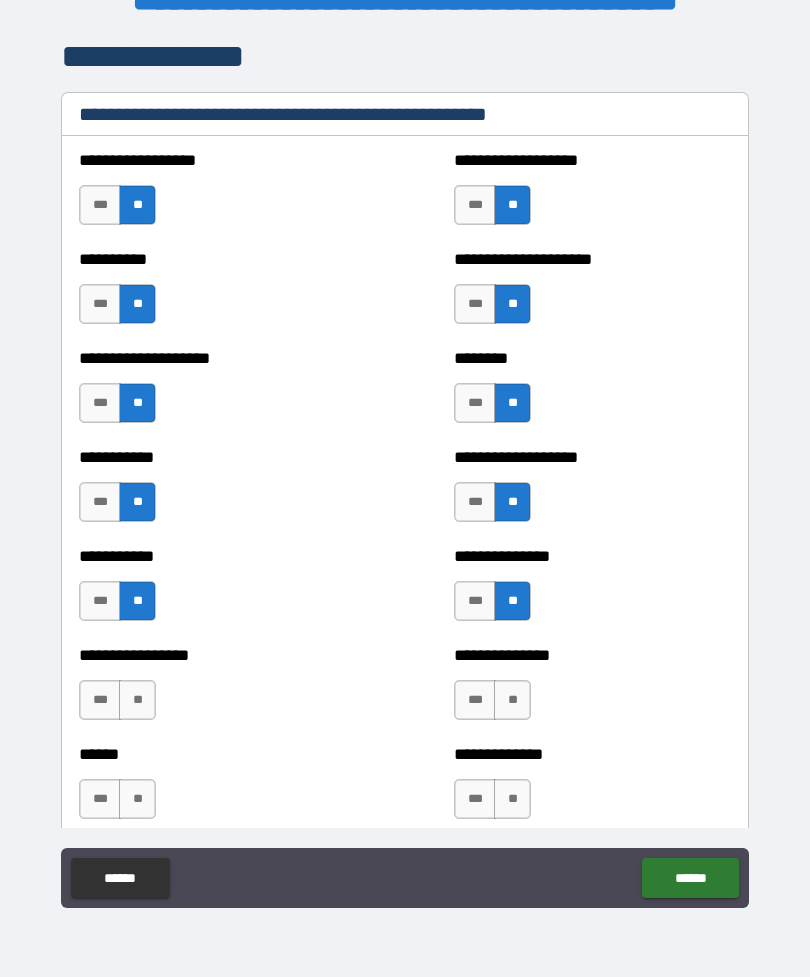 click on "**" at bounding box center [137, 700] 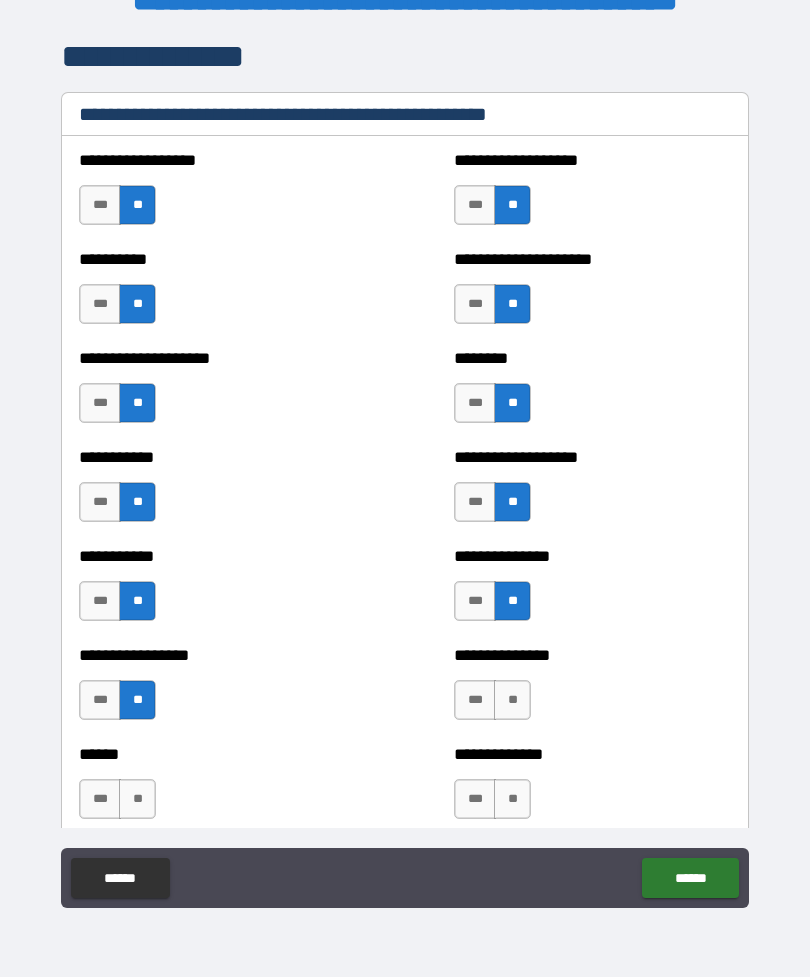 click on "**" at bounding box center [512, 700] 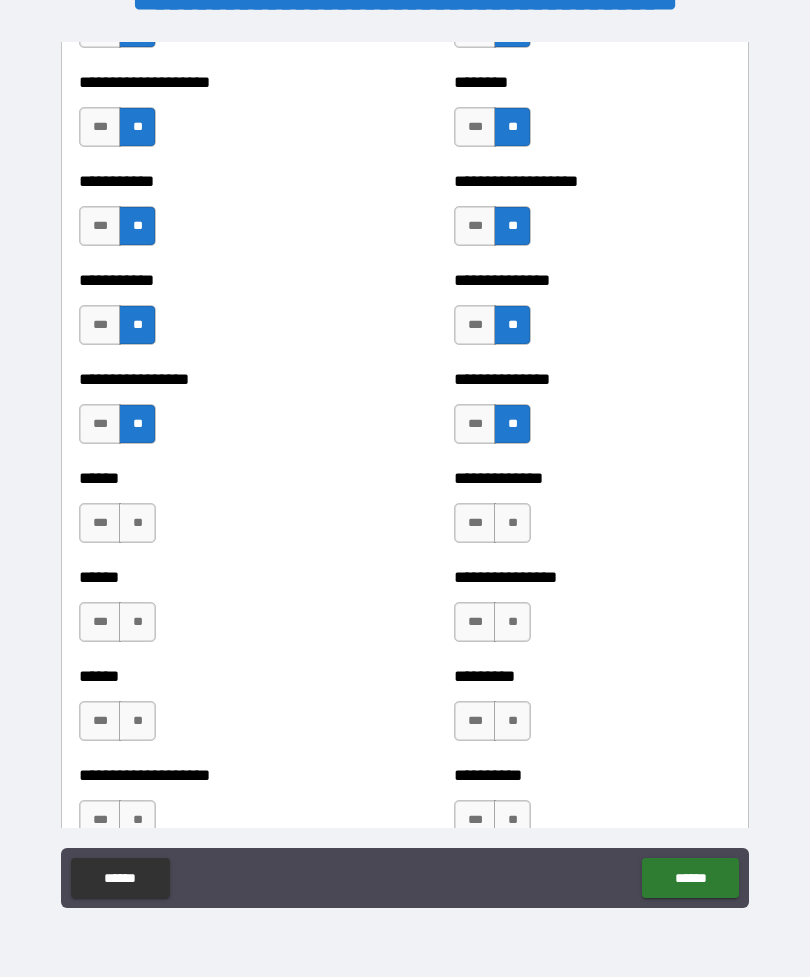 scroll, scrollTop: 2748, scrollLeft: 0, axis: vertical 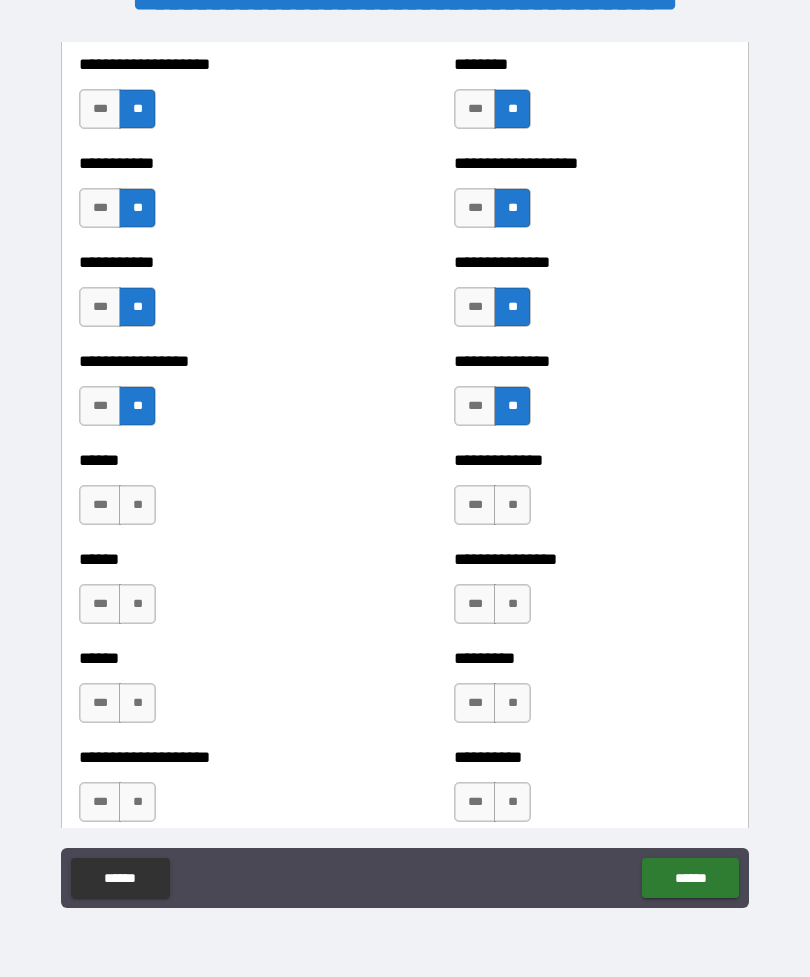 click on "**" at bounding box center [512, 505] 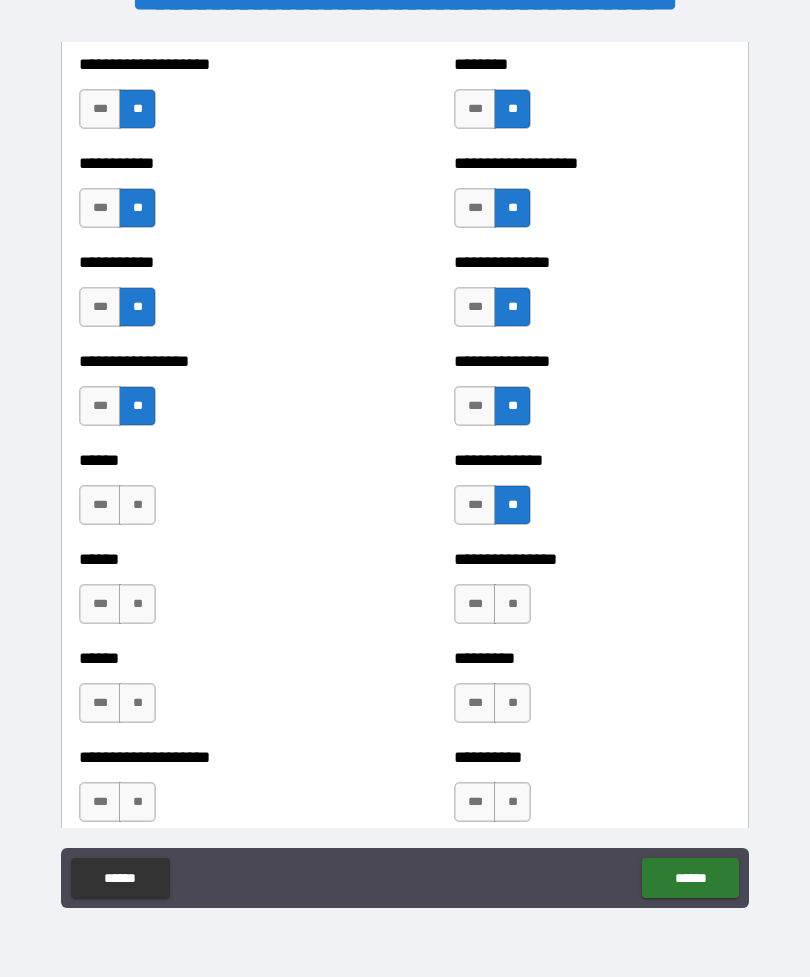 click on "**" at bounding box center (137, 505) 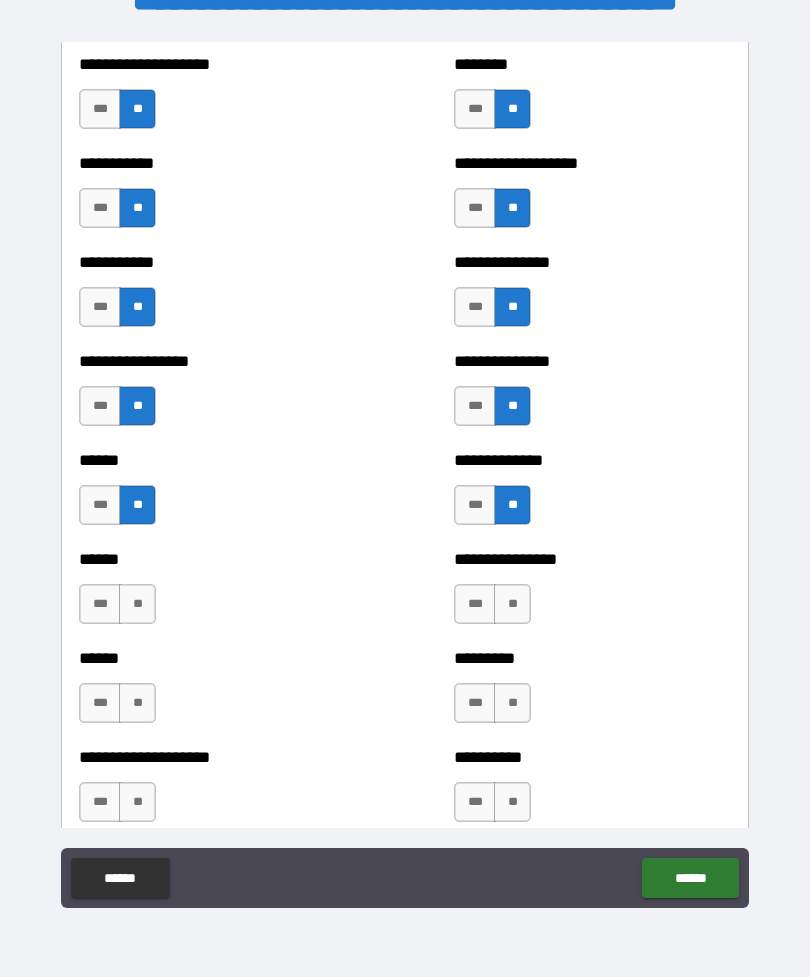 click on "**" at bounding box center [137, 604] 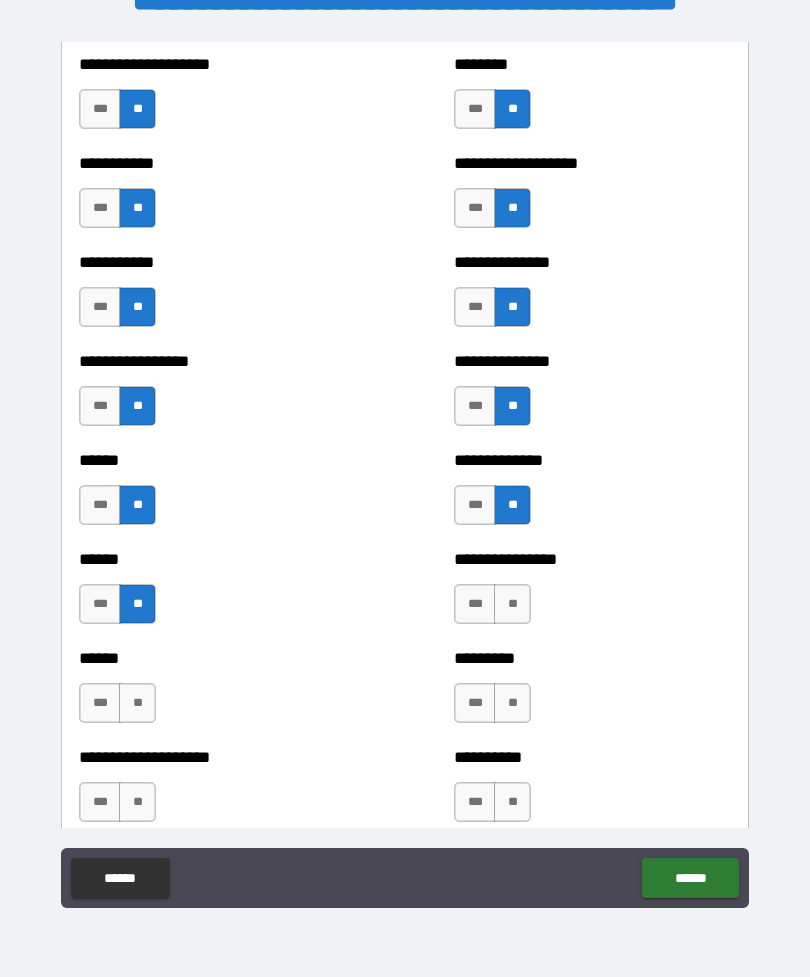click on "**" at bounding box center [512, 604] 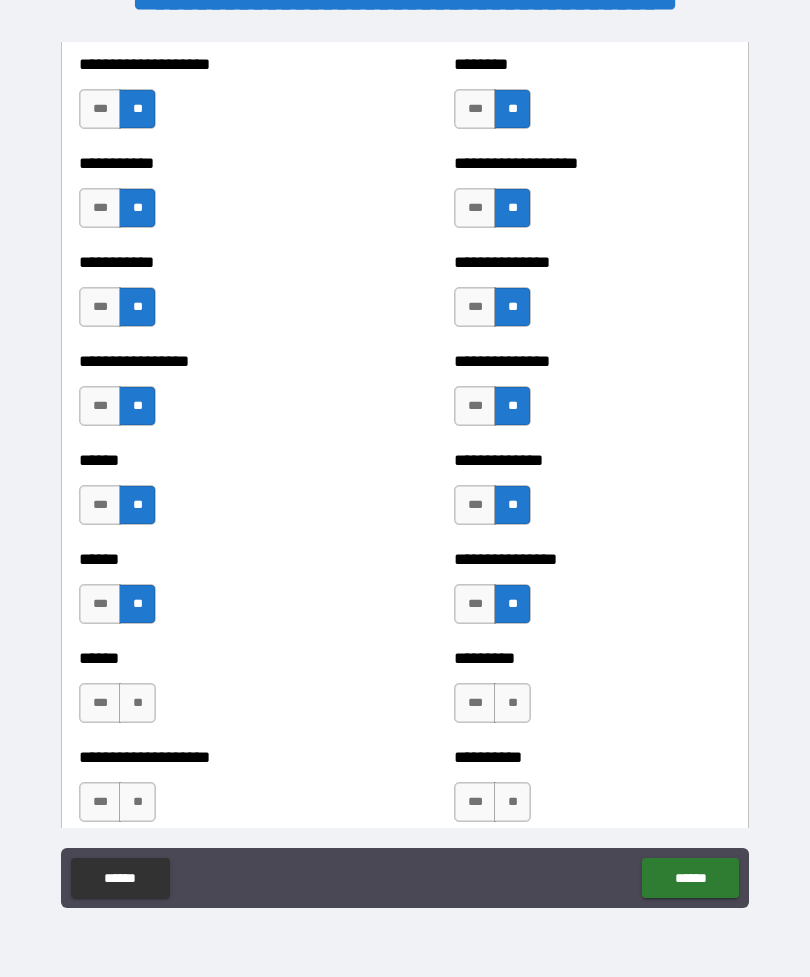 click on "**" at bounding box center (137, 703) 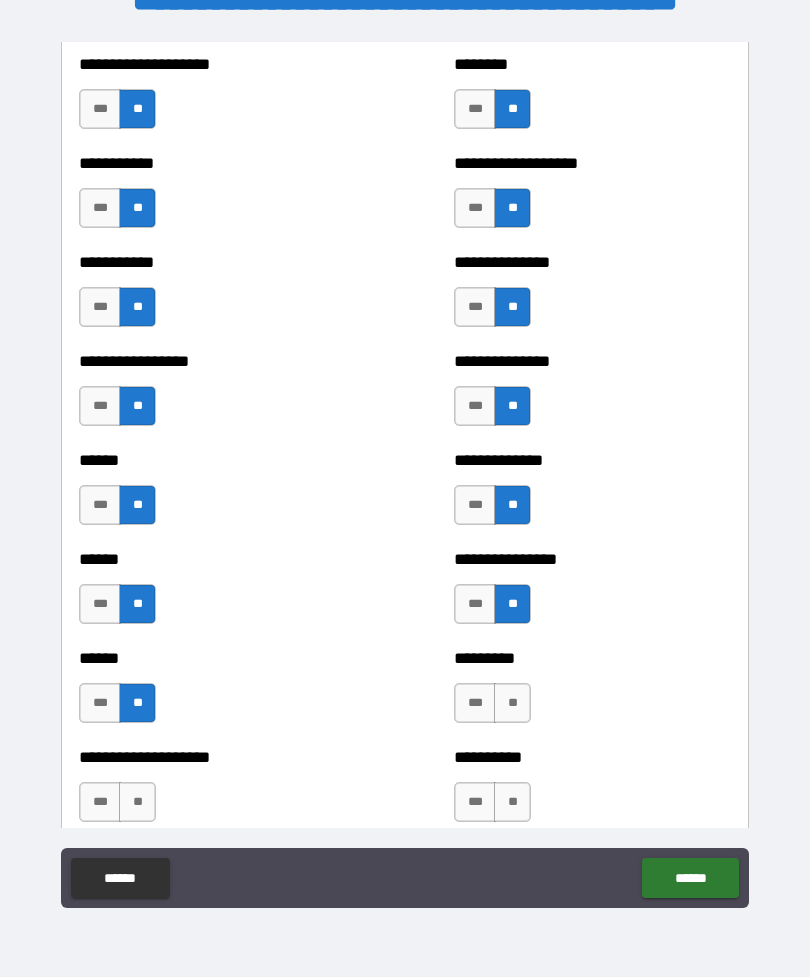 click on "**" at bounding box center (512, 703) 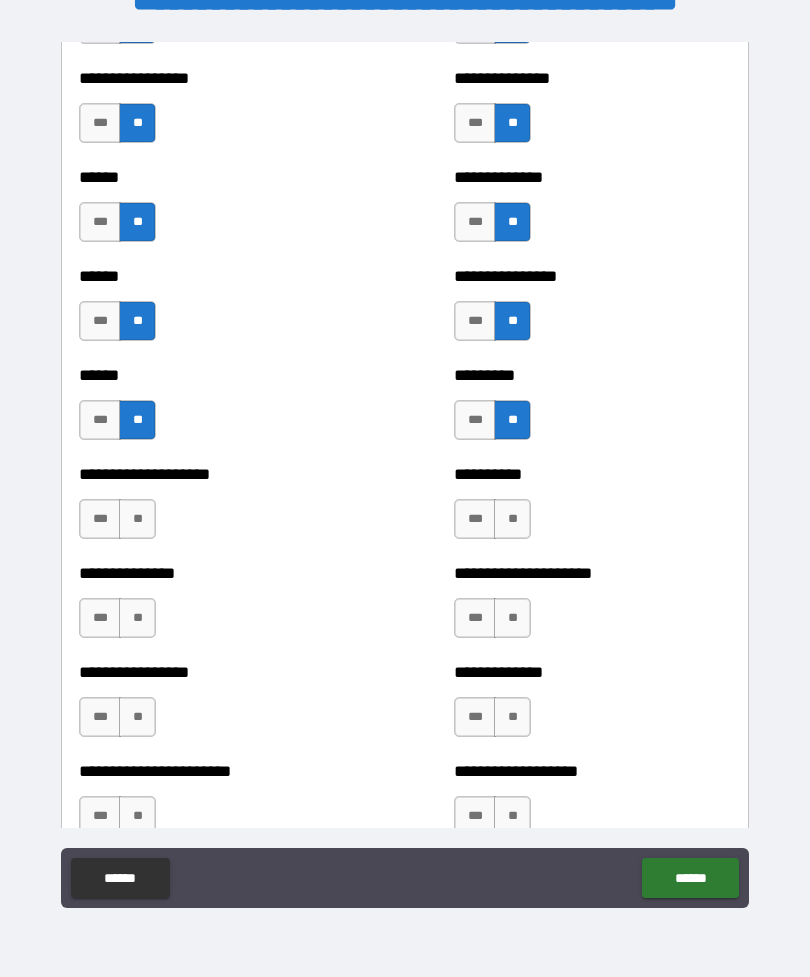 scroll, scrollTop: 3146, scrollLeft: 0, axis: vertical 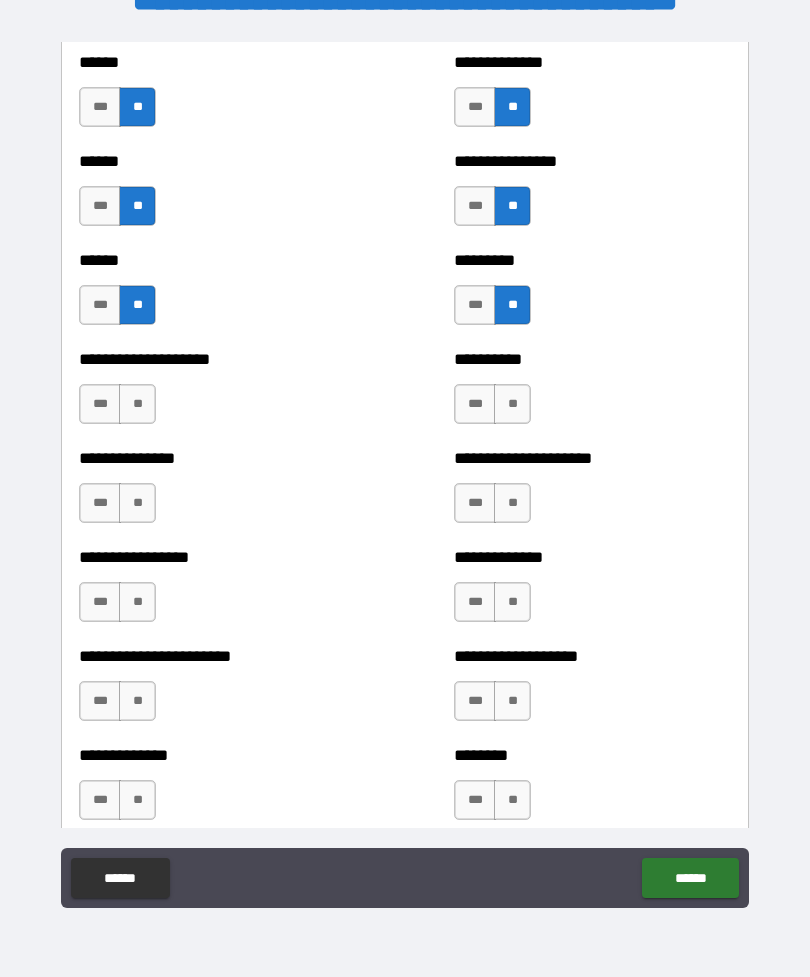 click on "**" at bounding box center [512, 404] 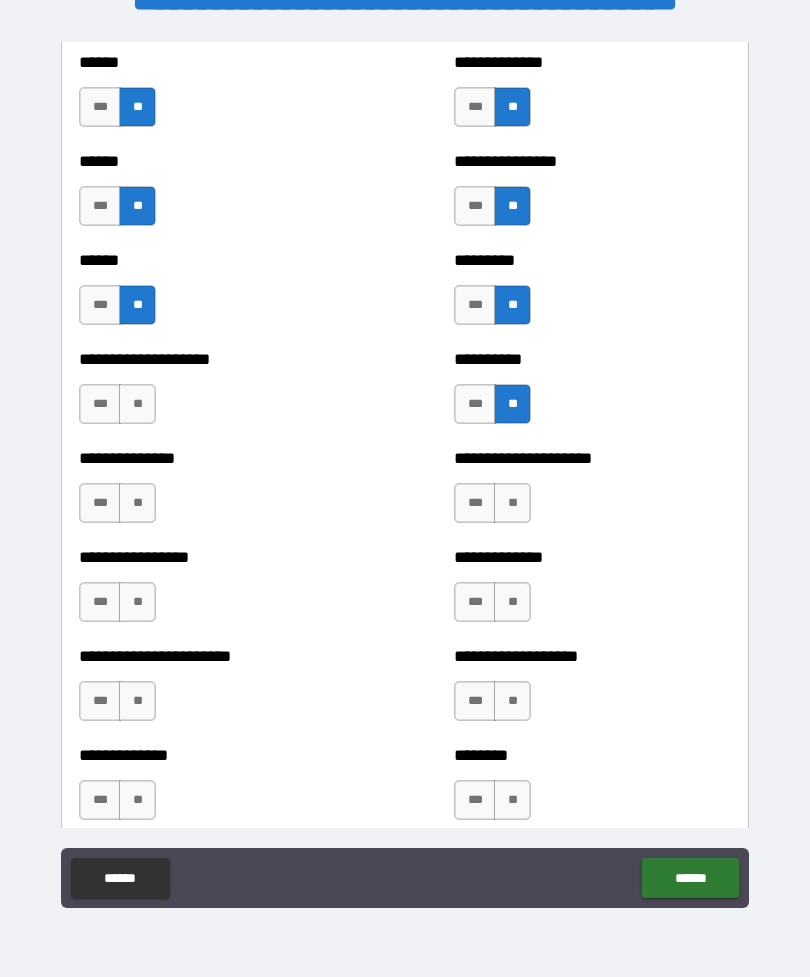 click on "**" at bounding box center (137, 404) 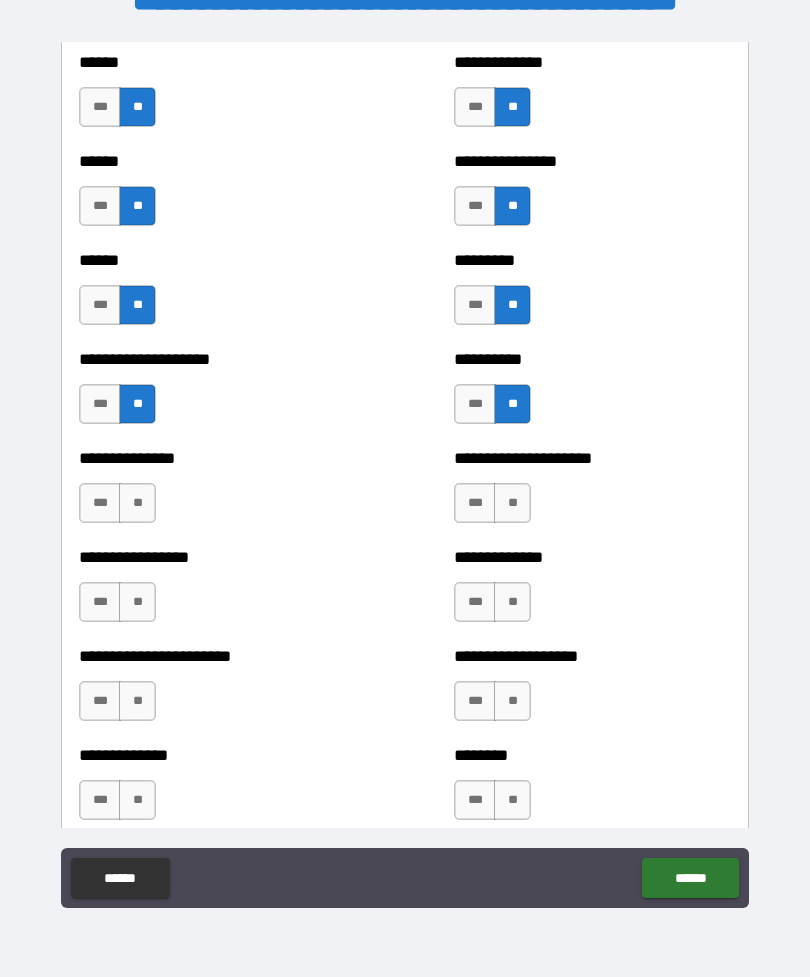 click on "**" at bounding box center (137, 503) 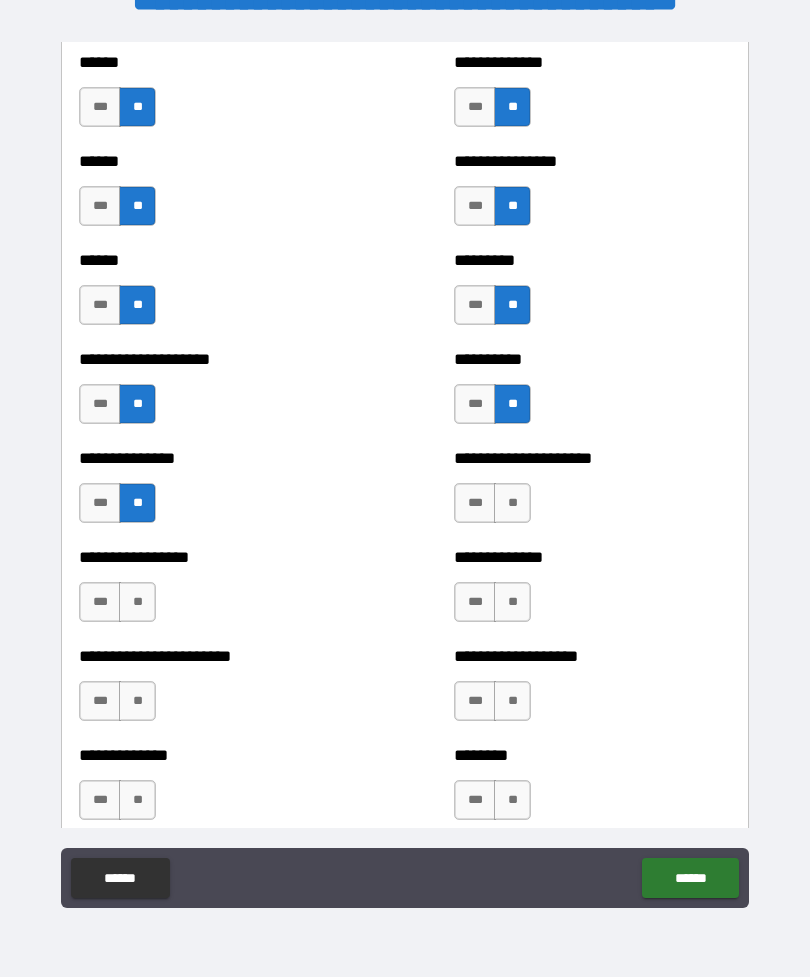 click on "**" at bounding box center [137, 602] 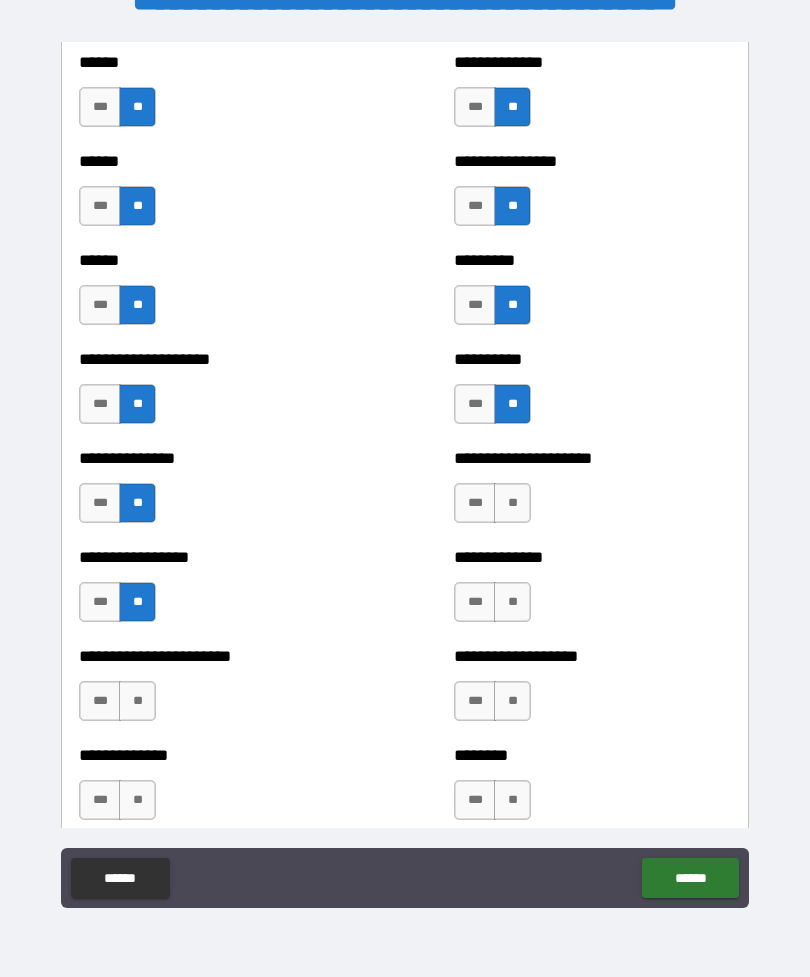 click on "**" at bounding box center [512, 503] 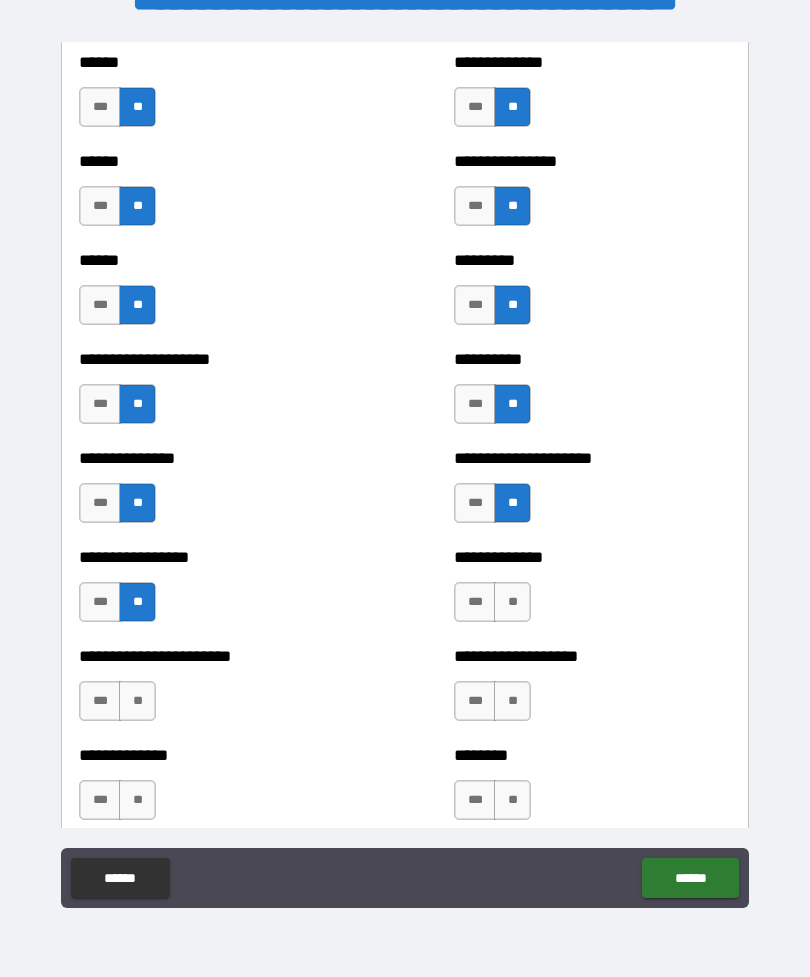 click on "**" at bounding box center (512, 602) 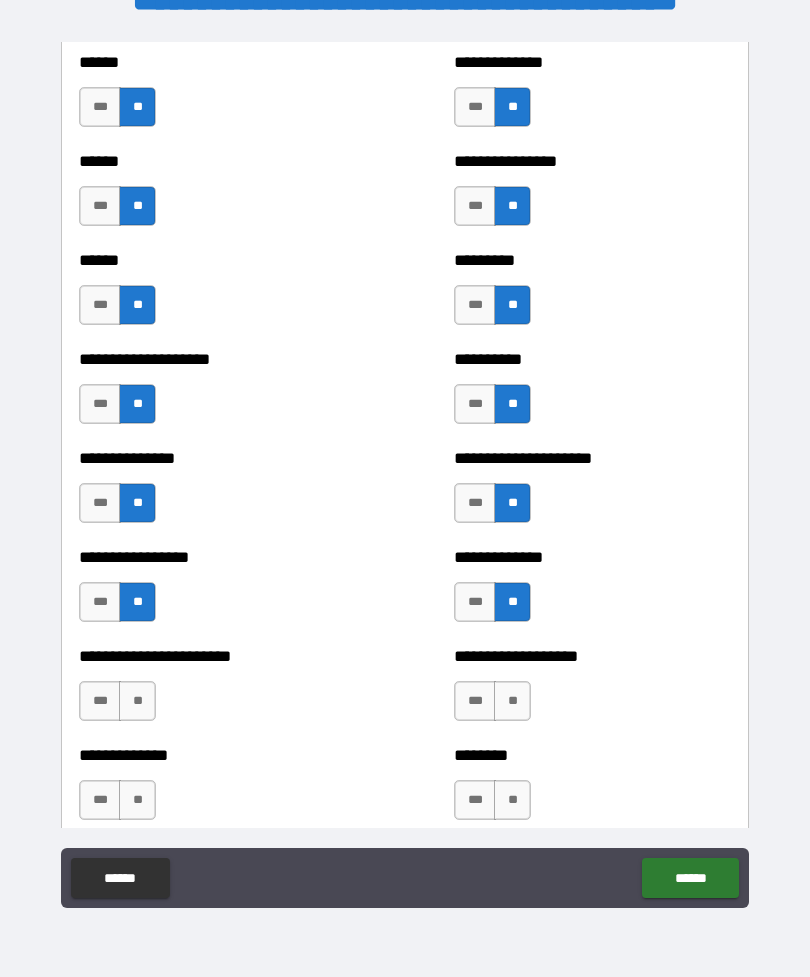 click on "**" at bounding box center [137, 701] 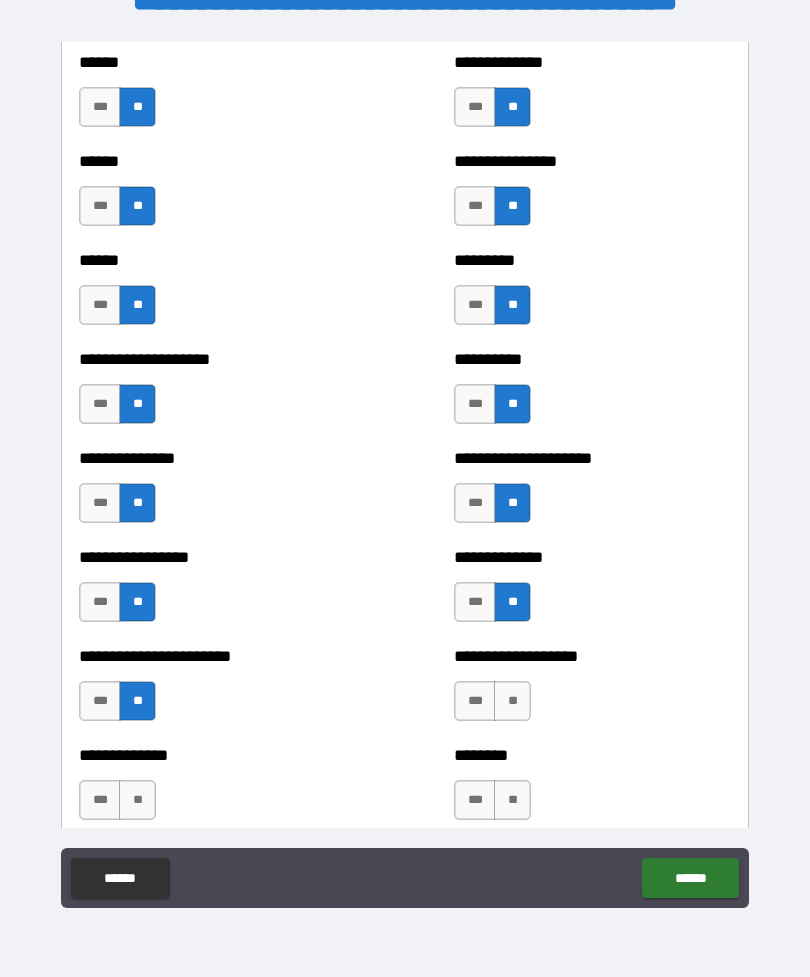 click on "**********" at bounding box center [592, 691] 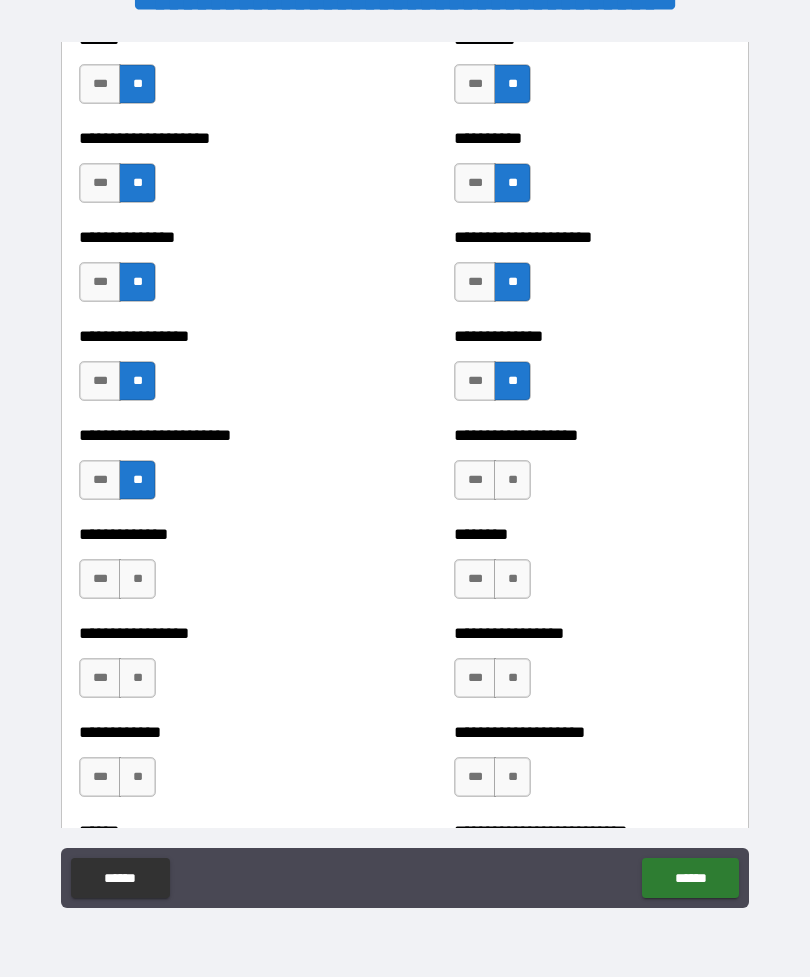 scroll, scrollTop: 3381, scrollLeft: 0, axis: vertical 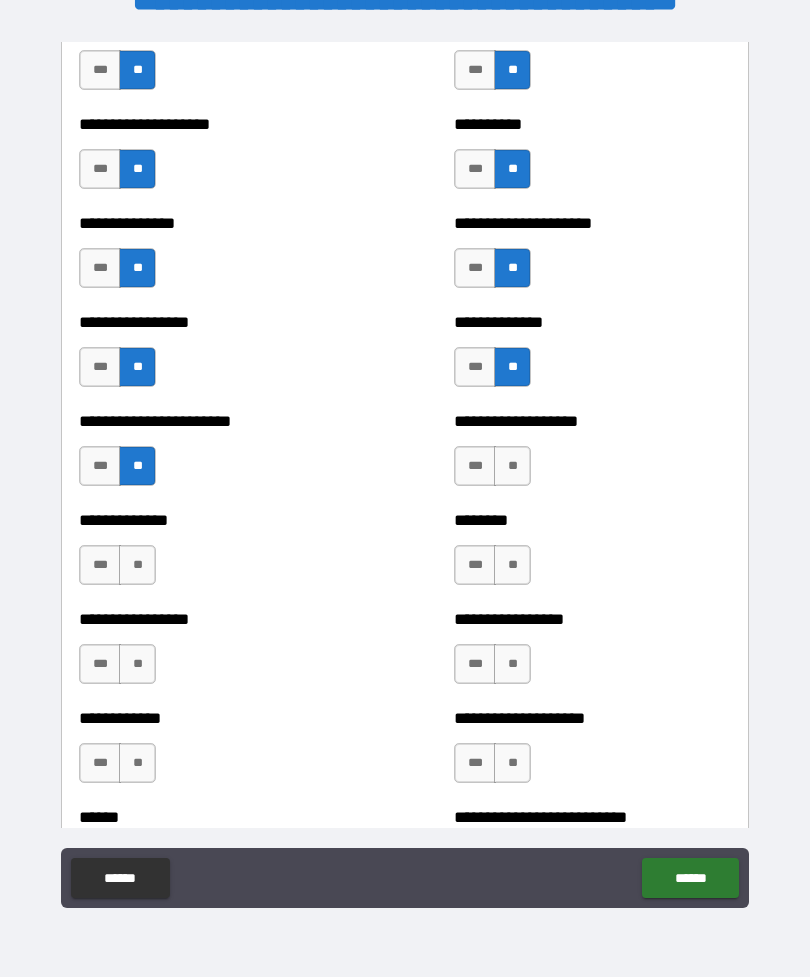 click on "**" at bounding box center (512, 466) 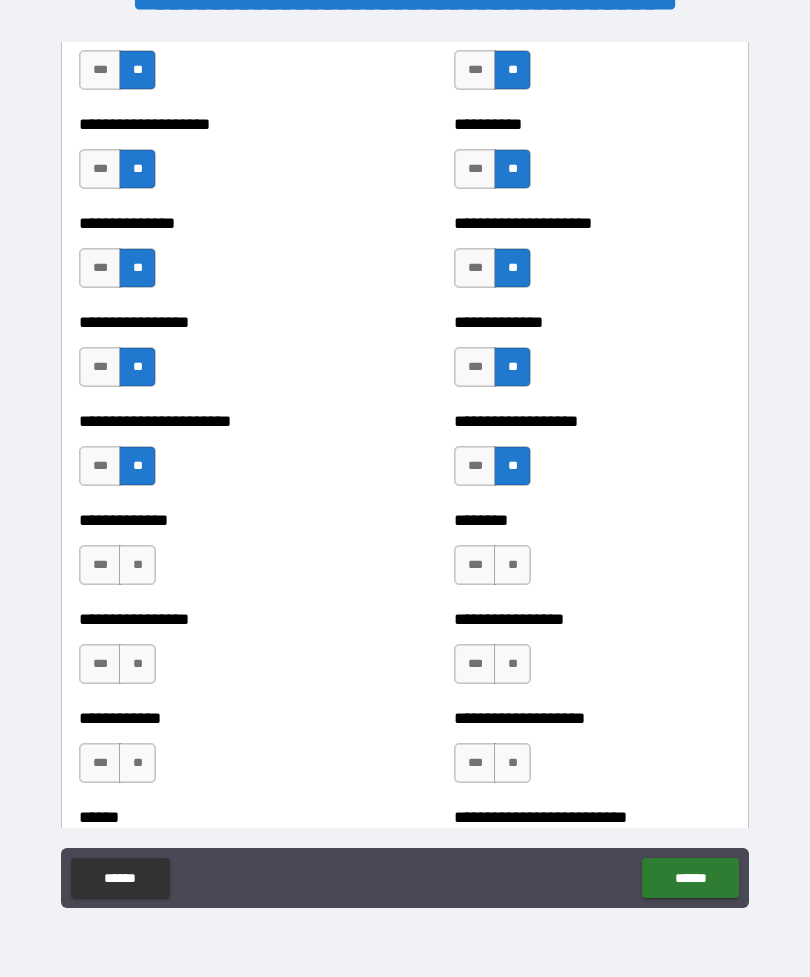 click on "**" at bounding box center [512, 565] 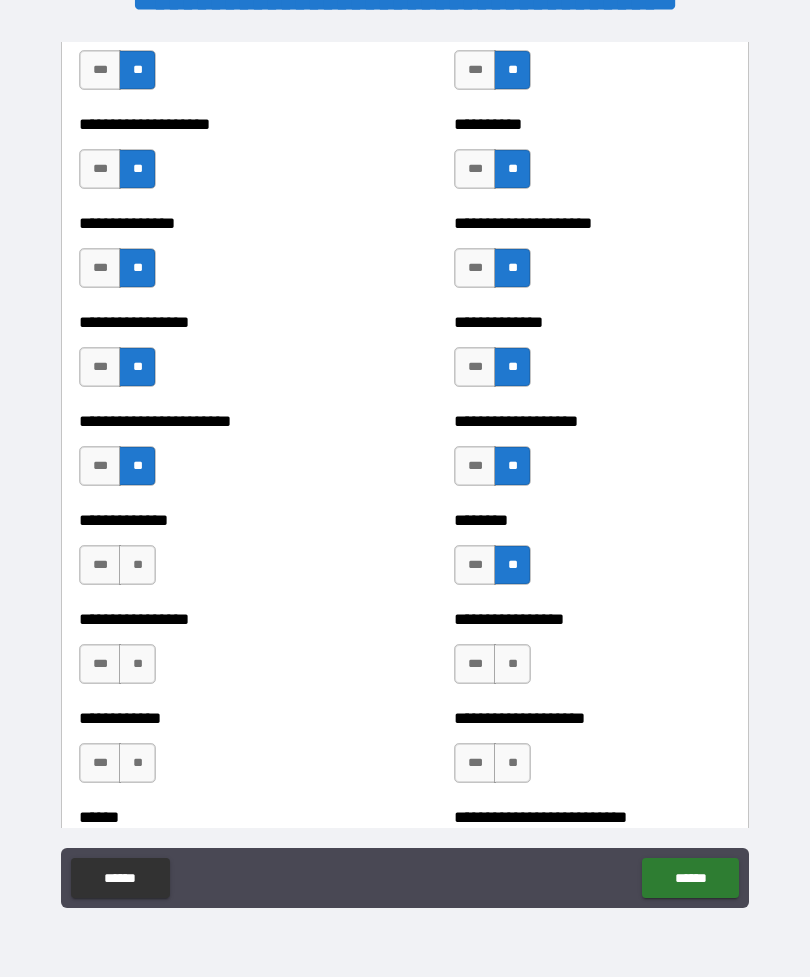 click on "**" at bounding box center (137, 565) 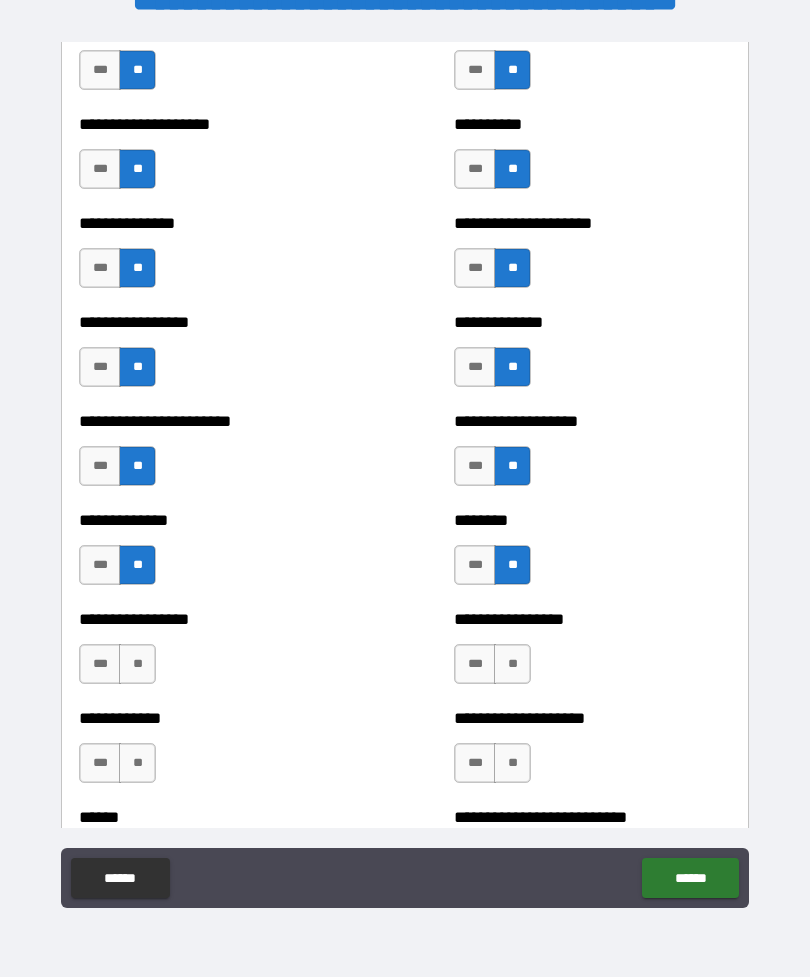 click on "**" at bounding box center (137, 664) 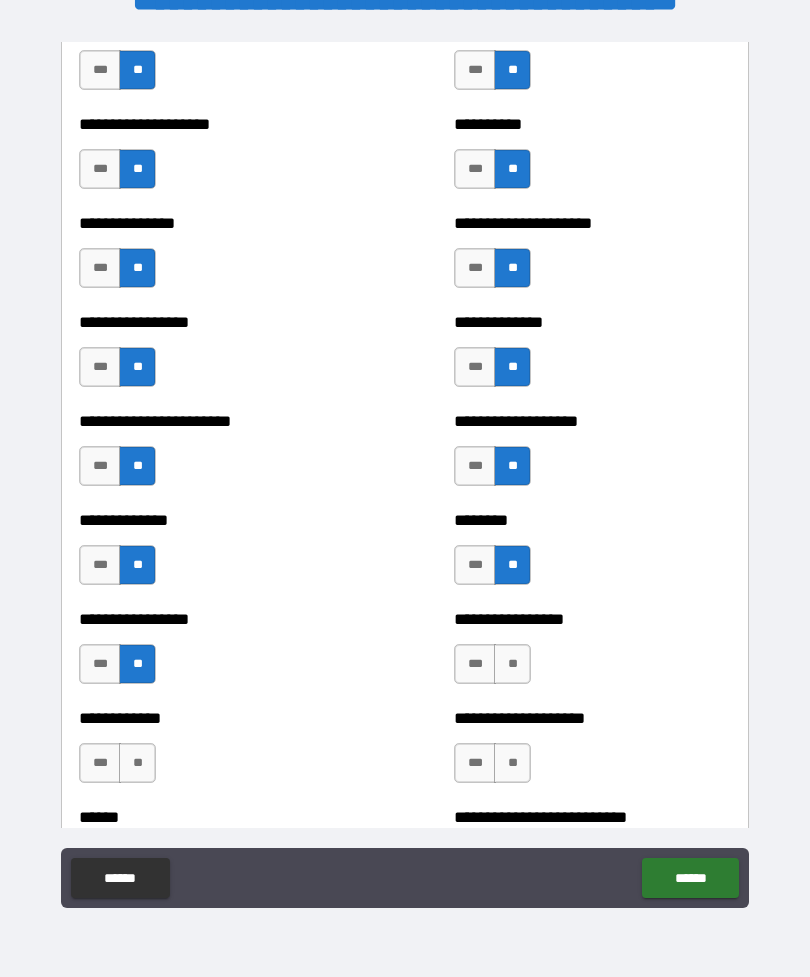 click on "**" at bounding box center [512, 664] 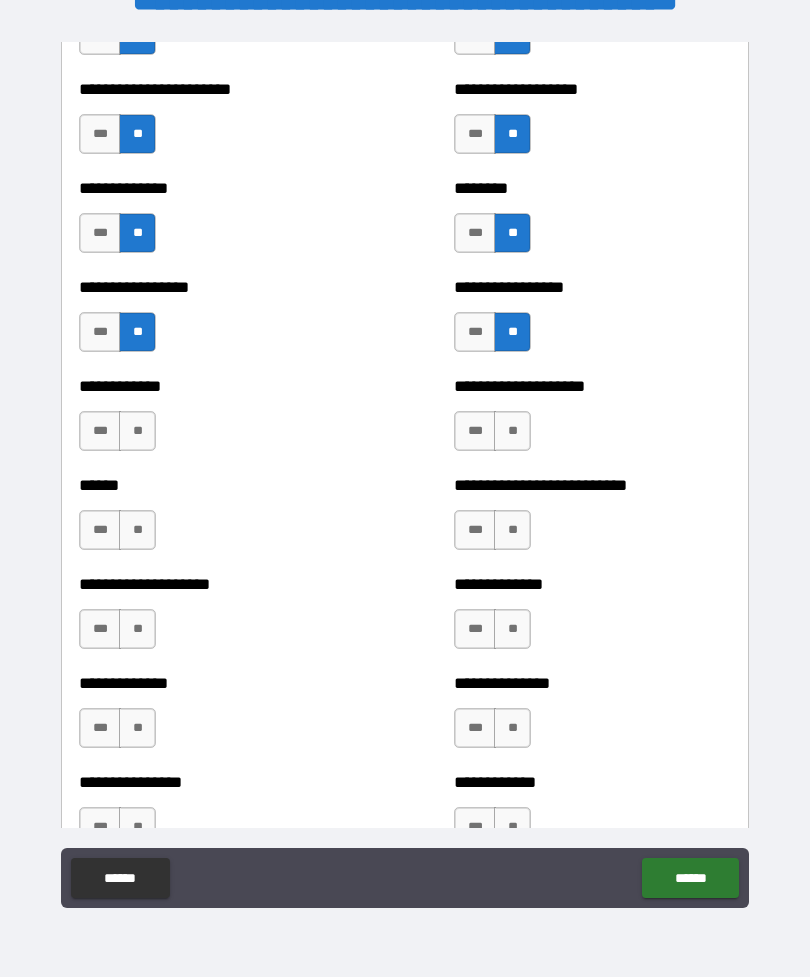 scroll, scrollTop: 3726, scrollLeft: 0, axis: vertical 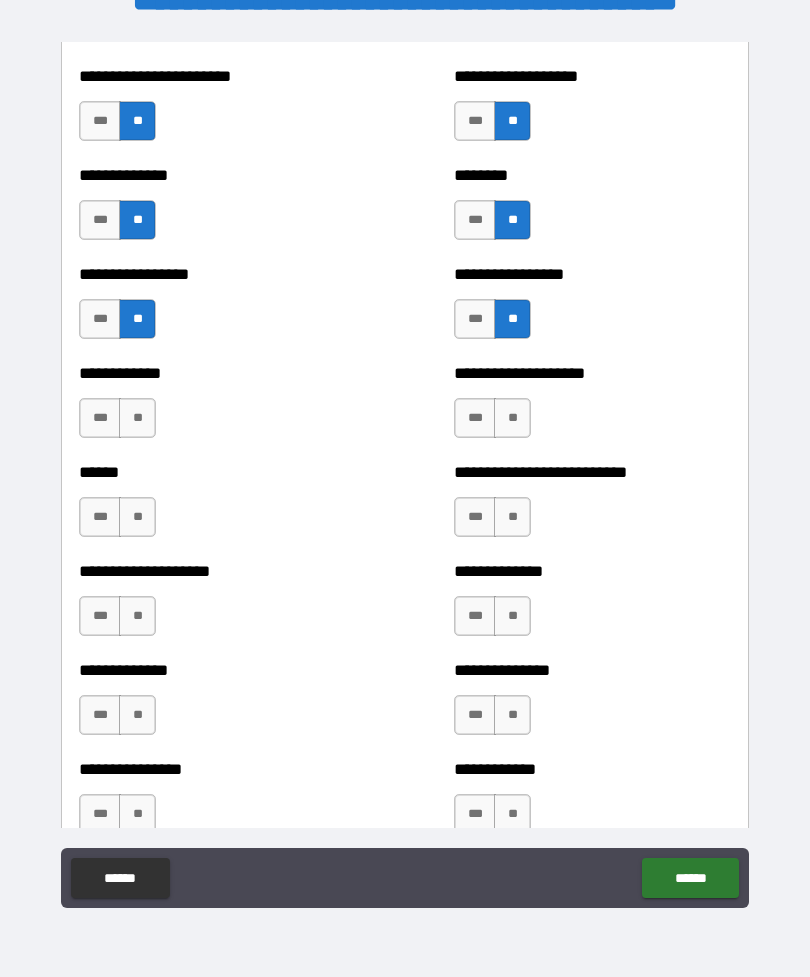 click on "**" at bounding box center (512, 418) 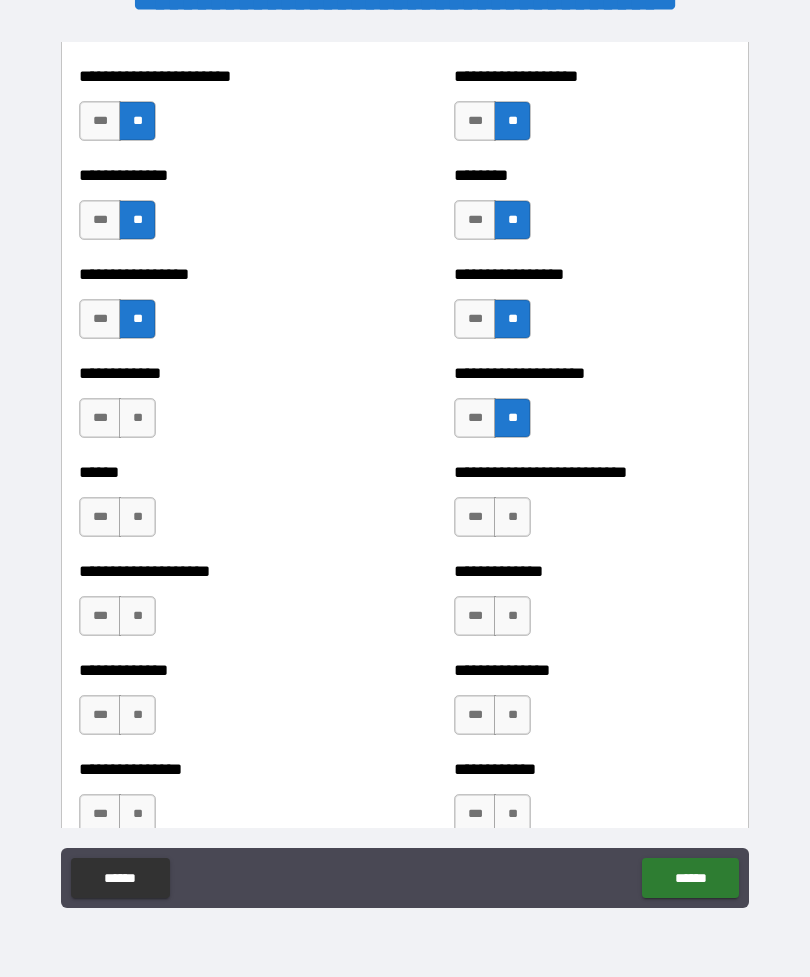 click on "**" at bounding box center [137, 418] 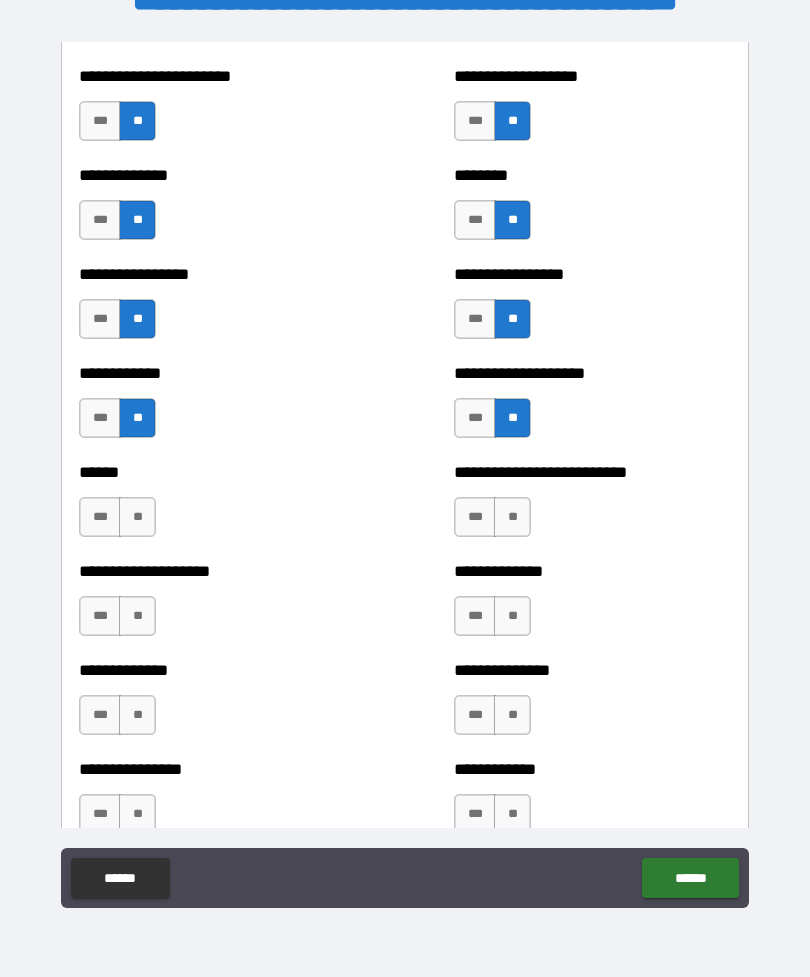click on "**" at bounding box center (137, 517) 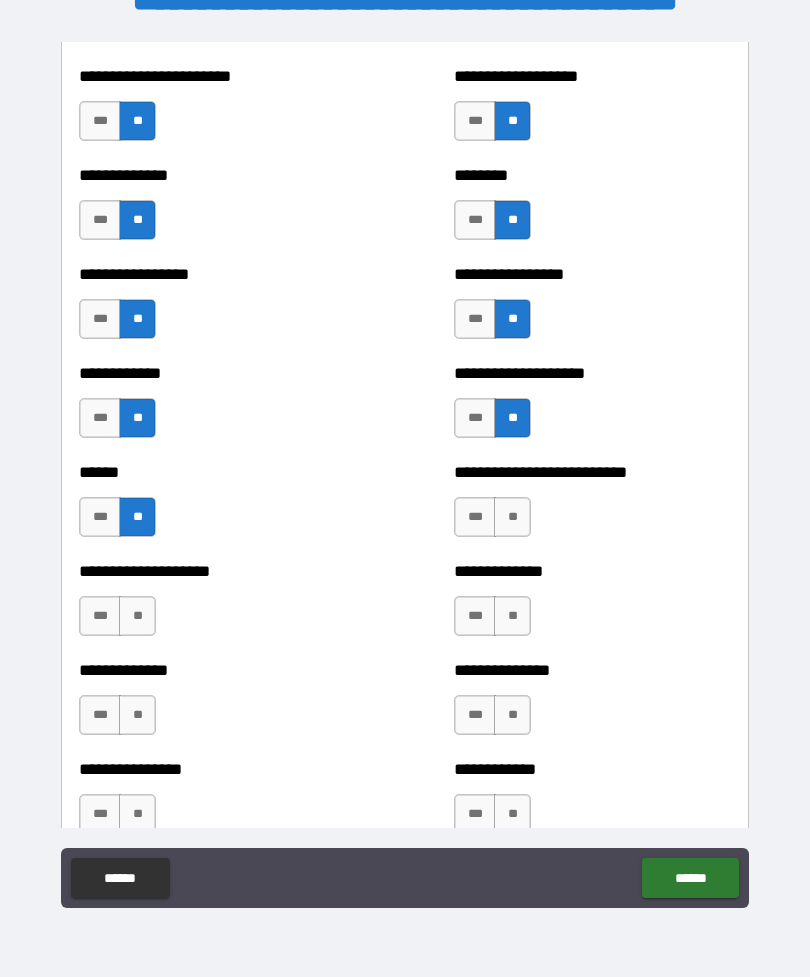click on "**" at bounding box center (512, 517) 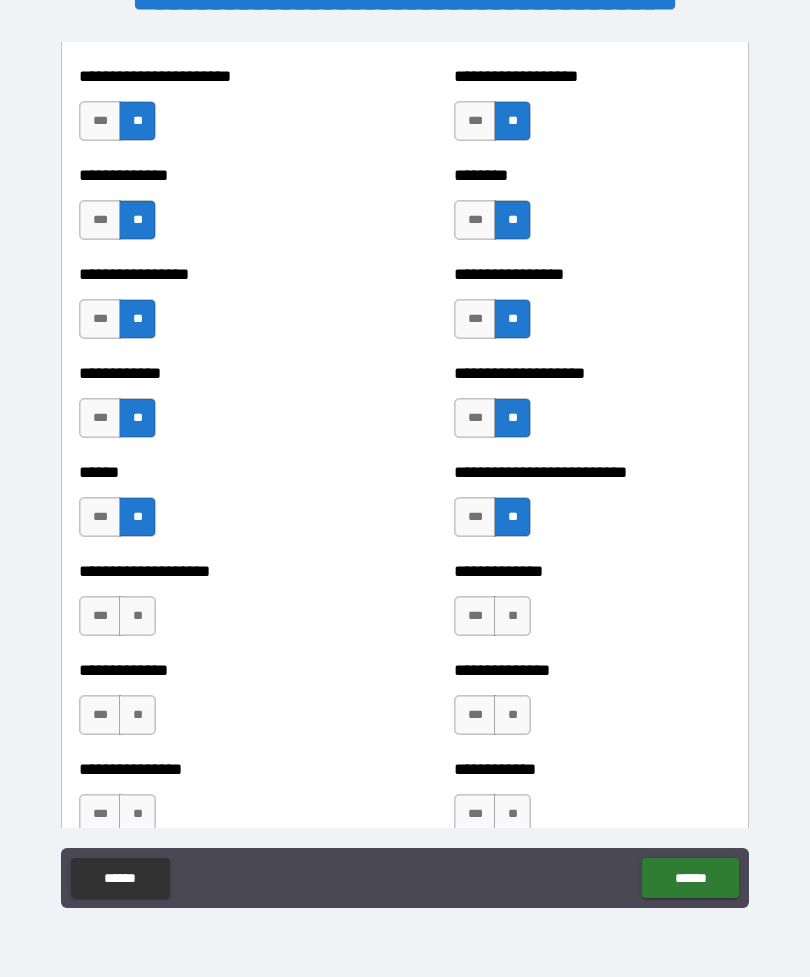 click on "**" at bounding box center (137, 616) 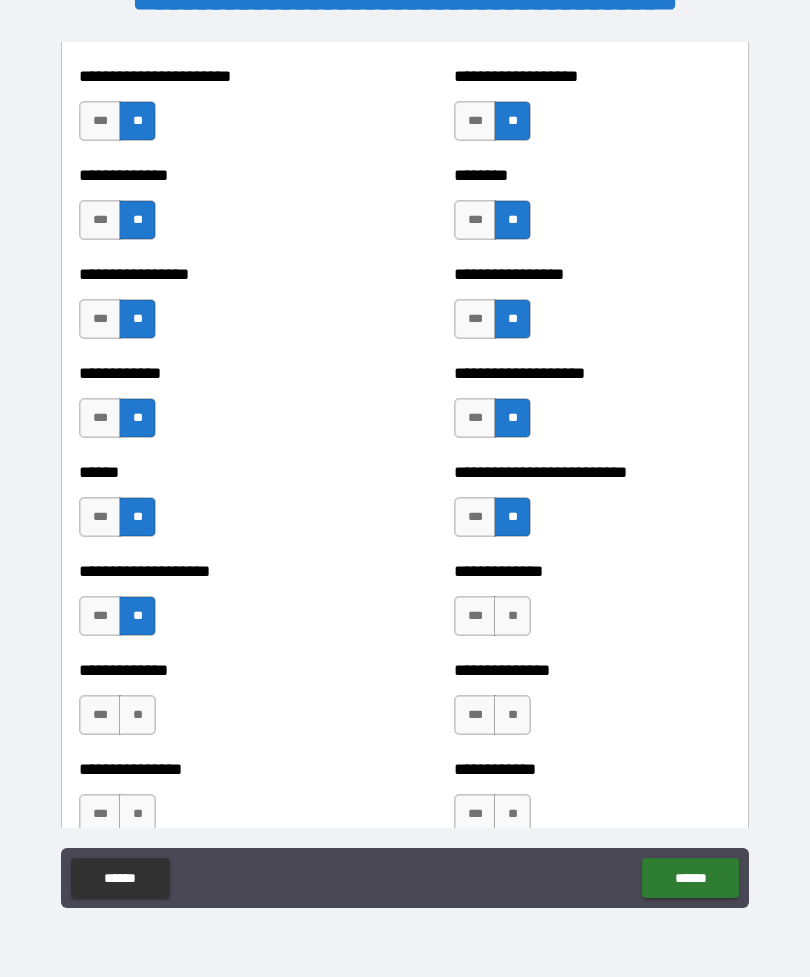 click on "**" at bounding box center [512, 616] 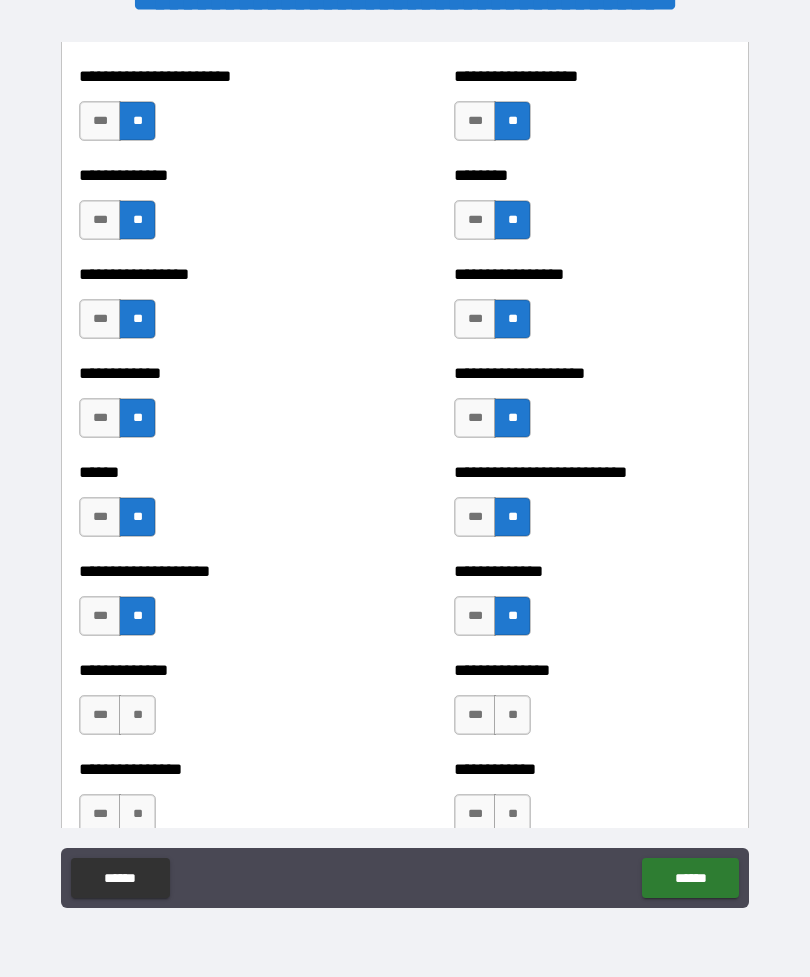 click on "**" at bounding box center [137, 715] 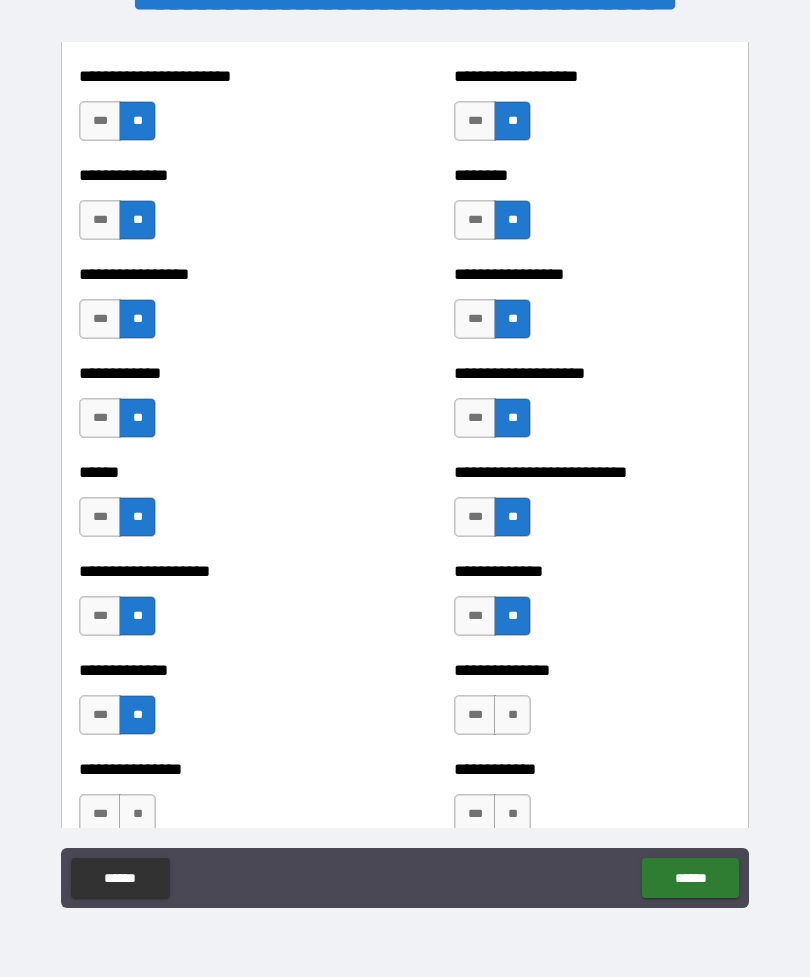 click on "**" at bounding box center [512, 715] 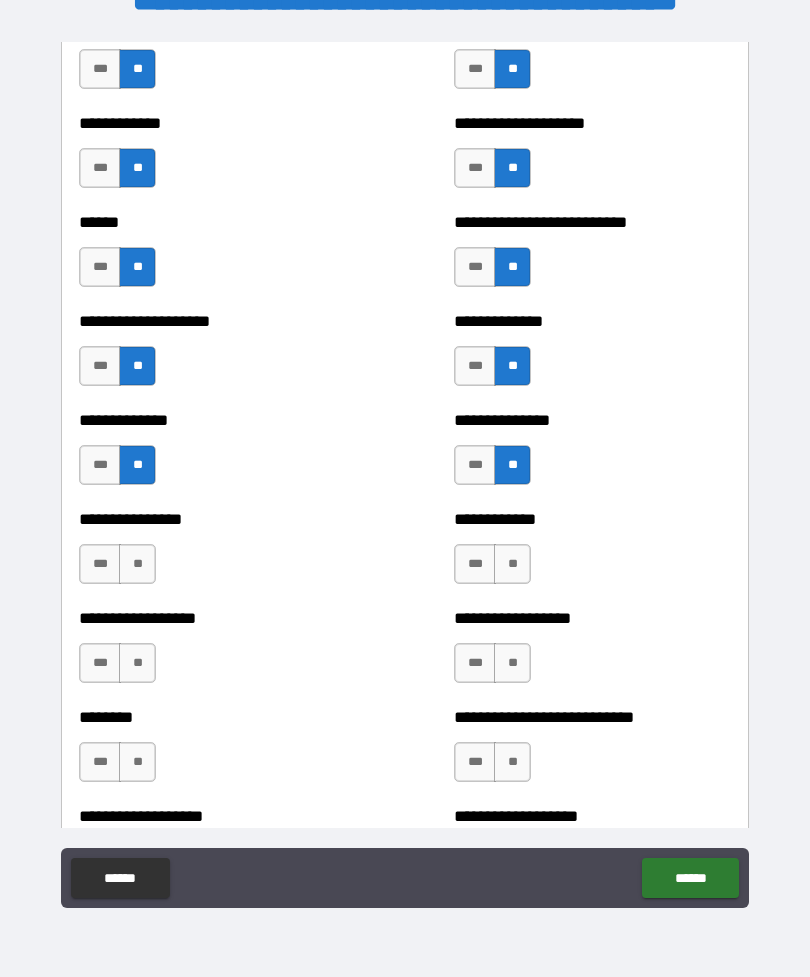 scroll, scrollTop: 4072, scrollLeft: 0, axis: vertical 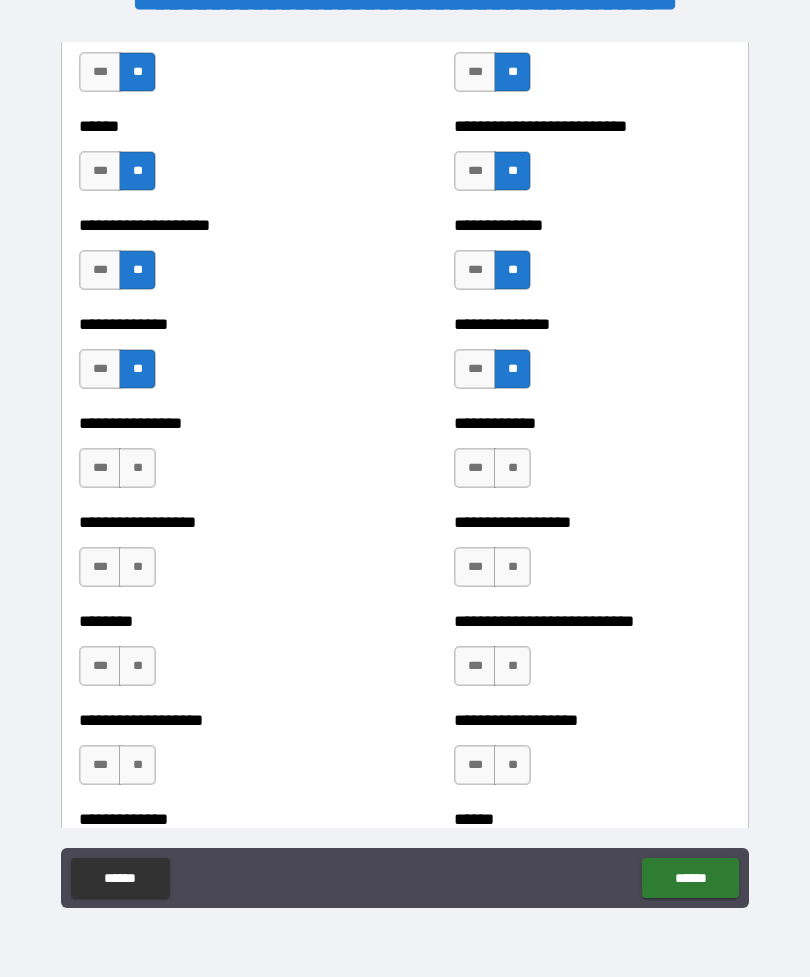 click on "**" at bounding box center [512, 468] 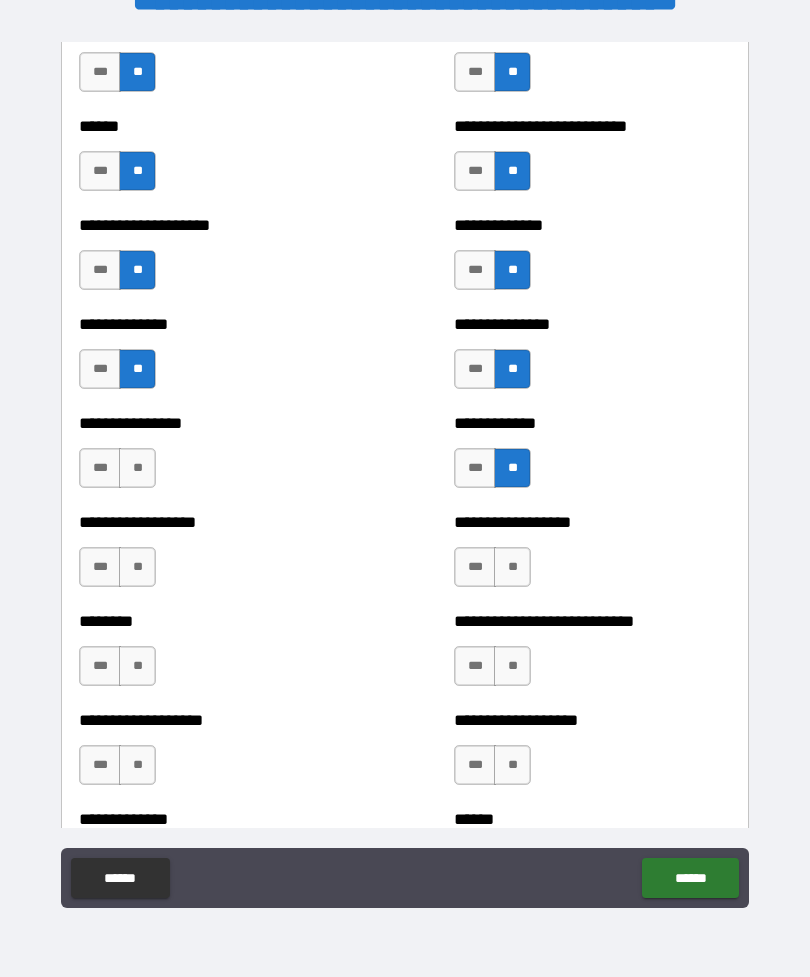 click on "**" at bounding box center (137, 468) 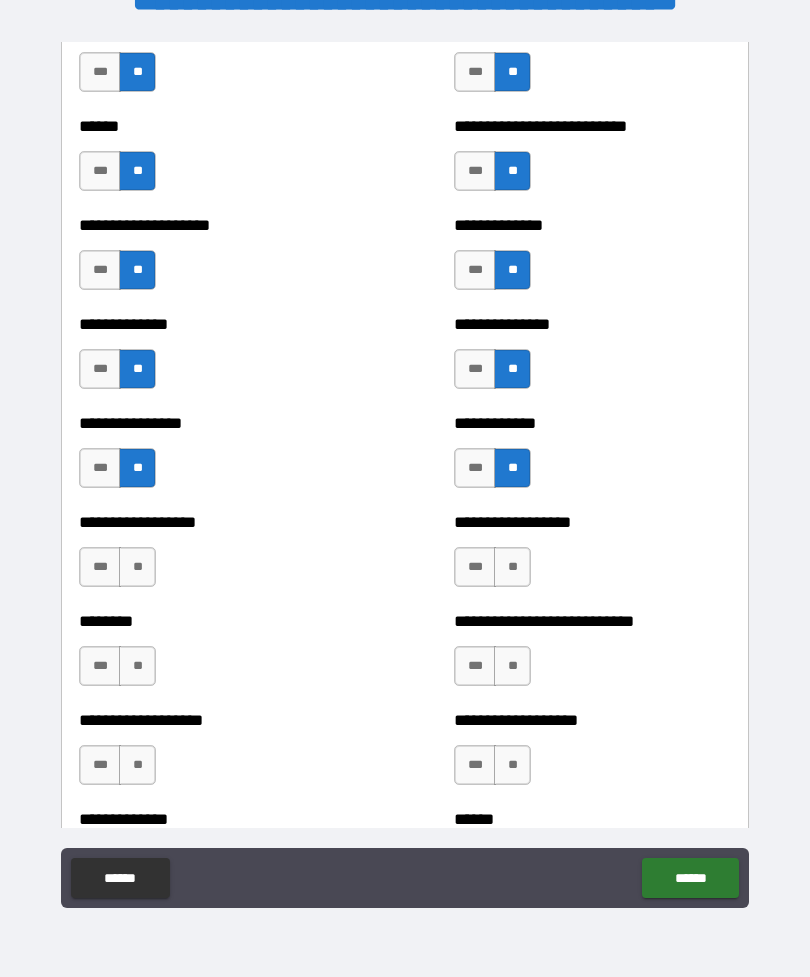 click on "**" at bounding box center (137, 567) 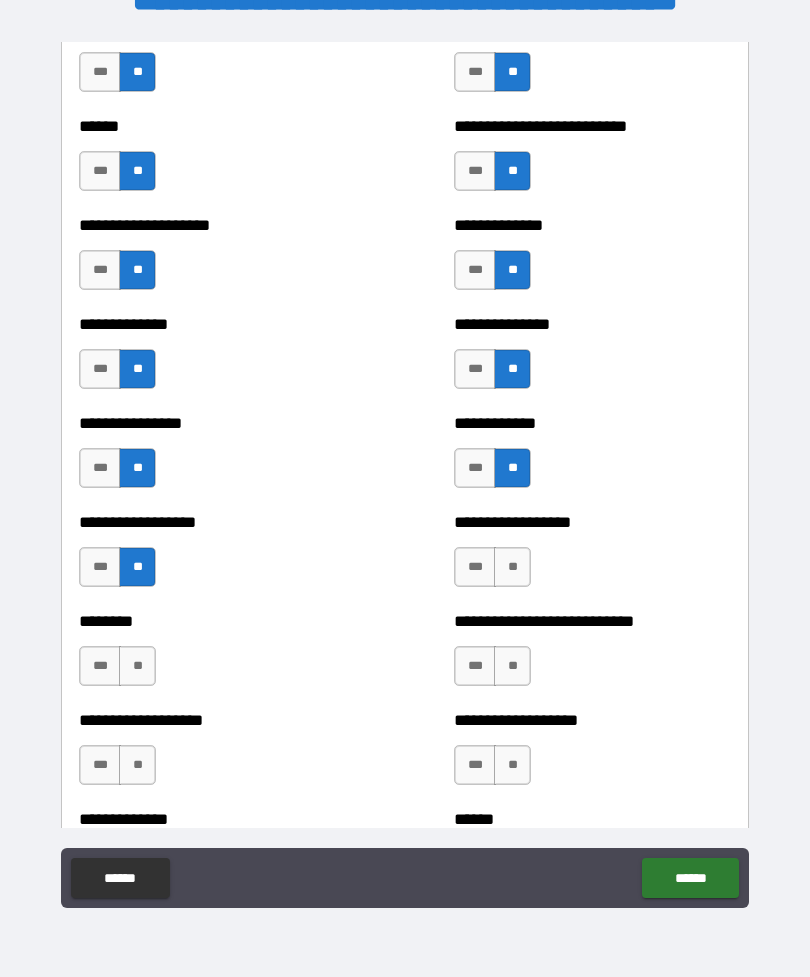 click on "**" at bounding box center [512, 567] 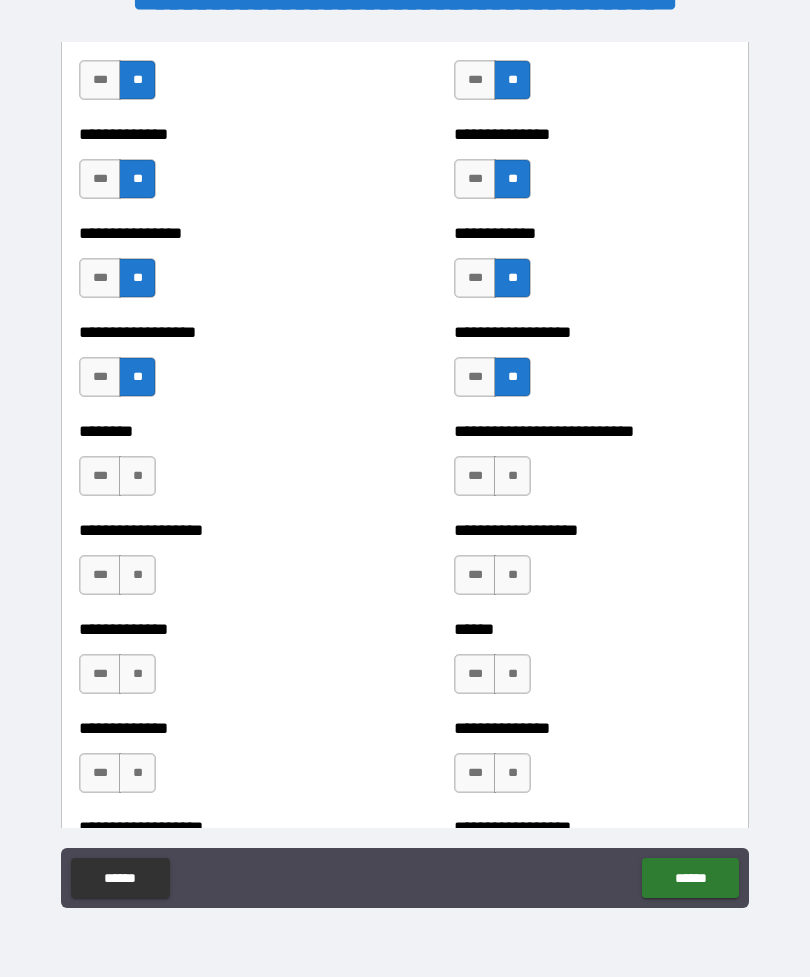 scroll, scrollTop: 4315, scrollLeft: 0, axis: vertical 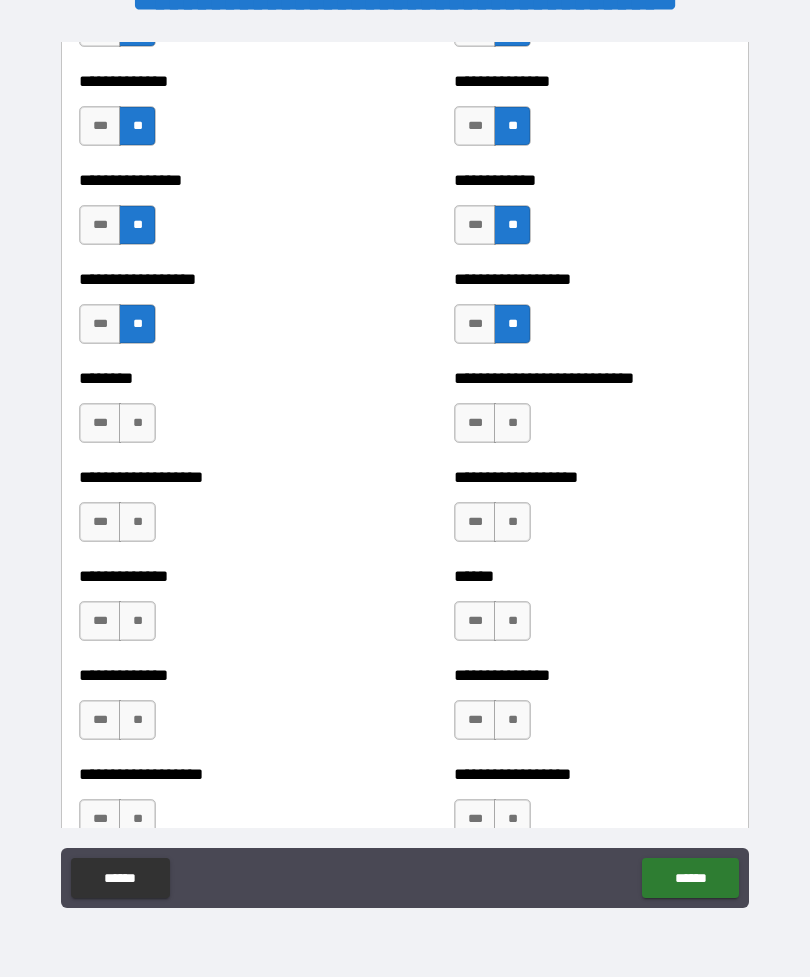 click on "**" at bounding box center [512, 423] 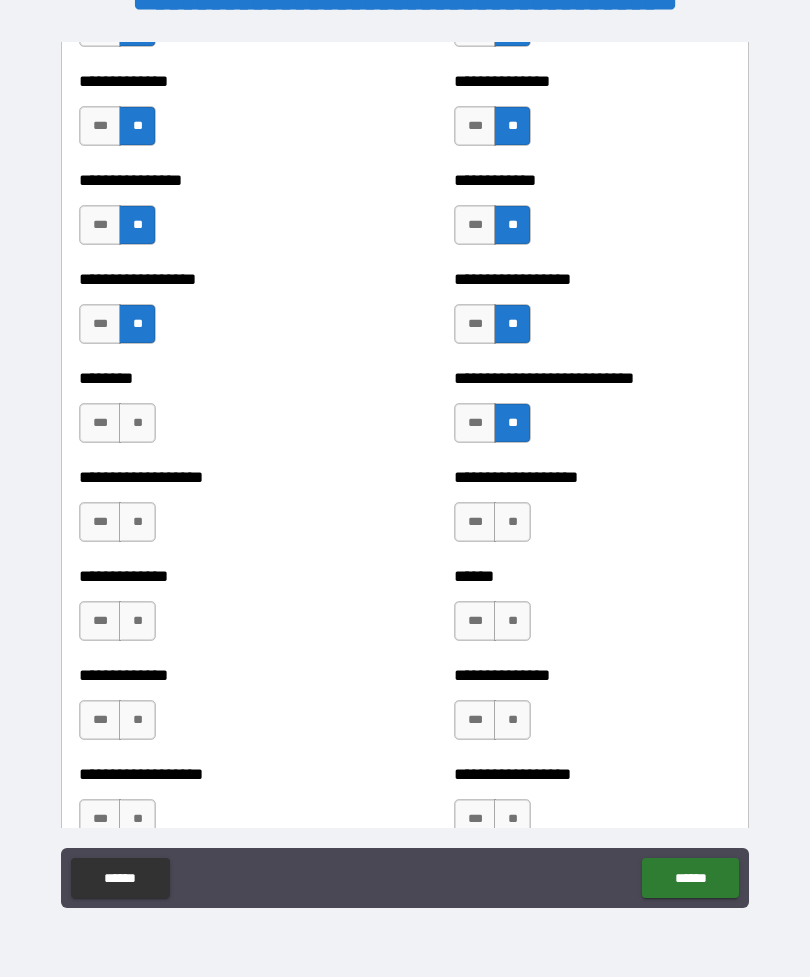 click on "**" at bounding box center [137, 423] 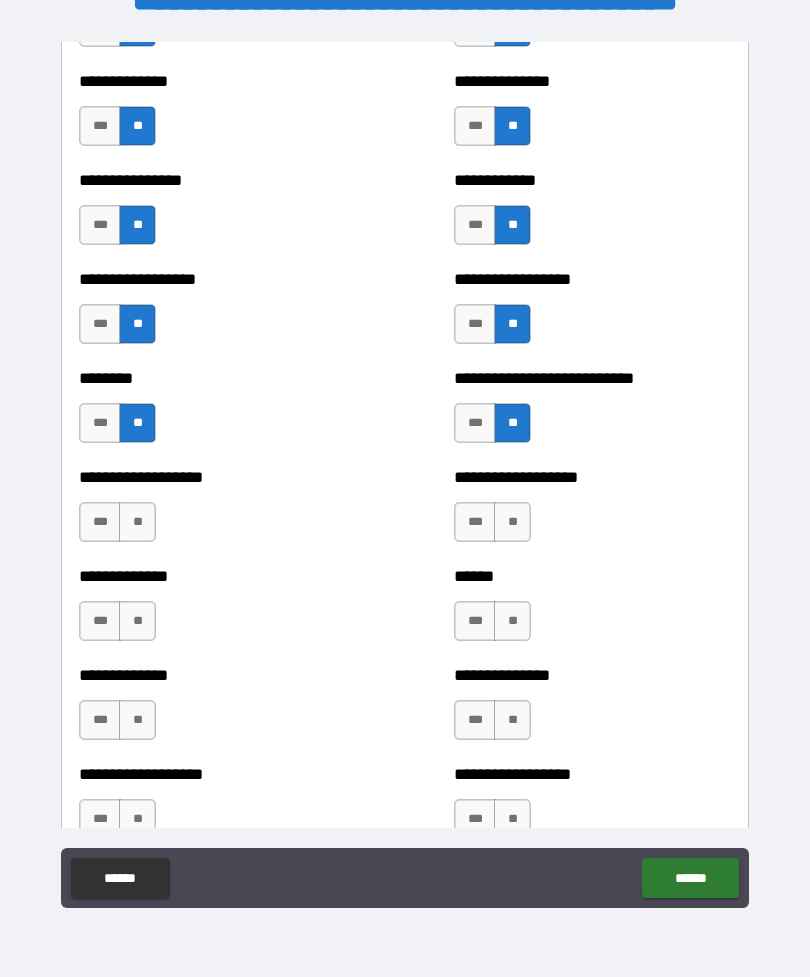 click on "**" at bounding box center [137, 522] 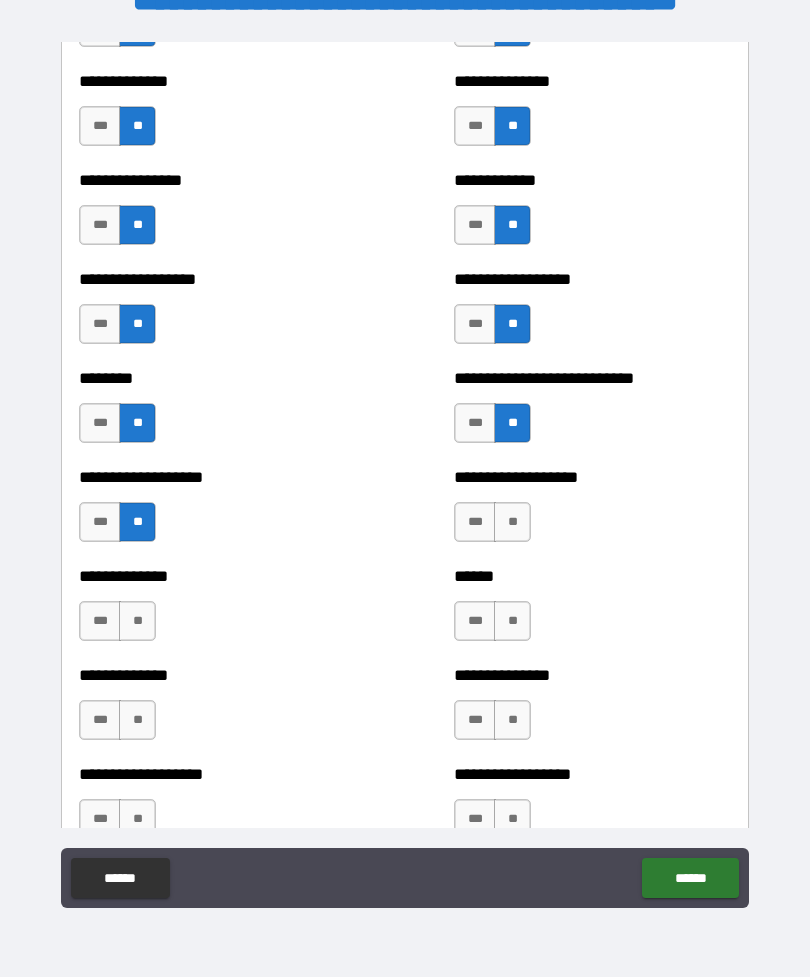 click on "**" at bounding box center [512, 522] 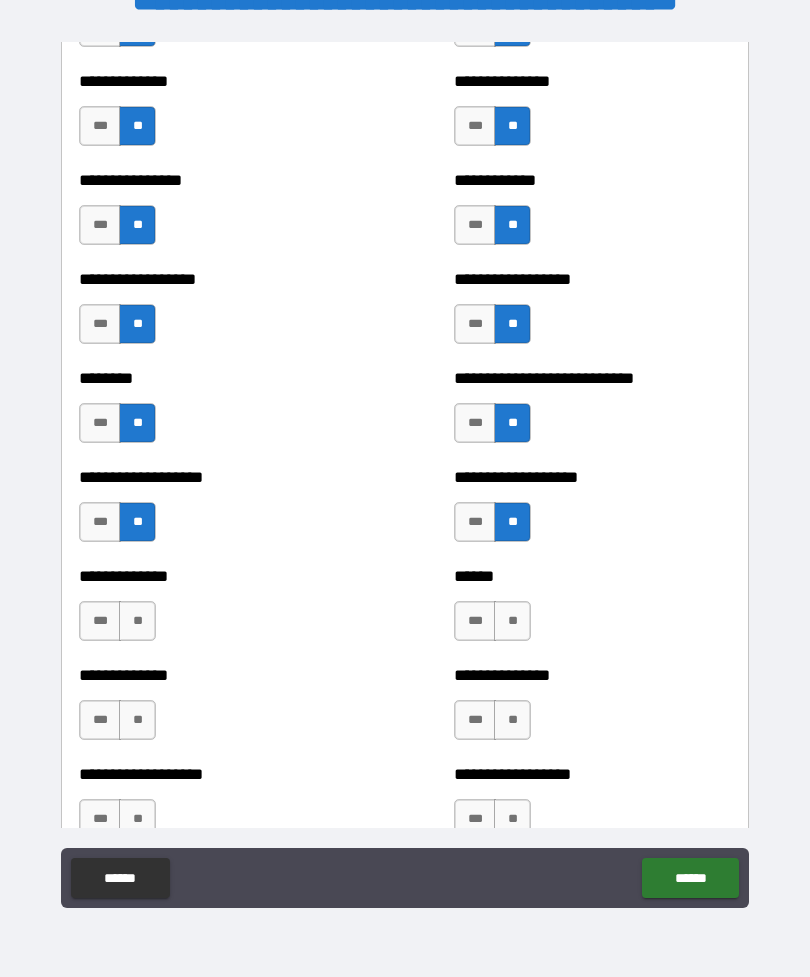 click on "**" at bounding box center [137, 621] 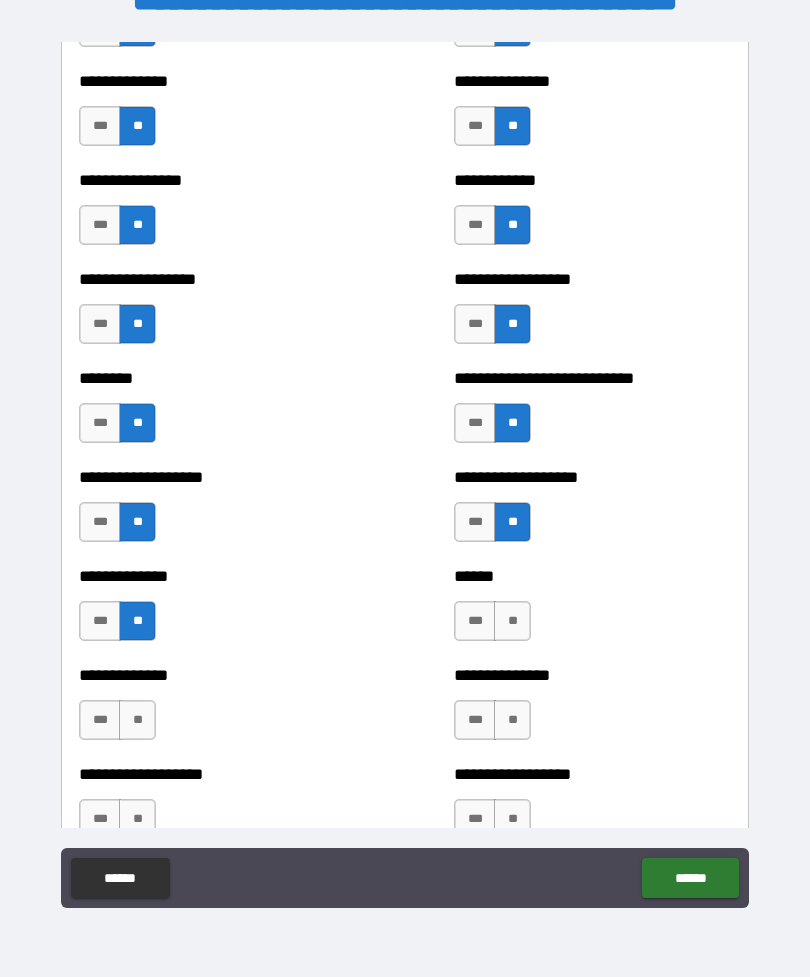 click on "**" at bounding box center [137, 720] 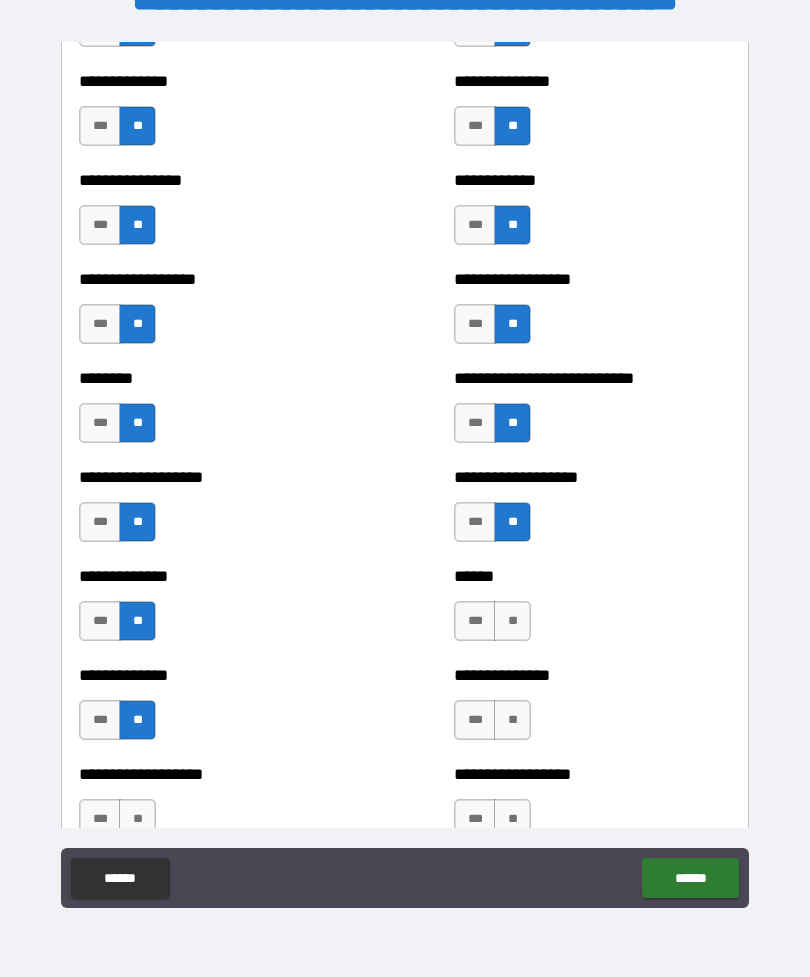 click on "**" at bounding box center [512, 720] 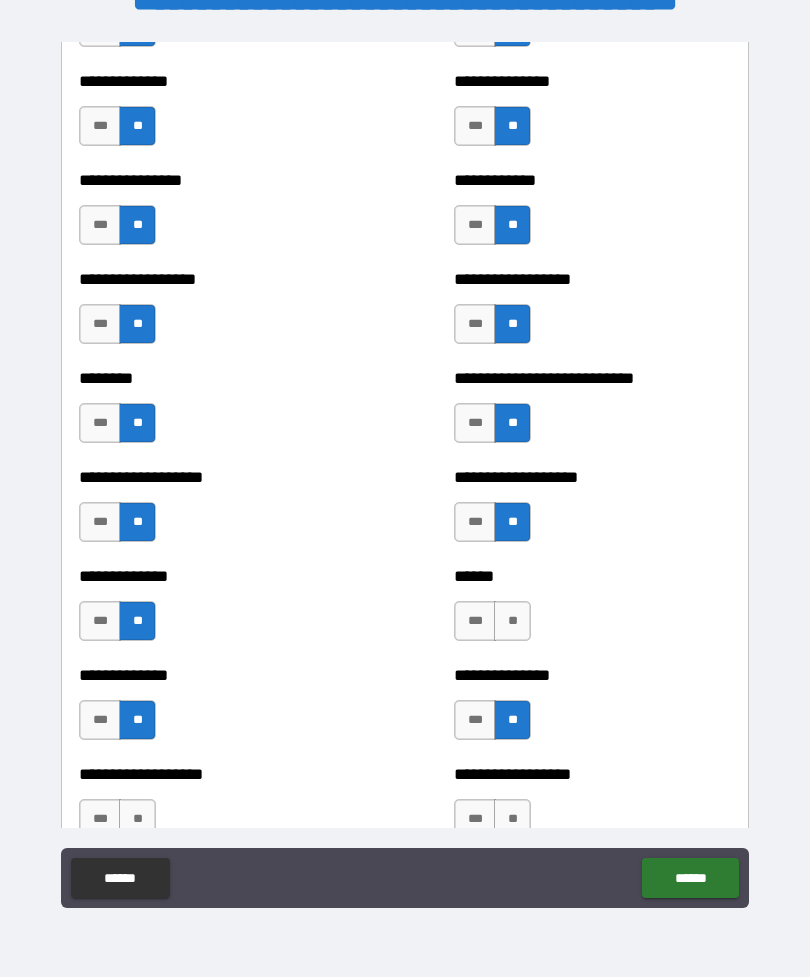 click on "*** **" at bounding box center [492, 621] 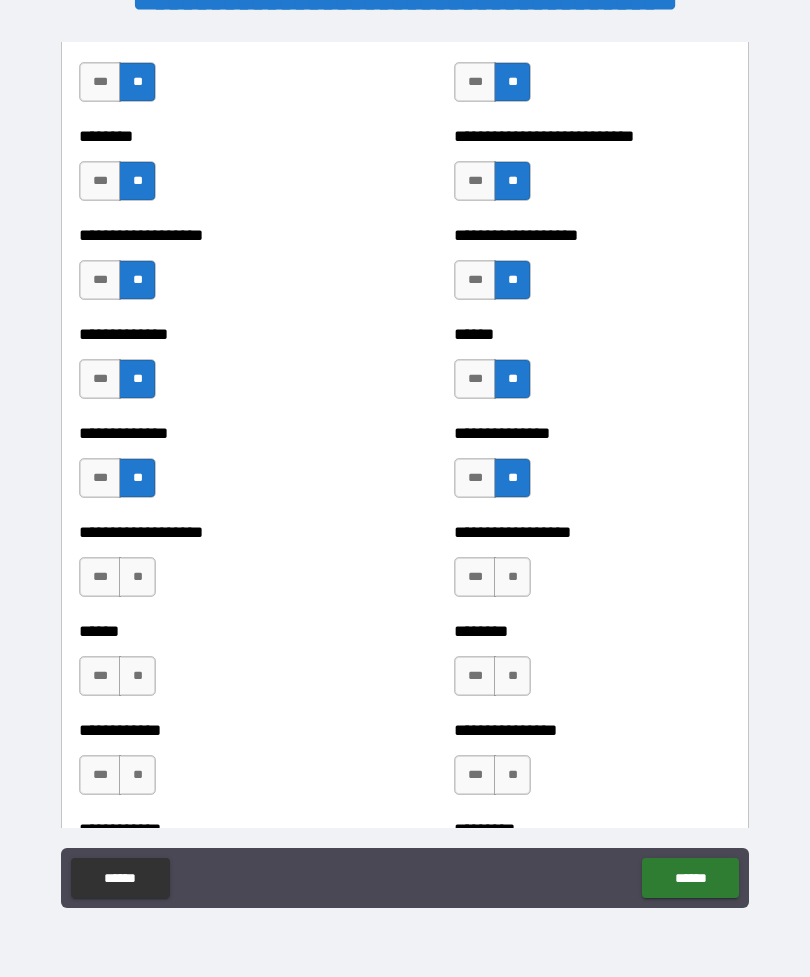 scroll, scrollTop: 4634, scrollLeft: 0, axis: vertical 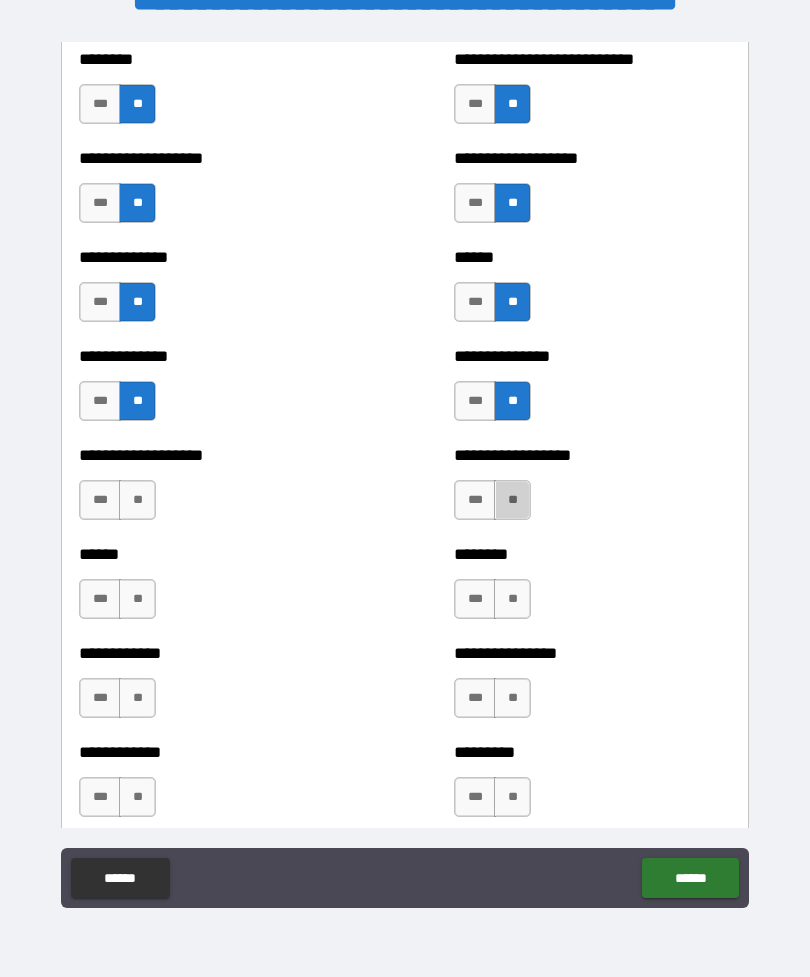 click on "**" at bounding box center (512, 500) 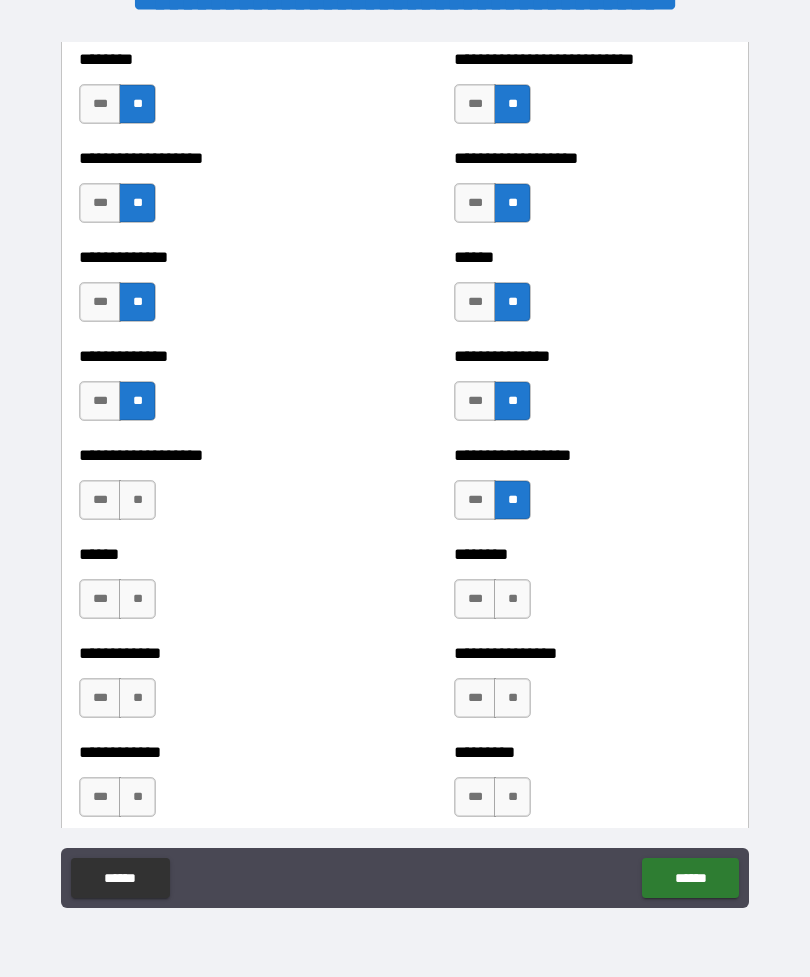 click on "**" at bounding box center (512, 599) 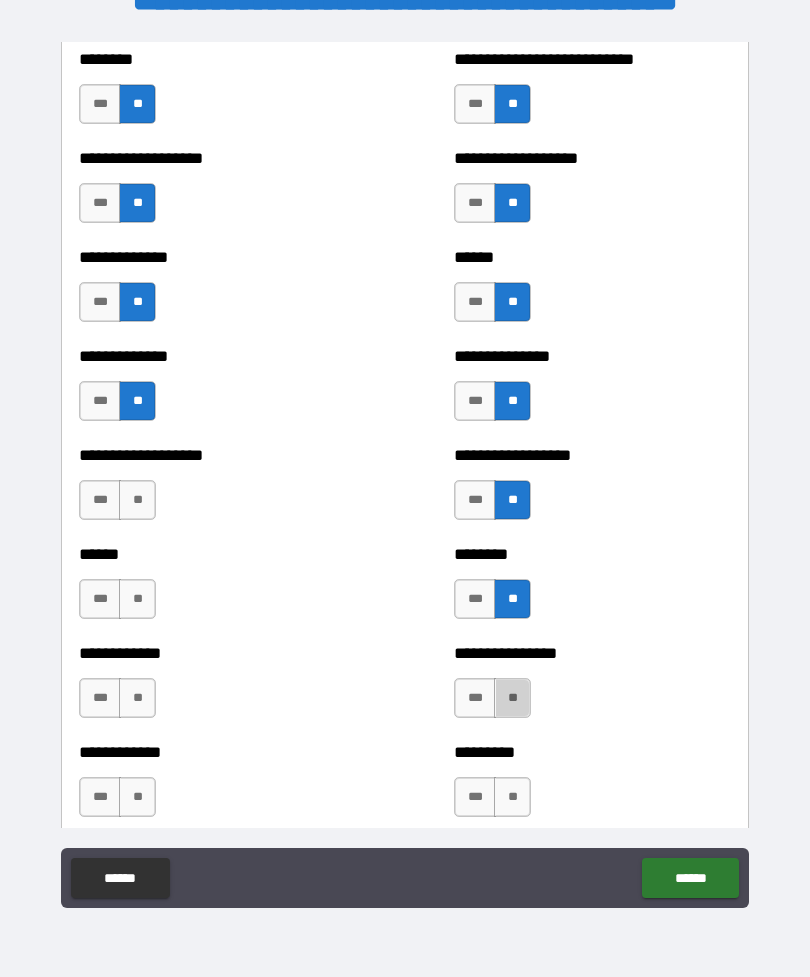 click on "**" at bounding box center [512, 797] 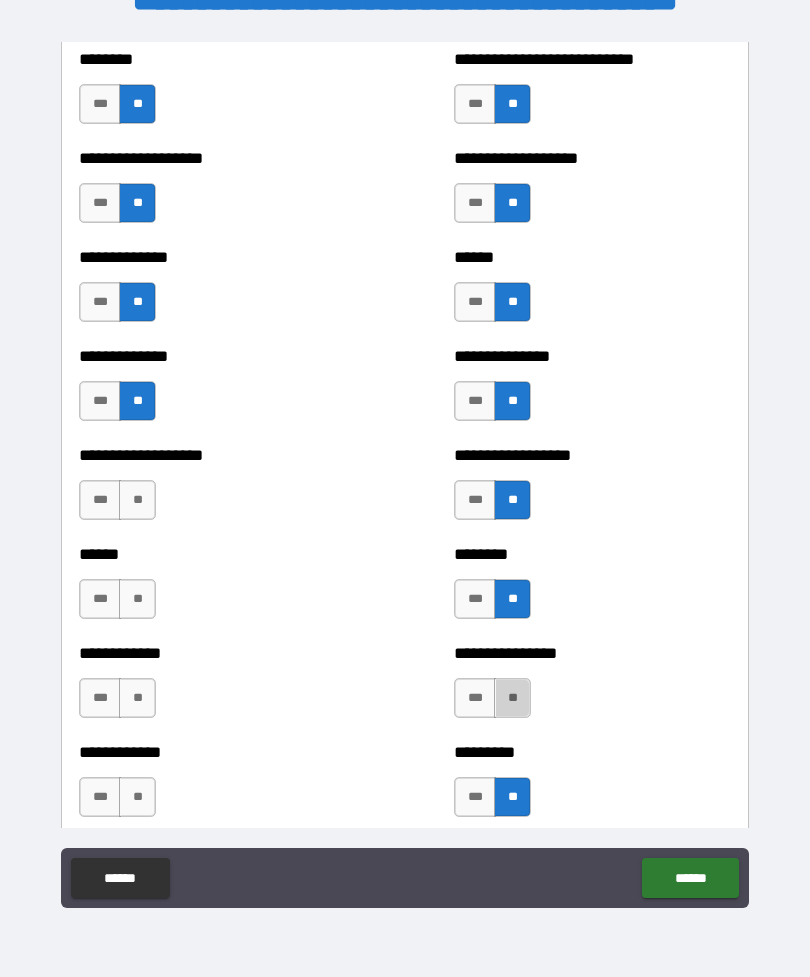 click on "**" at bounding box center [512, 698] 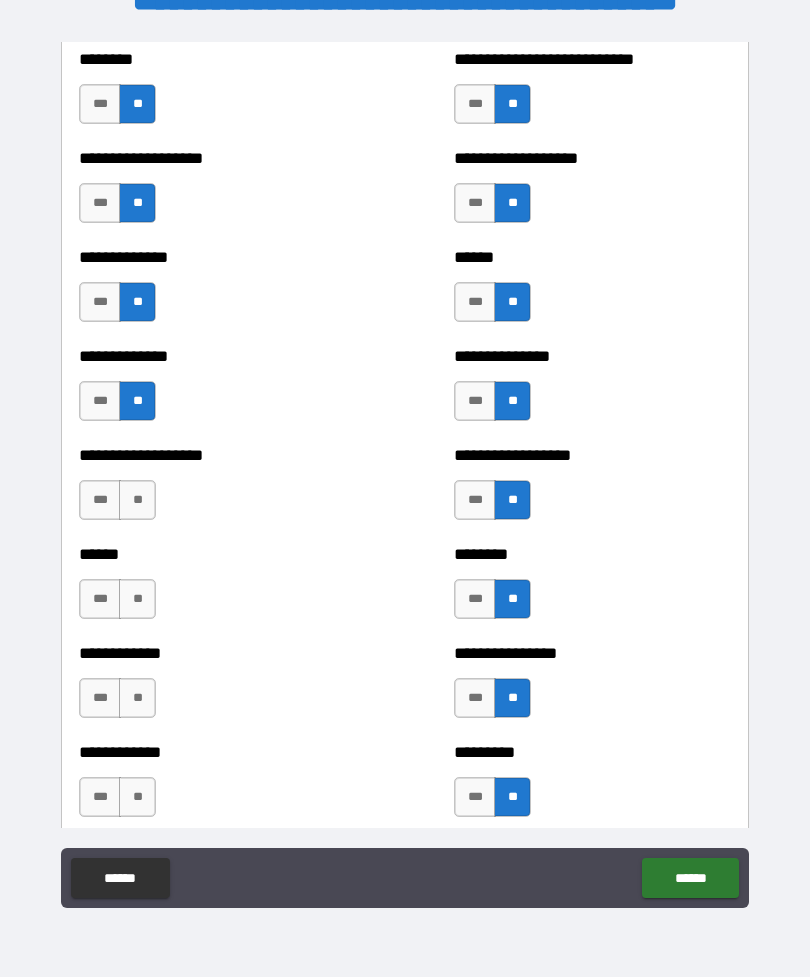 click on "**" at bounding box center [137, 500] 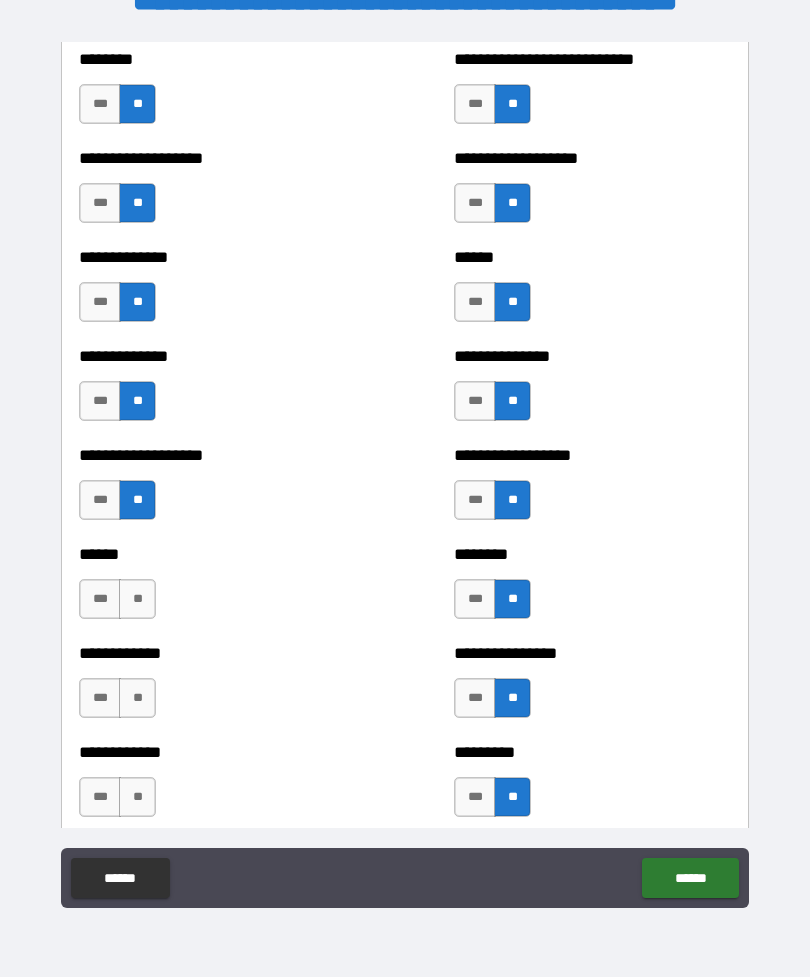 click on "**" at bounding box center (137, 599) 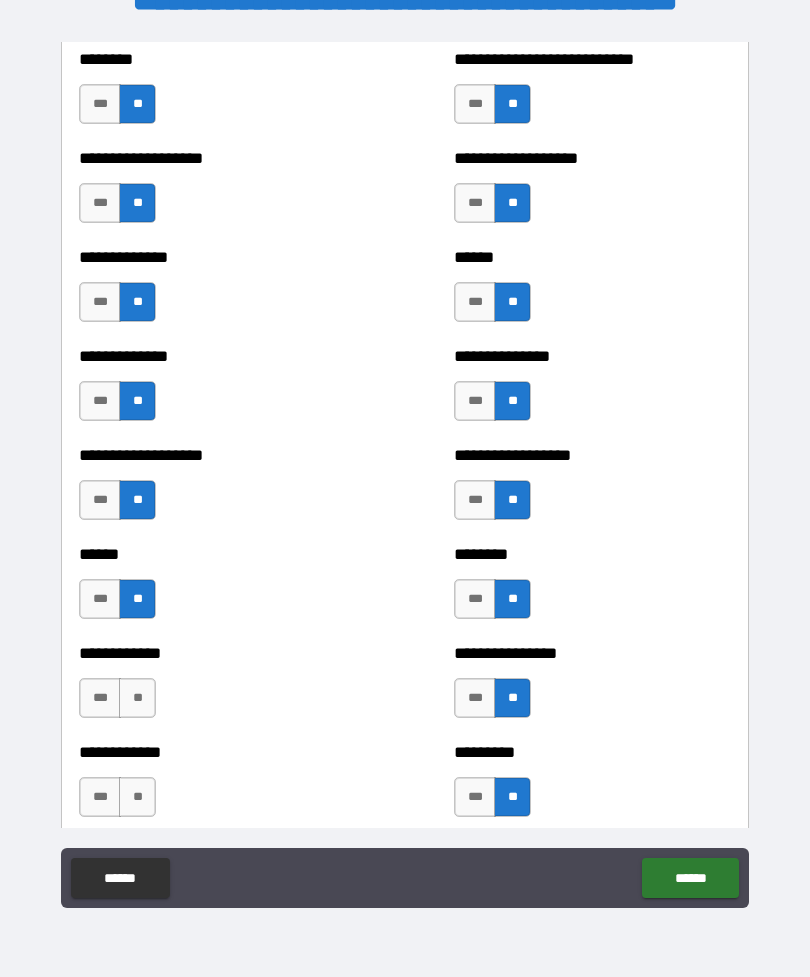 click on "**" at bounding box center (137, 698) 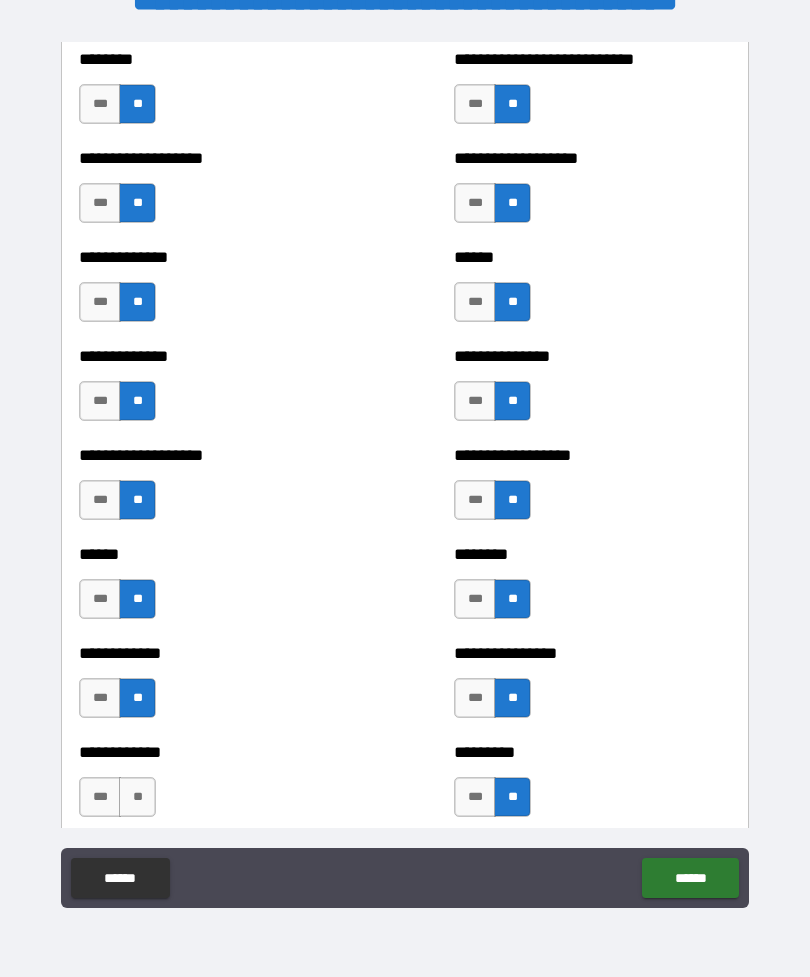 click on "**" at bounding box center [137, 797] 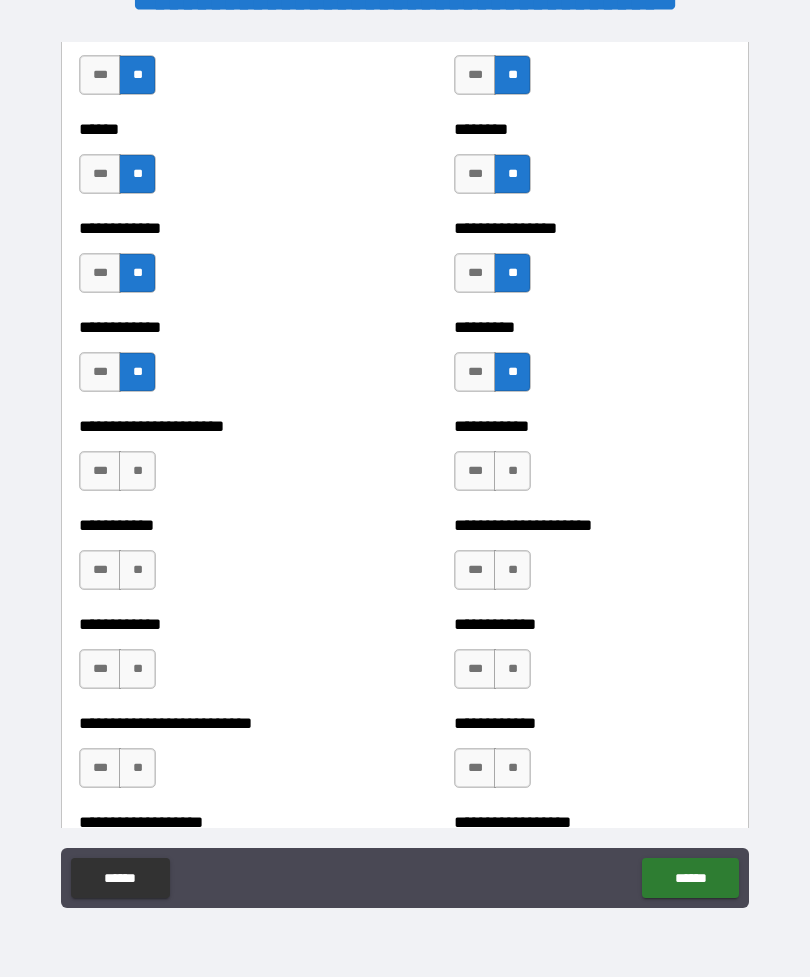 scroll, scrollTop: 5062, scrollLeft: 0, axis: vertical 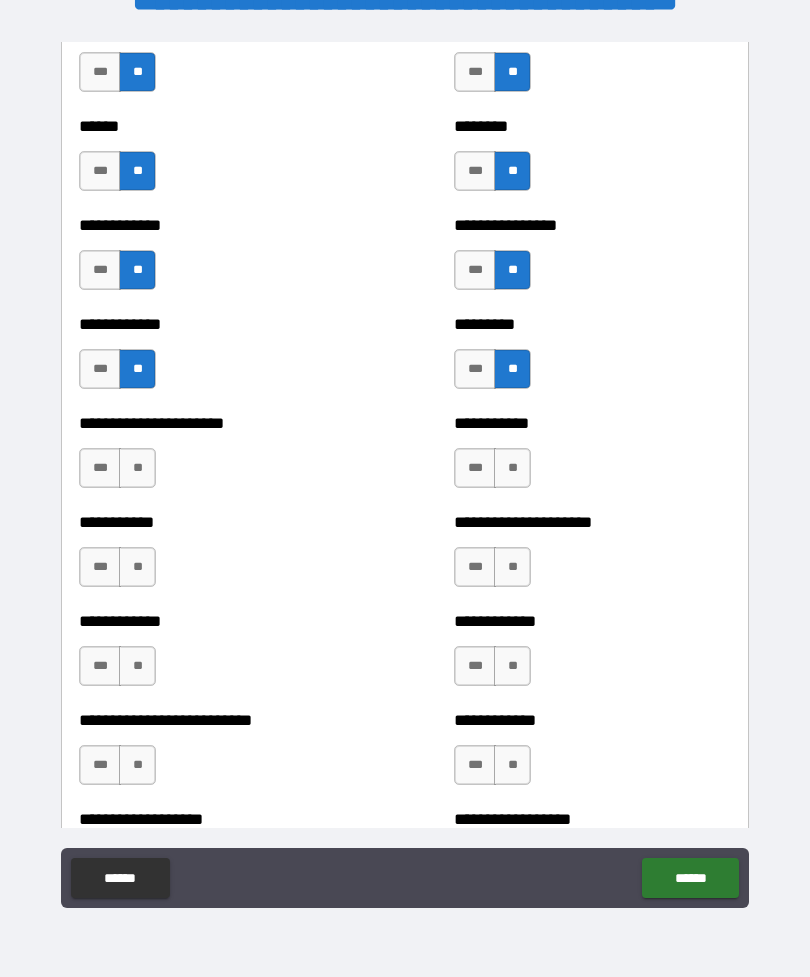 click on "**" at bounding box center [137, 468] 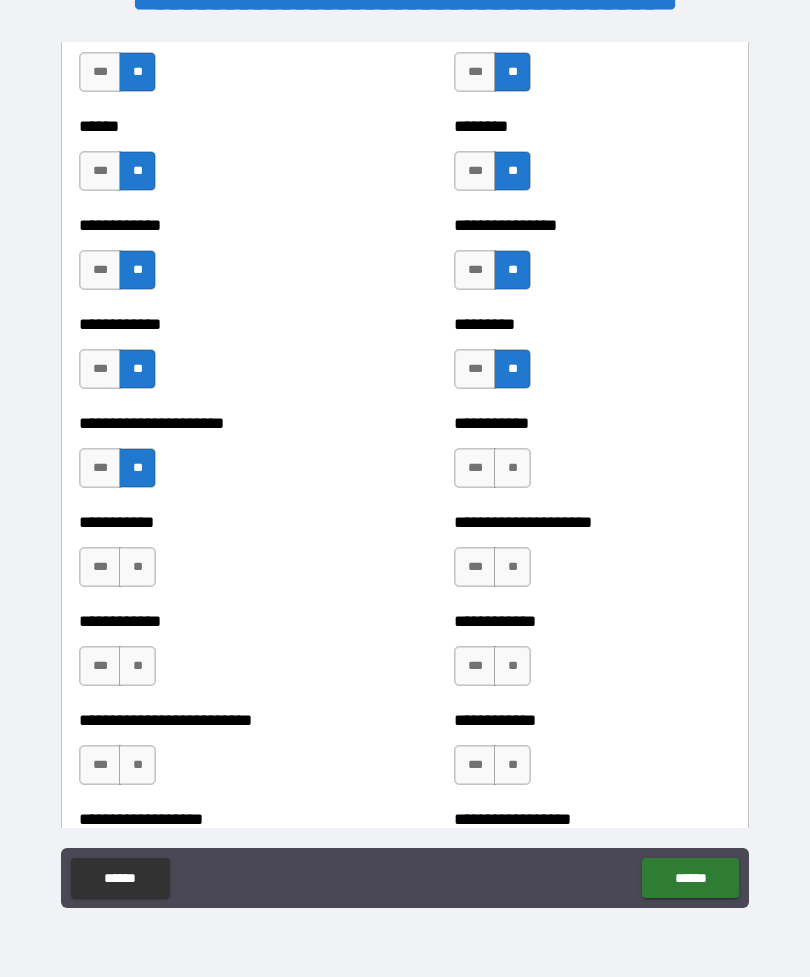 click on "**" at bounding box center [512, 468] 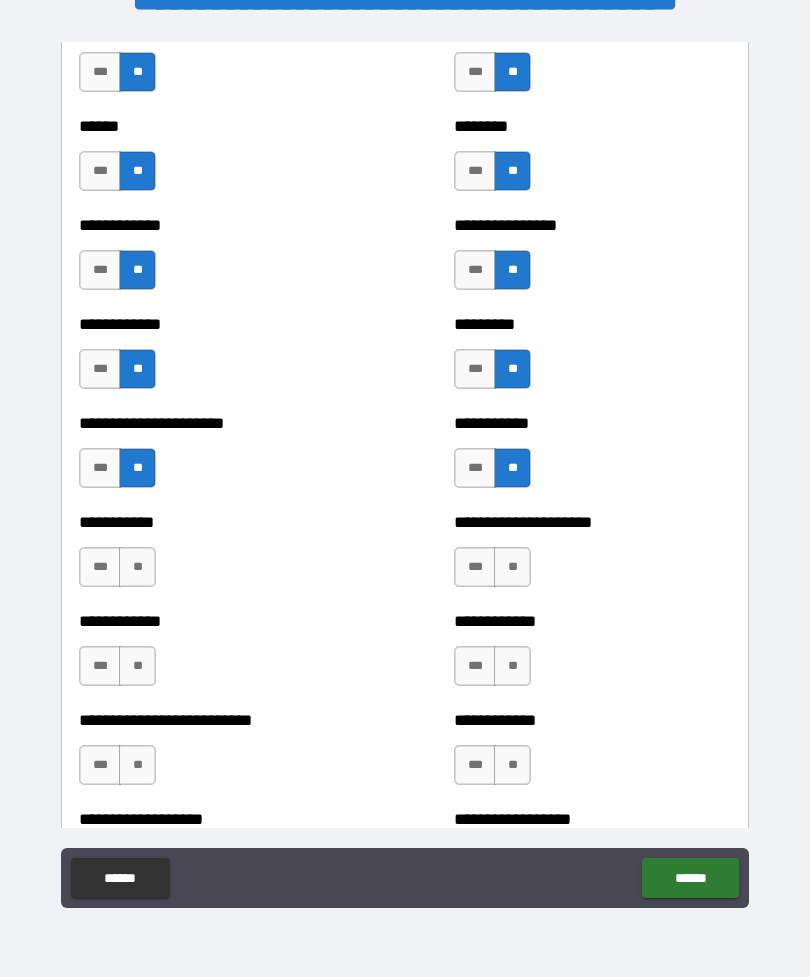 click on "**" at bounding box center [512, 567] 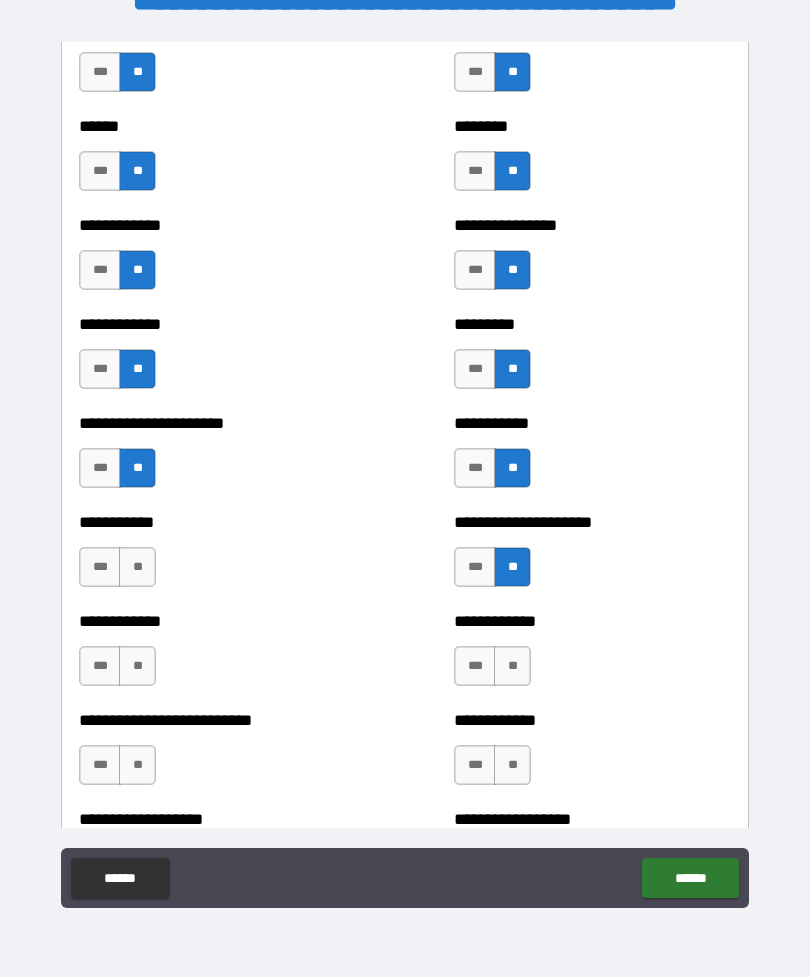 click on "**" at bounding box center (137, 567) 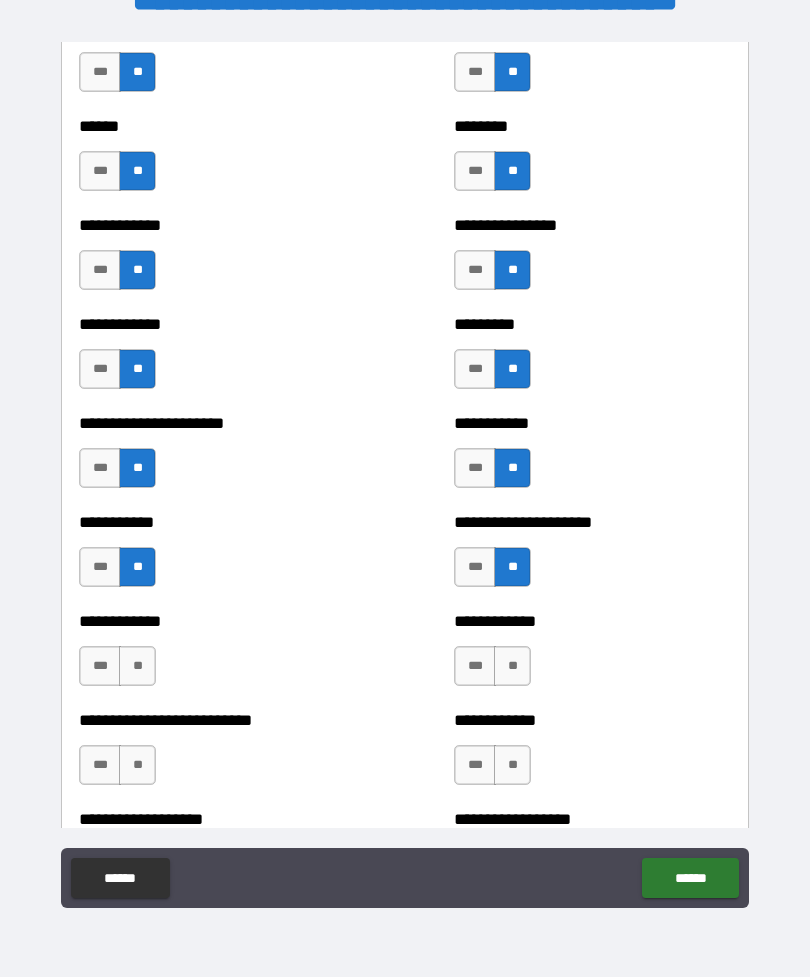 click on "**" at bounding box center [512, 666] 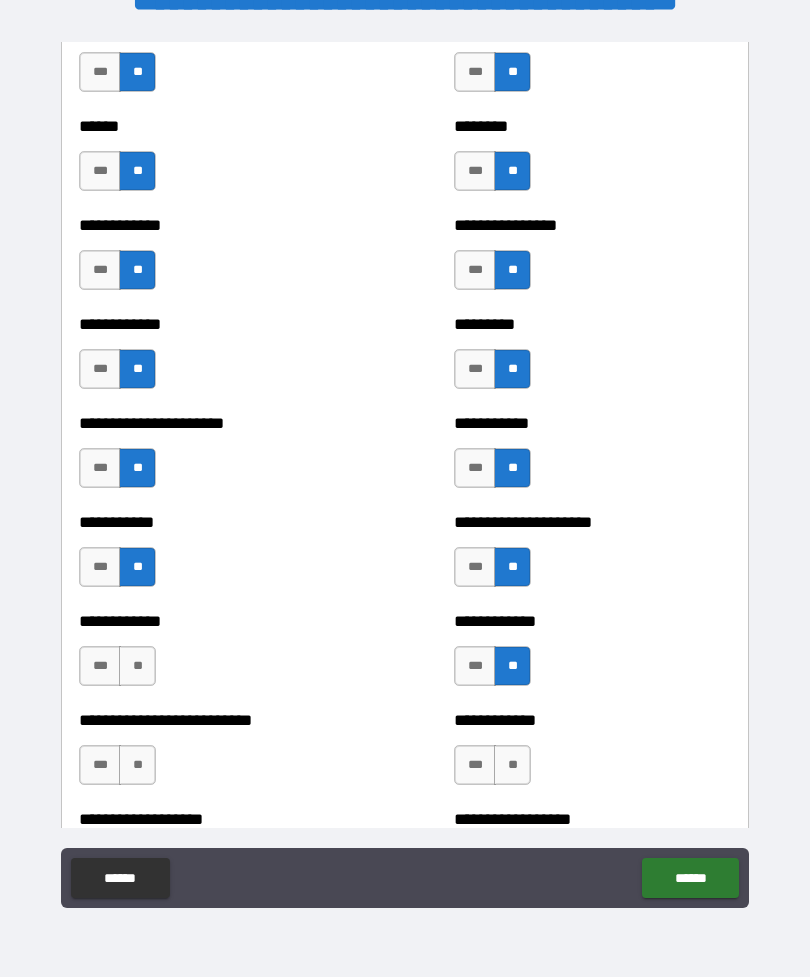 click on "**" at bounding box center (137, 666) 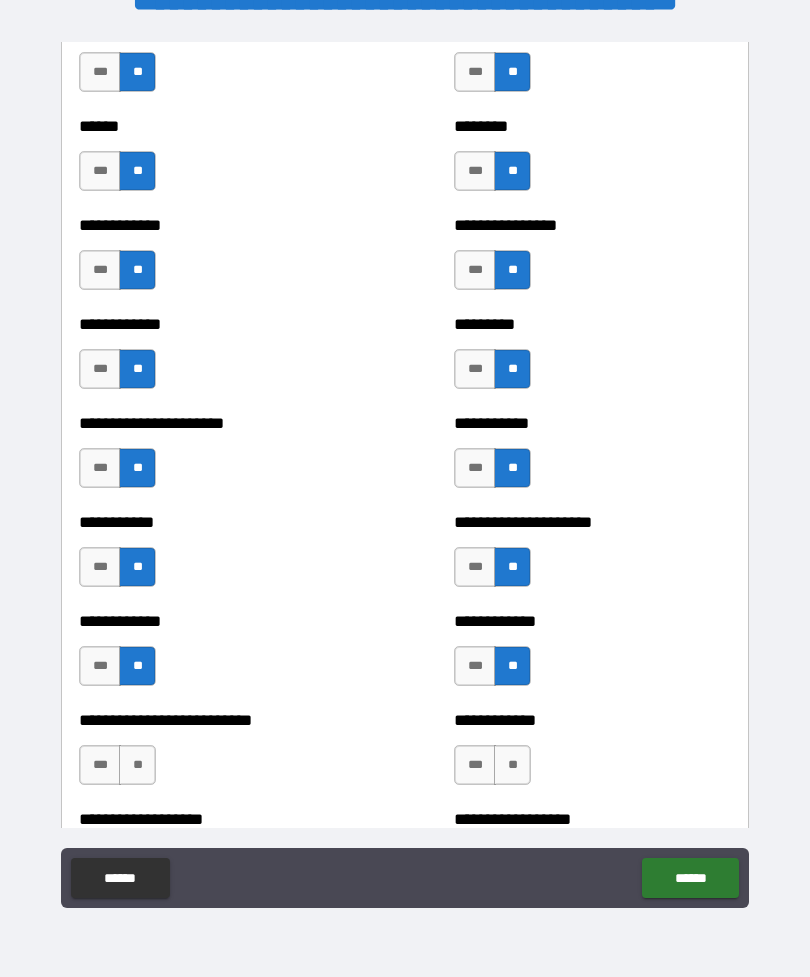 click on "**" at bounding box center [512, 765] 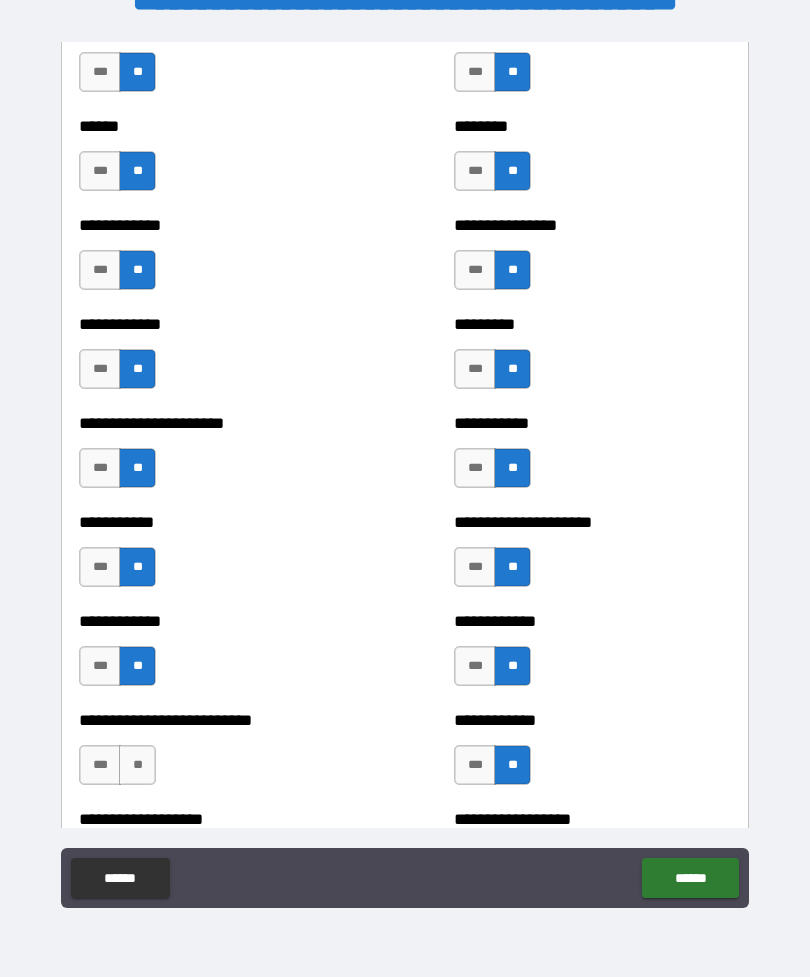 click on "**" at bounding box center (137, 765) 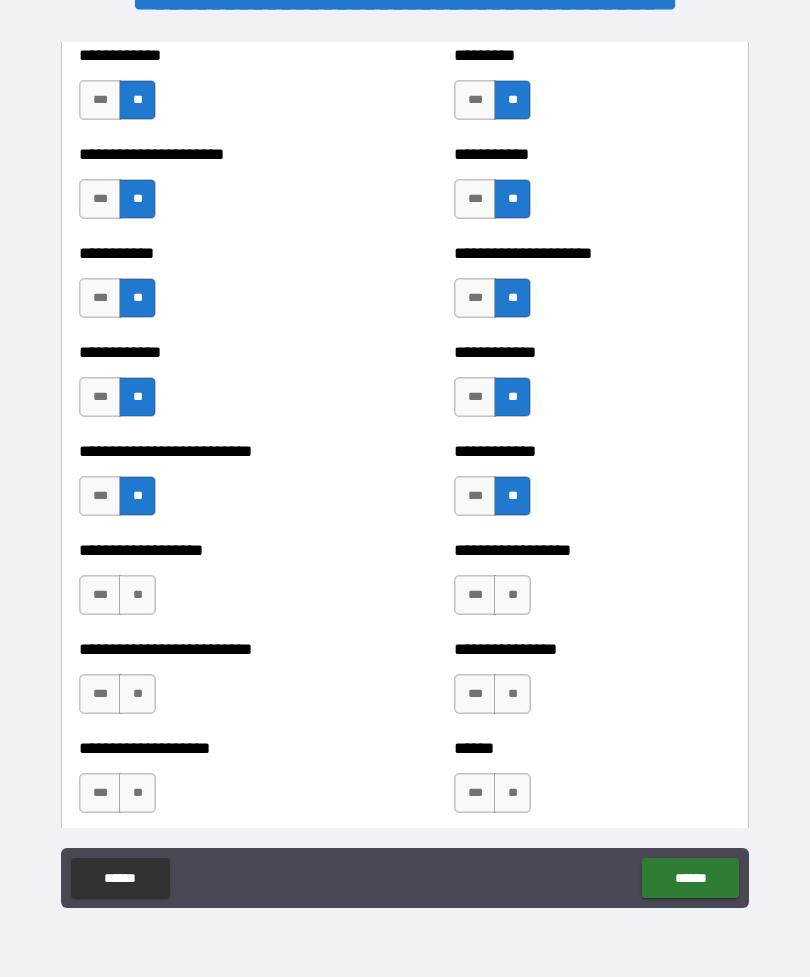 scroll, scrollTop: 5335, scrollLeft: 0, axis: vertical 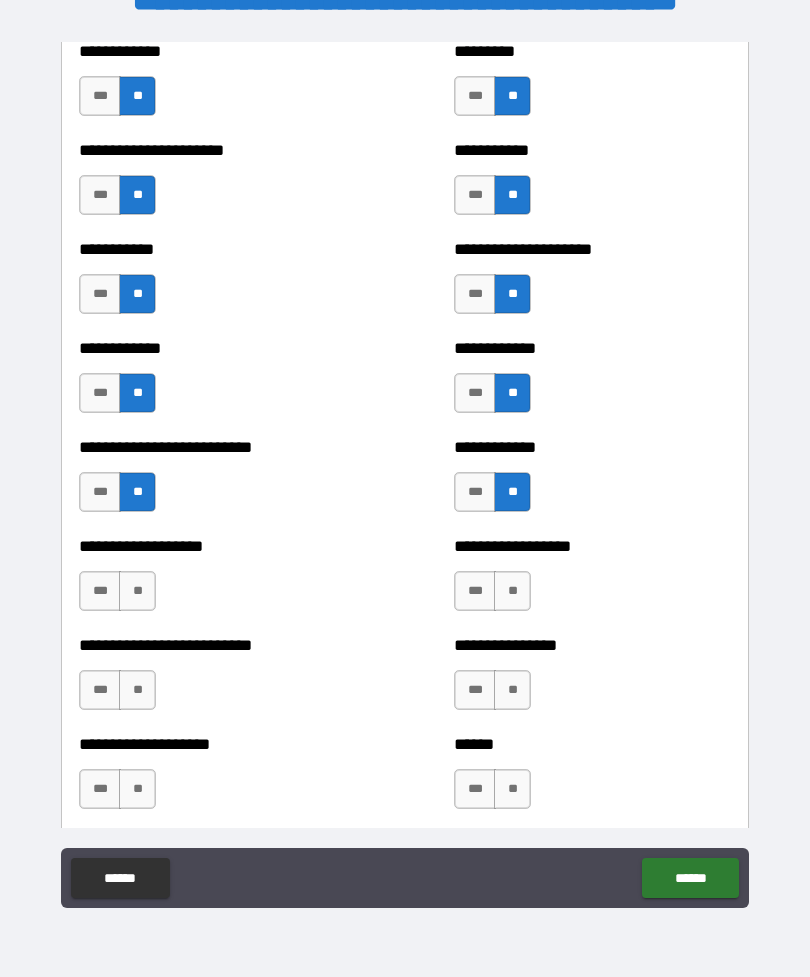 click on "**" at bounding box center (512, 591) 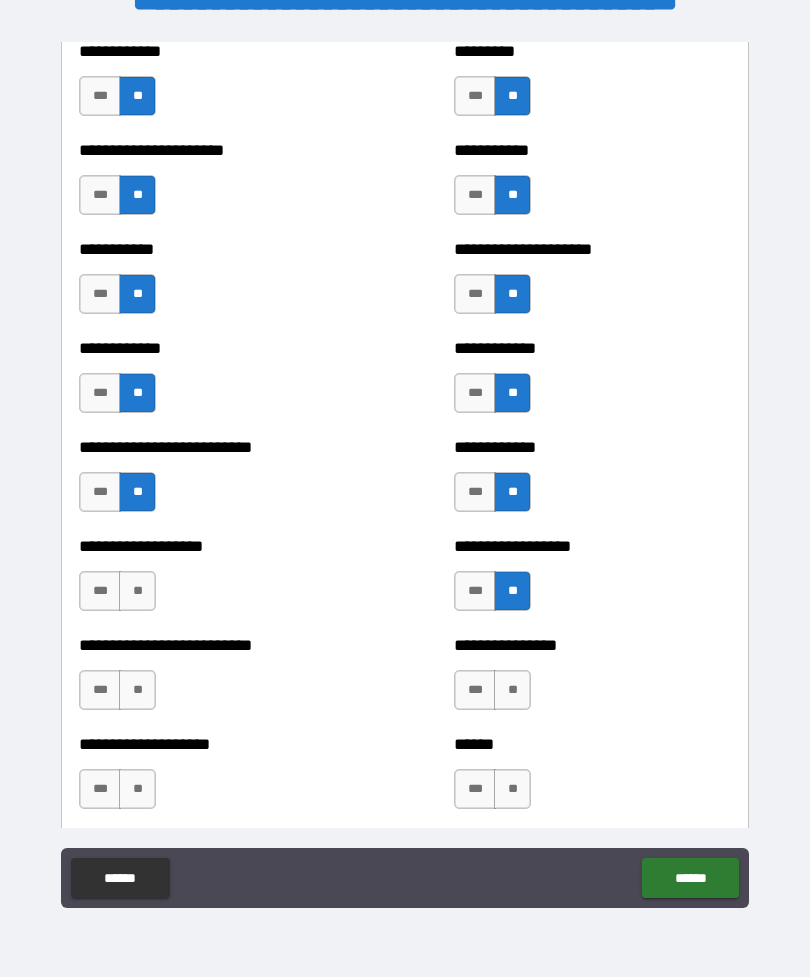 click on "**" at bounding box center [137, 591] 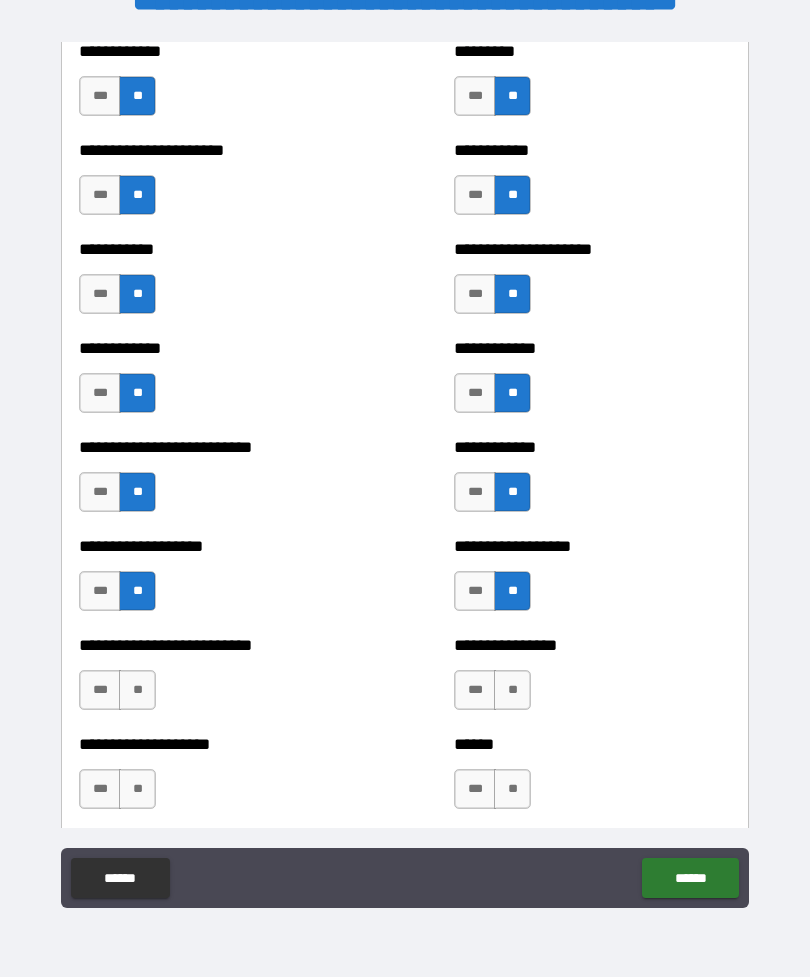 click on "**" at bounding box center (512, 690) 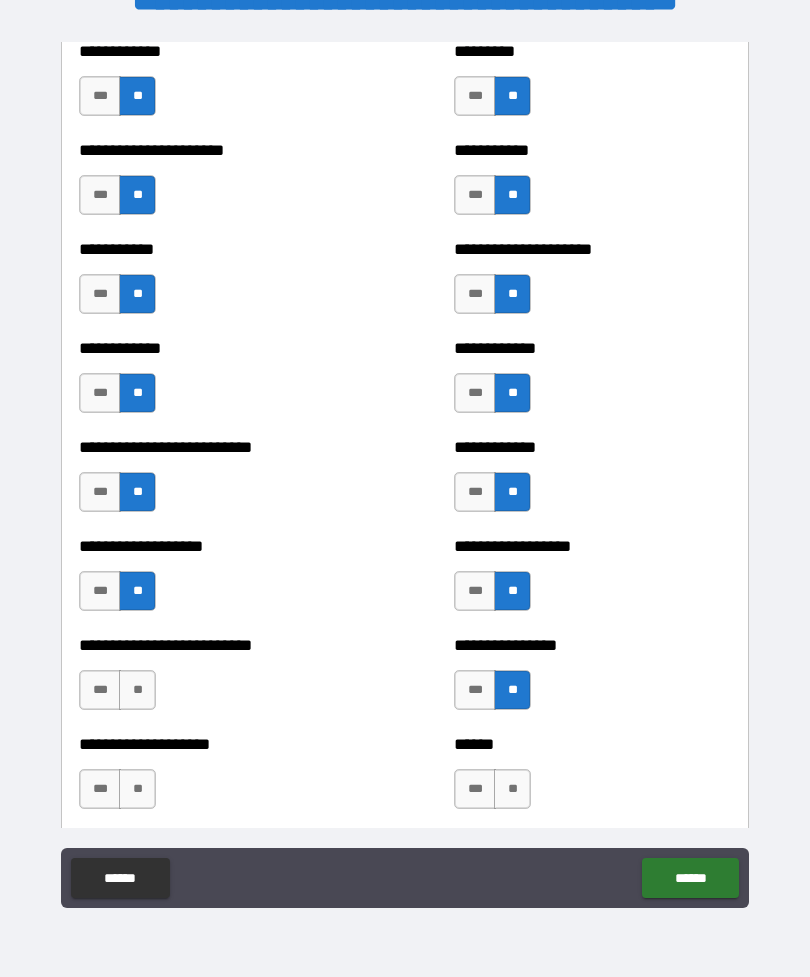 click on "**" at bounding box center [137, 690] 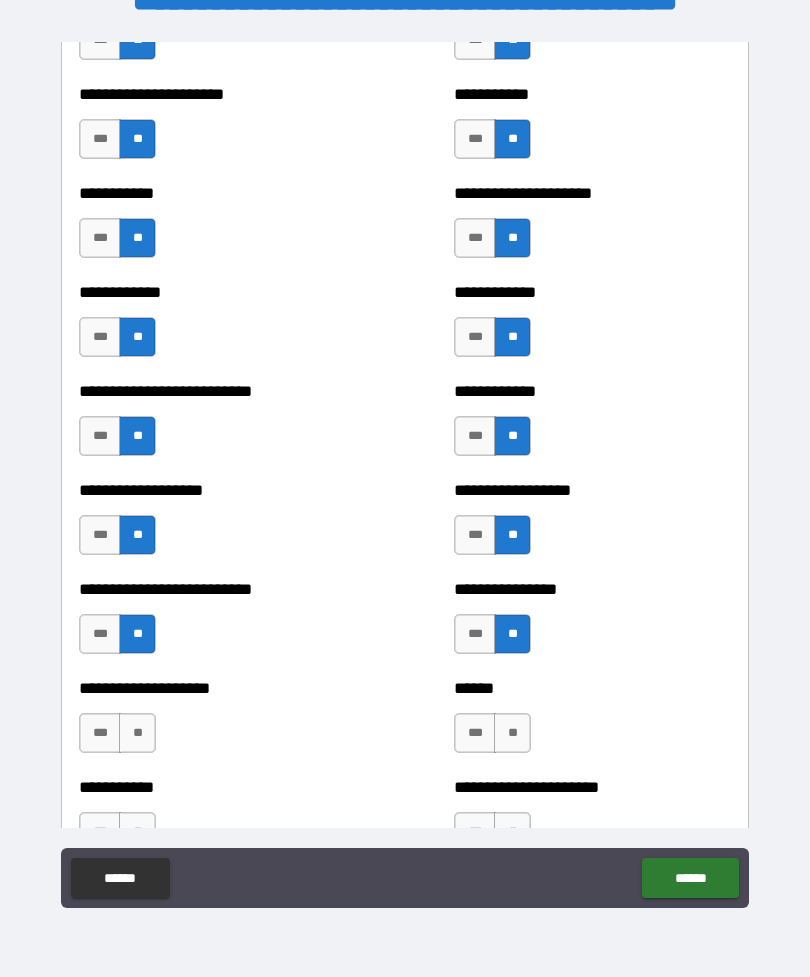 scroll, scrollTop: 5461, scrollLeft: 0, axis: vertical 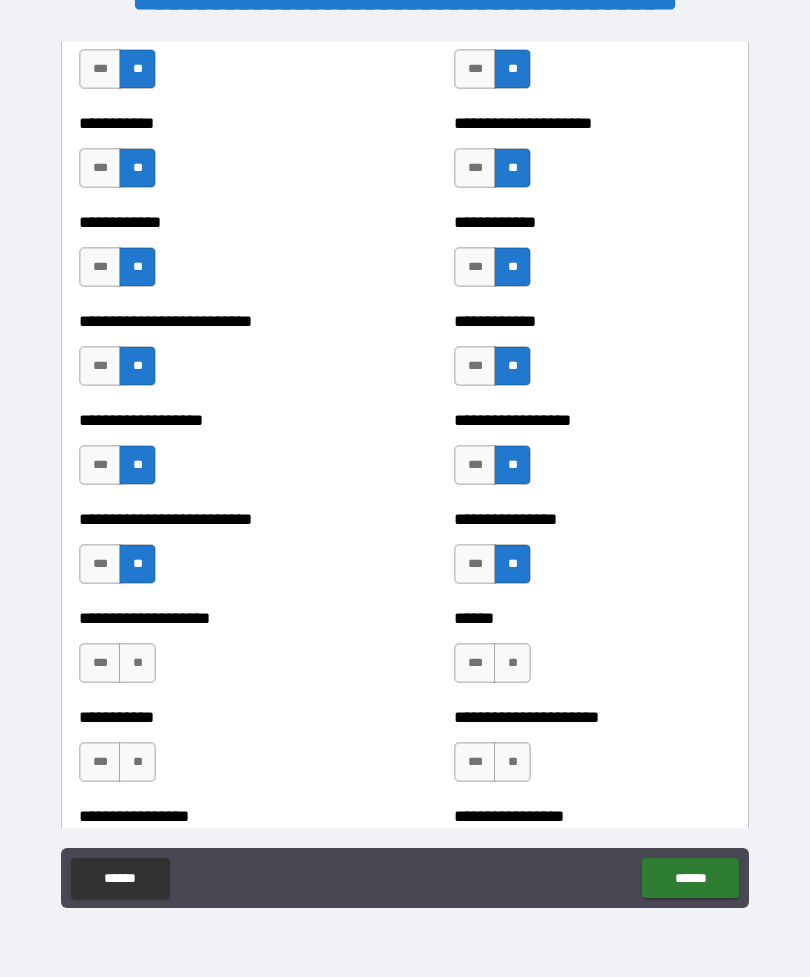 click on "**" at bounding box center [512, 663] 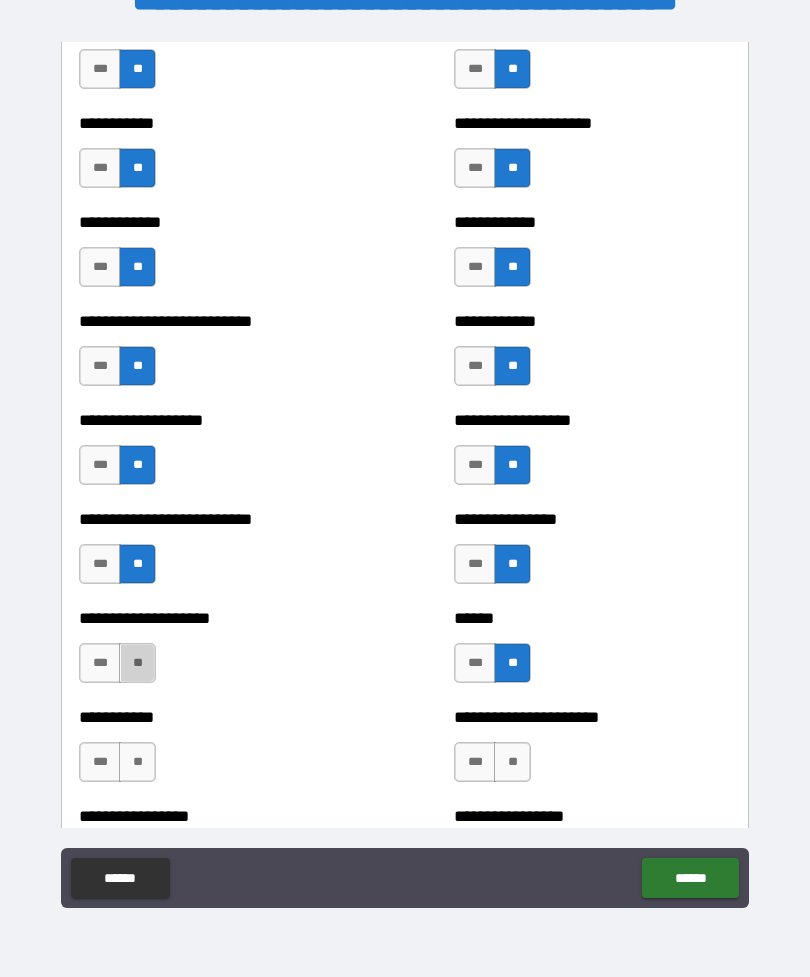 click on "**" at bounding box center [137, 663] 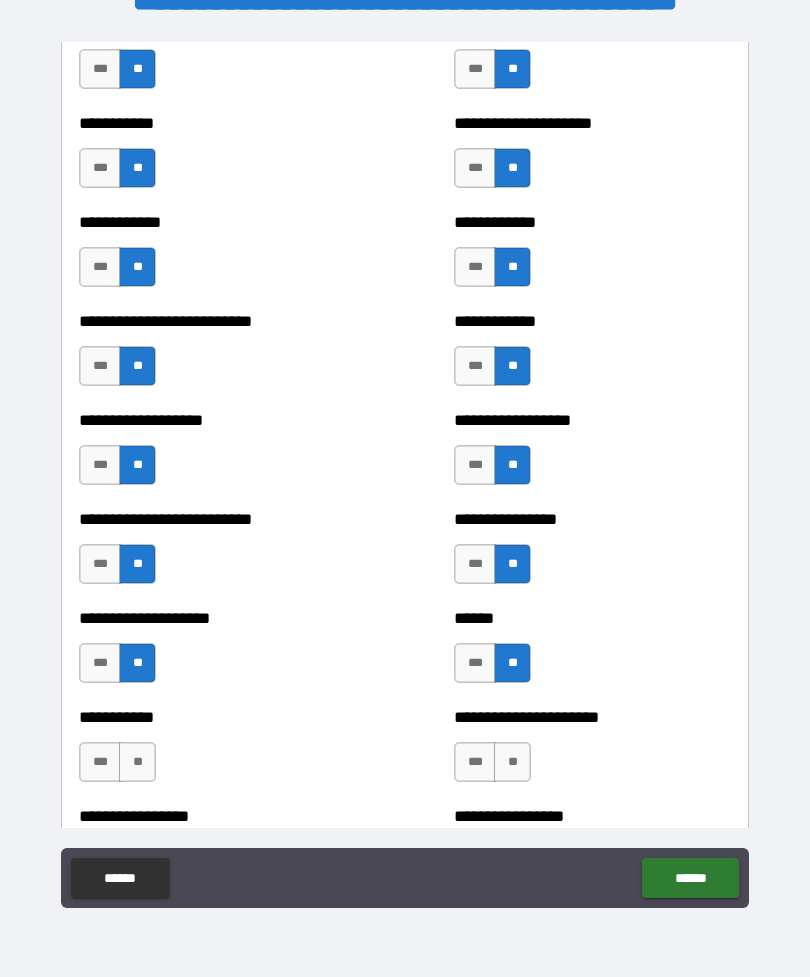 click on "**" at bounding box center (512, 762) 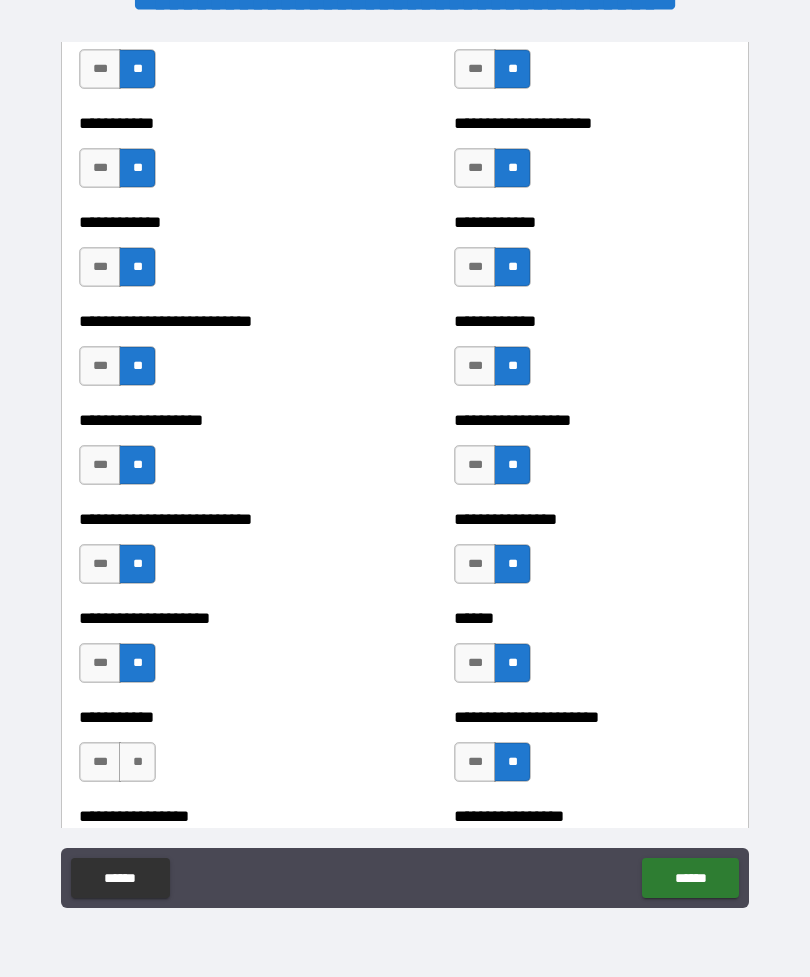 click on "**" at bounding box center [137, 762] 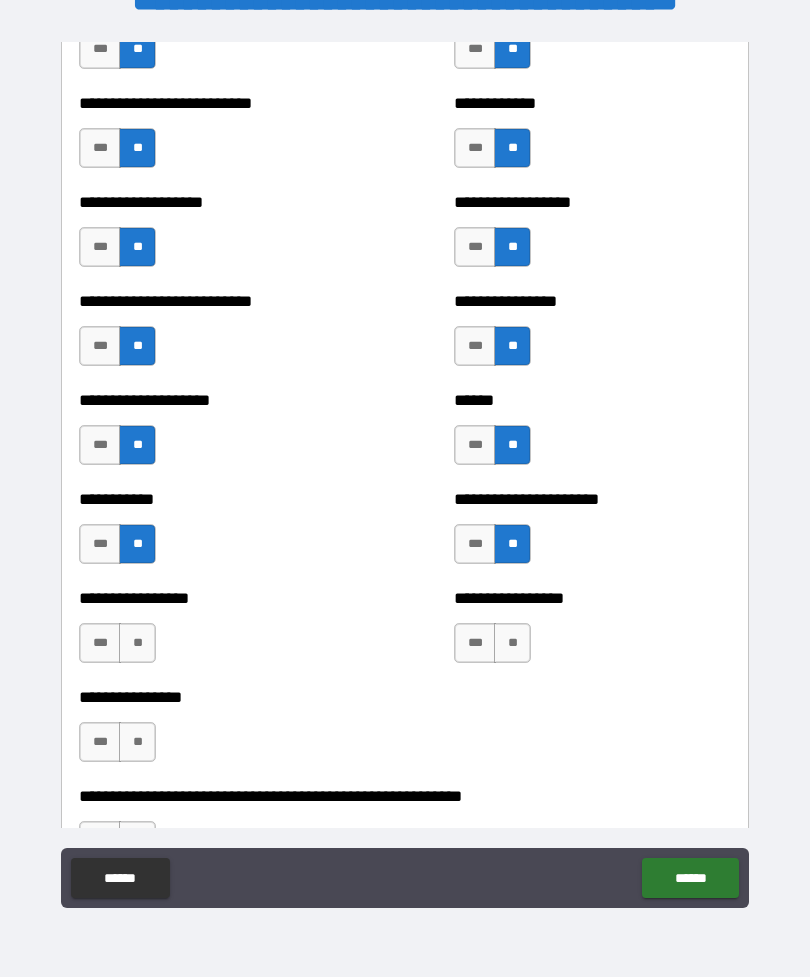 scroll, scrollTop: 5684, scrollLeft: 0, axis: vertical 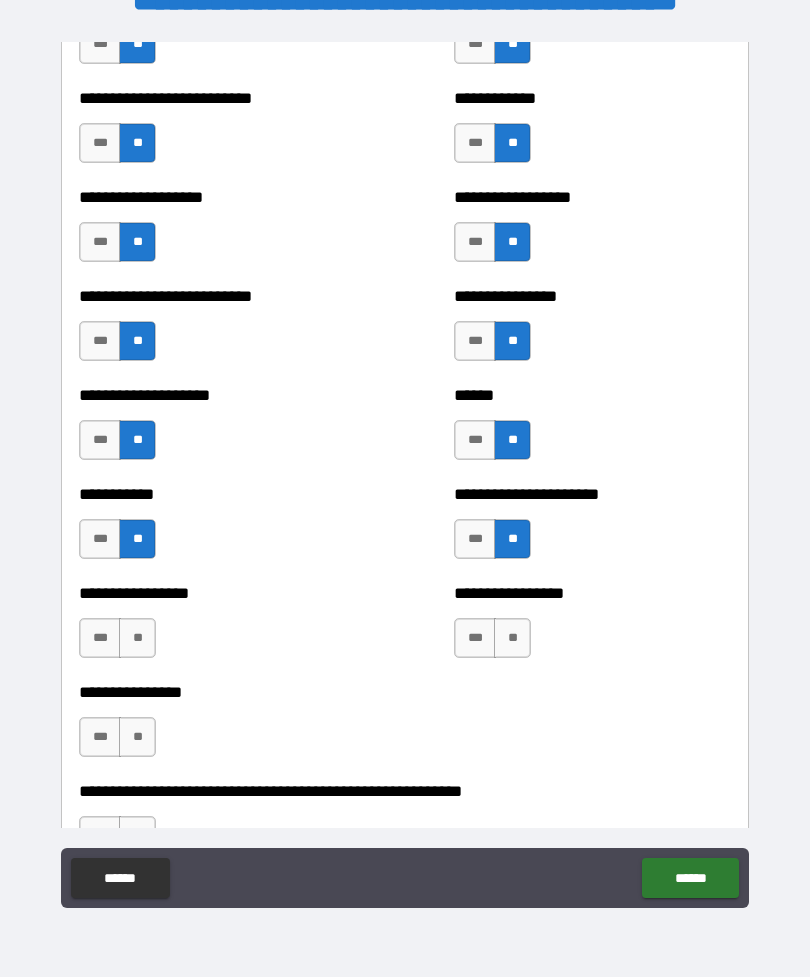 click on "**" at bounding box center (512, 638) 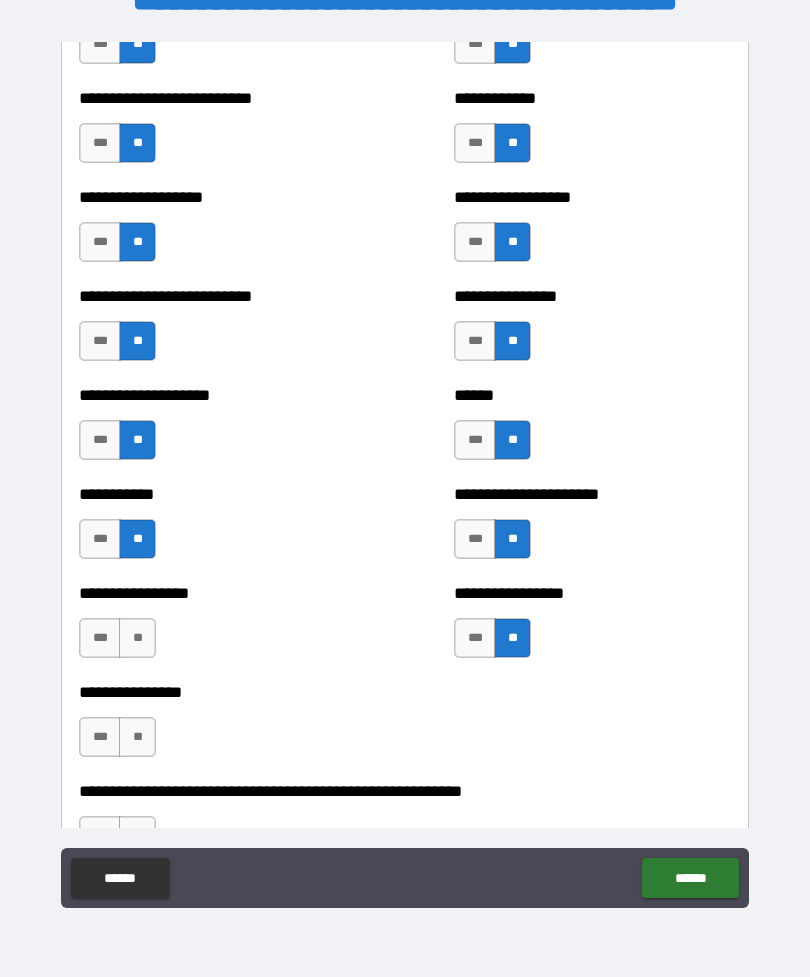 click on "**" at bounding box center (137, 638) 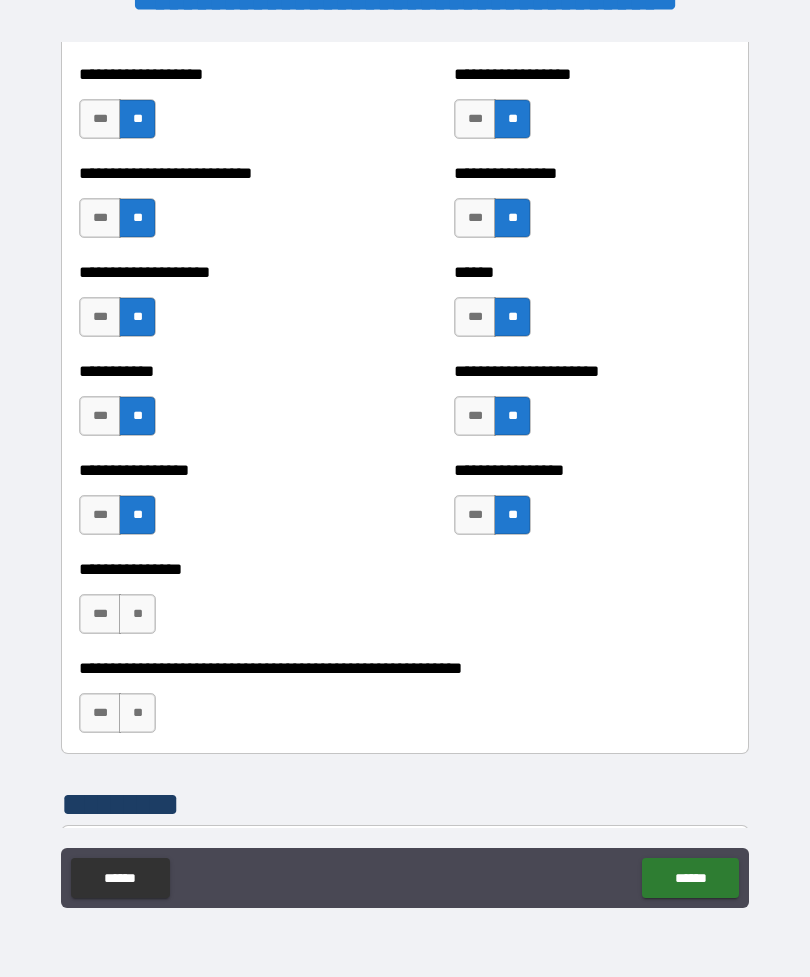 scroll, scrollTop: 5809, scrollLeft: 0, axis: vertical 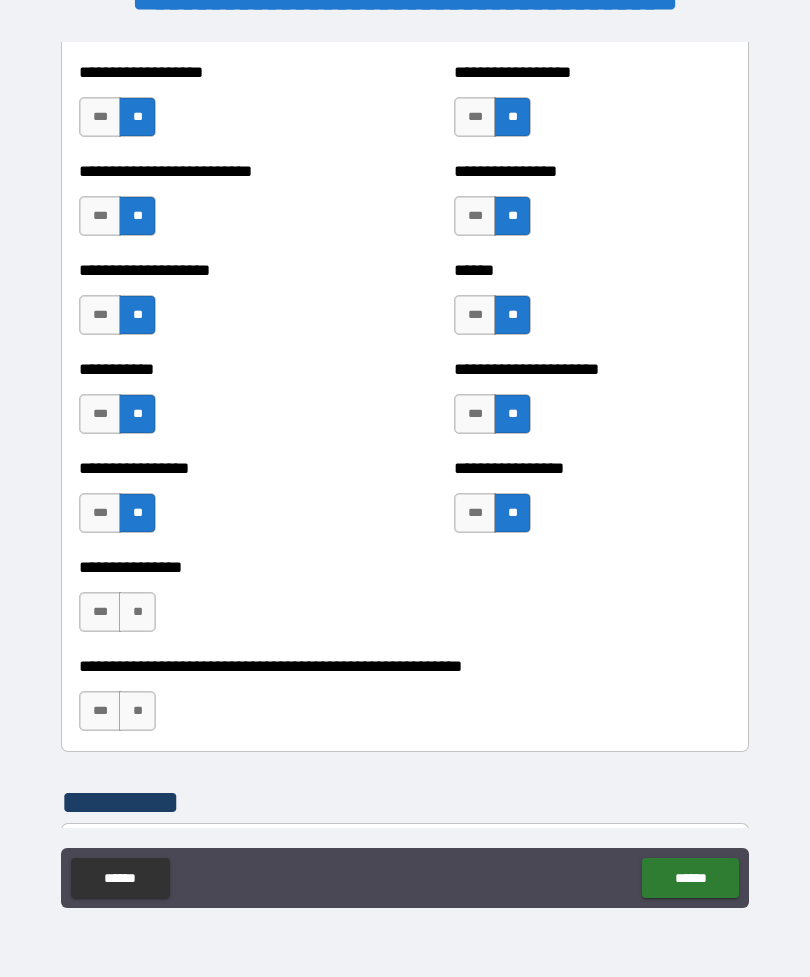 click on "**" at bounding box center [137, 612] 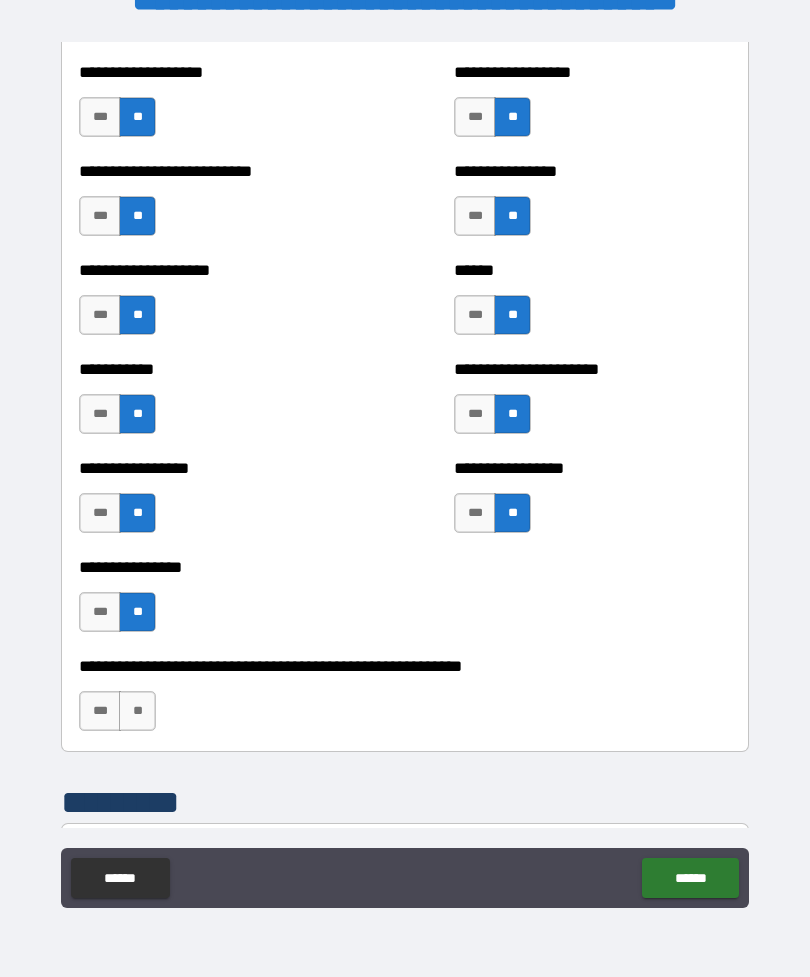 click on "**" at bounding box center [137, 711] 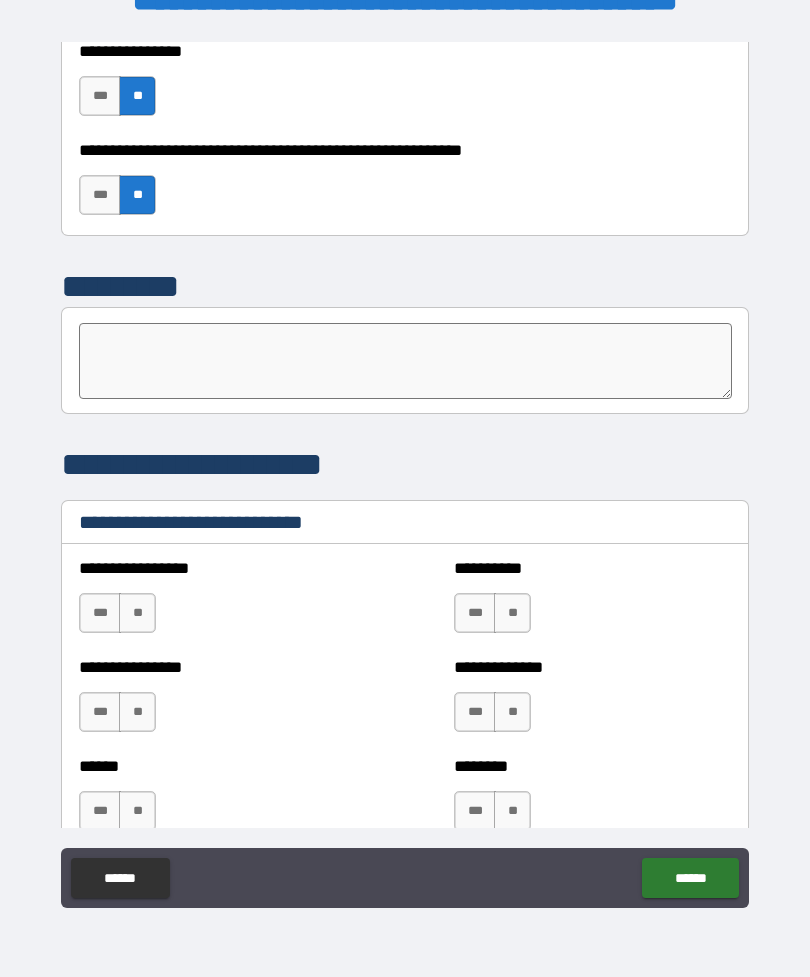 scroll, scrollTop: 6328, scrollLeft: 0, axis: vertical 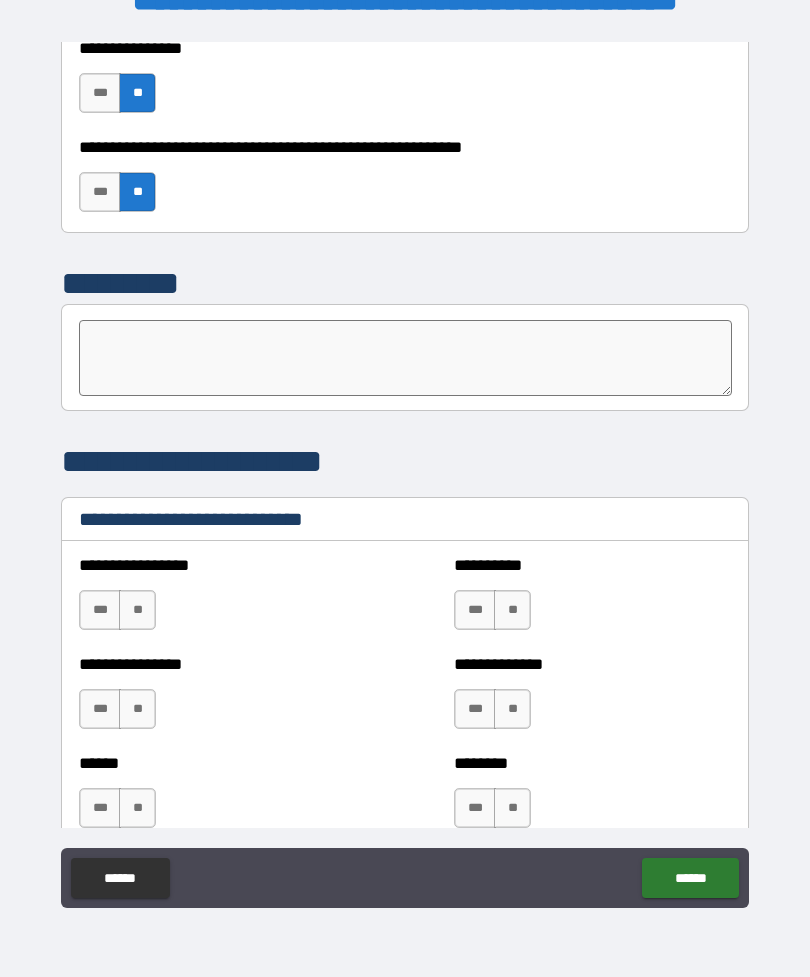 click on "**" at bounding box center (137, 610) 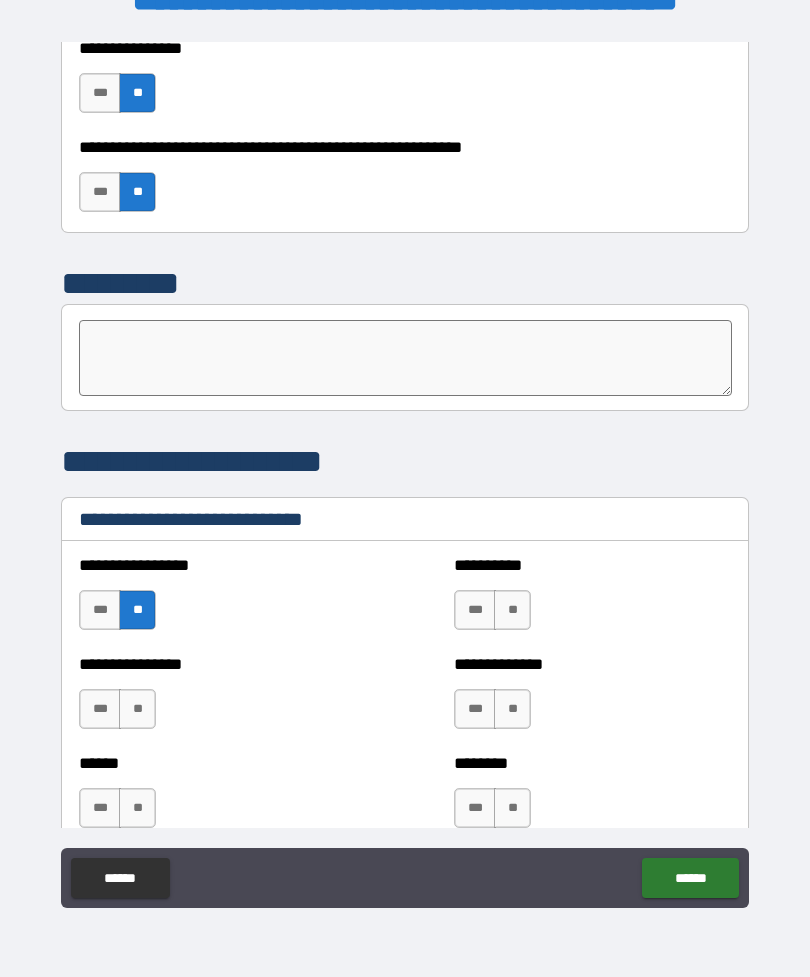 click on "**" at bounding box center [512, 610] 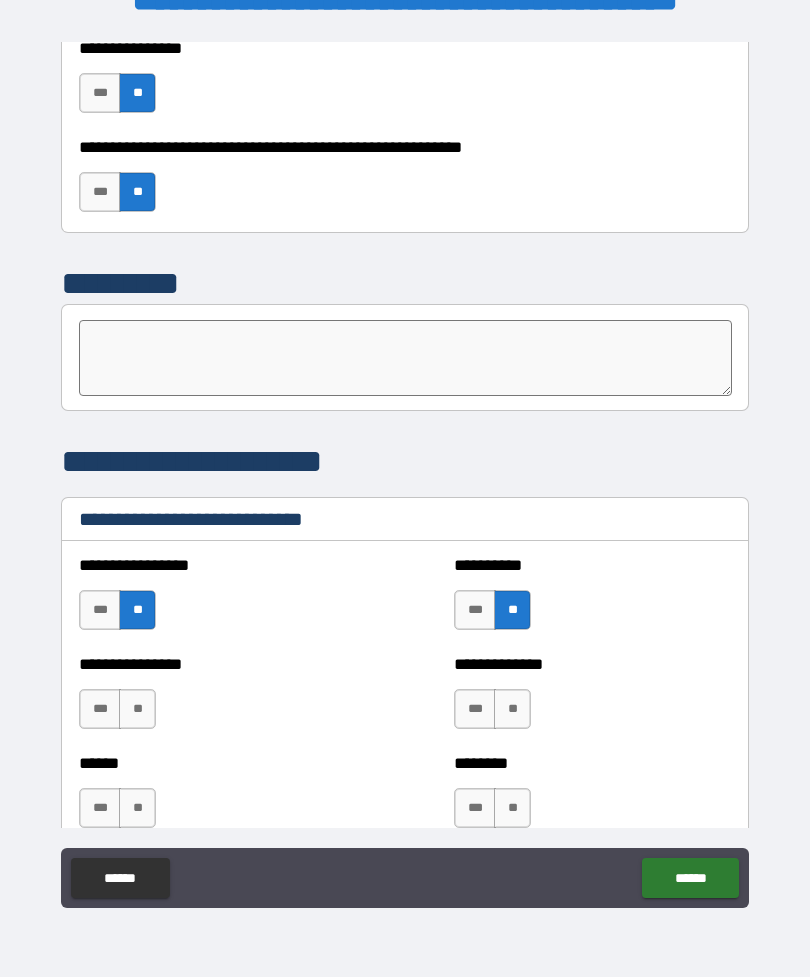 click on "***" at bounding box center (100, 709) 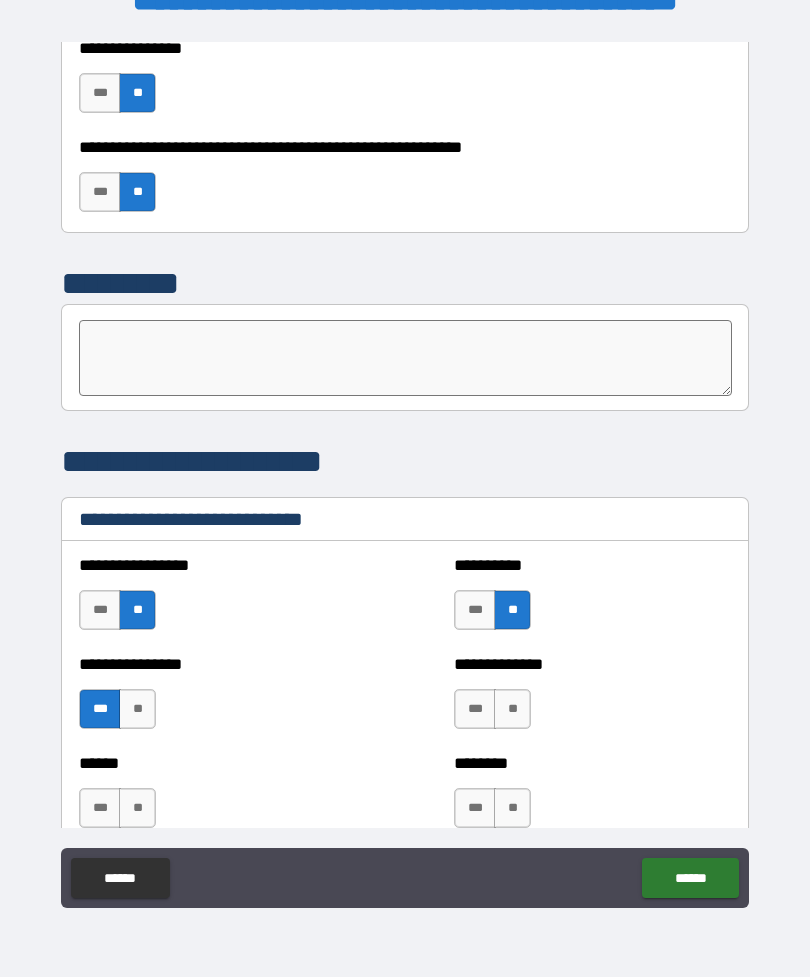 scroll, scrollTop: 6425, scrollLeft: 0, axis: vertical 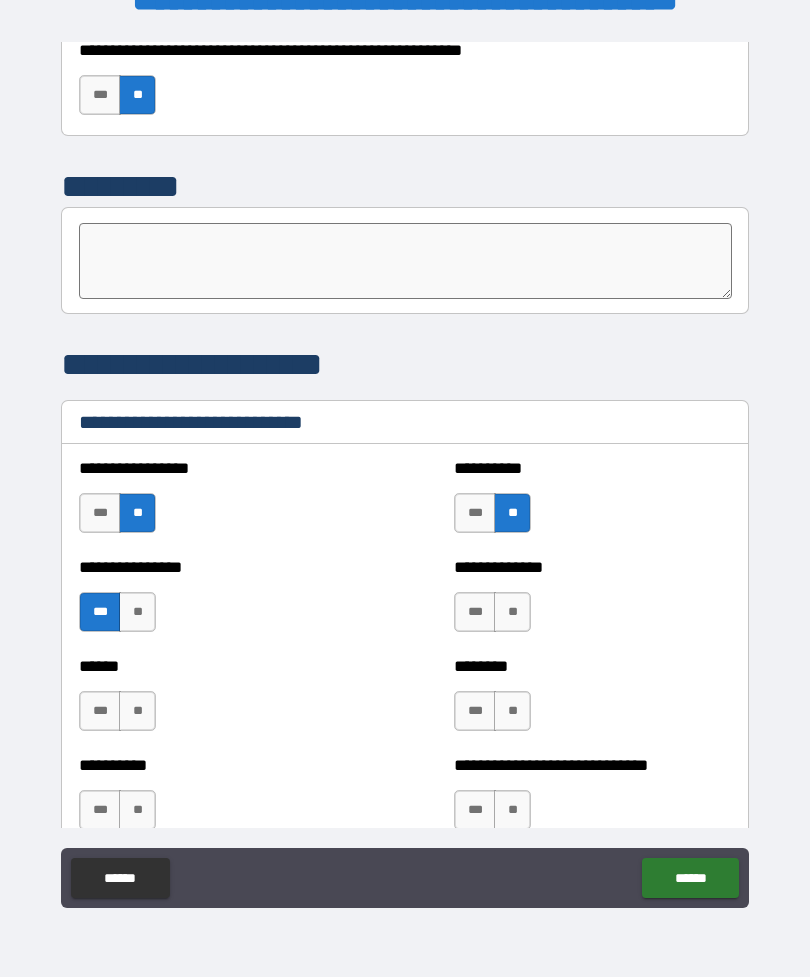 click on "**" at bounding box center (512, 612) 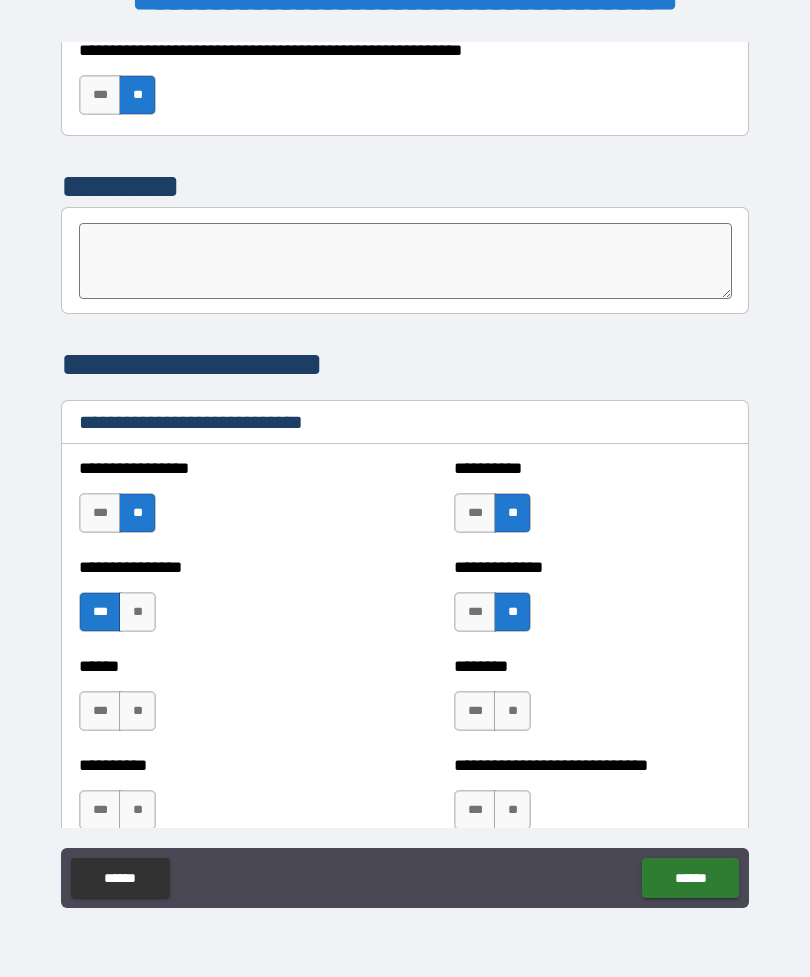click on "**" at bounding box center [137, 612] 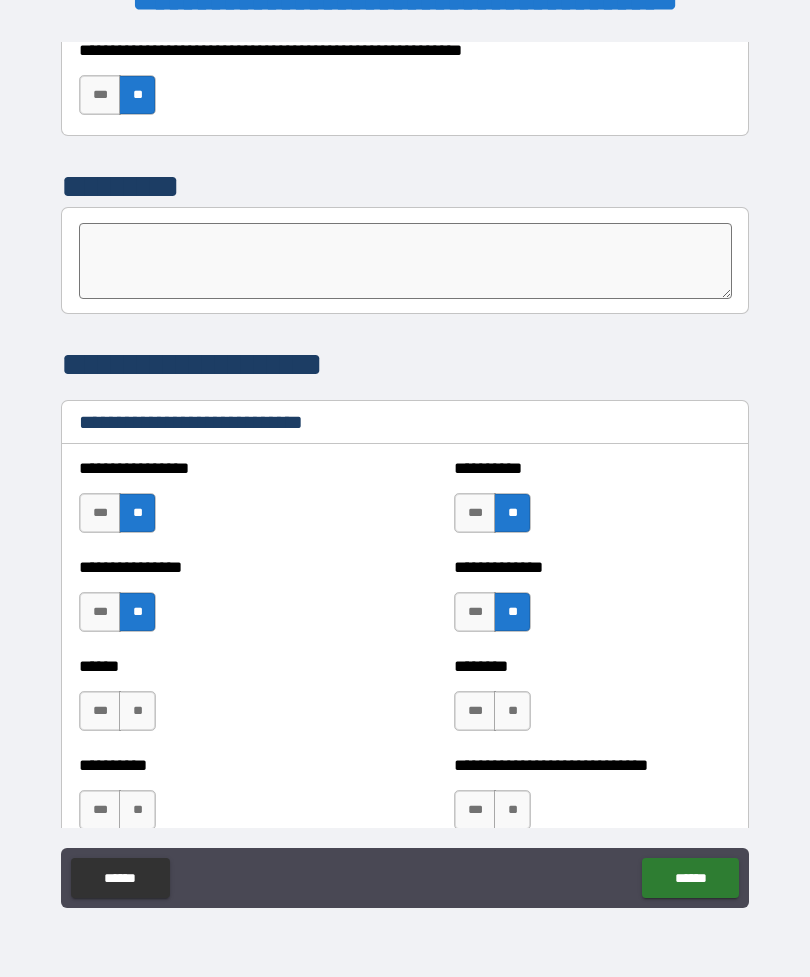 click on "**" at bounding box center [137, 711] 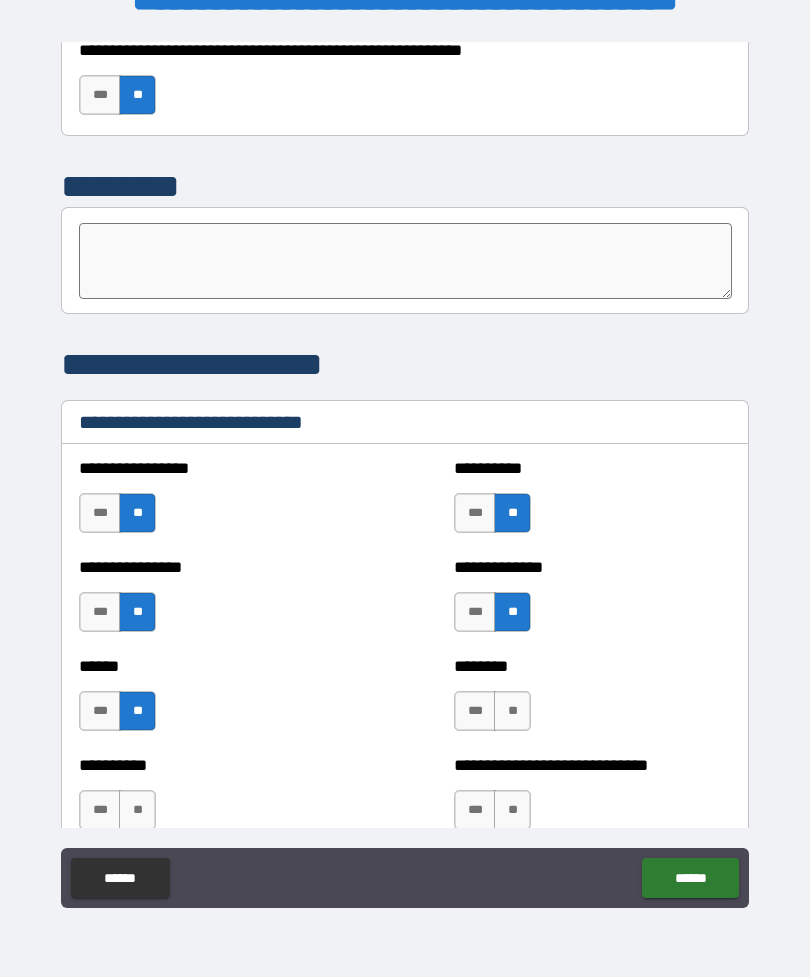 click on "**" at bounding box center [512, 711] 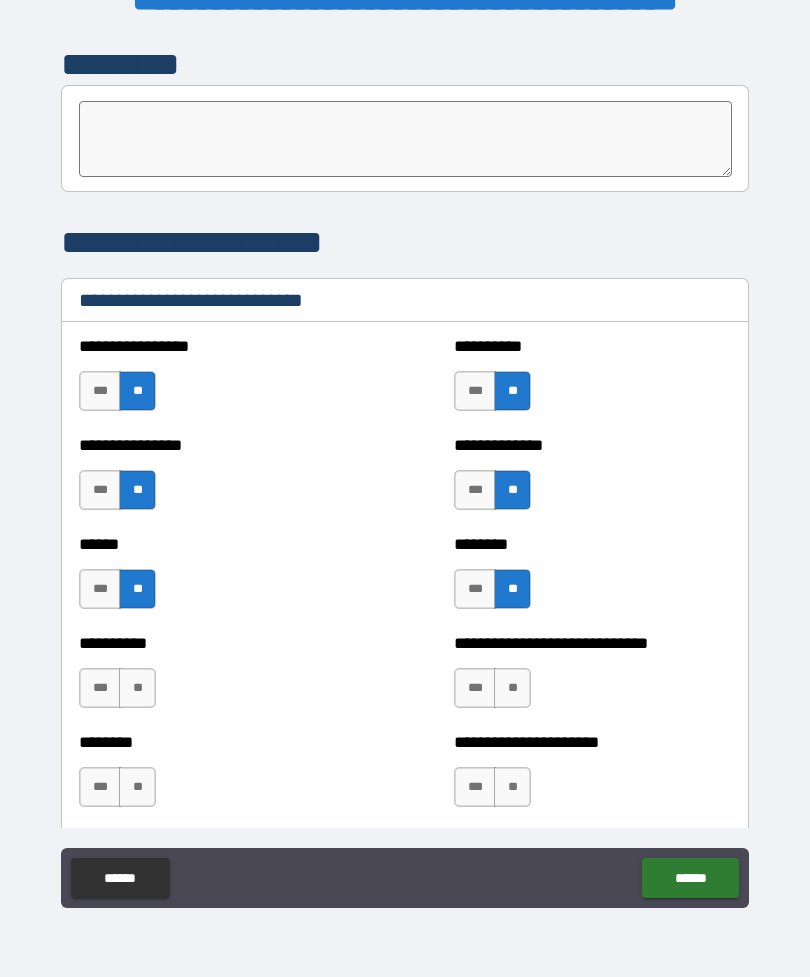 scroll, scrollTop: 6549, scrollLeft: 0, axis: vertical 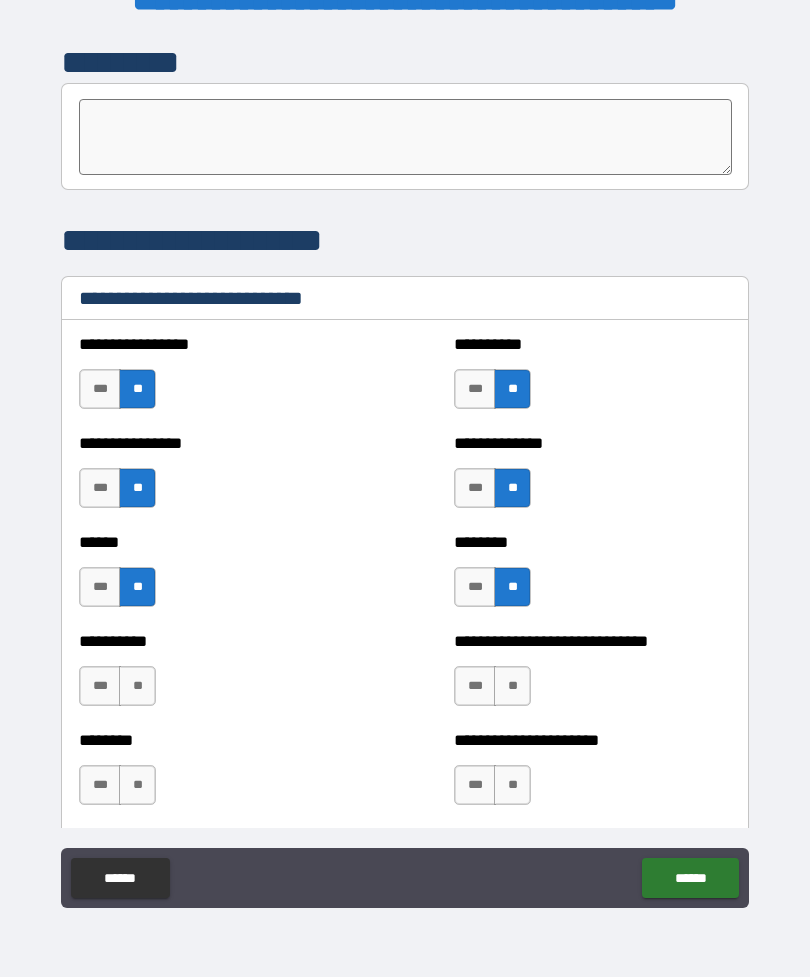 click on "**" at bounding box center [137, 686] 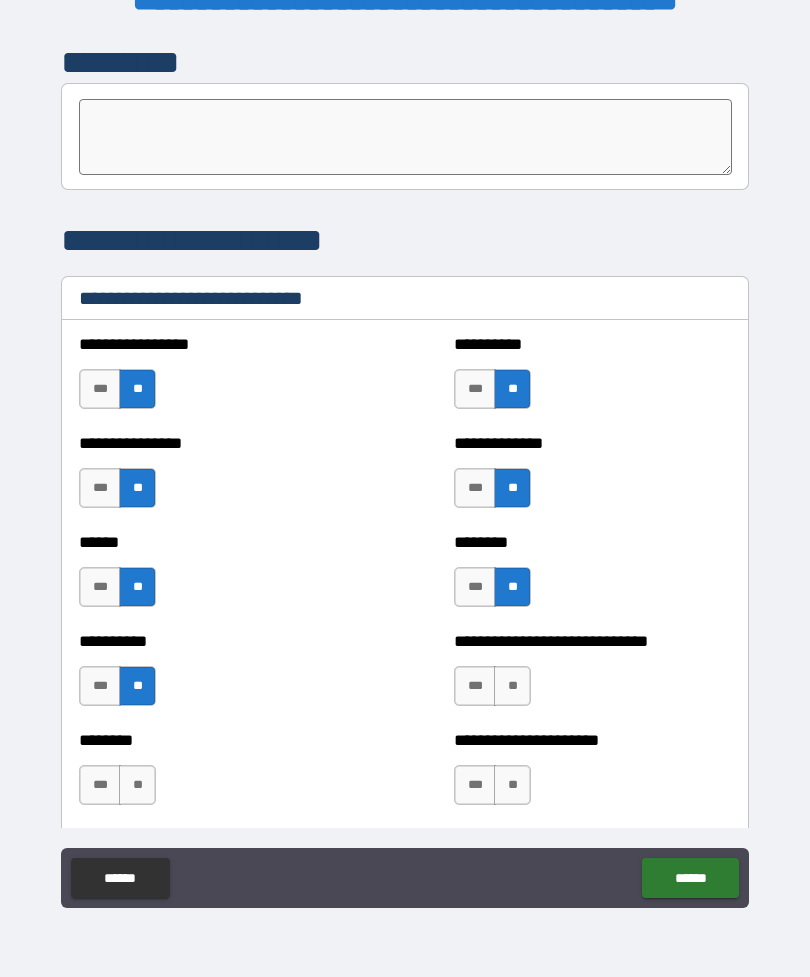 click on "**" at bounding box center (512, 686) 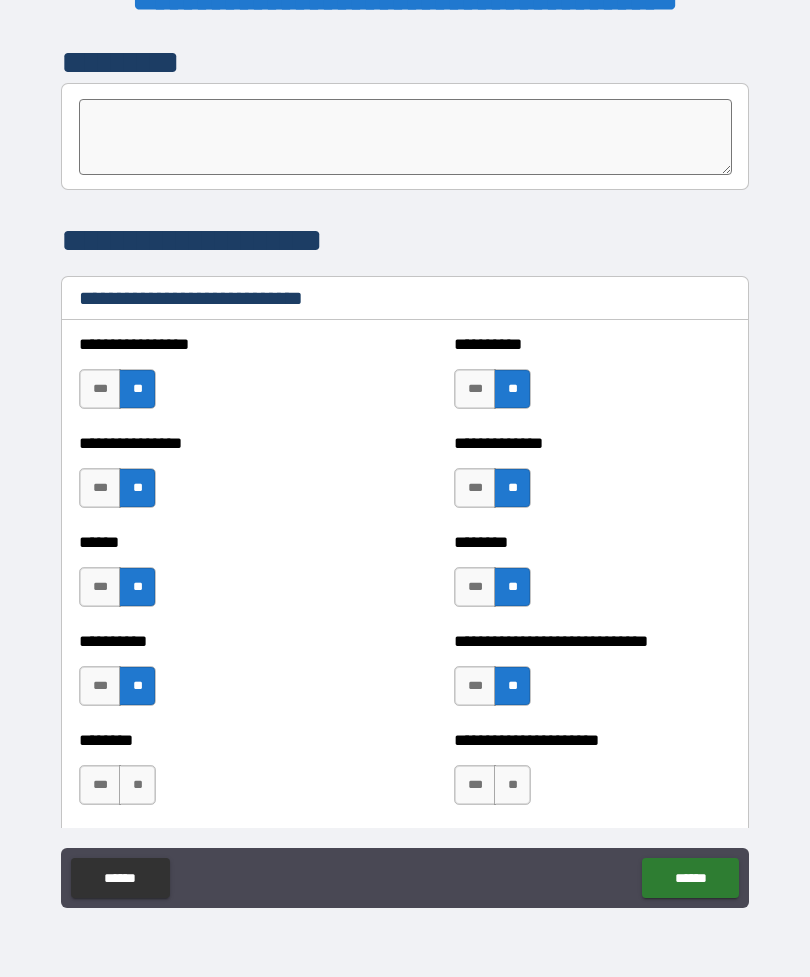 click on "**" at bounding box center [137, 785] 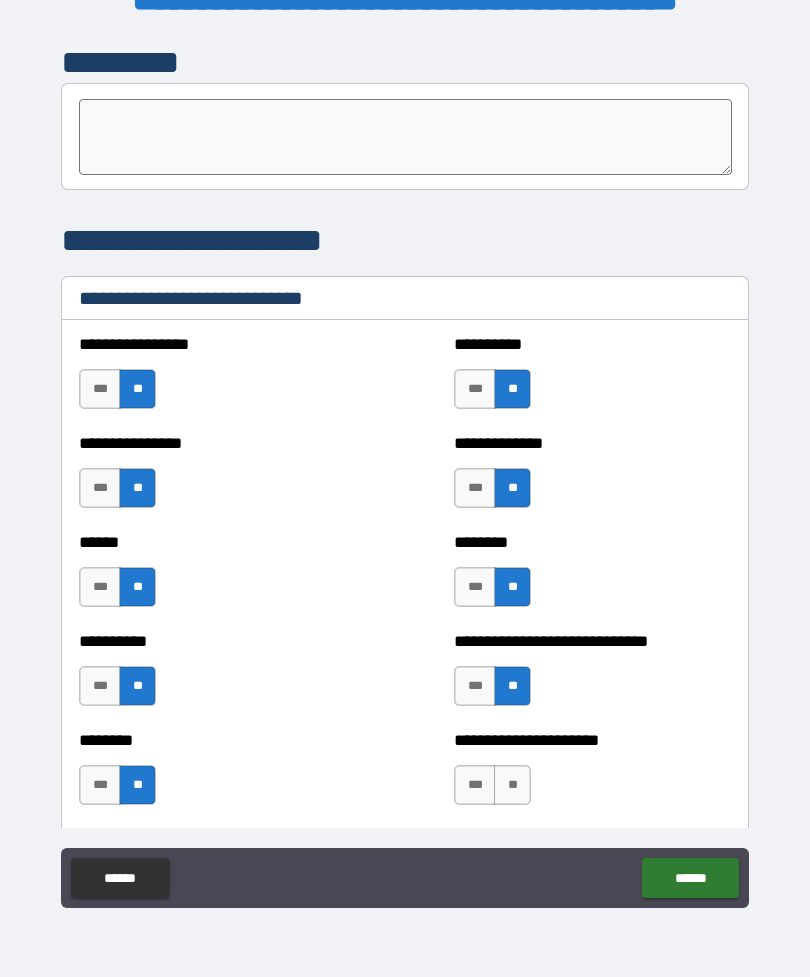 click on "**" at bounding box center (512, 785) 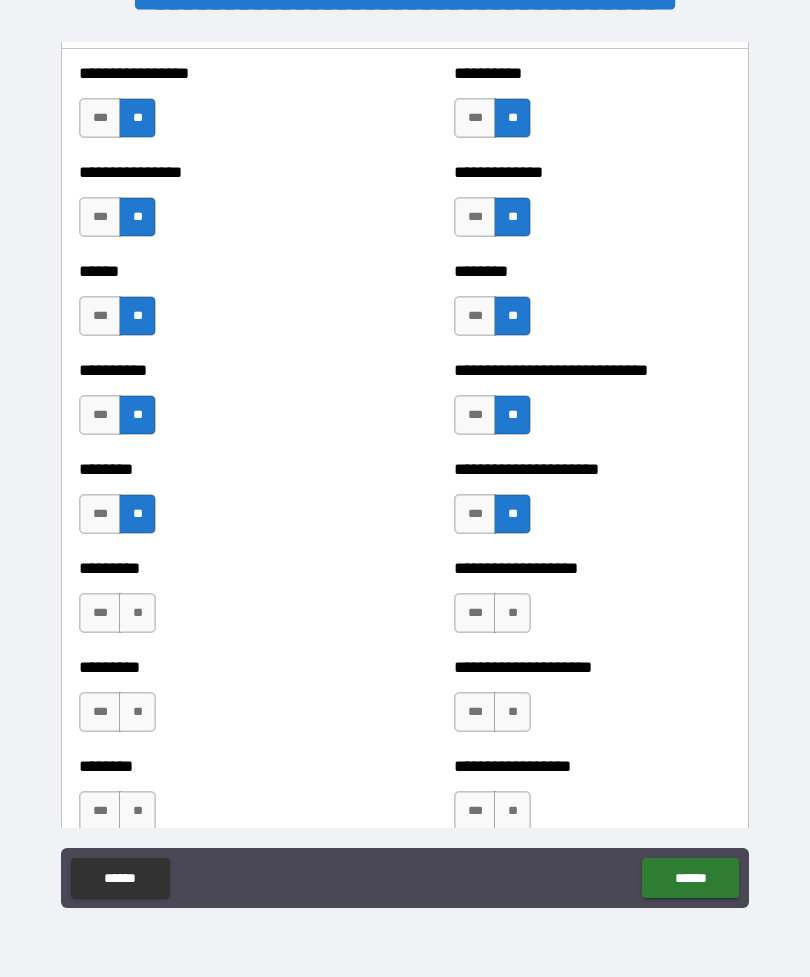 scroll, scrollTop: 6821, scrollLeft: 0, axis: vertical 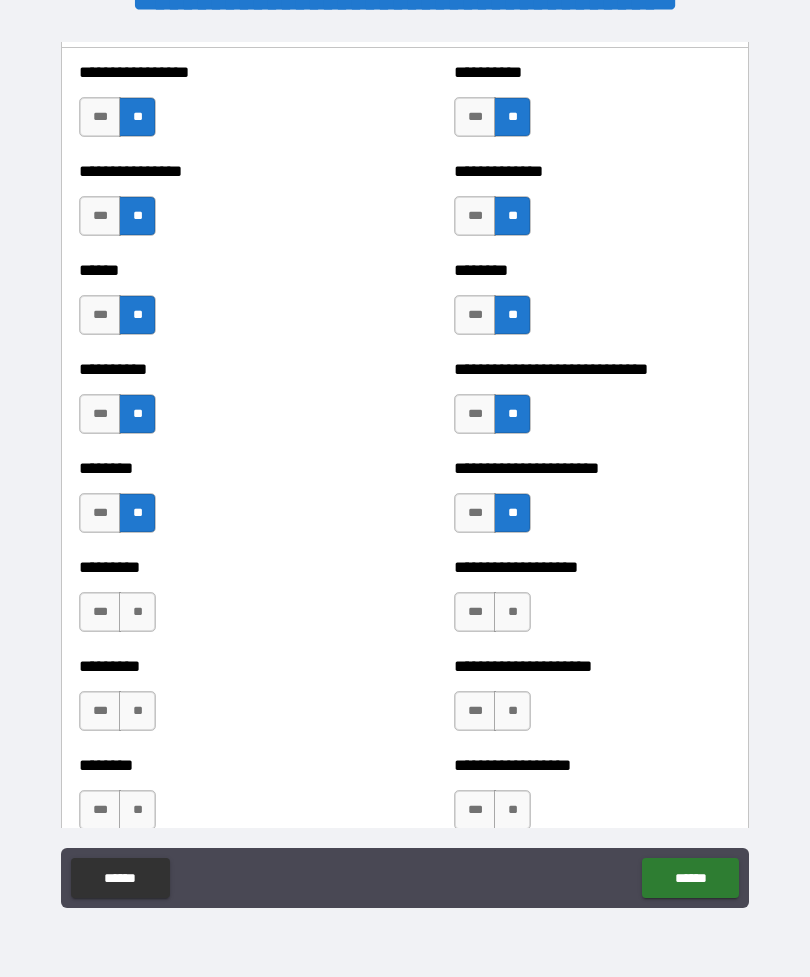 click on "**" at bounding box center [512, 612] 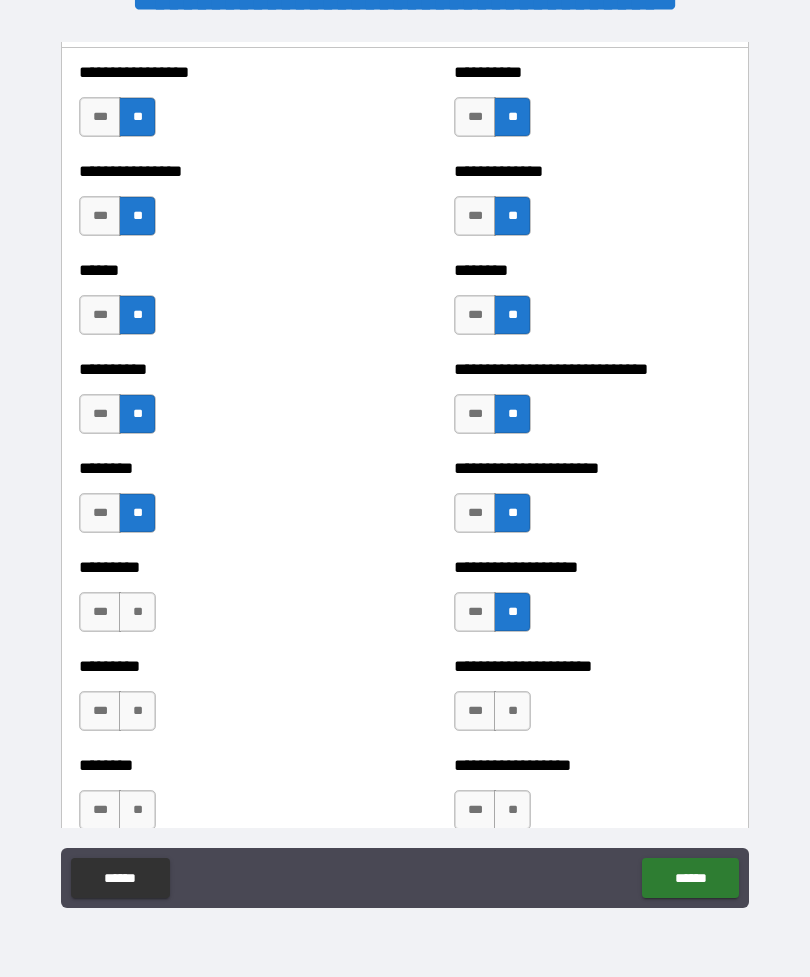 click on "**" at bounding box center [137, 612] 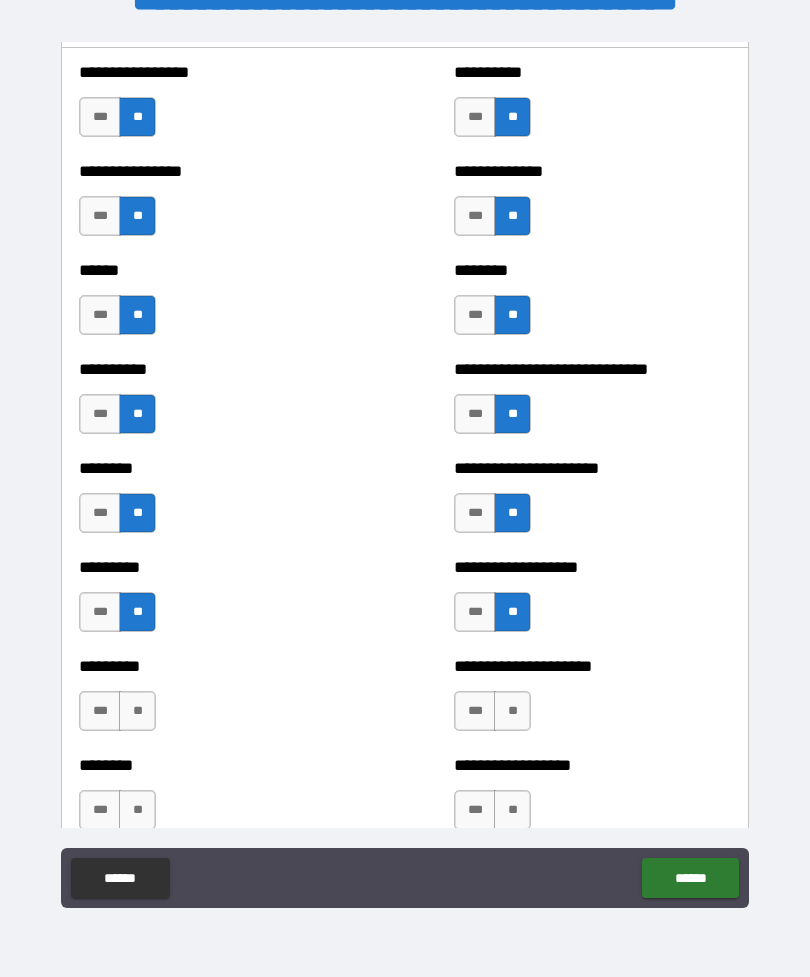 click on "**" at bounding box center (512, 711) 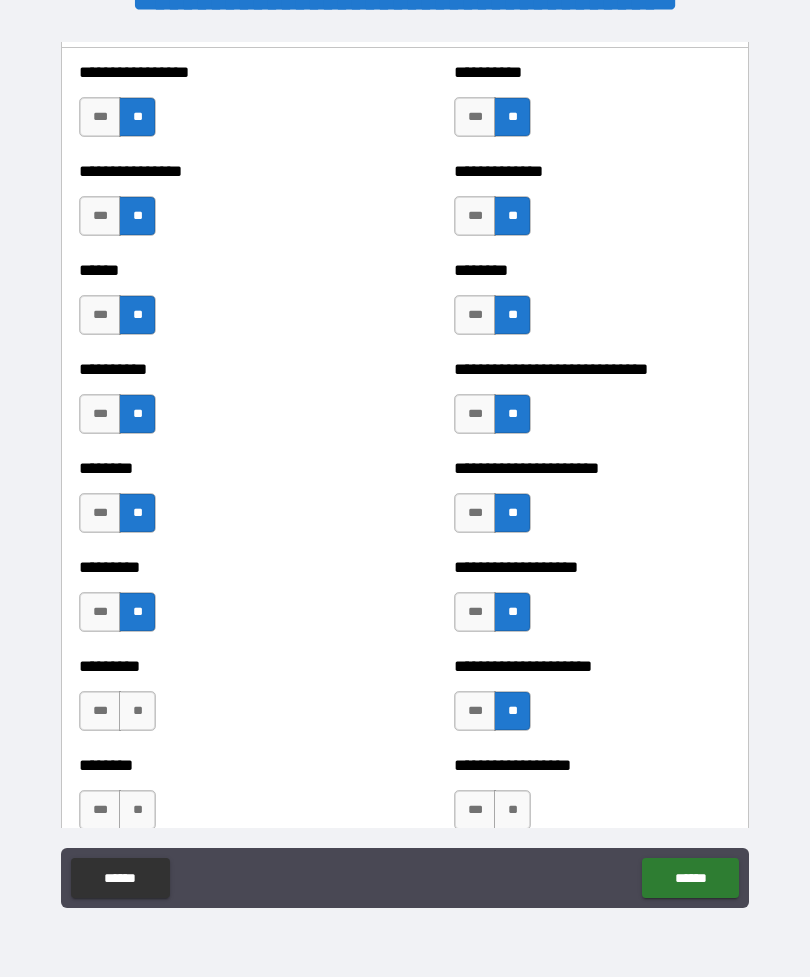 click on "**" at bounding box center (137, 711) 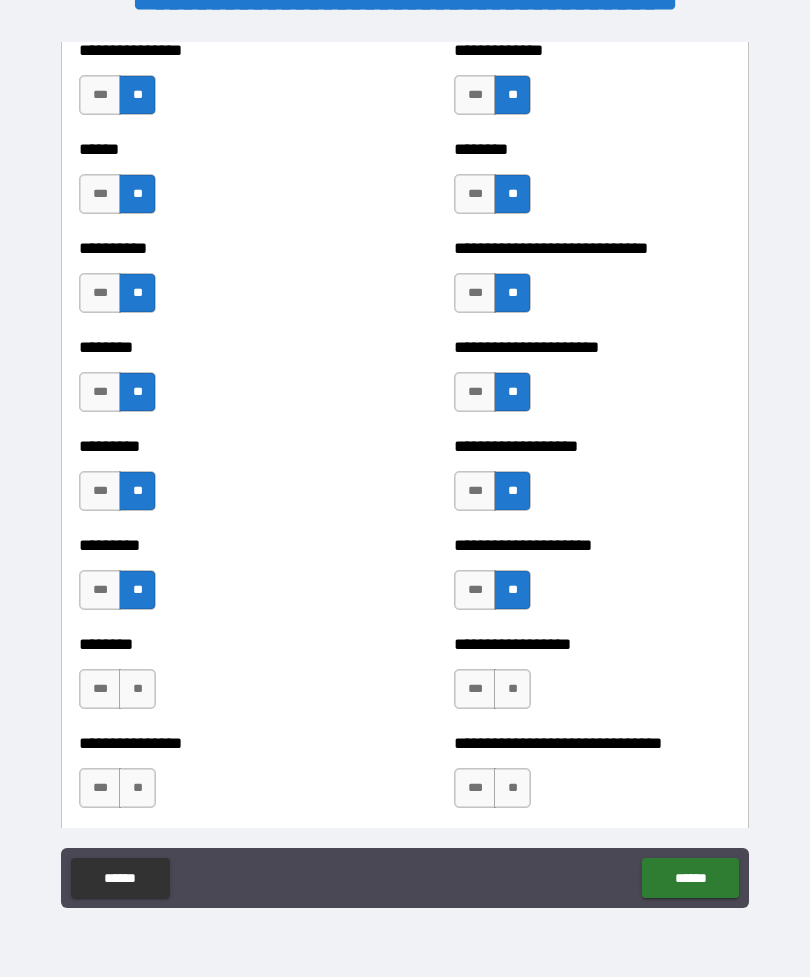 scroll, scrollTop: 6949, scrollLeft: 0, axis: vertical 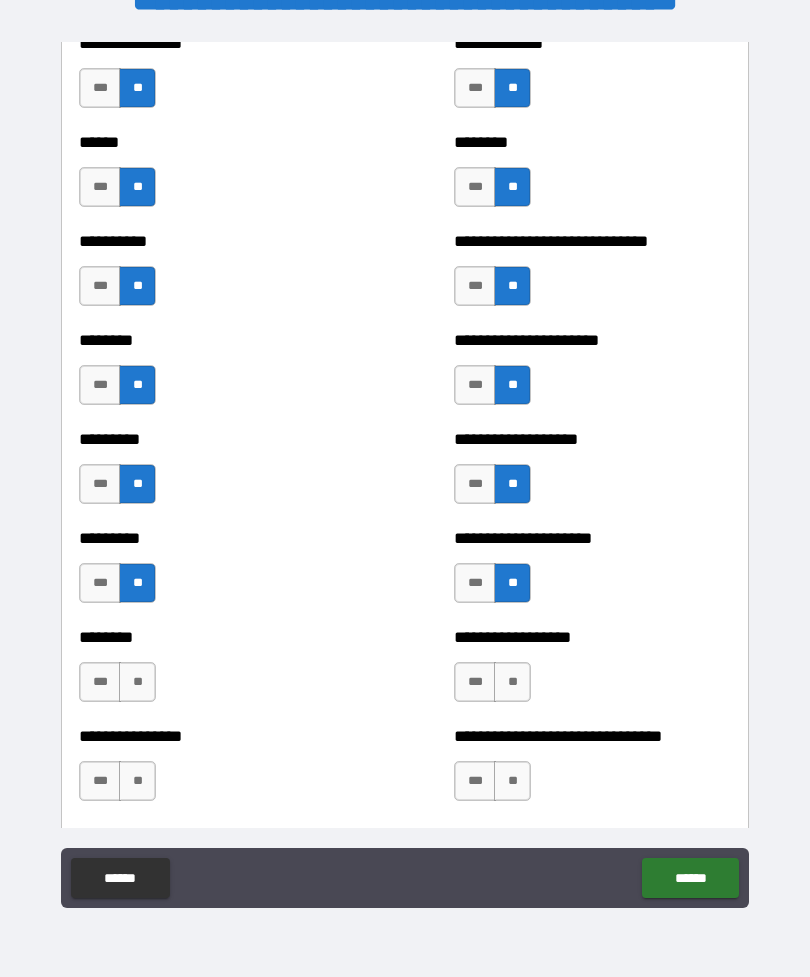 click on "**" at bounding box center (512, 682) 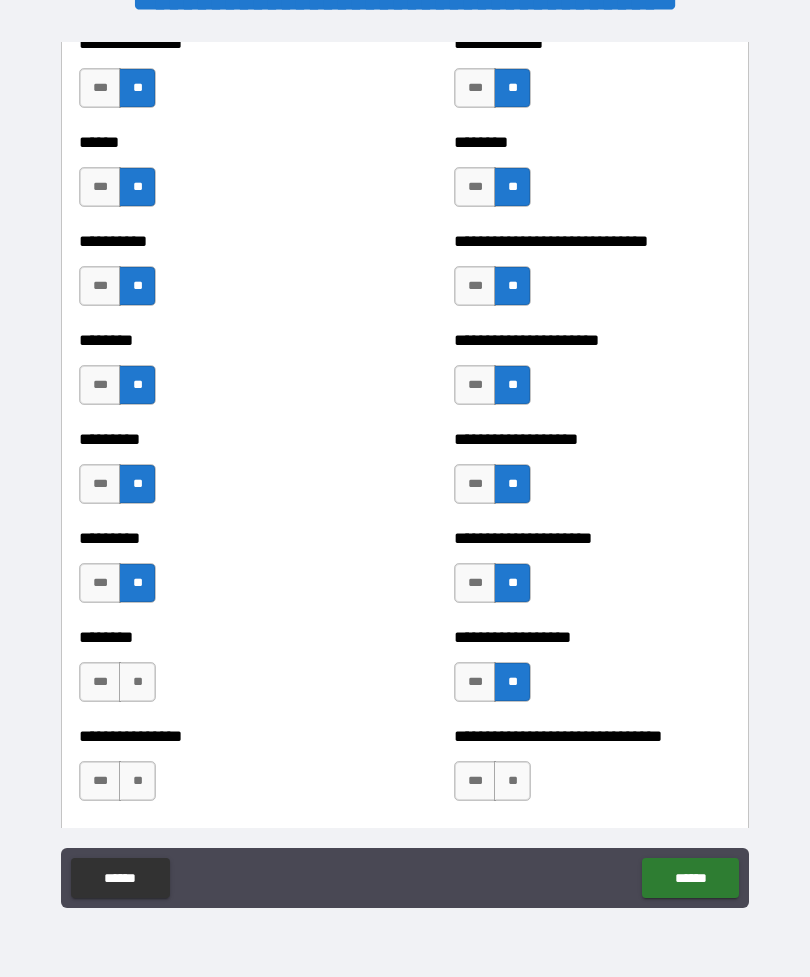 click on "**" at bounding box center (137, 682) 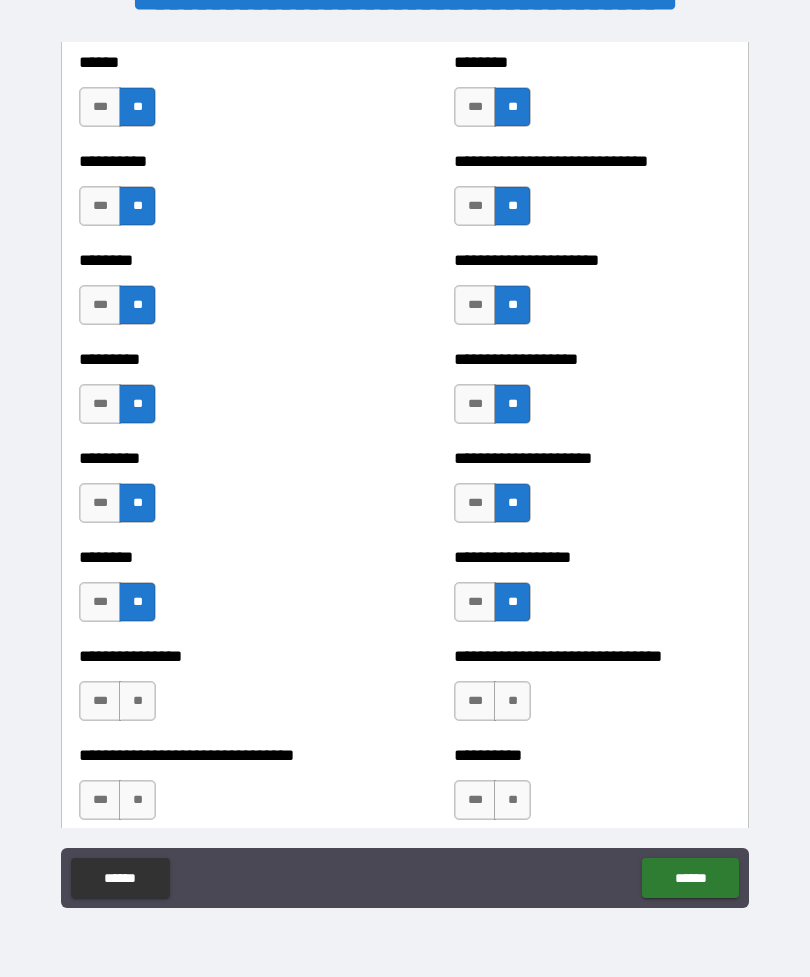 scroll, scrollTop: 7064, scrollLeft: 0, axis: vertical 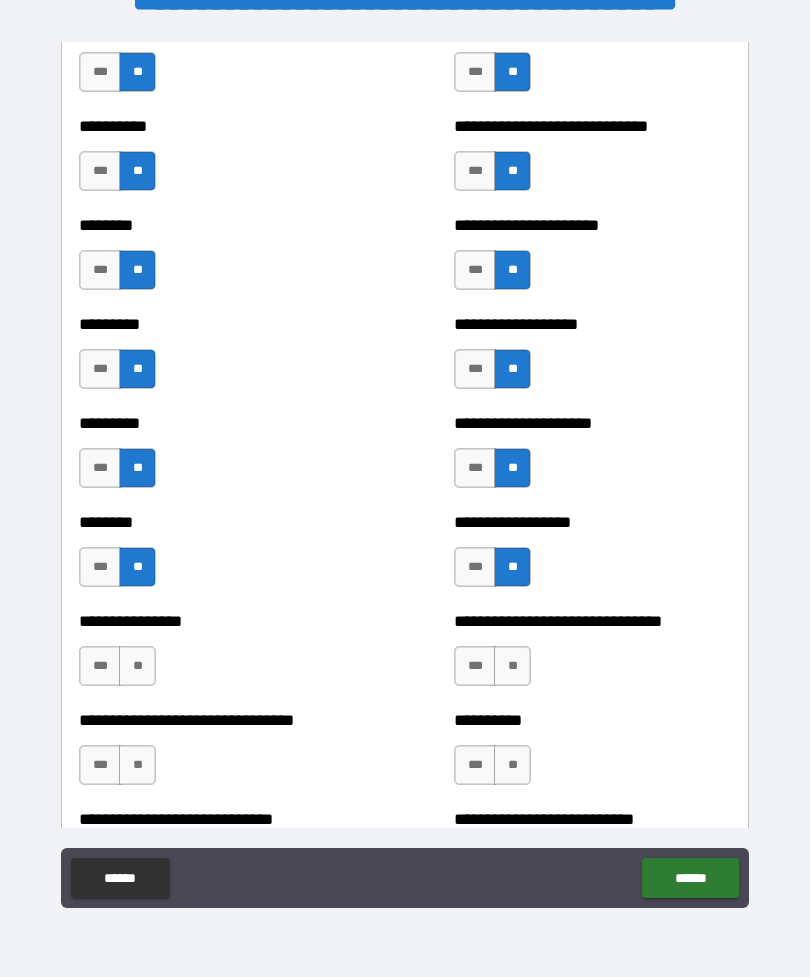 click on "**" at bounding box center (512, 666) 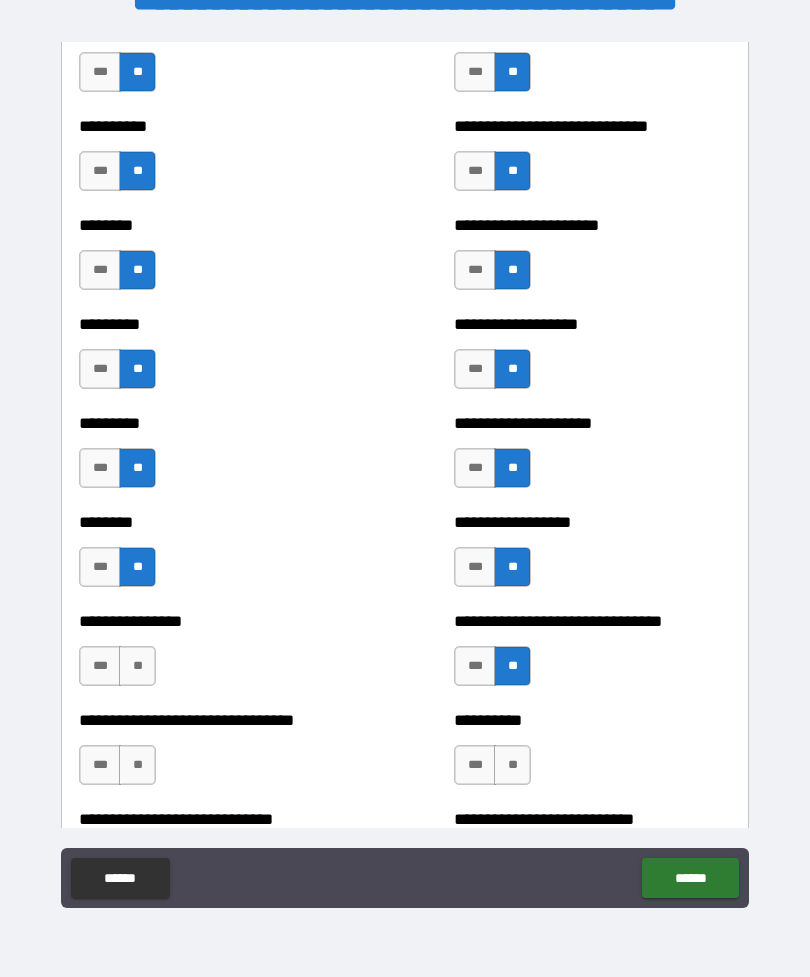 click on "**" at bounding box center [137, 666] 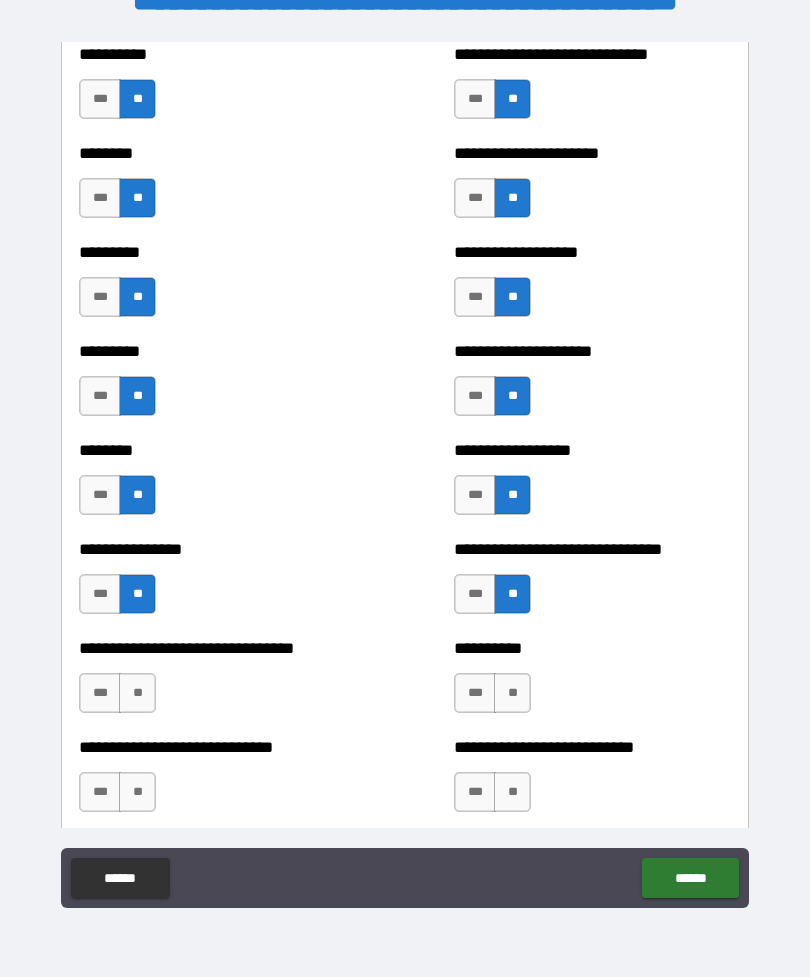 scroll, scrollTop: 7164, scrollLeft: 0, axis: vertical 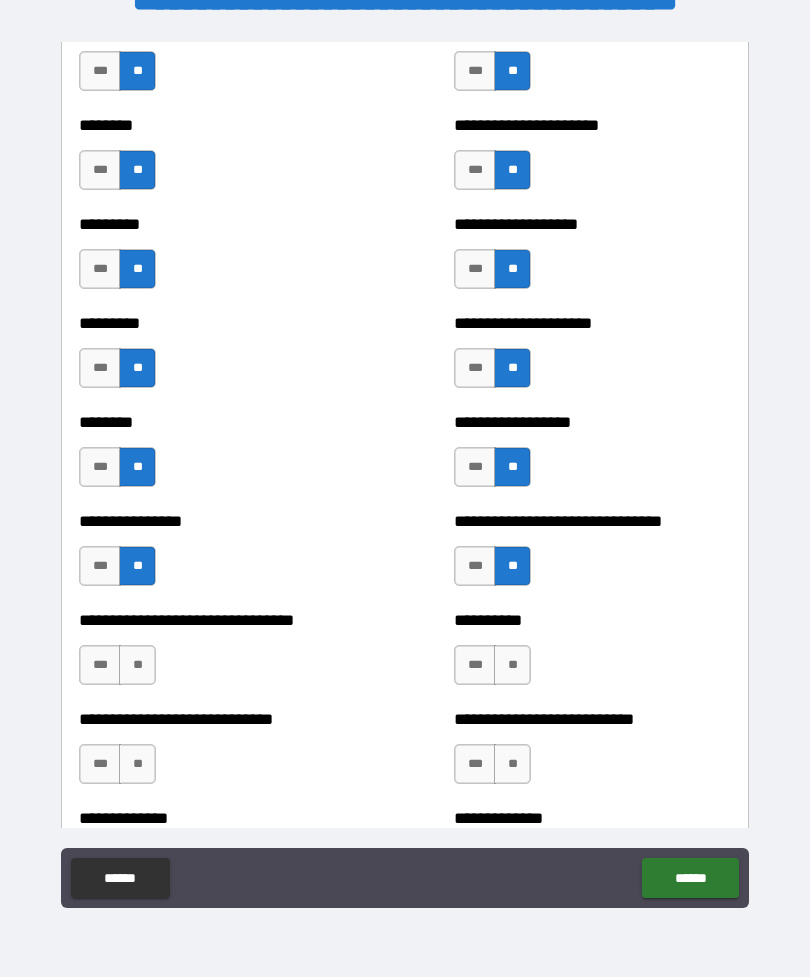 click on "**" at bounding box center (512, 665) 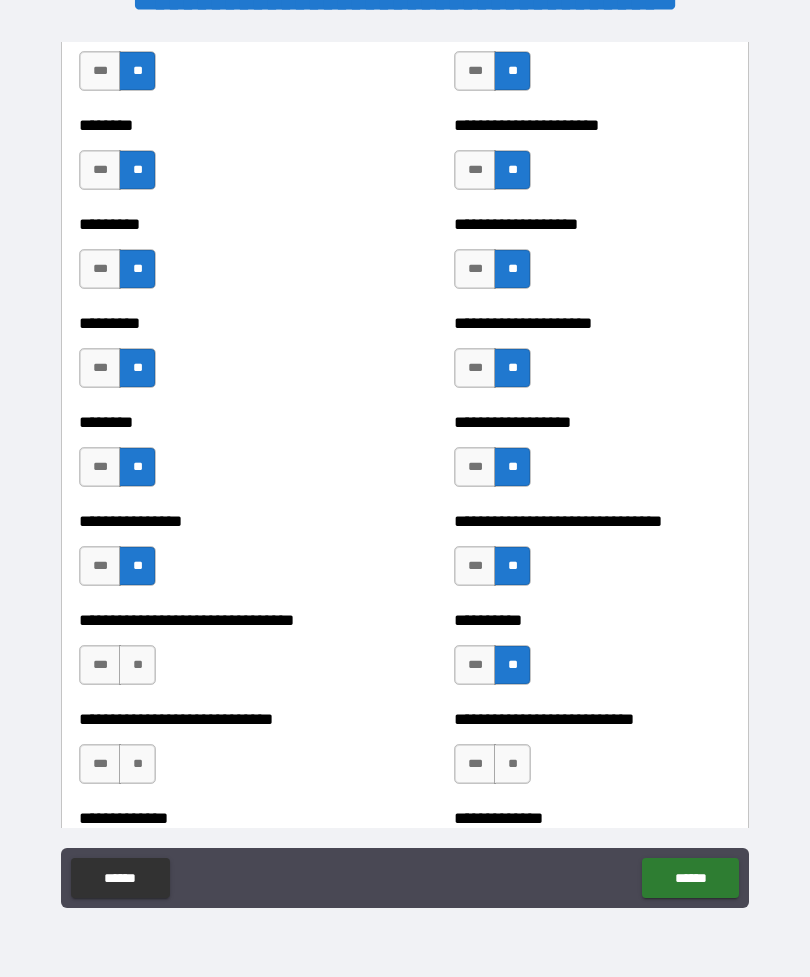 click on "**" at bounding box center [137, 665] 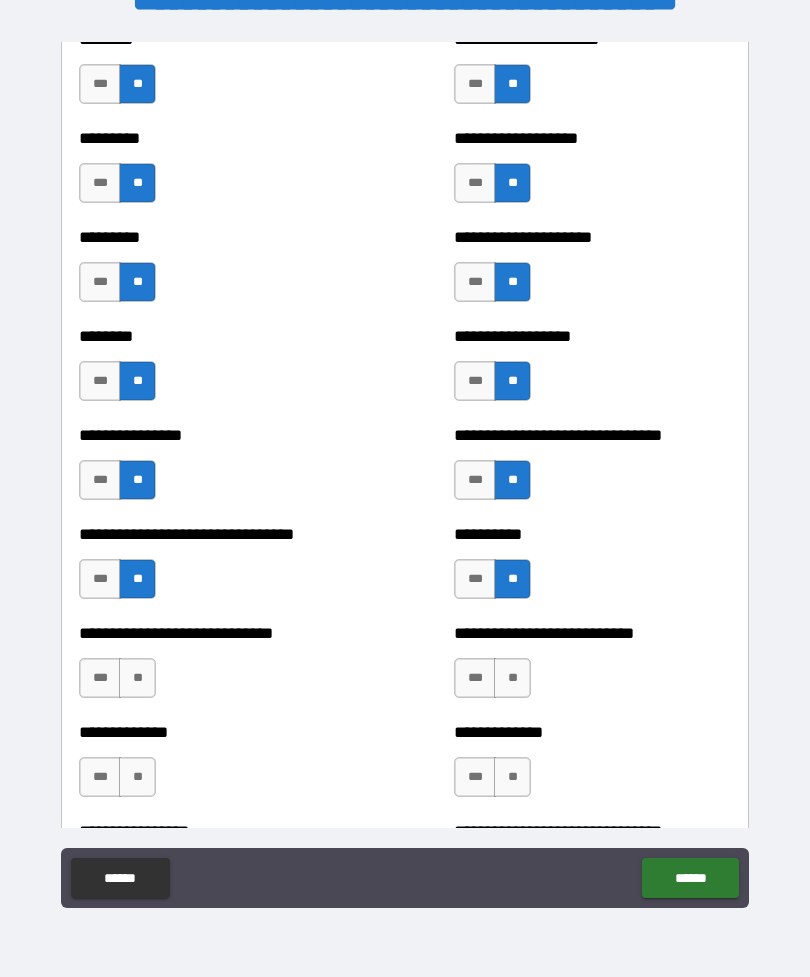 scroll, scrollTop: 7266, scrollLeft: 0, axis: vertical 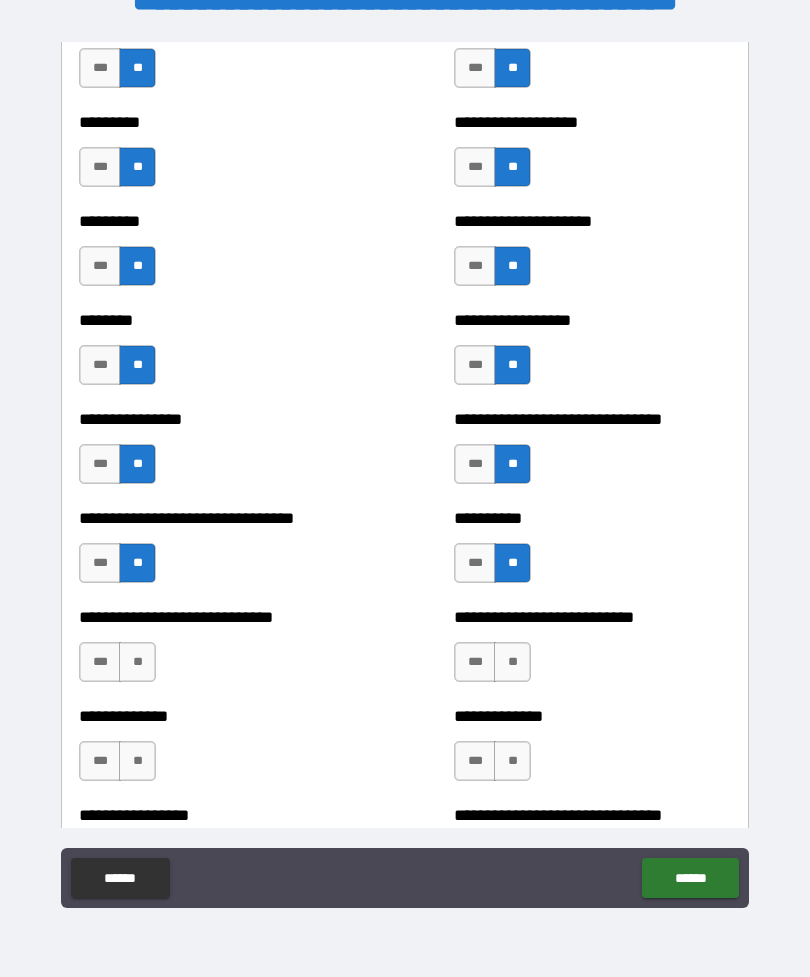 click on "**" at bounding box center [512, 662] 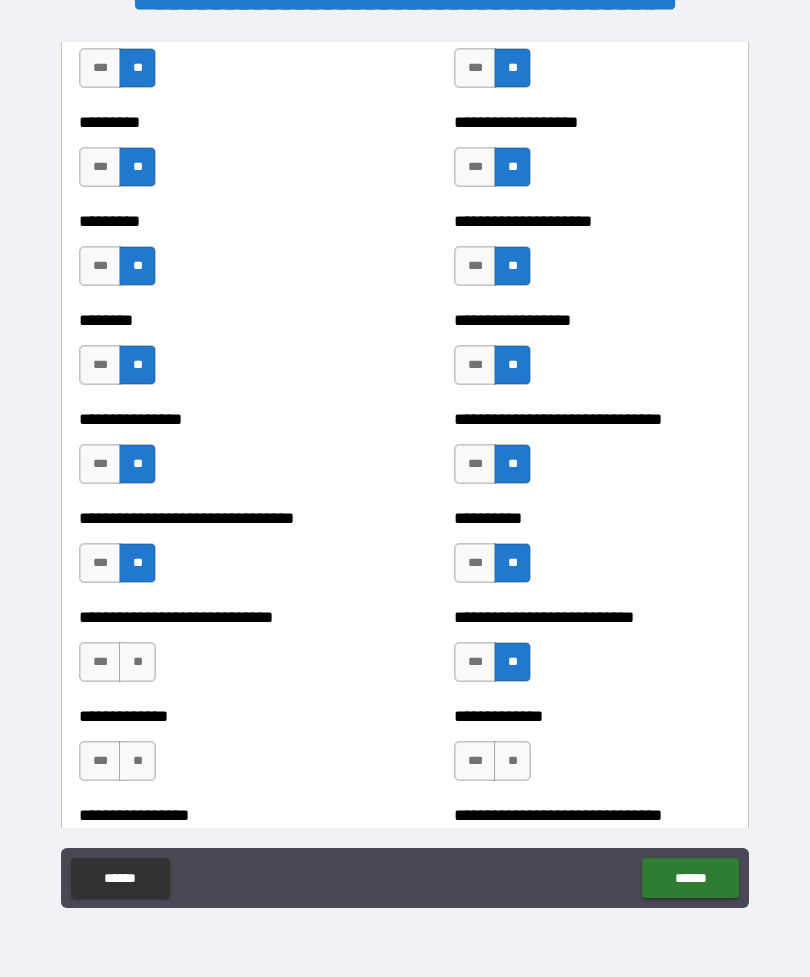 click on "**" at bounding box center (137, 662) 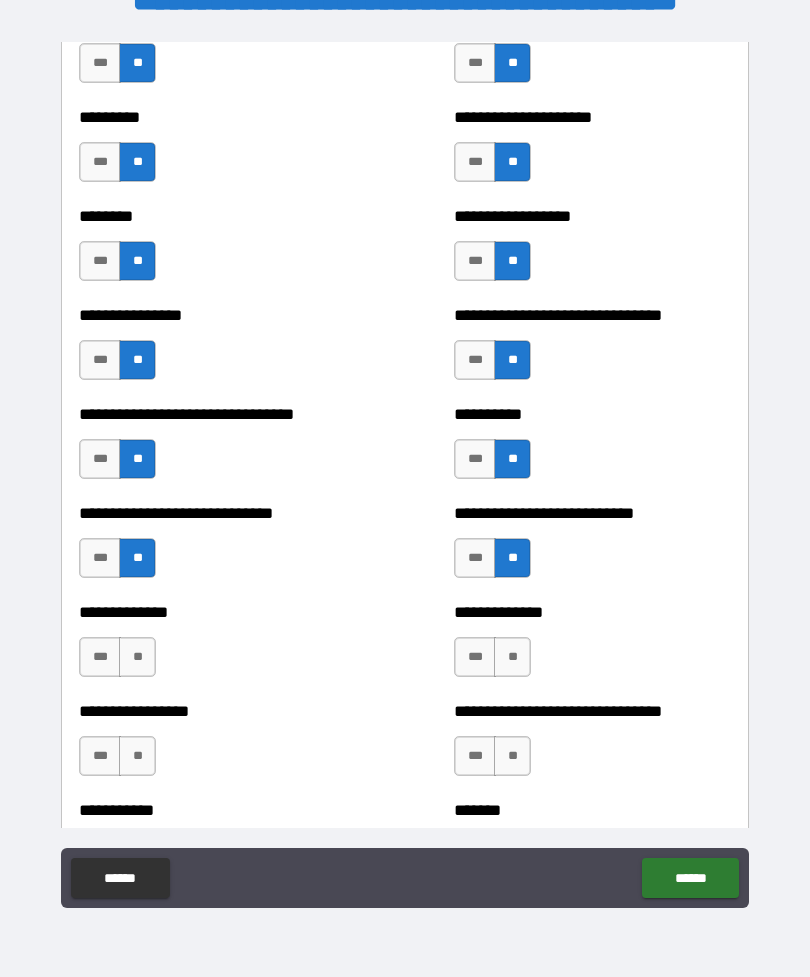 scroll, scrollTop: 7374, scrollLeft: 0, axis: vertical 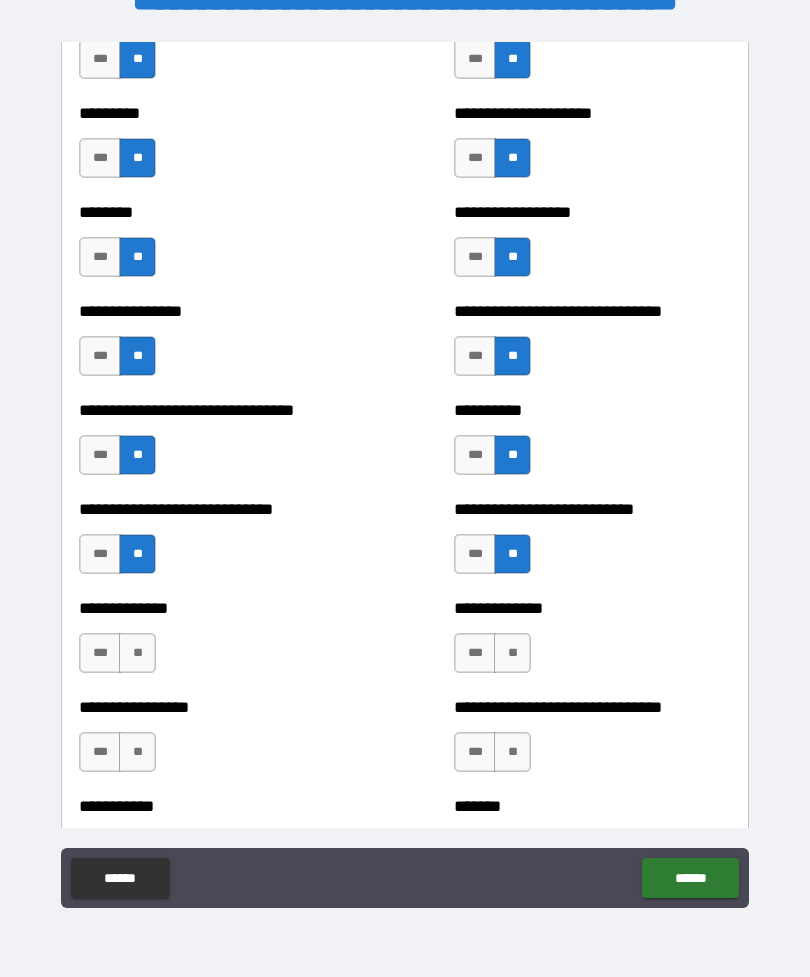 click on "**" at bounding box center [512, 653] 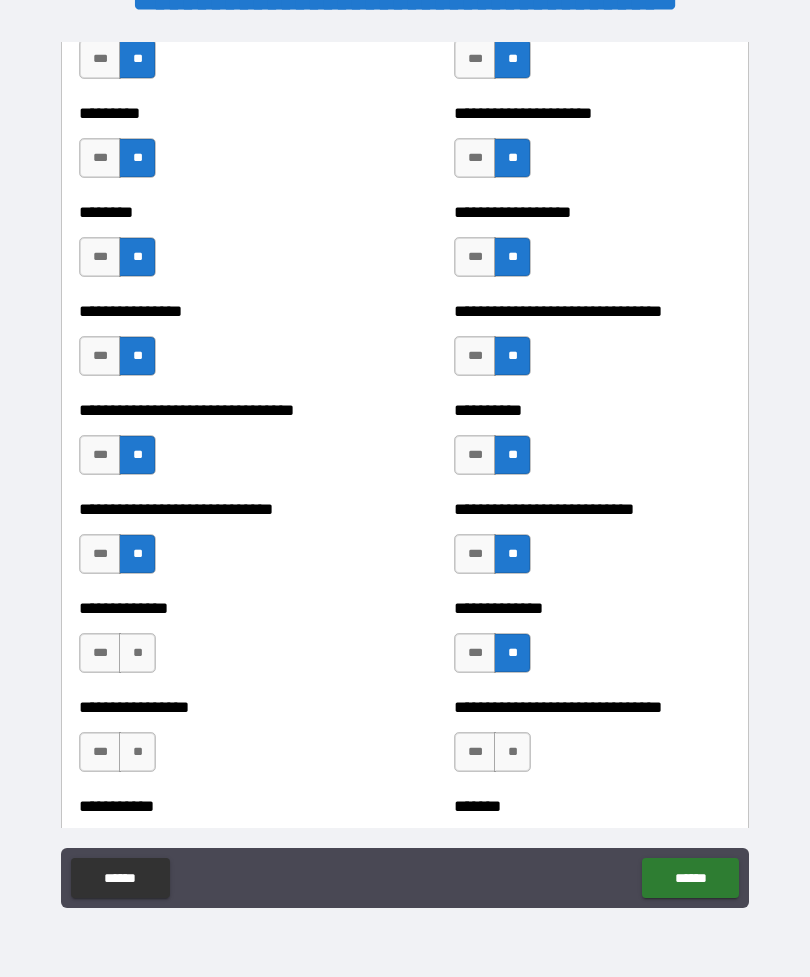 click on "**" at bounding box center (137, 653) 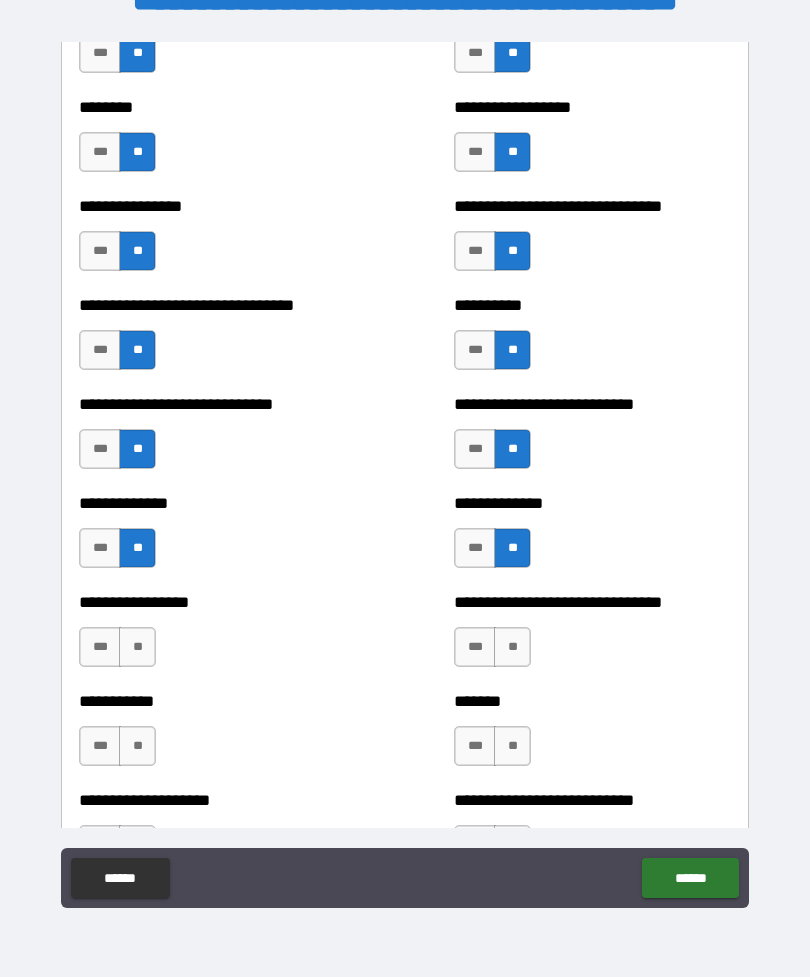 scroll, scrollTop: 7486, scrollLeft: 0, axis: vertical 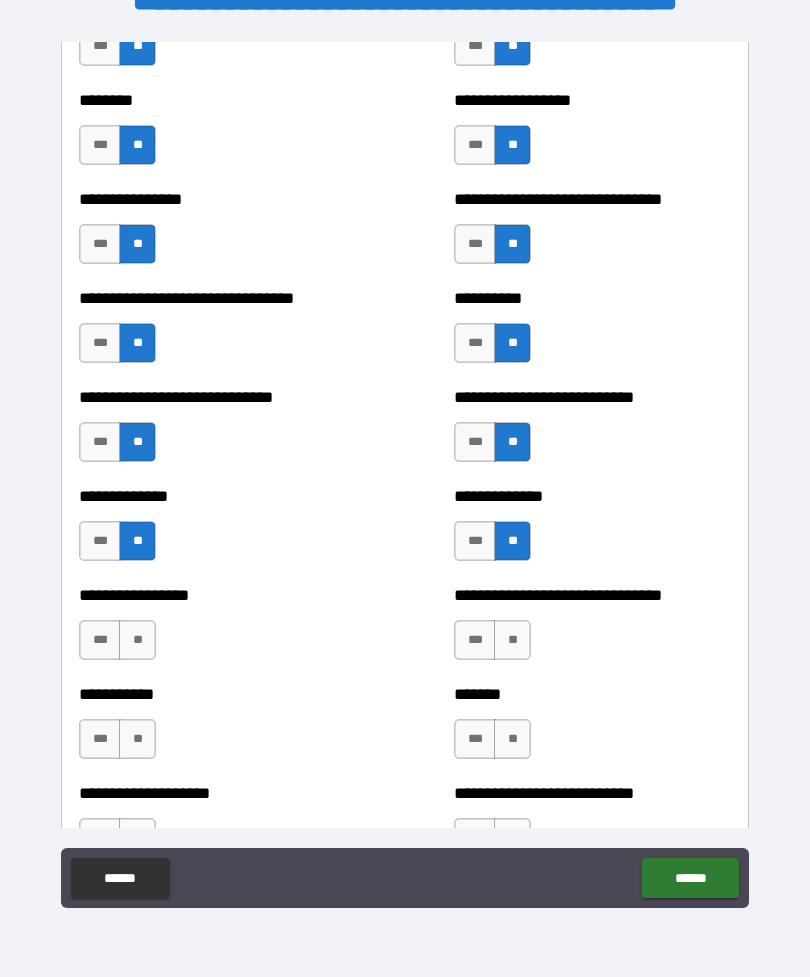click on "**" at bounding box center (512, 640) 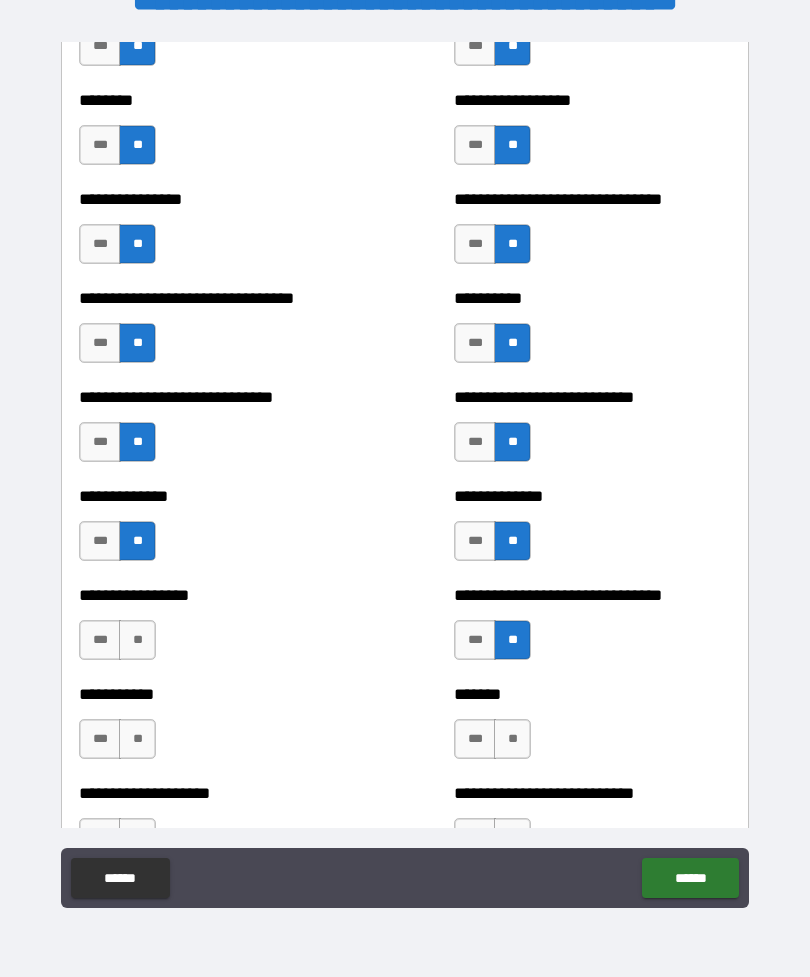 click on "**" at bounding box center [137, 640] 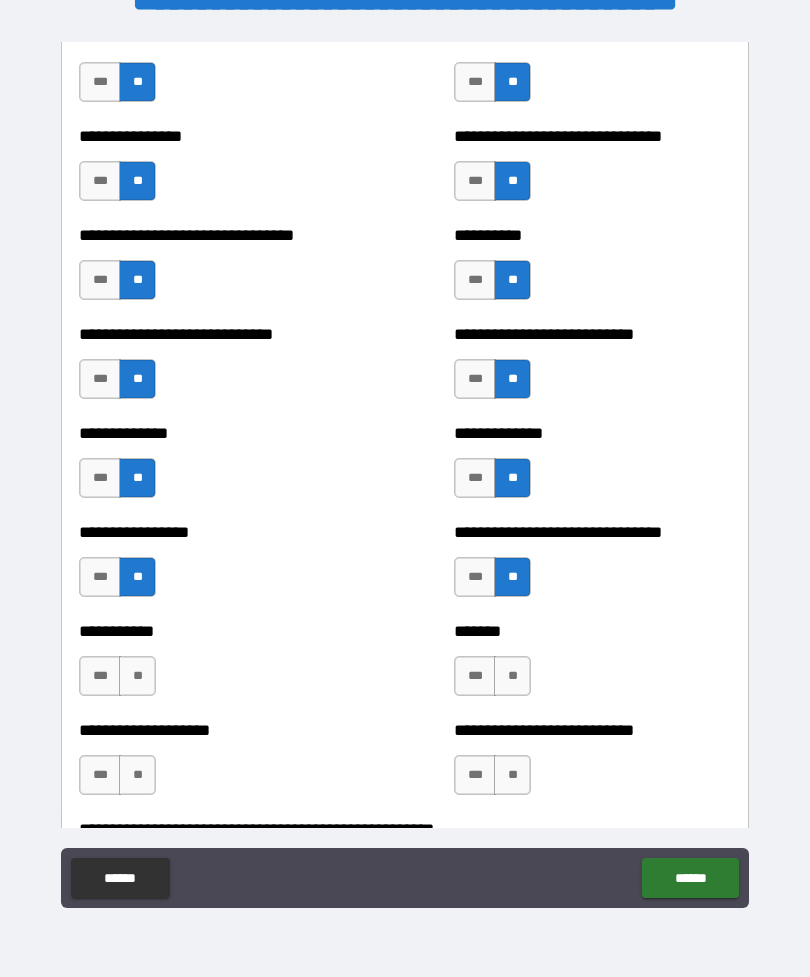 scroll, scrollTop: 7592, scrollLeft: 0, axis: vertical 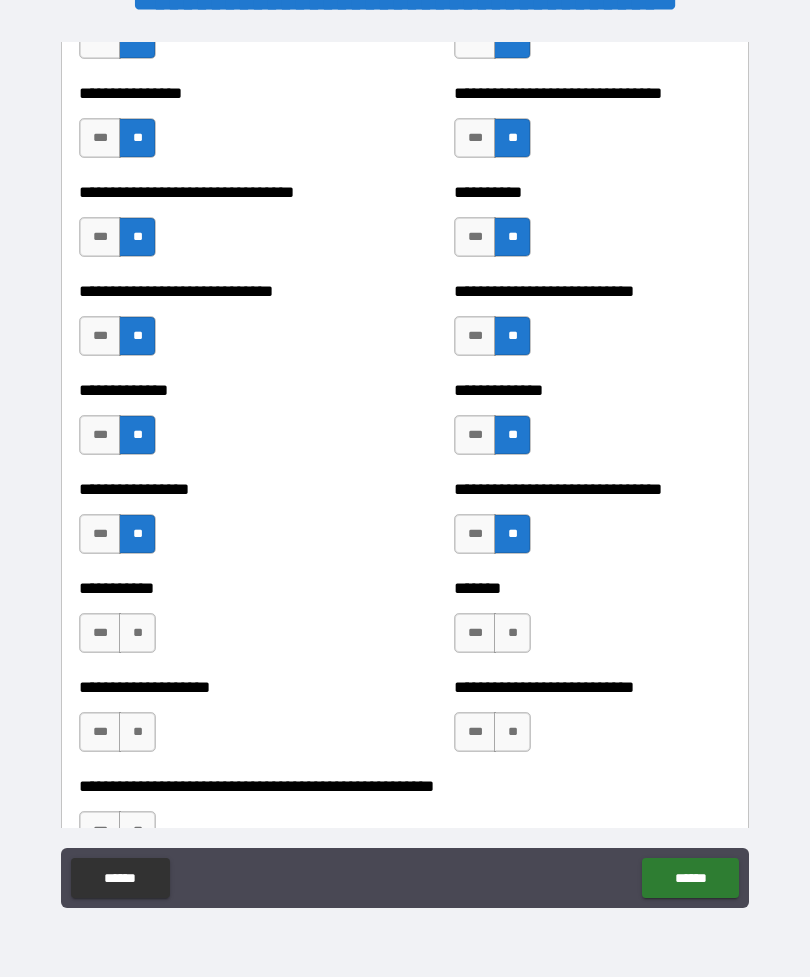 click on "**" at bounding box center [512, 633] 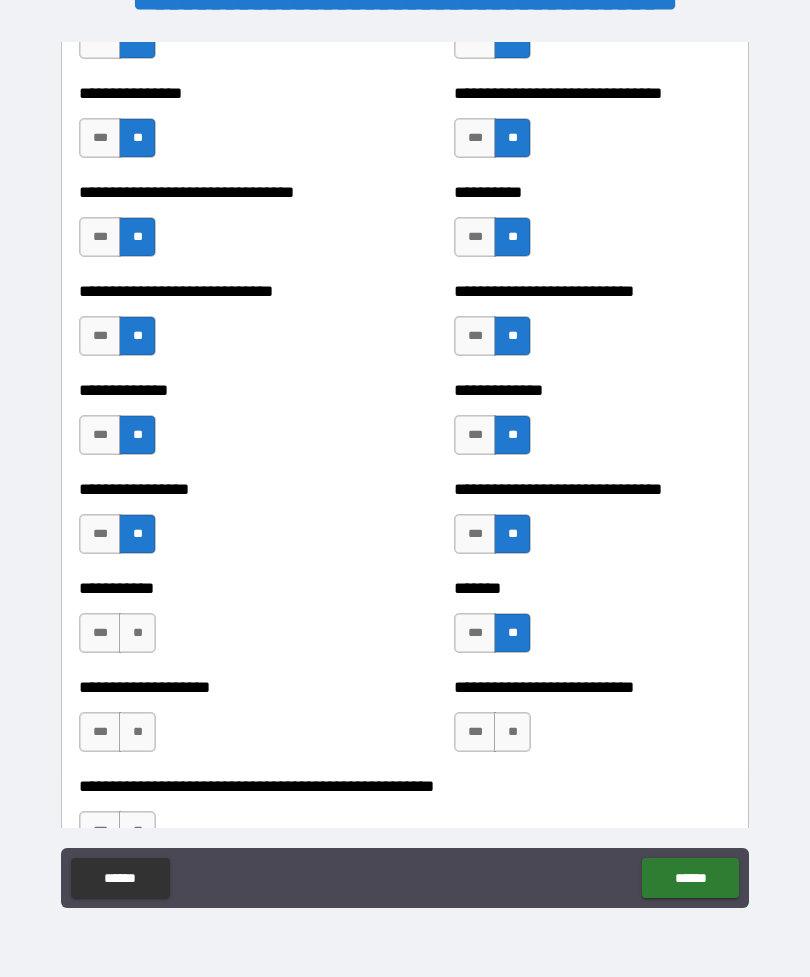 click on "**" at bounding box center [137, 633] 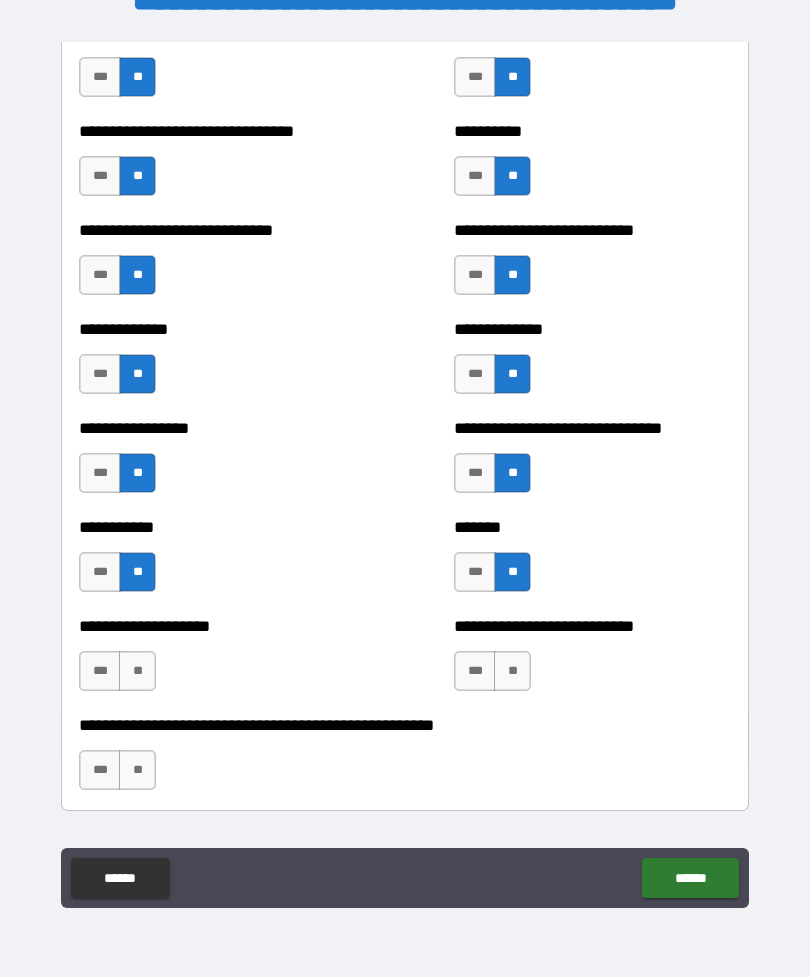 scroll, scrollTop: 7670, scrollLeft: 0, axis: vertical 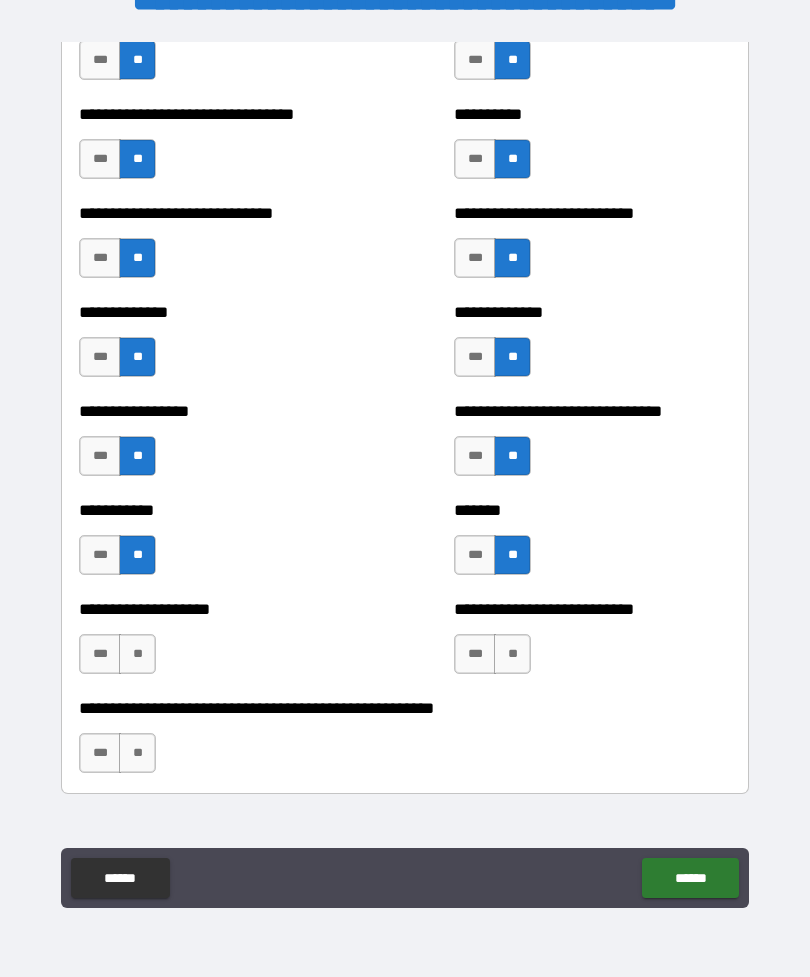 click on "**" at bounding box center (512, 654) 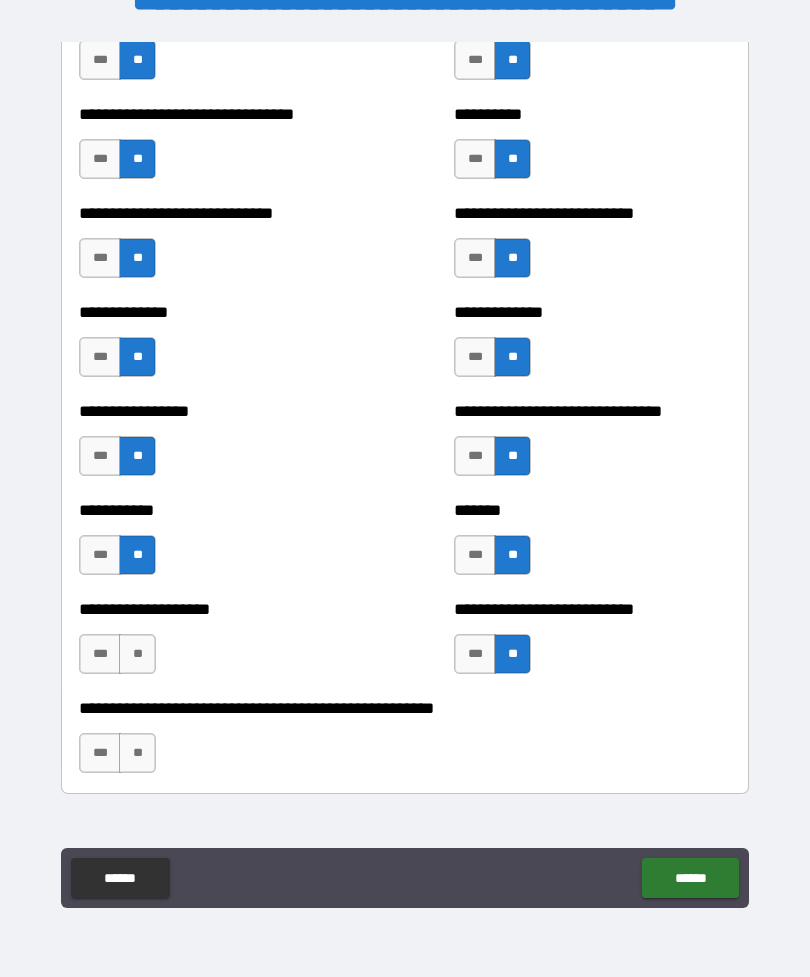 click on "**" at bounding box center (137, 654) 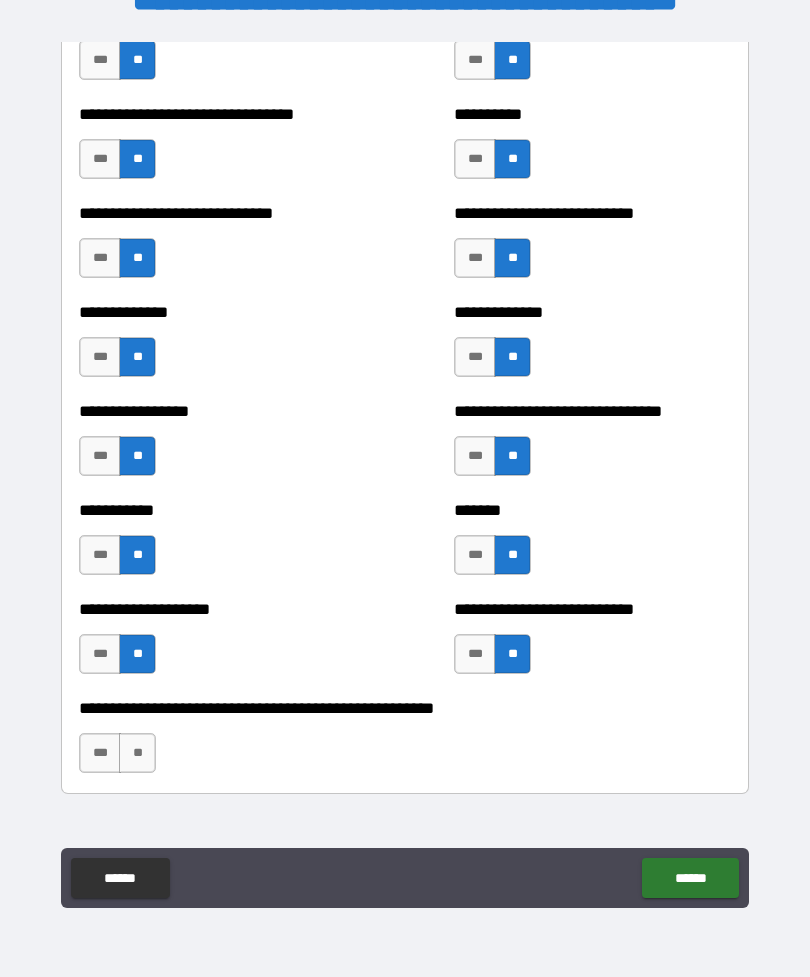 click on "**" at bounding box center (137, 753) 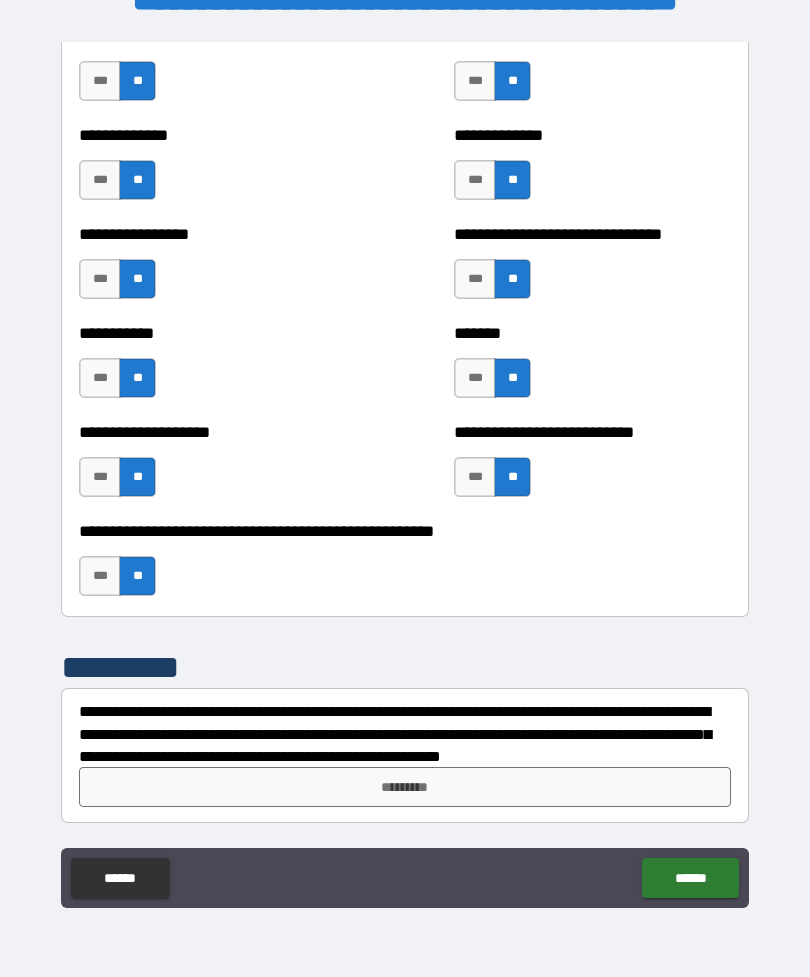 scroll, scrollTop: 7847, scrollLeft: 0, axis: vertical 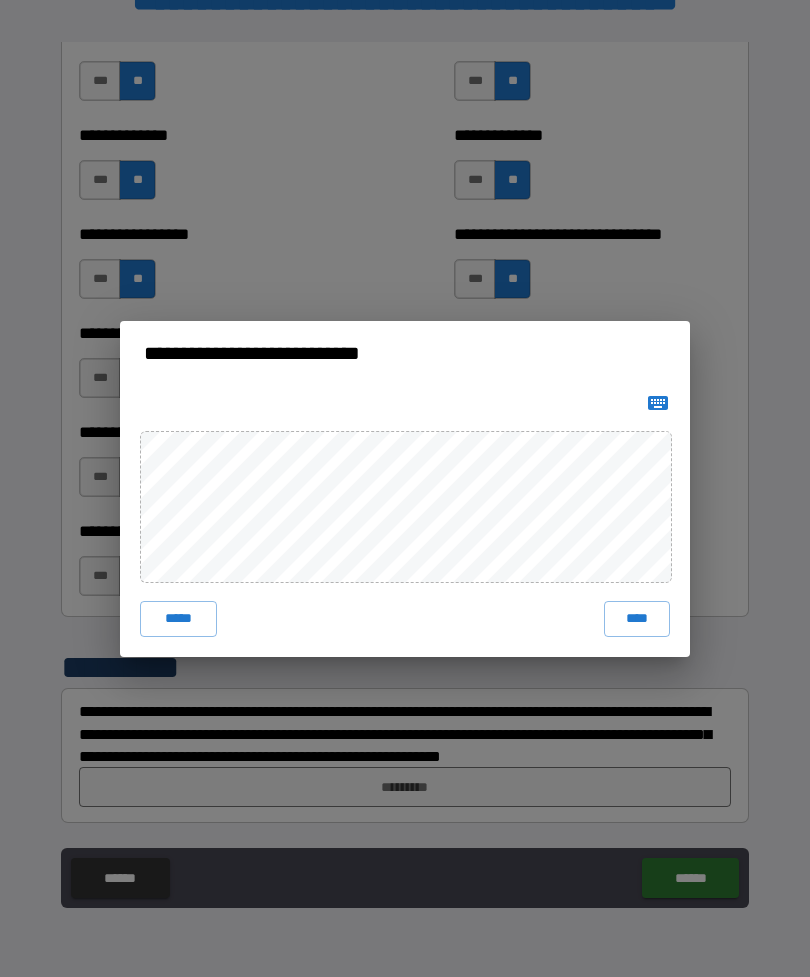 click on "****" at bounding box center (637, 619) 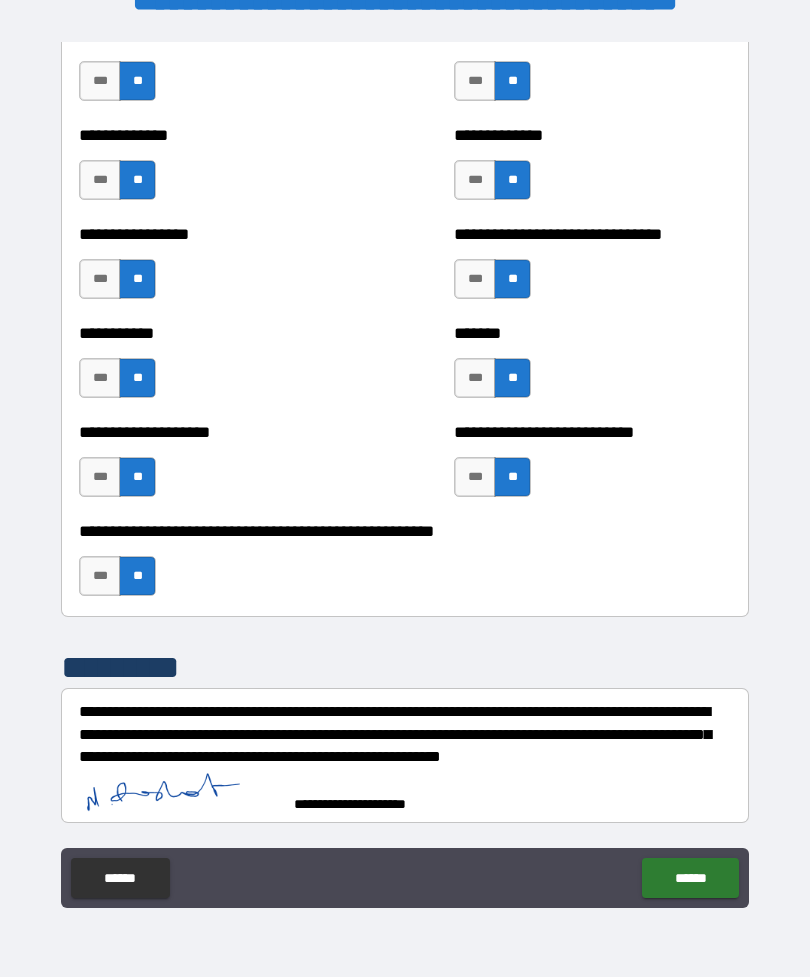 scroll, scrollTop: 7837, scrollLeft: 0, axis: vertical 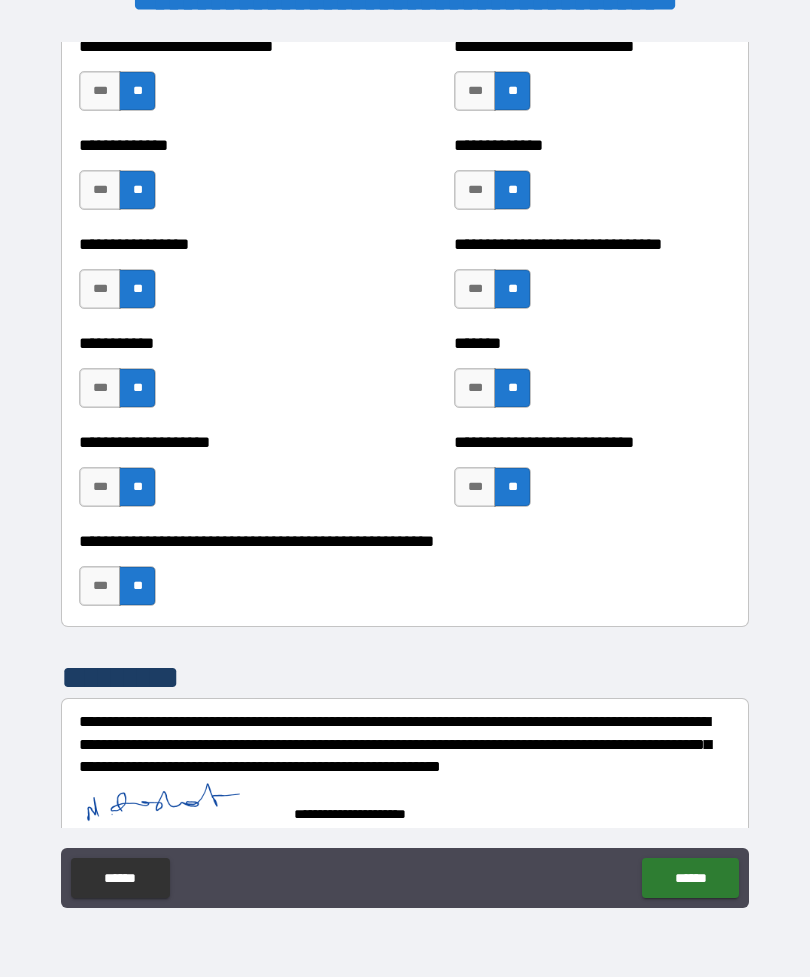 click on "******" at bounding box center (690, 878) 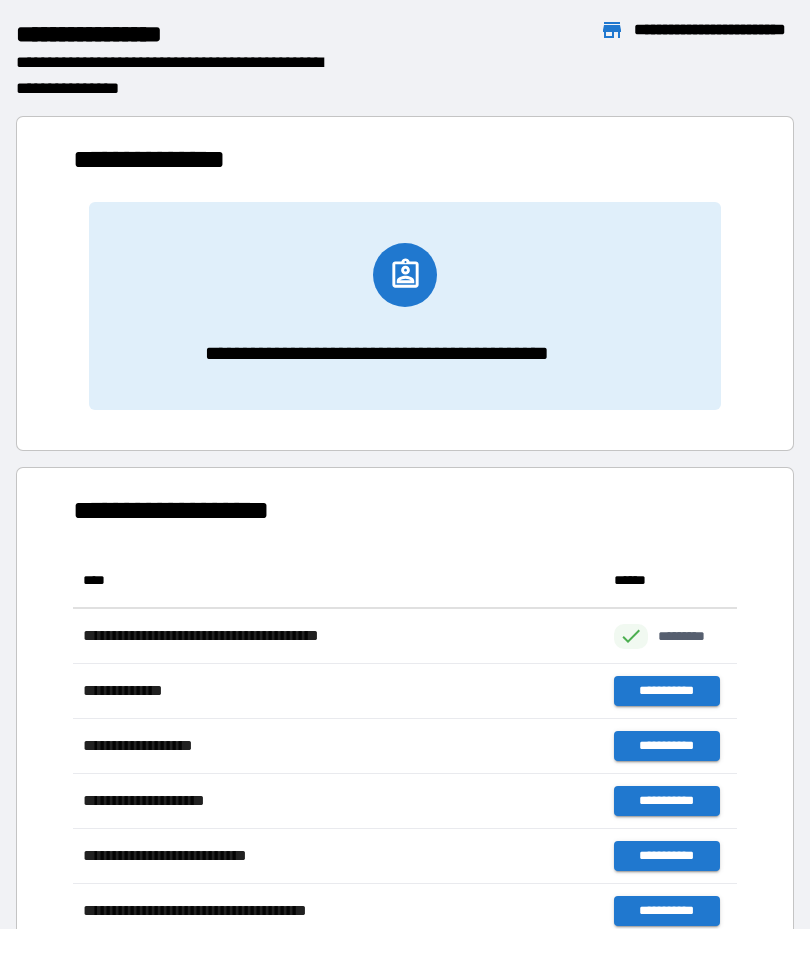 scroll, scrollTop: 1, scrollLeft: 1, axis: both 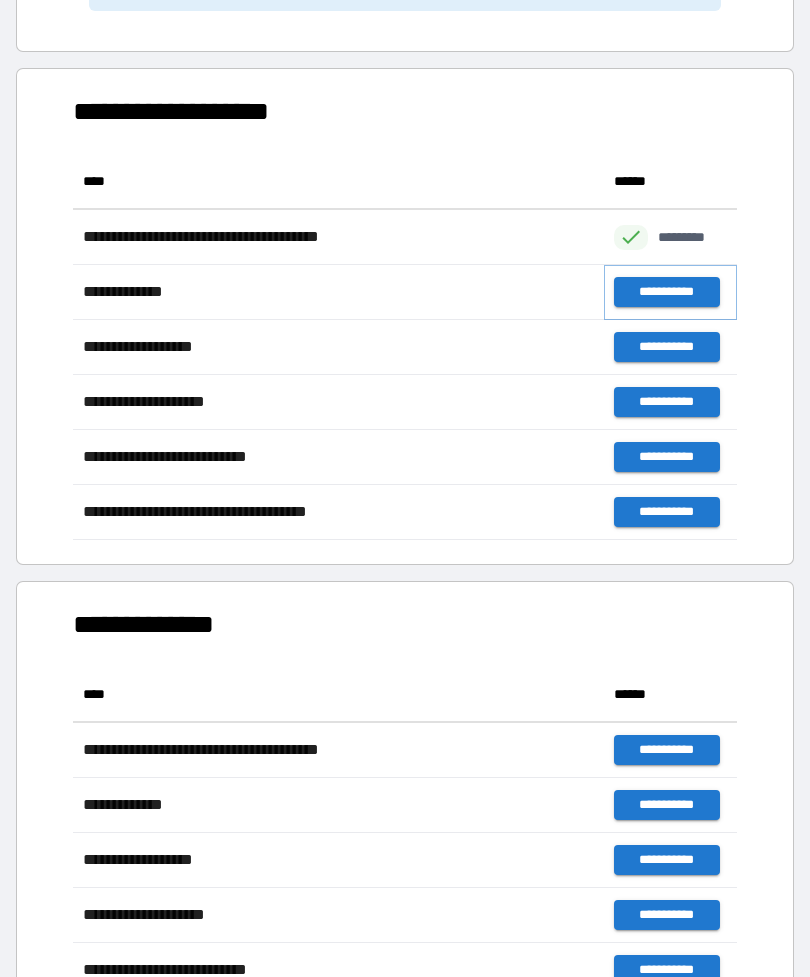 click on "**********" at bounding box center [666, 292] 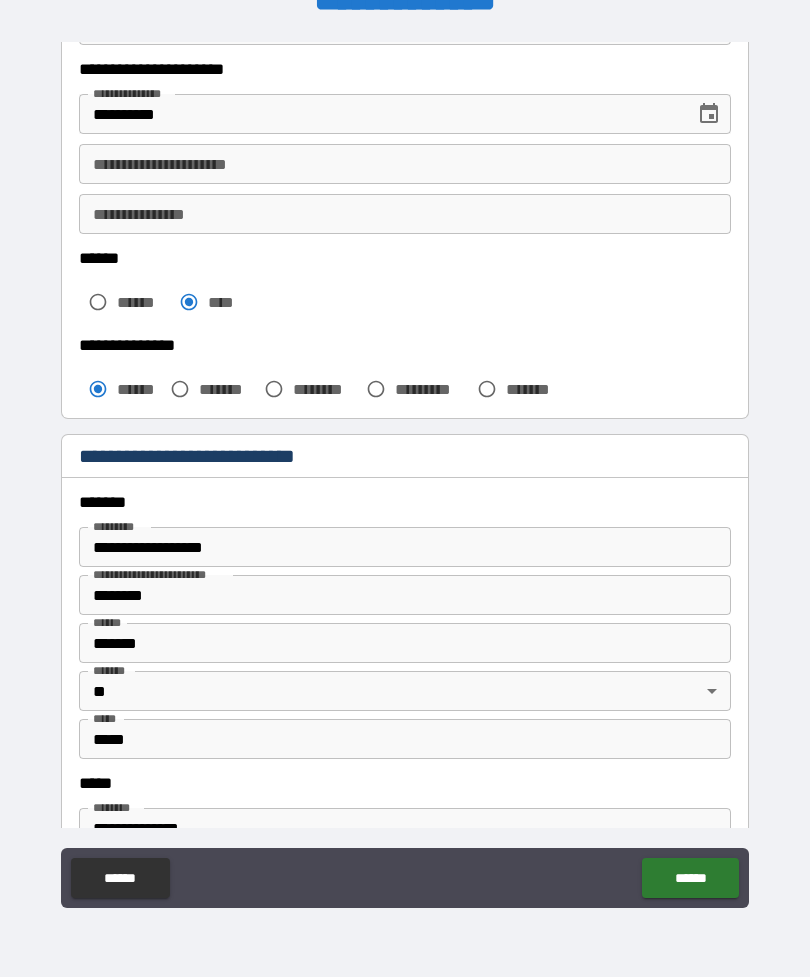 scroll, scrollTop: 345, scrollLeft: 0, axis: vertical 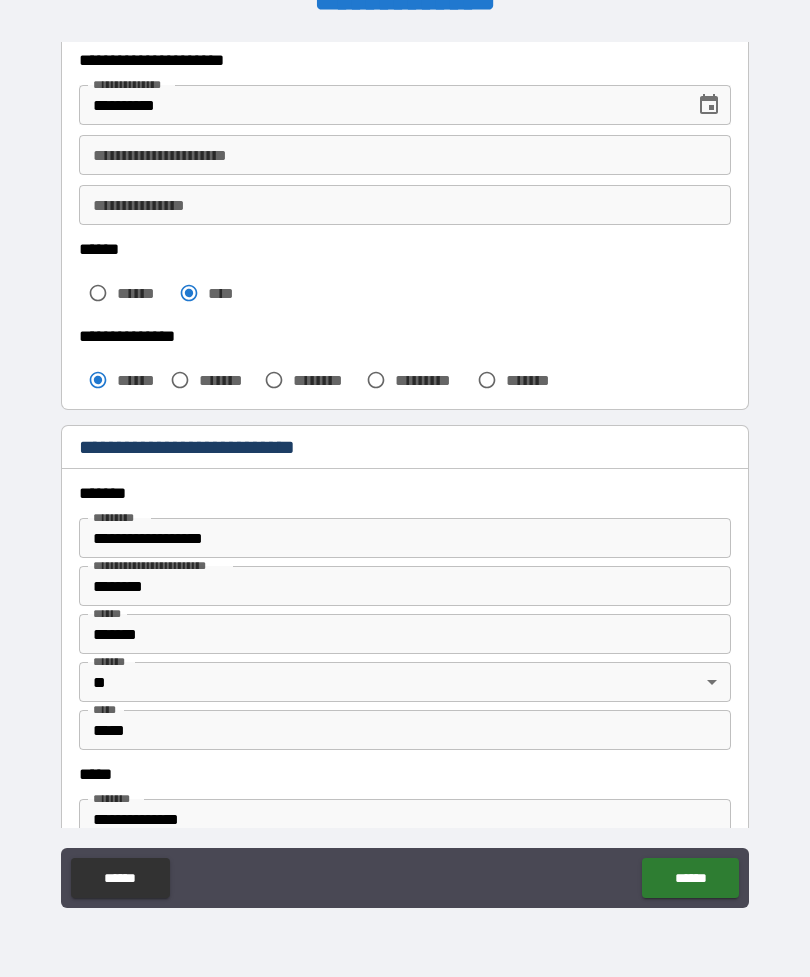 click on "**********" at bounding box center (405, 538) 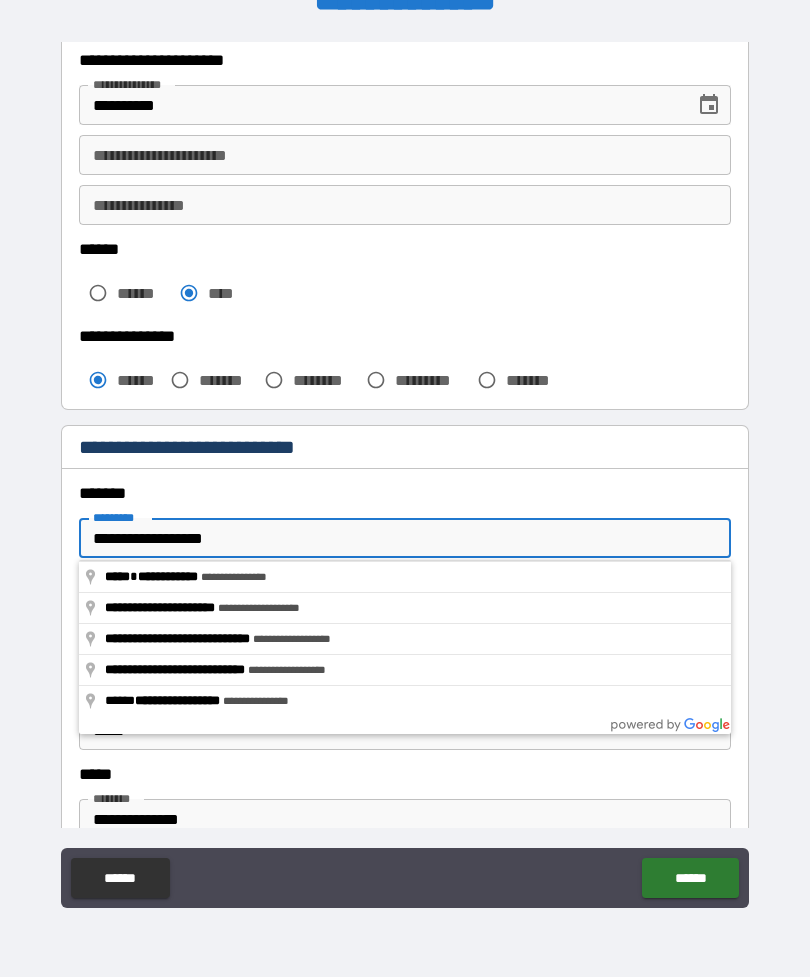 scroll, scrollTop: 47, scrollLeft: 0, axis: vertical 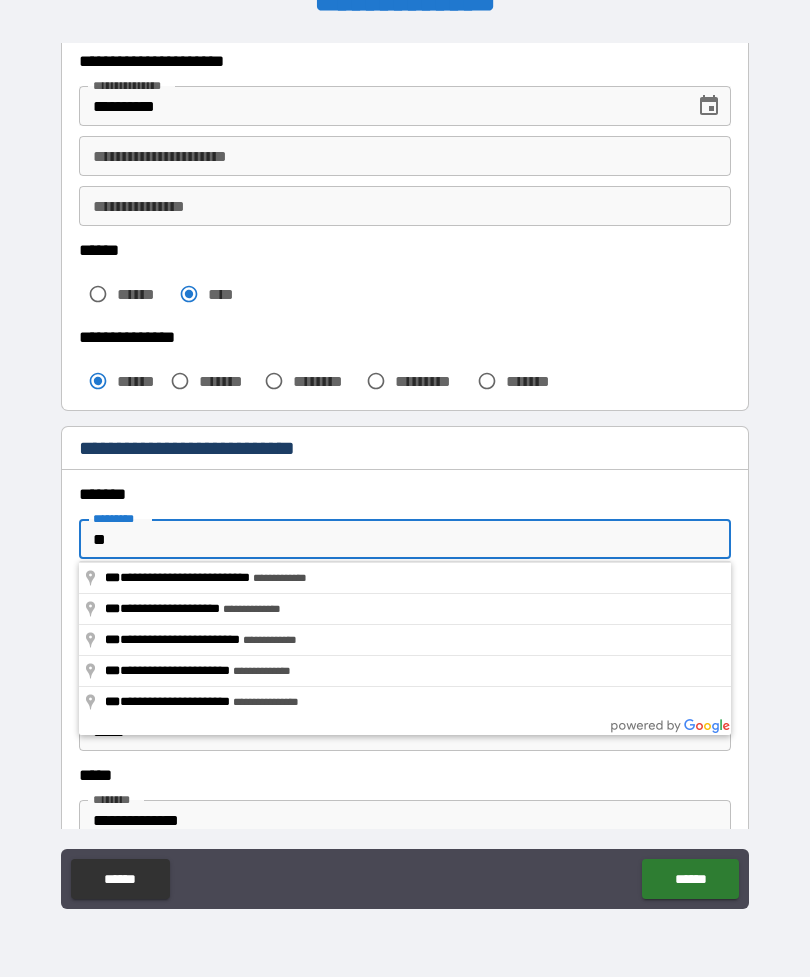 type on "*" 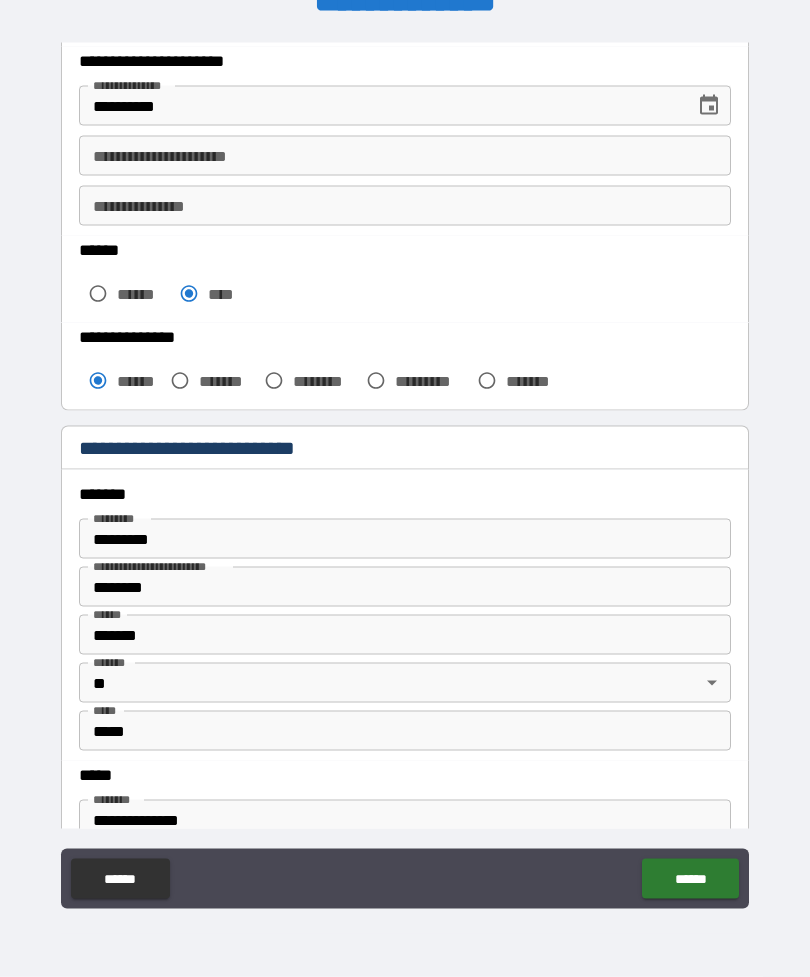 type on "**********" 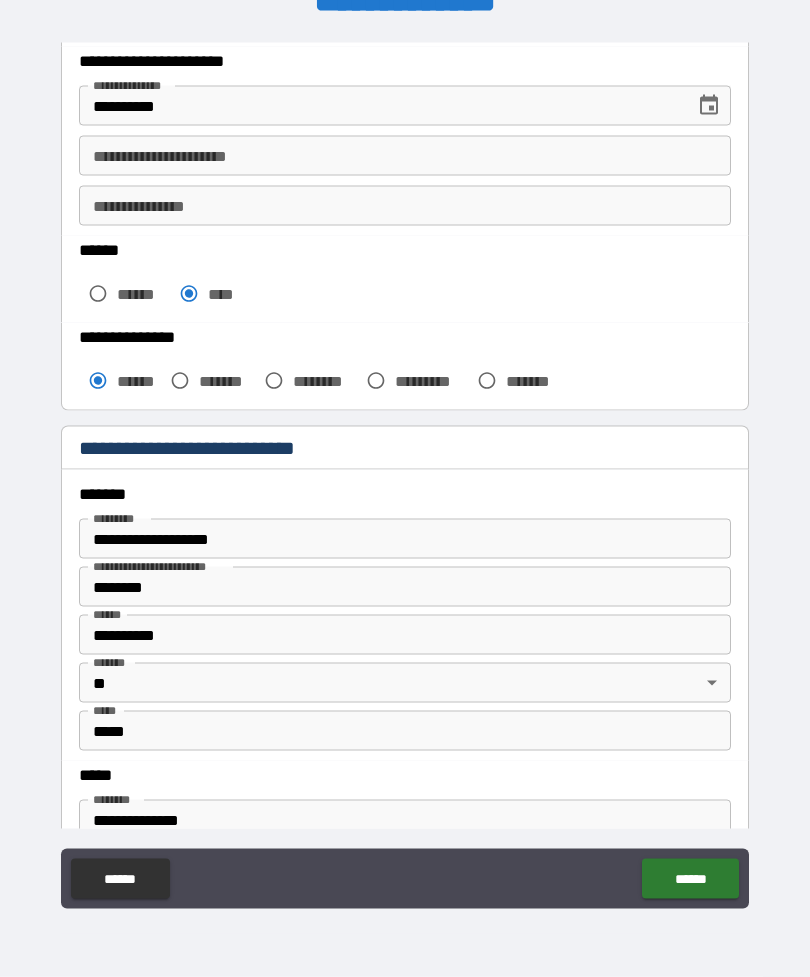 scroll, scrollTop: 48, scrollLeft: 0, axis: vertical 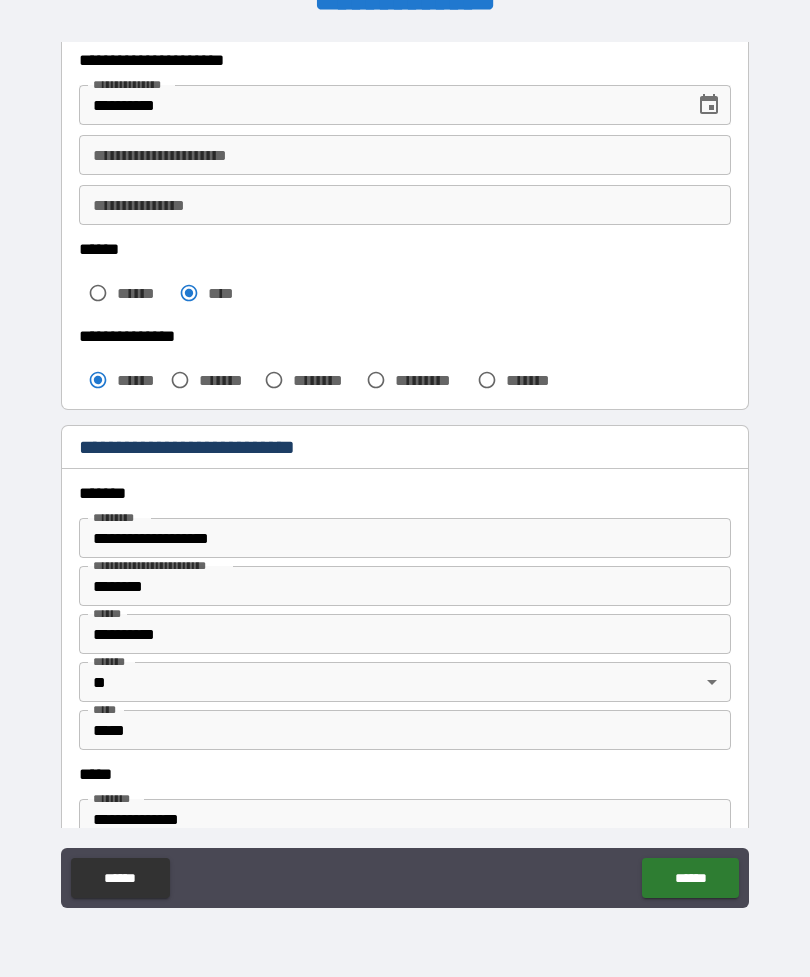 click on "********" at bounding box center [405, 586] 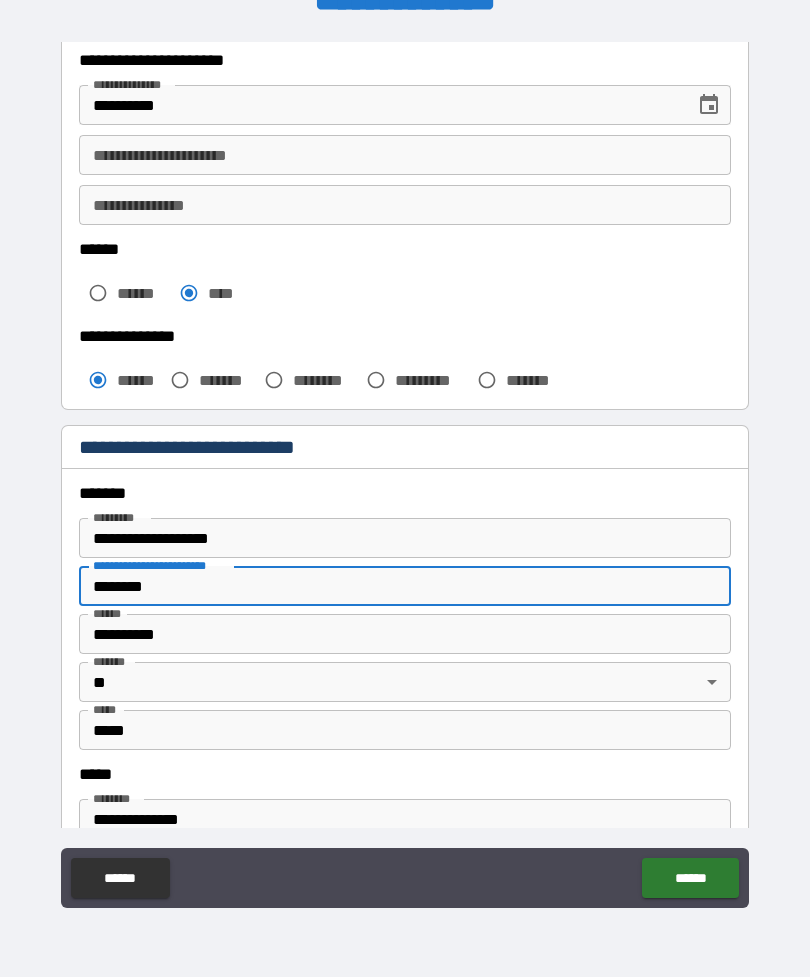 scroll, scrollTop: 47, scrollLeft: 0, axis: vertical 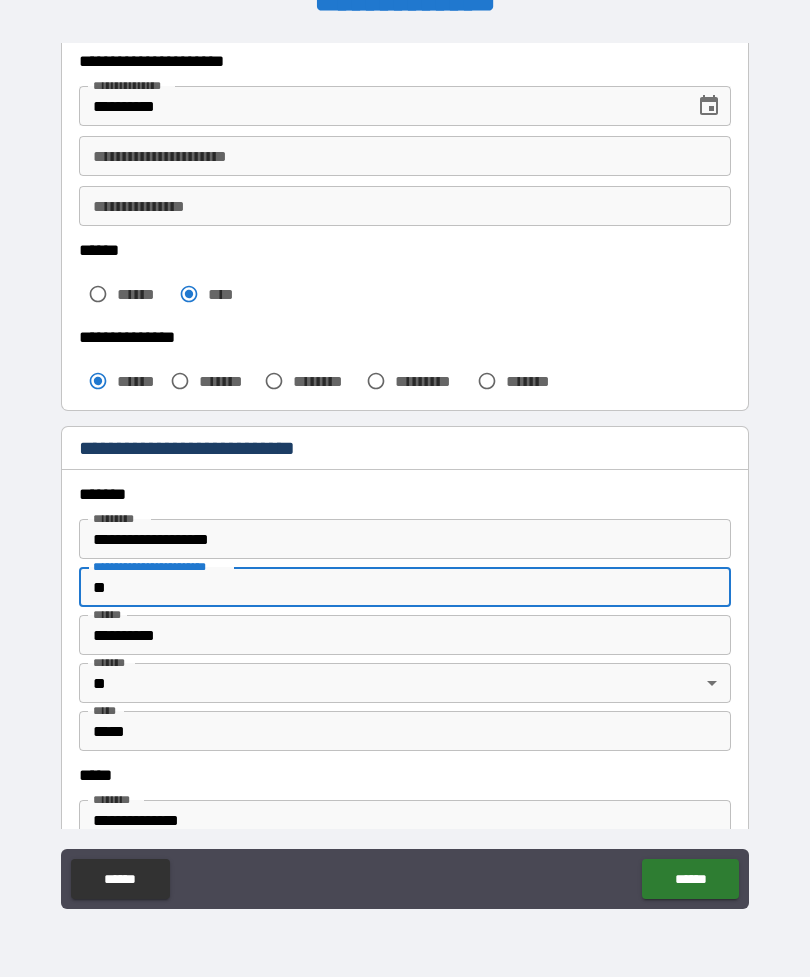 type on "*" 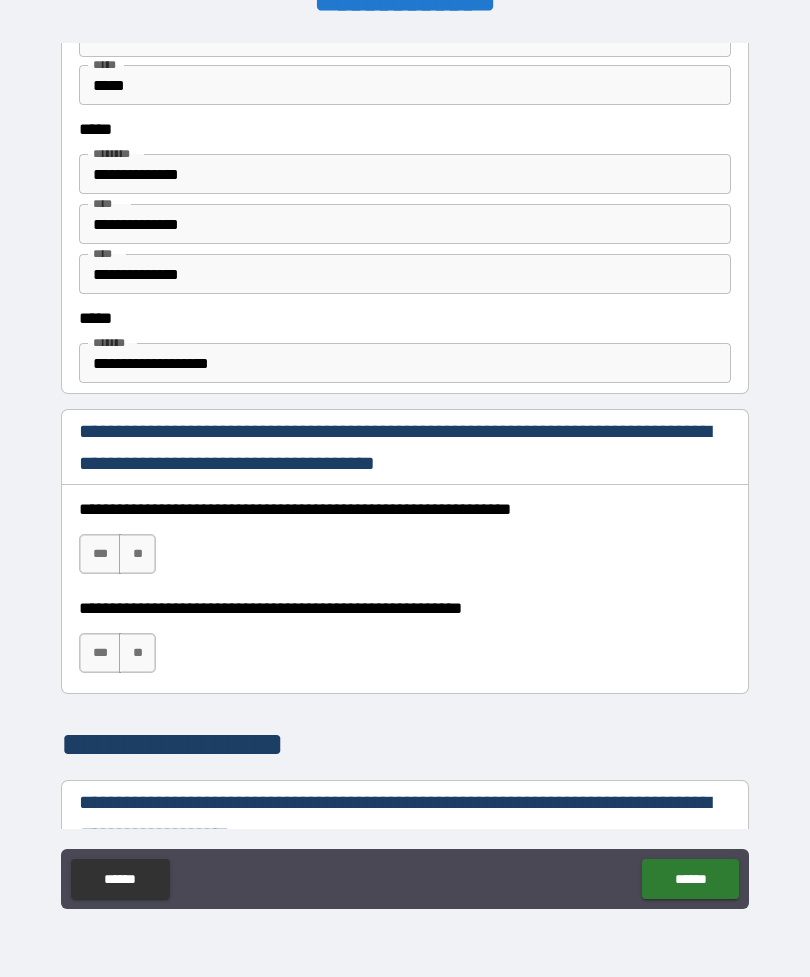 scroll, scrollTop: 992, scrollLeft: 0, axis: vertical 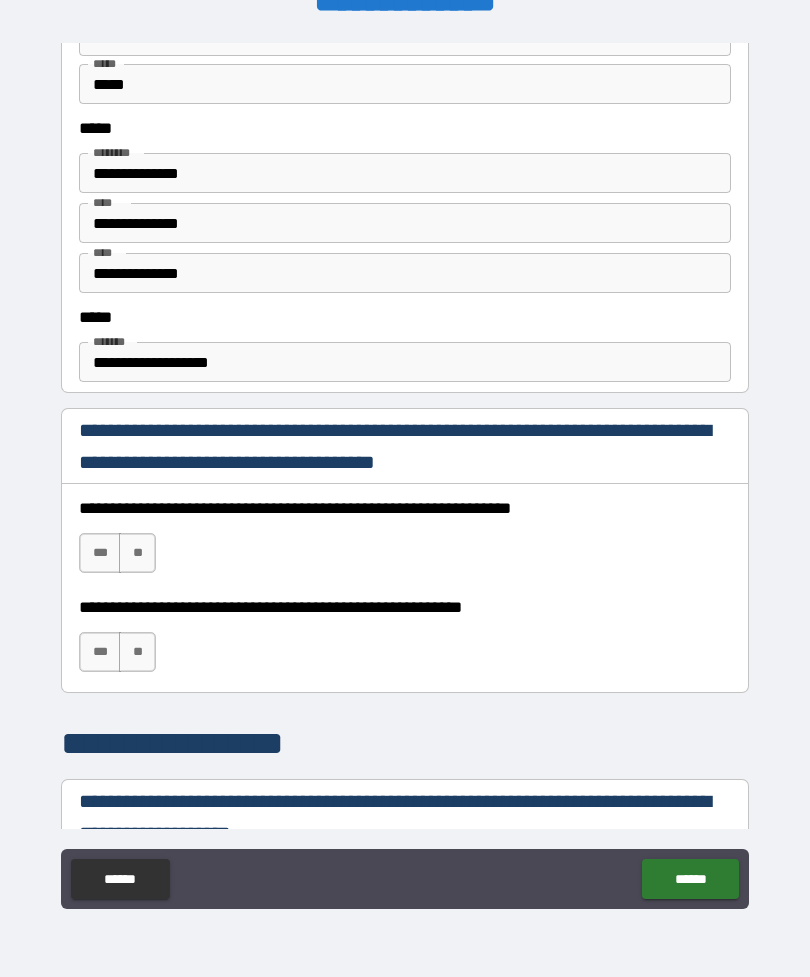 type 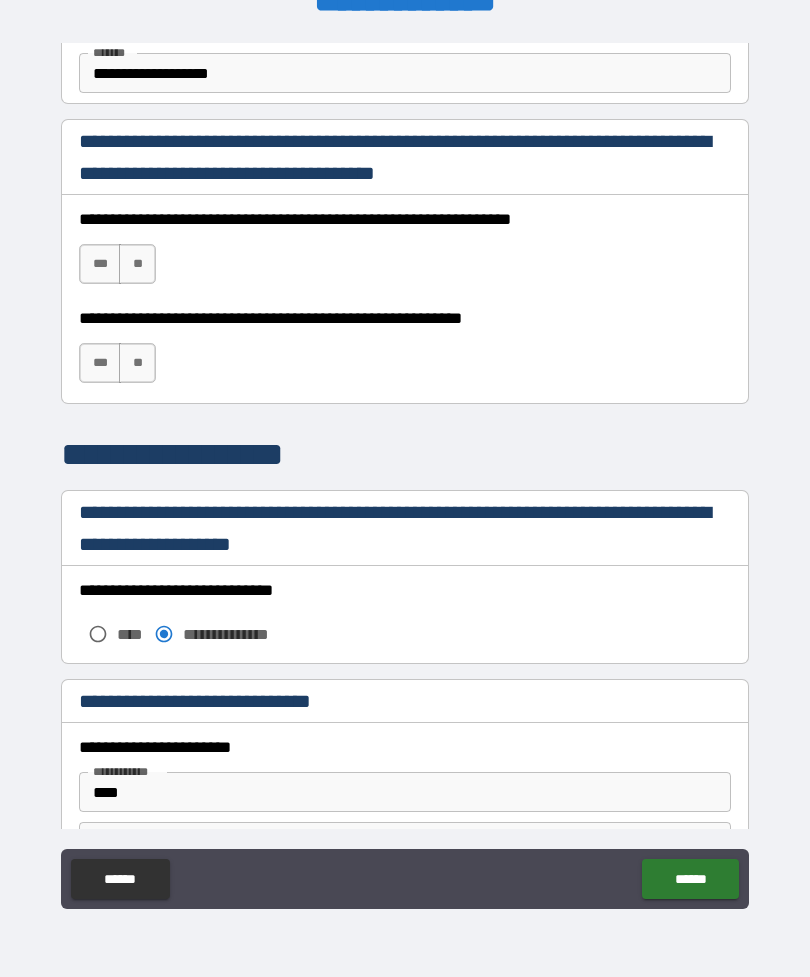 scroll, scrollTop: 1300, scrollLeft: 0, axis: vertical 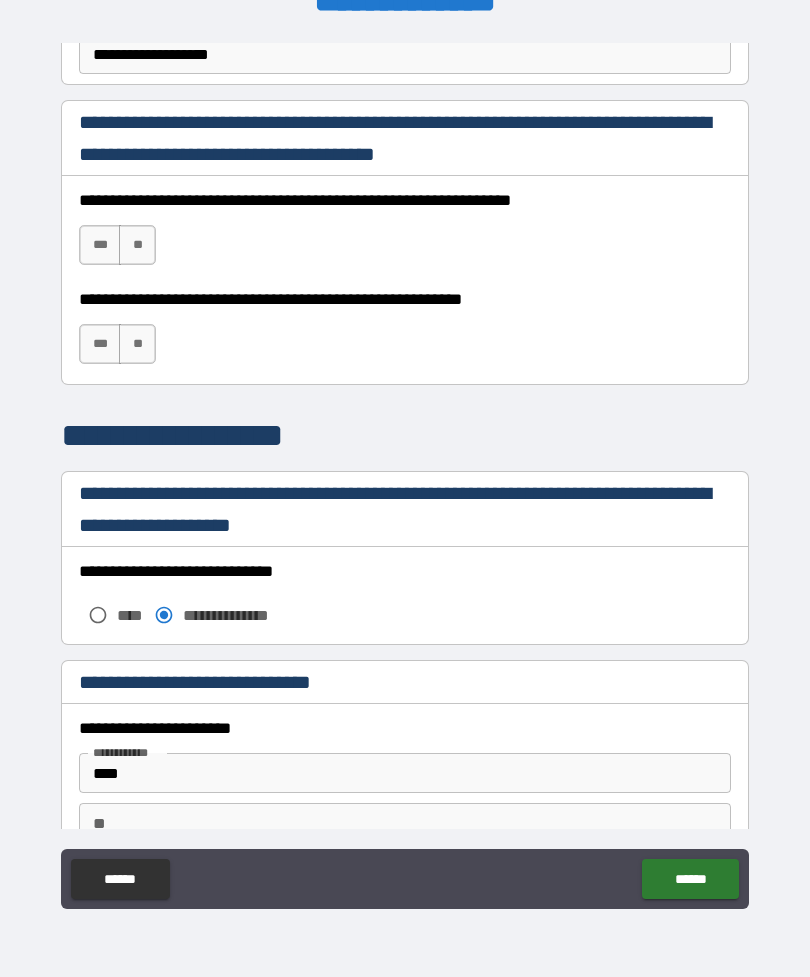 type on "**********" 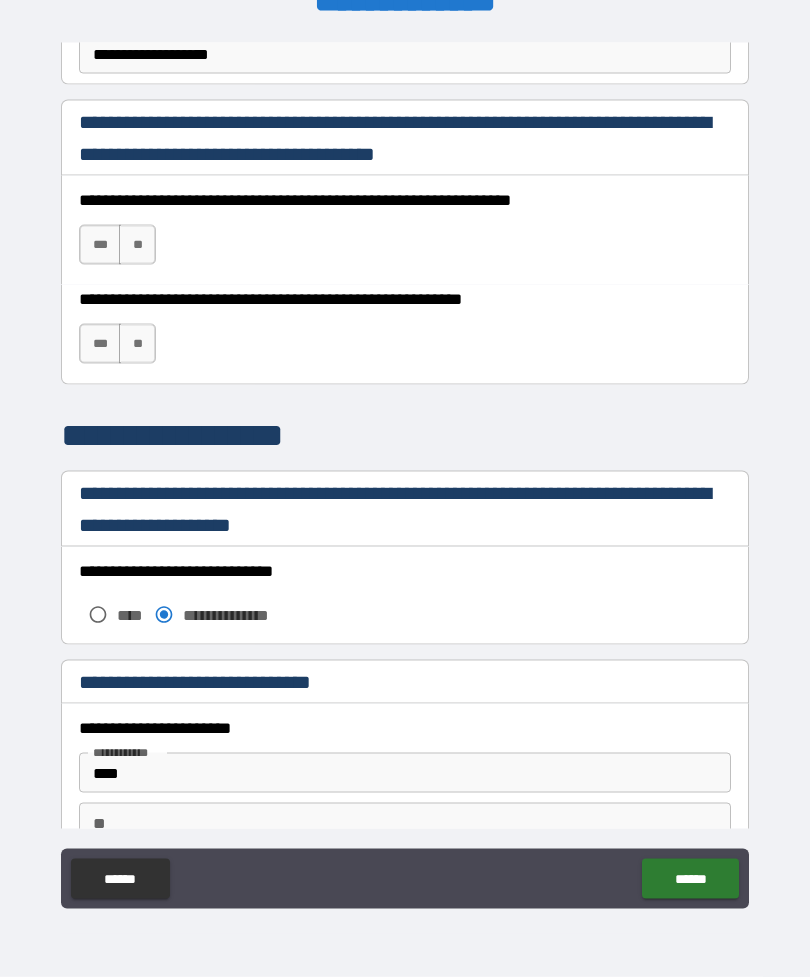 scroll, scrollTop: 48, scrollLeft: 0, axis: vertical 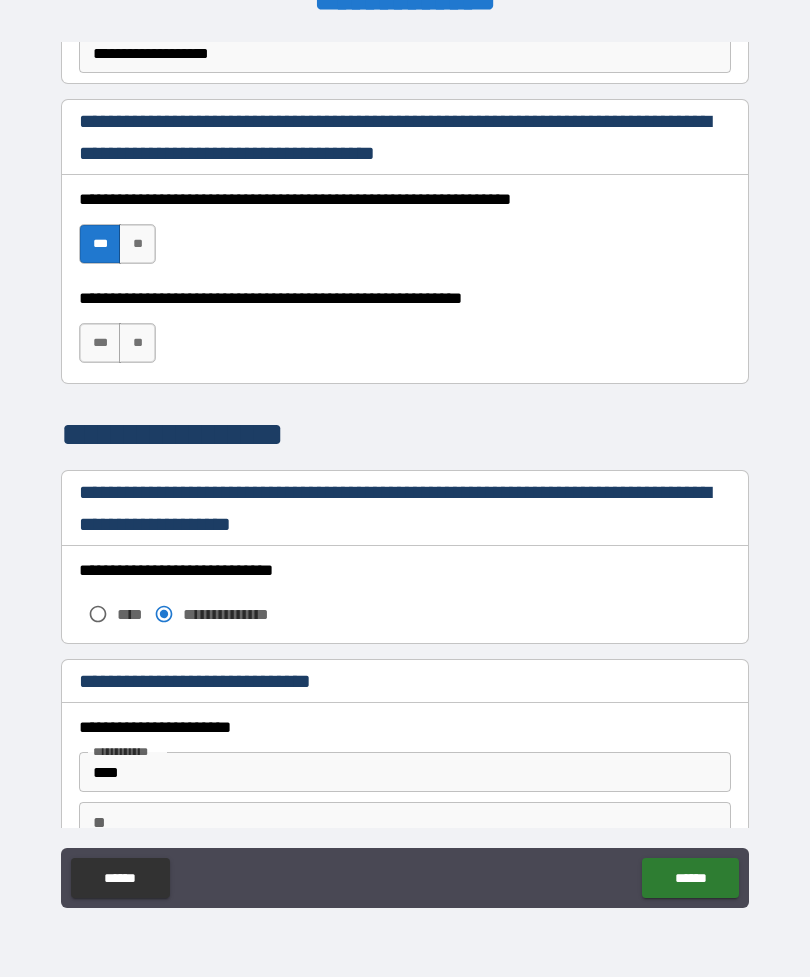 click on "***" at bounding box center [100, 343] 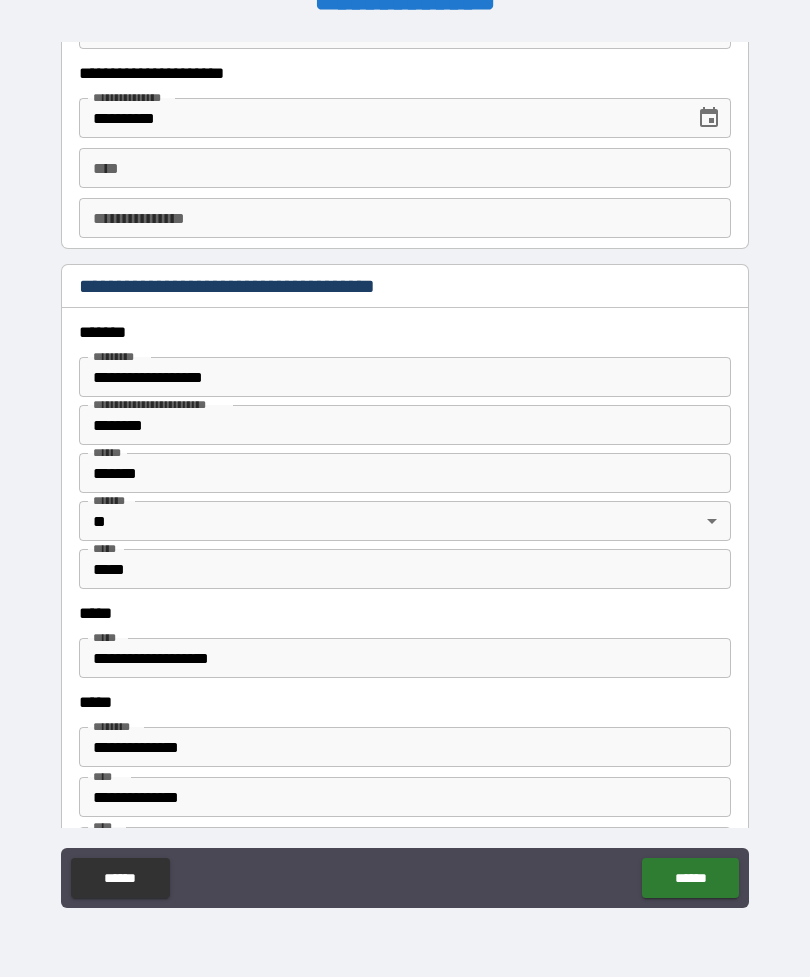 scroll, scrollTop: 2164, scrollLeft: 0, axis: vertical 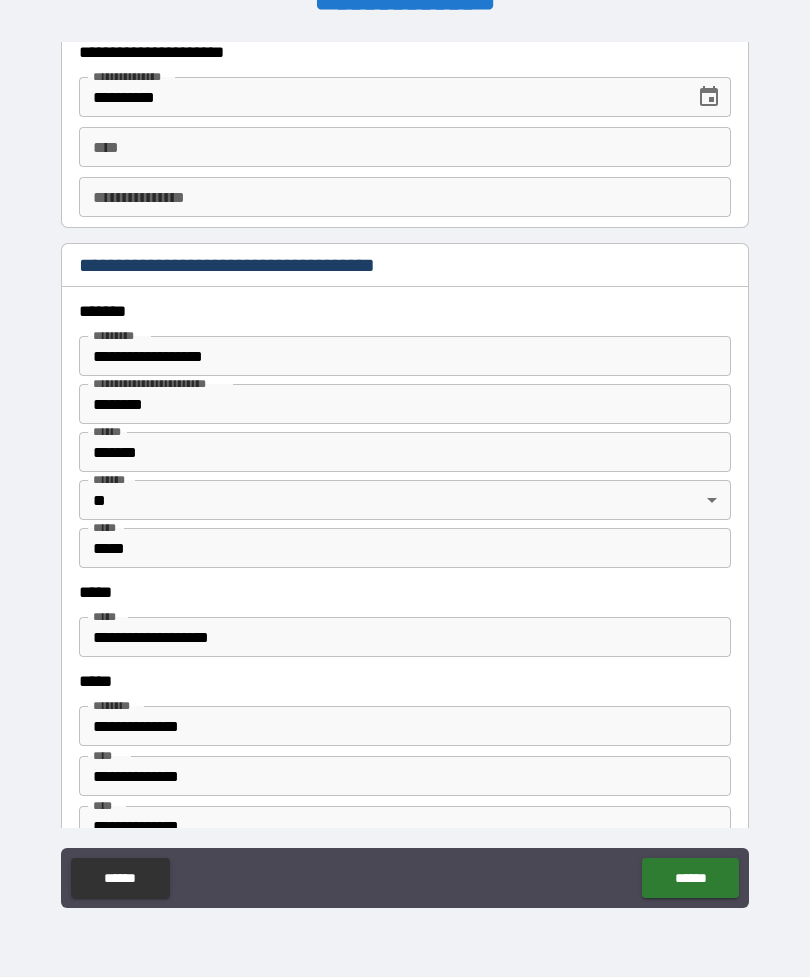 click on "**********" at bounding box center [405, 356] 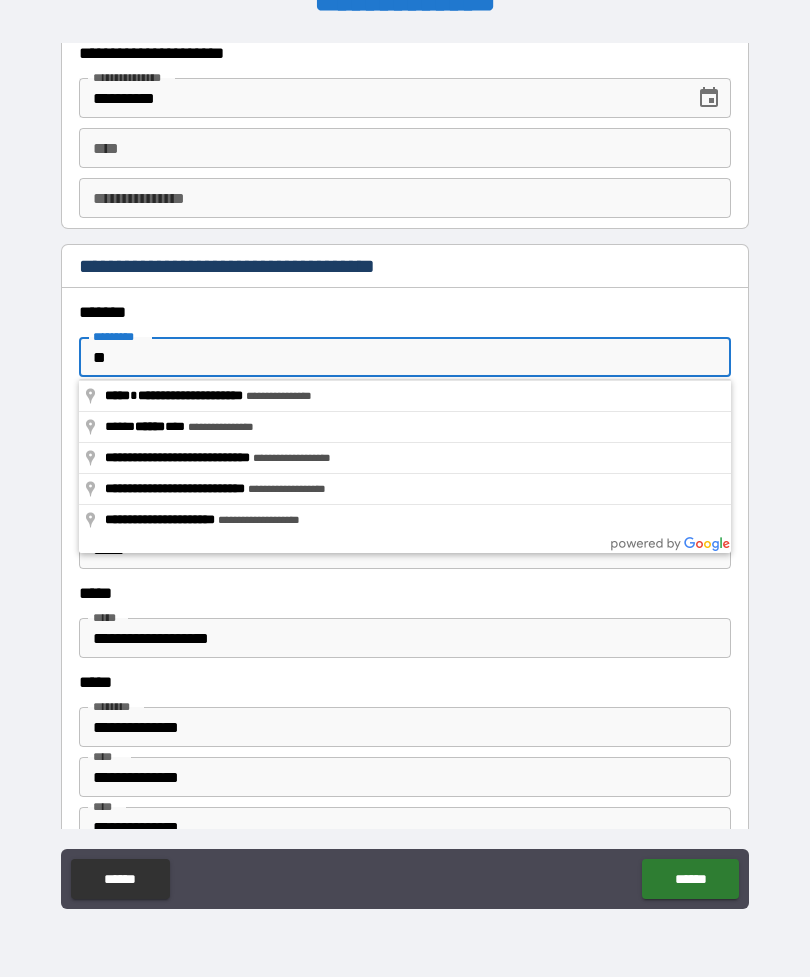 type on "*" 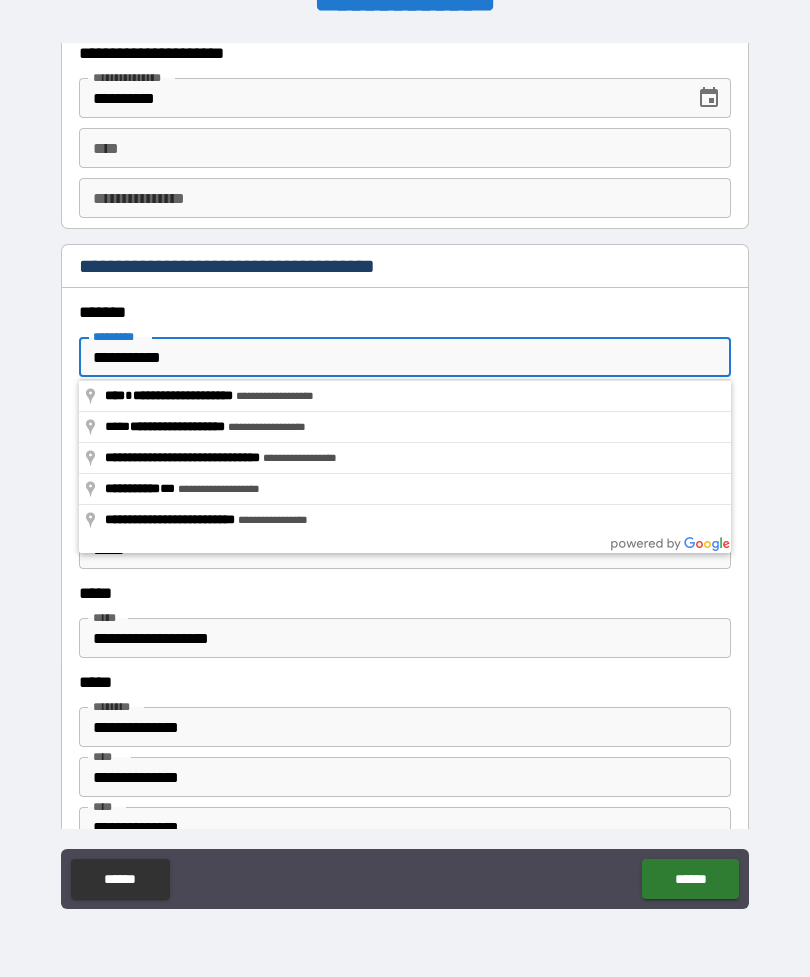 type on "**********" 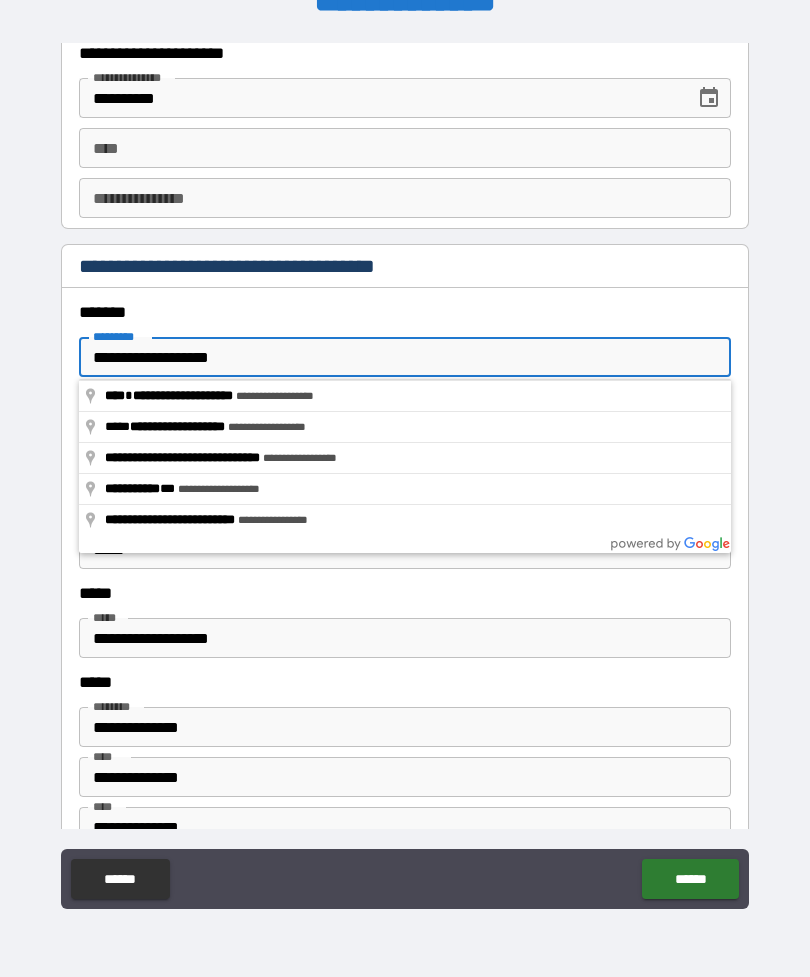 scroll, scrollTop: 48, scrollLeft: 0, axis: vertical 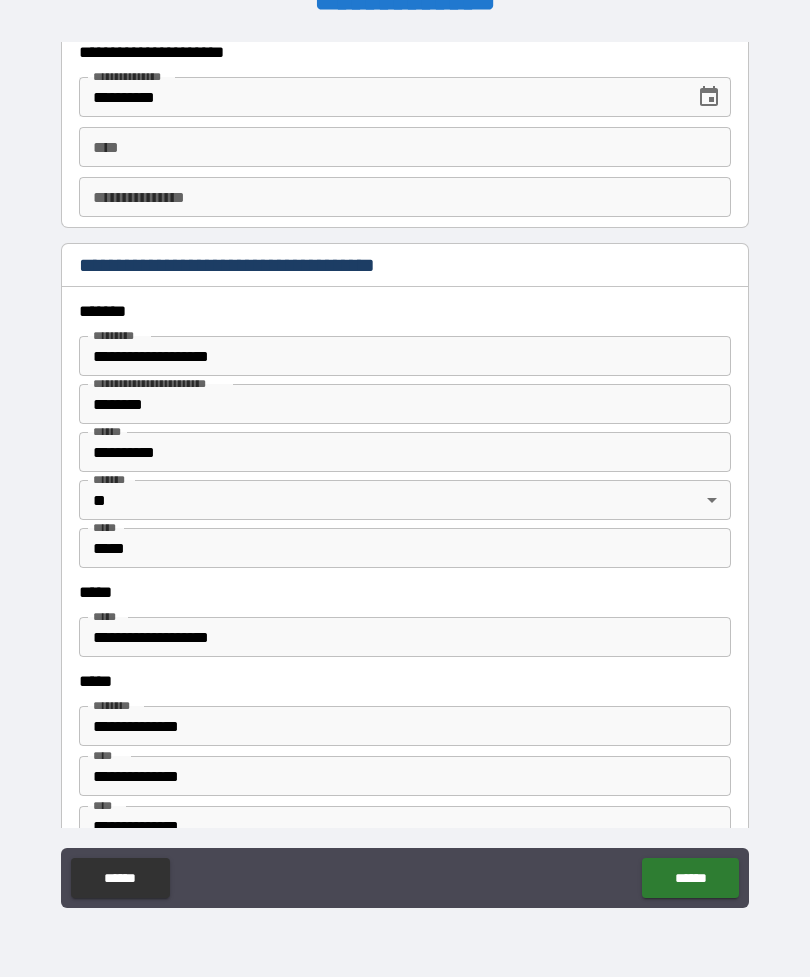 click on "********" at bounding box center (405, 404) 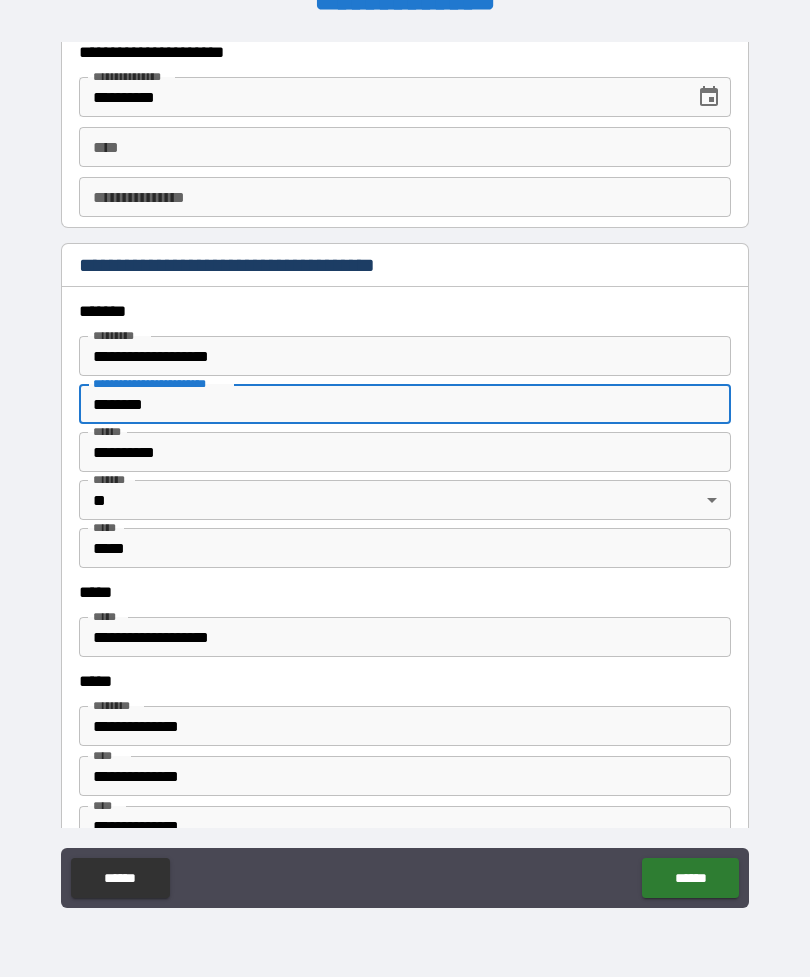 scroll, scrollTop: 47, scrollLeft: 0, axis: vertical 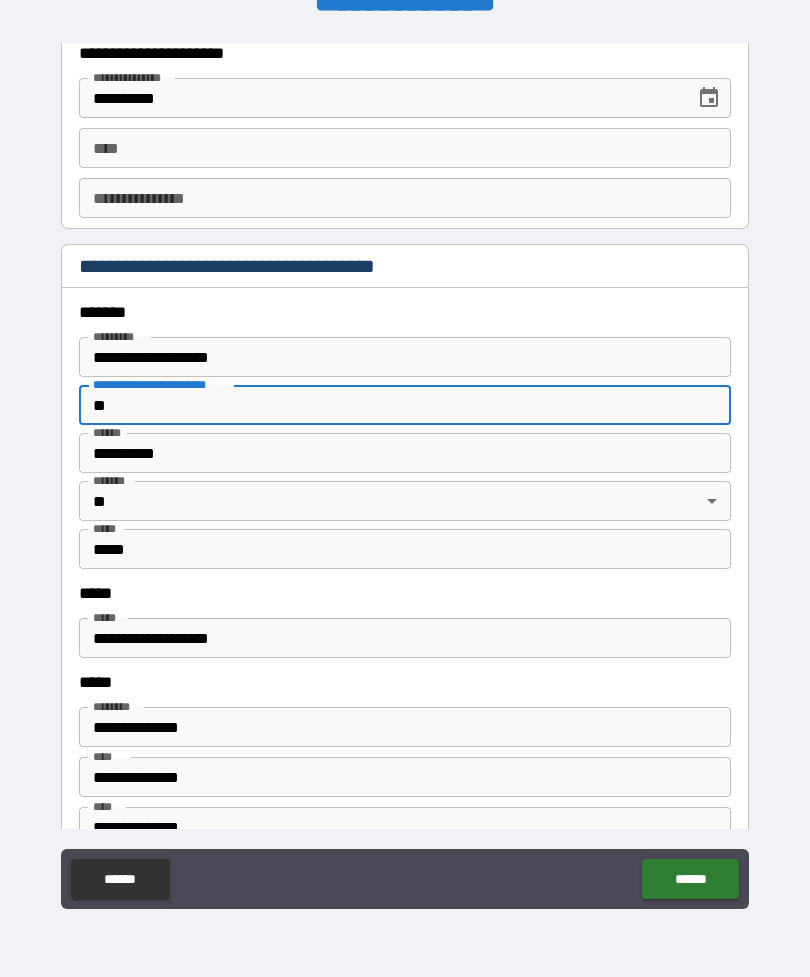 type on "*" 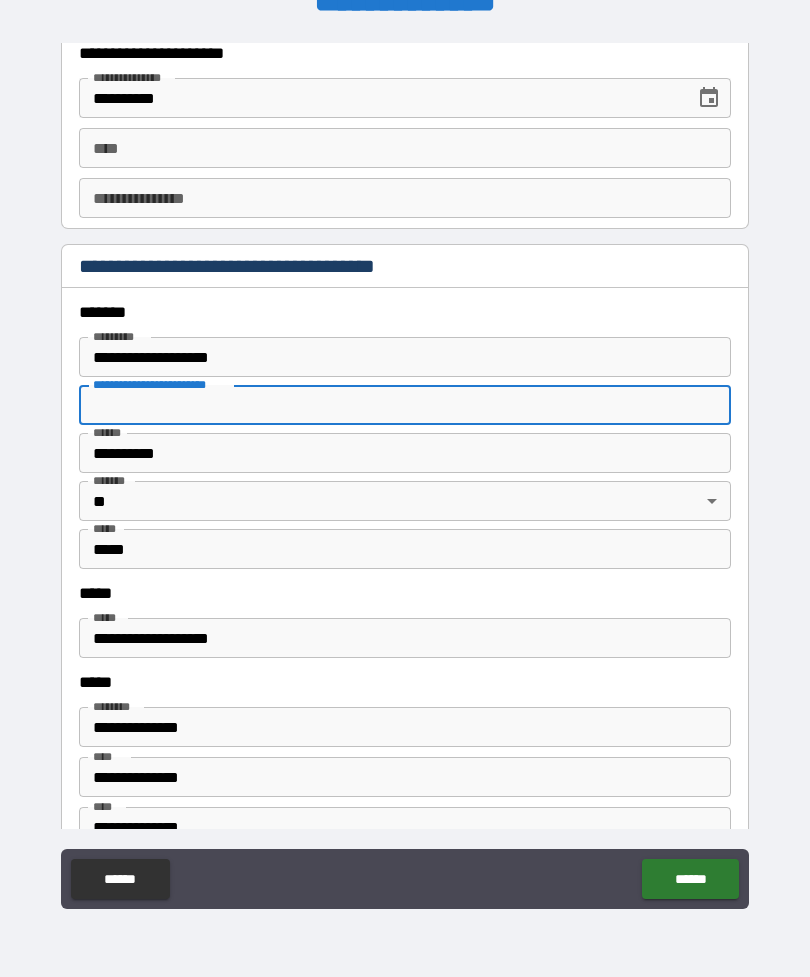 type 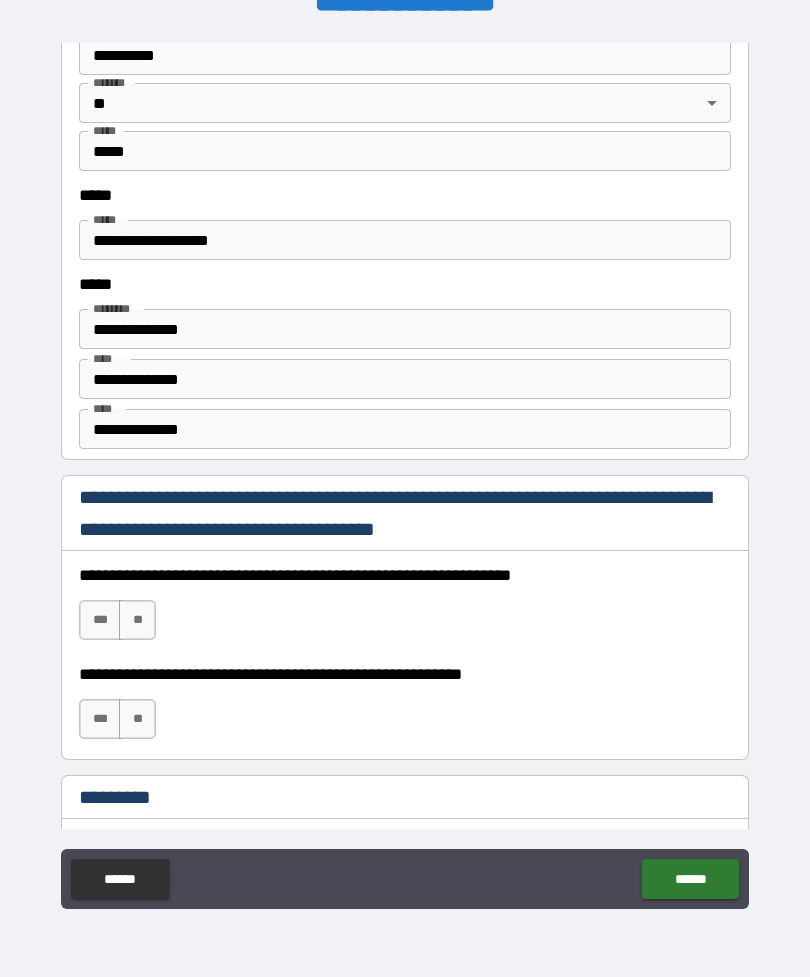 scroll, scrollTop: 2563, scrollLeft: 0, axis: vertical 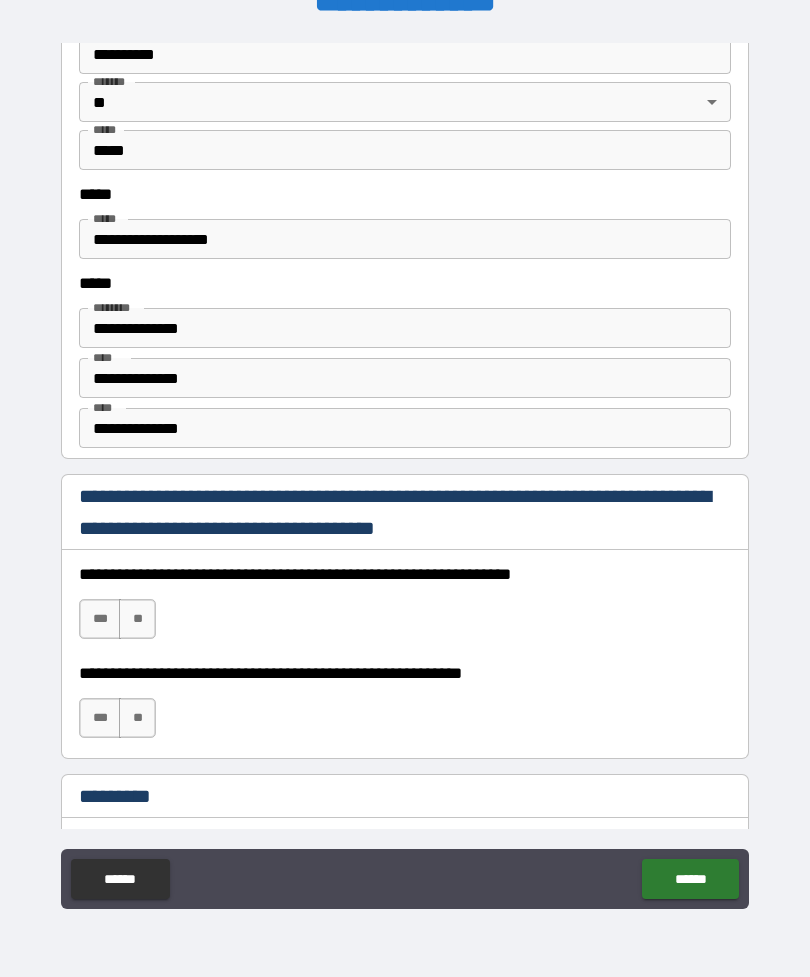 click on "**********" at bounding box center (405, 378) 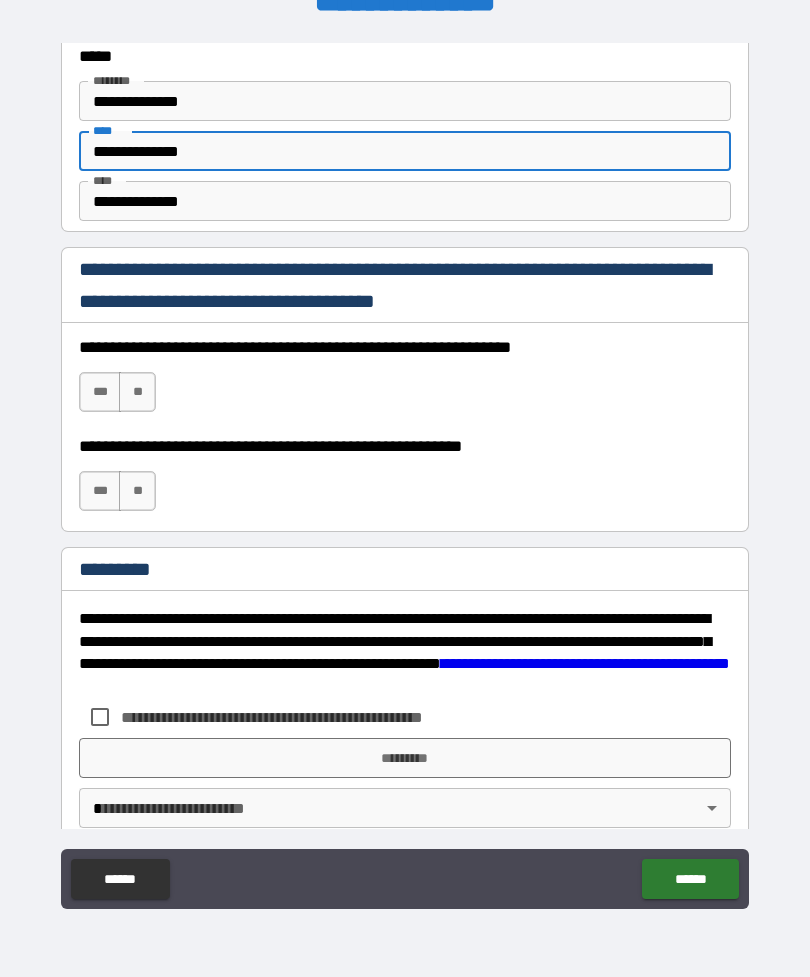 scroll, scrollTop: 2793, scrollLeft: 0, axis: vertical 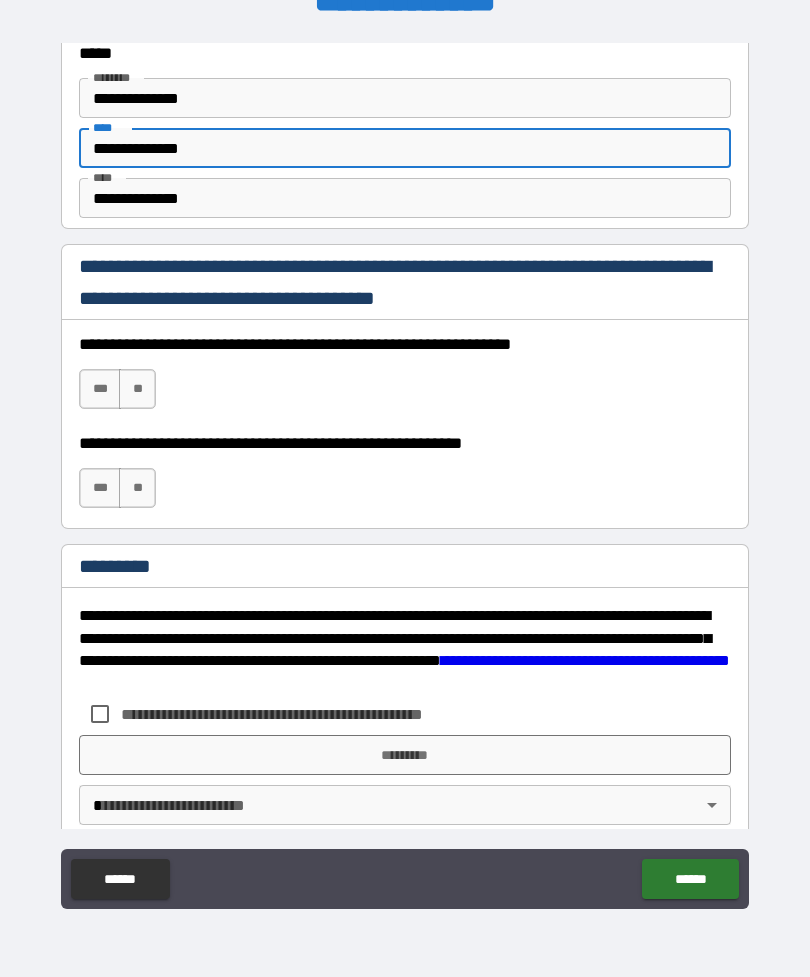 click on "***" at bounding box center (100, 389) 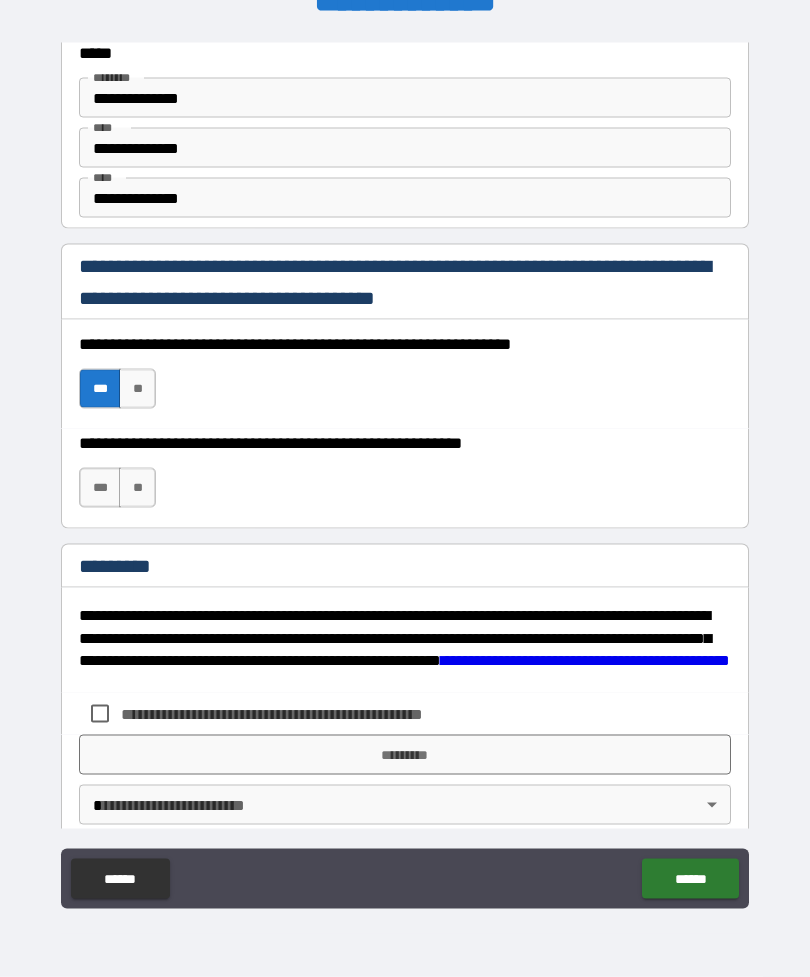 scroll, scrollTop: 48, scrollLeft: 0, axis: vertical 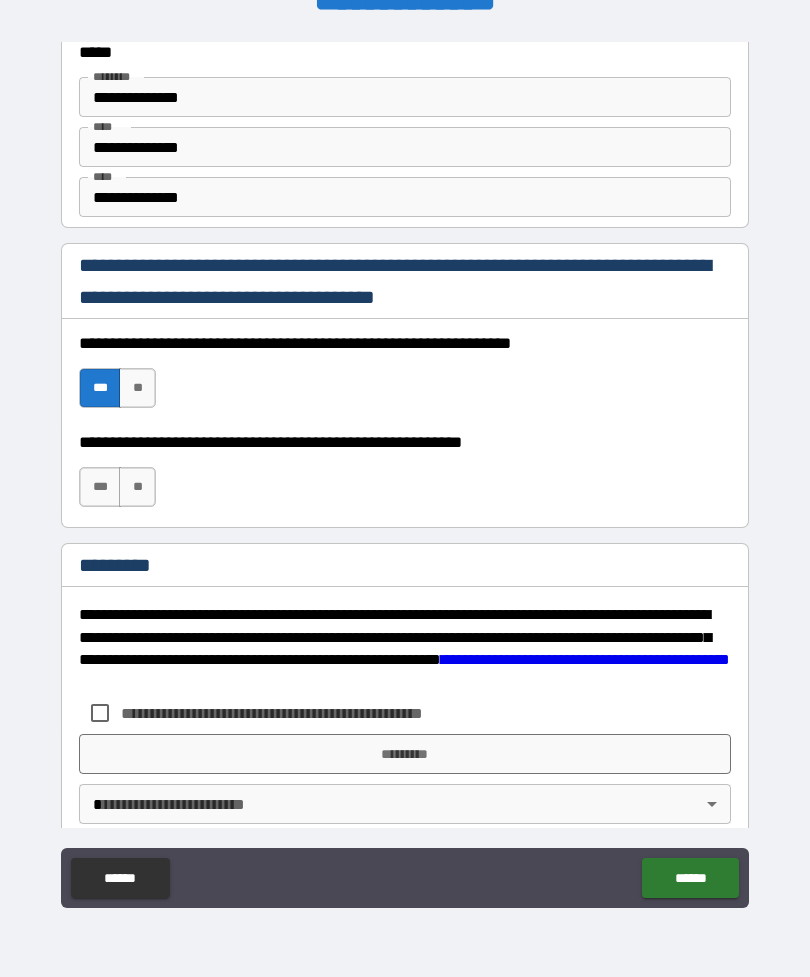 click on "***" at bounding box center (100, 487) 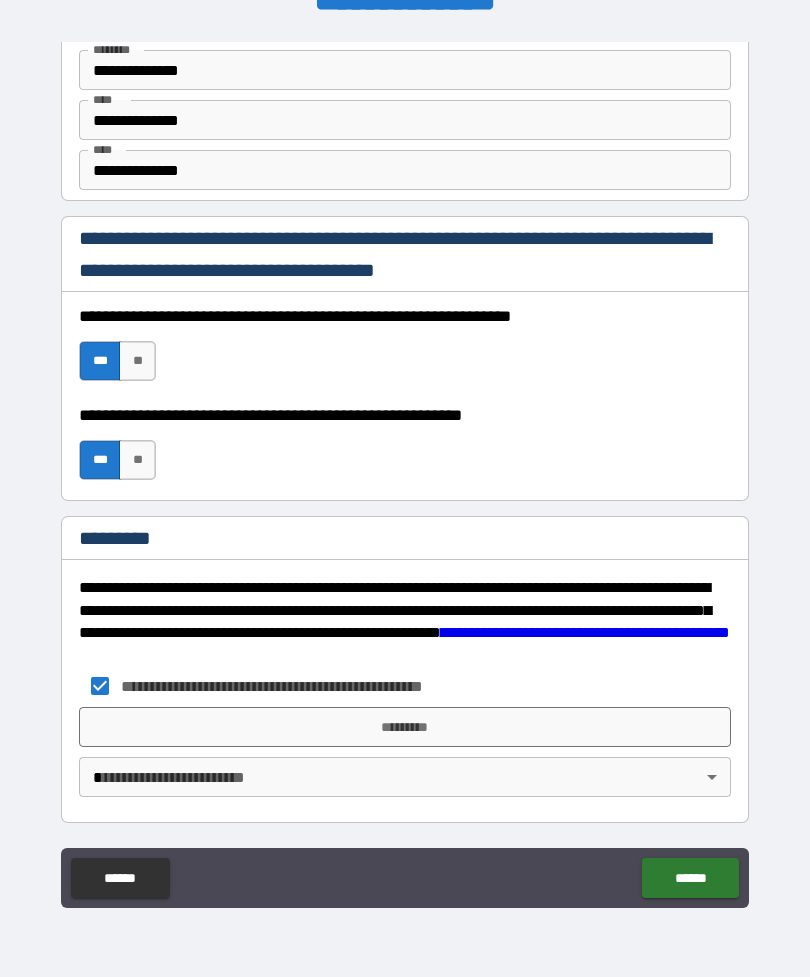 scroll, scrollTop: 2820, scrollLeft: 0, axis: vertical 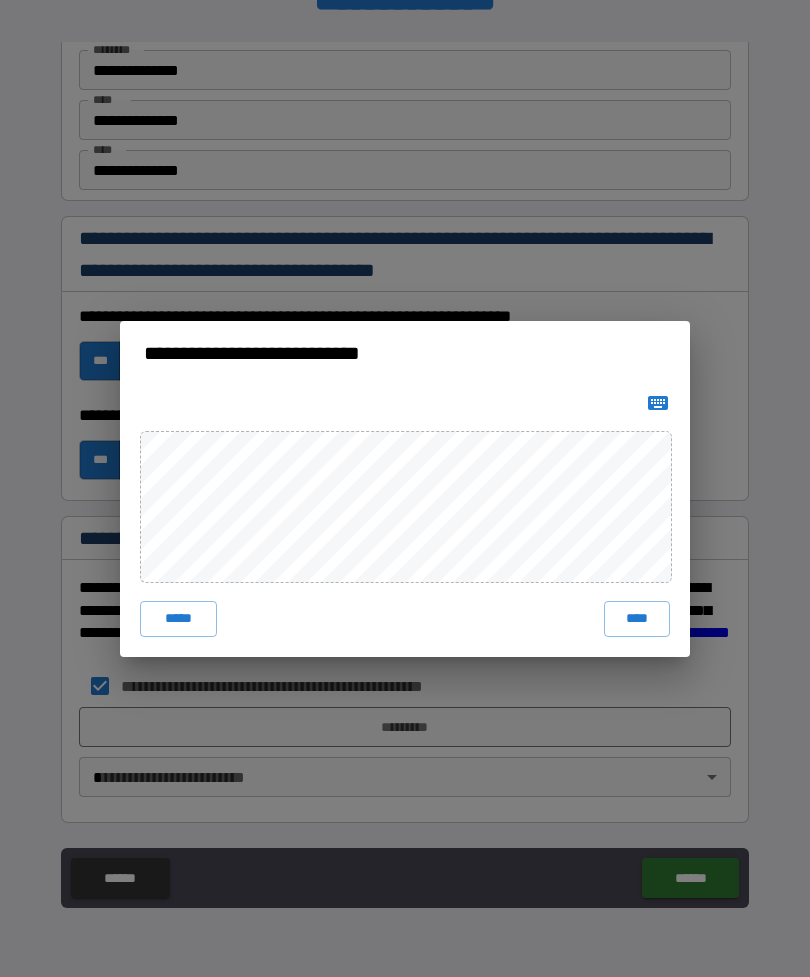 click on "****" at bounding box center [637, 619] 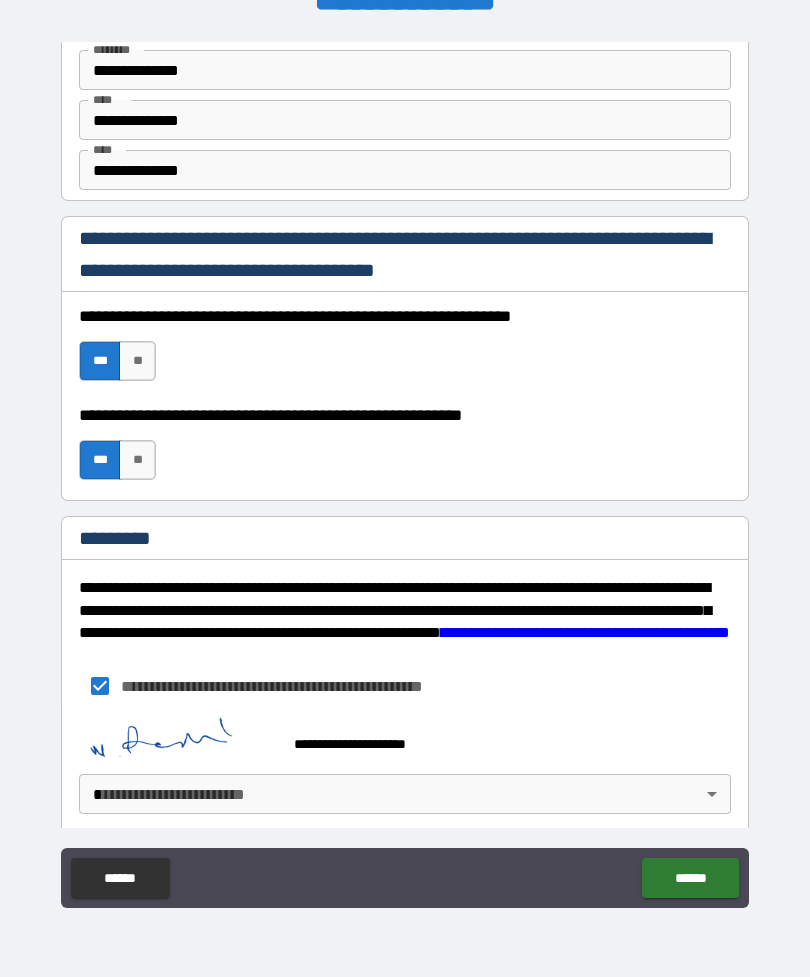 scroll, scrollTop: 2810, scrollLeft: 0, axis: vertical 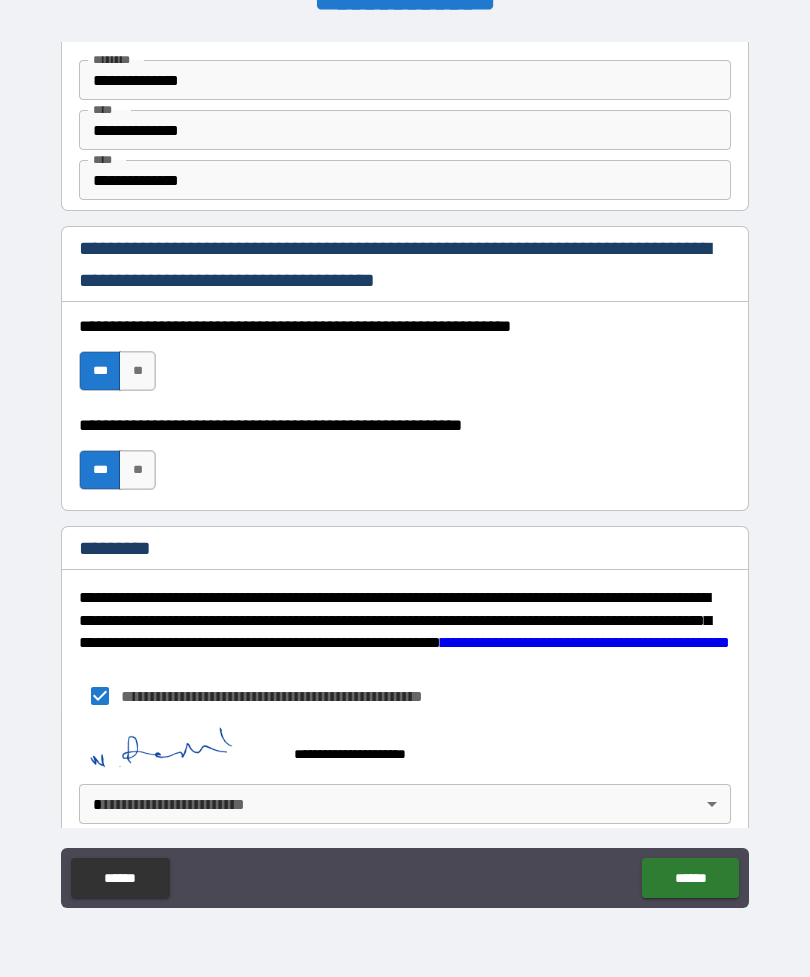 click on "**********" at bounding box center [405, 472] 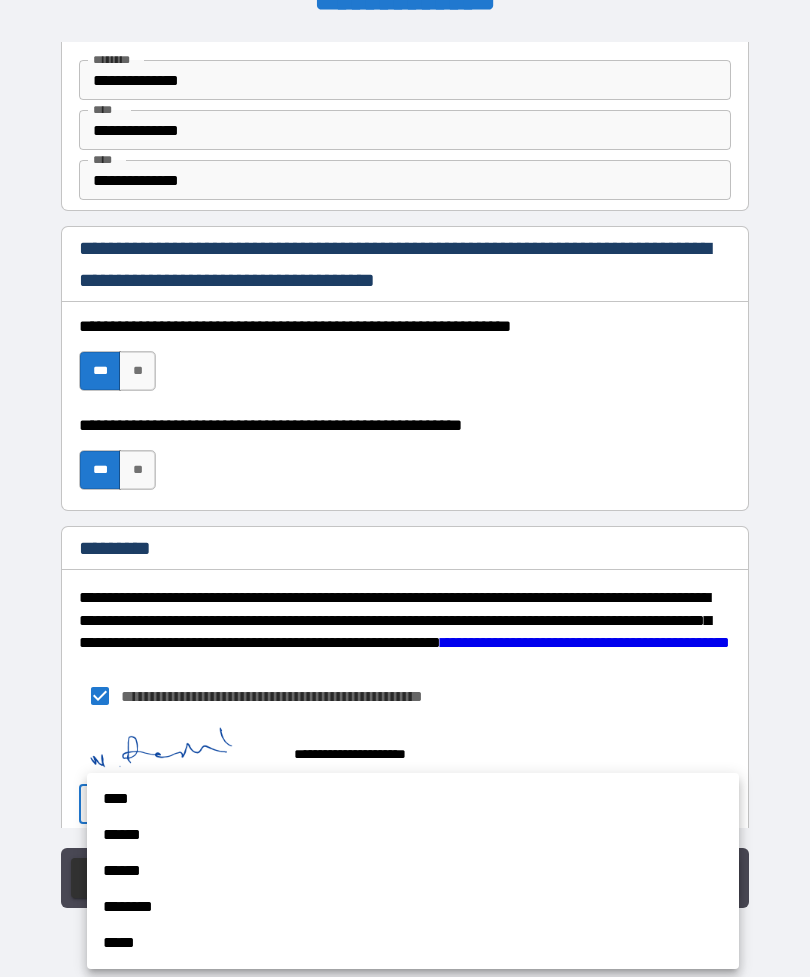 click on "******" at bounding box center [413, 835] 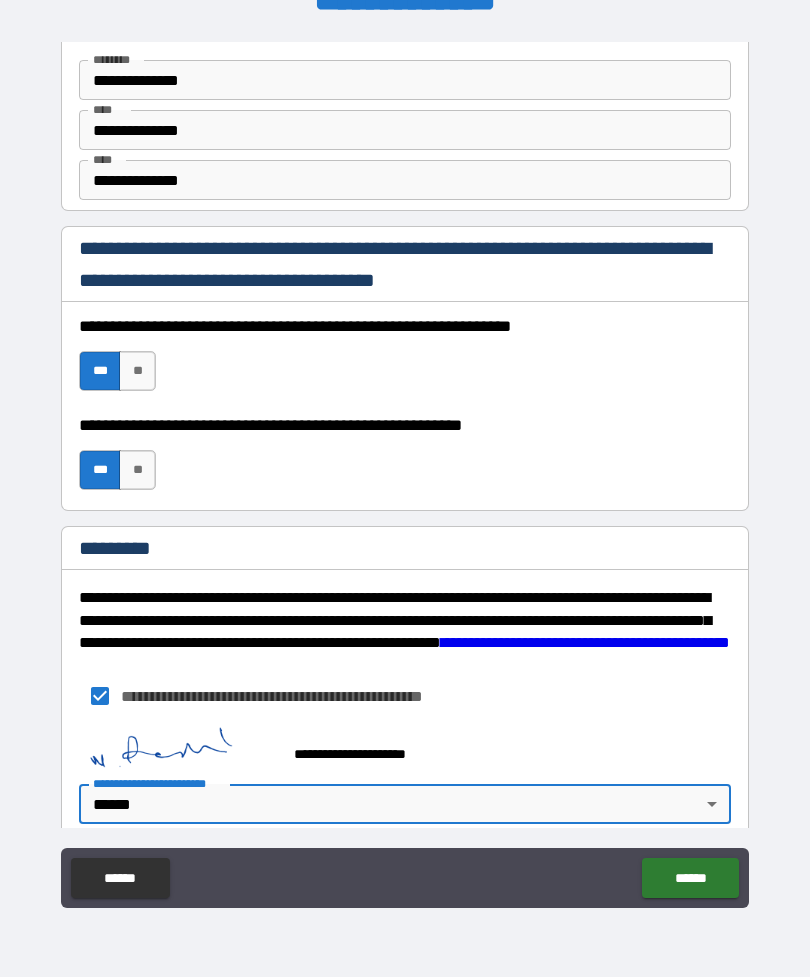 click on "******" at bounding box center (690, 878) 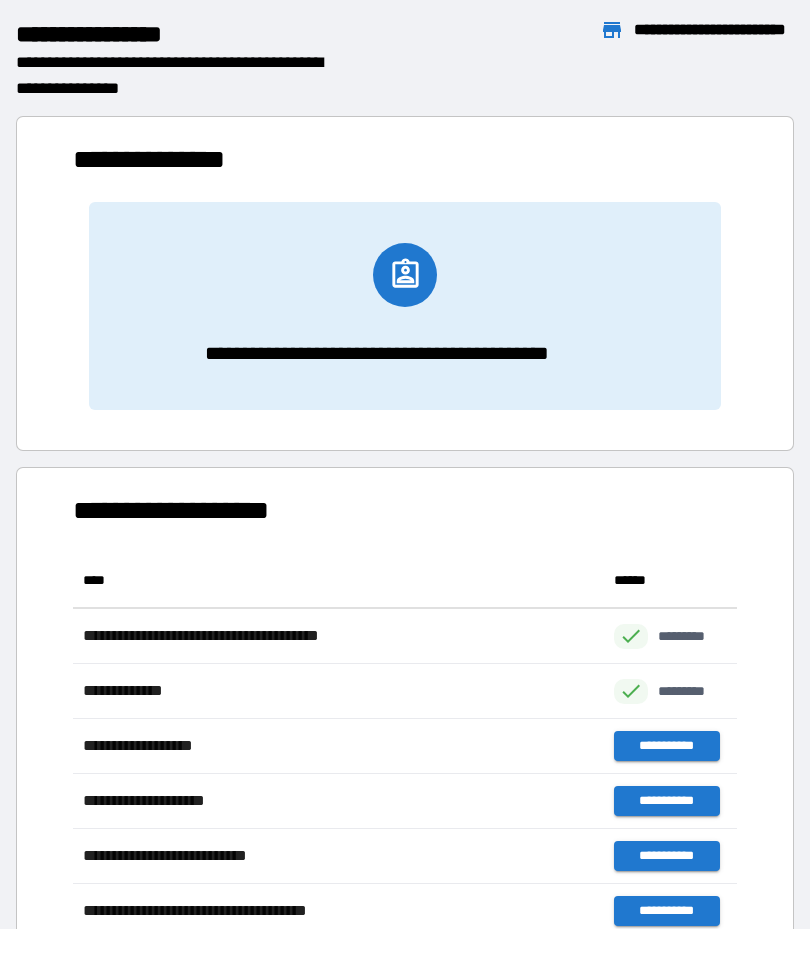 scroll, scrollTop: 1, scrollLeft: 1, axis: both 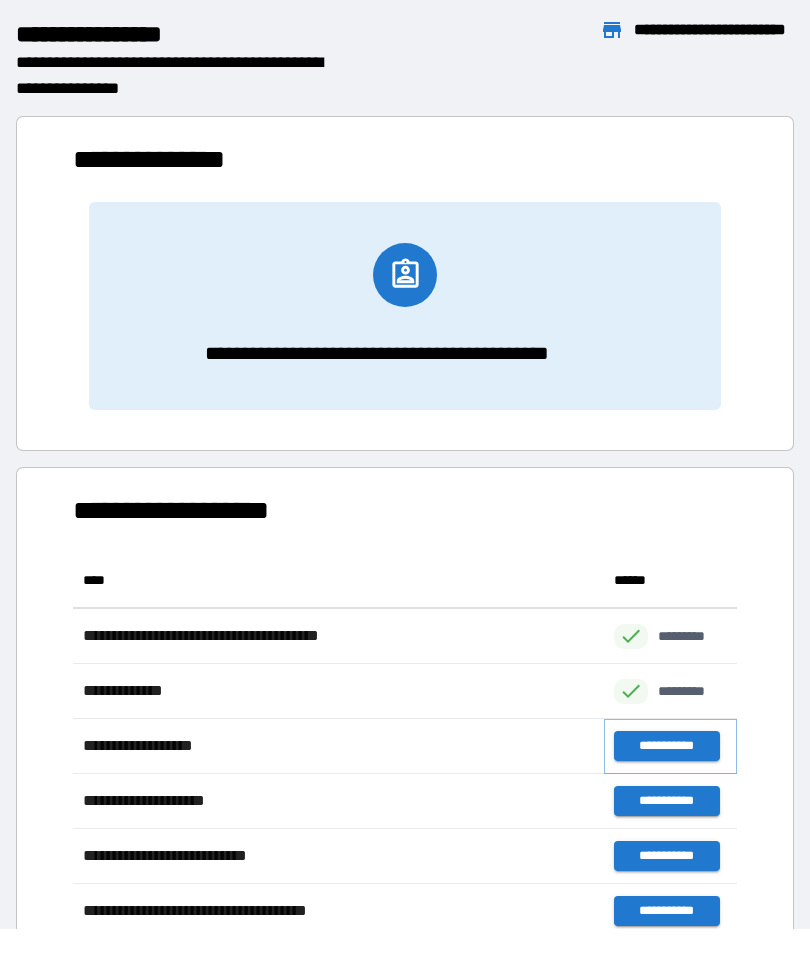 click on "**********" at bounding box center (666, 746) 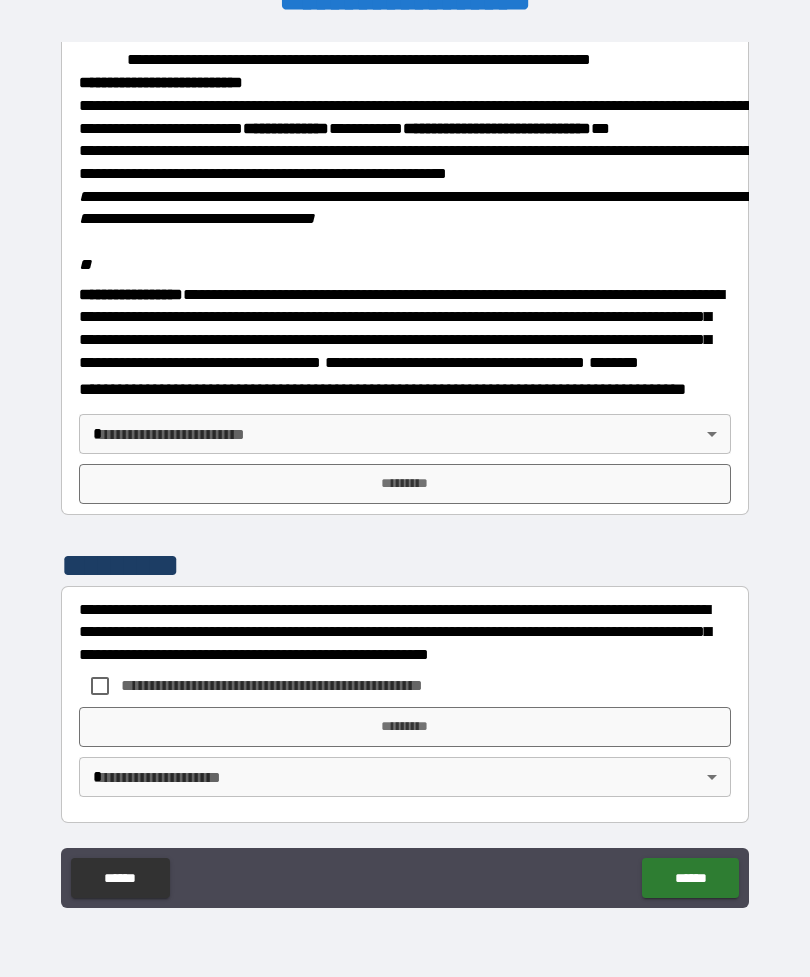 scroll, scrollTop: 2345, scrollLeft: 0, axis: vertical 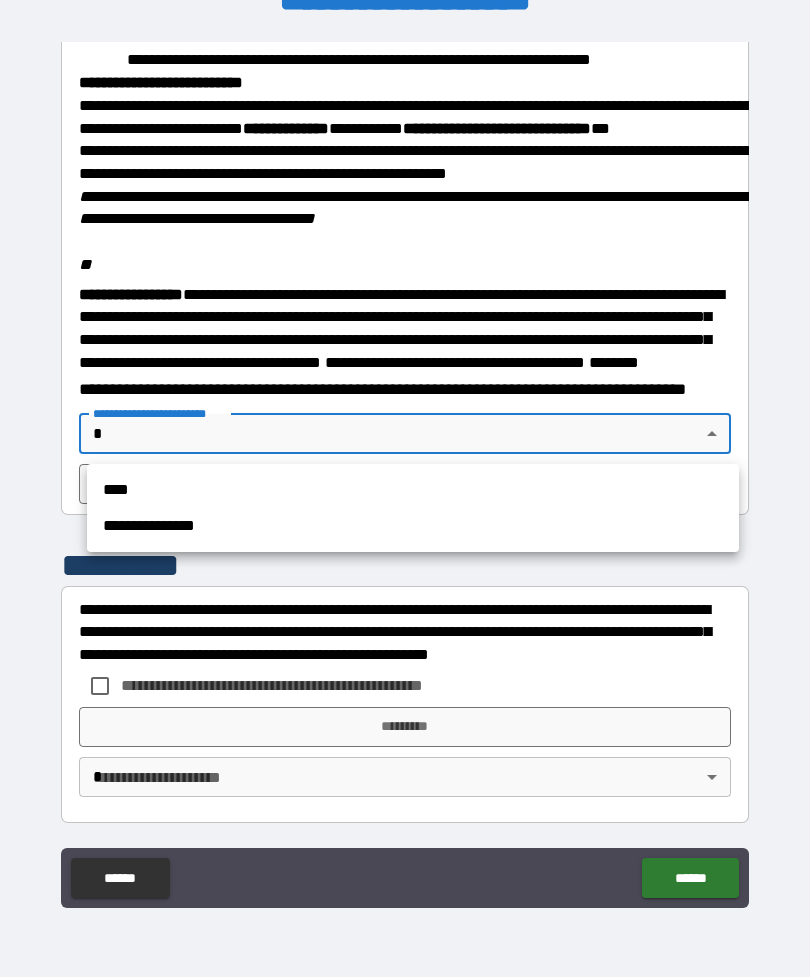 click on "**********" at bounding box center (413, 526) 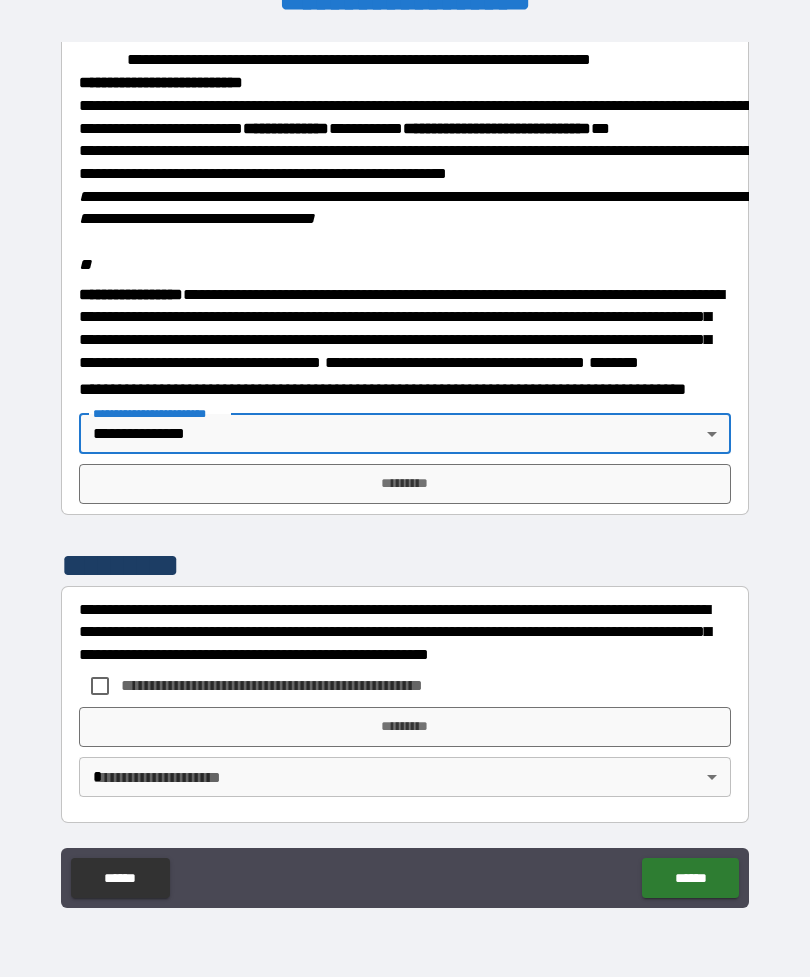 click on "*********" at bounding box center (405, 484) 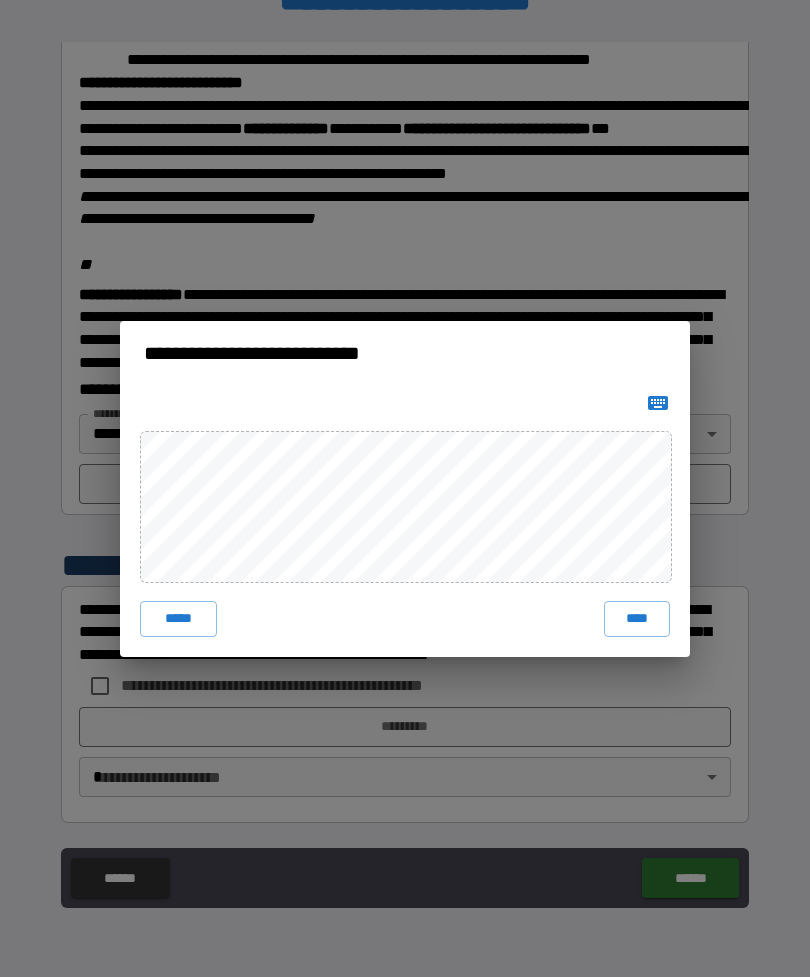 click on "****" at bounding box center [637, 619] 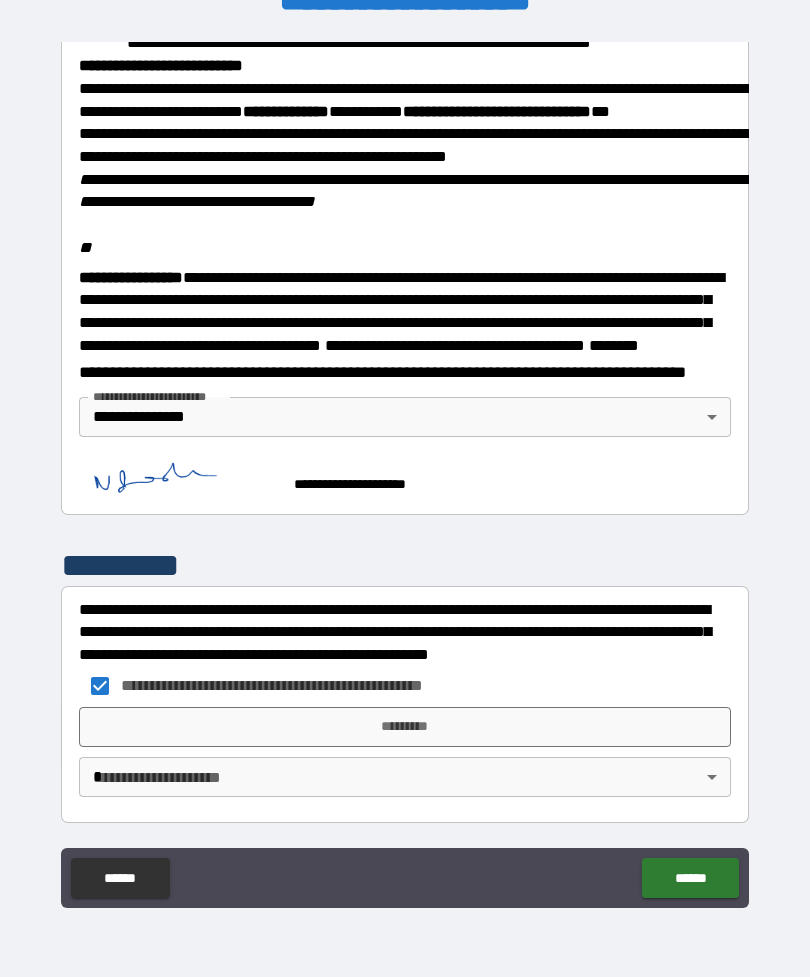 scroll, scrollTop: 2362, scrollLeft: 0, axis: vertical 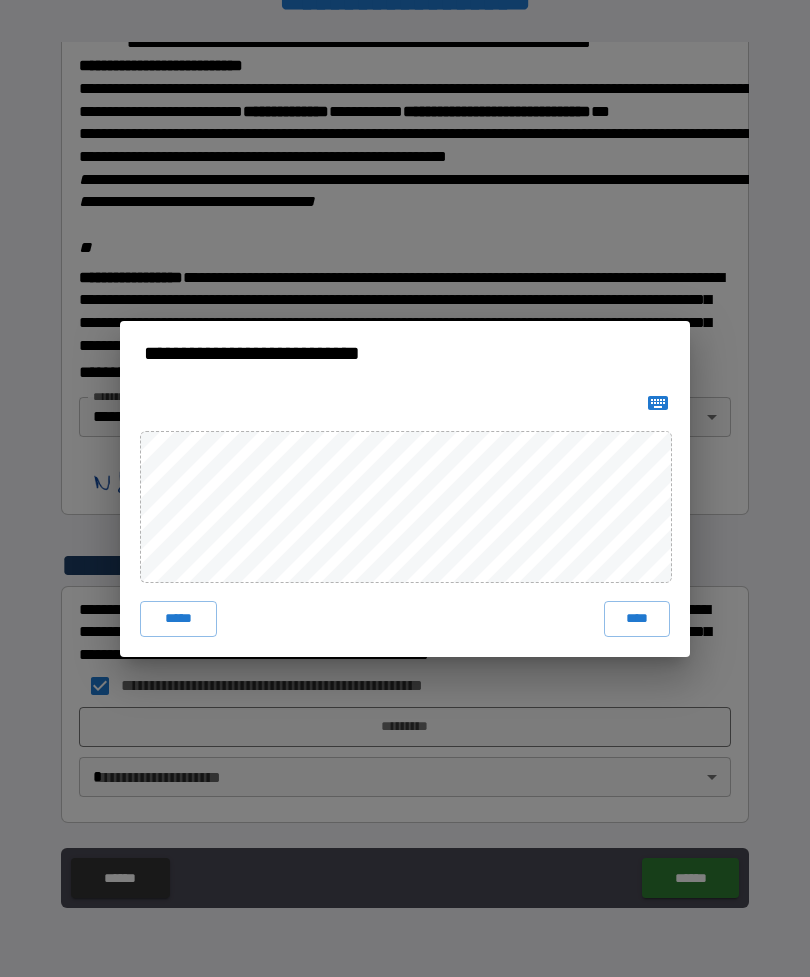 click on "****" at bounding box center (637, 619) 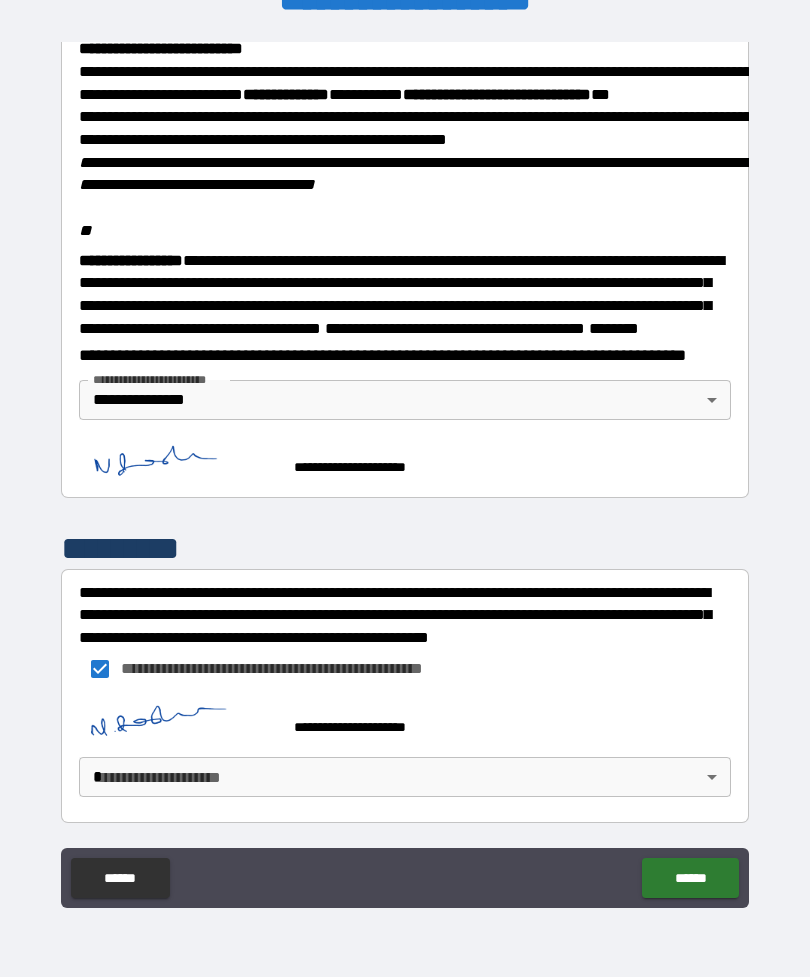 scroll, scrollTop: 2379, scrollLeft: 0, axis: vertical 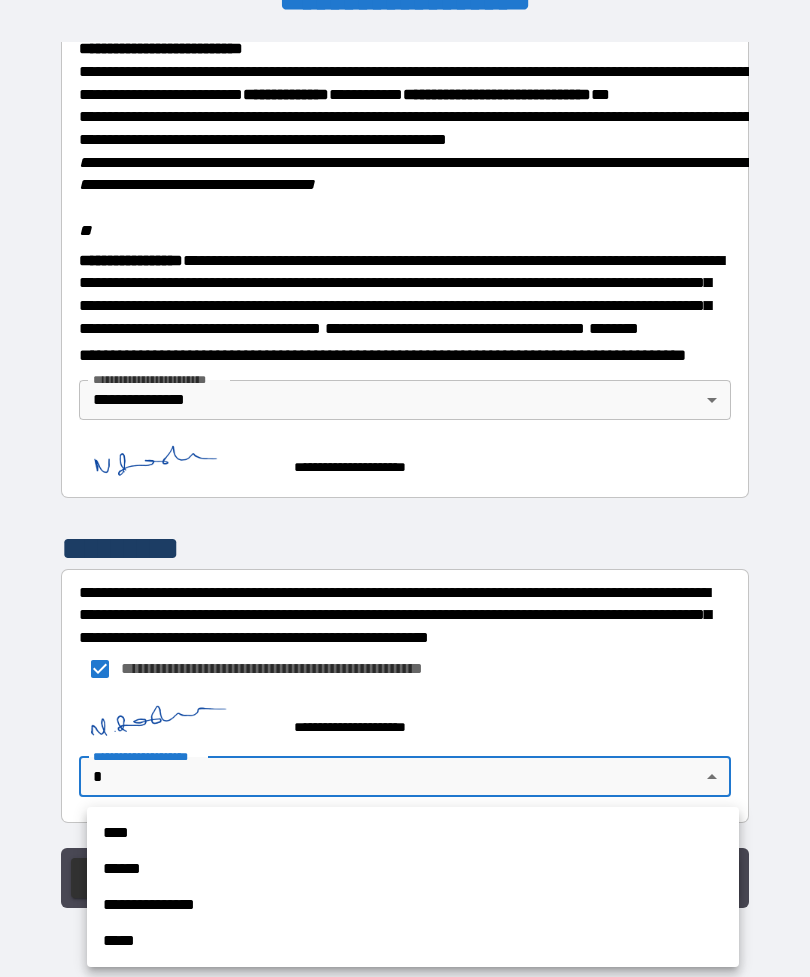 click on "**********" at bounding box center [413, 905] 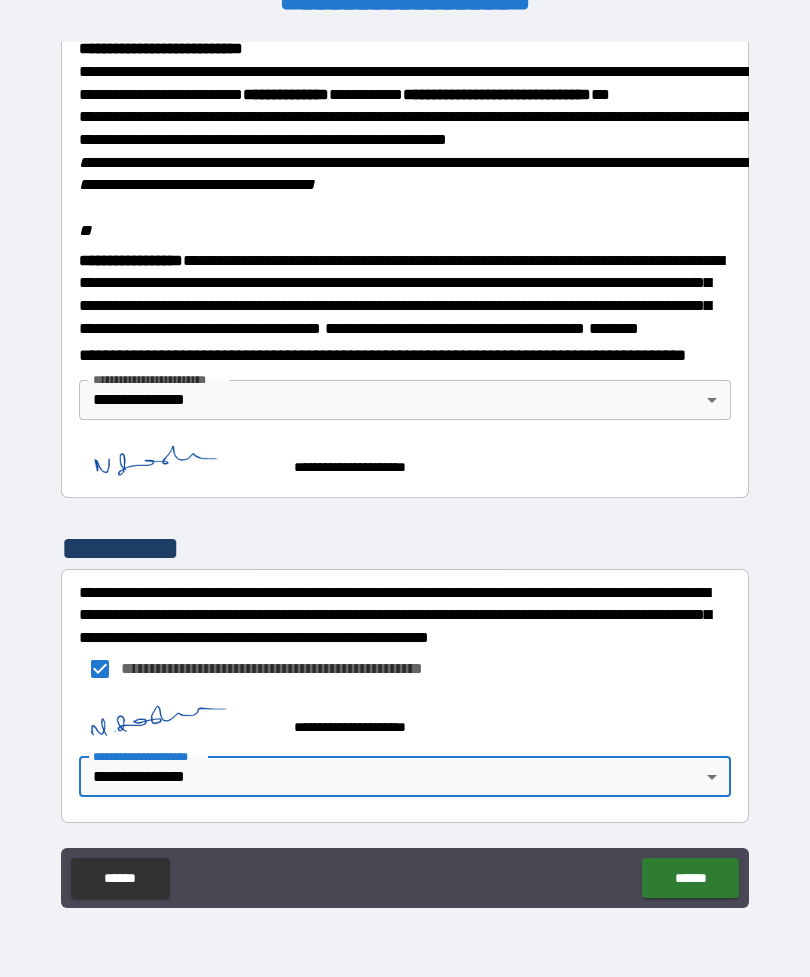 click on "******" at bounding box center [690, 878] 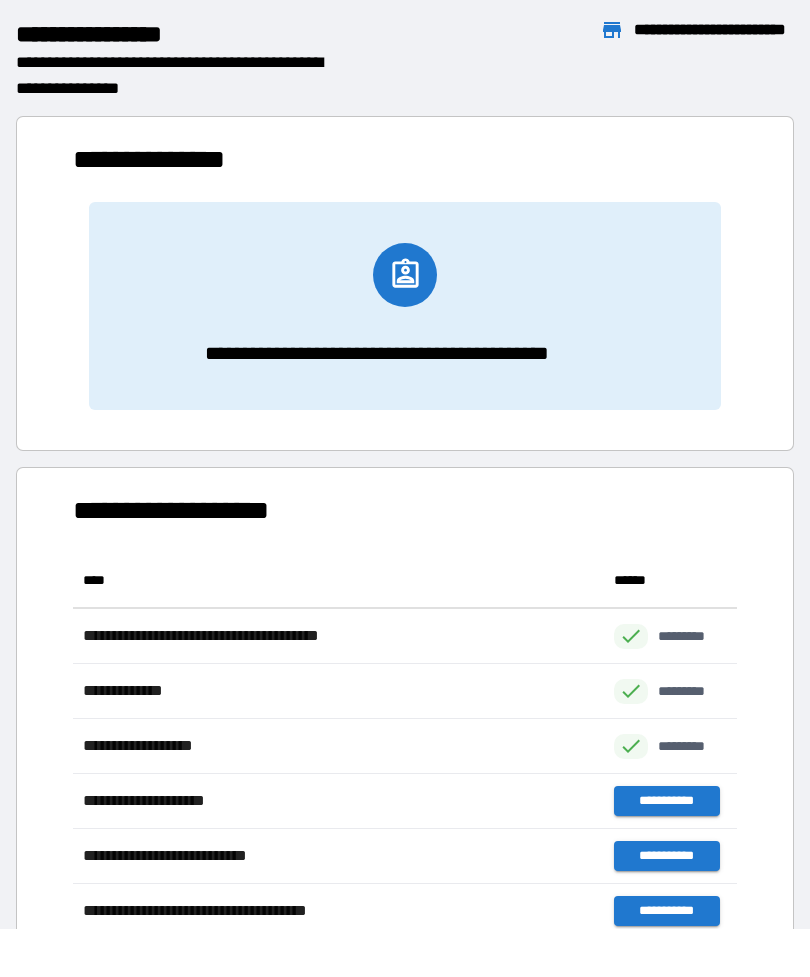 scroll, scrollTop: 1, scrollLeft: 1, axis: both 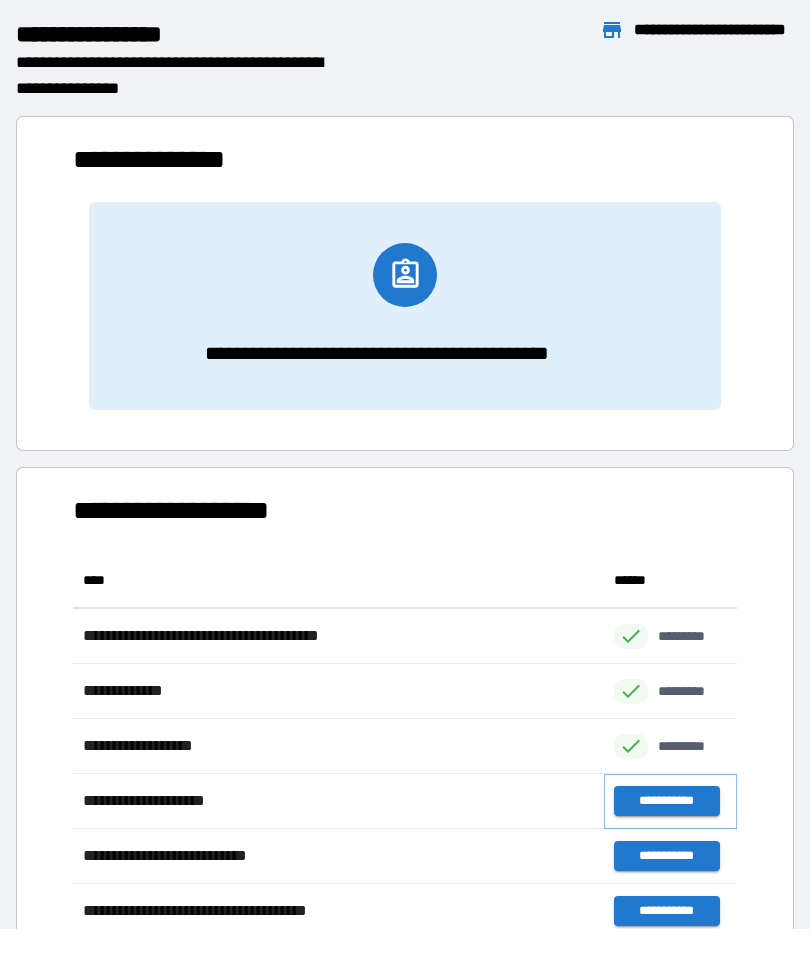click on "**********" at bounding box center (666, 801) 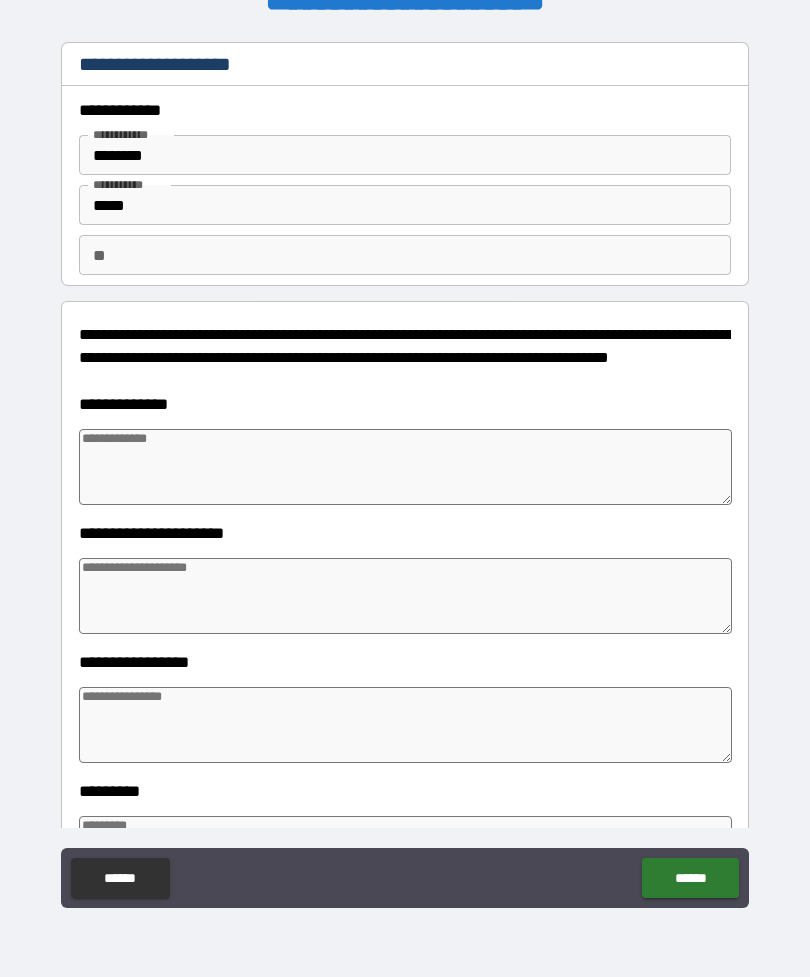 type on "*" 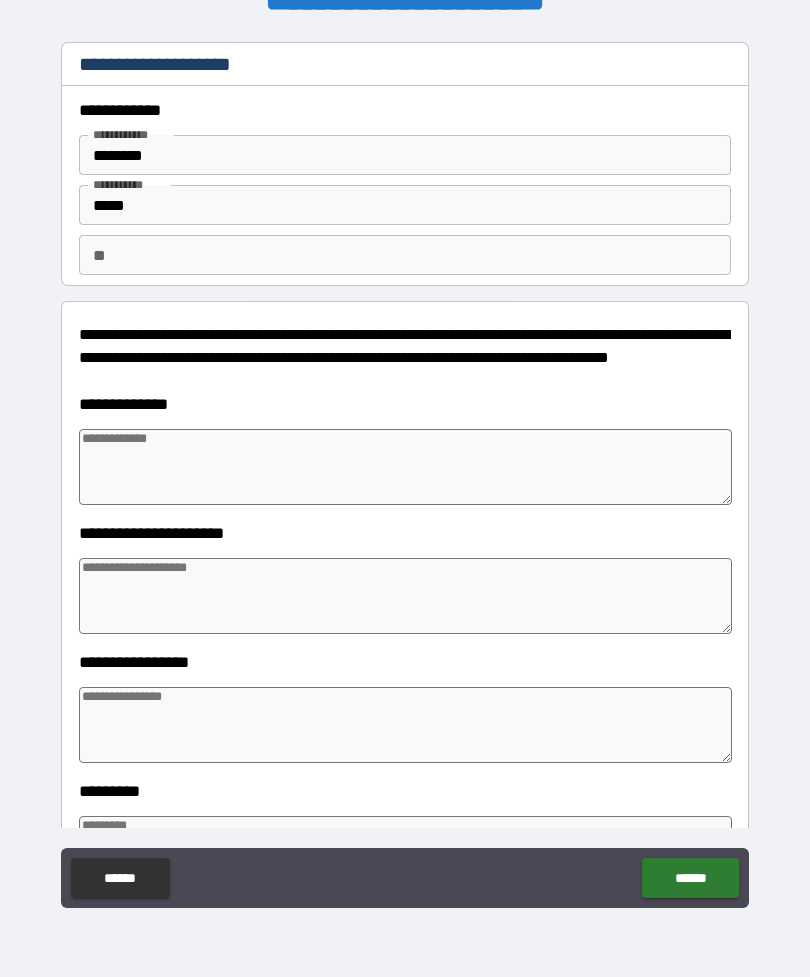 type on "*" 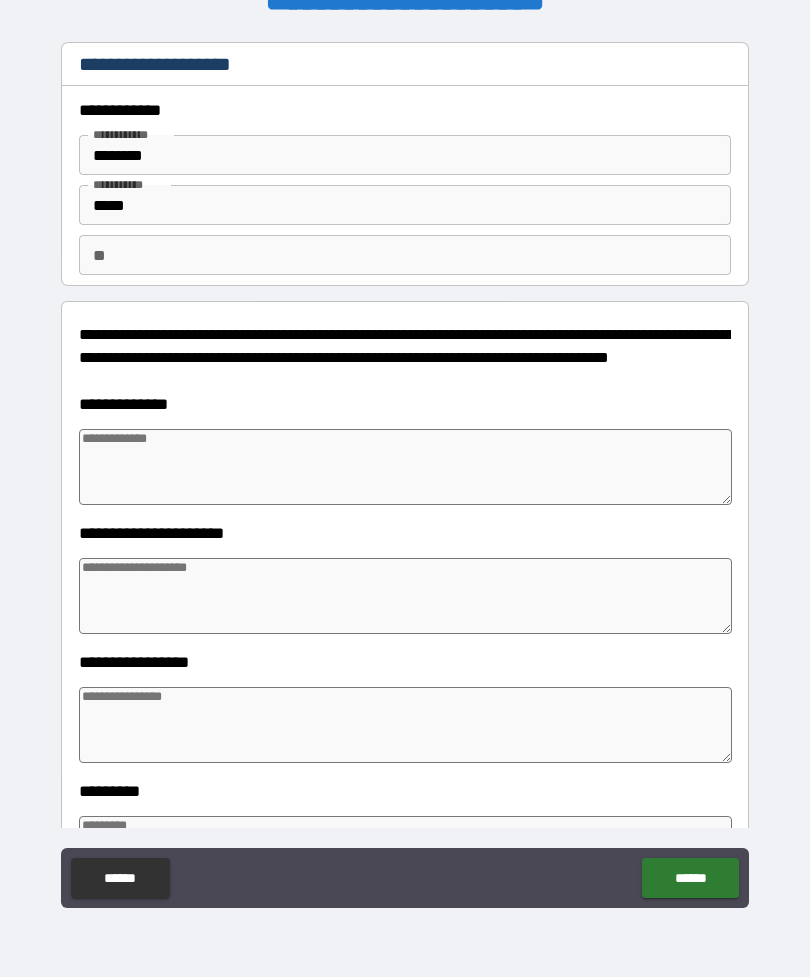 scroll, scrollTop: 0, scrollLeft: 0, axis: both 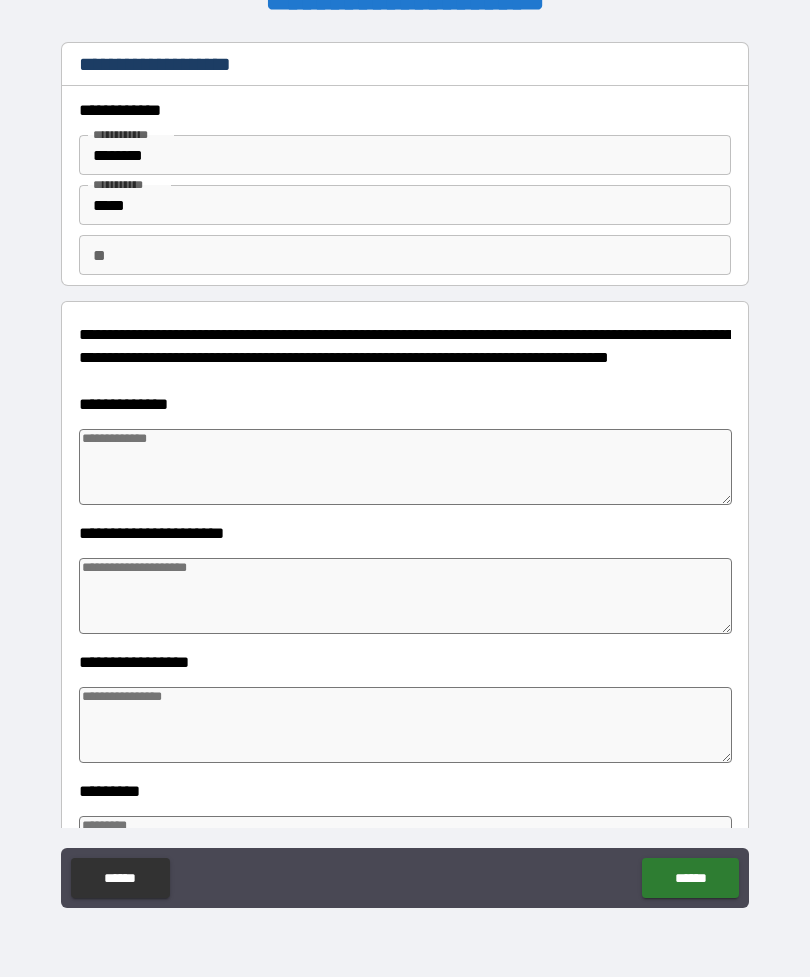 click at bounding box center (405, 467) 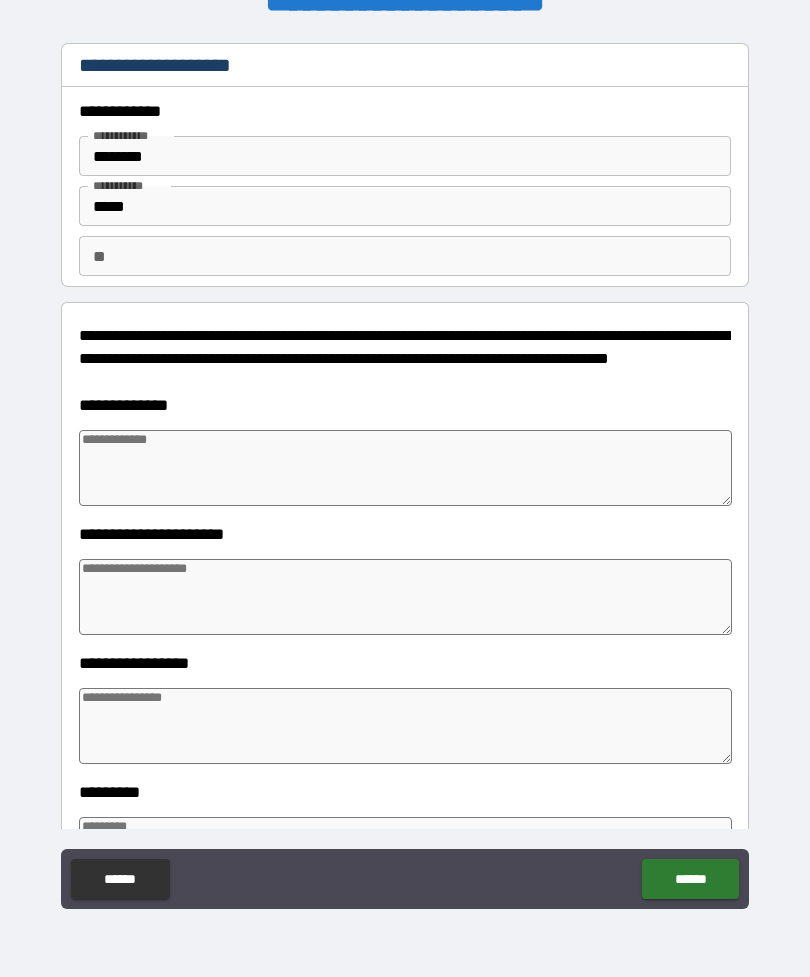 type on "*" 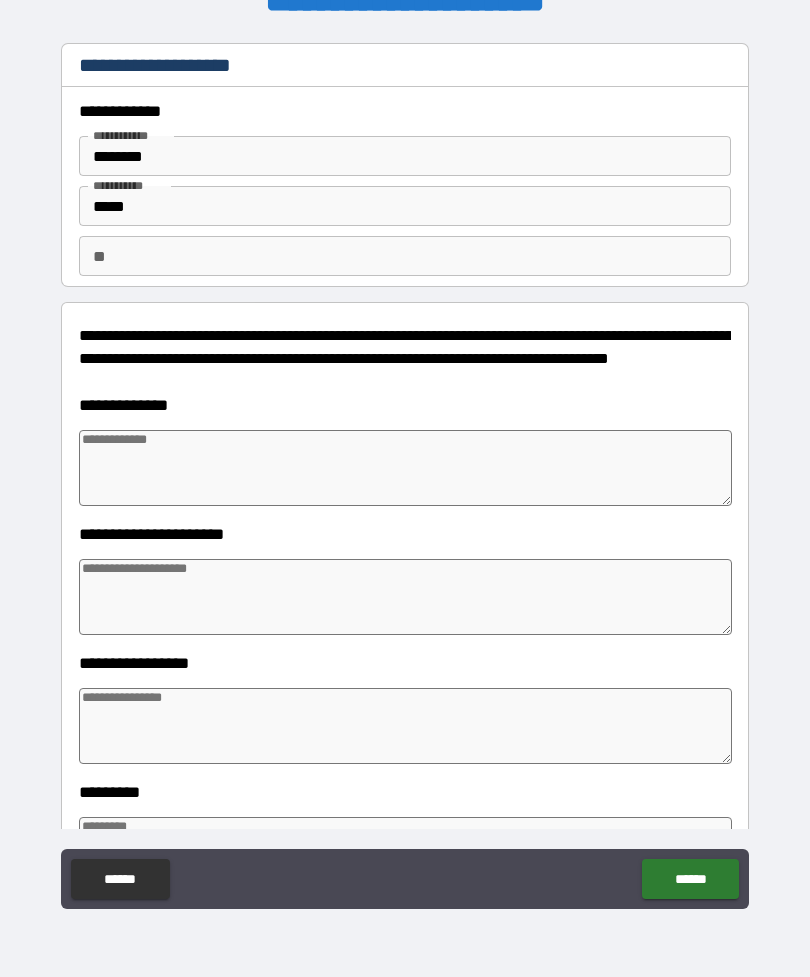 type on "*" 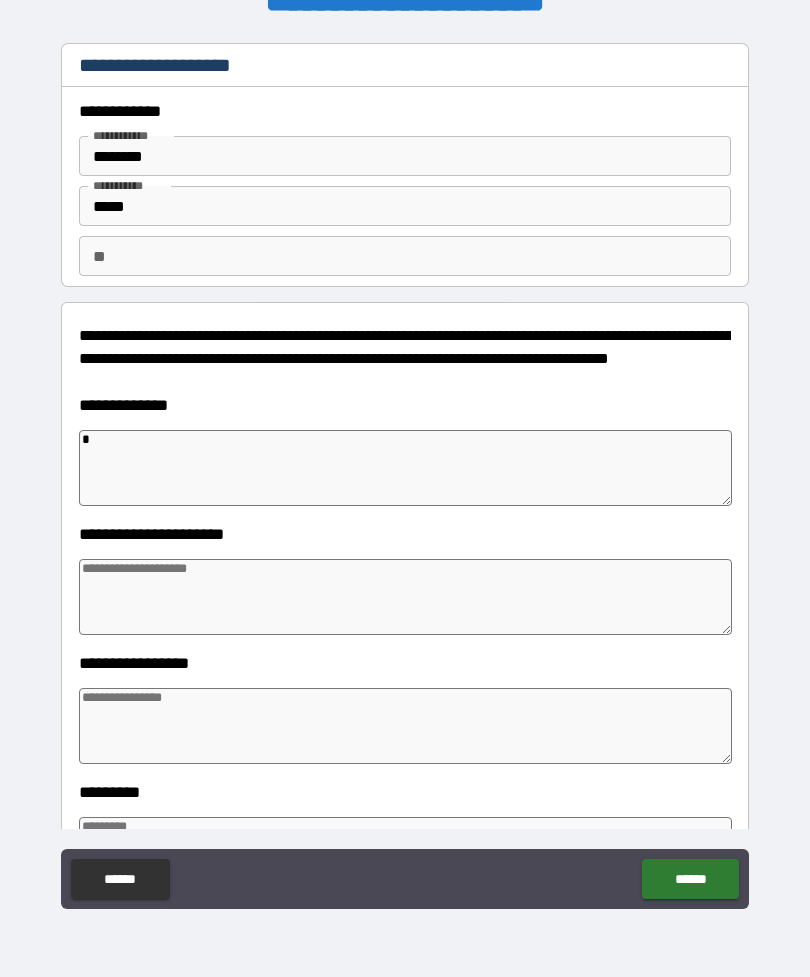 type on "*" 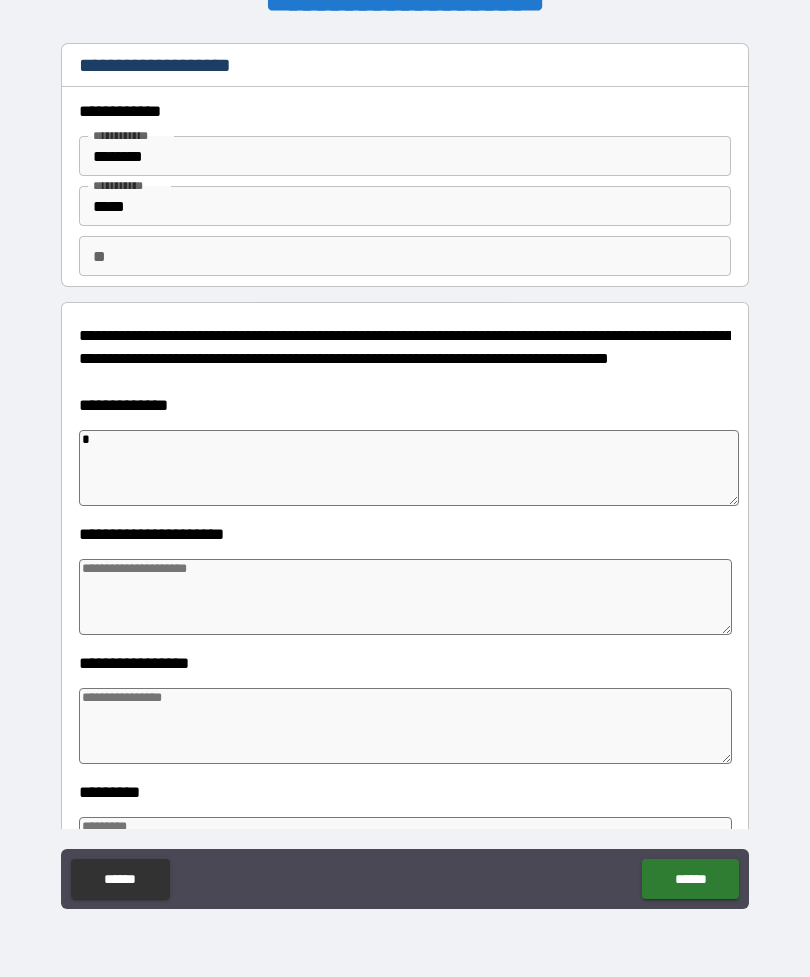 type on "**" 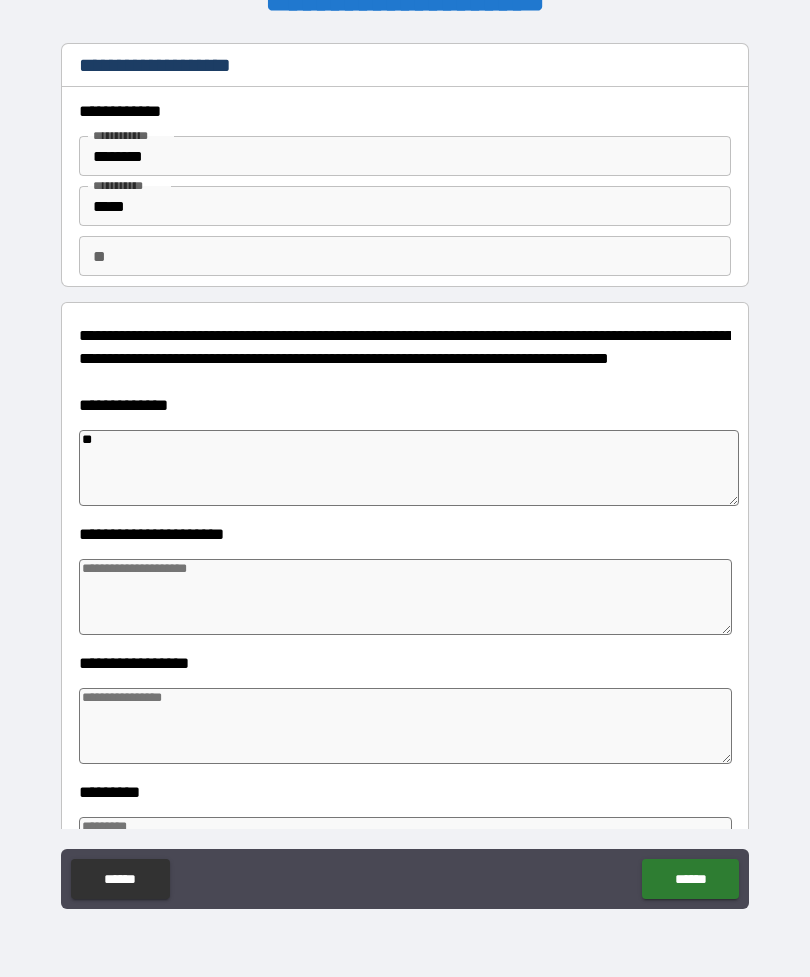 type on "*" 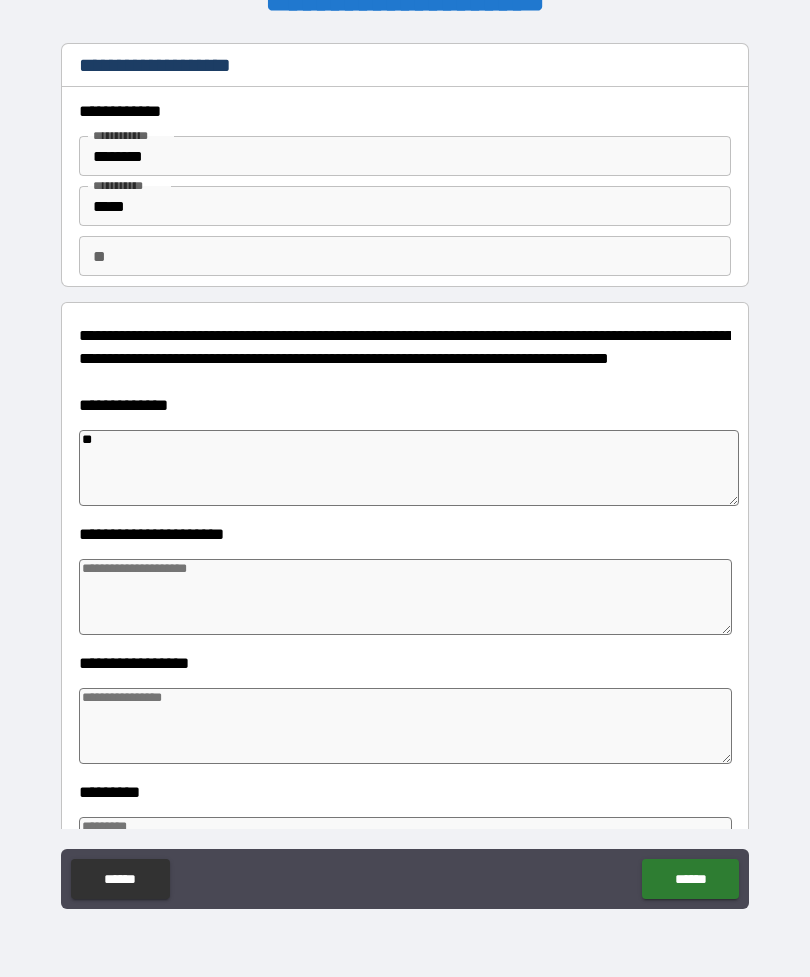 type on "***" 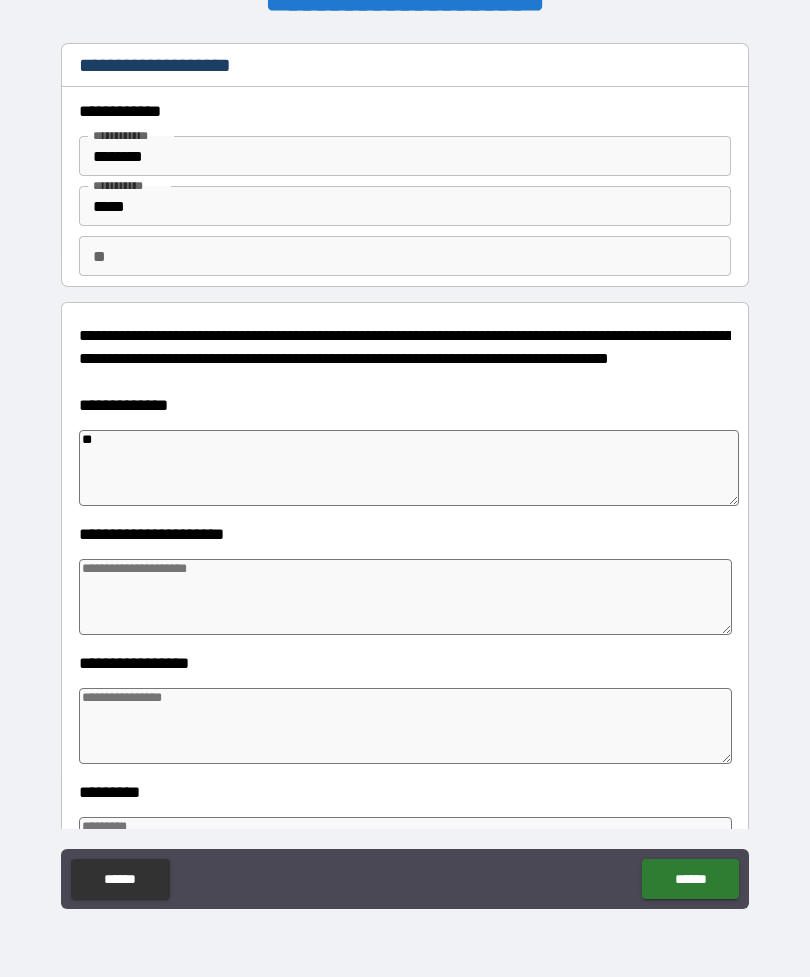 type on "*" 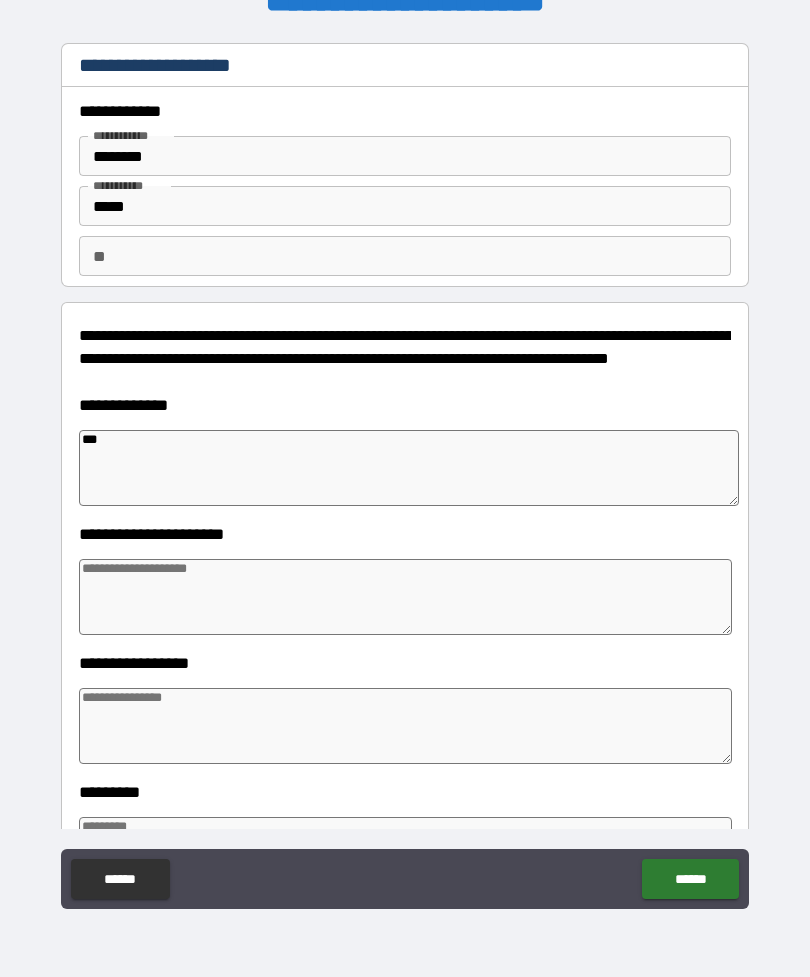 type on "*" 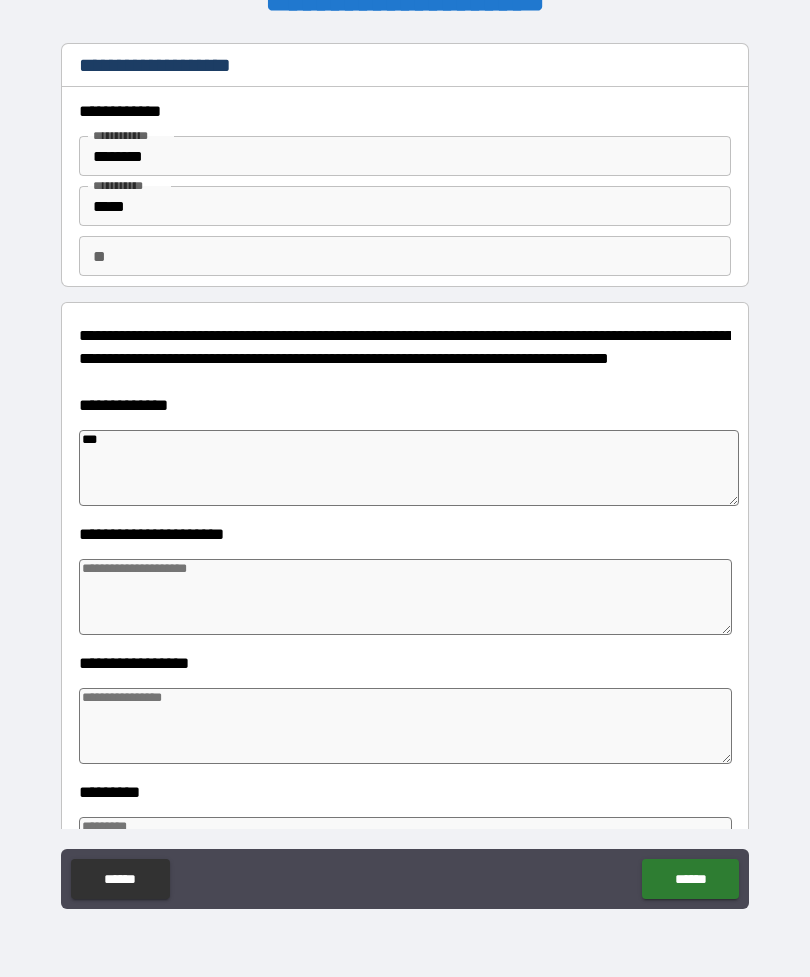 type on "*" 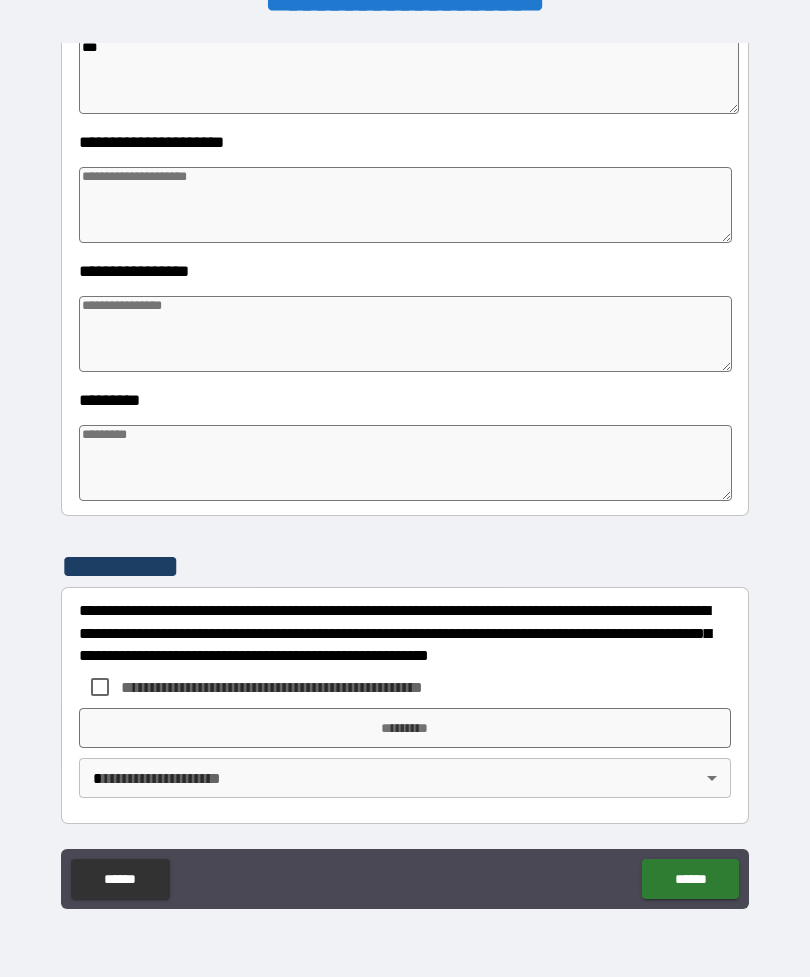 scroll, scrollTop: 392, scrollLeft: 0, axis: vertical 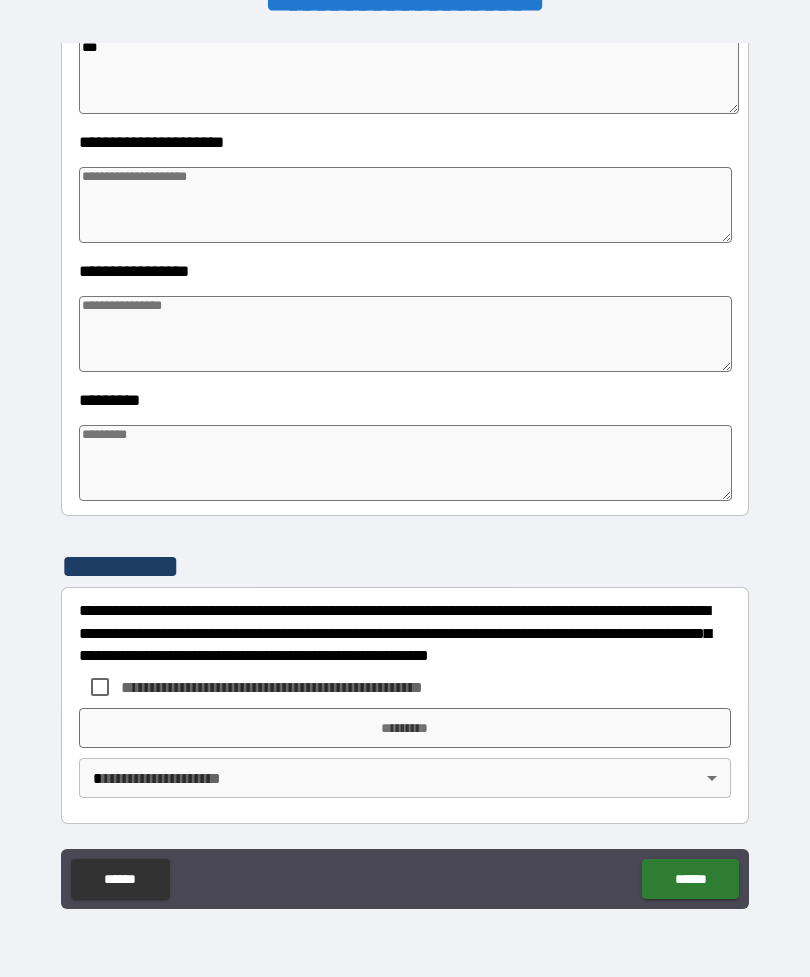 type on "*" 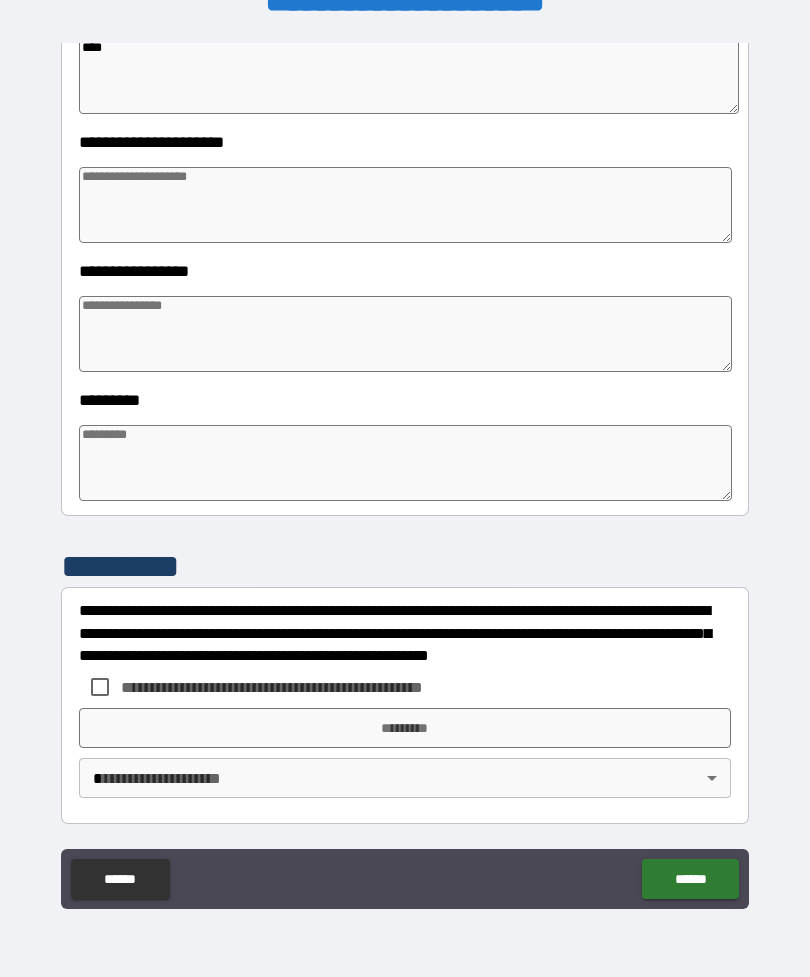 type on "*" 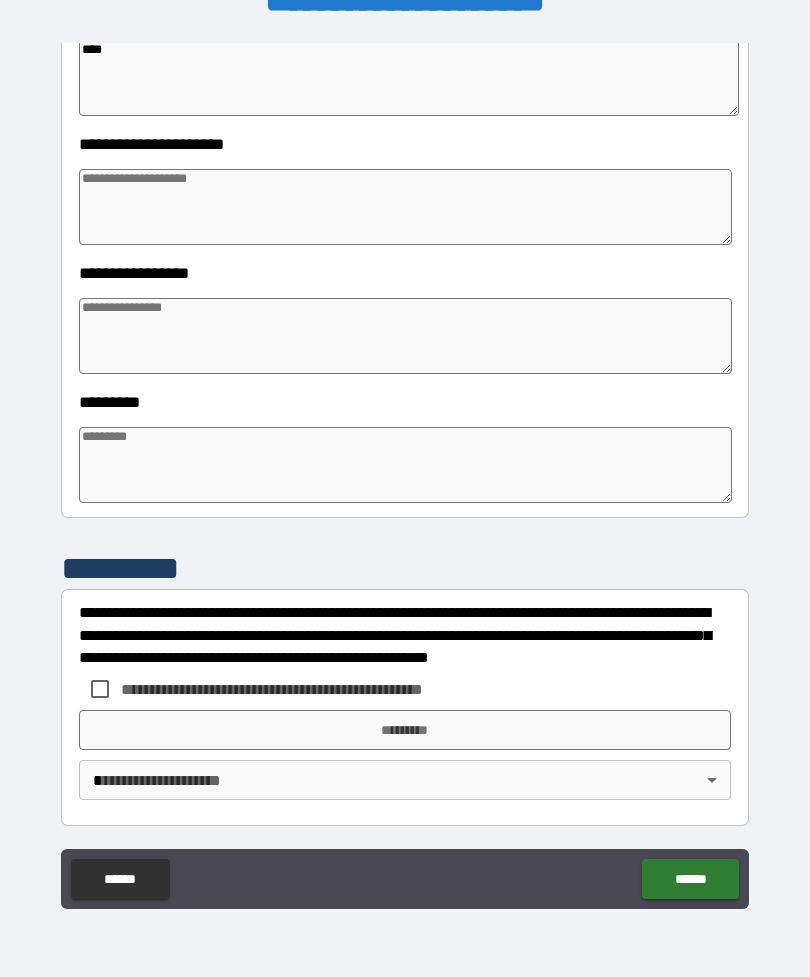 type on "*" 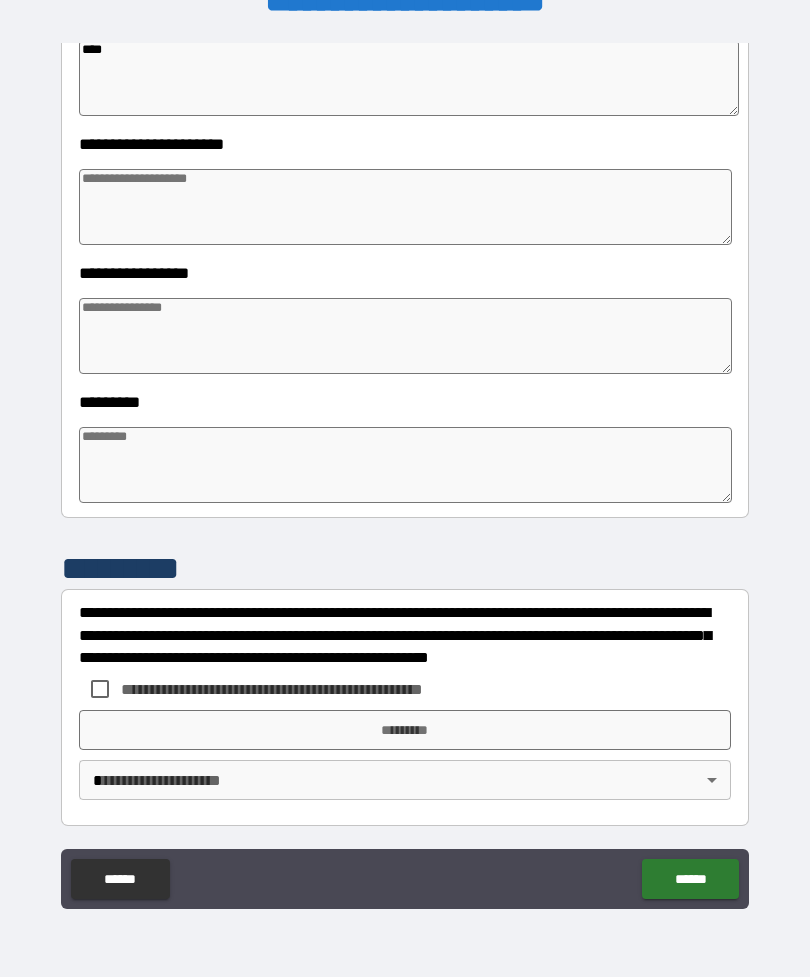 type on "*" 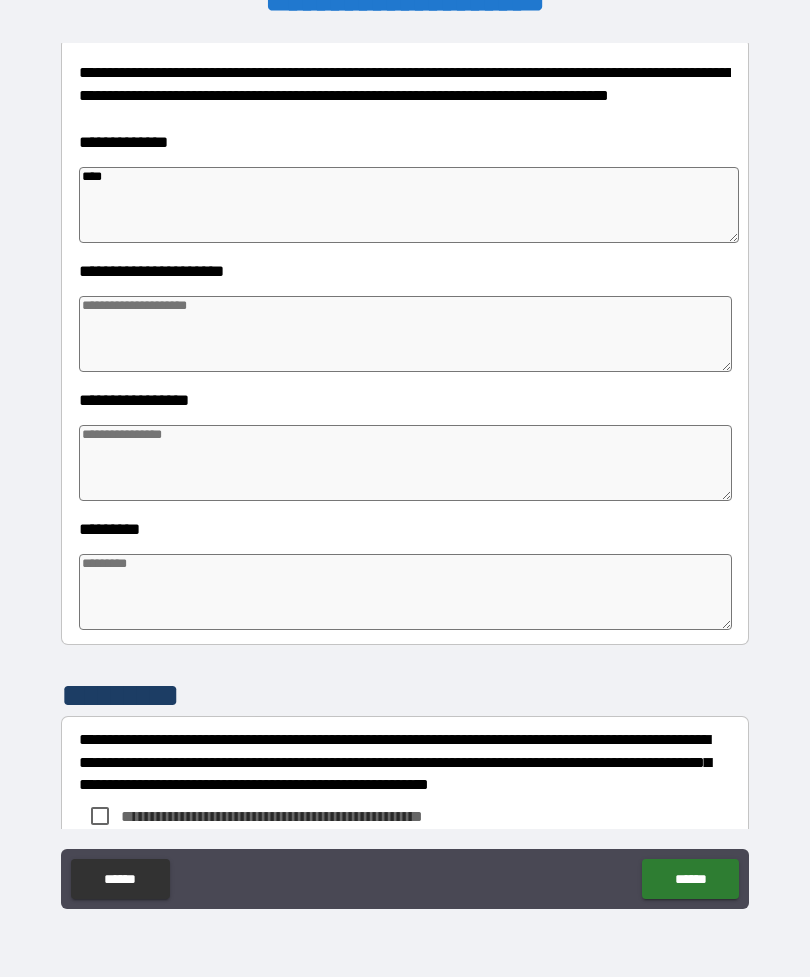 scroll, scrollTop: 285, scrollLeft: 0, axis: vertical 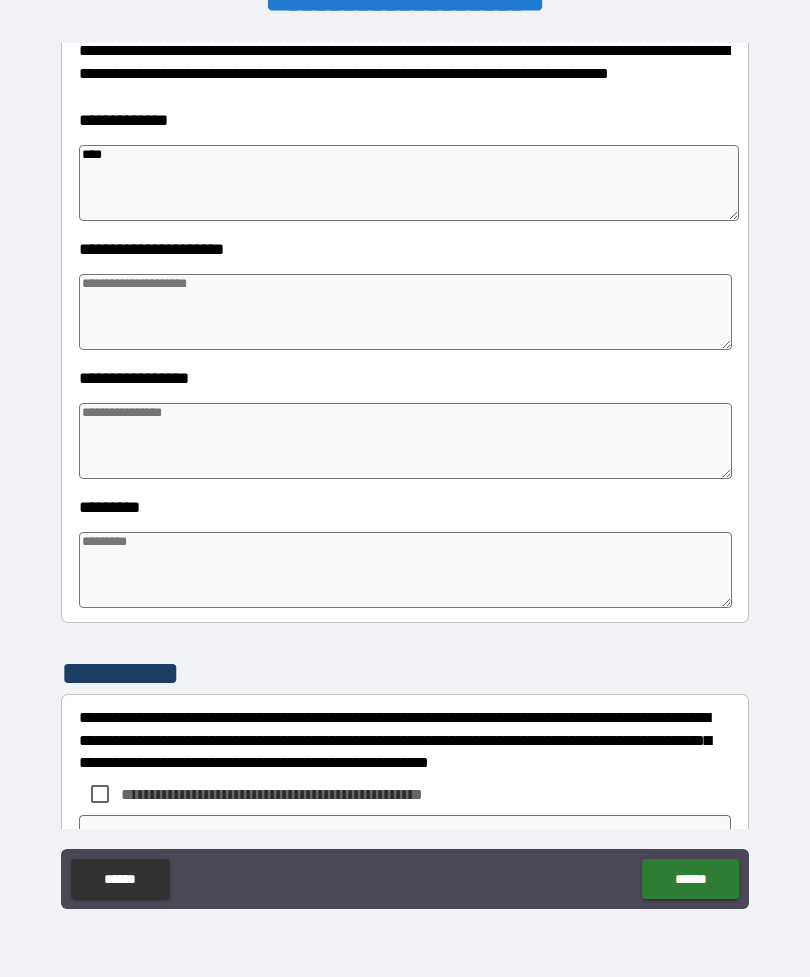 type on "***" 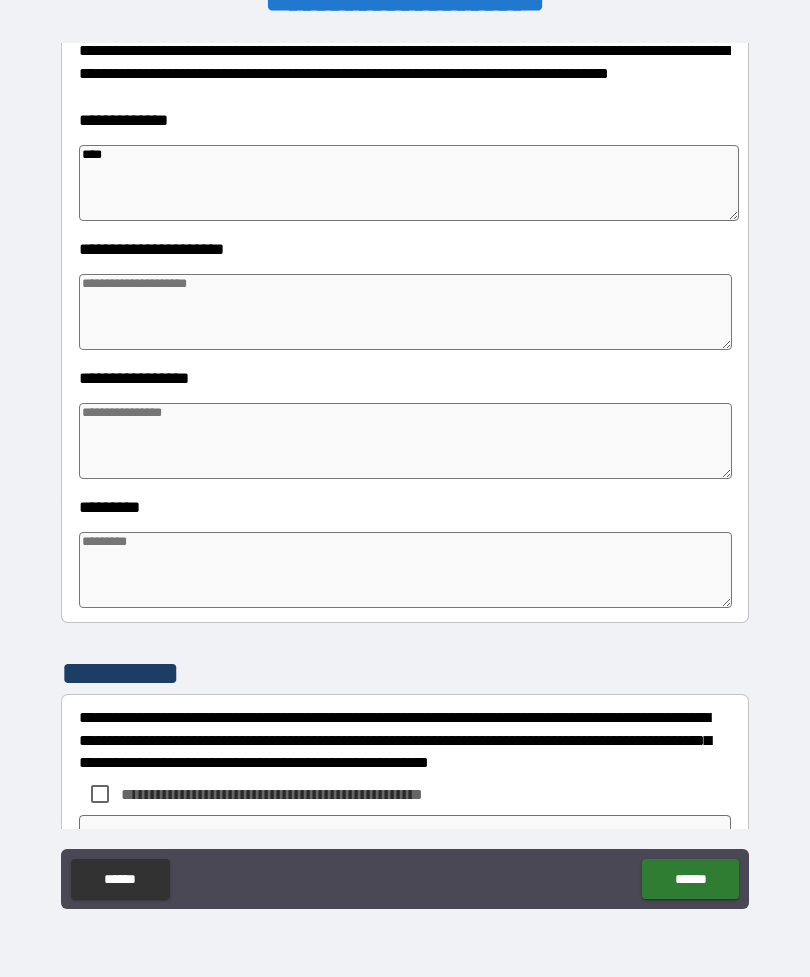 type on "*" 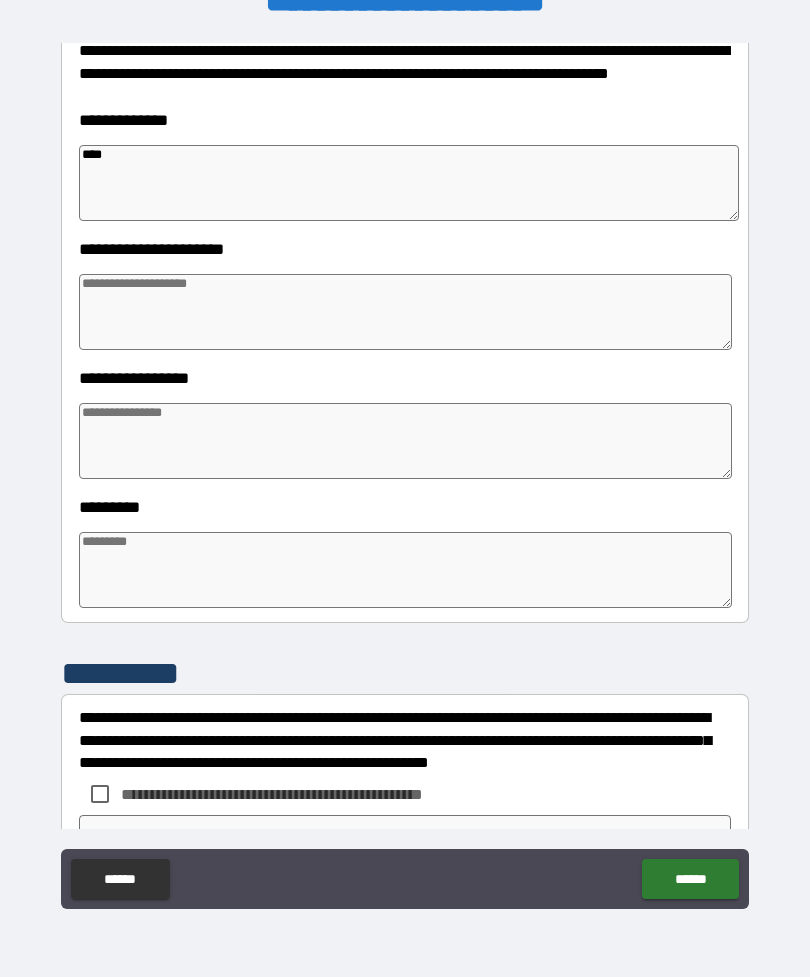type on "*" 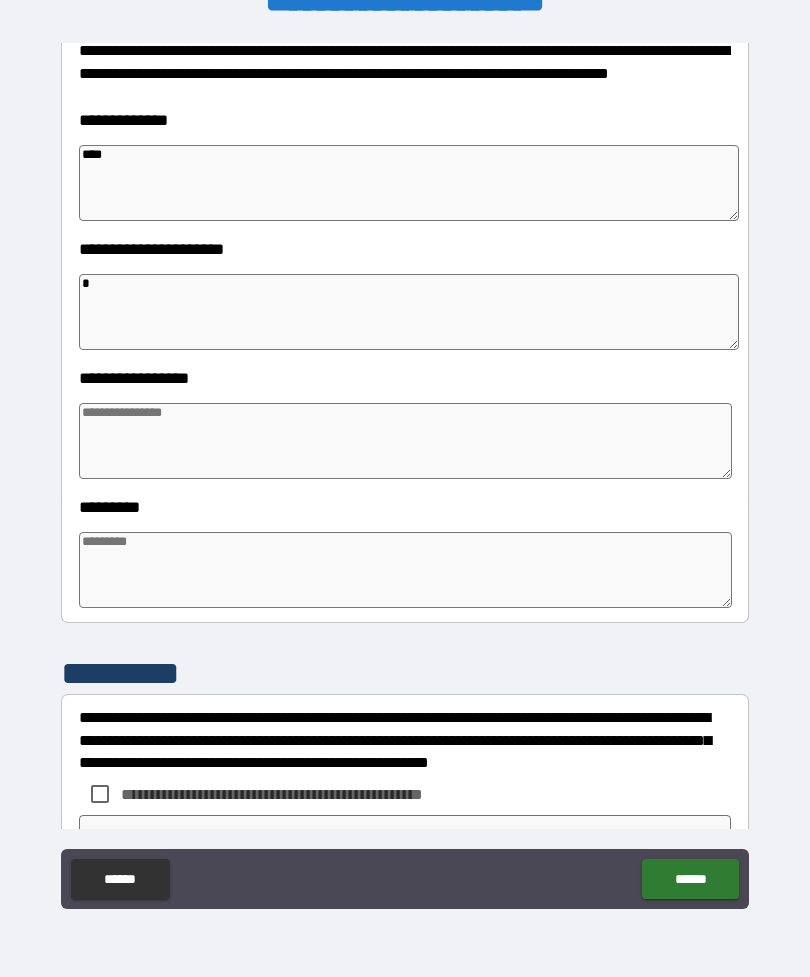 type on "*" 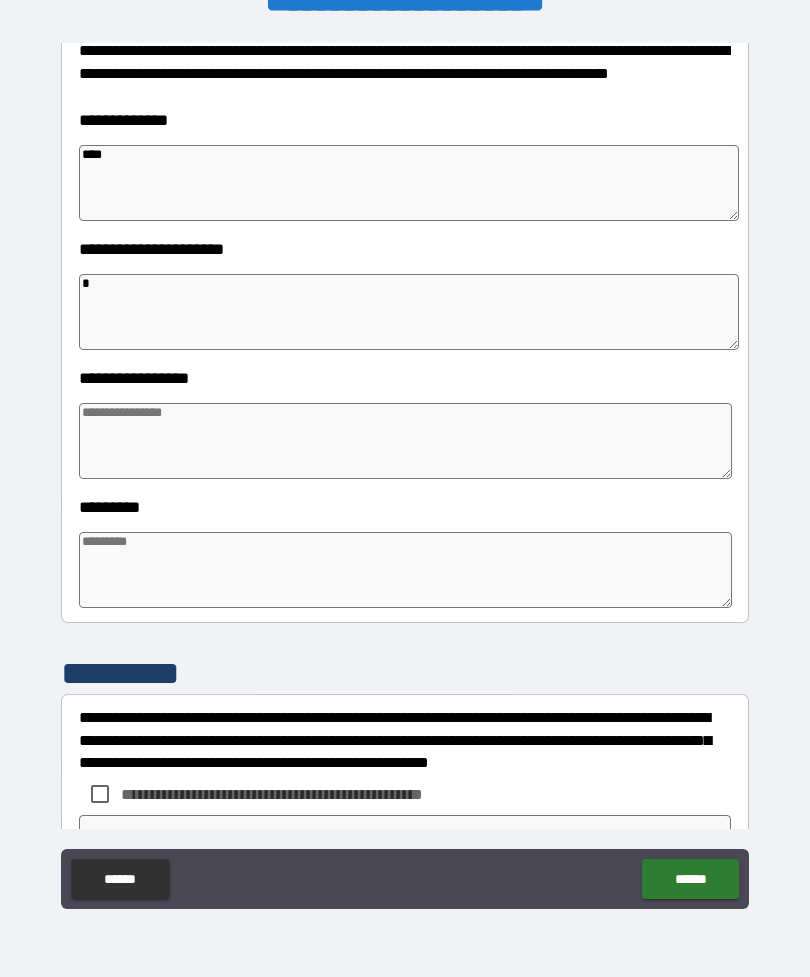 type on "*" 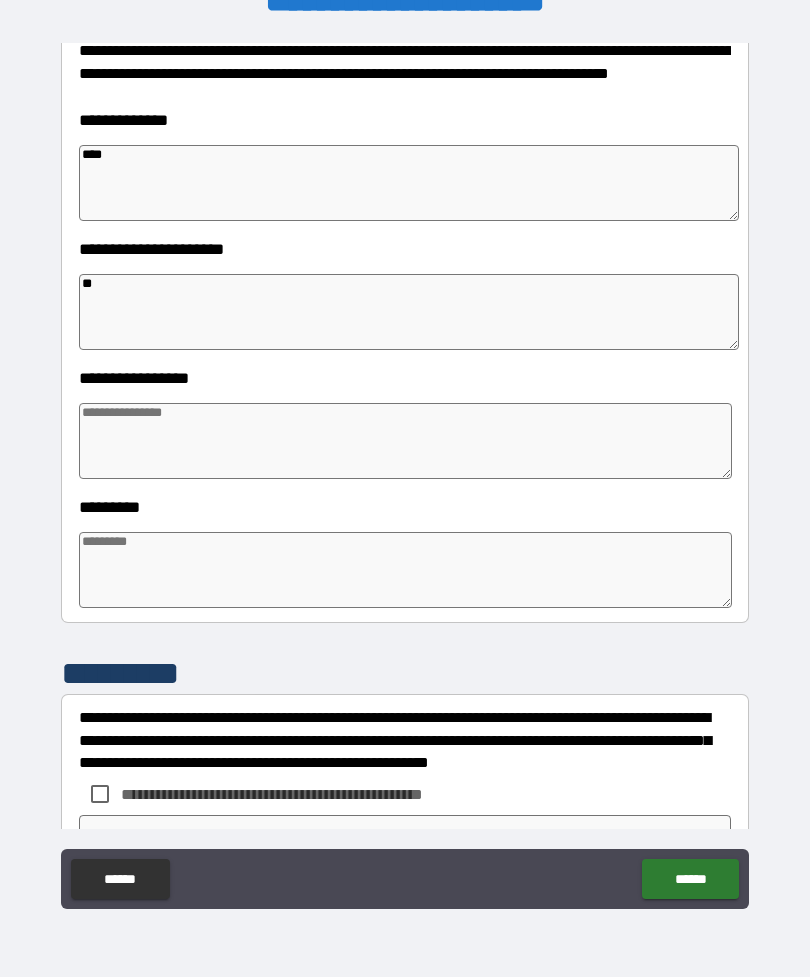 type on "*" 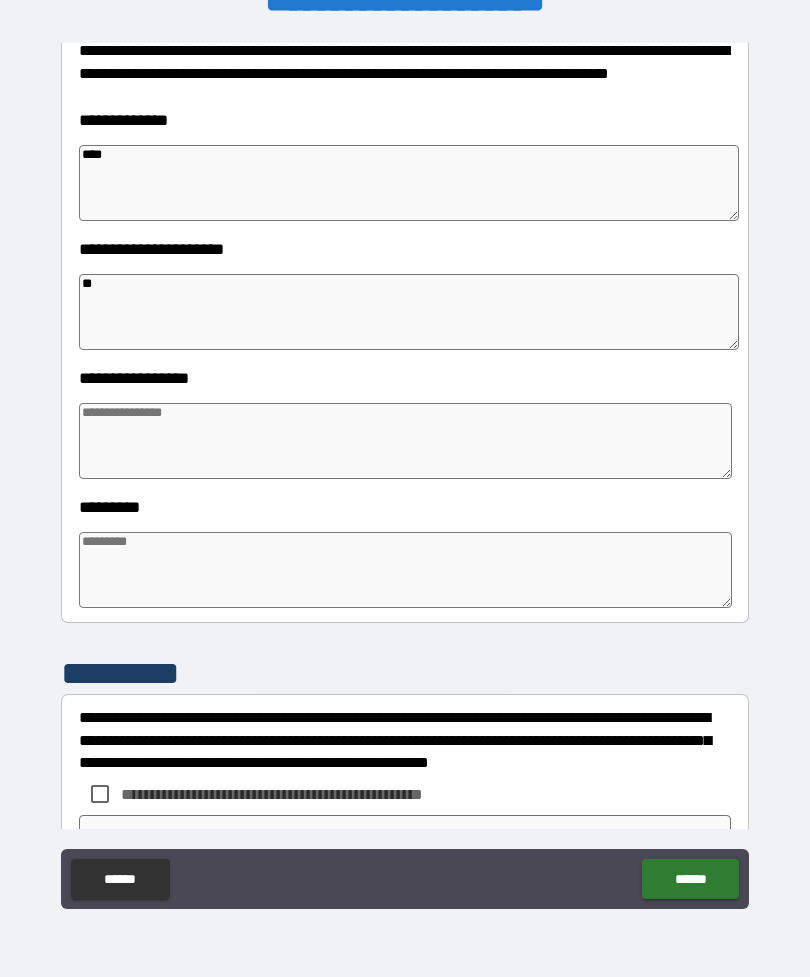 type on "*" 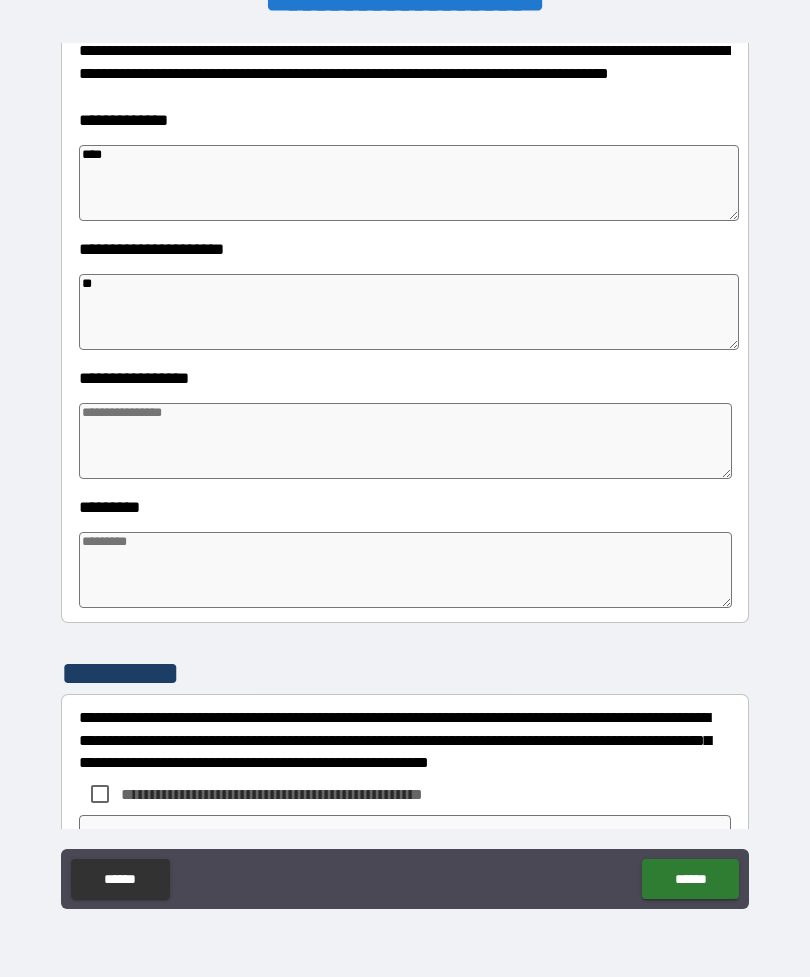 type on "*" 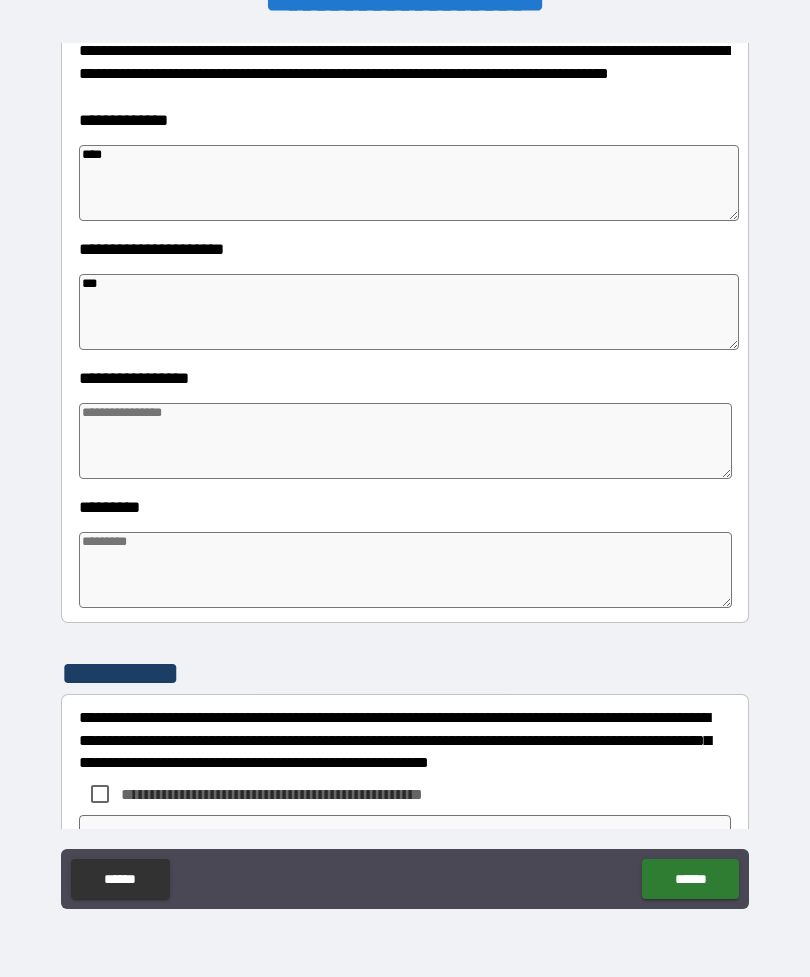 type on "*" 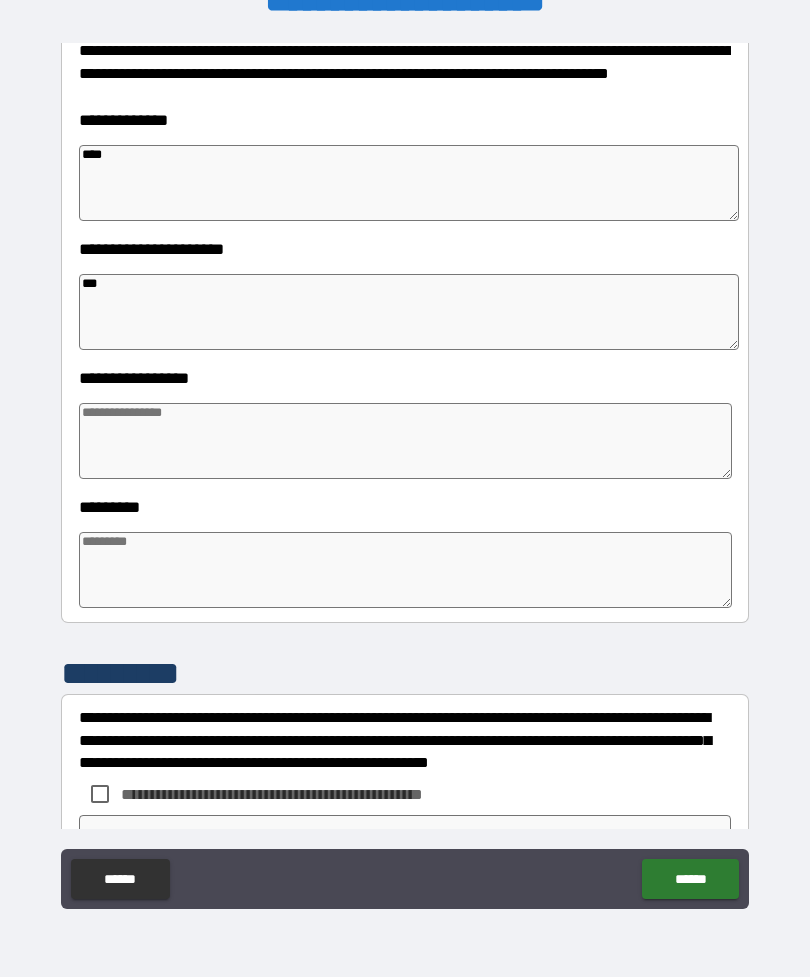 type on "*" 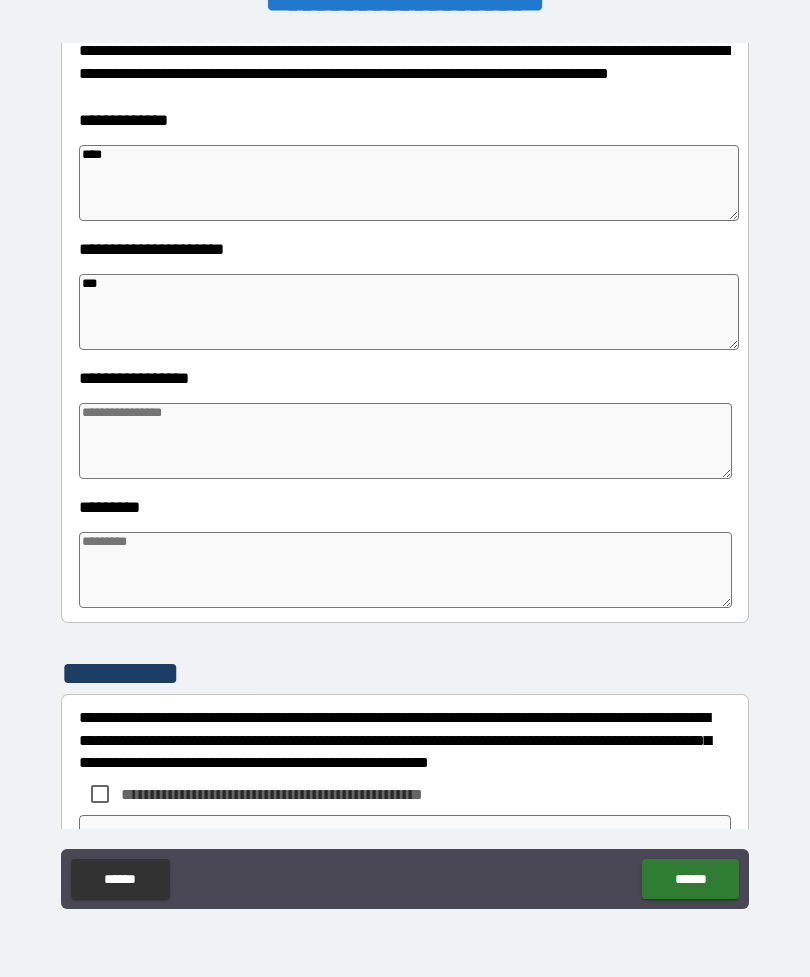 type on "*" 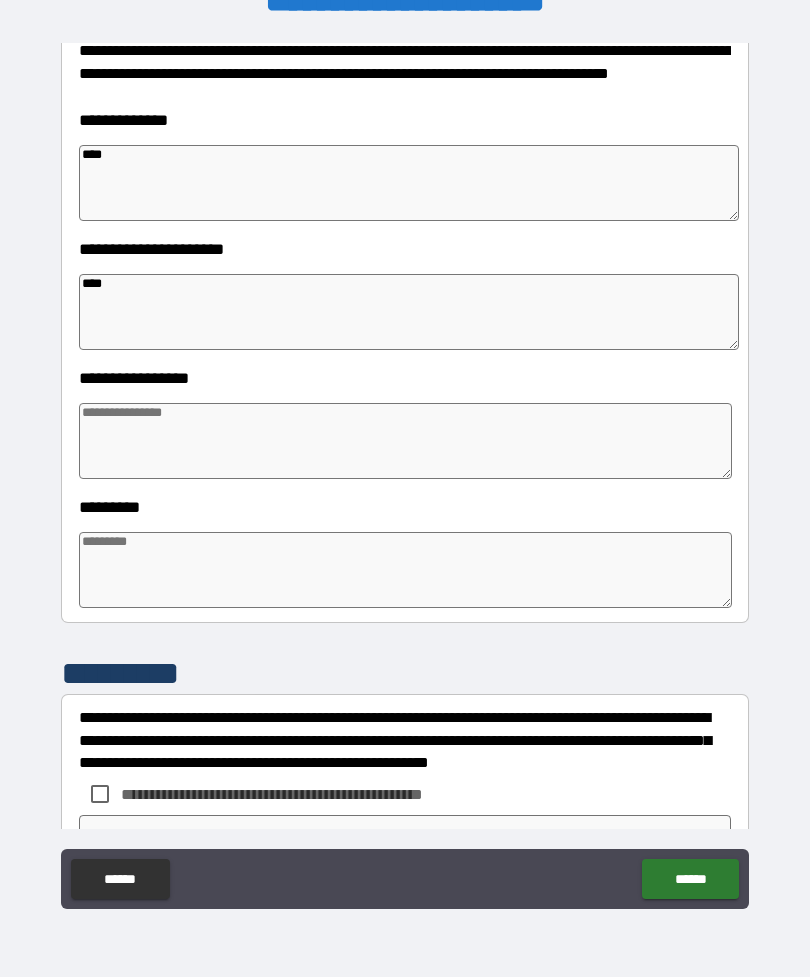 type on "*" 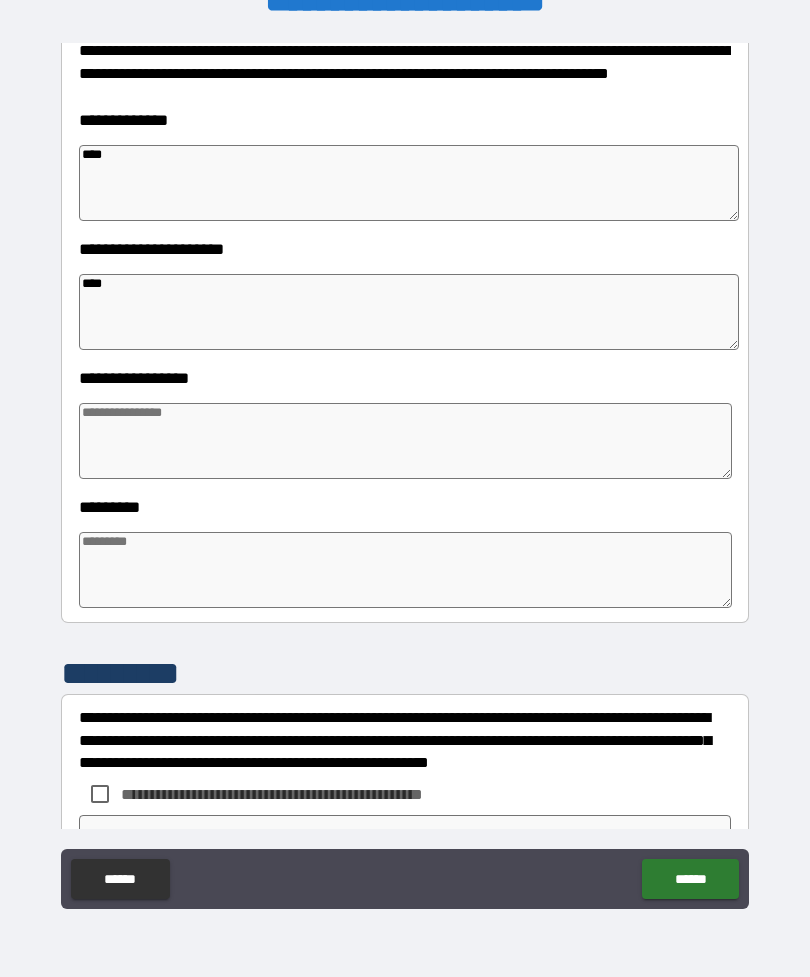 type on "*" 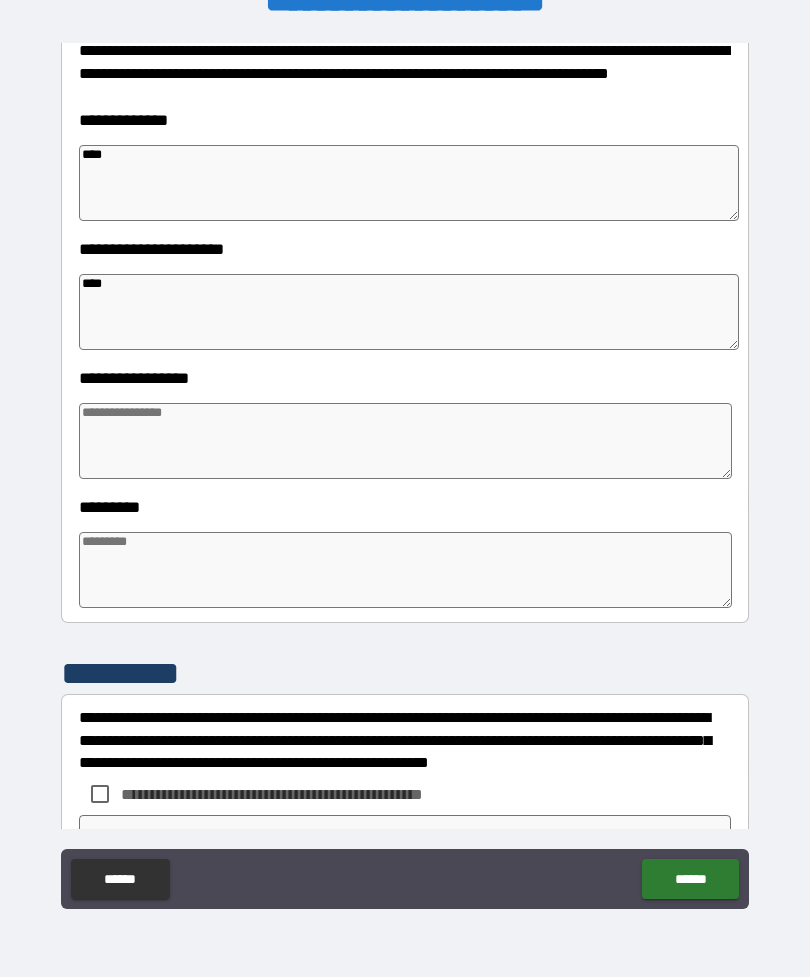 type on "*" 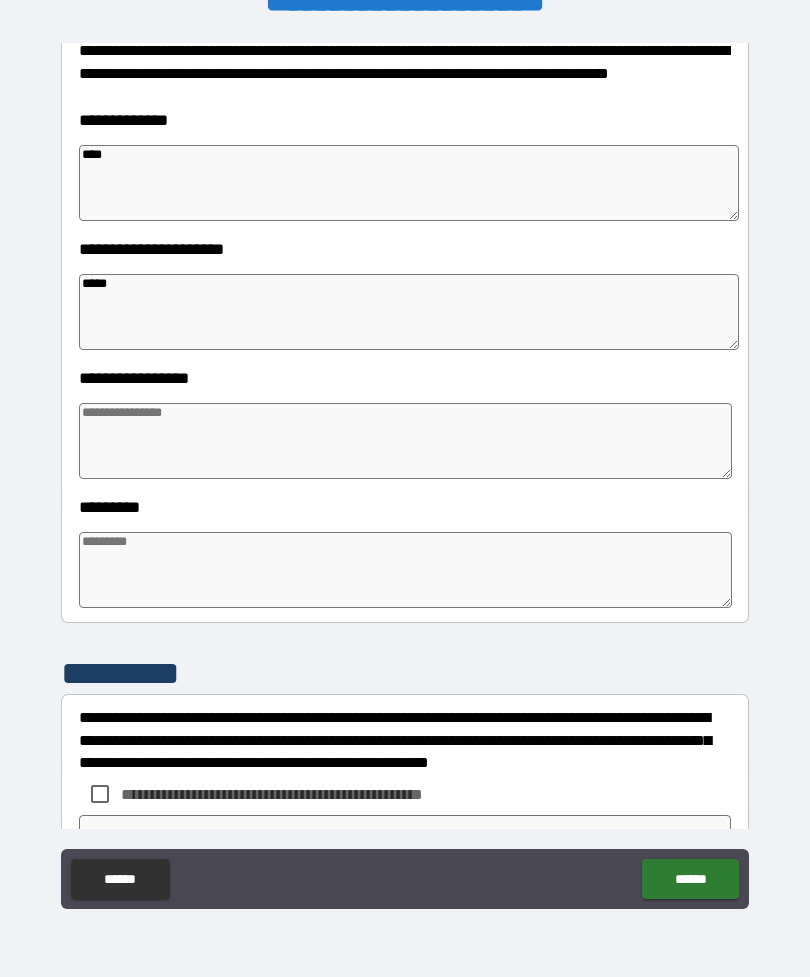 type on "*" 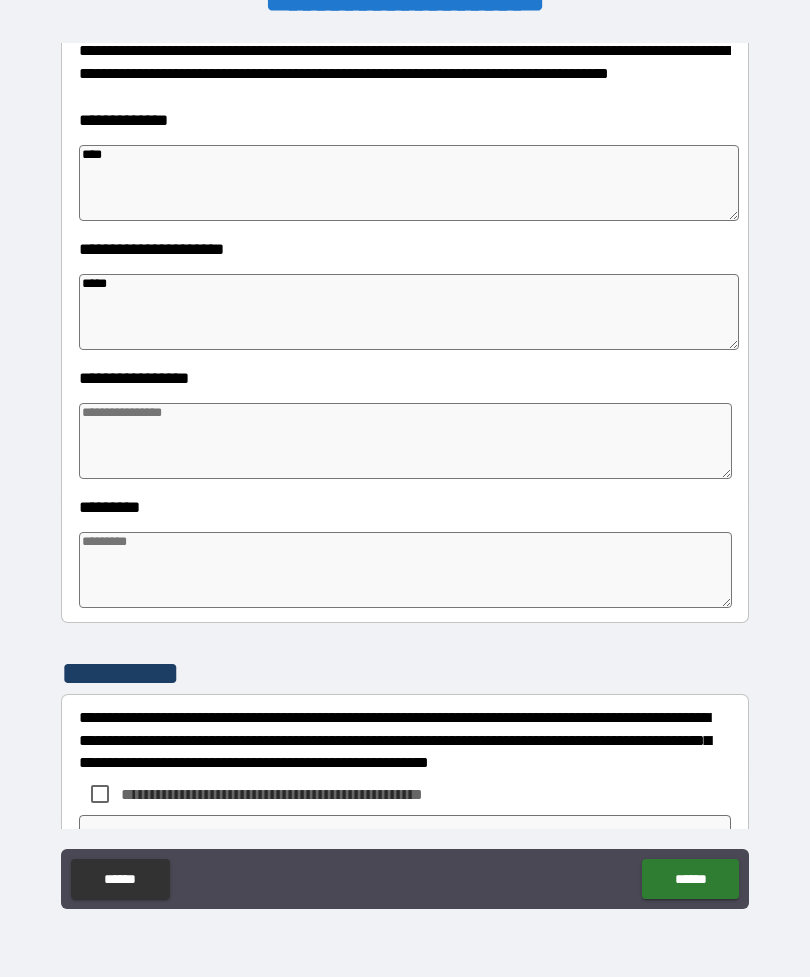 type on "*" 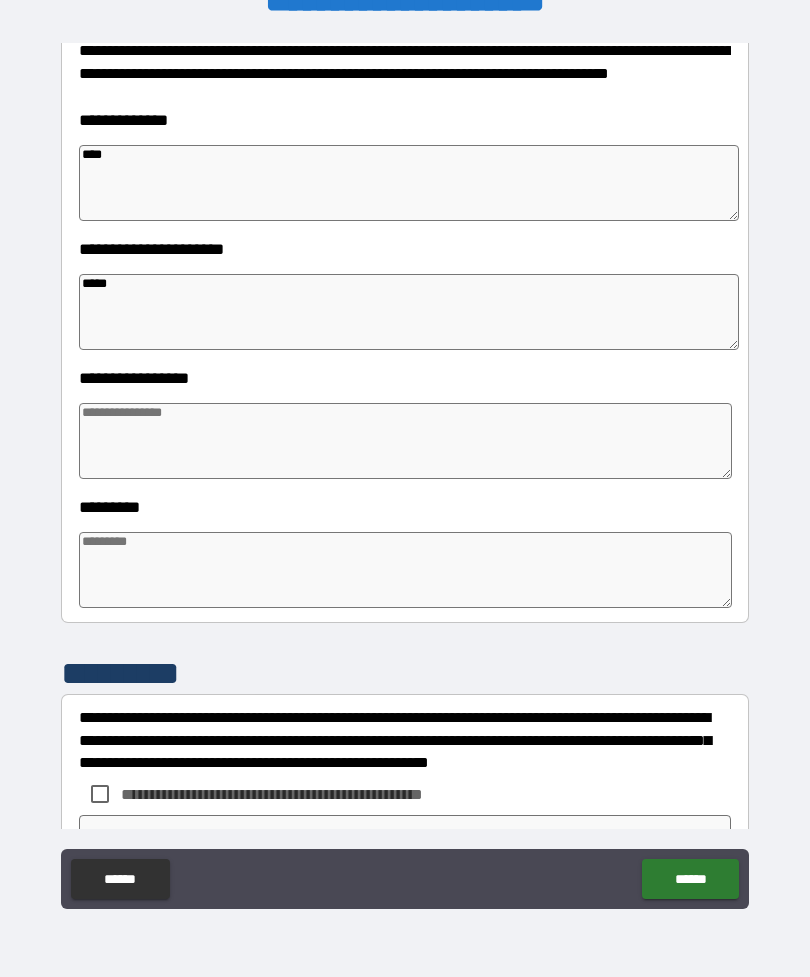 type on "*" 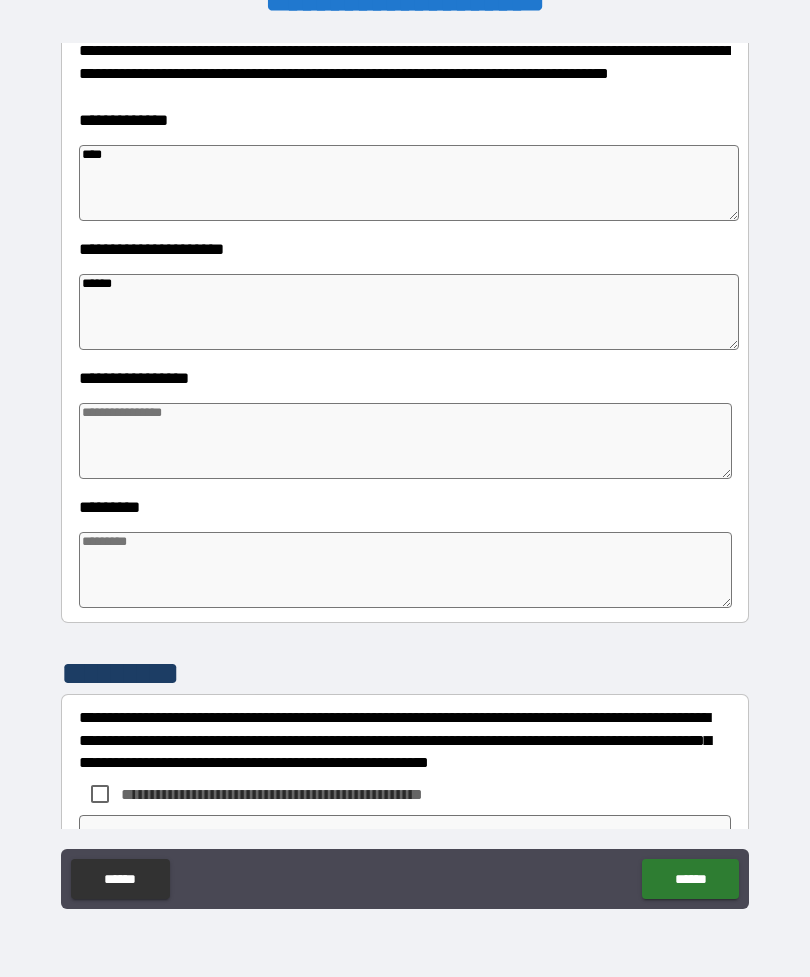 type on "*" 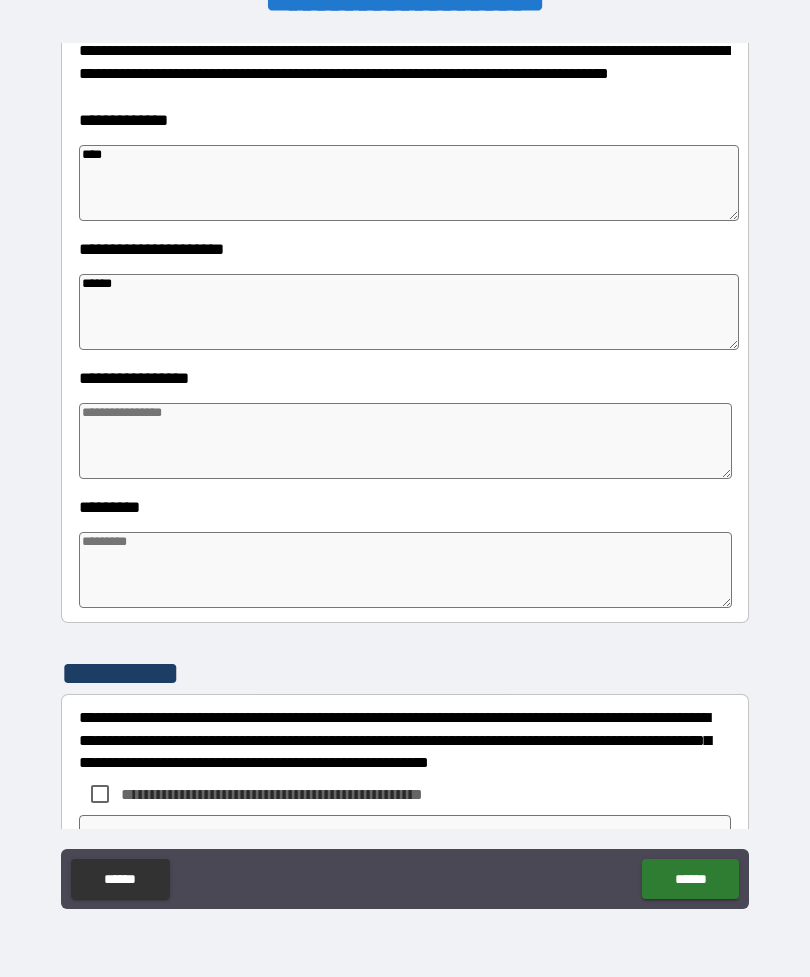 type on "*" 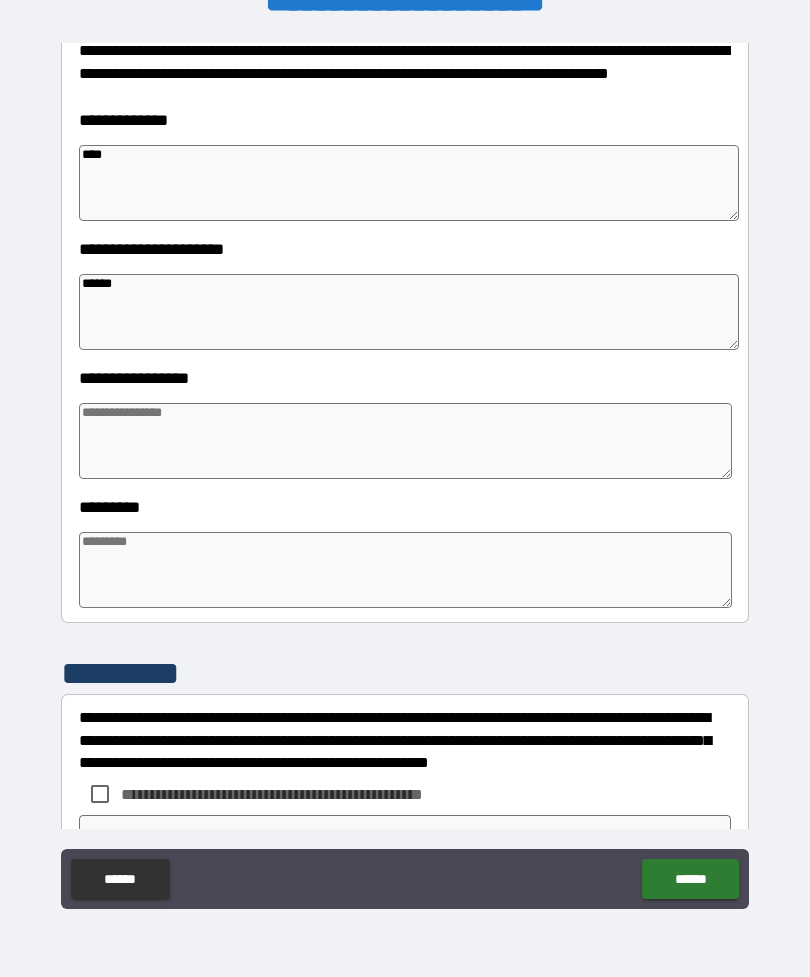 type on "*" 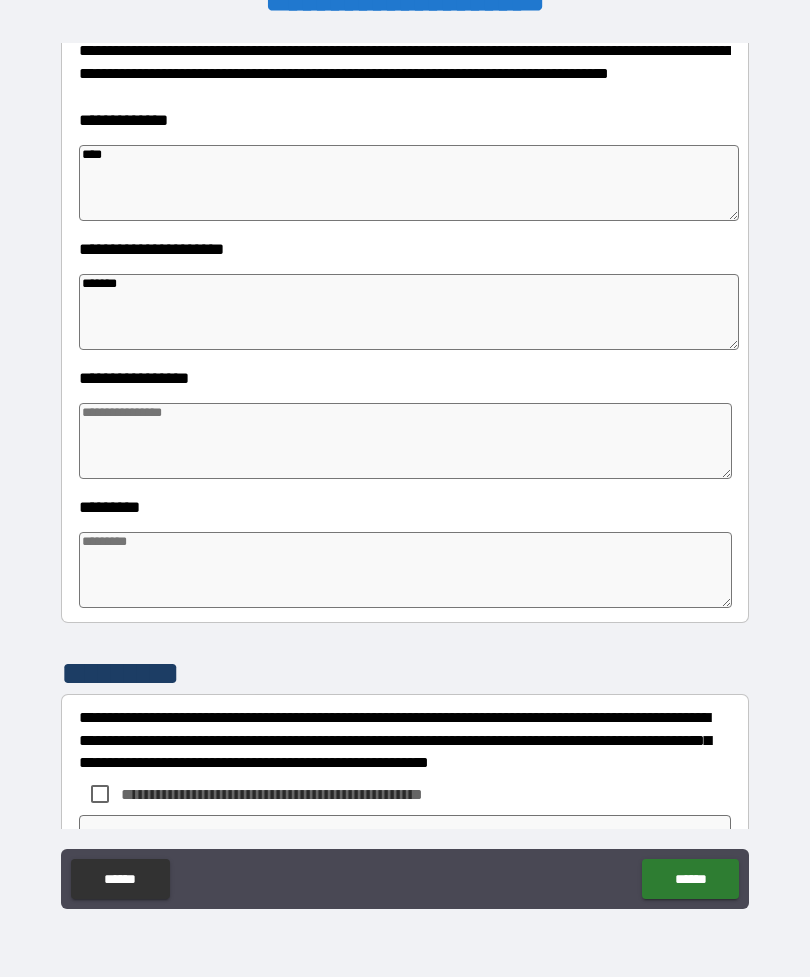 type on "*" 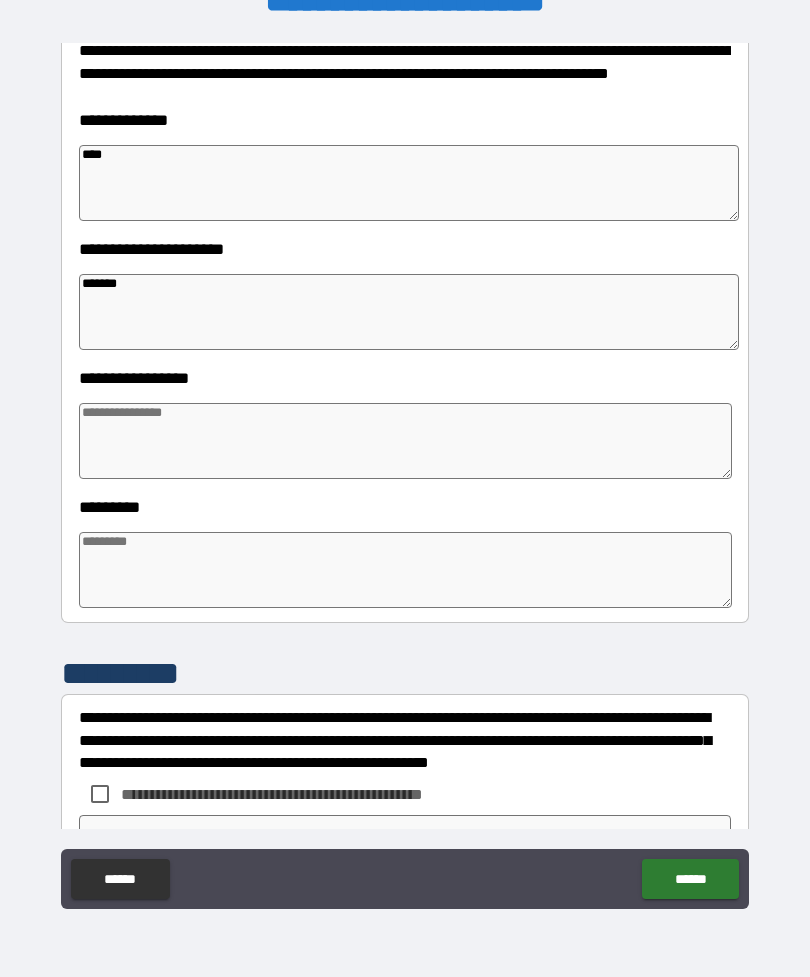 type on "*" 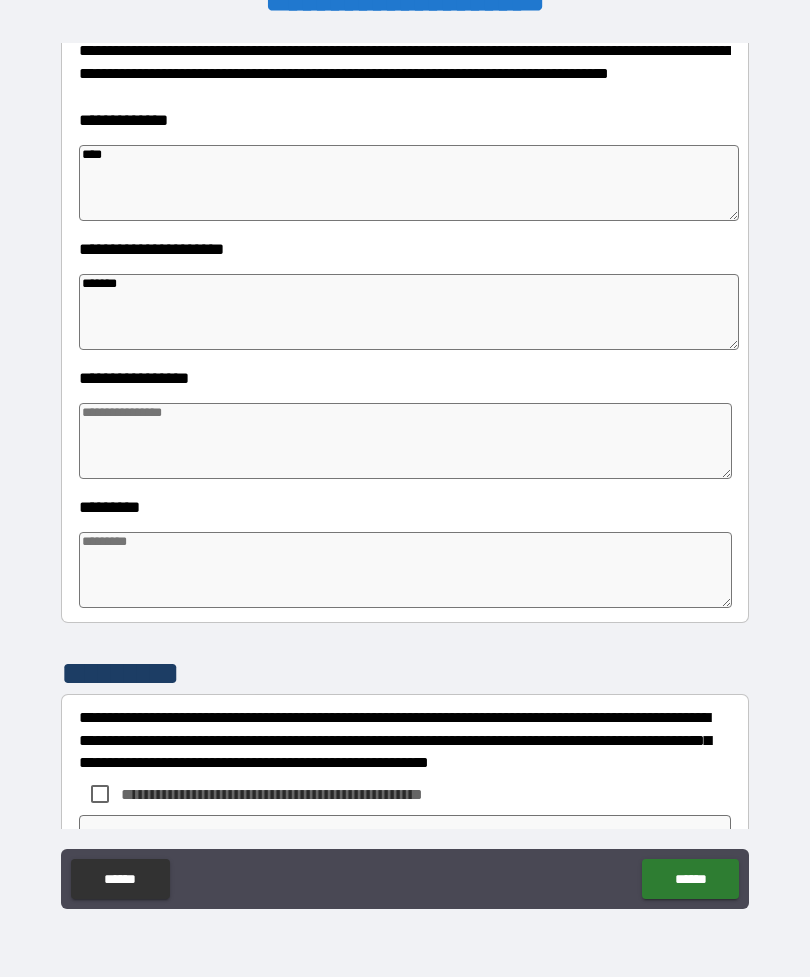 type on "*" 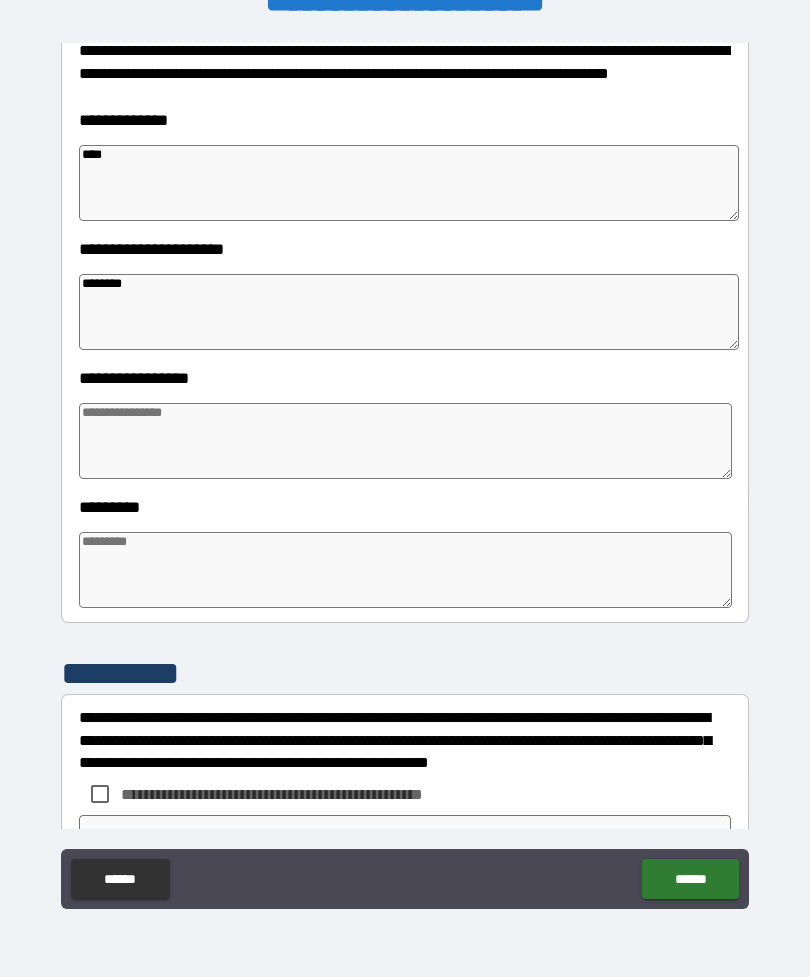 type on "*" 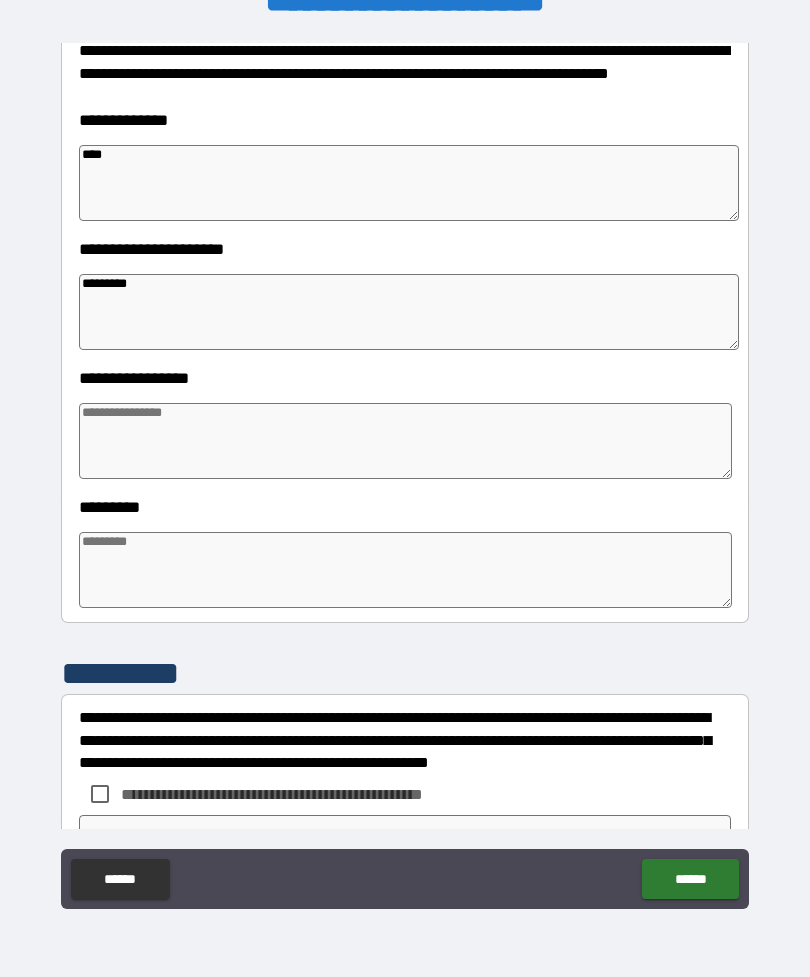 type on "*" 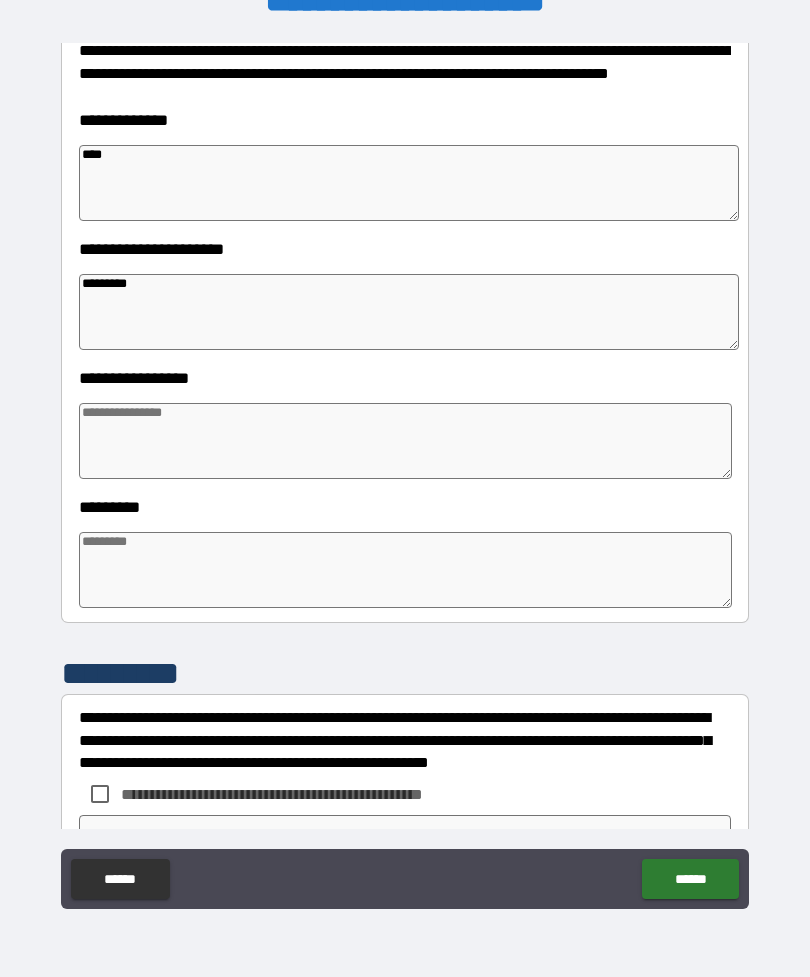 type on "*" 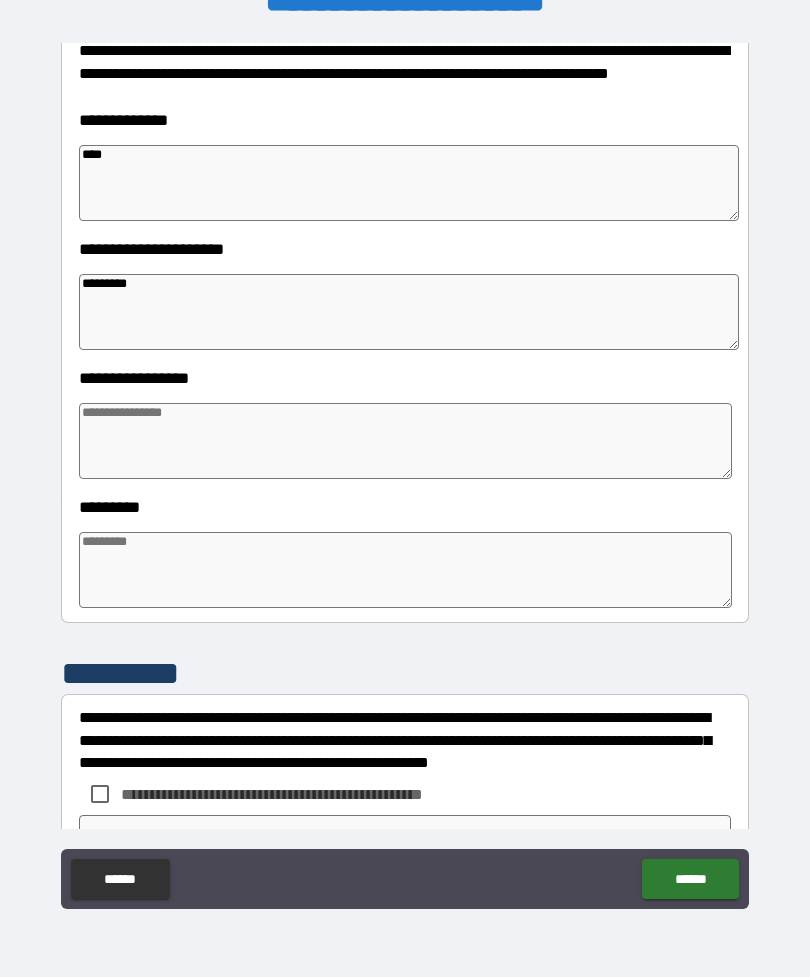 type on "*" 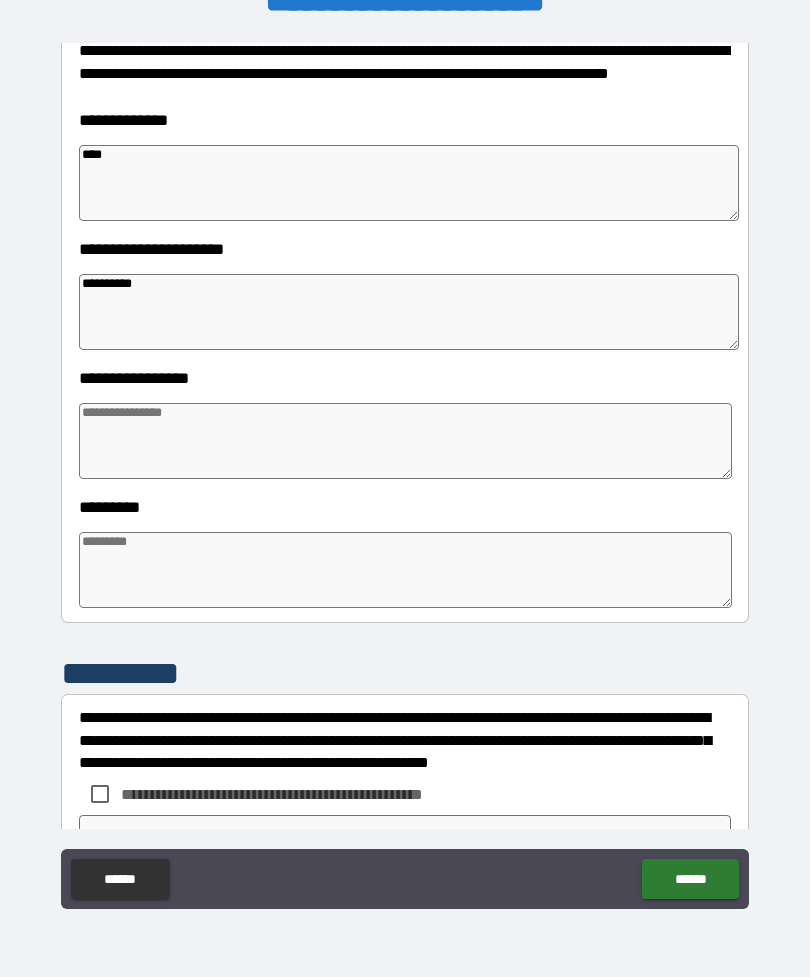type on "*" 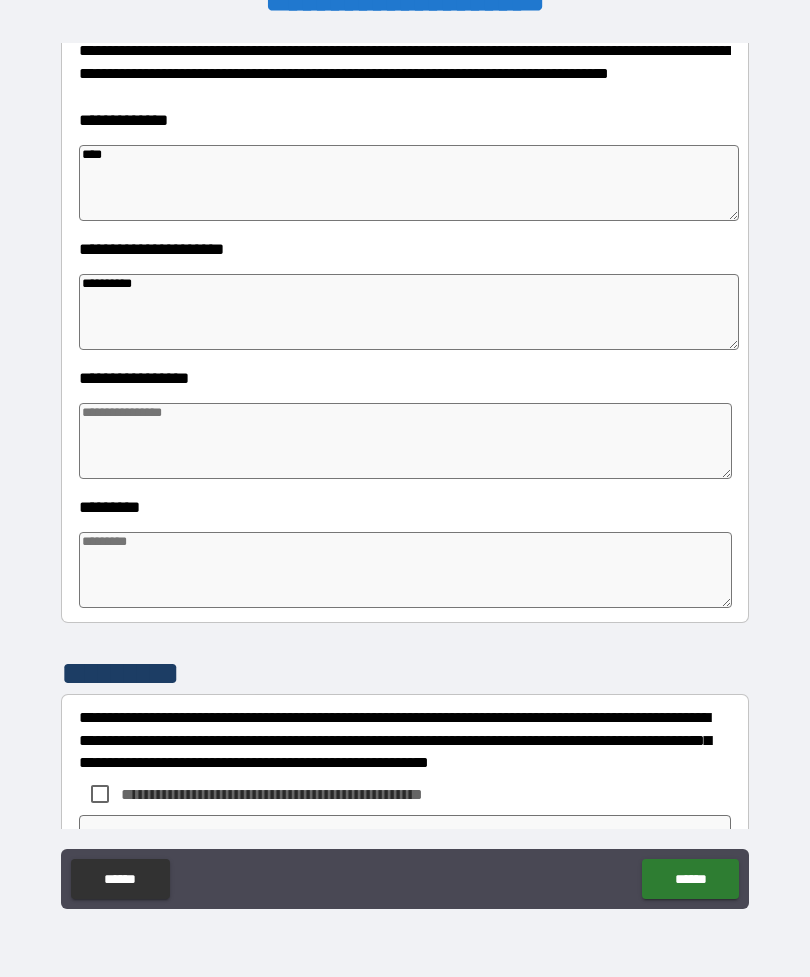 type on "*" 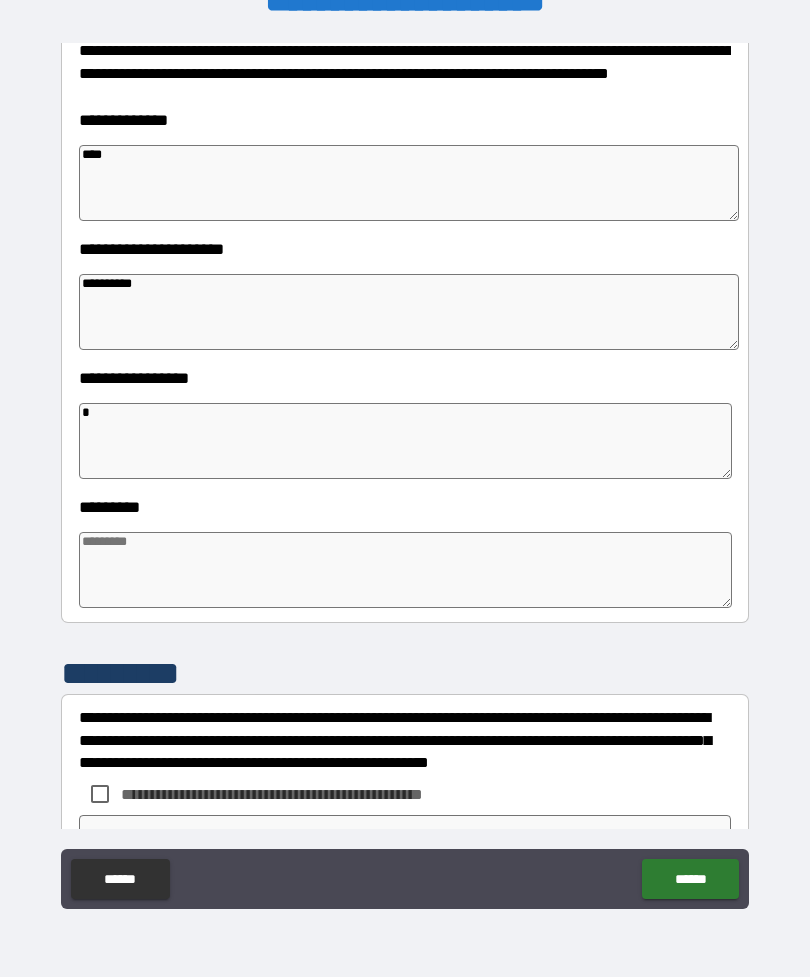 type on "*" 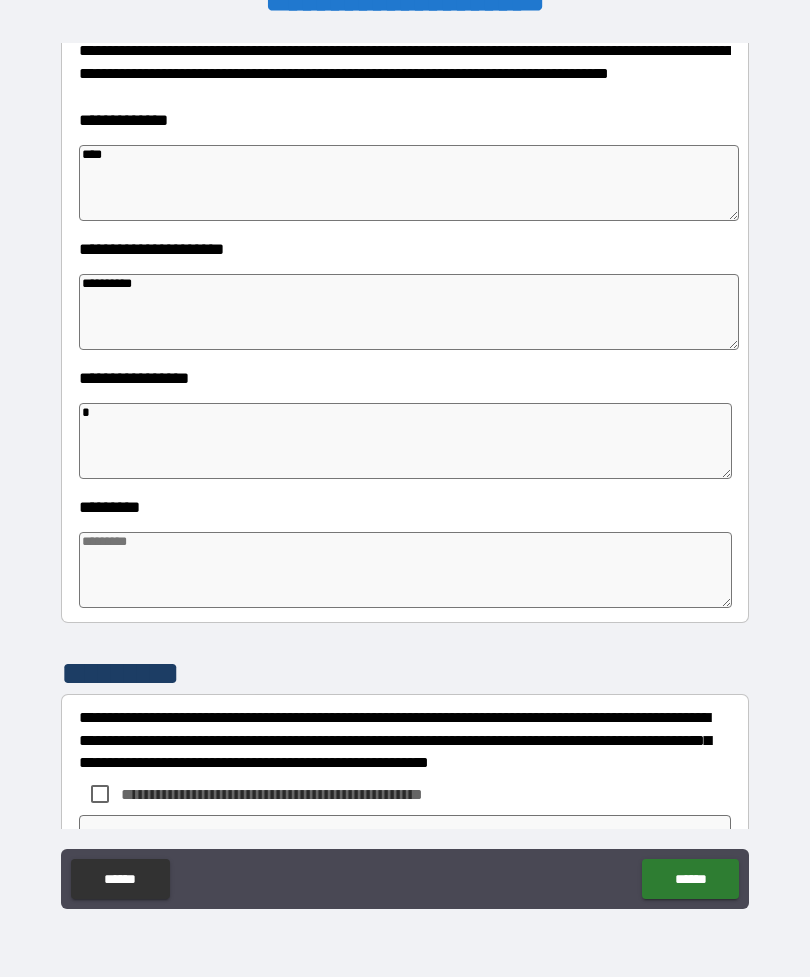 type on "*" 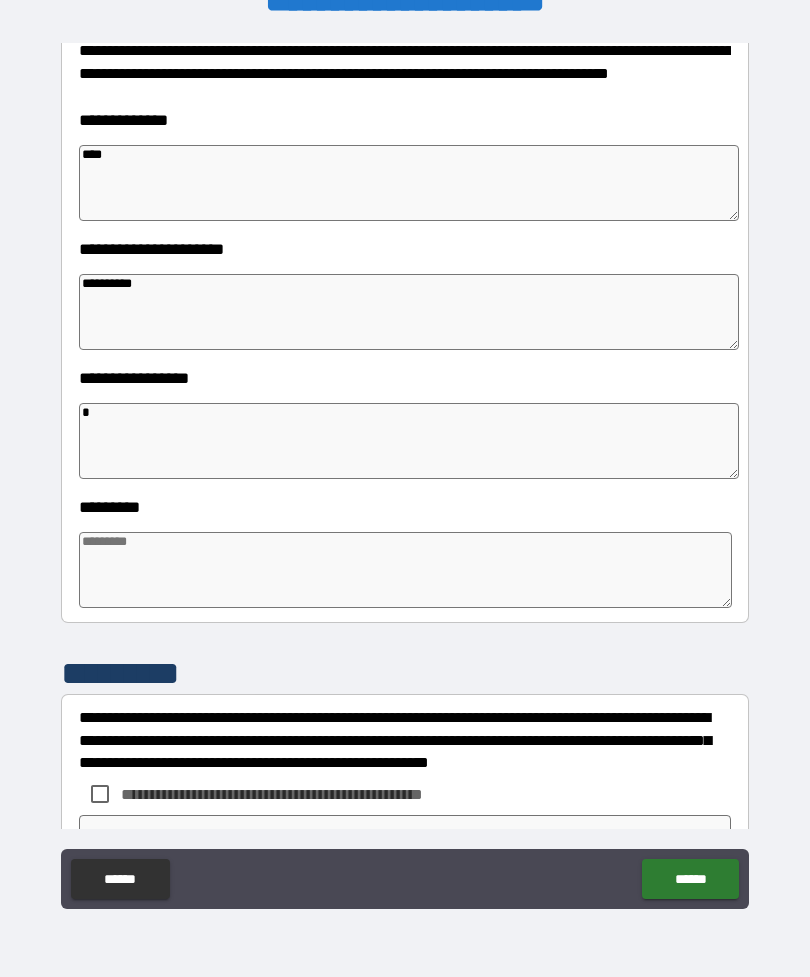 type on "*" 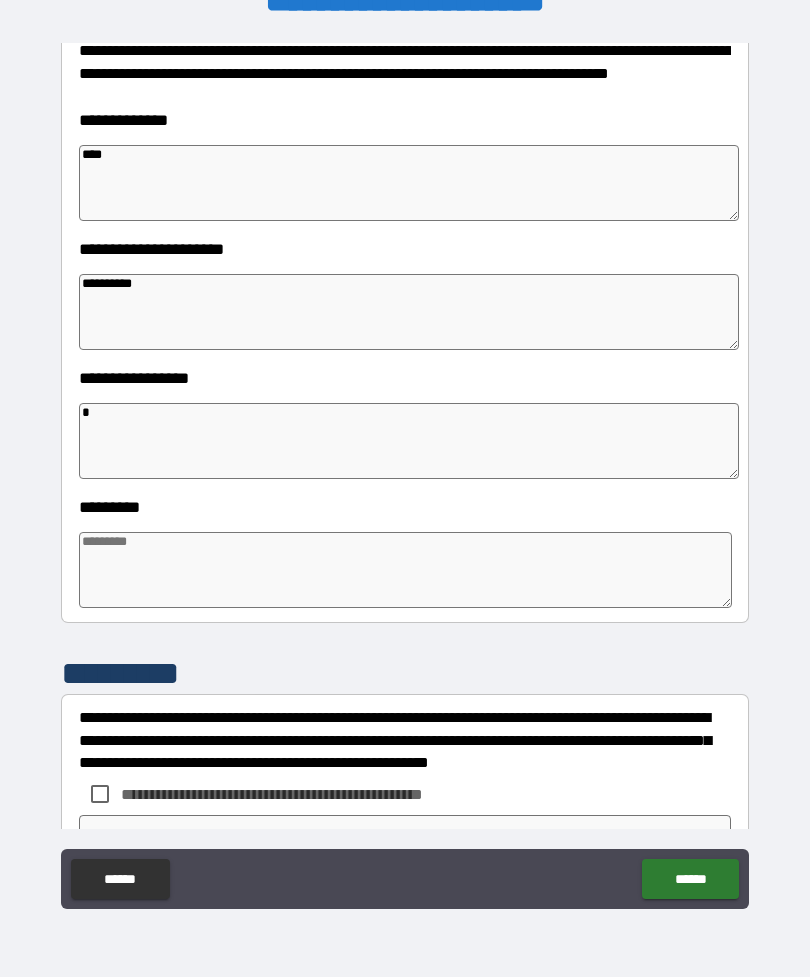 type on "*" 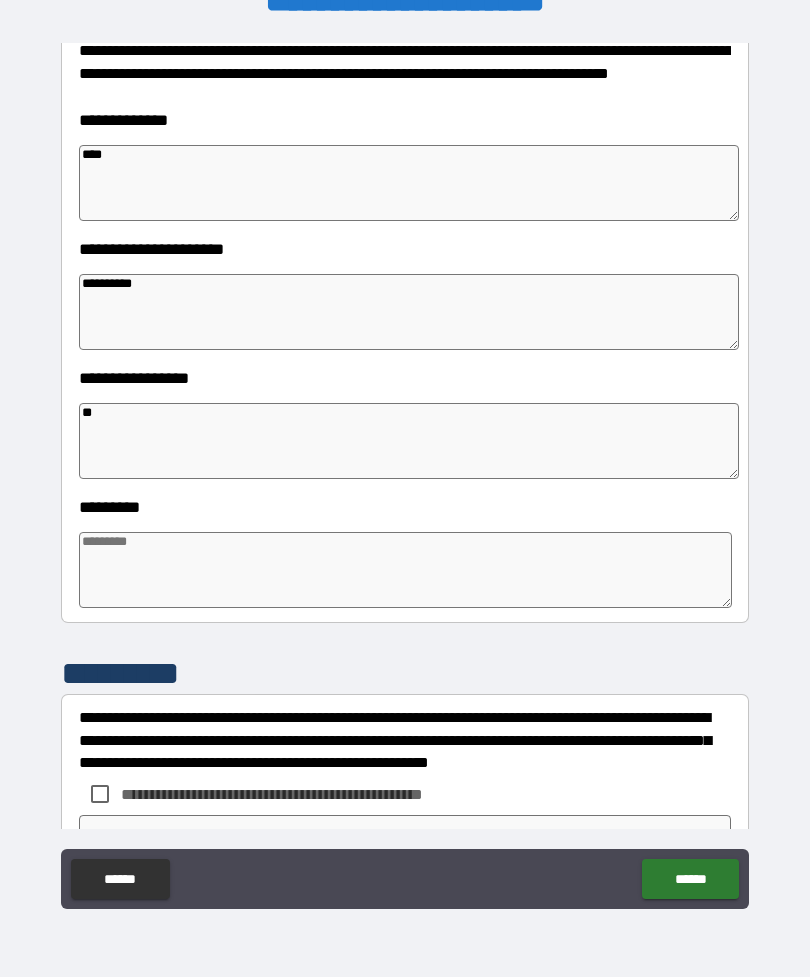 type on "*" 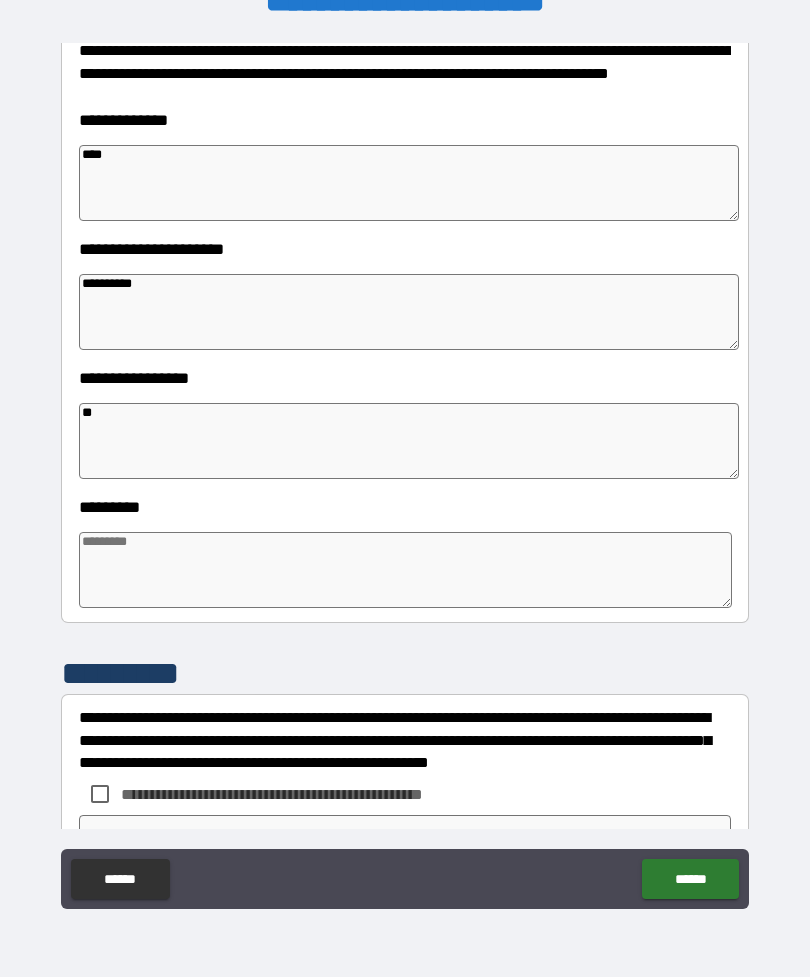 type on "*" 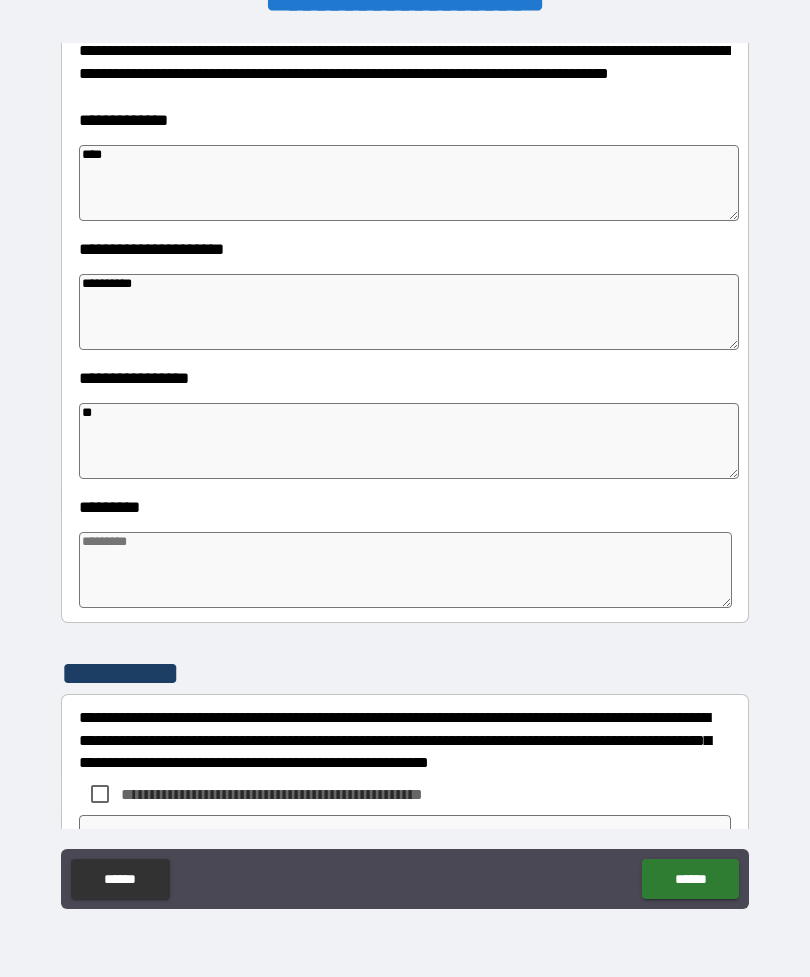 type on "*" 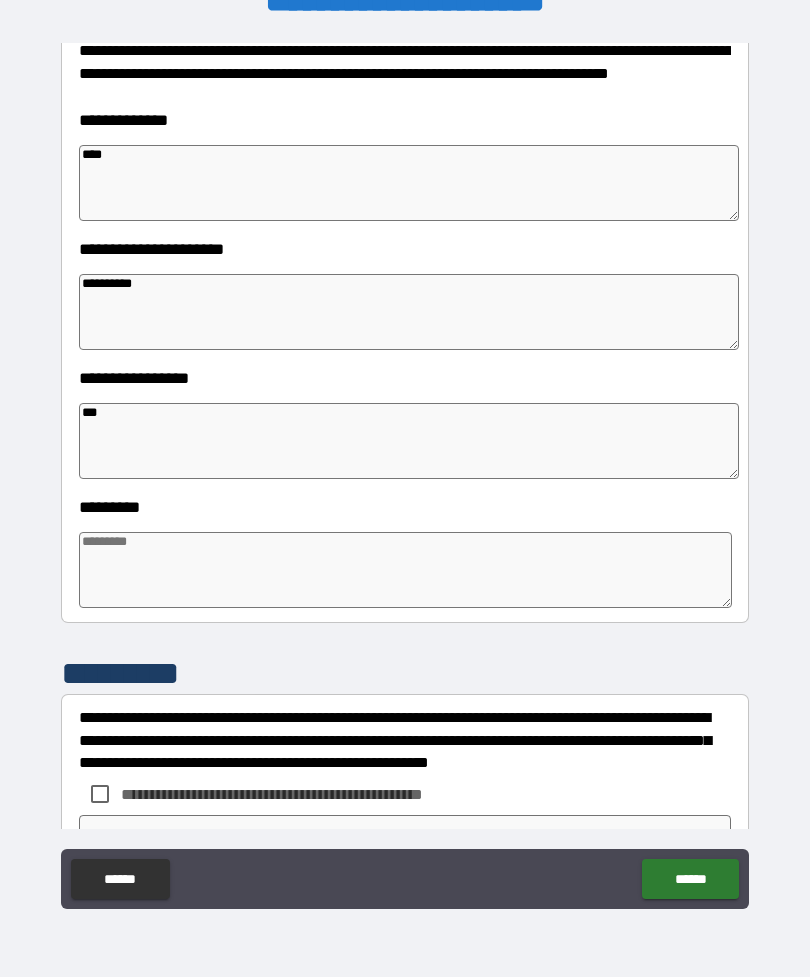 type on "****" 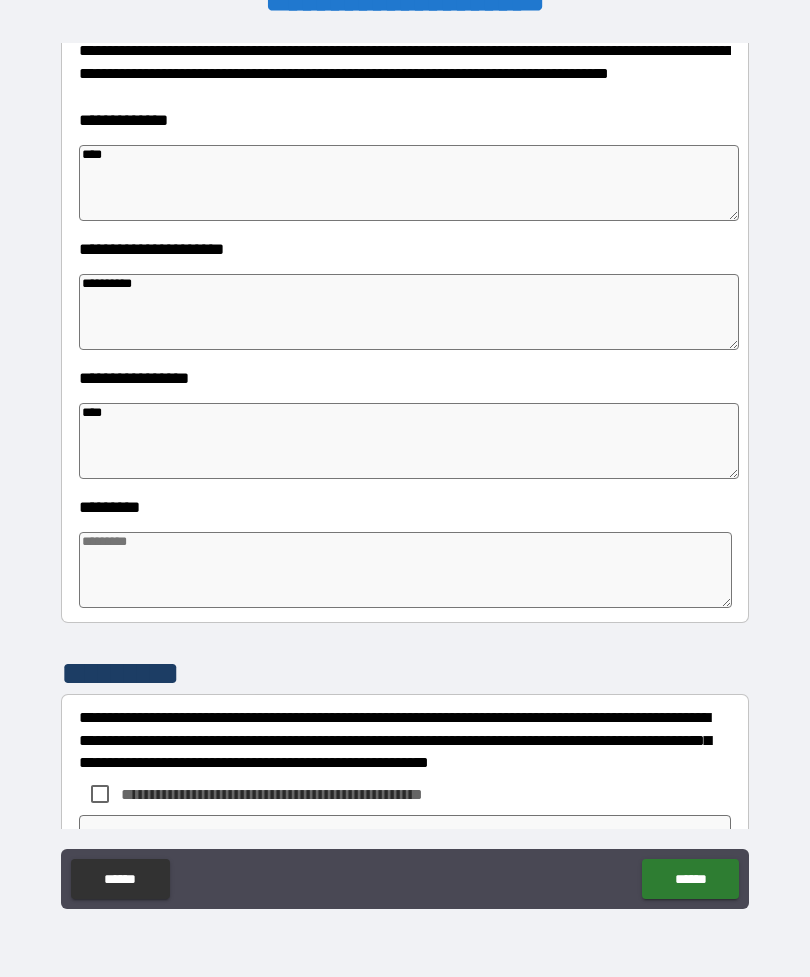 type on "*" 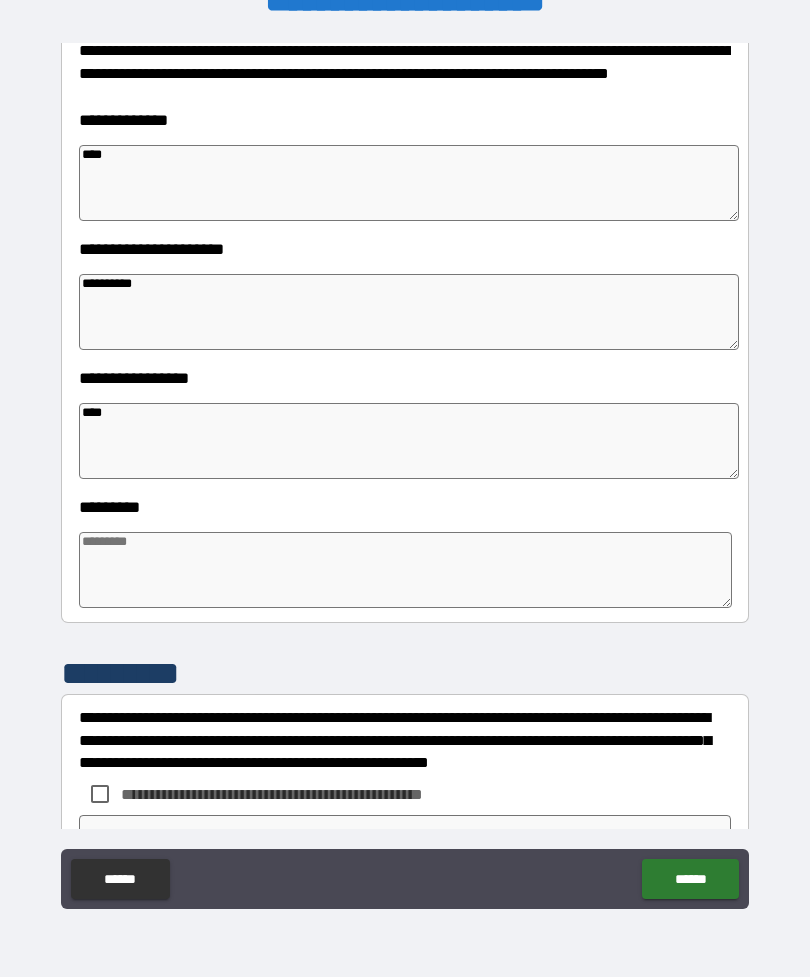 type on "*" 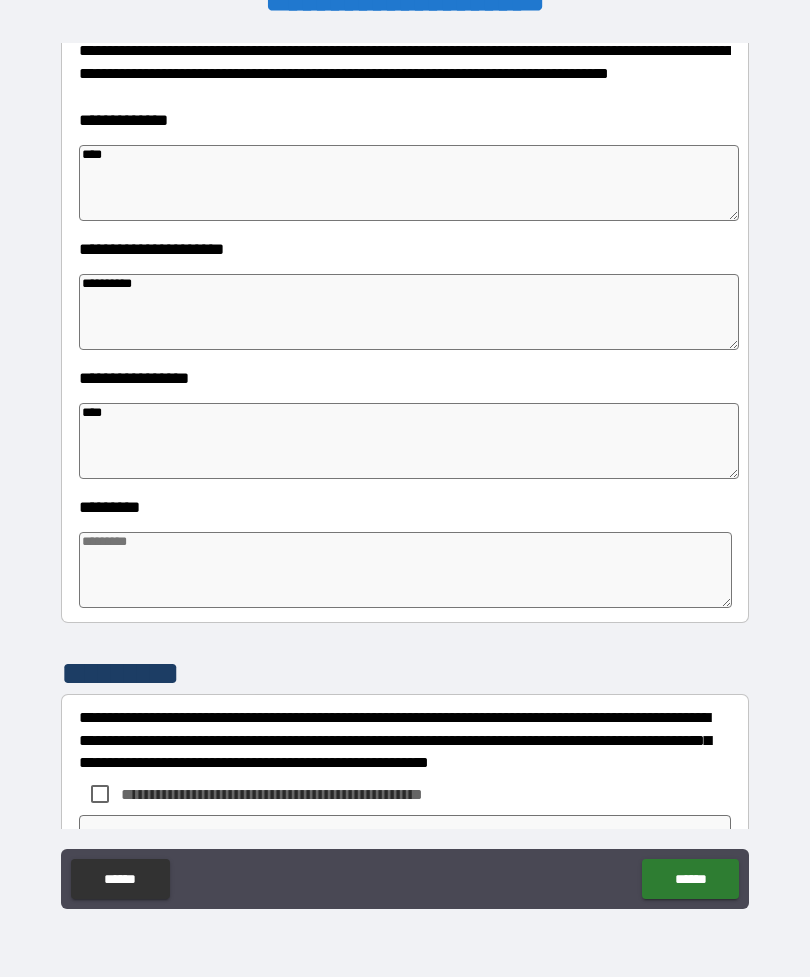 type on "*" 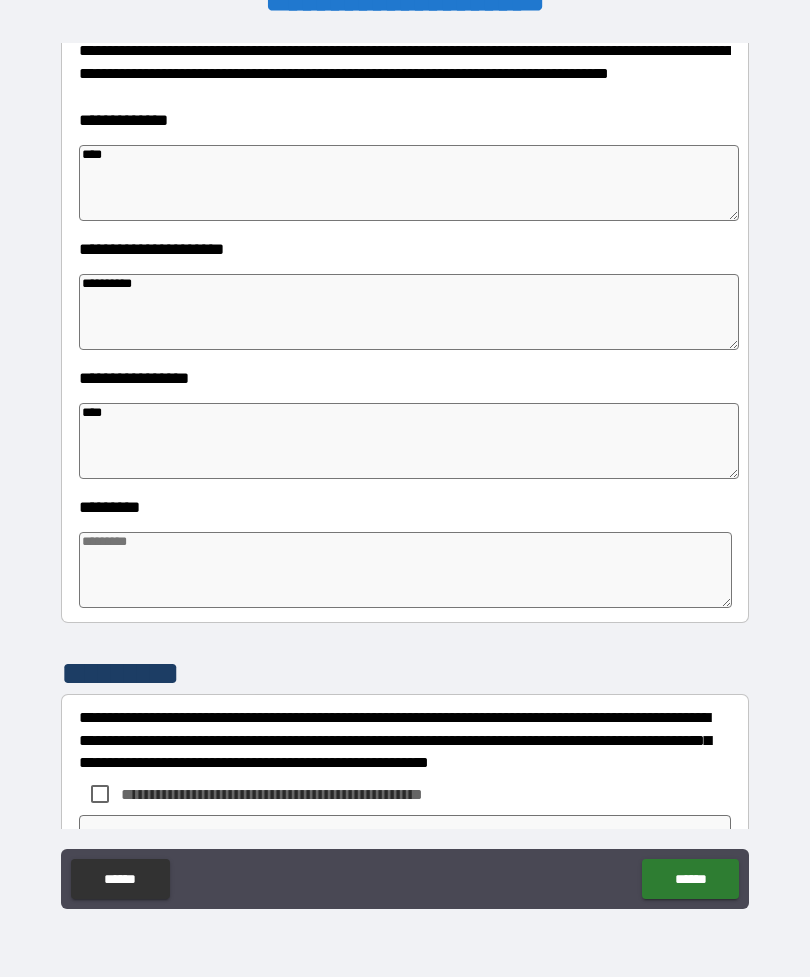 type on "****" 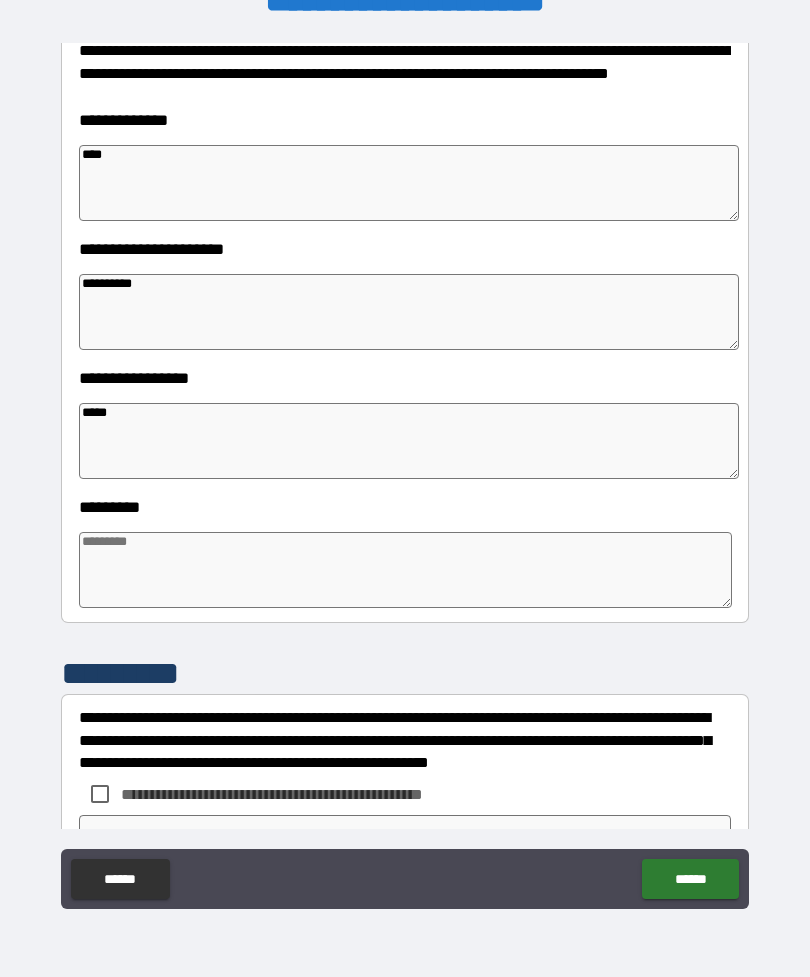 type on "*" 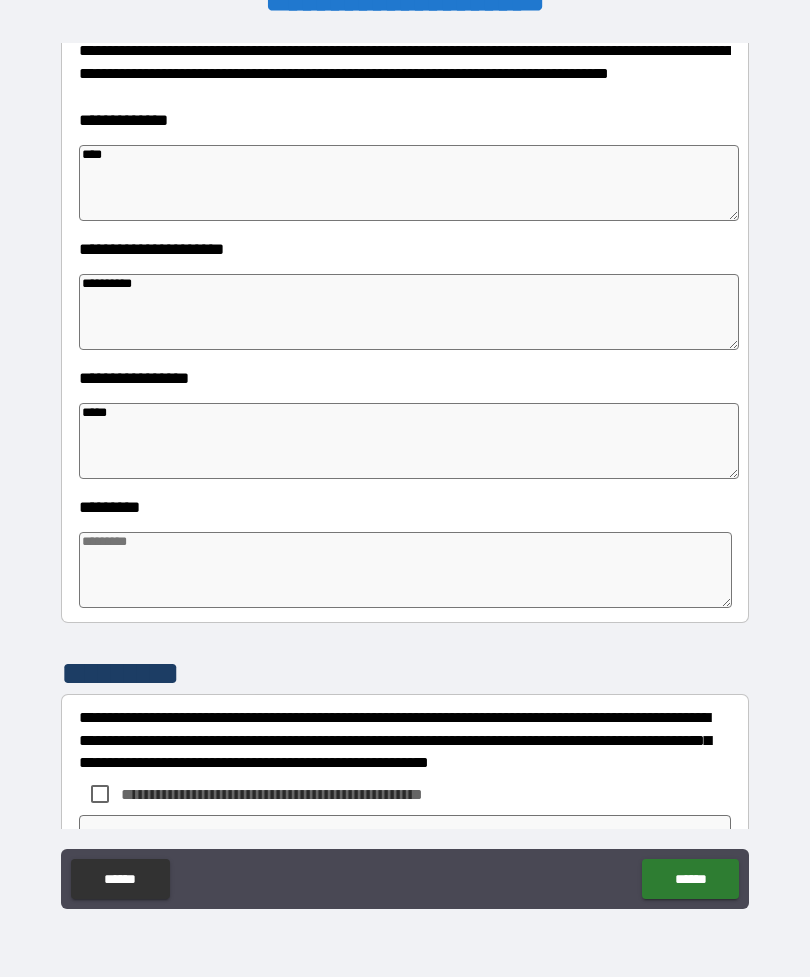 type on "*" 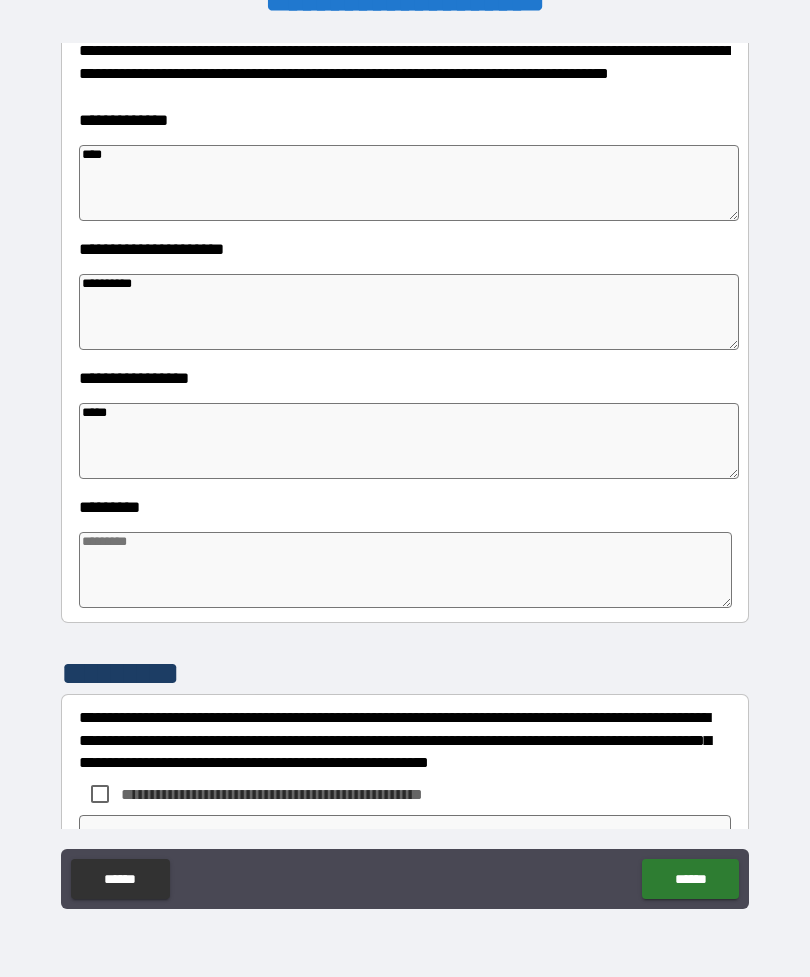 type on "*" 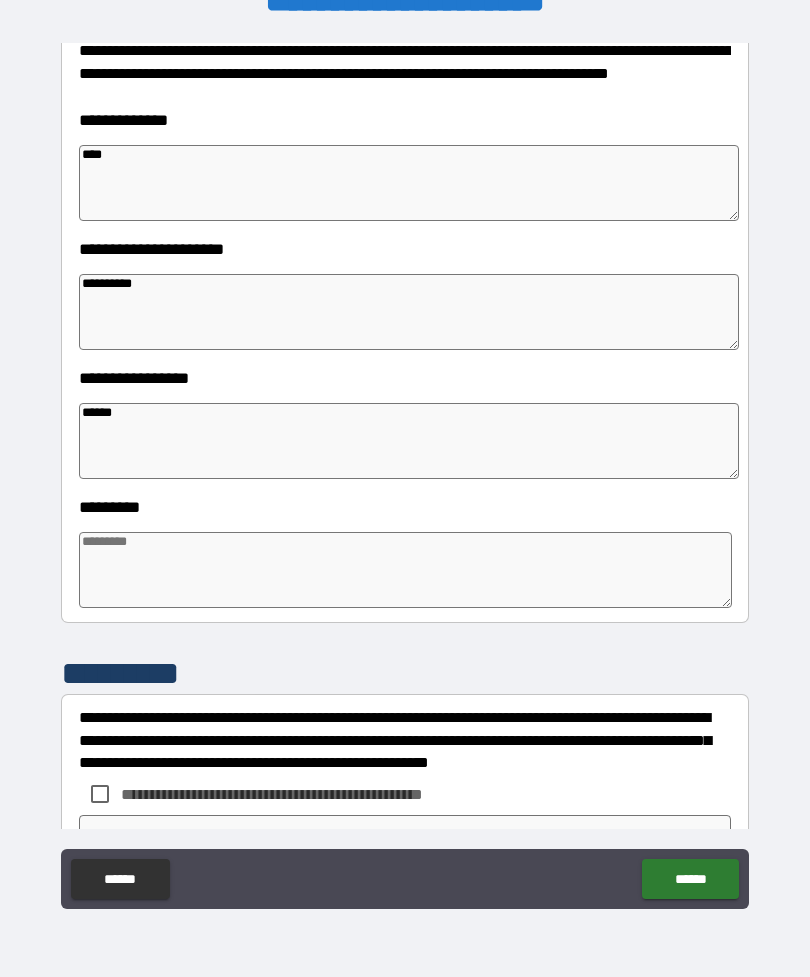 type on "*" 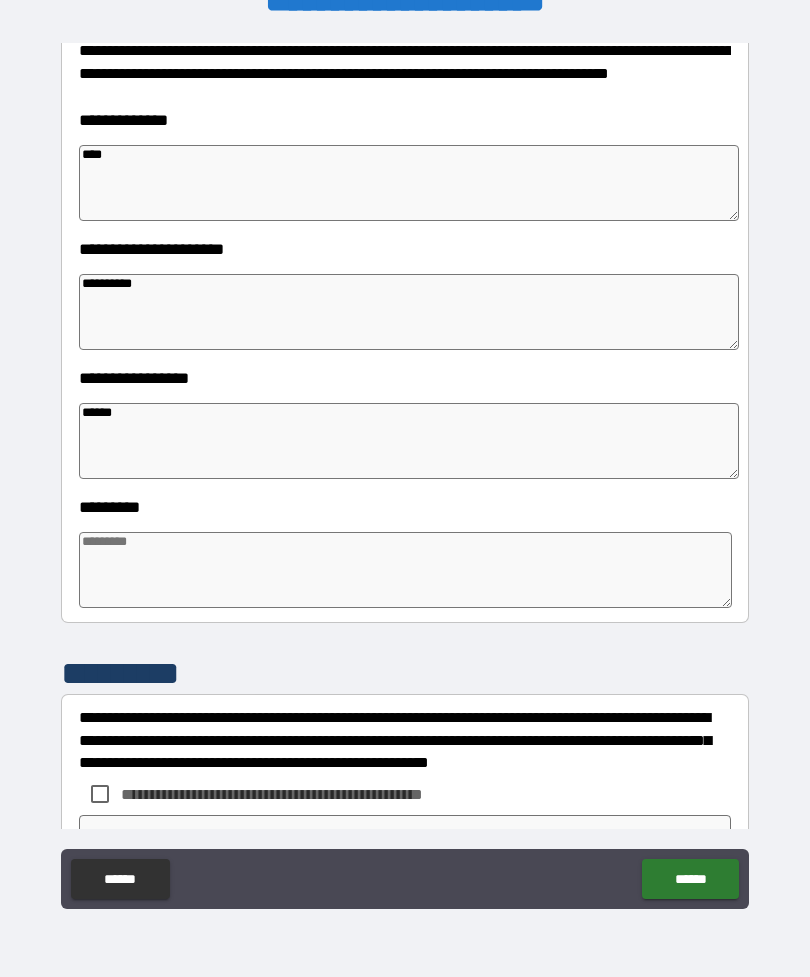 type on "*" 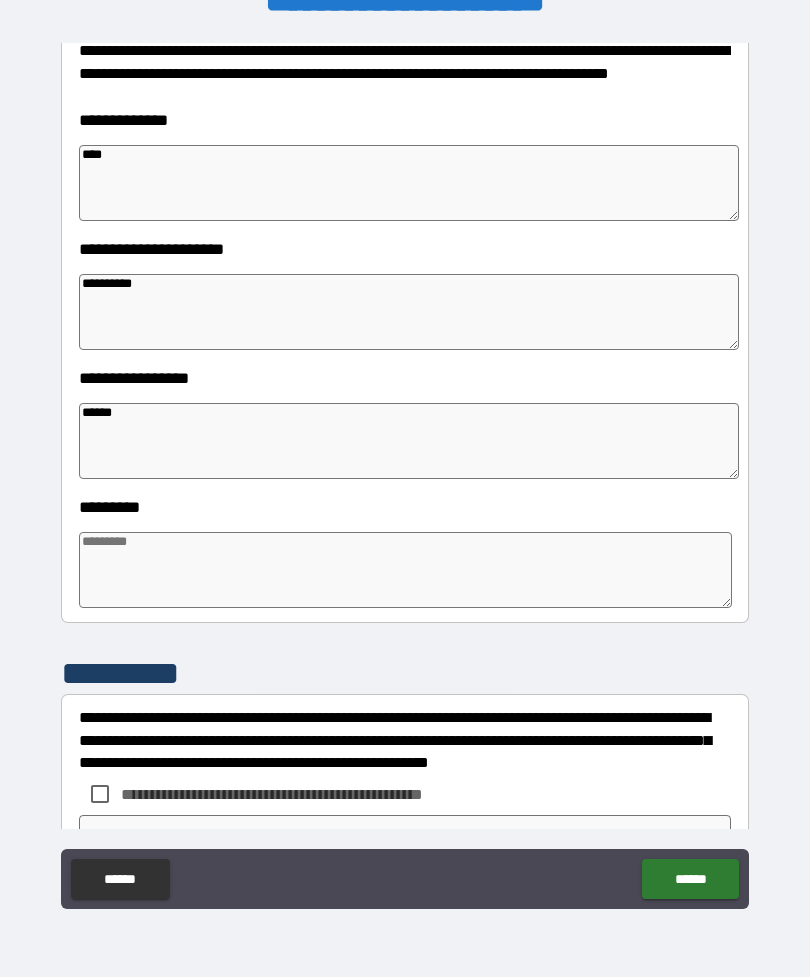 type on "*" 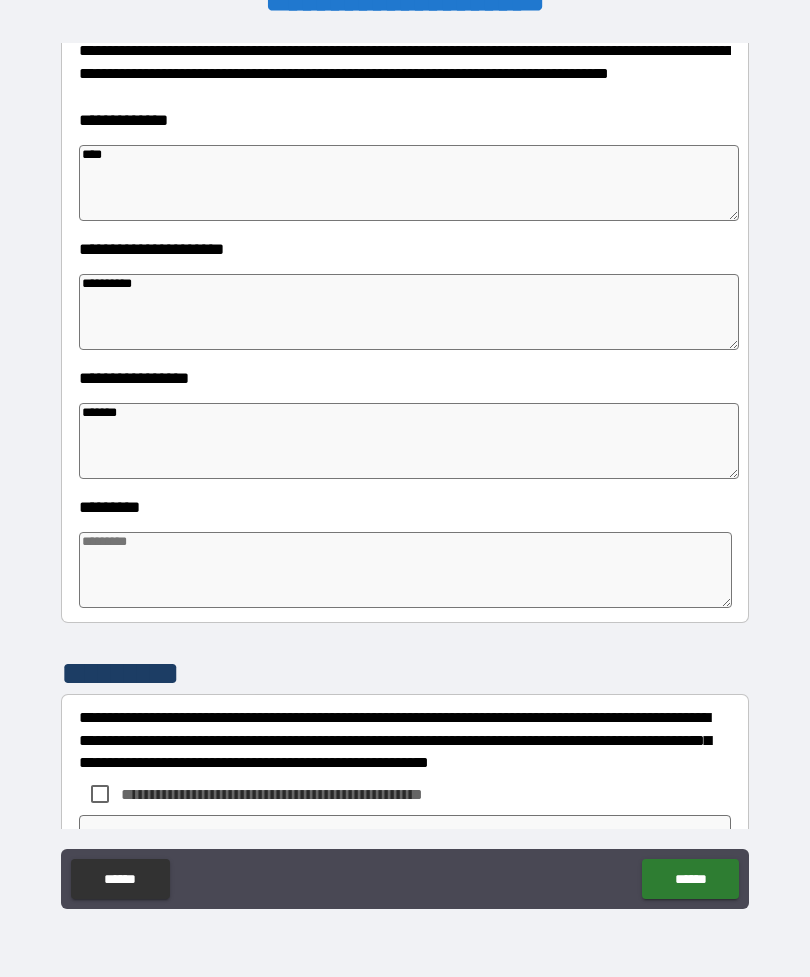 type on "*" 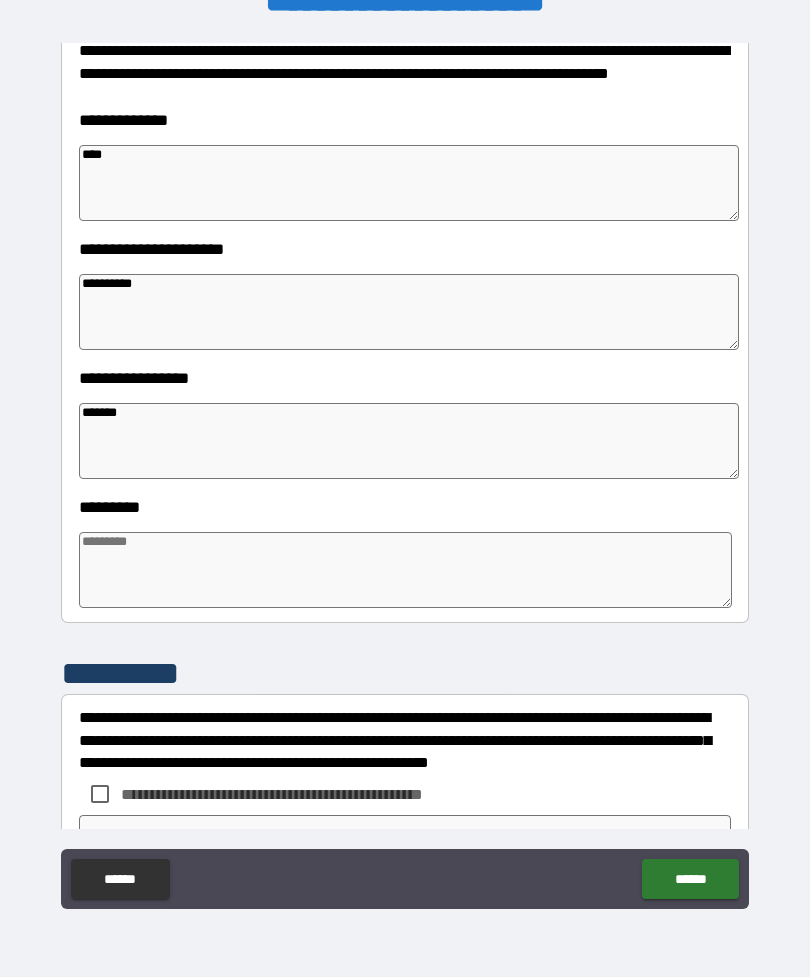 type 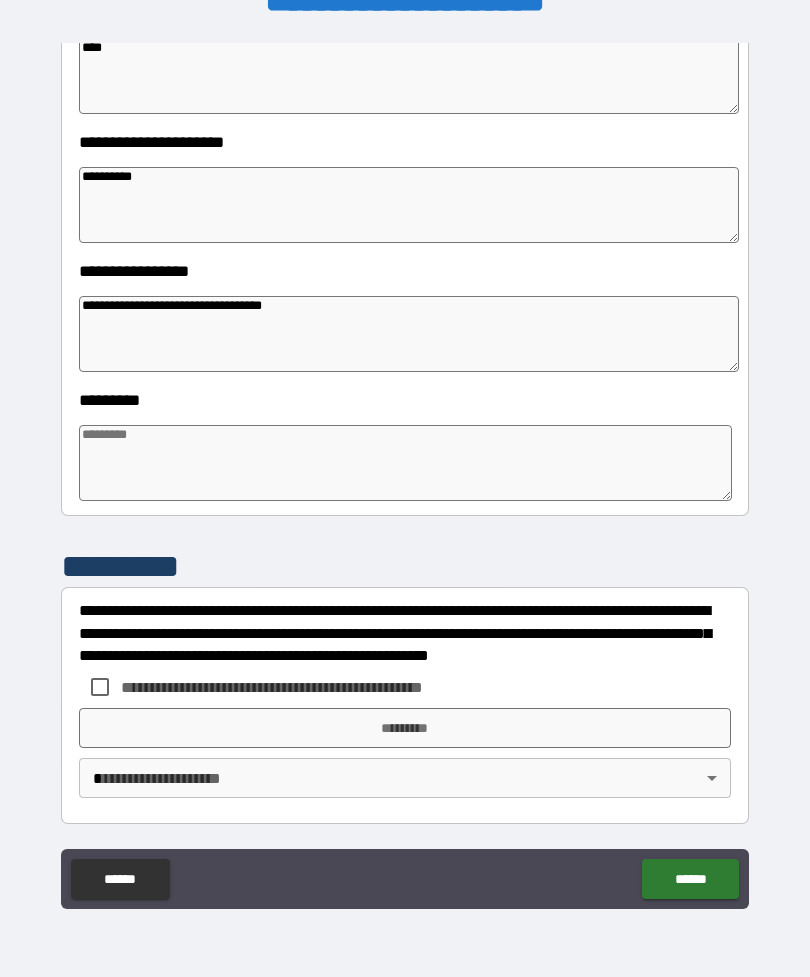 scroll, scrollTop: 392, scrollLeft: 0, axis: vertical 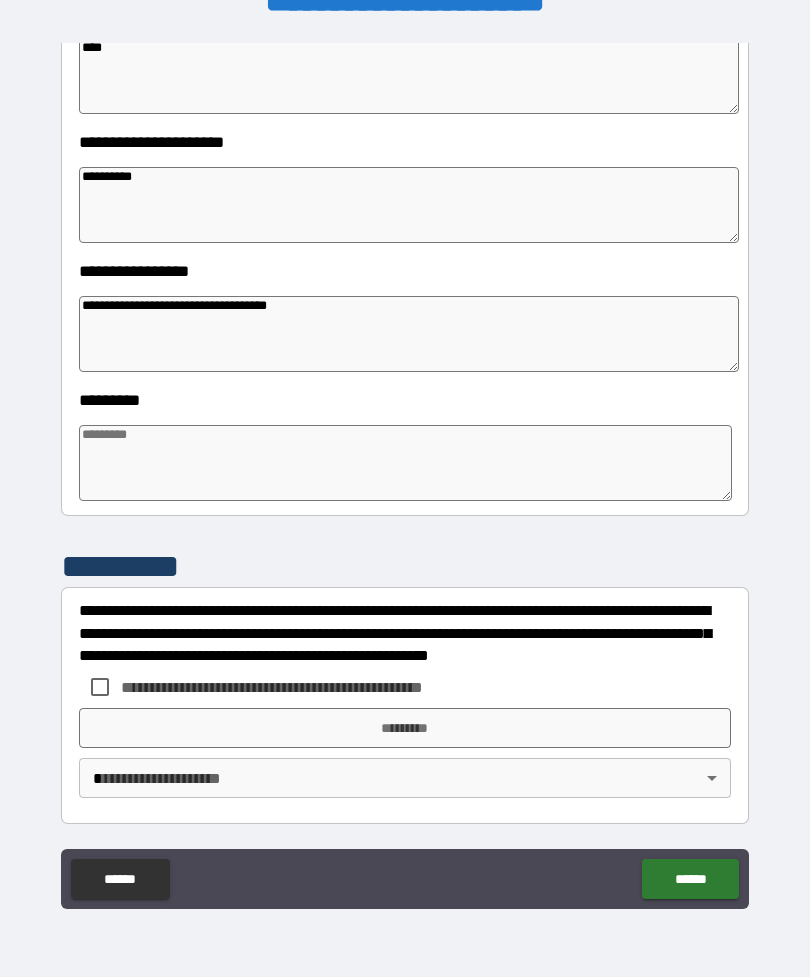 click on "**********" at bounding box center (405, 436) 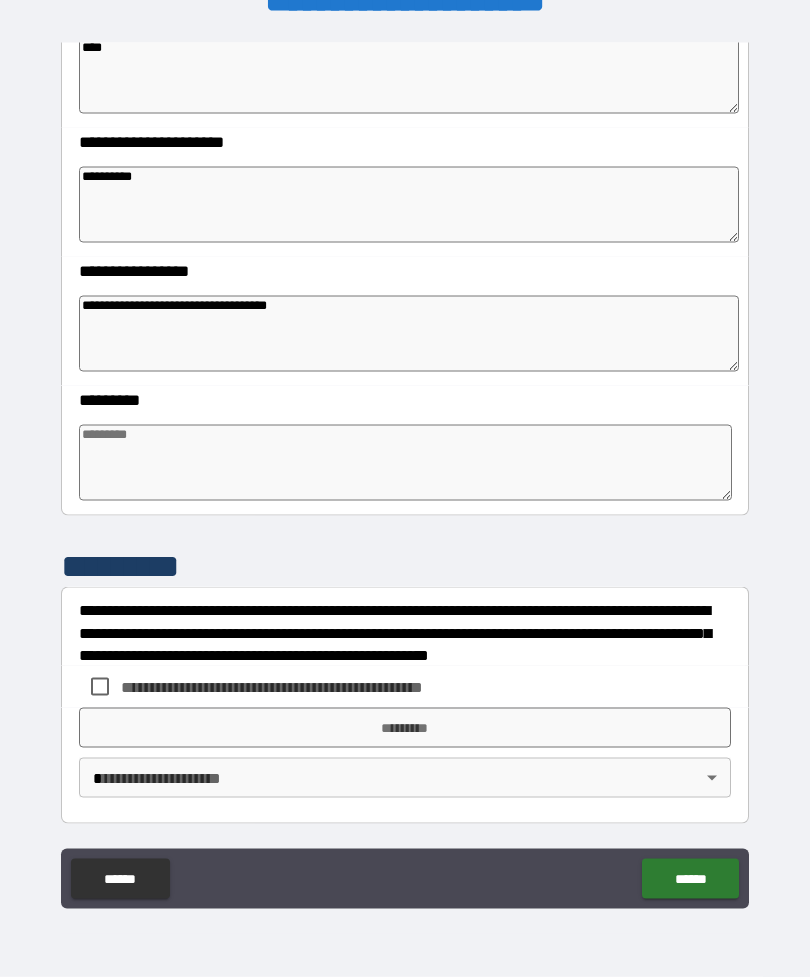 scroll, scrollTop: 48, scrollLeft: 0, axis: vertical 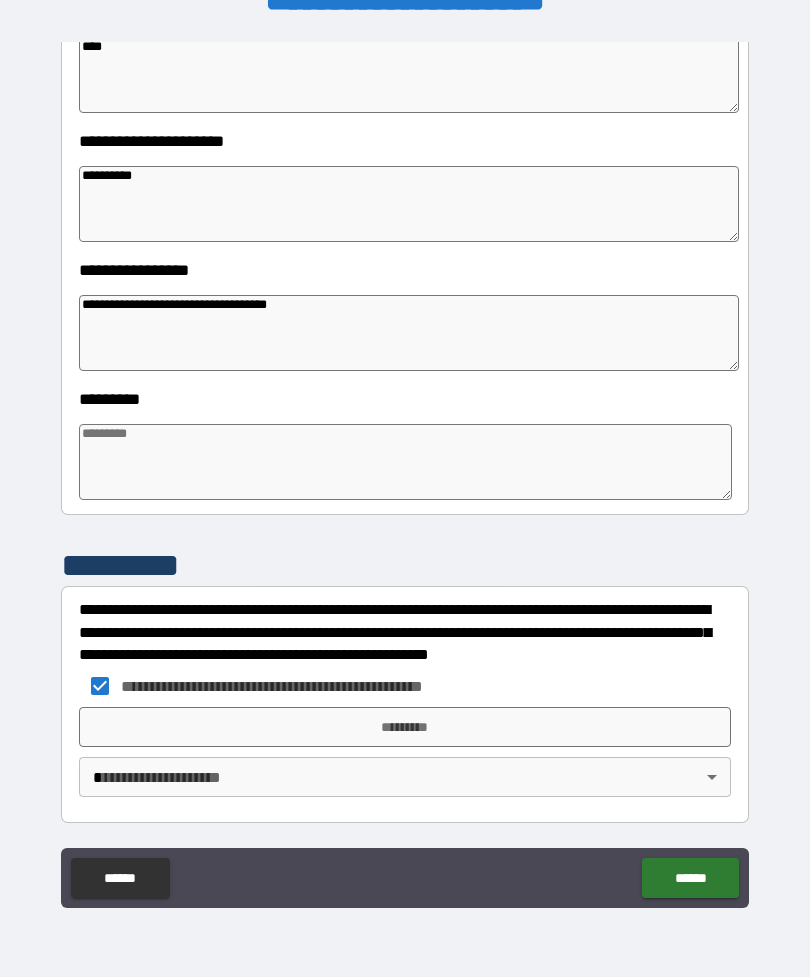 click on "*********" at bounding box center (405, 727) 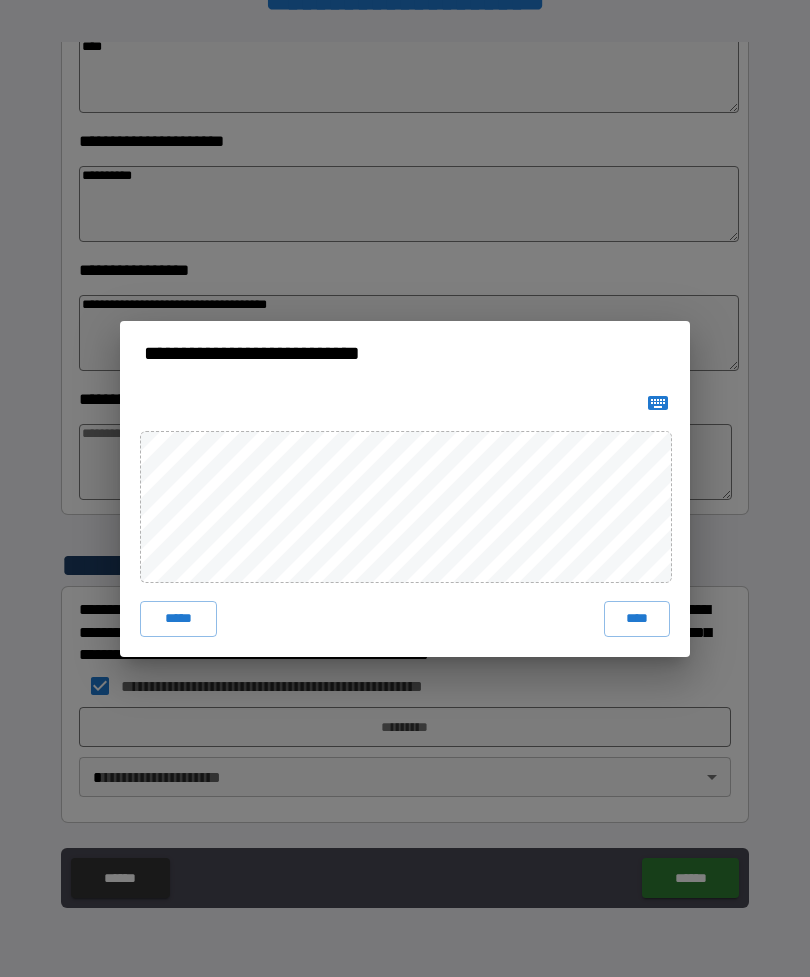click on "****" at bounding box center [637, 619] 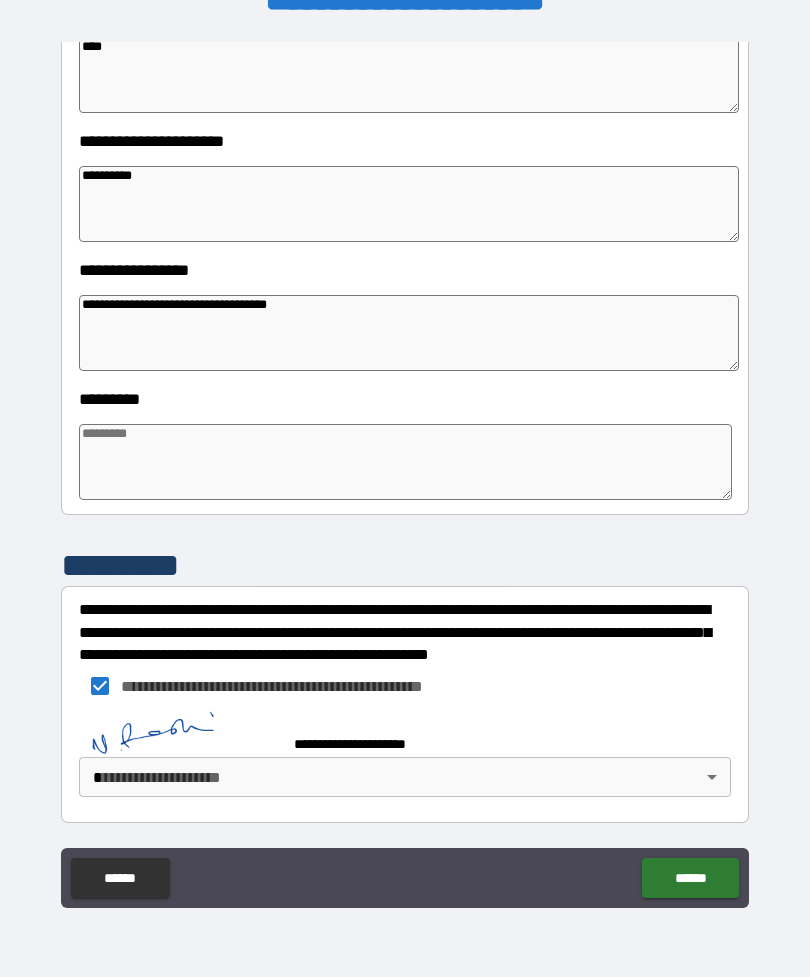 scroll, scrollTop: 382, scrollLeft: 0, axis: vertical 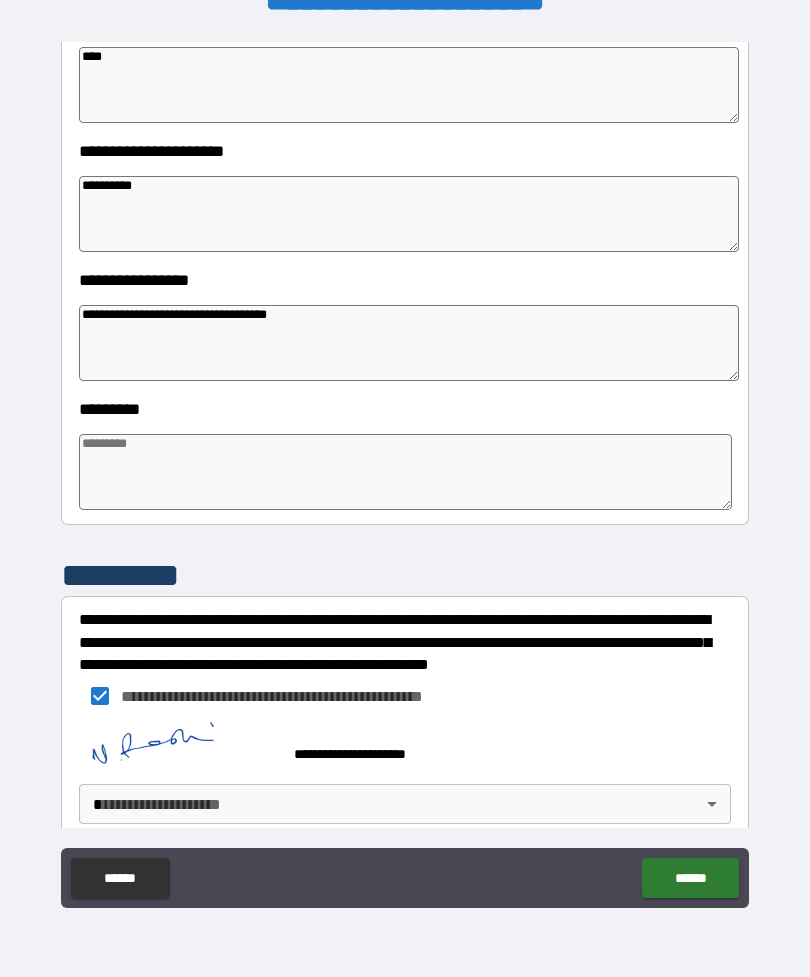 click on "**********" at bounding box center [405, 472] 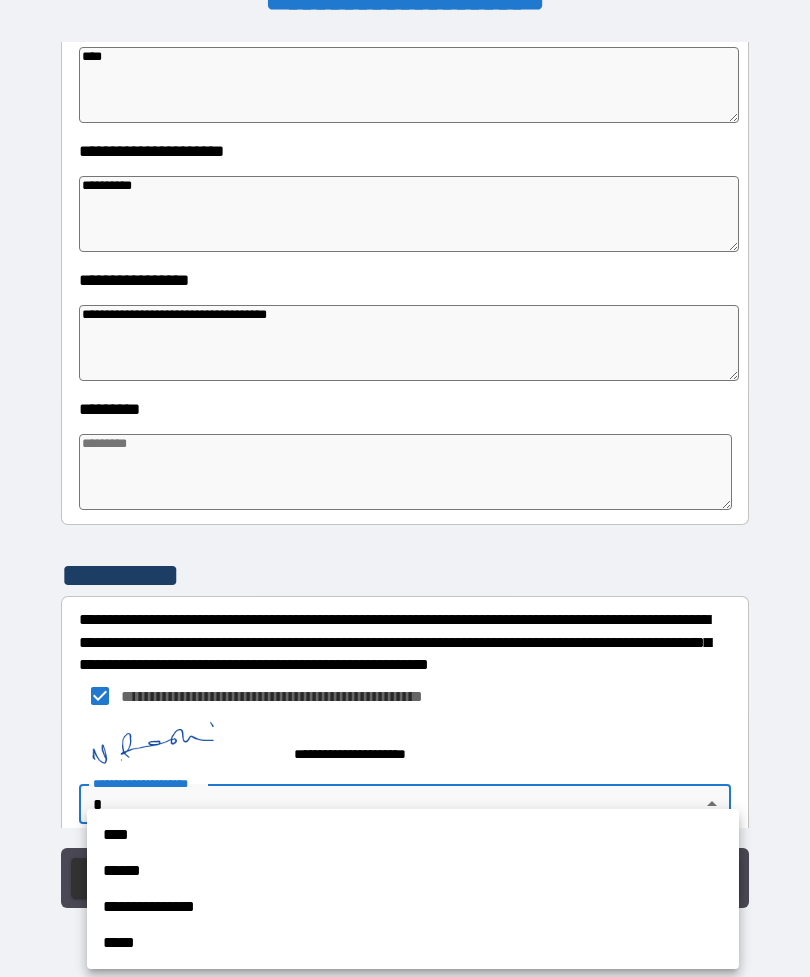 click on "*****" at bounding box center (413, 943) 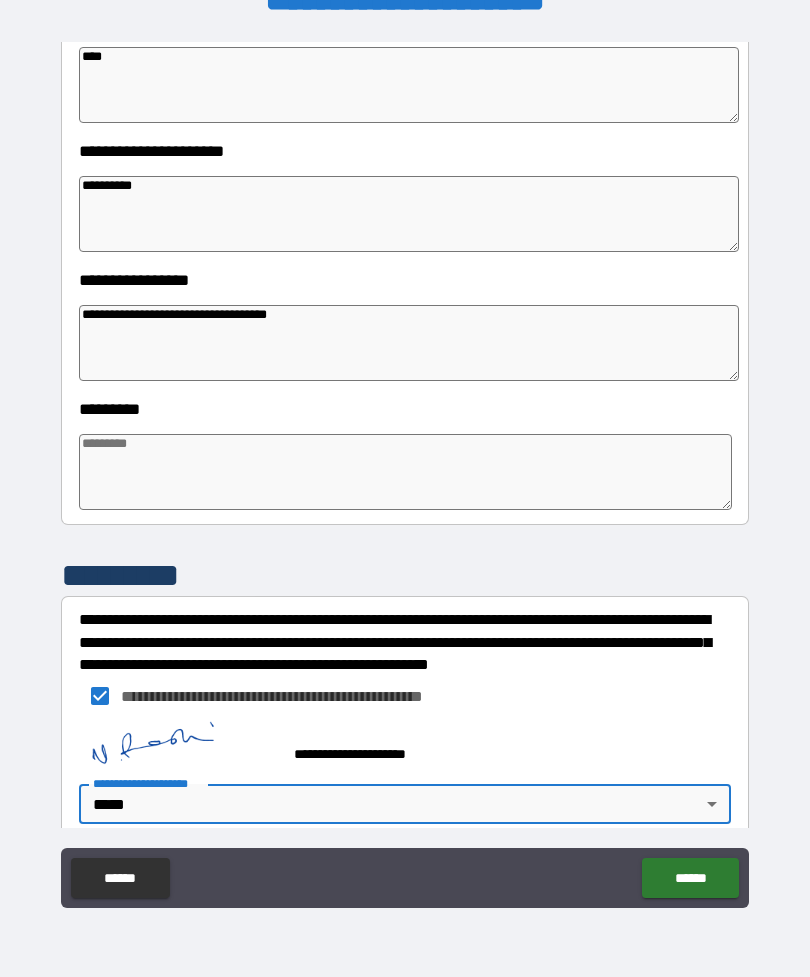 click on "**********" at bounding box center (405, 472) 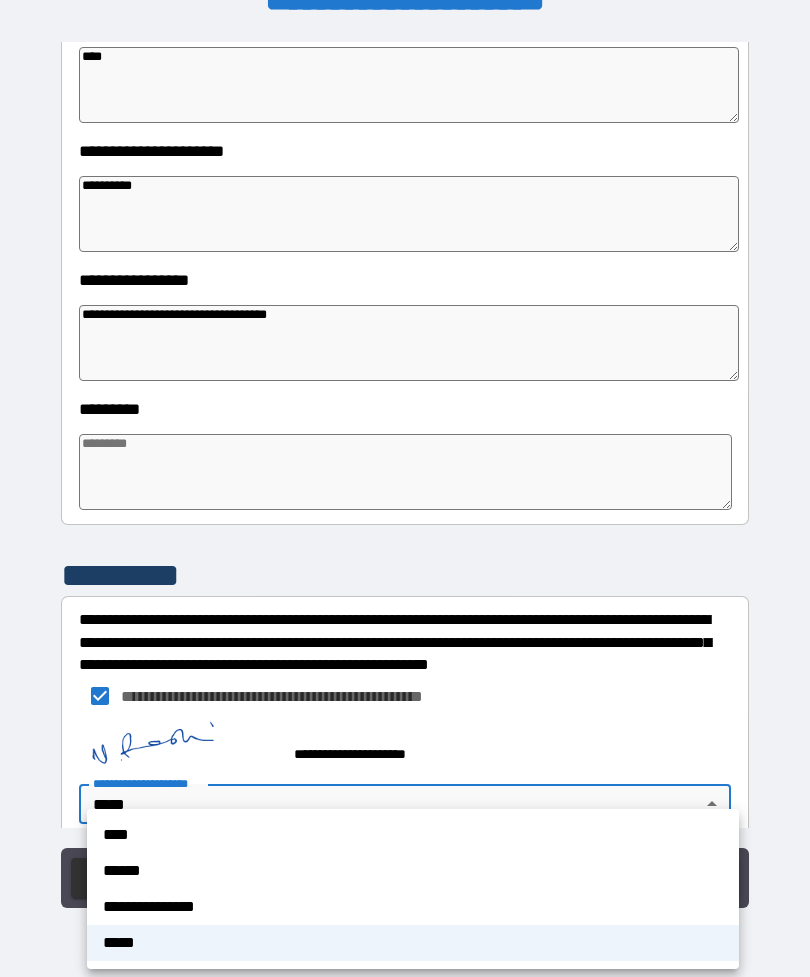 click on "**********" at bounding box center (413, 907) 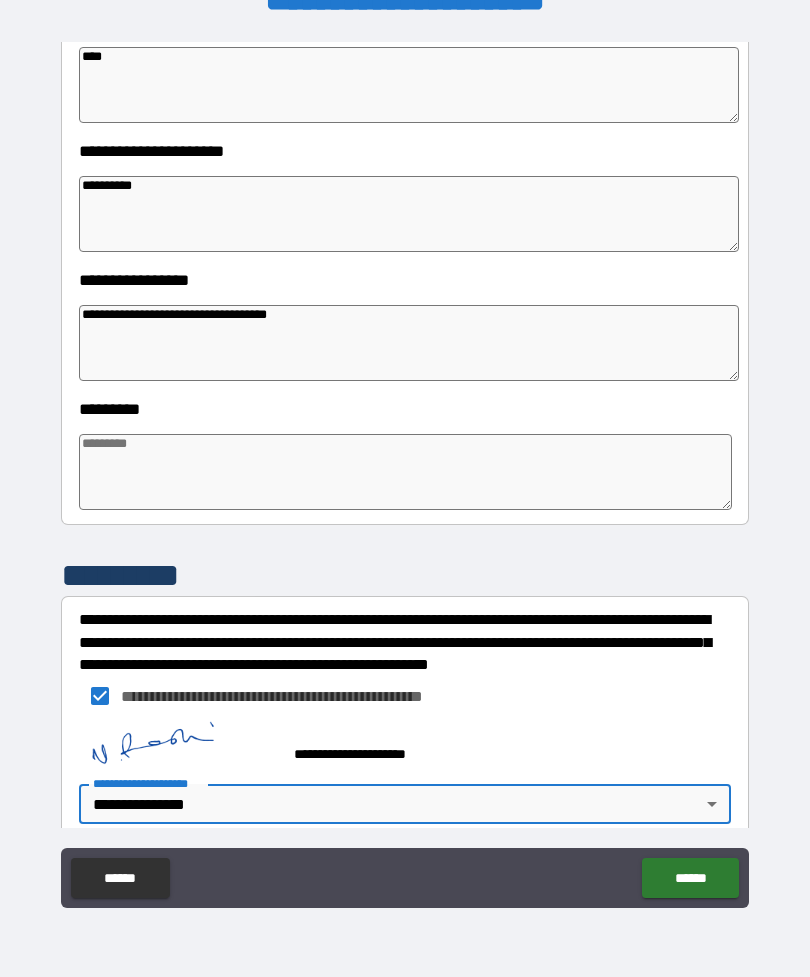 click on "******" at bounding box center (690, 878) 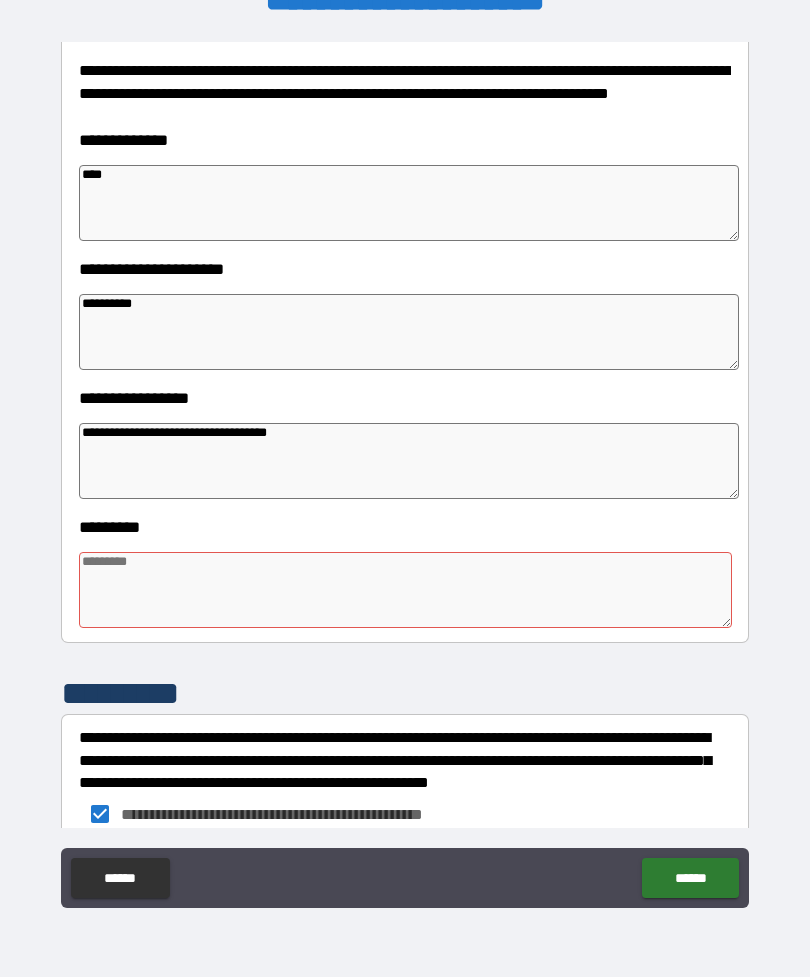 scroll, scrollTop: 265, scrollLeft: 0, axis: vertical 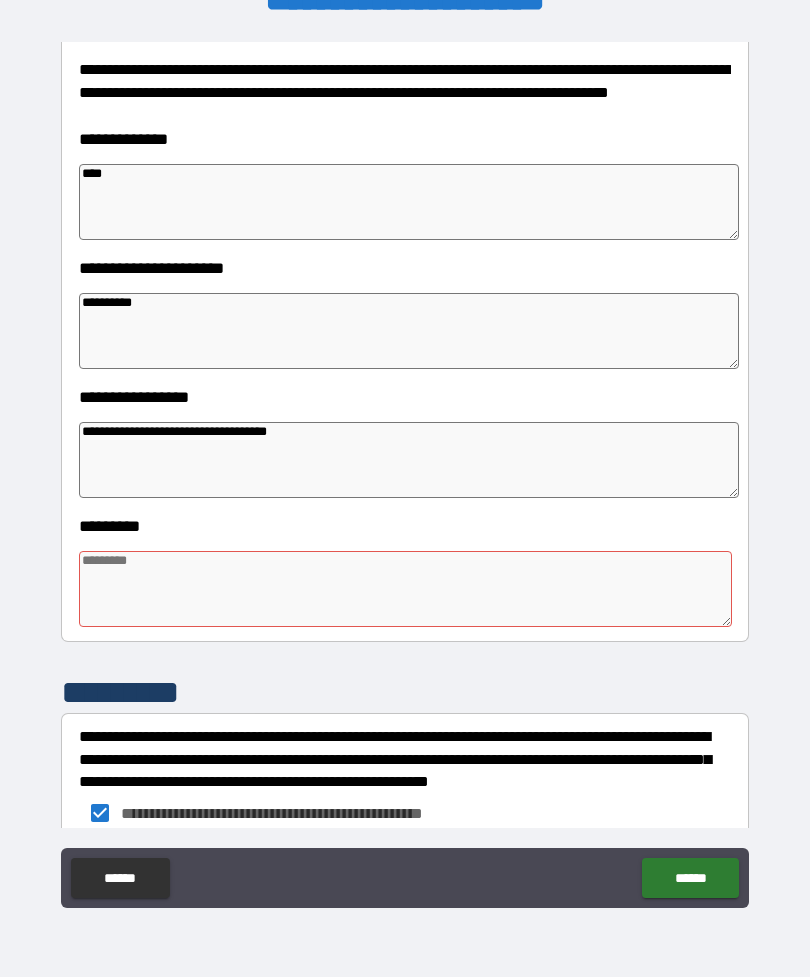 click at bounding box center (405, 589) 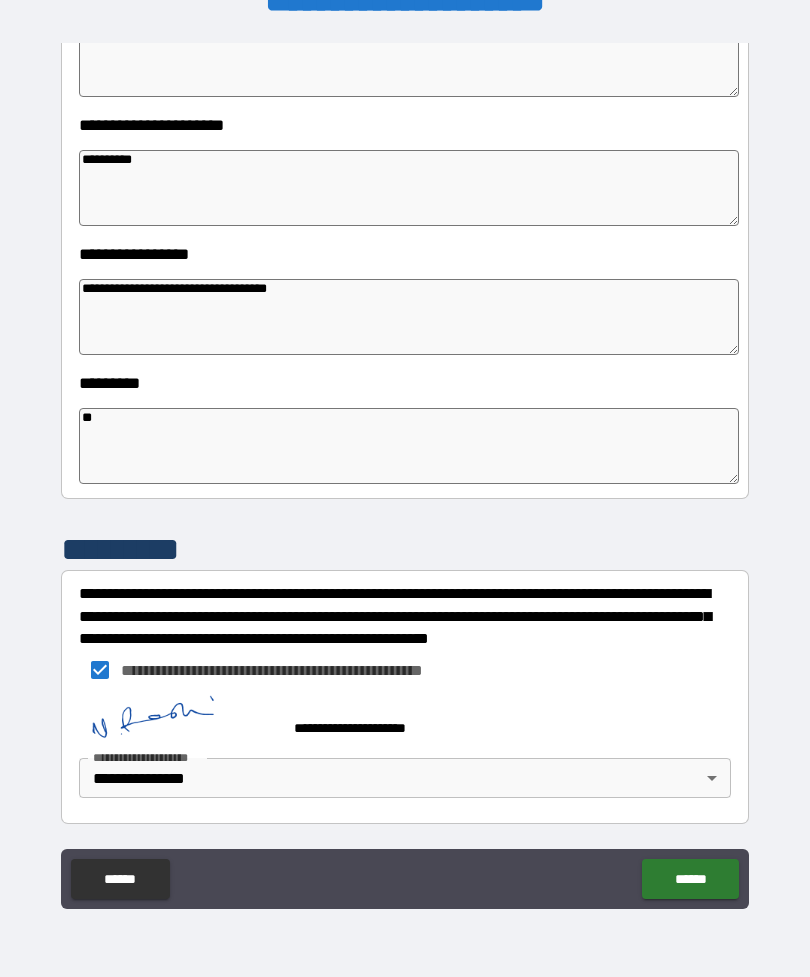 scroll, scrollTop: 409, scrollLeft: 0, axis: vertical 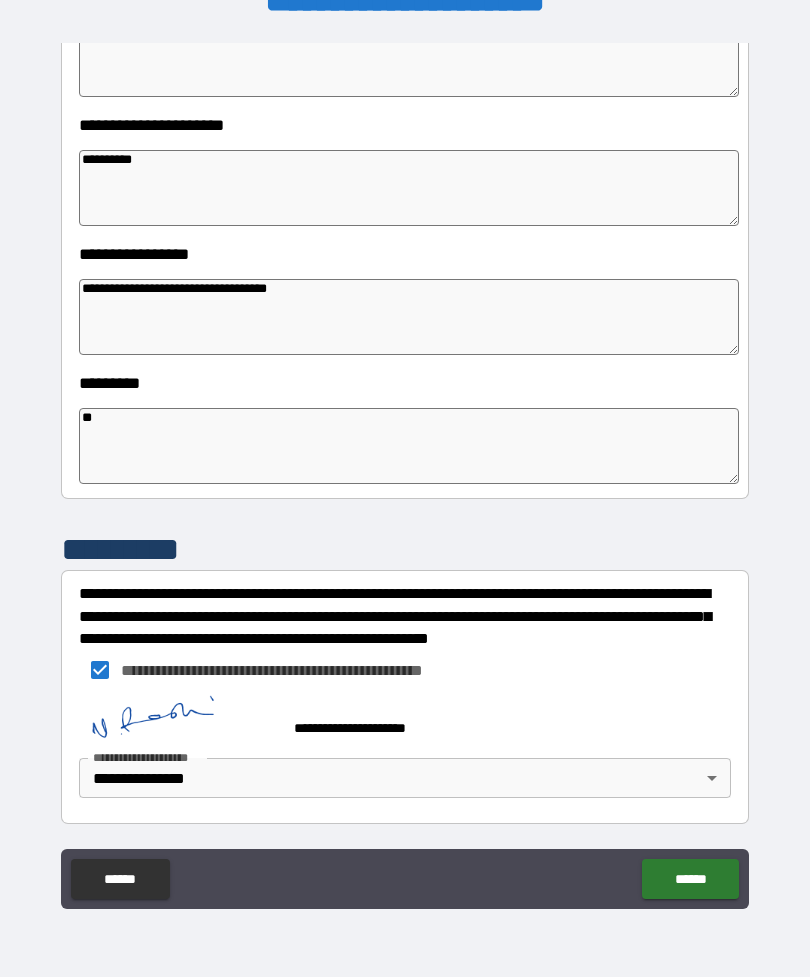 click on "**********" at bounding box center (405, 476) 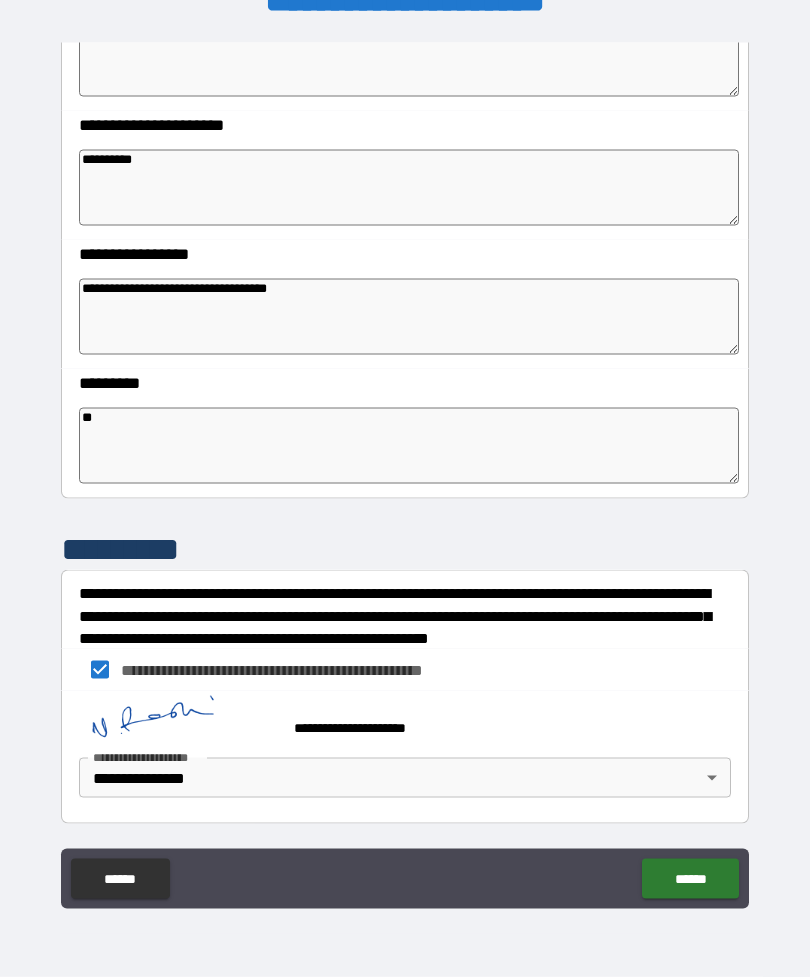 click on "******" at bounding box center [690, 879] 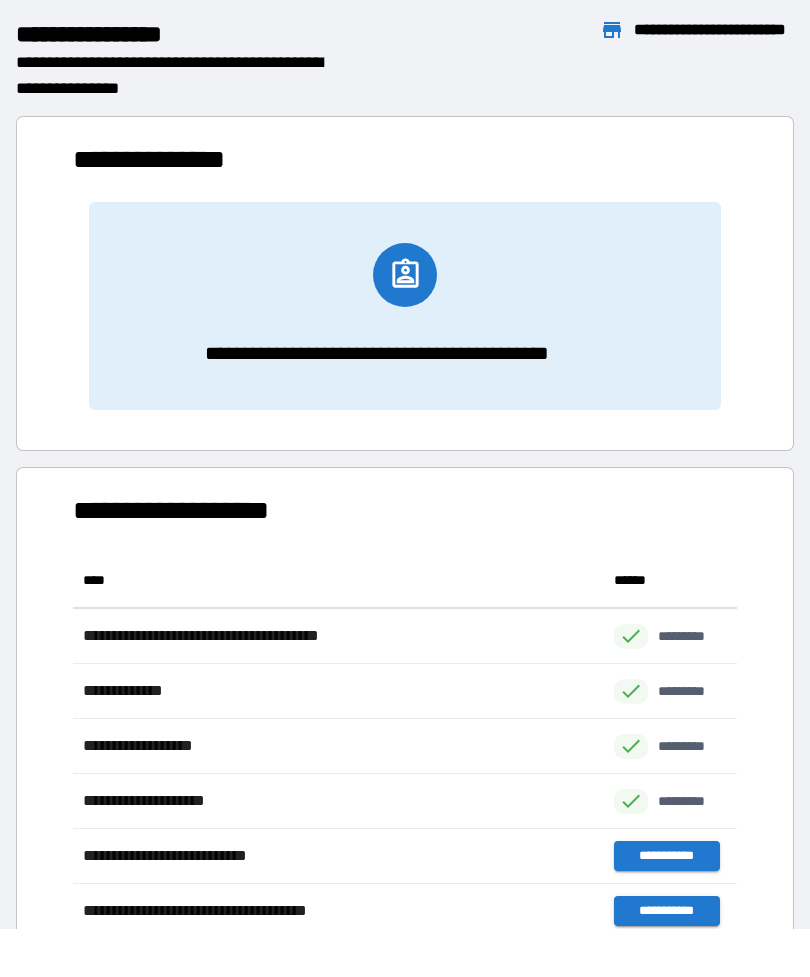 scroll, scrollTop: 1, scrollLeft: 1, axis: both 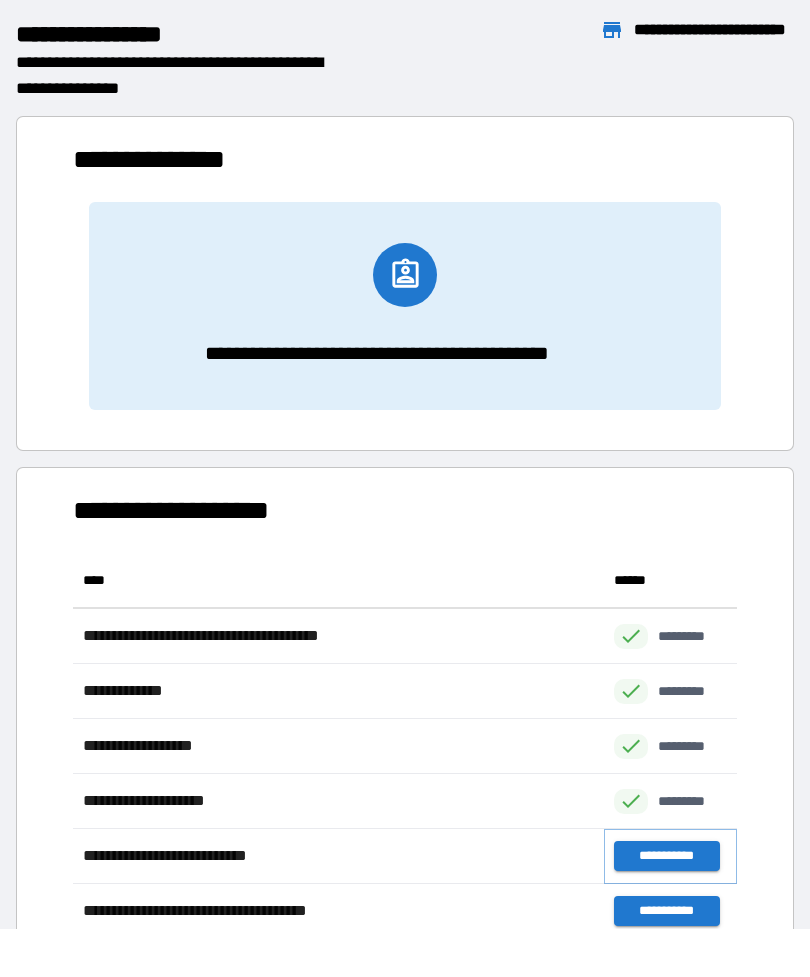 click on "**********" at bounding box center (666, 856) 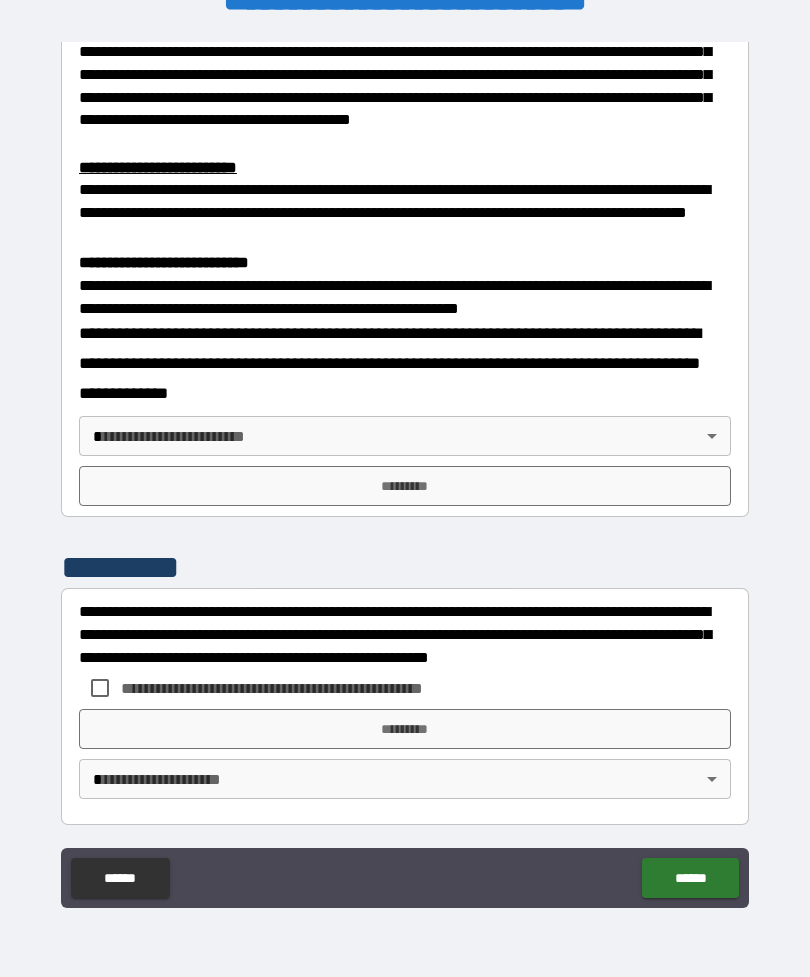 scroll, scrollTop: 594, scrollLeft: 0, axis: vertical 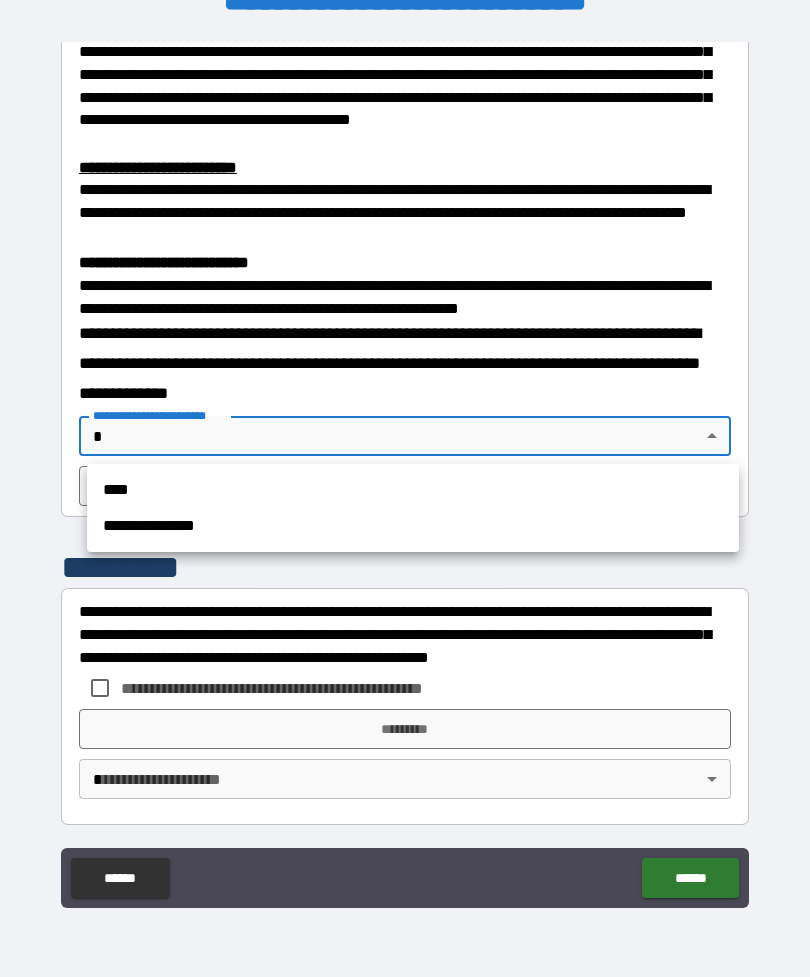 click on "**********" at bounding box center (413, 526) 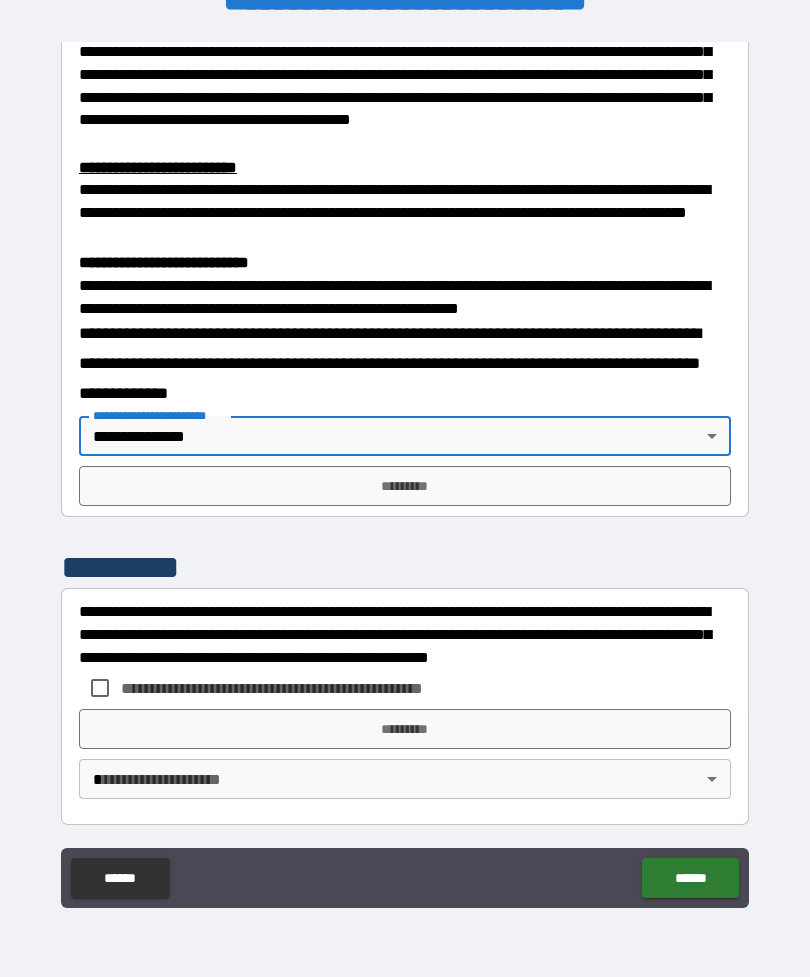click on "*********" at bounding box center [405, 486] 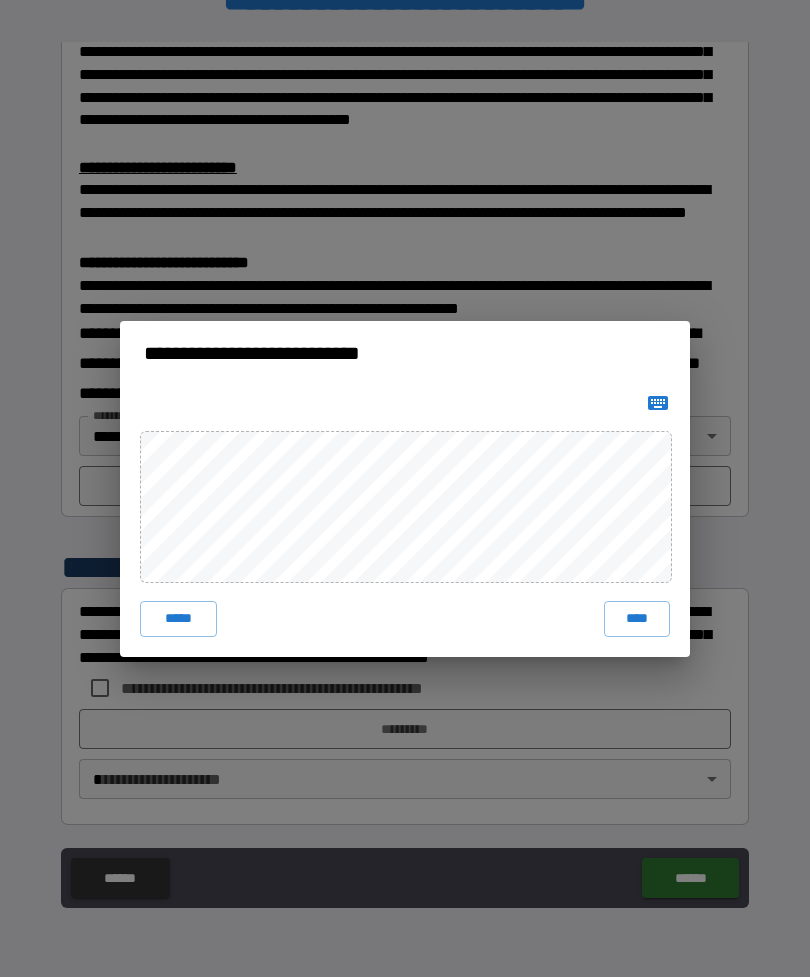 click on "****" at bounding box center (637, 619) 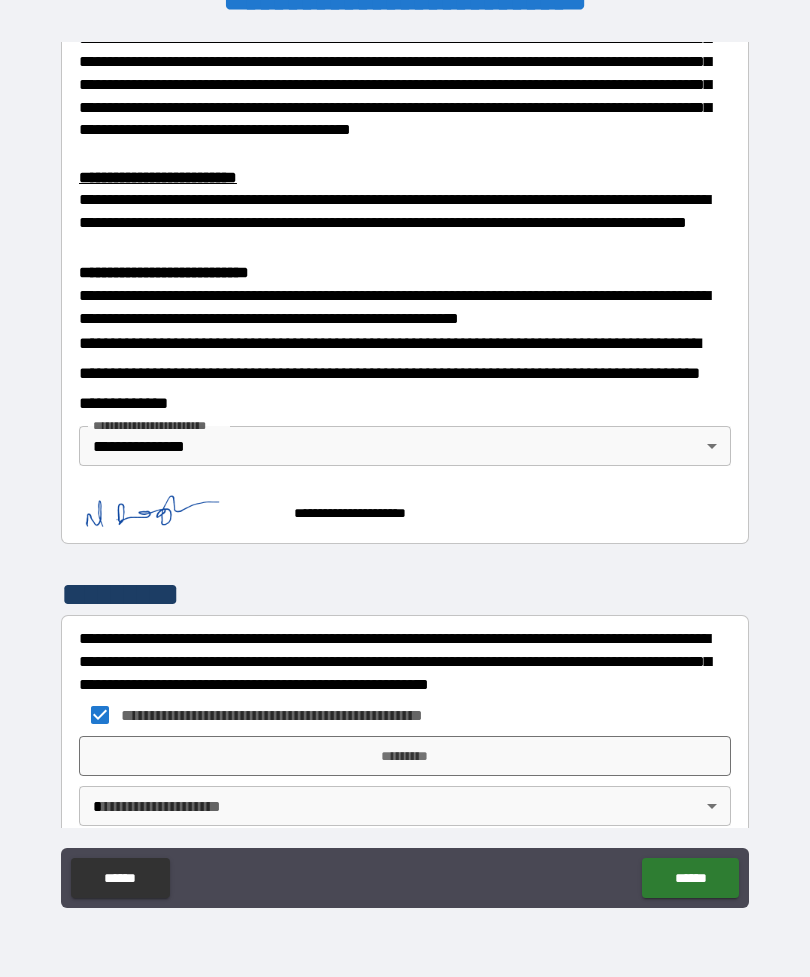 click on "*********" at bounding box center (405, 756) 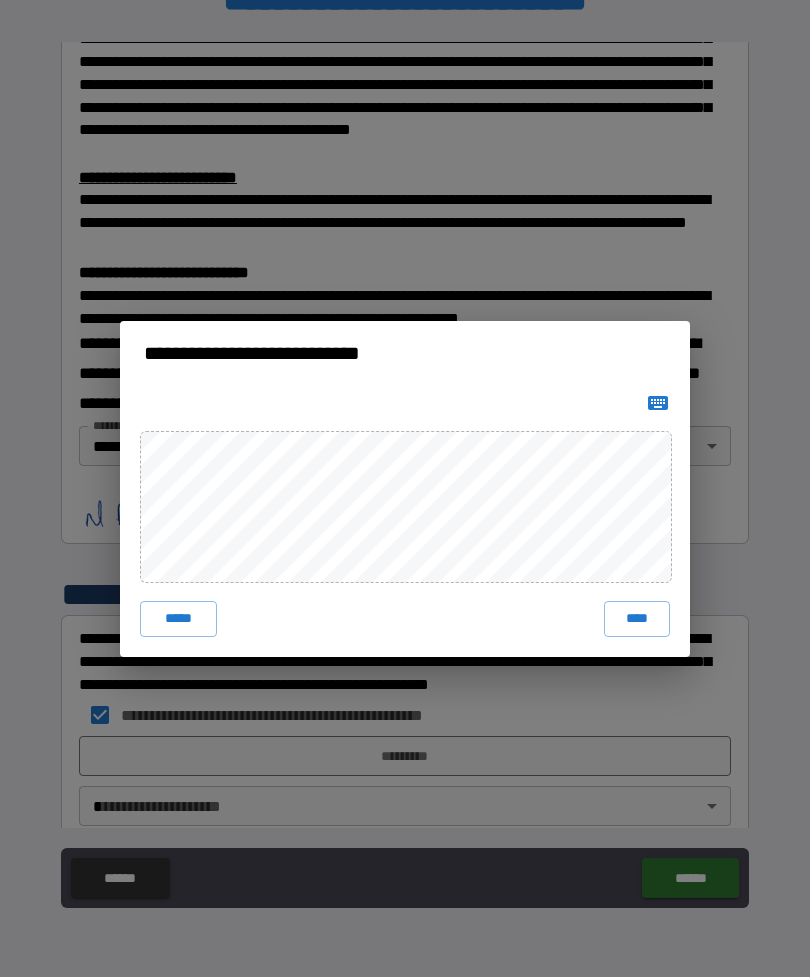 click on "****" at bounding box center [637, 619] 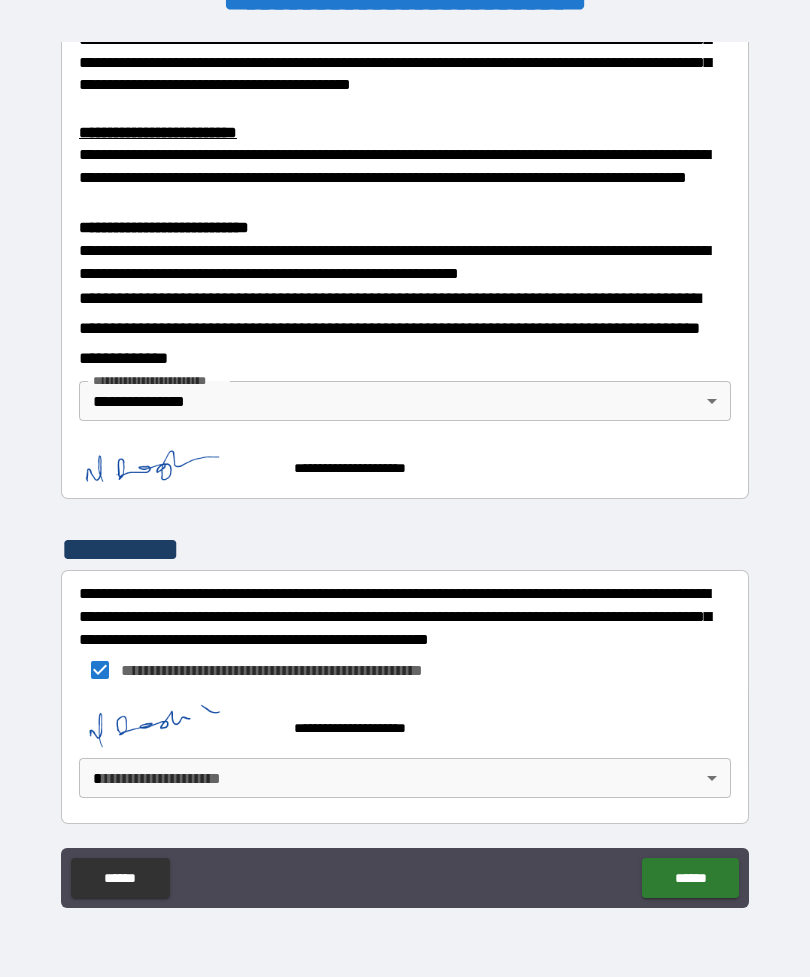 scroll, scrollTop: 628, scrollLeft: 0, axis: vertical 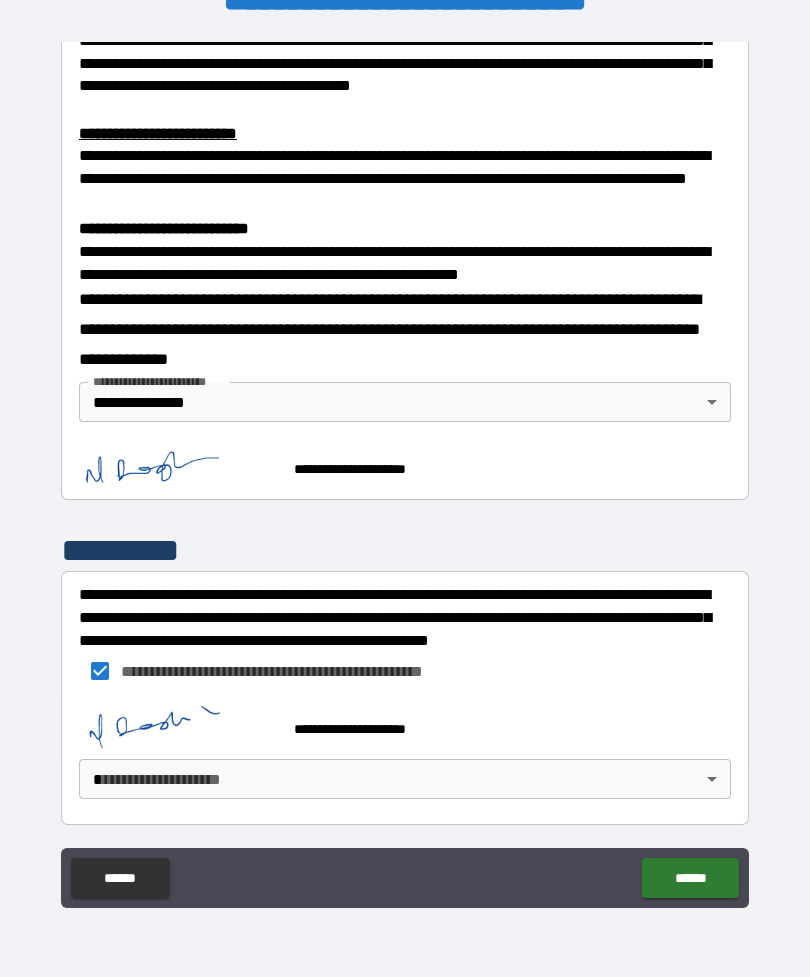 click on "**********" at bounding box center (405, 472) 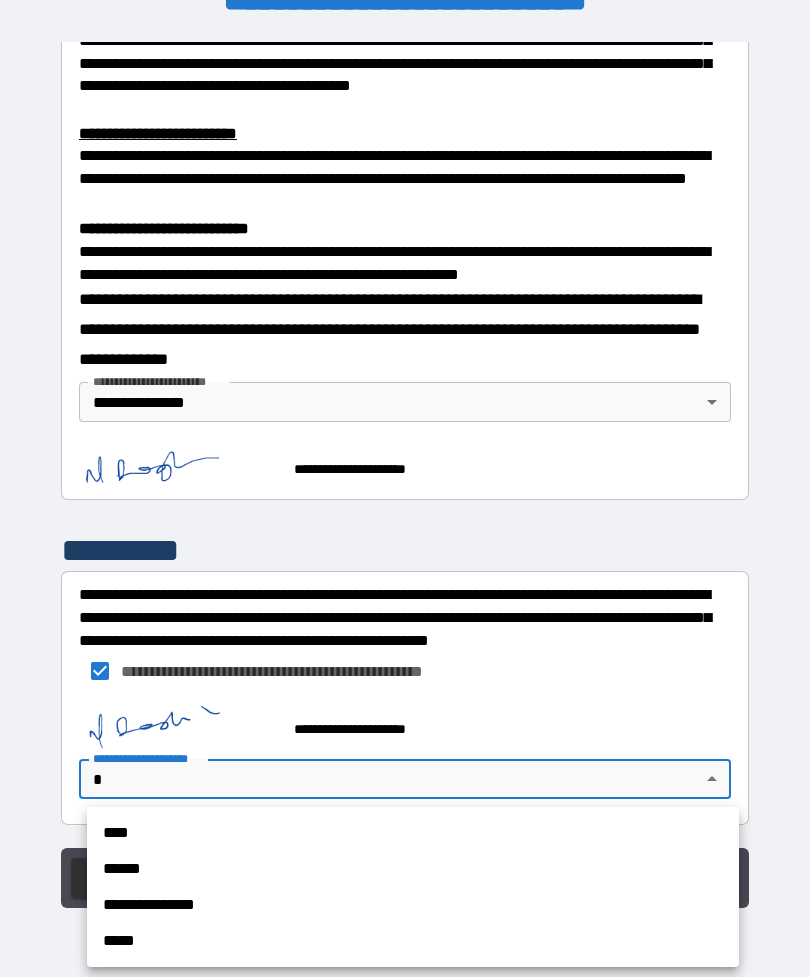 click on "**********" at bounding box center (413, 905) 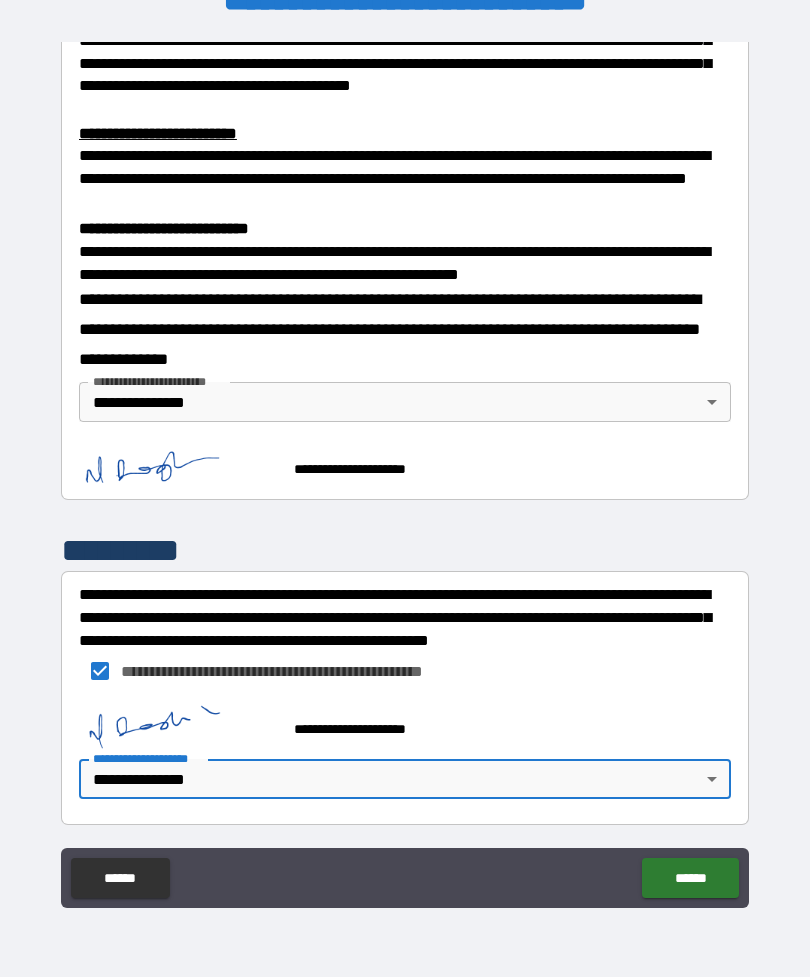 click on "******" at bounding box center [690, 878] 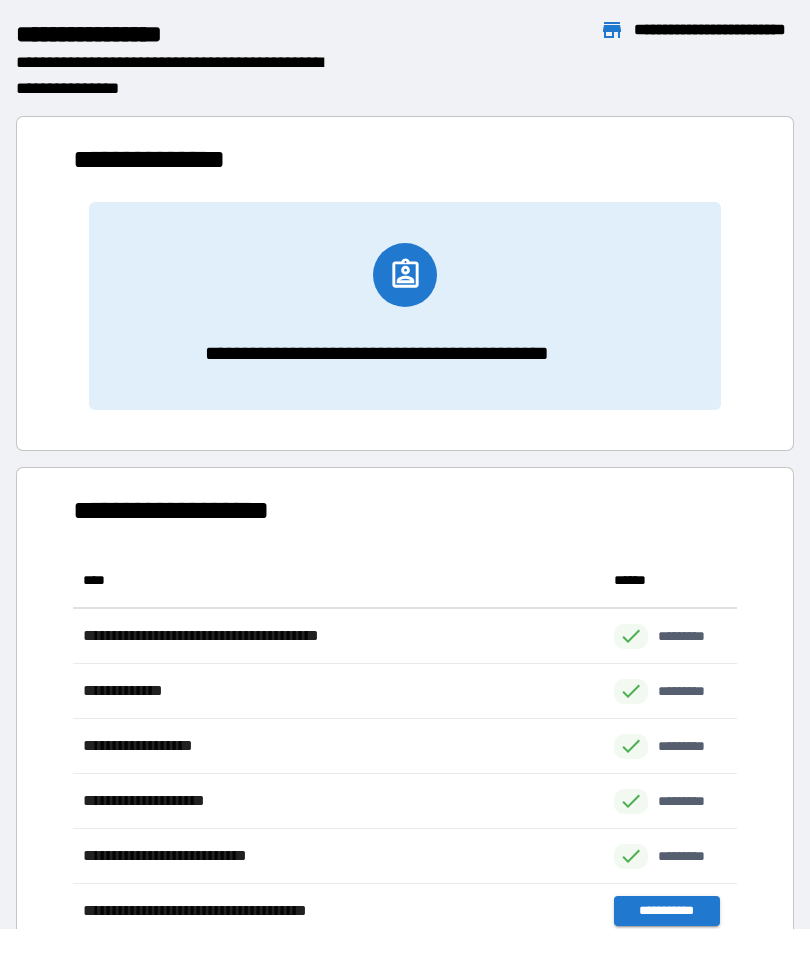 scroll, scrollTop: 1, scrollLeft: 1, axis: both 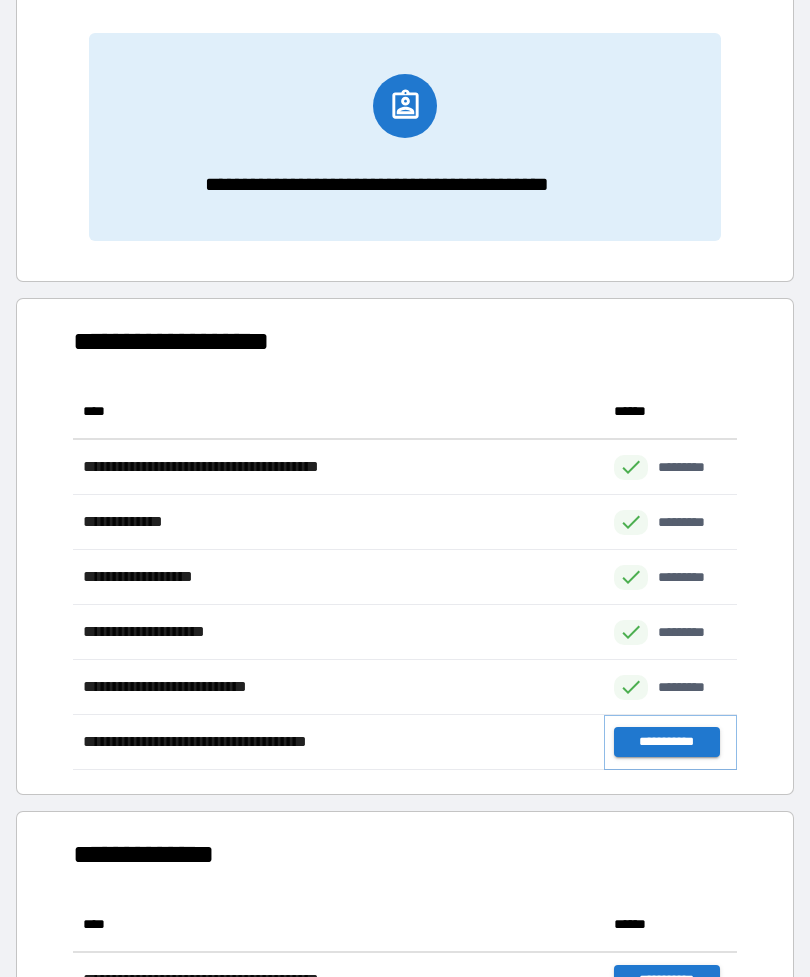 click on "**********" at bounding box center [666, 742] 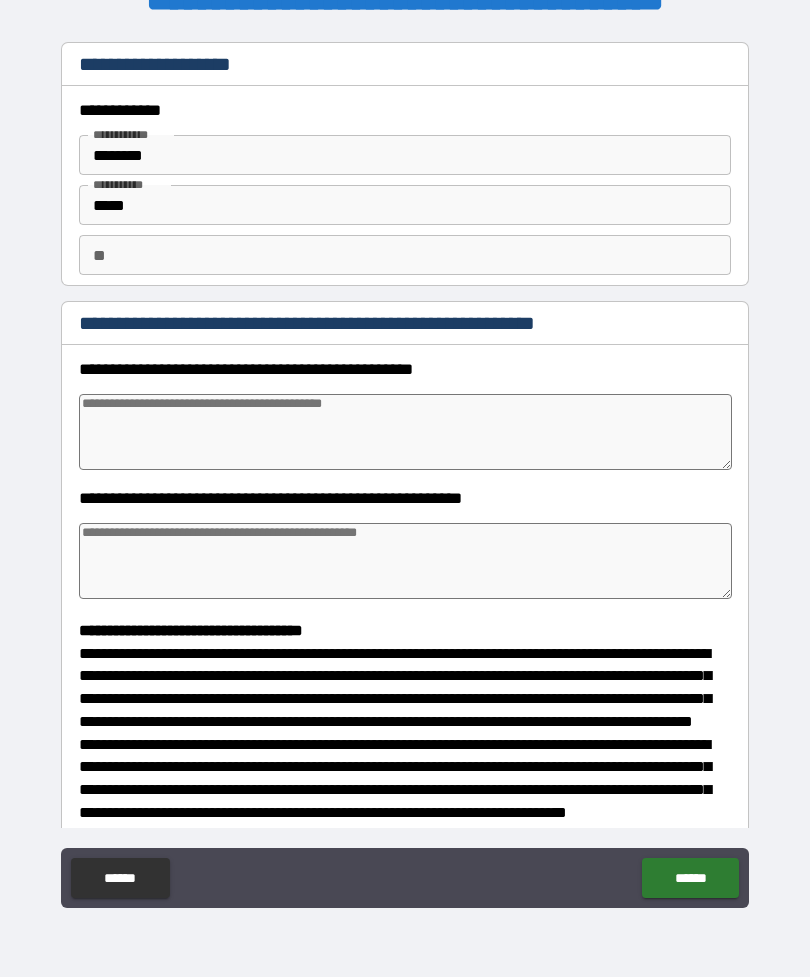 click at bounding box center (405, 432) 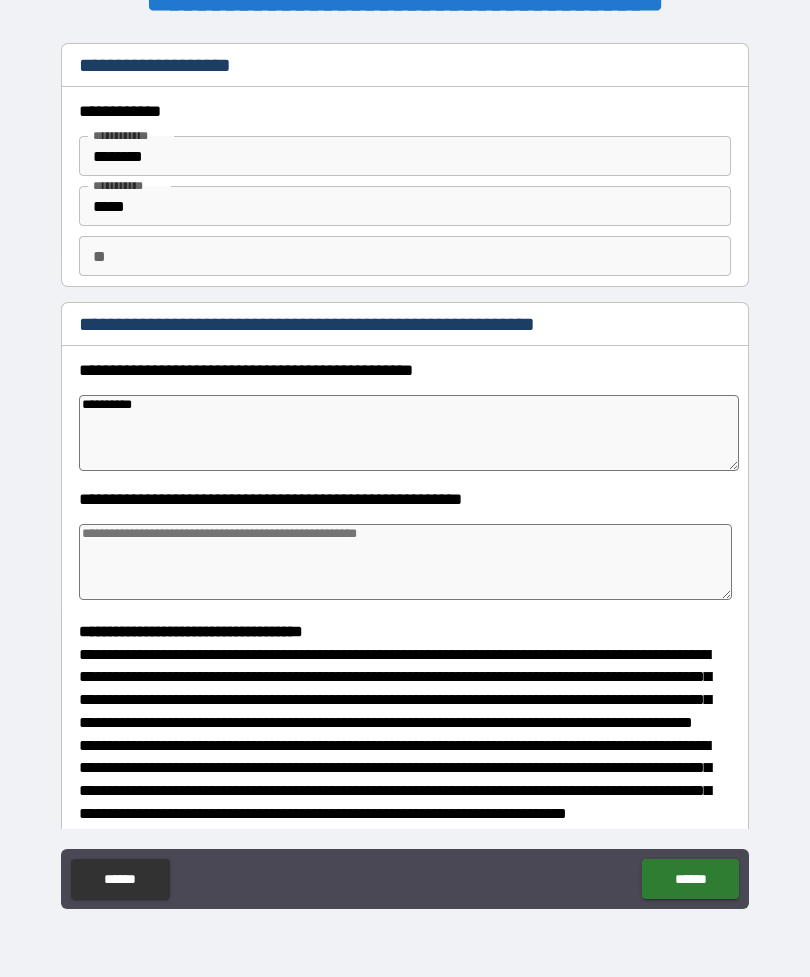 click at bounding box center (405, 562) 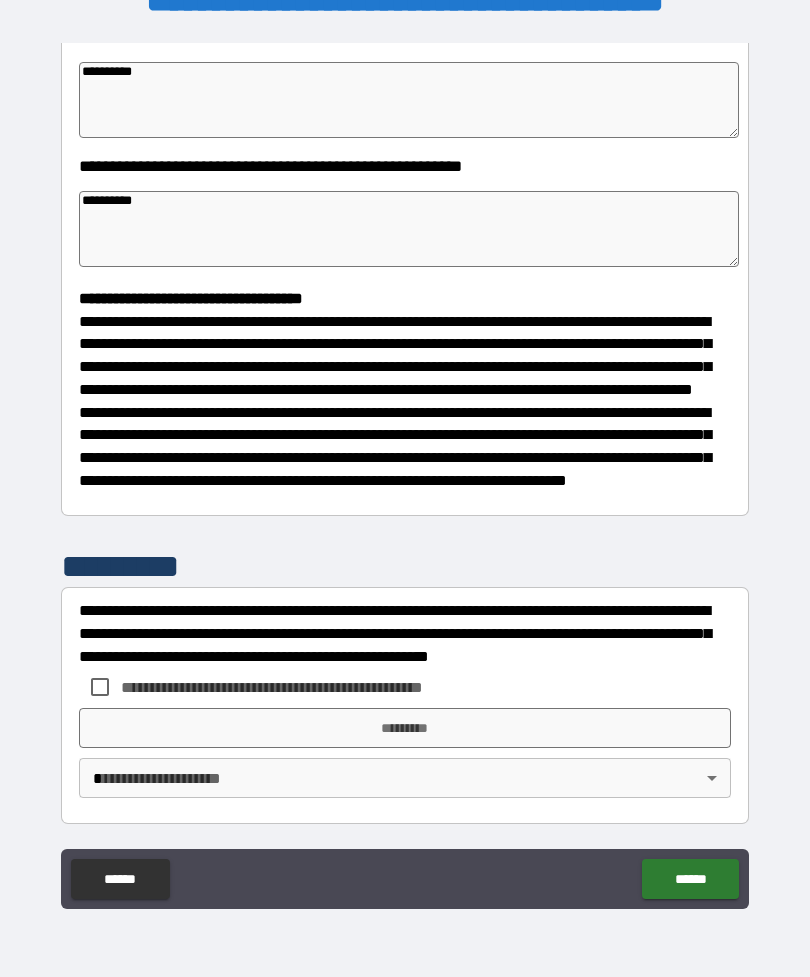 scroll, scrollTop: 370, scrollLeft: 0, axis: vertical 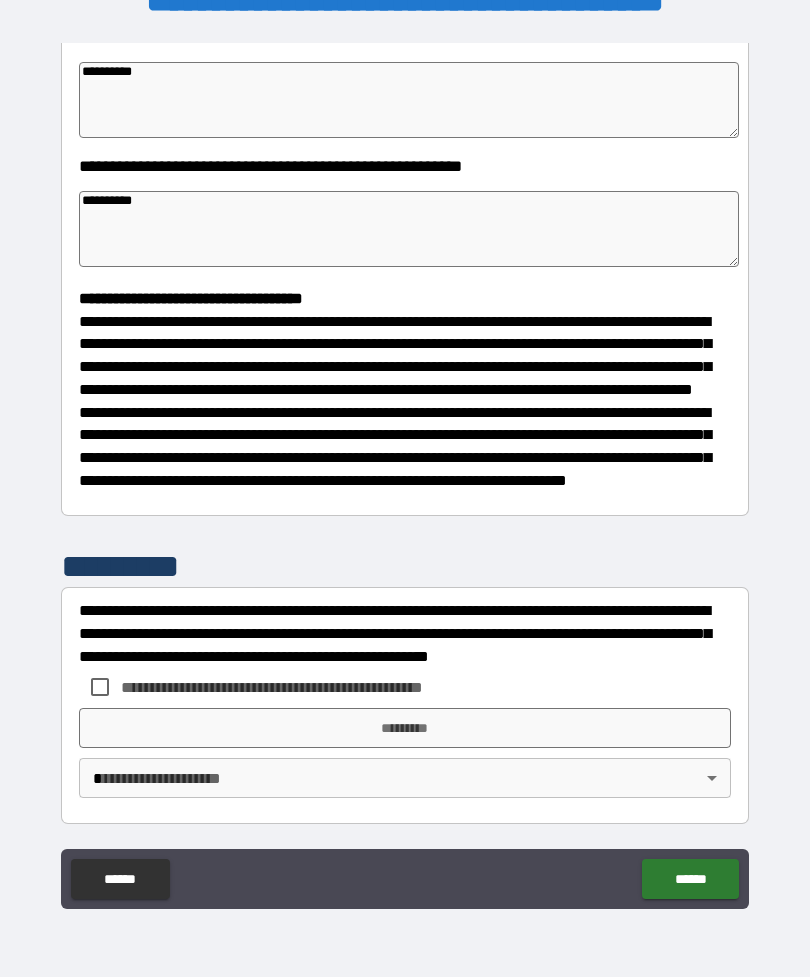click on "**********" at bounding box center [405, 476] 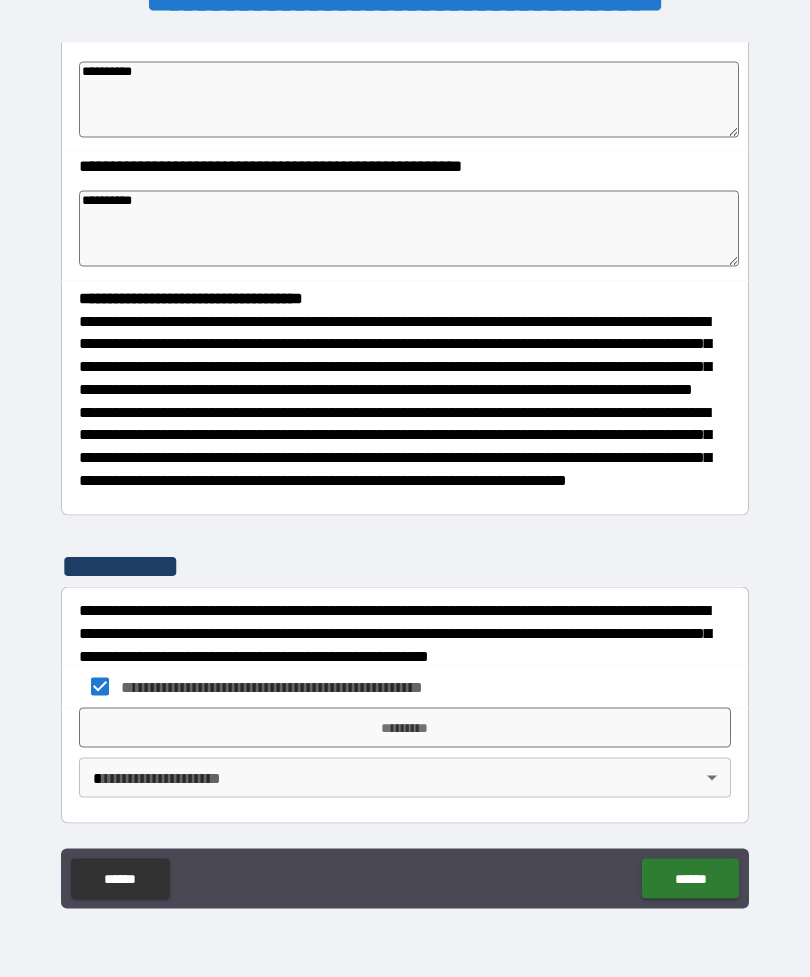 scroll, scrollTop: 48, scrollLeft: 0, axis: vertical 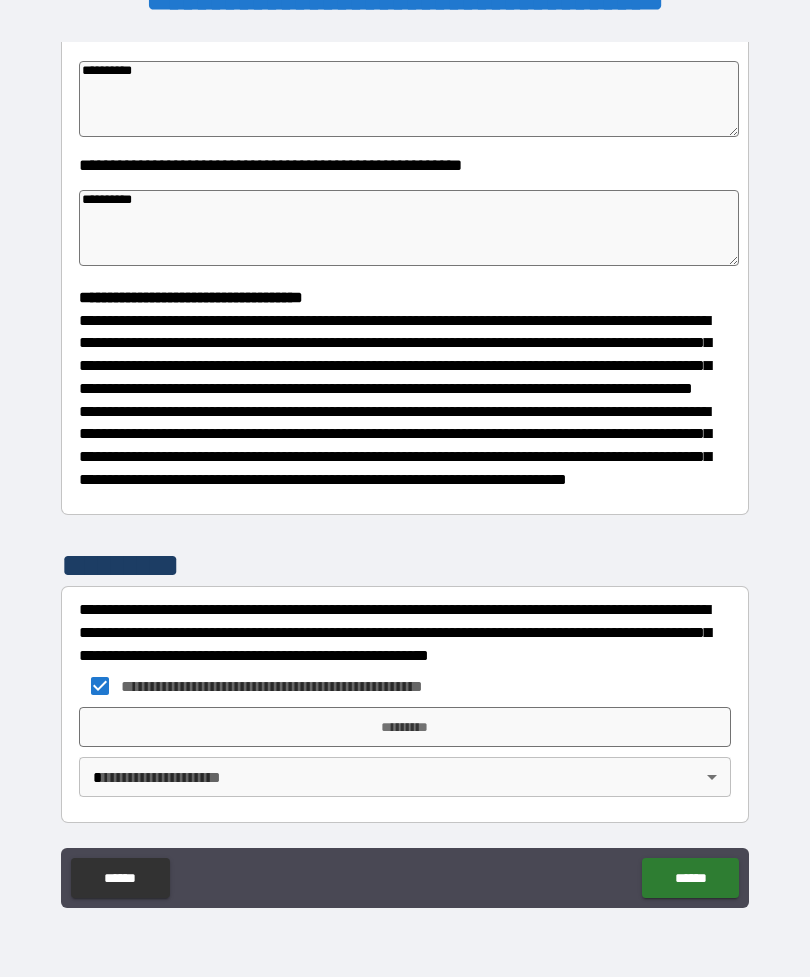 click on "*********" at bounding box center (405, 727) 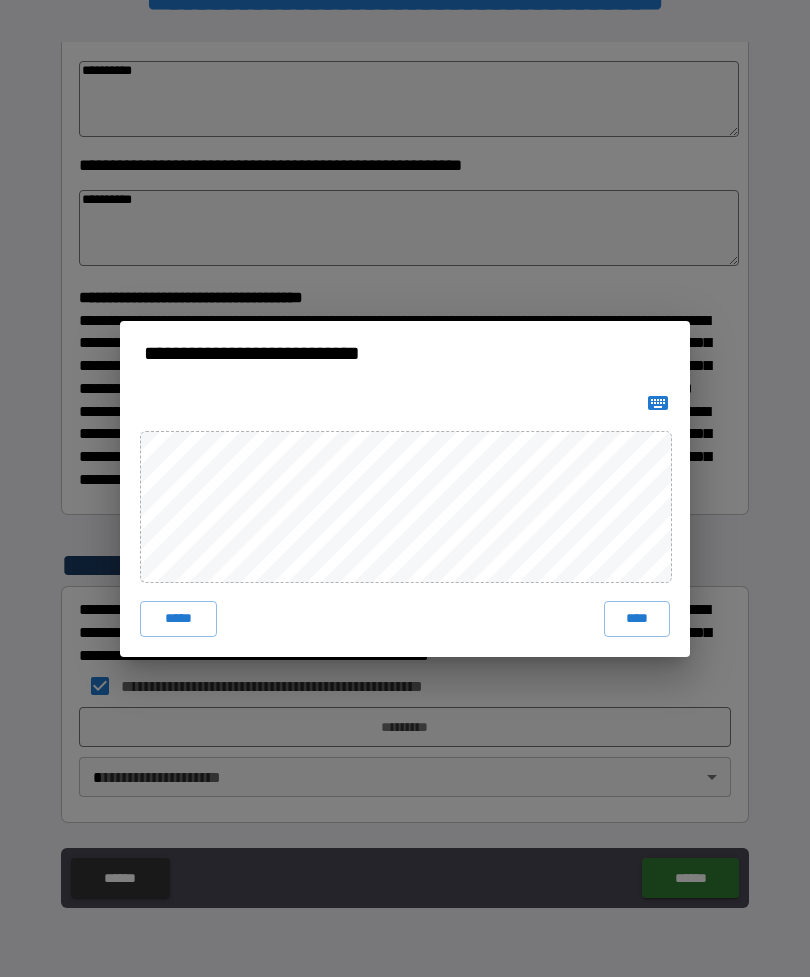 click on "****" at bounding box center (637, 619) 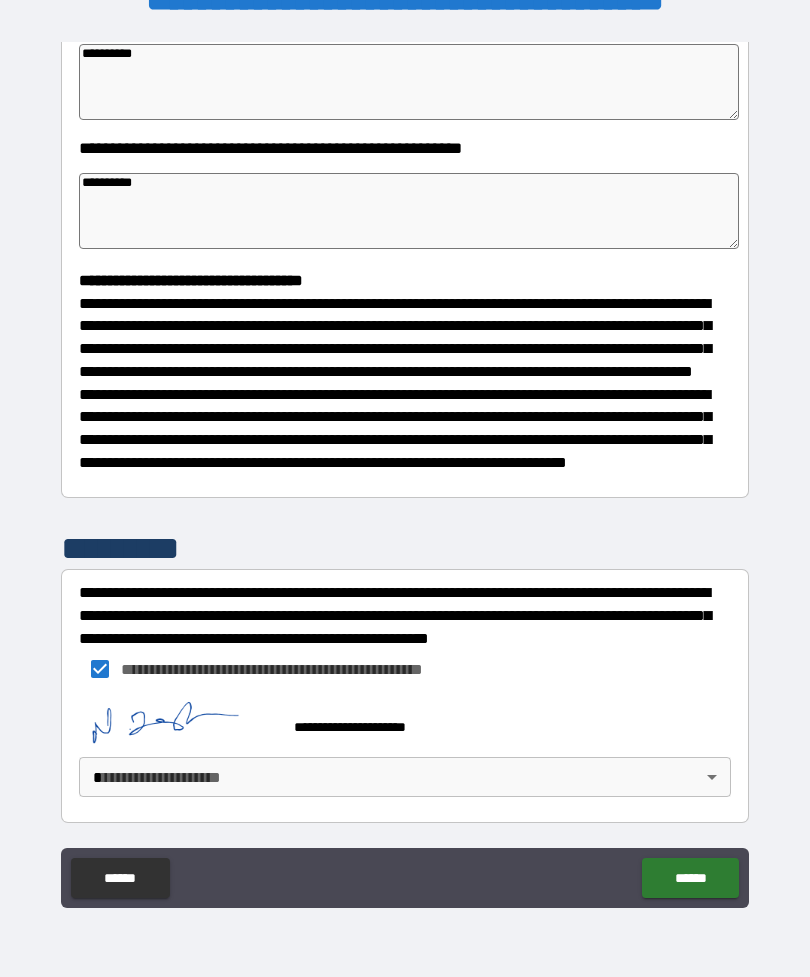 click on "**********" at bounding box center (405, 472) 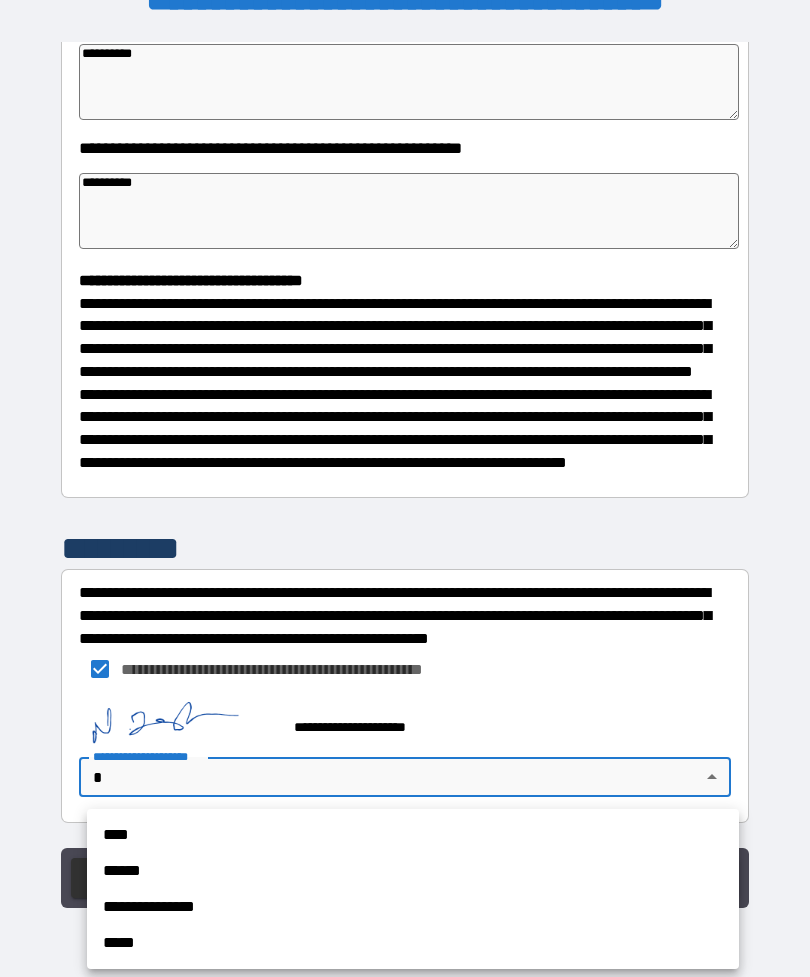 click on "**********" at bounding box center (413, 907) 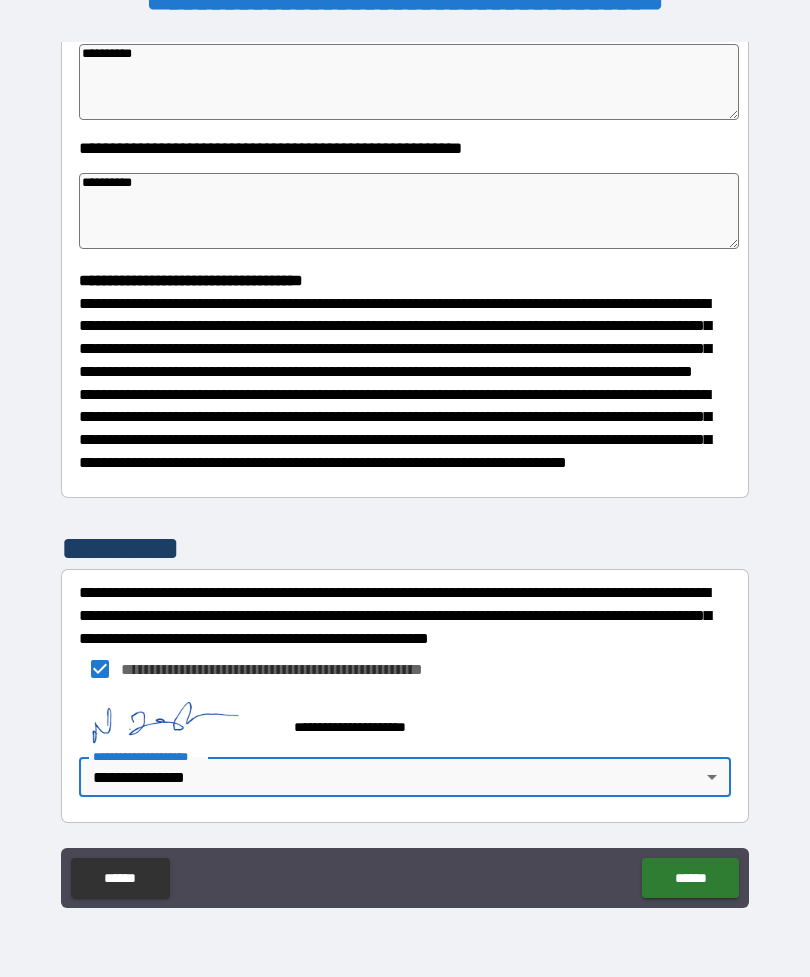 click on "******" at bounding box center (690, 878) 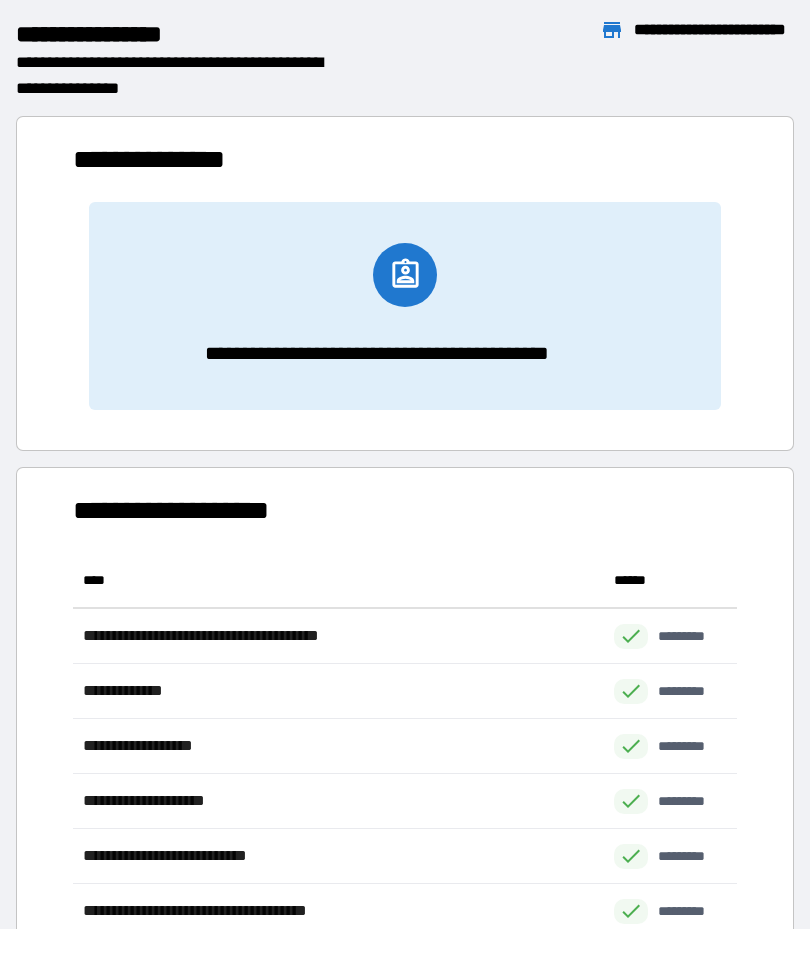 scroll, scrollTop: 1, scrollLeft: 1, axis: both 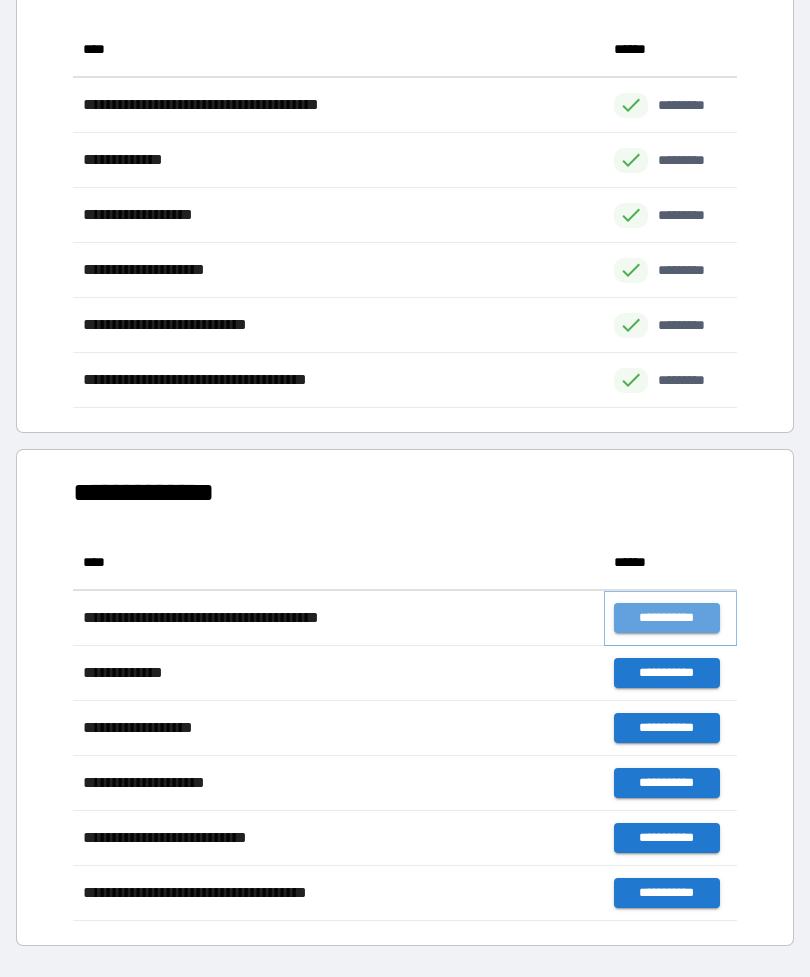 click on "**********" at bounding box center [666, 618] 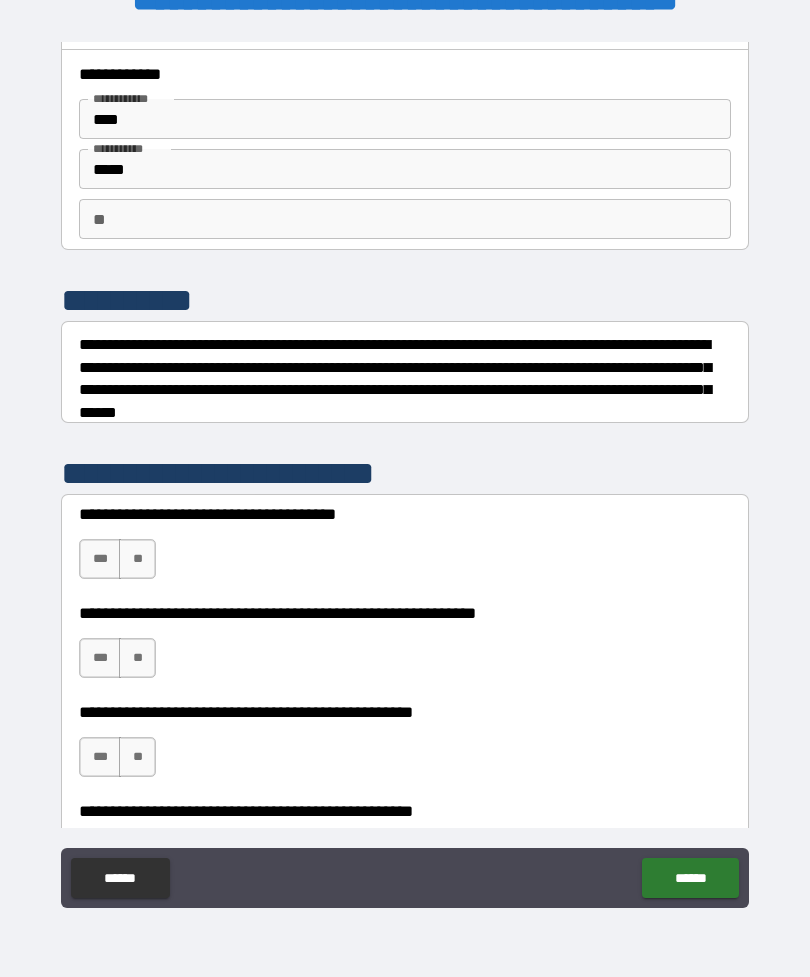 scroll, scrollTop: 37, scrollLeft: 0, axis: vertical 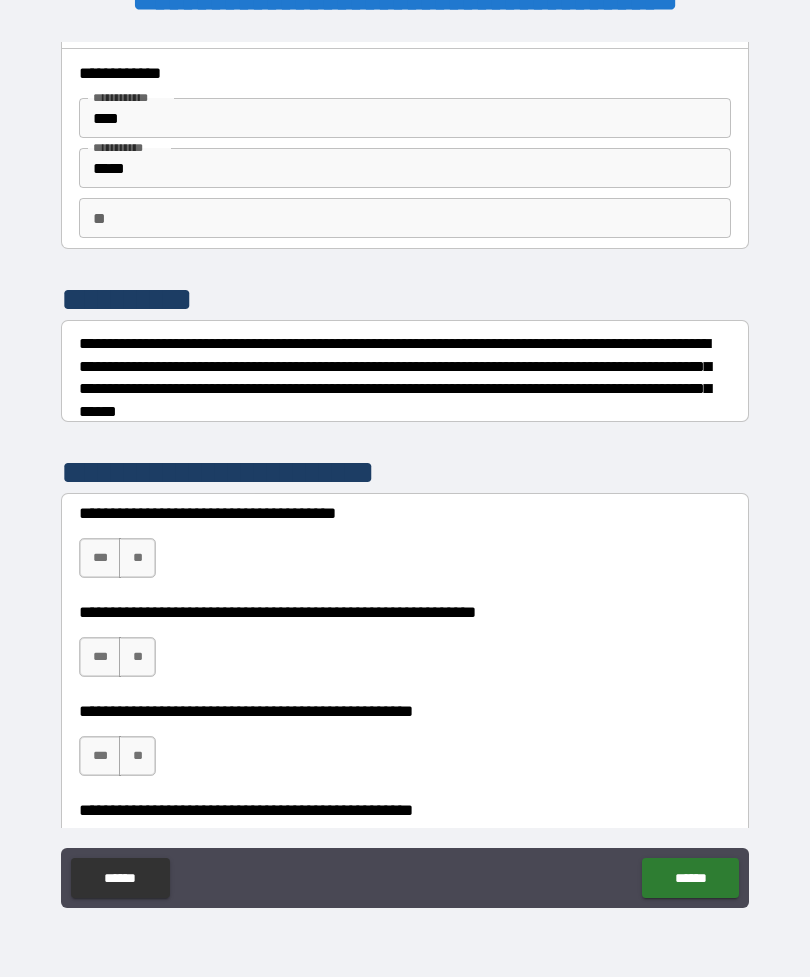 click on "**" at bounding box center (137, 558) 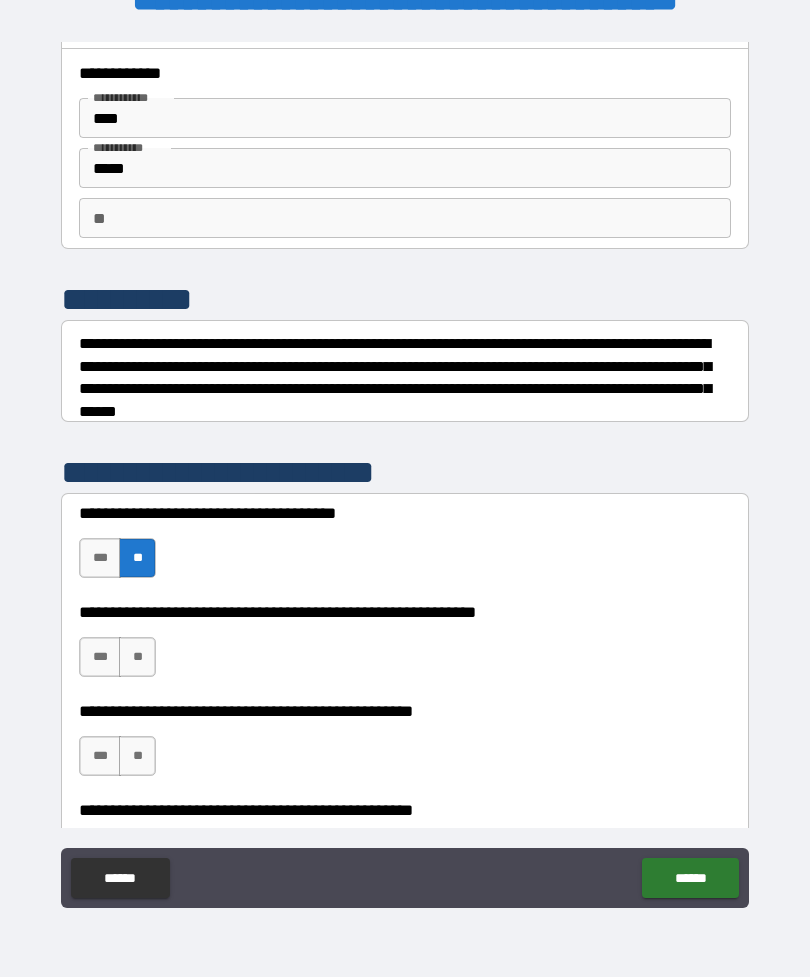 click on "**" at bounding box center (137, 657) 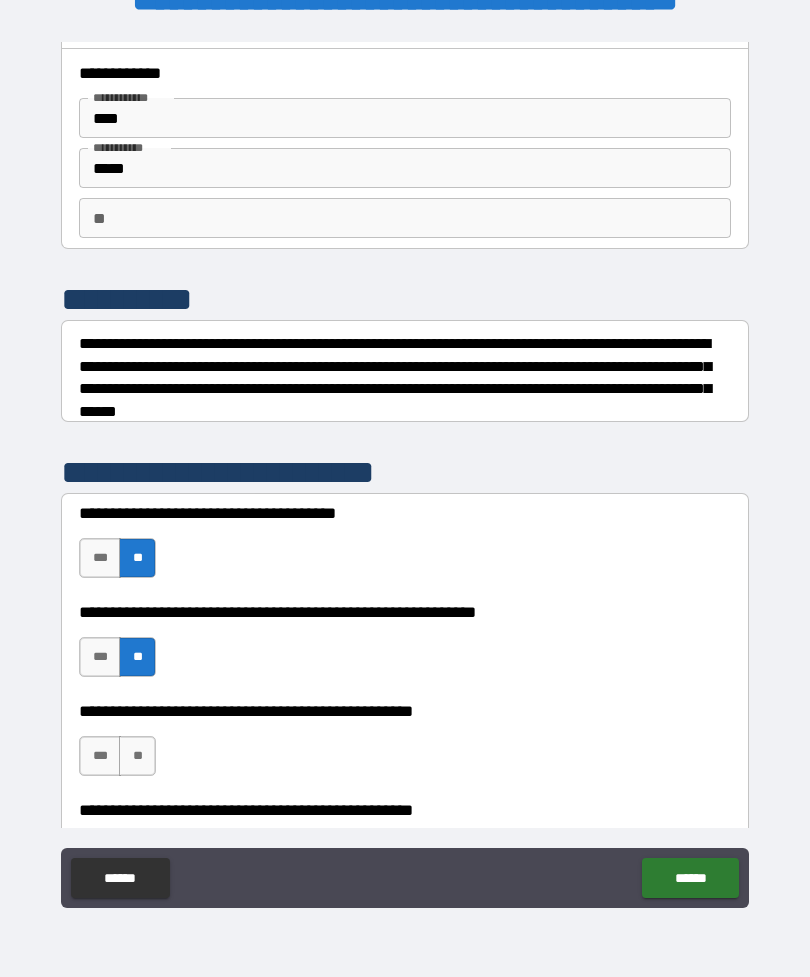 click on "**" at bounding box center (137, 756) 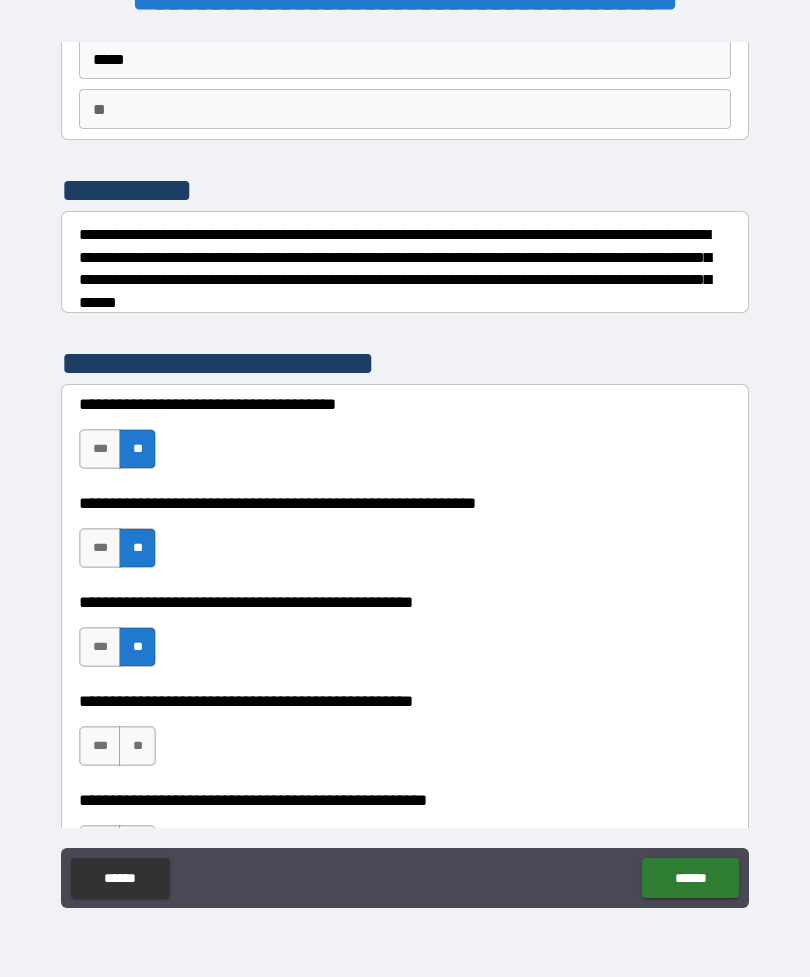 scroll, scrollTop: 357, scrollLeft: 0, axis: vertical 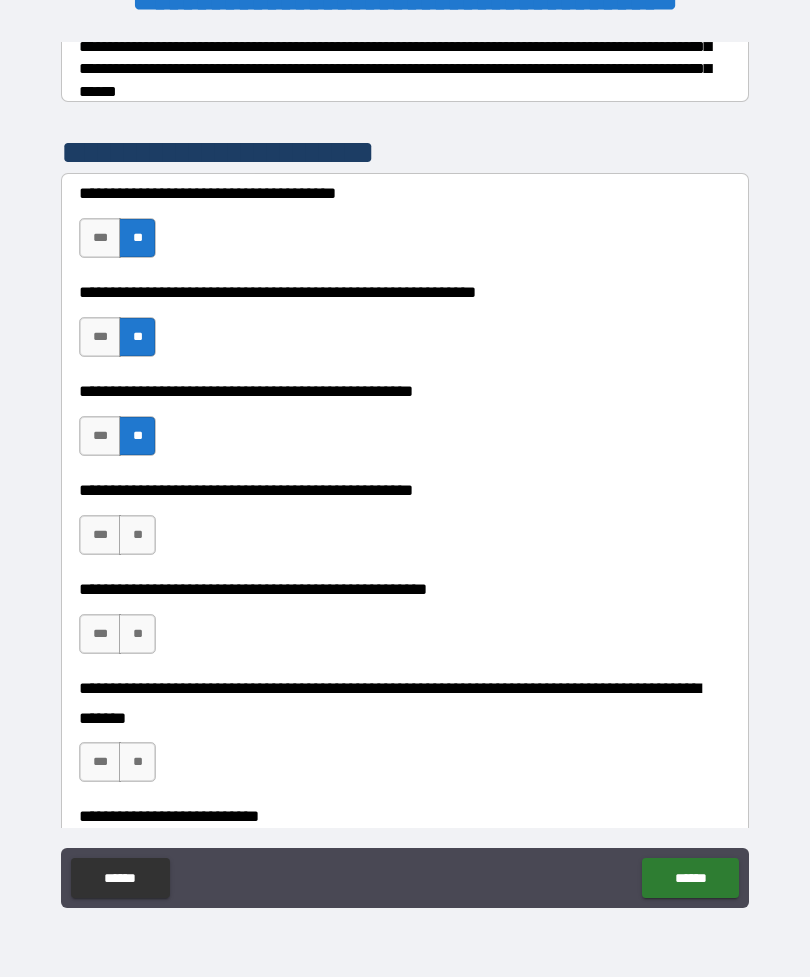 click on "**" at bounding box center (137, 535) 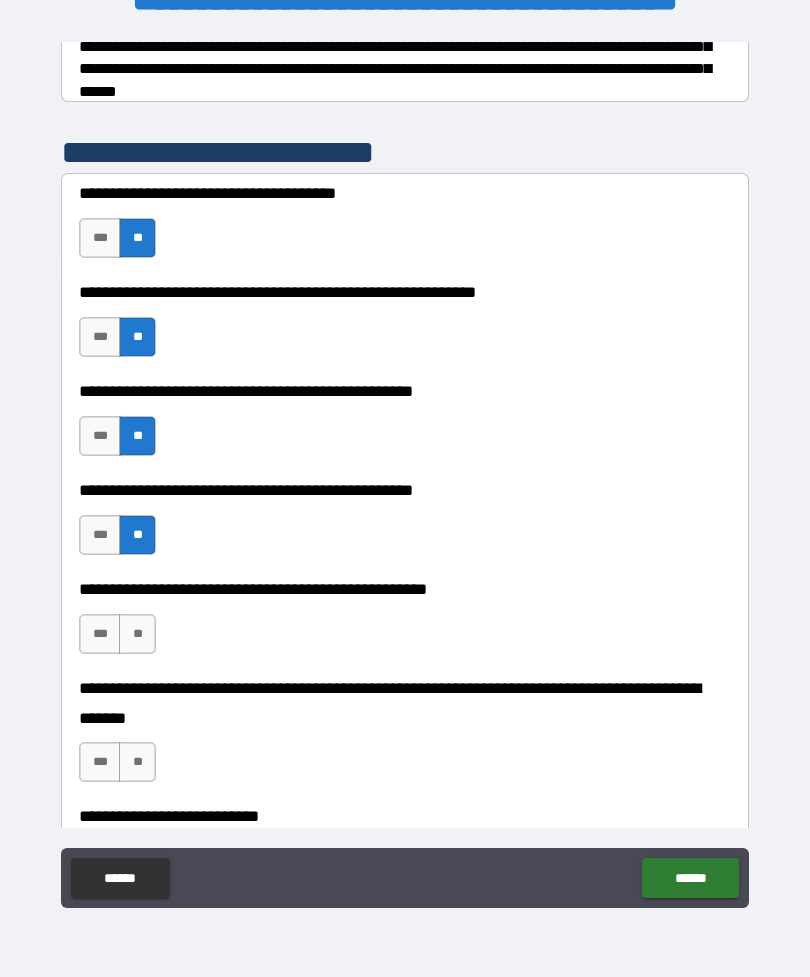 click on "**" at bounding box center [137, 634] 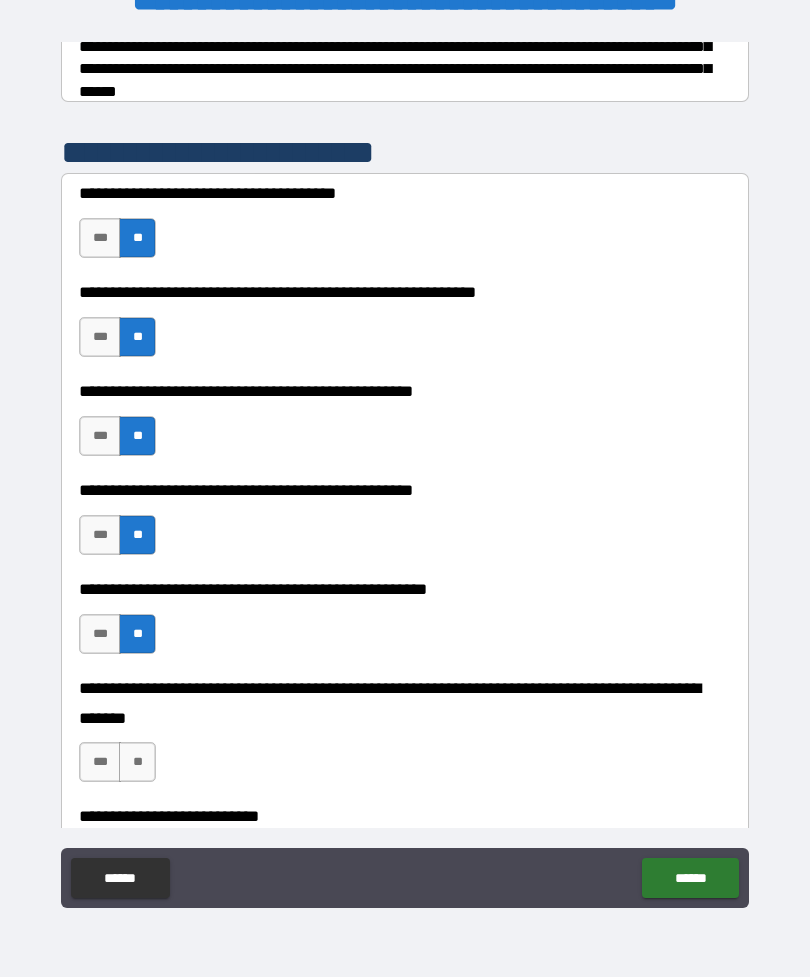 click on "**" at bounding box center [137, 762] 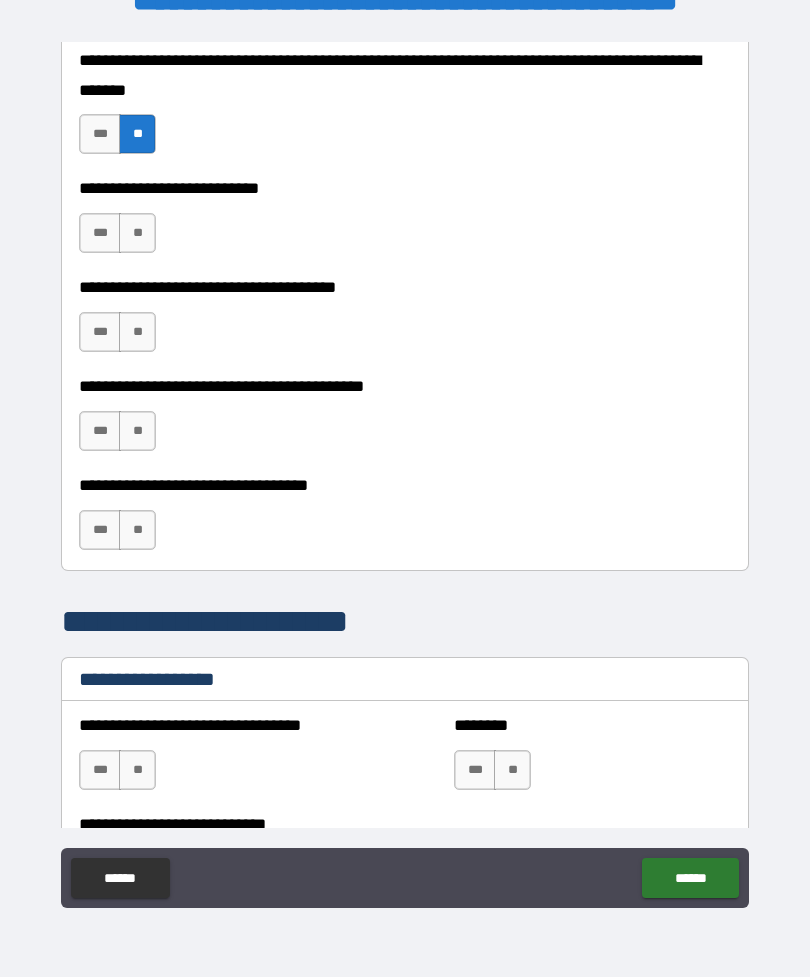 scroll, scrollTop: 985, scrollLeft: 0, axis: vertical 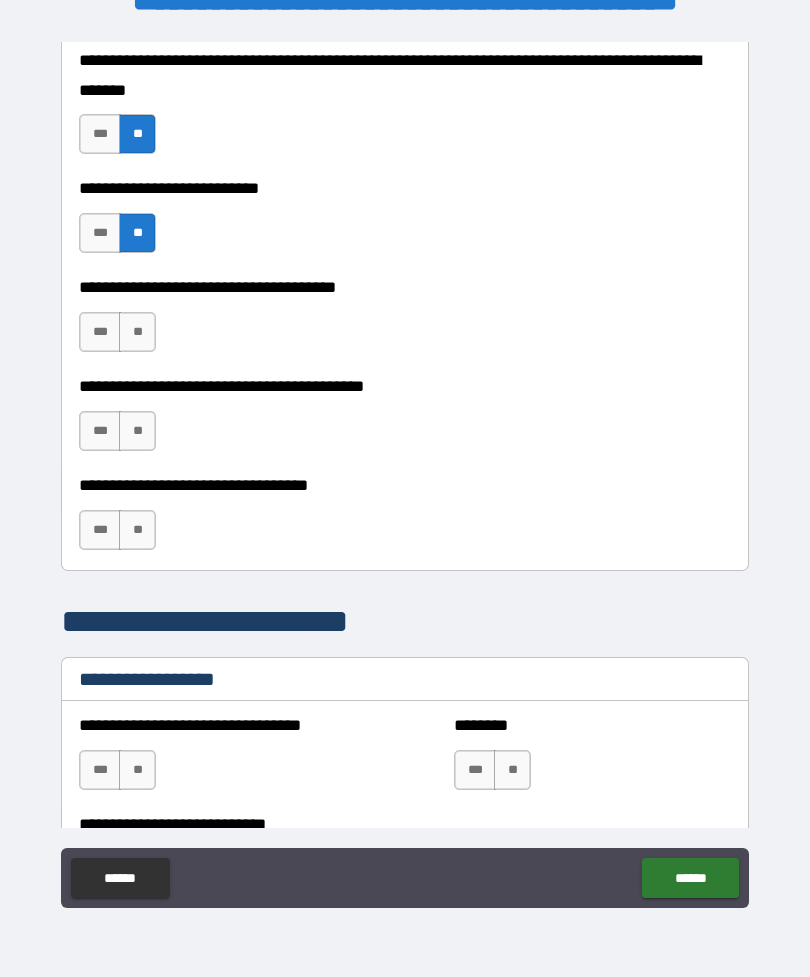 click on "**" at bounding box center (137, 332) 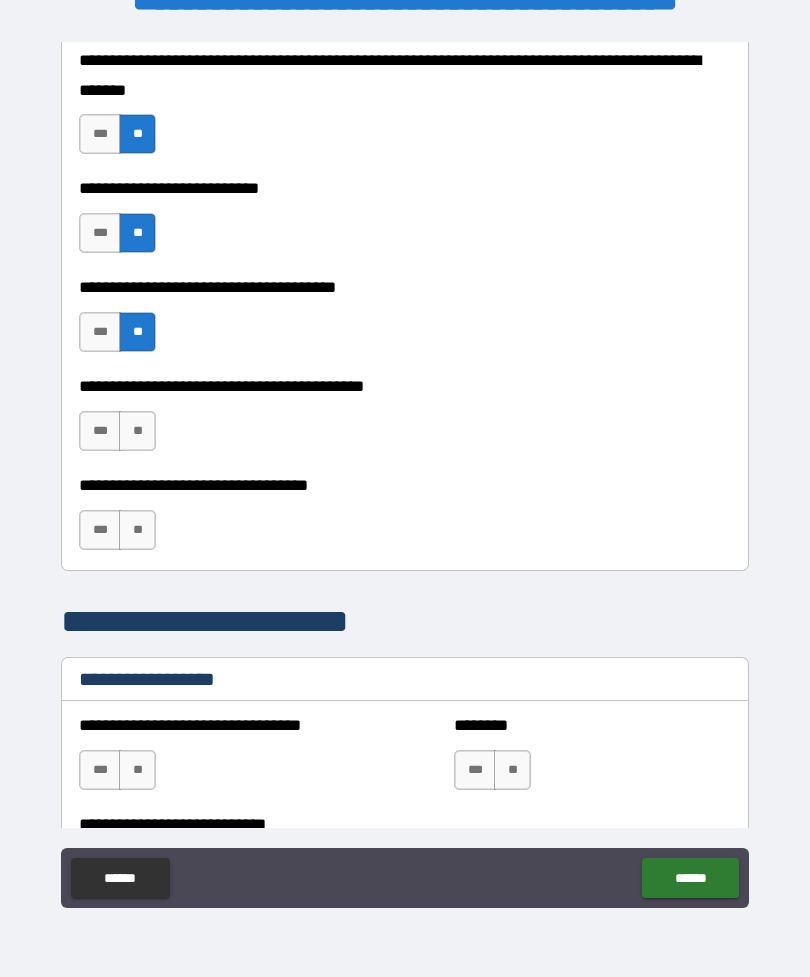 click on "**" at bounding box center [137, 431] 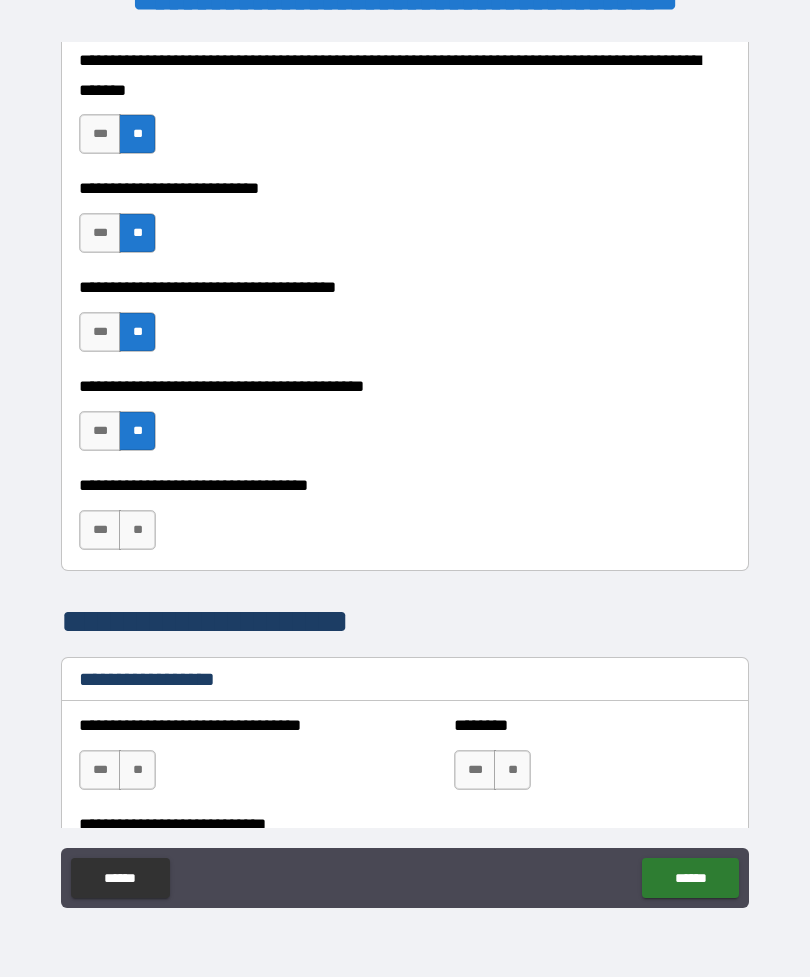click on "**" at bounding box center (137, 530) 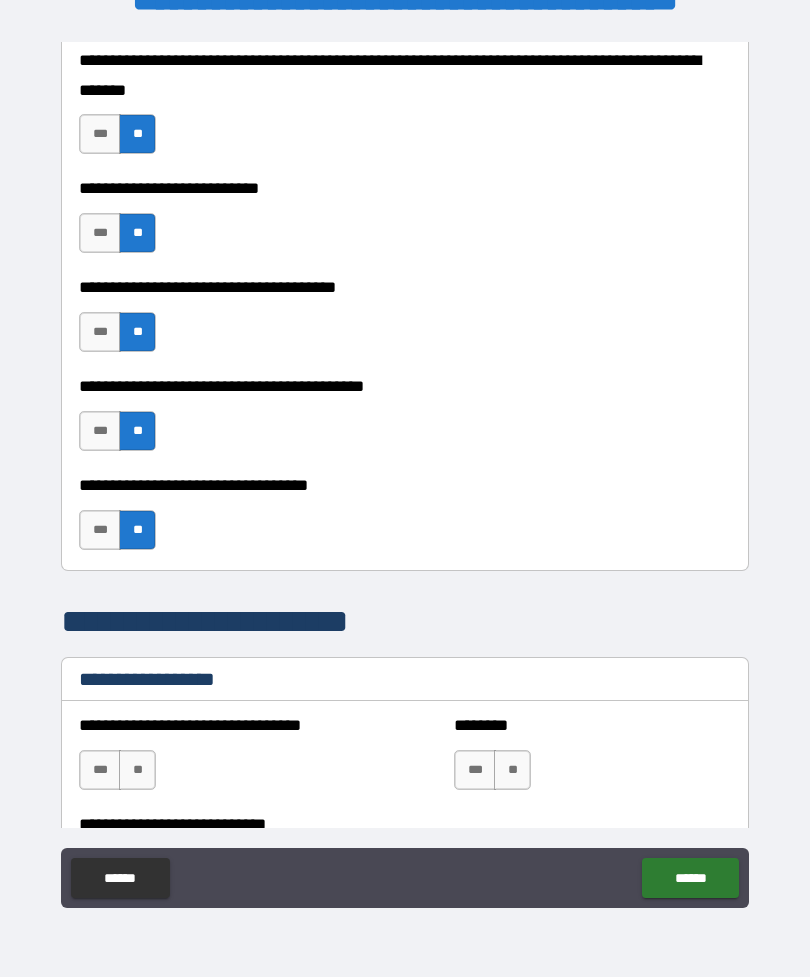 click on "**" at bounding box center (137, 770) 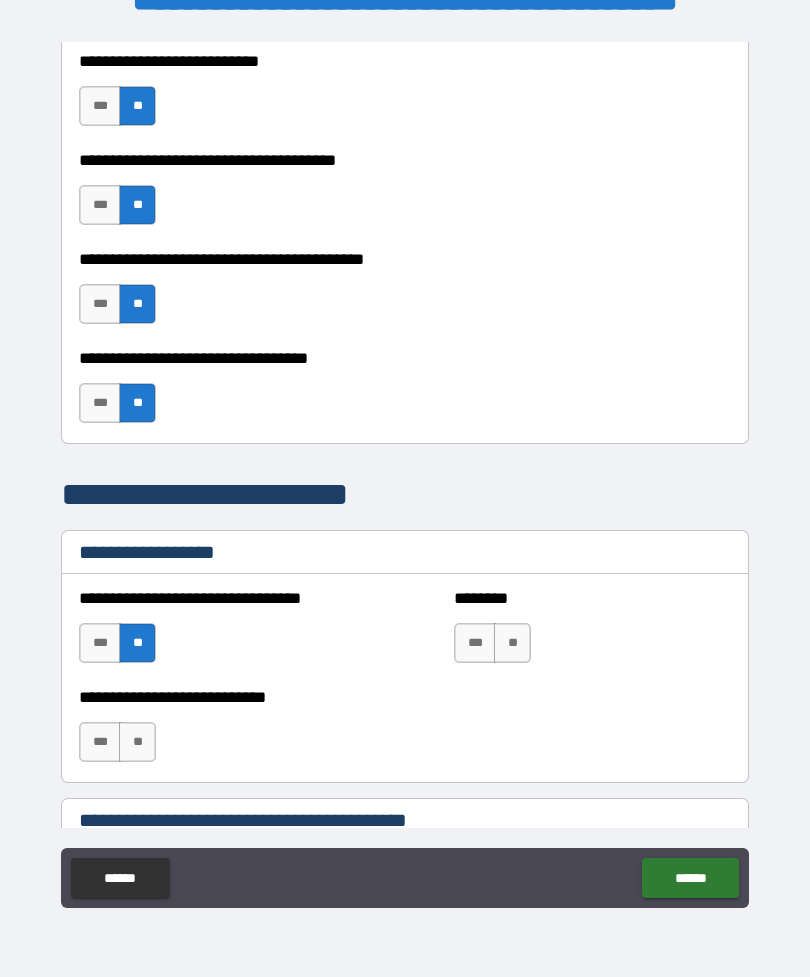 scroll, scrollTop: 1210, scrollLeft: 0, axis: vertical 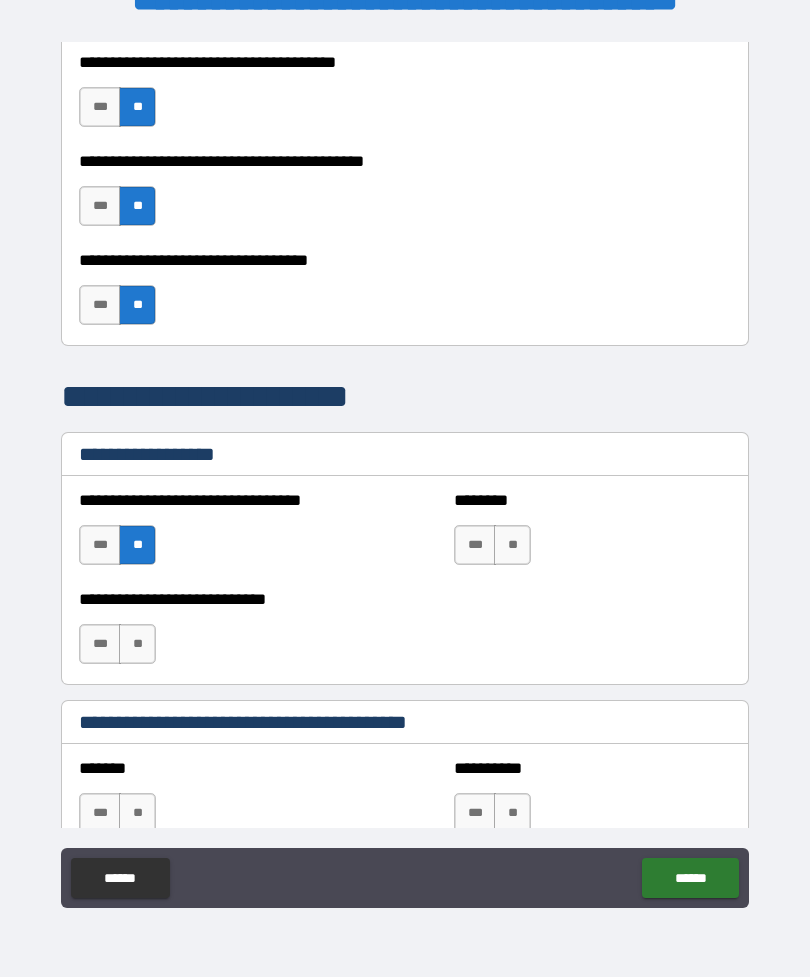 click on "**" at bounding box center [512, 545] 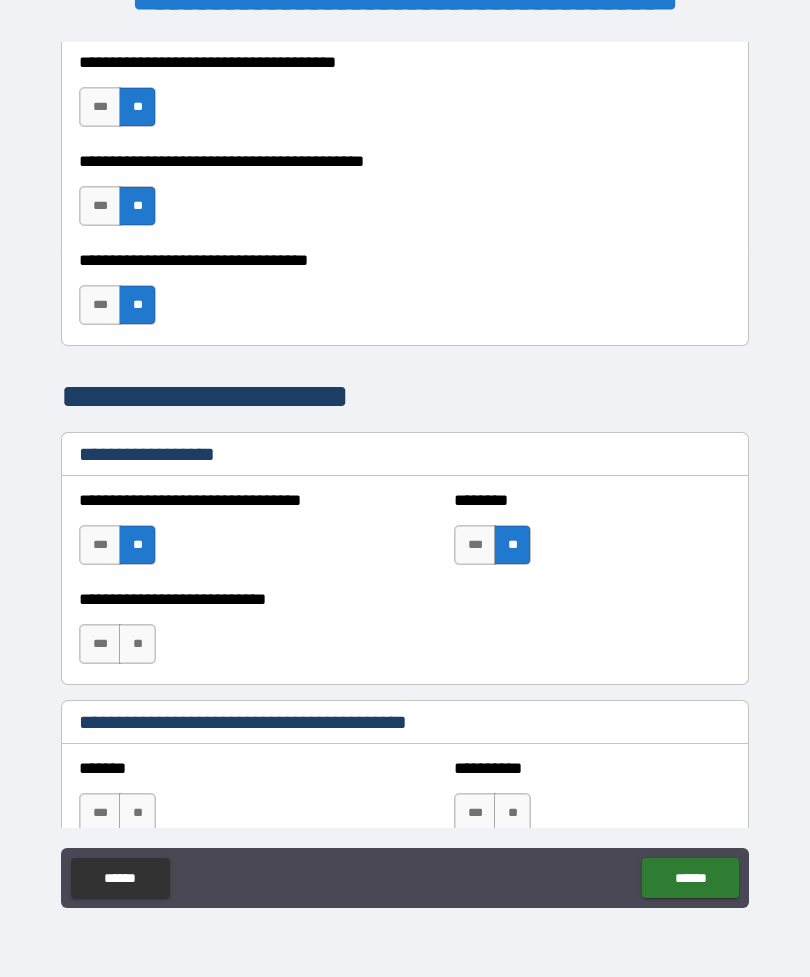 click on "**" at bounding box center (137, 644) 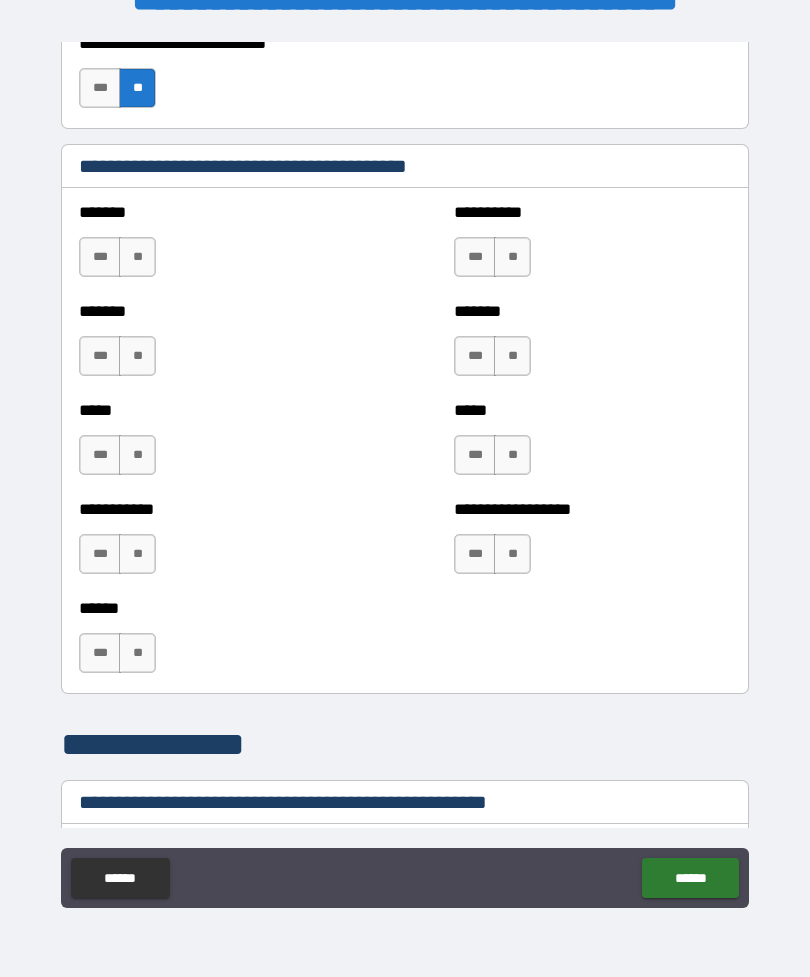 scroll, scrollTop: 1798, scrollLeft: 0, axis: vertical 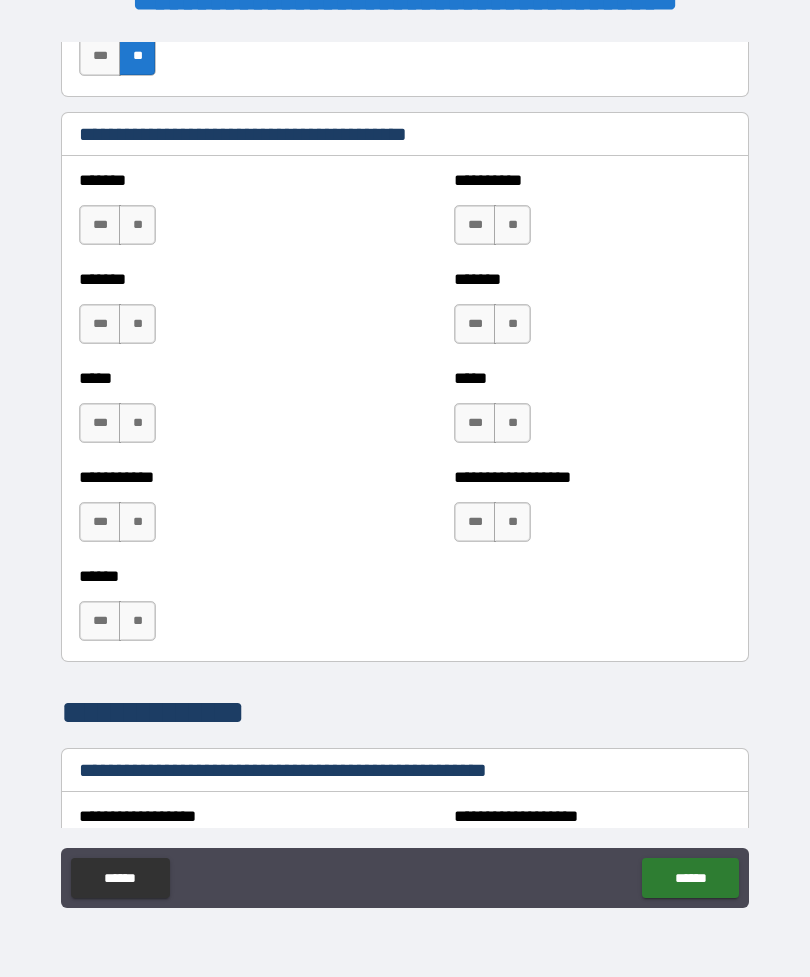 click on "**" at bounding box center [137, 225] 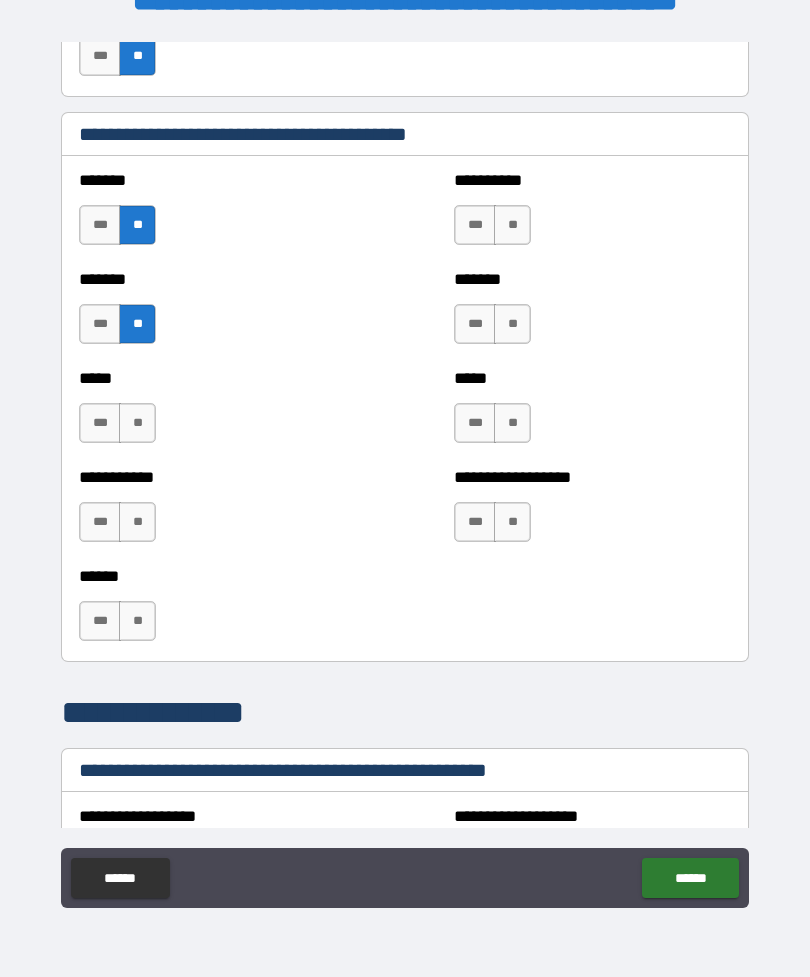 click on "**" at bounding box center (137, 423) 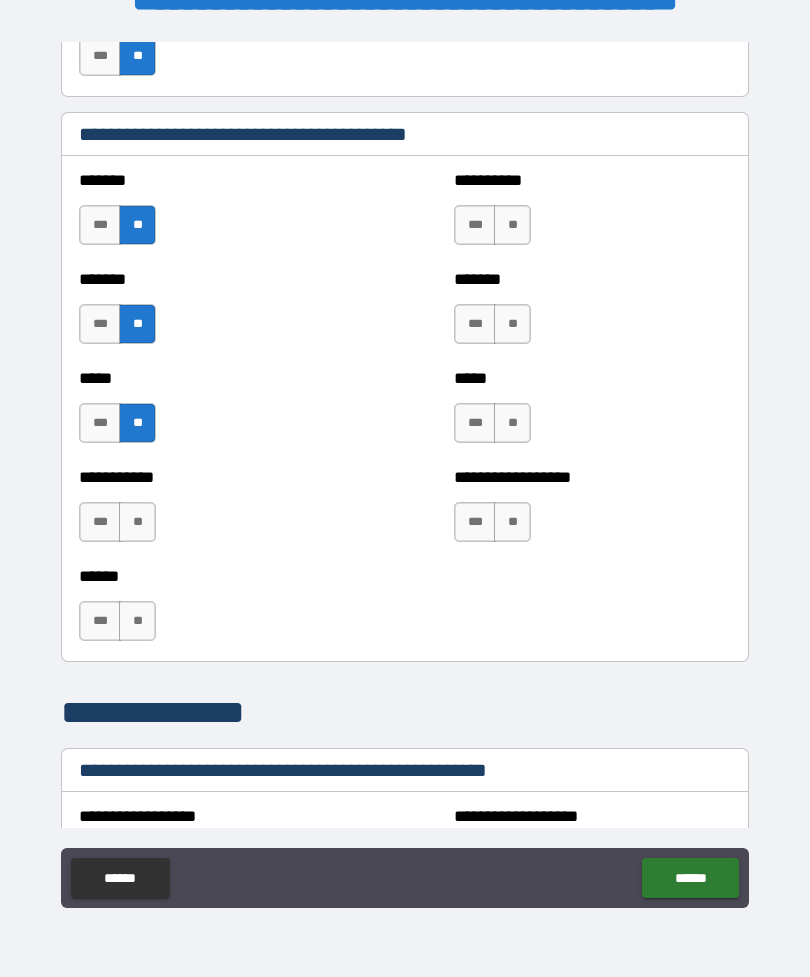 click on "**" at bounding box center [137, 522] 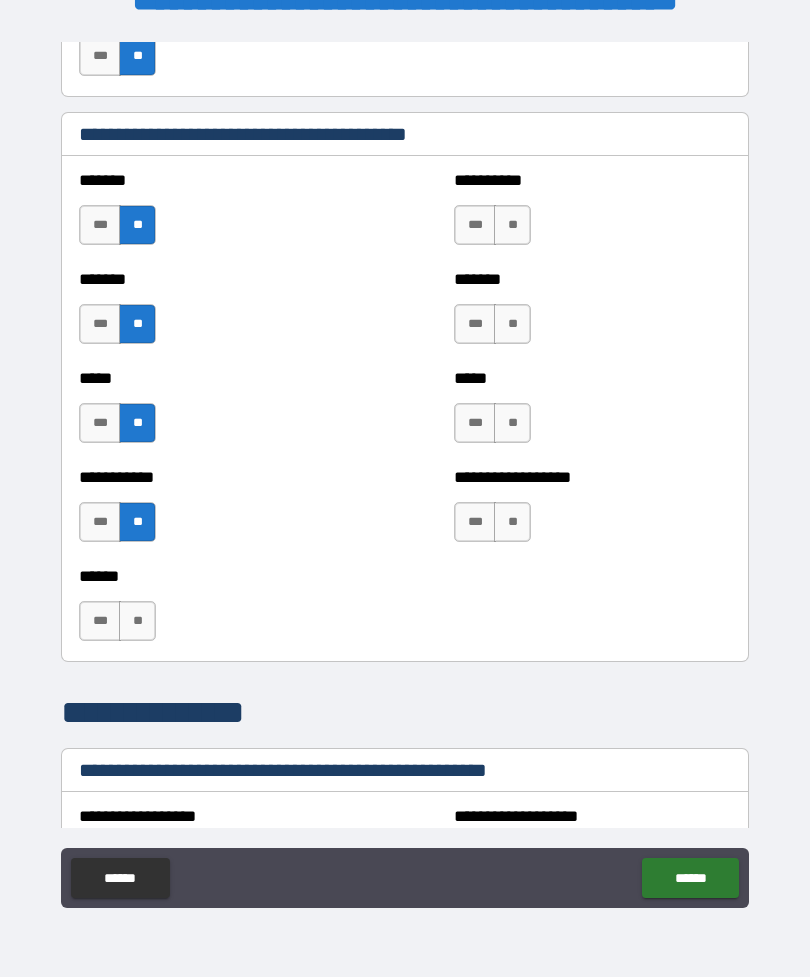 click on "**" at bounding box center [137, 621] 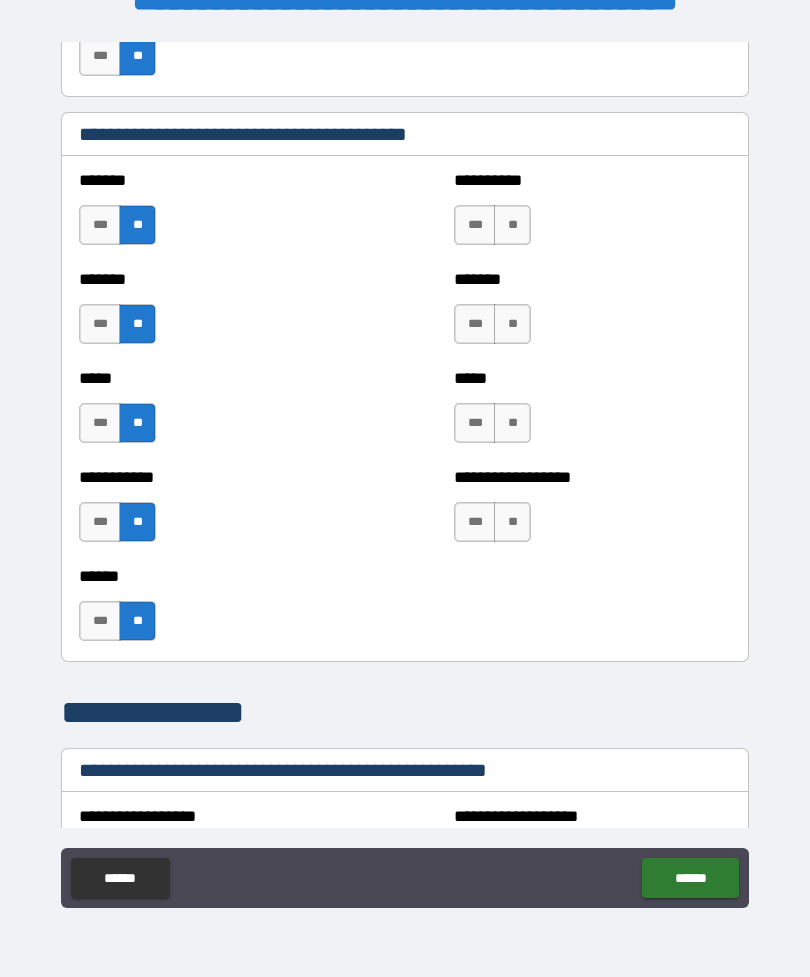 click on "**" at bounding box center (512, 522) 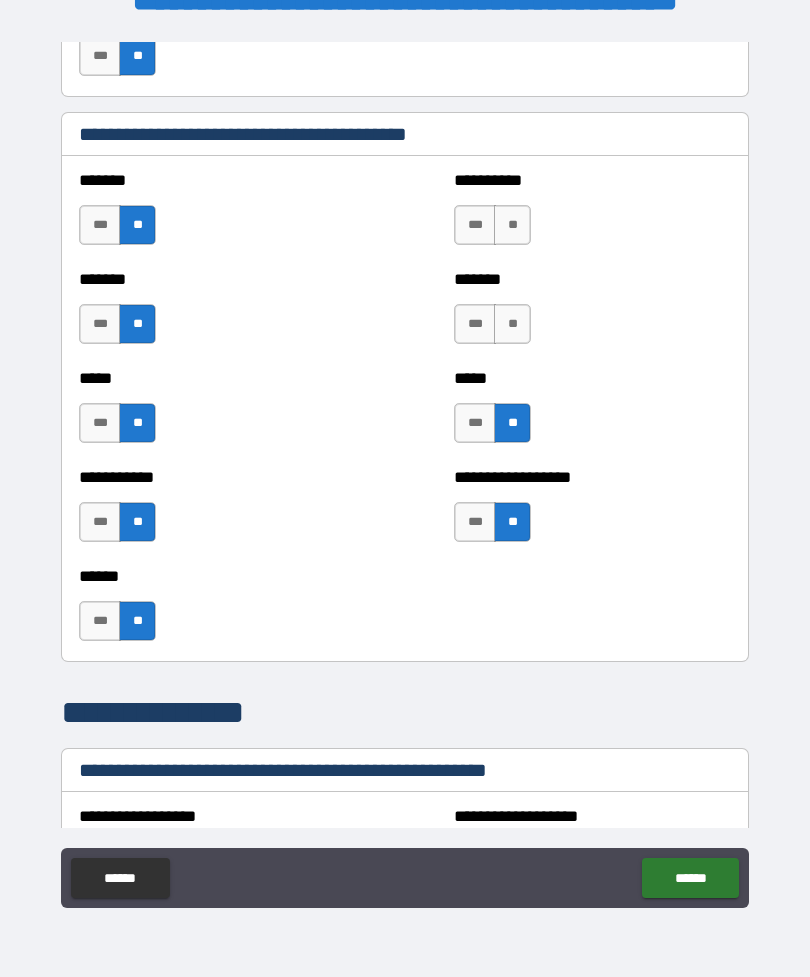 click on "**" at bounding box center [512, 324] 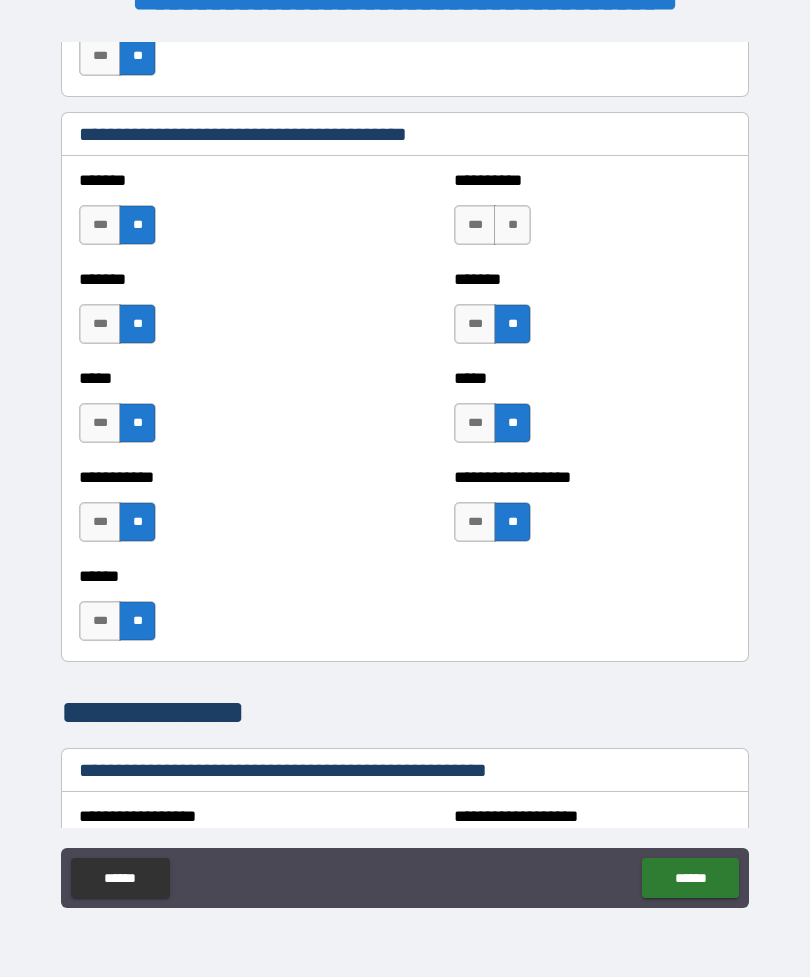 click on "**" at bounding box center (512, 225) 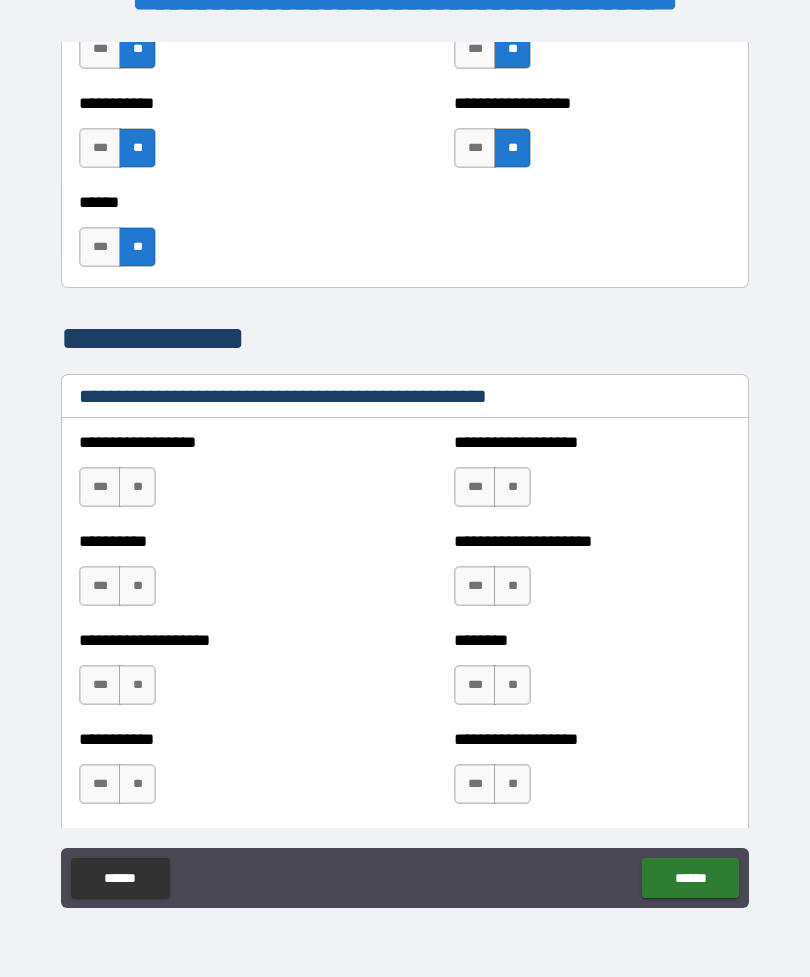 scroll, scrollTop: 2226, scrollLeft: 0, axis: vertical 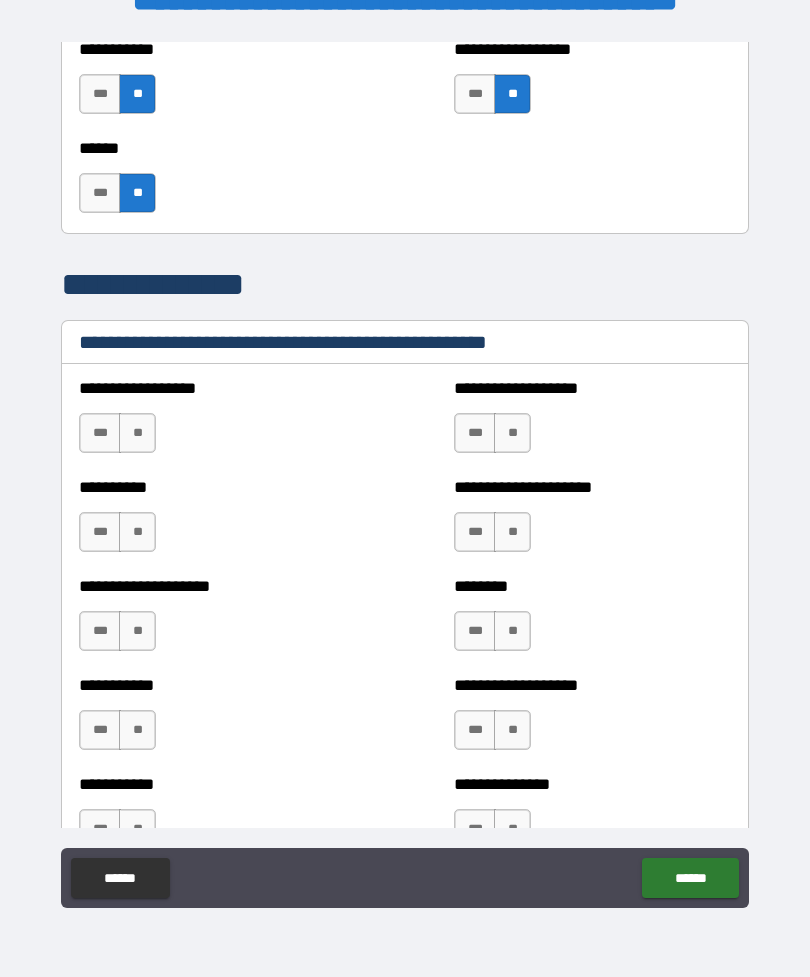 click on "**" at bounding box center [137, 433] 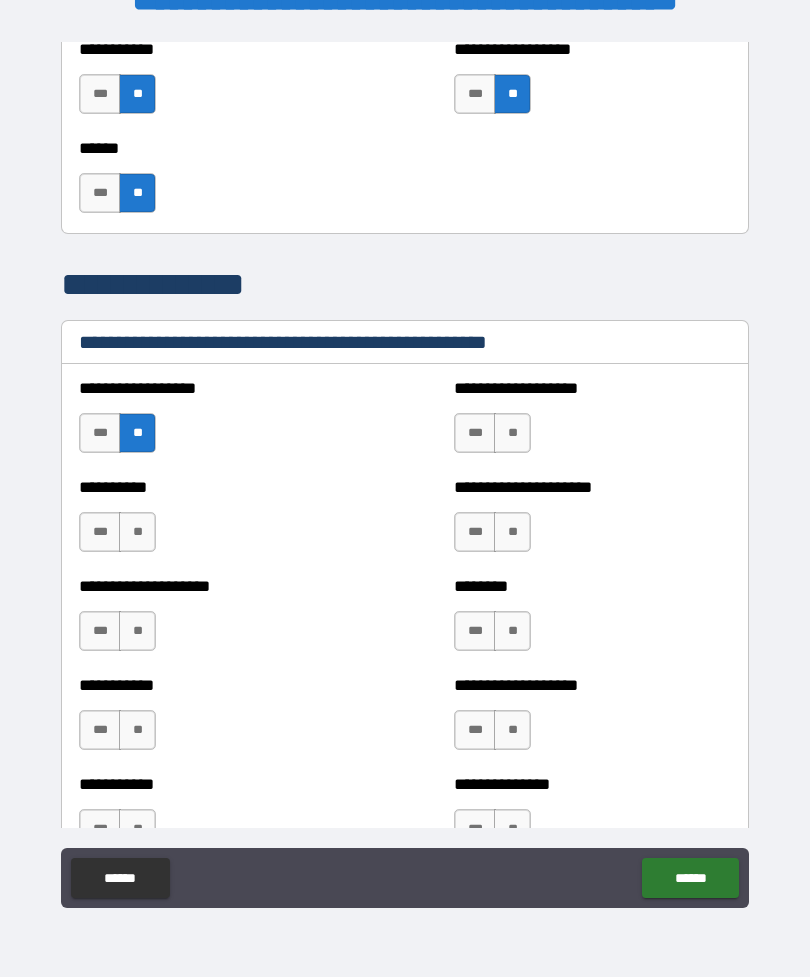 click on "**" at bounding box center [137, 532] 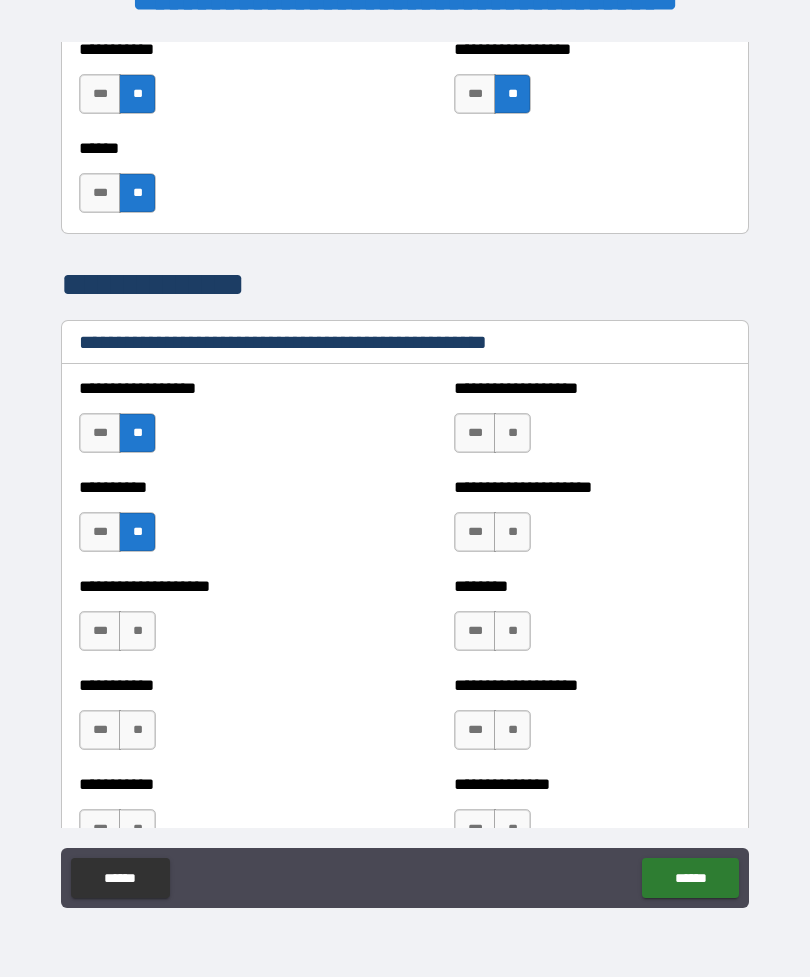 click on "**" at bounding box center [137, 631] 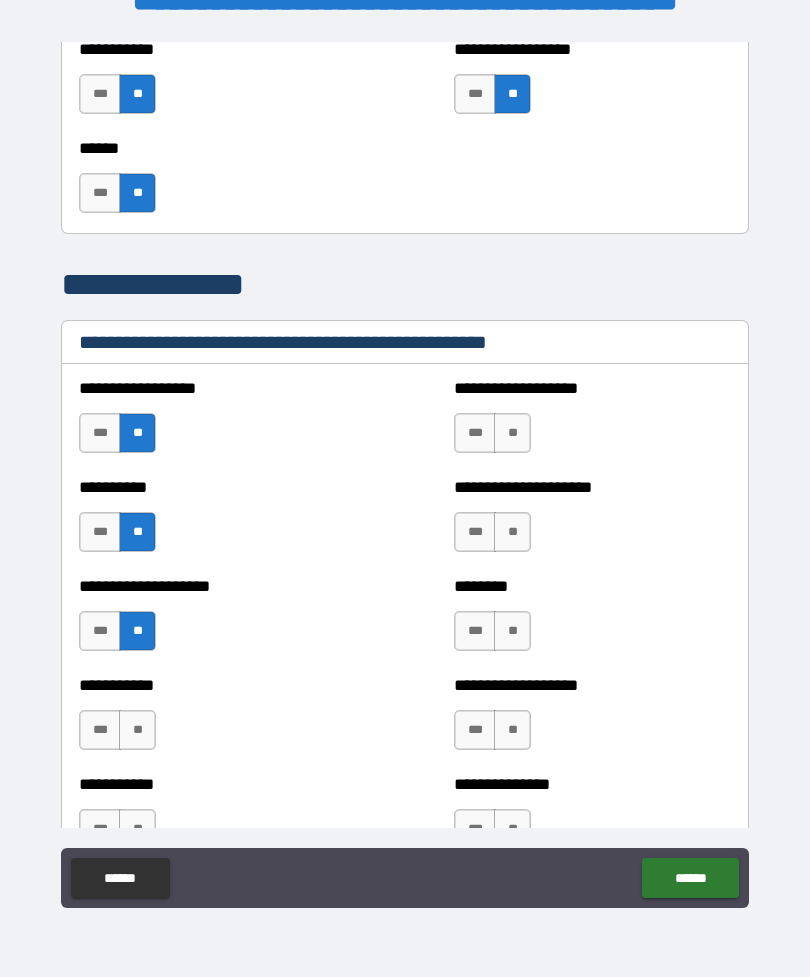 click on "**" at bounding box center [137, 730] 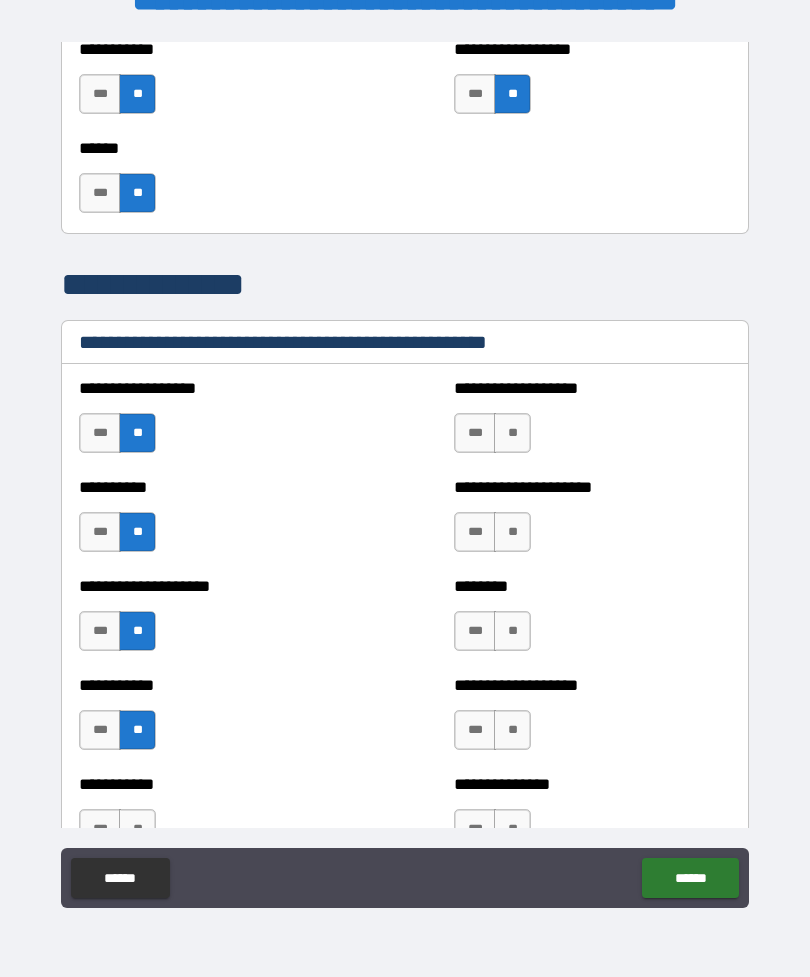 click on "**" at bounding box center [512, 433] 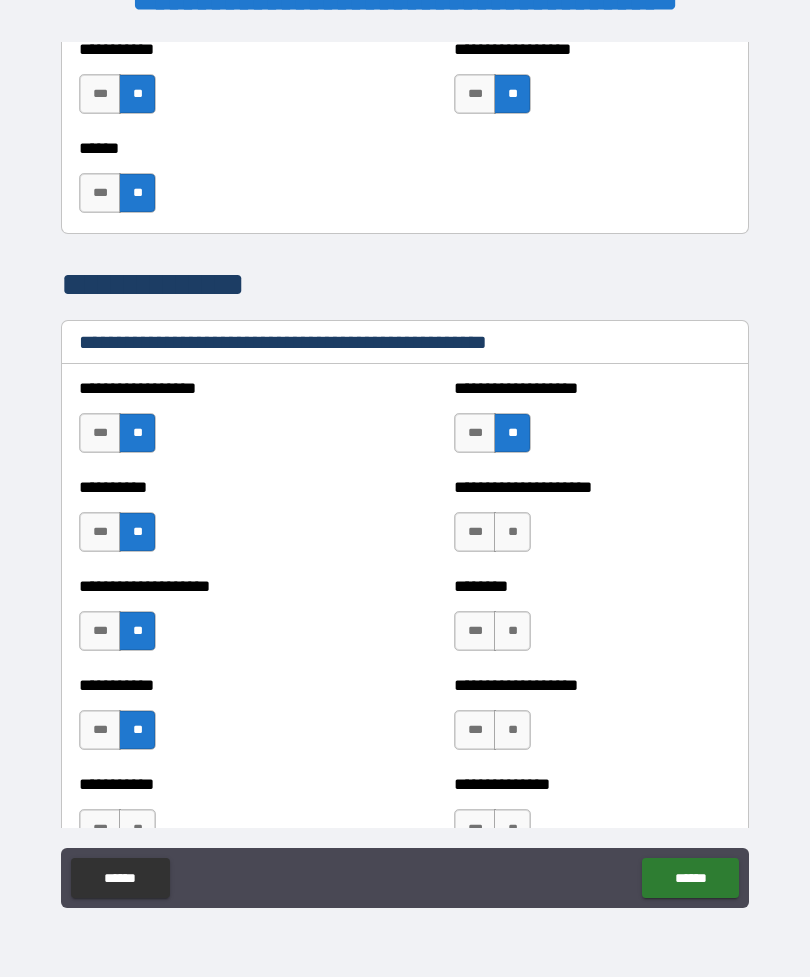 click on "**" at bounding box center (512, 532) 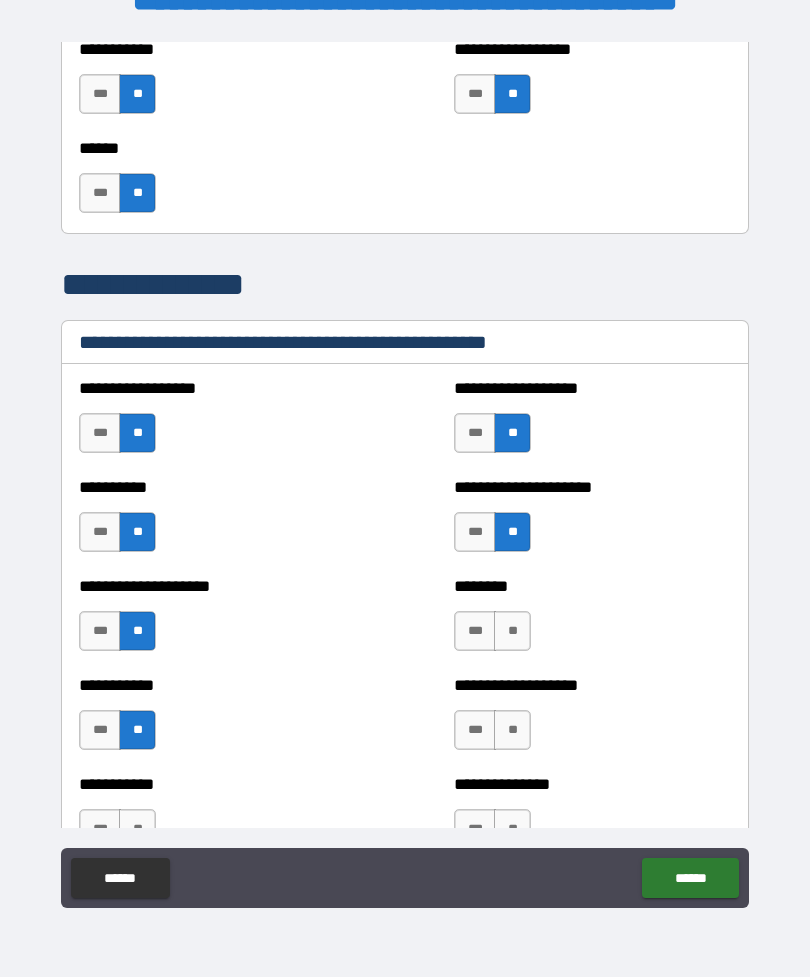 click on "**" at bounding box center (512, 631) 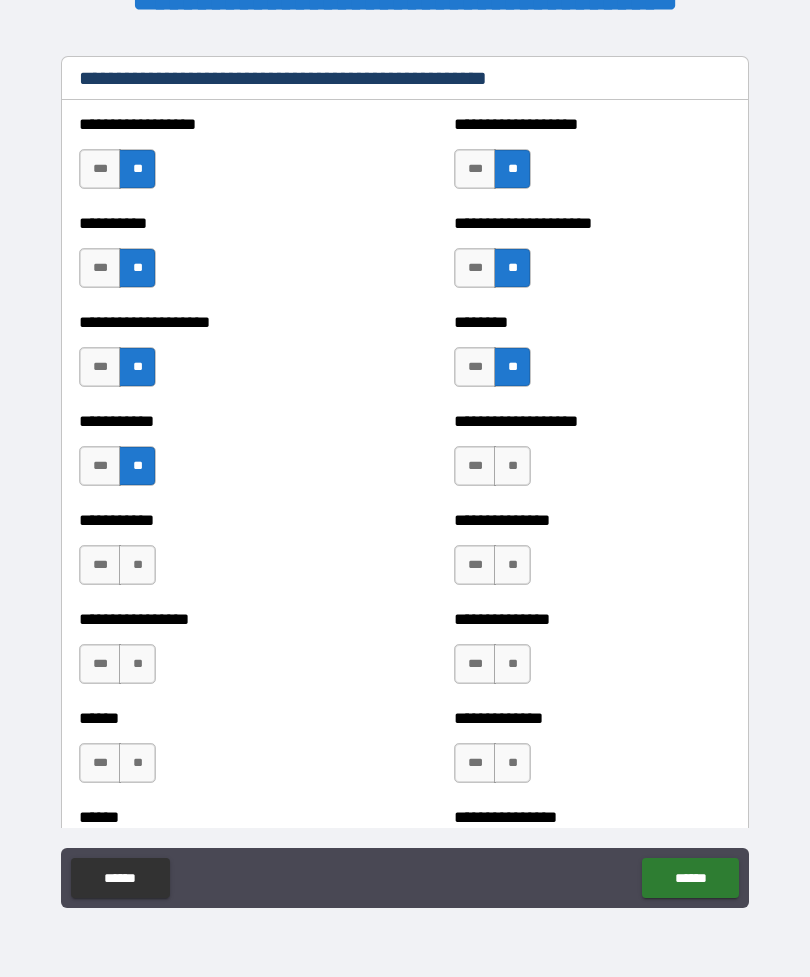 scroll, scrollTop: 2521, scrollLeft: 0, axis: vertical 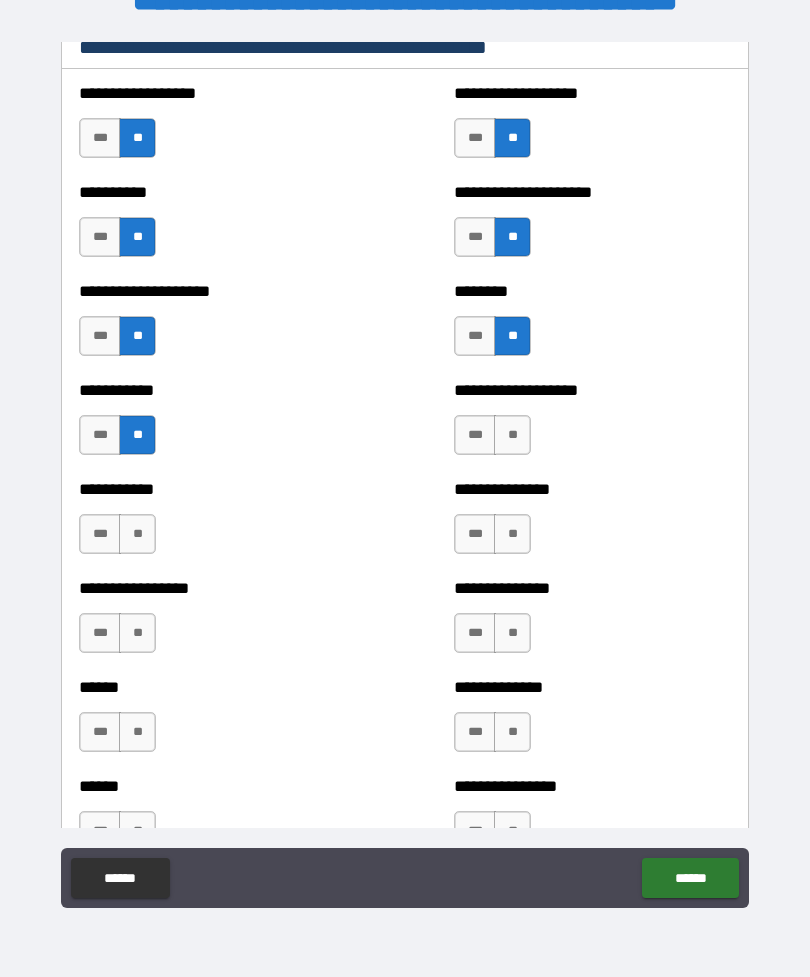 click on "**" at bounding box center (512, 435) 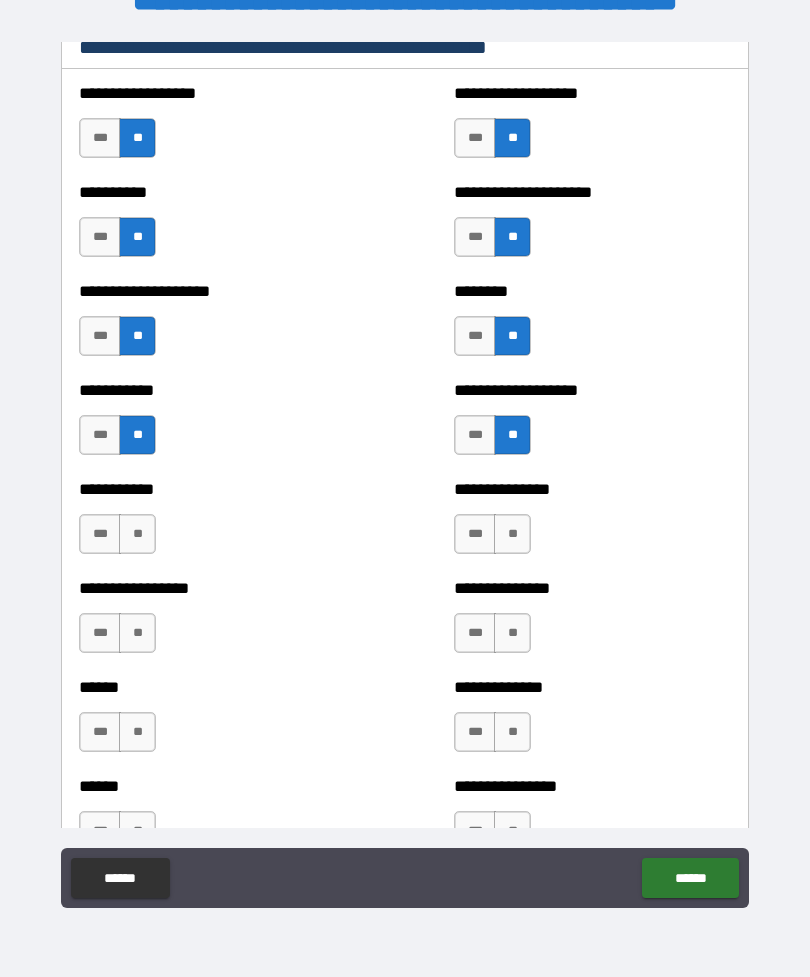 click on "**" at bounding box center (512, 534) 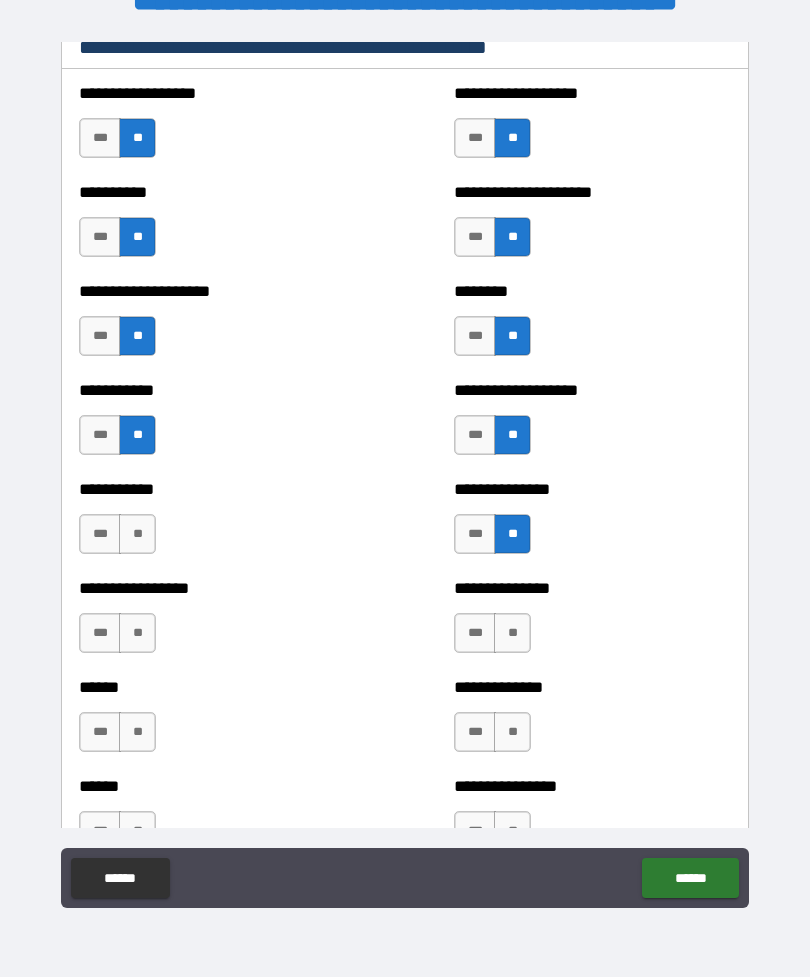 click on "**" at bounding box center (512, 633) 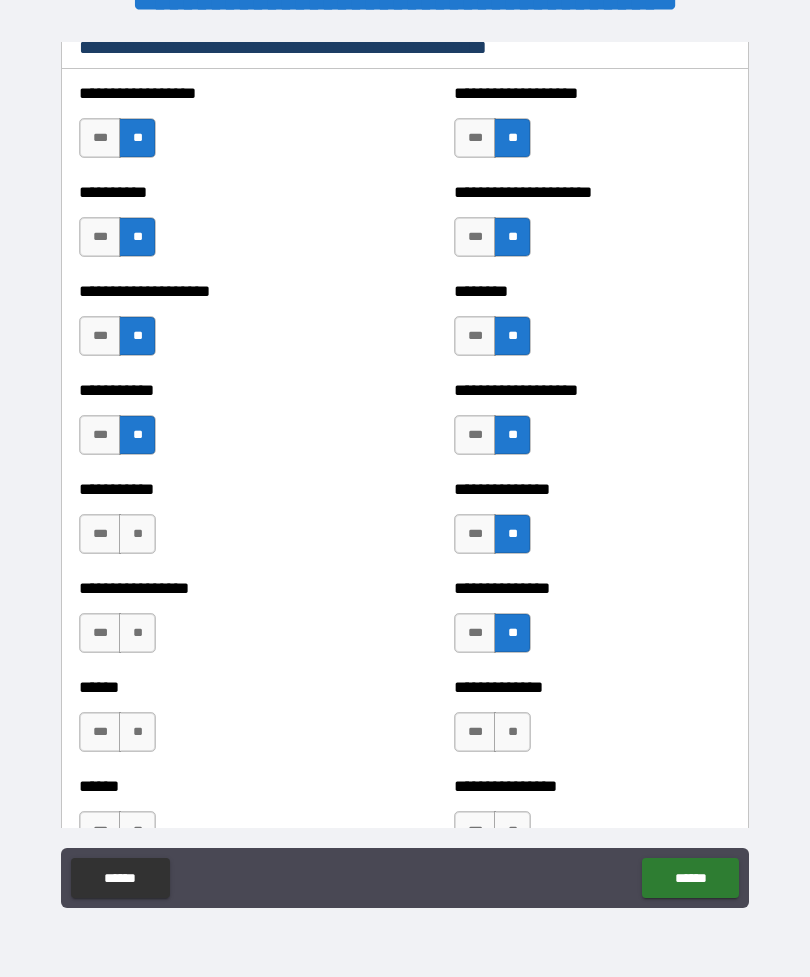 click on "***" at bounding box center [100, 534] 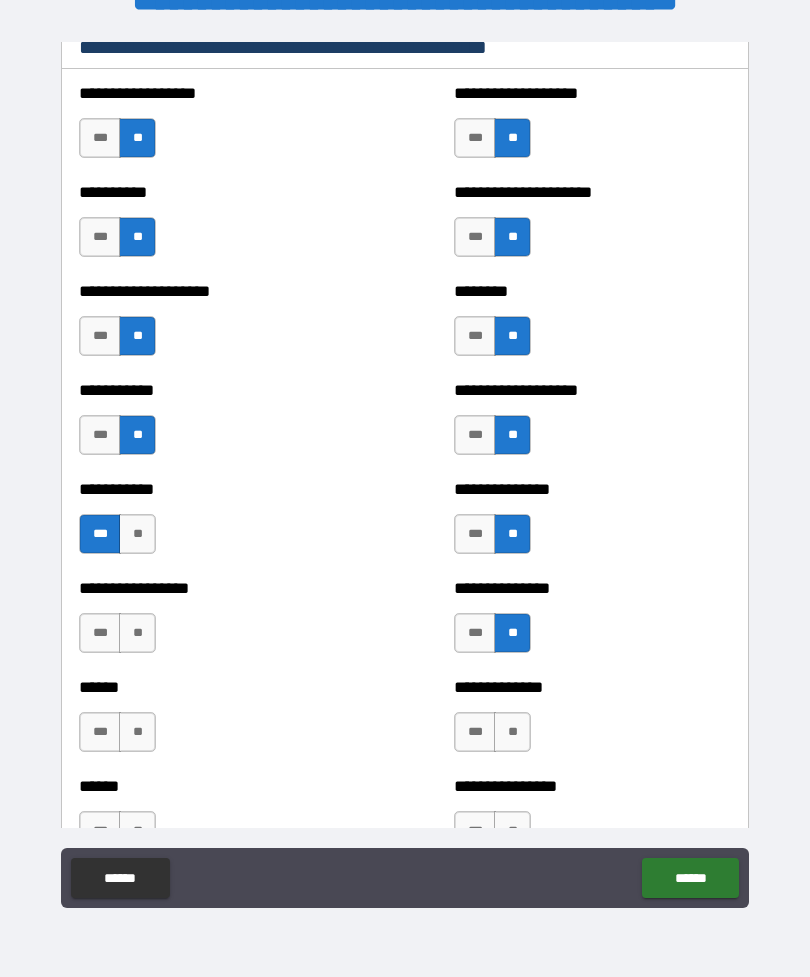 click on "**" at bounding box center [137, 633] 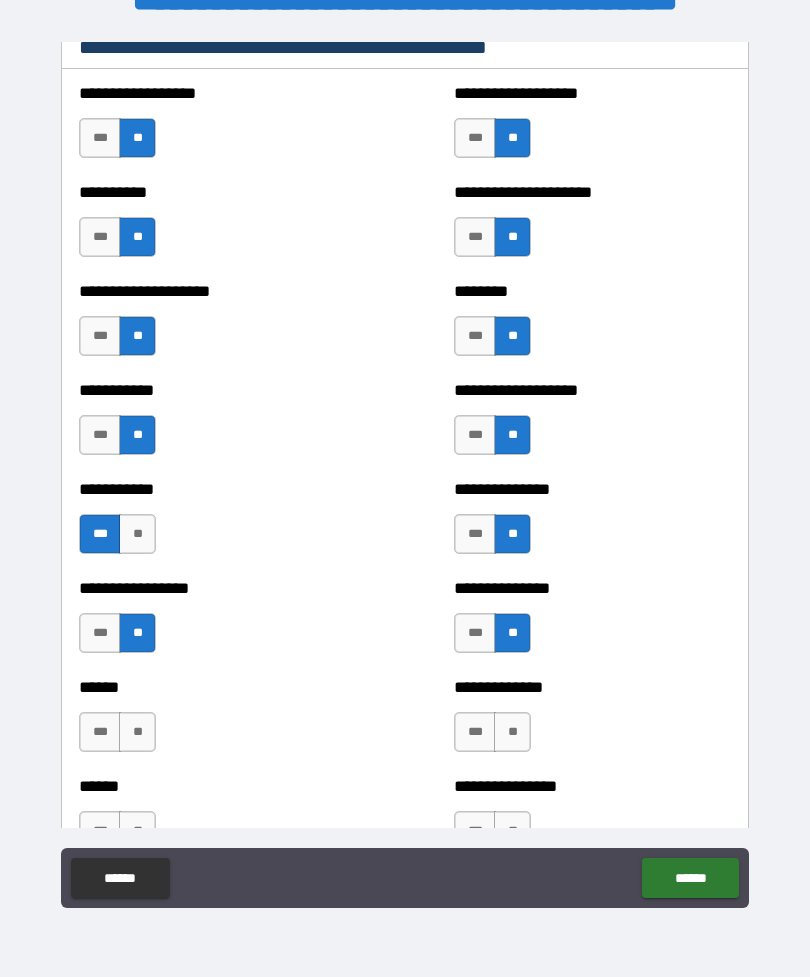 click on "**" at bounding box center [137, 534] 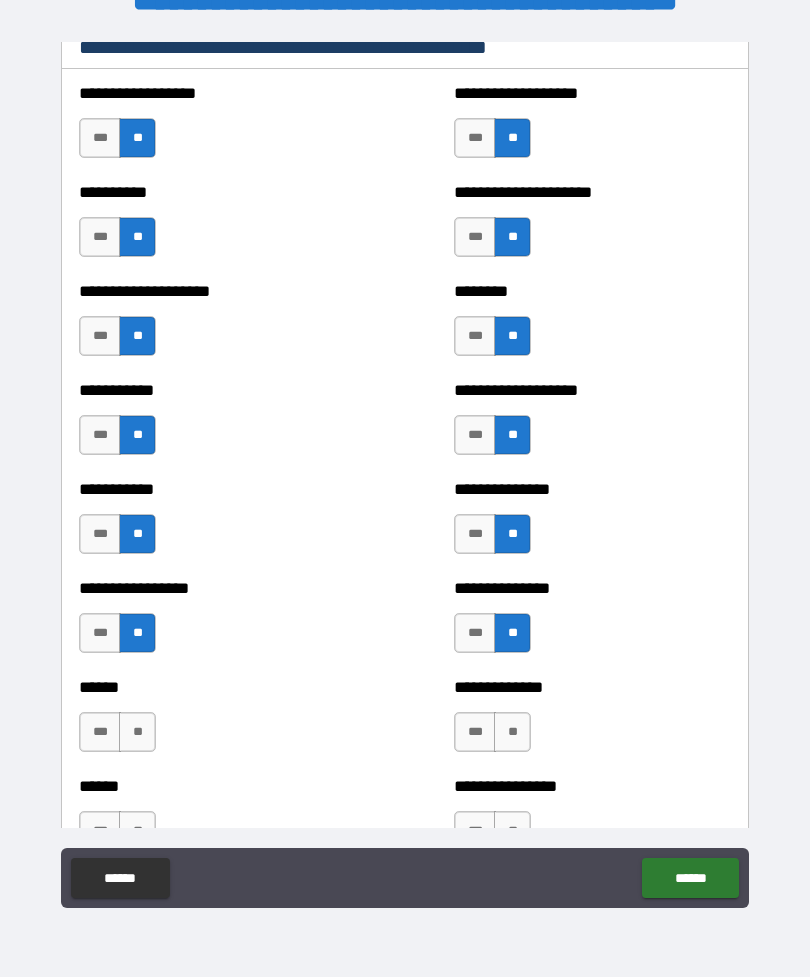 click on "**" at bounding box center [137, 732] 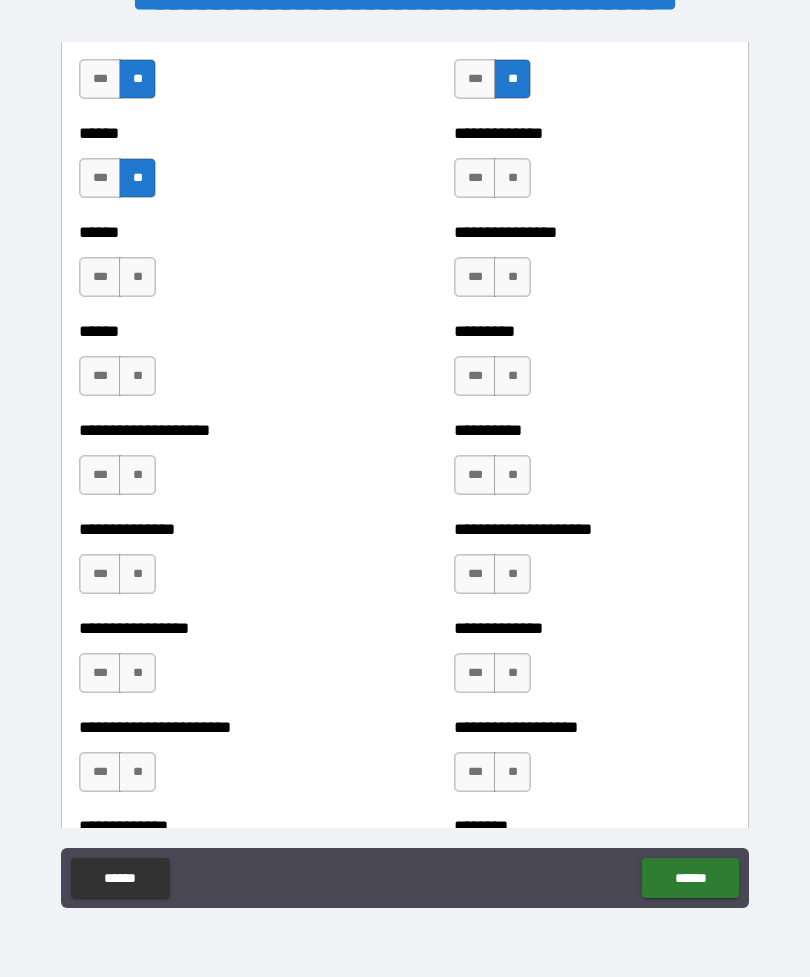 scroll, scrollTop: 3075, scrollLeft: 0, axis: vertical 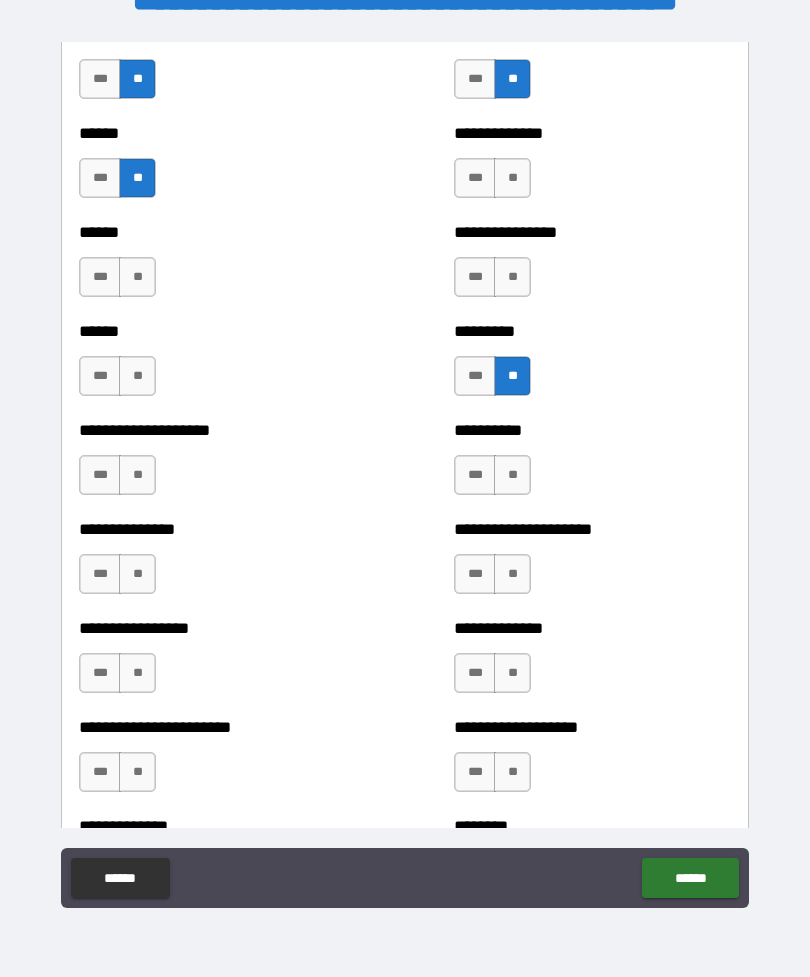 click on "**" at bounding box center (512, 475) 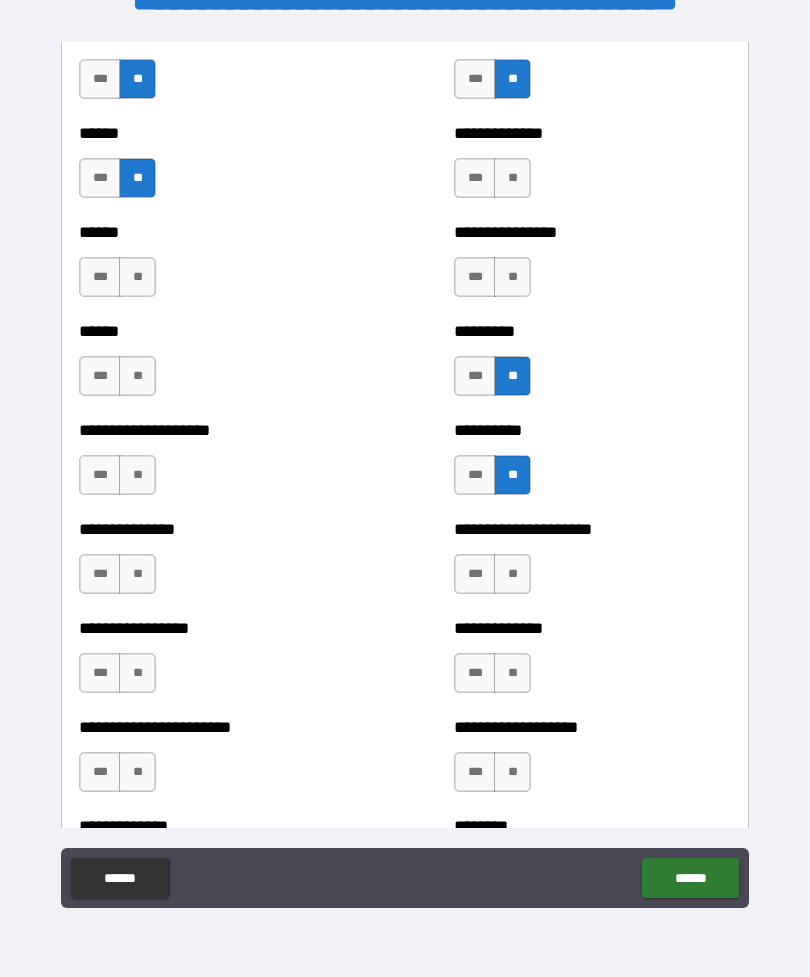 click on "*** **" at bounding box center (495, 282) 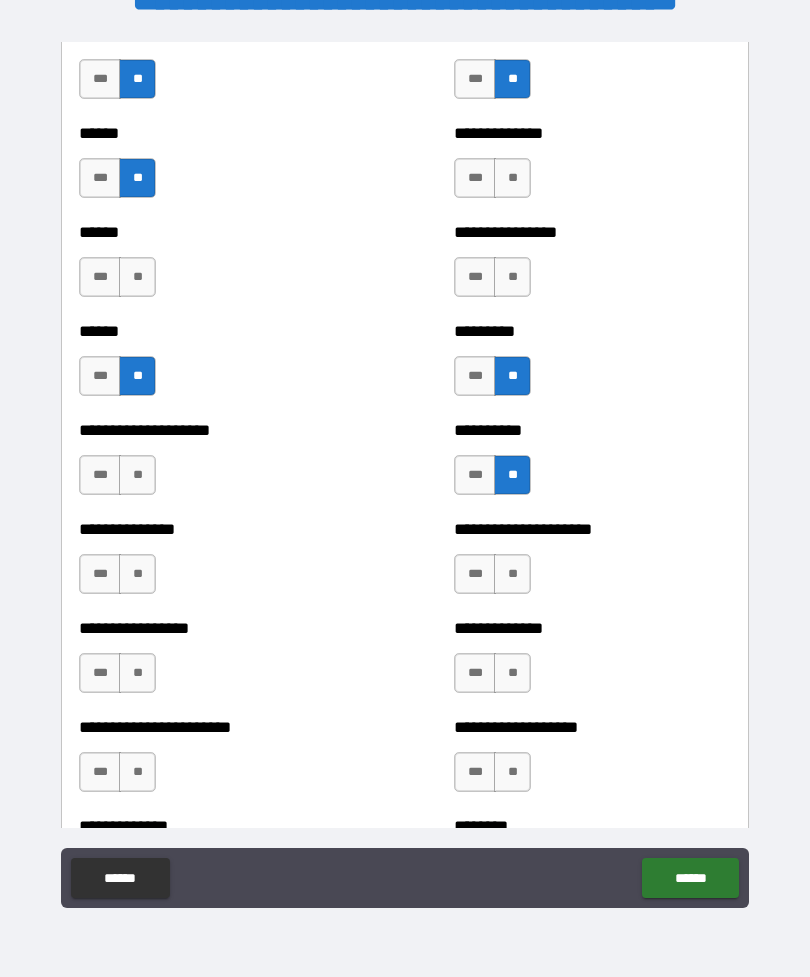 click on "**" at bounding box center (512, 277) 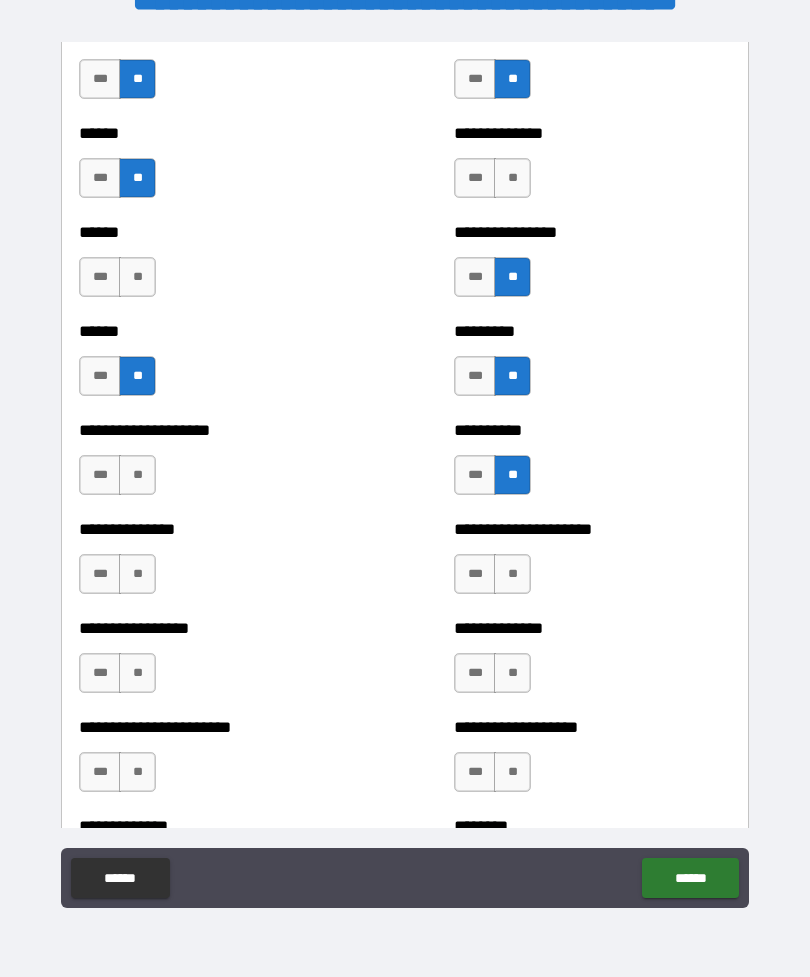 click on "**" at bounding box center [512, 178] 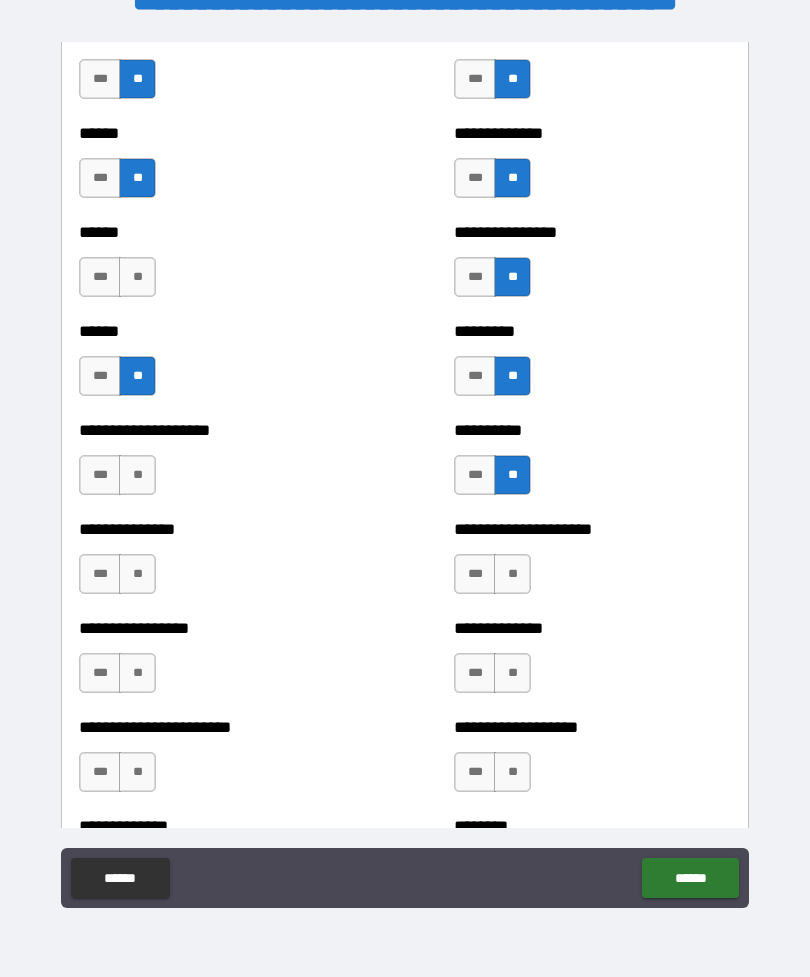 click on "**" at bounding box center (137, 277) 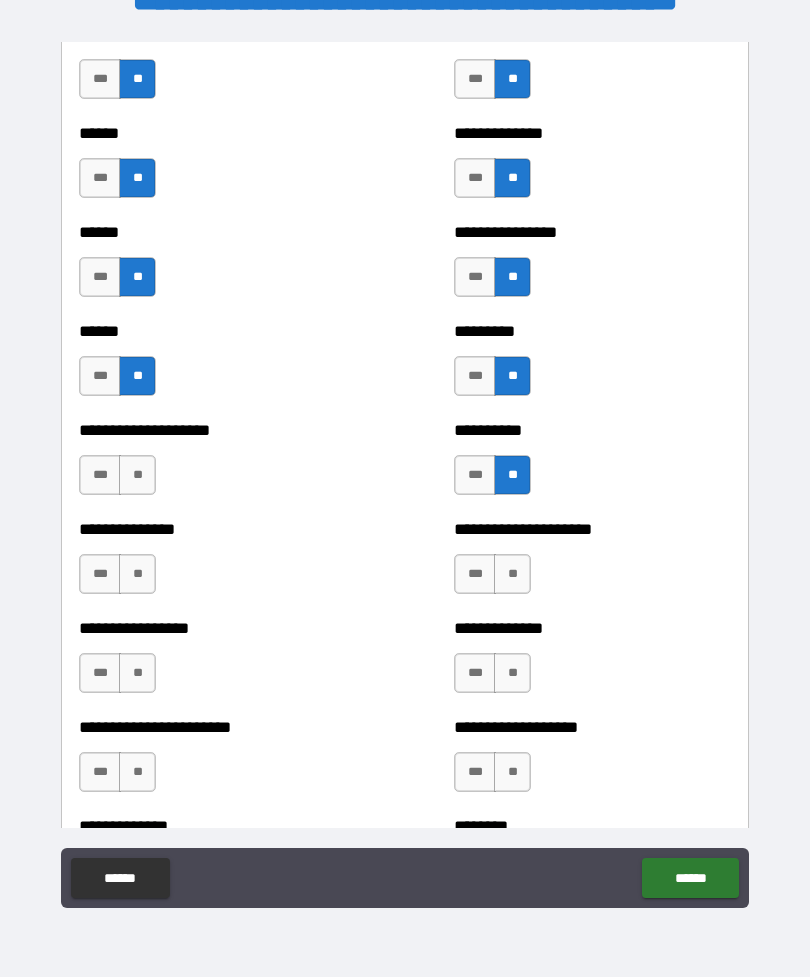click on "**" at bounding box center [512, 574] 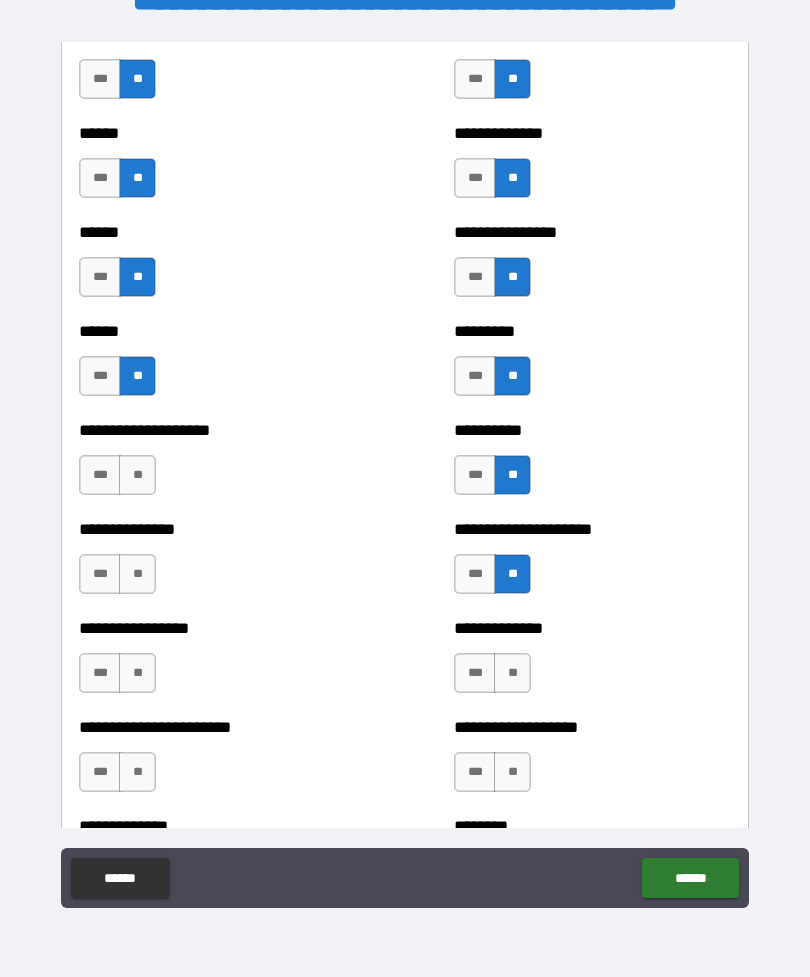 click on "**" at bounding box center [137, 475] 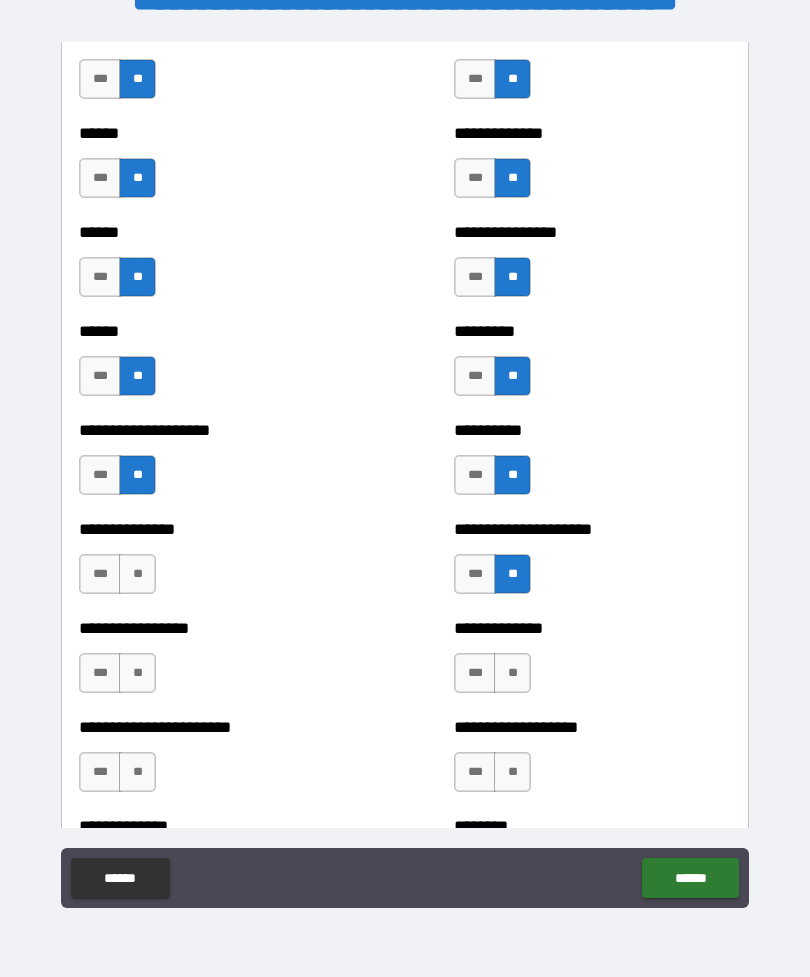 click on "**" at bounding box center [512, 673] 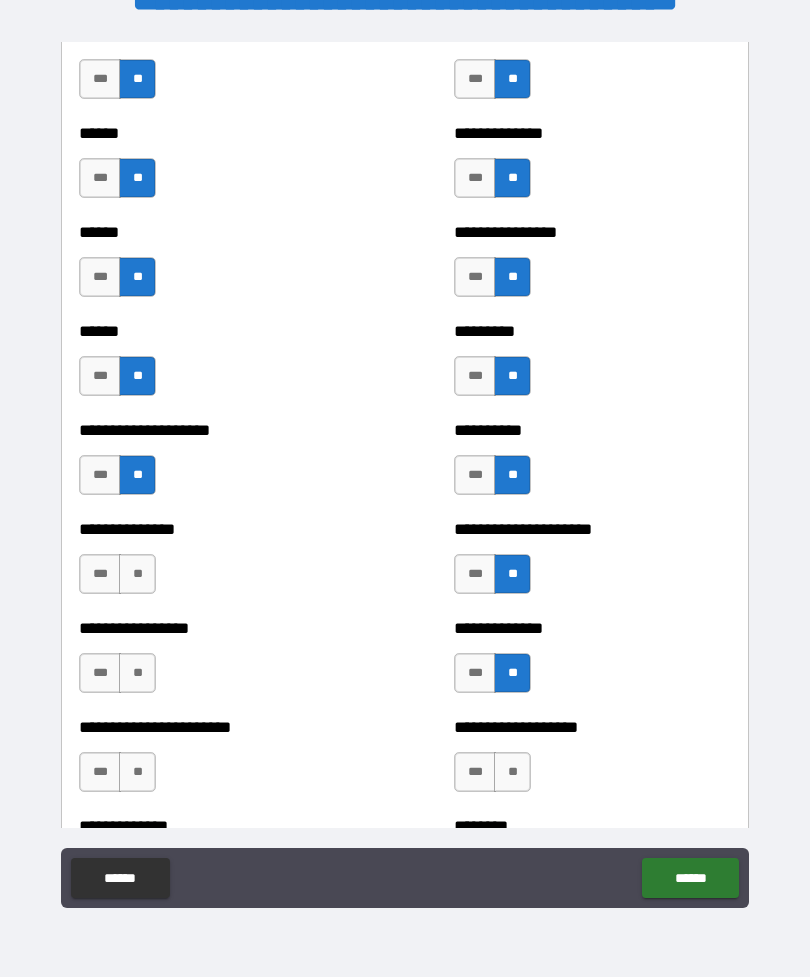 click on "**" at bounding box center [137, 574] 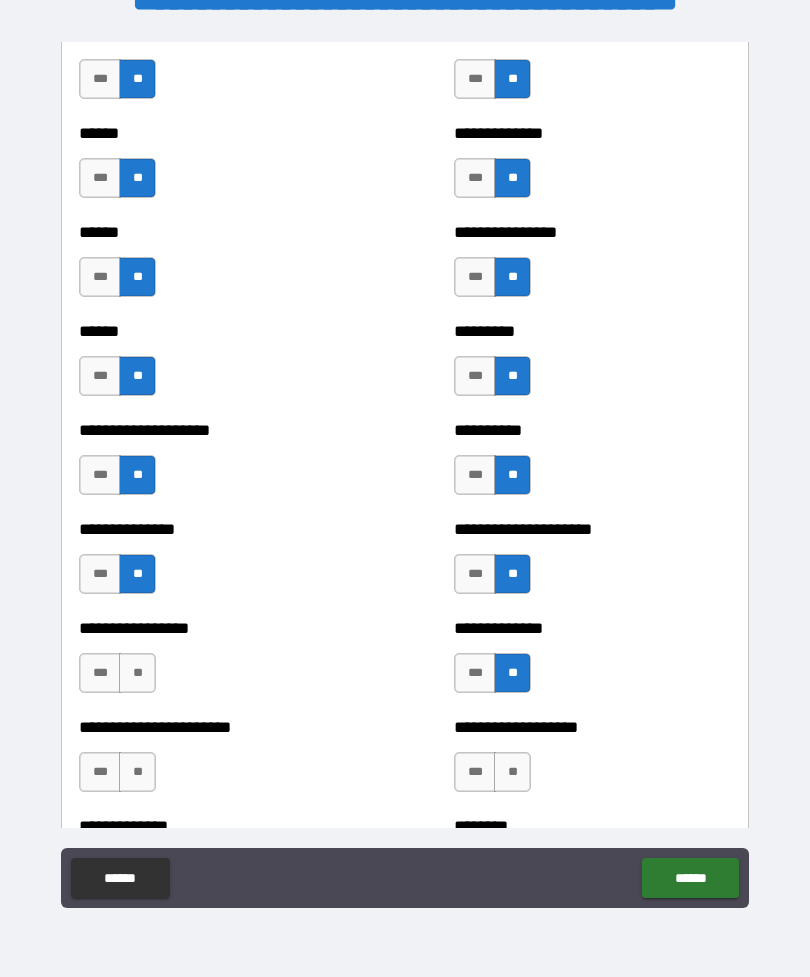 click on "**" at bounding box center [512, 772] 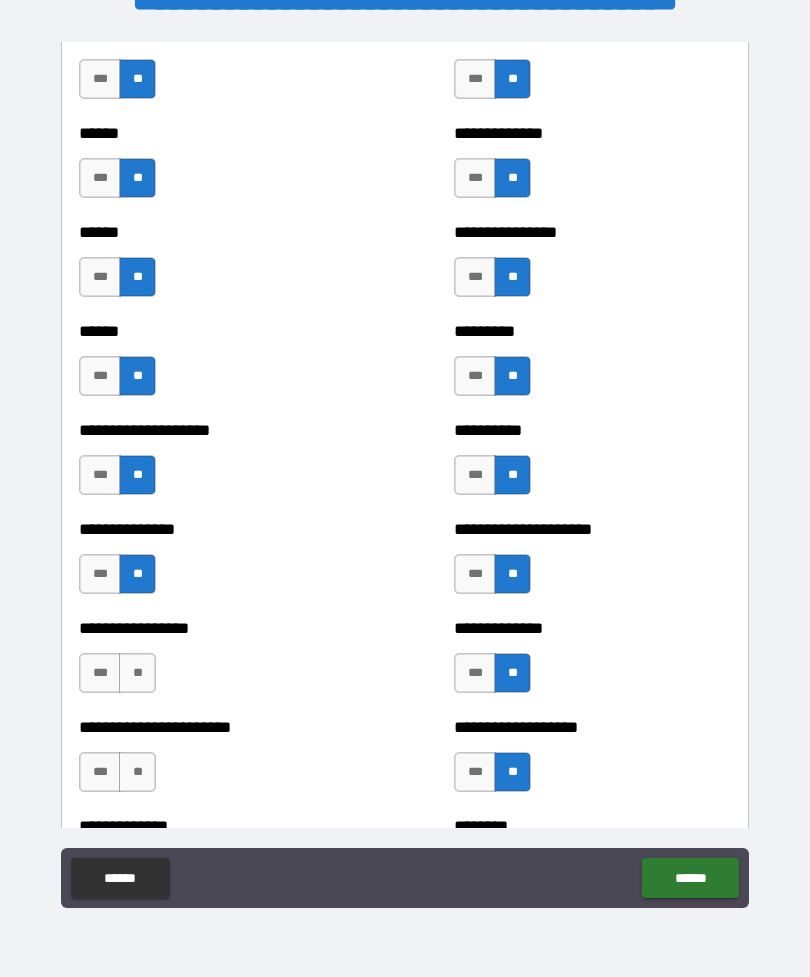 click on "**" at bounding box center [137, 673] 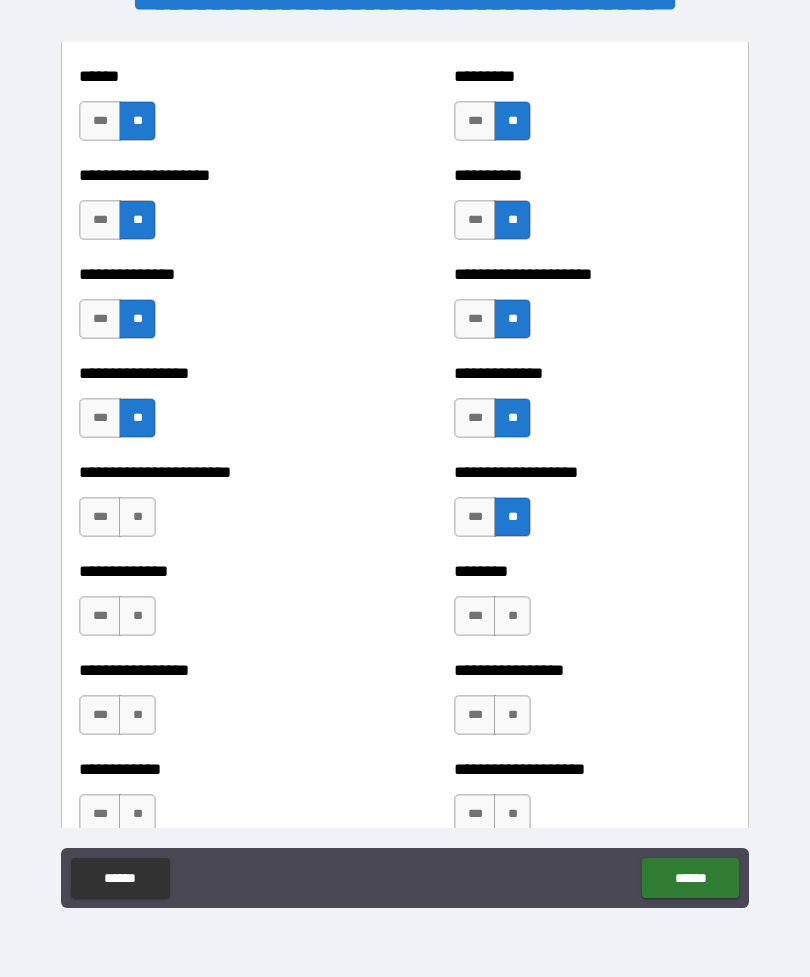 scroll, scrollTop: 3331, scrollLeft: 0, axis: vertical 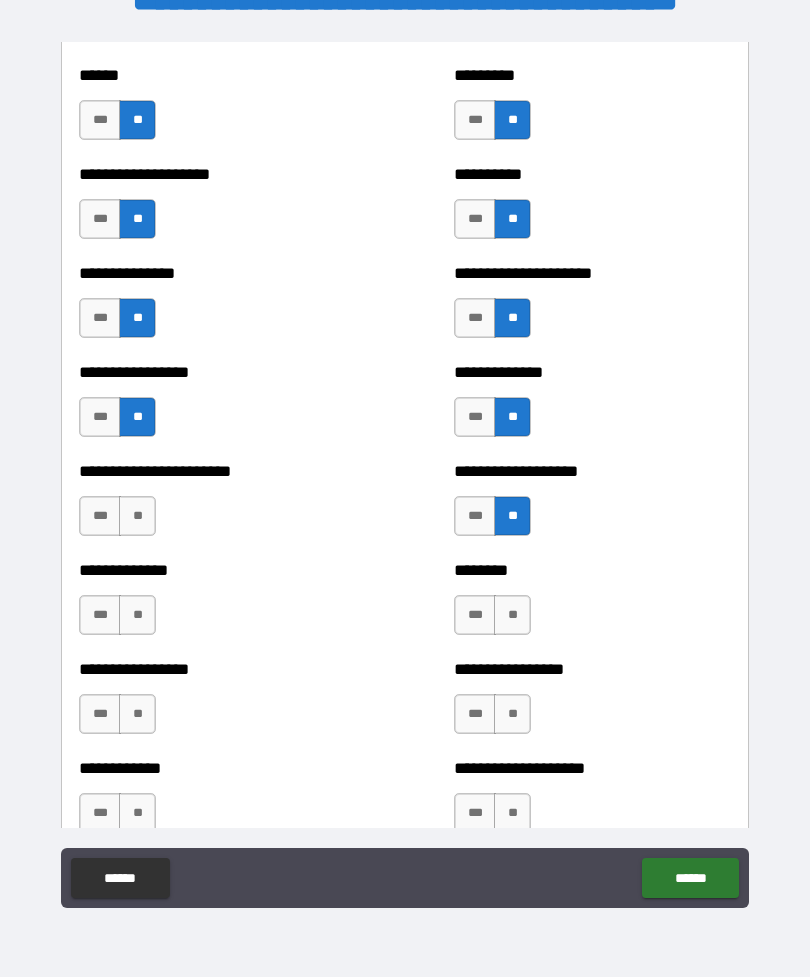 click on "**" at bounding box center [137, 516] 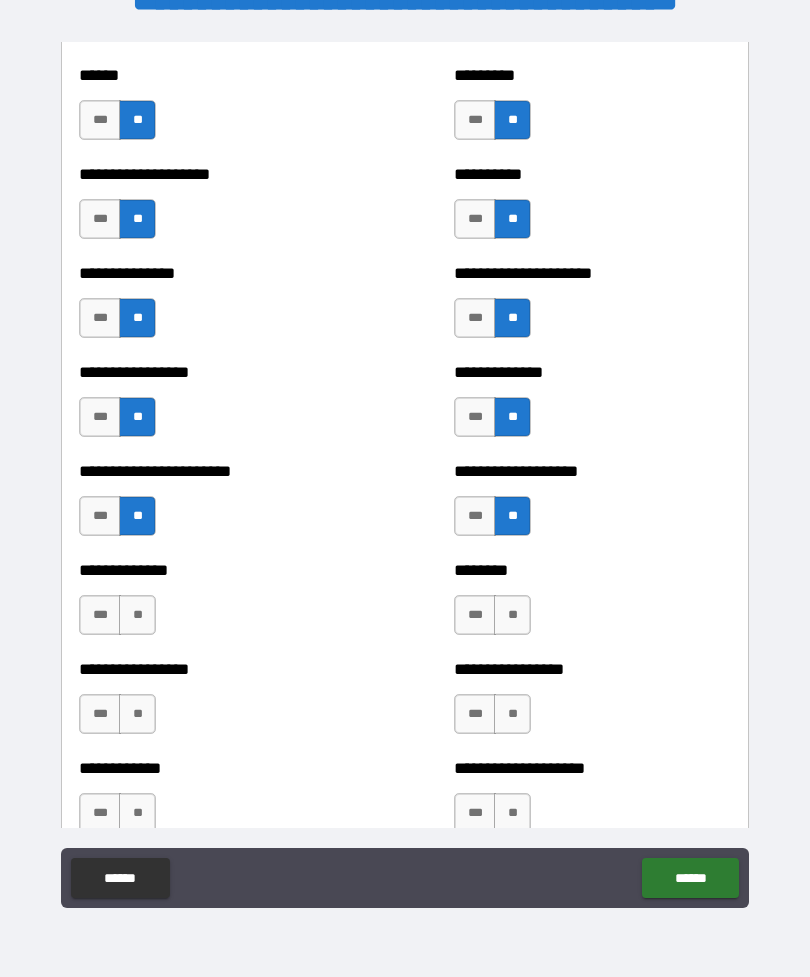 click on "**" at bounding box center (512, 615) 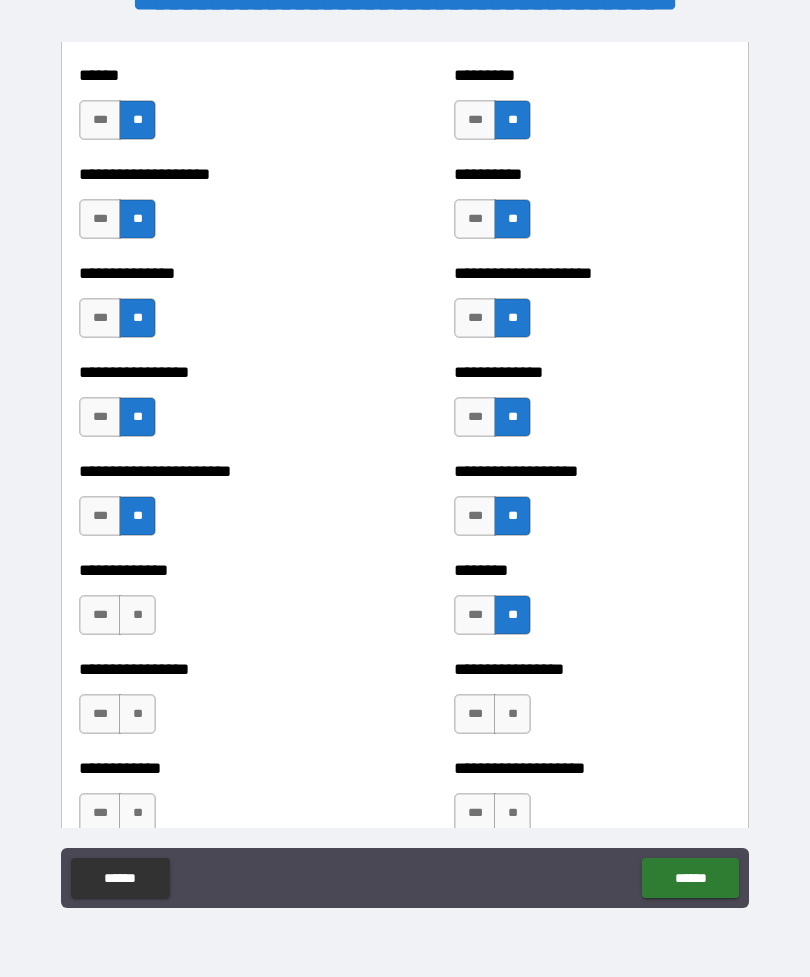 click on "**" at bounding box center [137, 615] 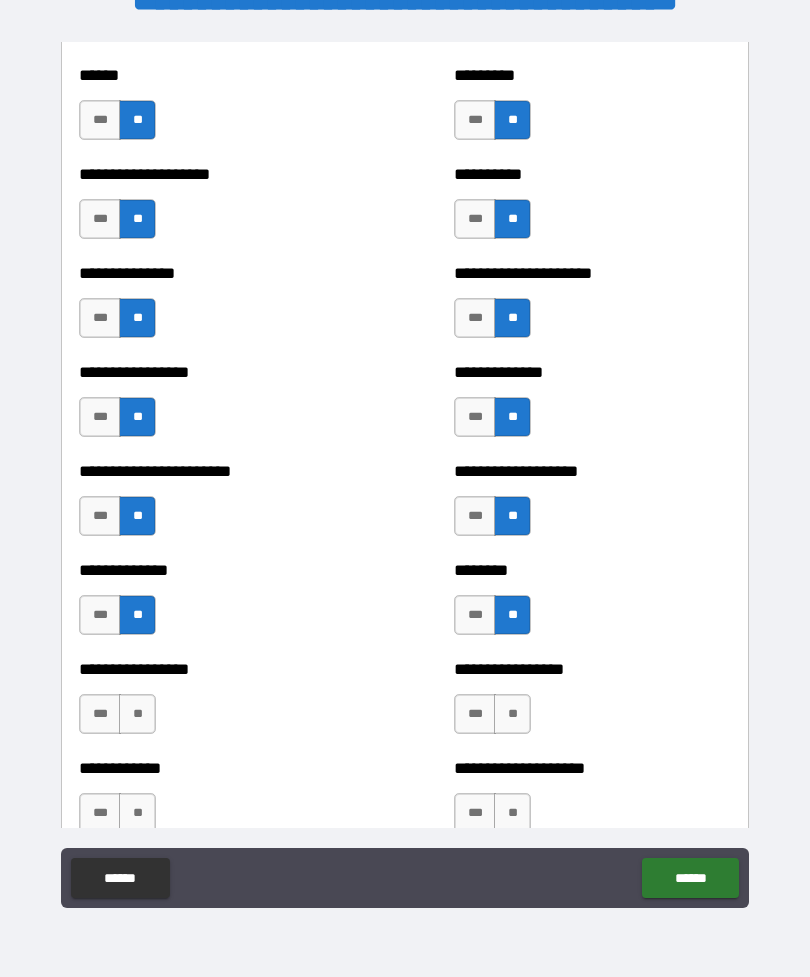 click on "**" at bounding box center [512, 714] 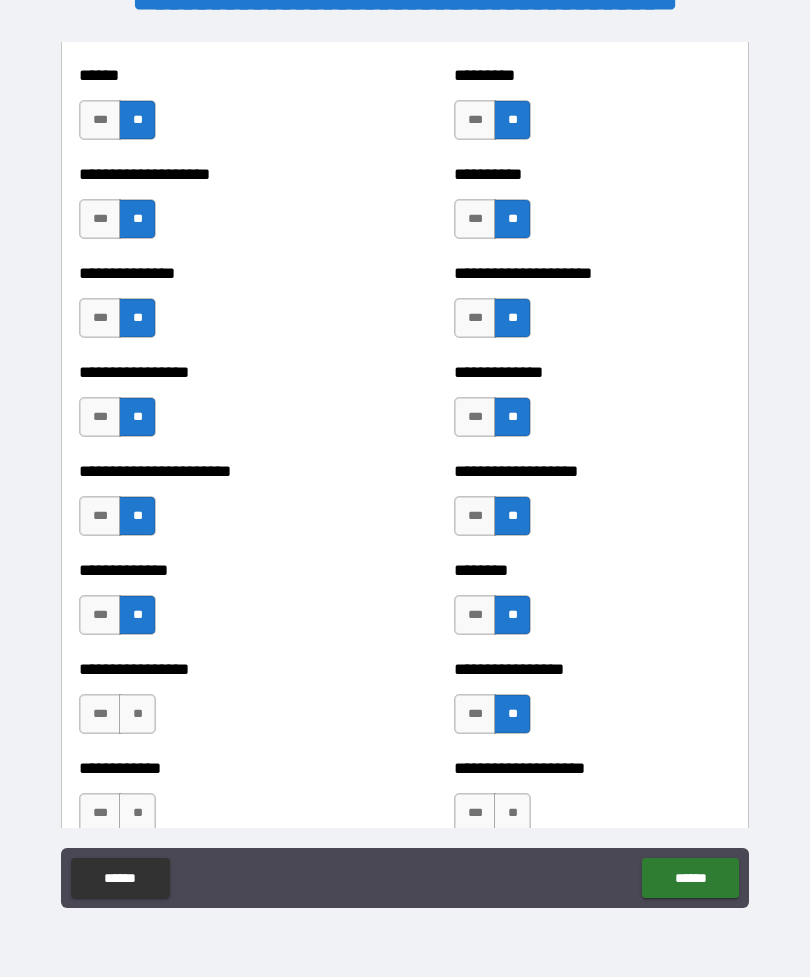 click on "**" at bounding box center [137, 714] 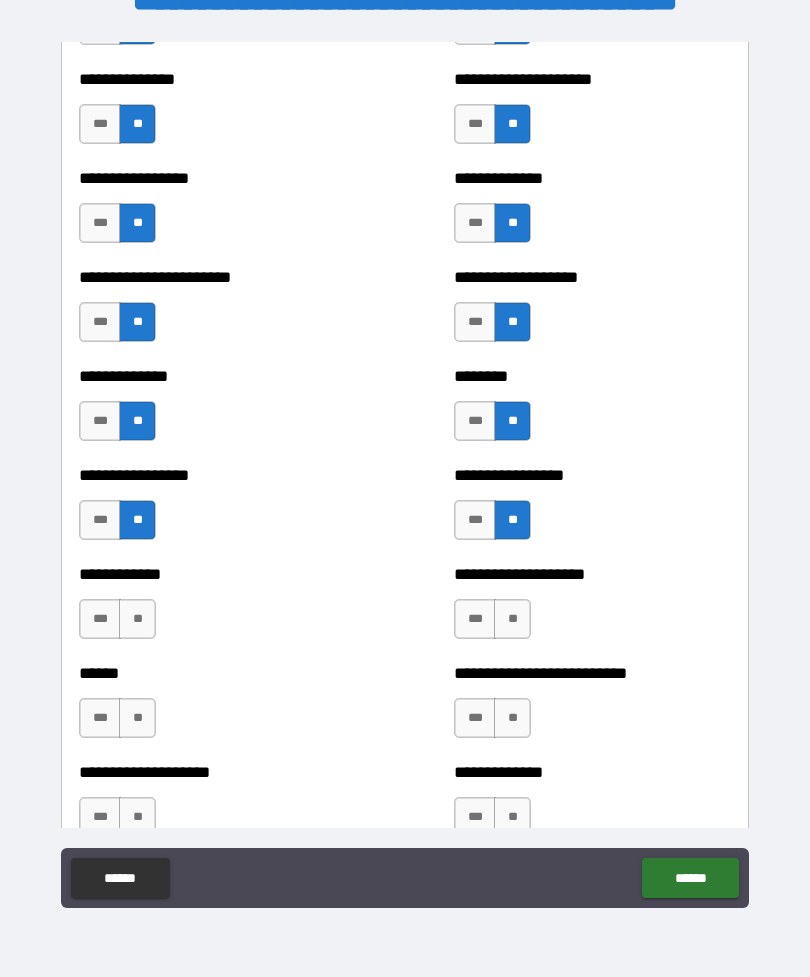 scroll, scrollTop: 3549, scrollLeft: 0, axis: vertical 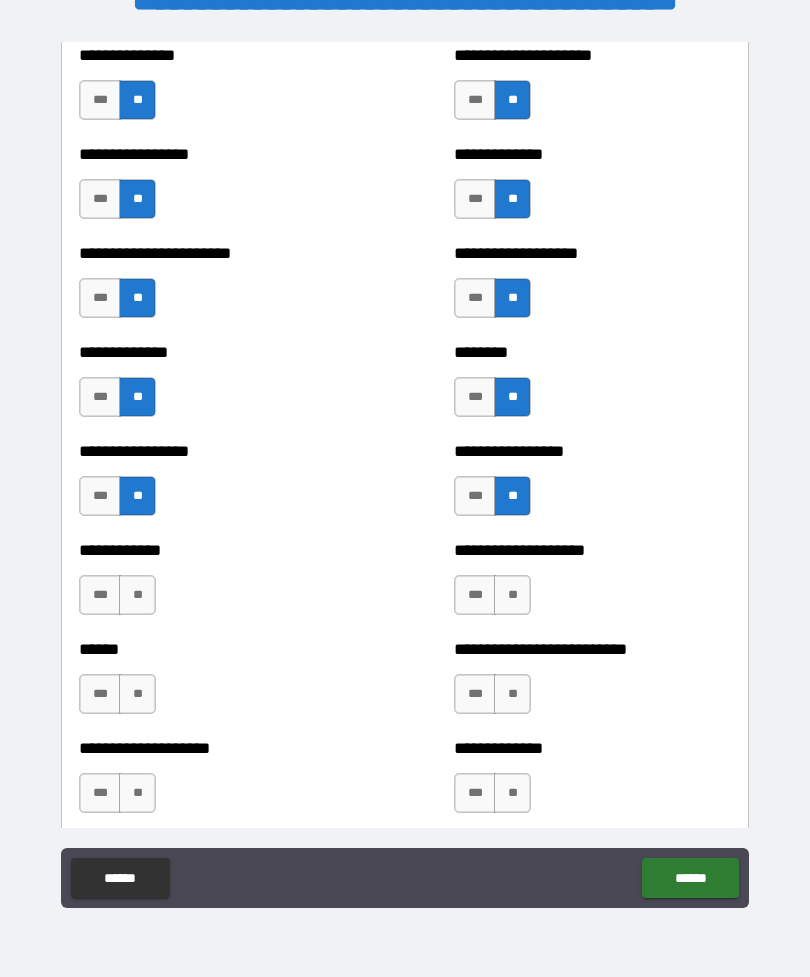 click on "**" at bounding box center [512, 595] 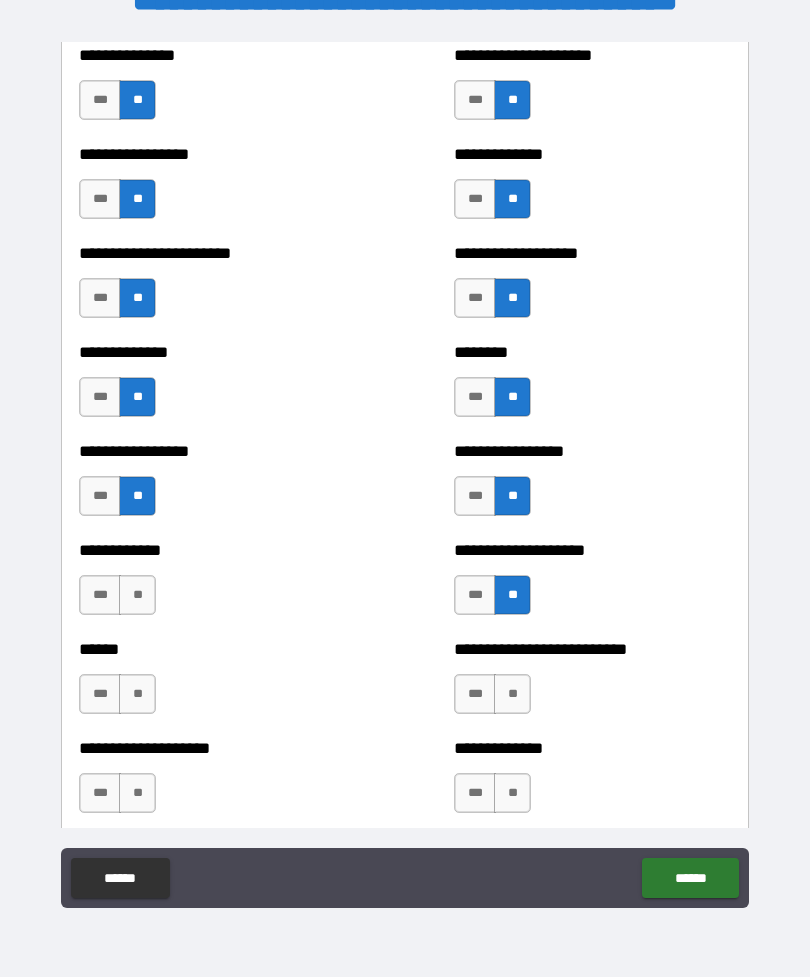 click on "**" at bounding box center [137, 595] 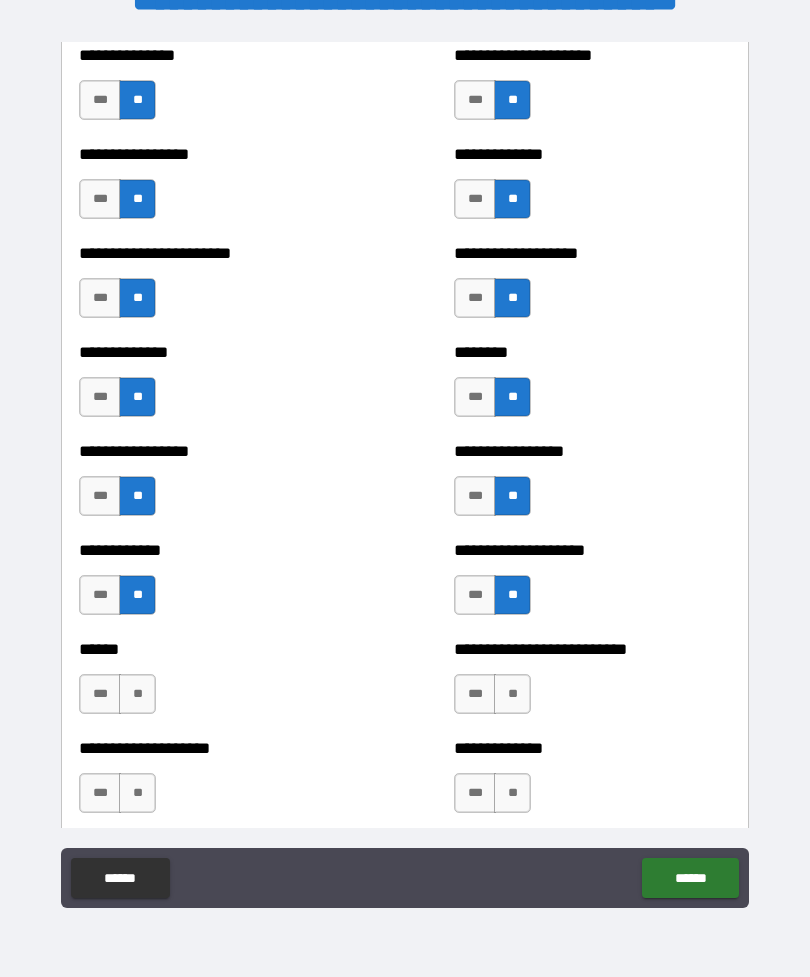 click on "**" at bounding box center [512, 694] 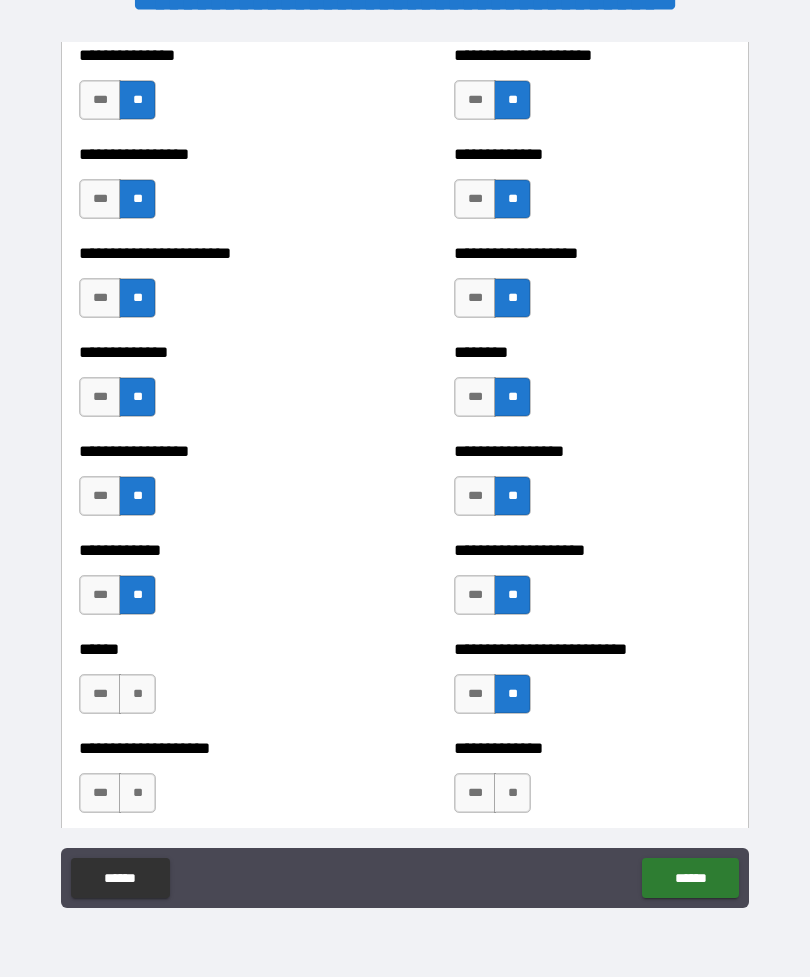click on "**" at bounding box center (137, 694) 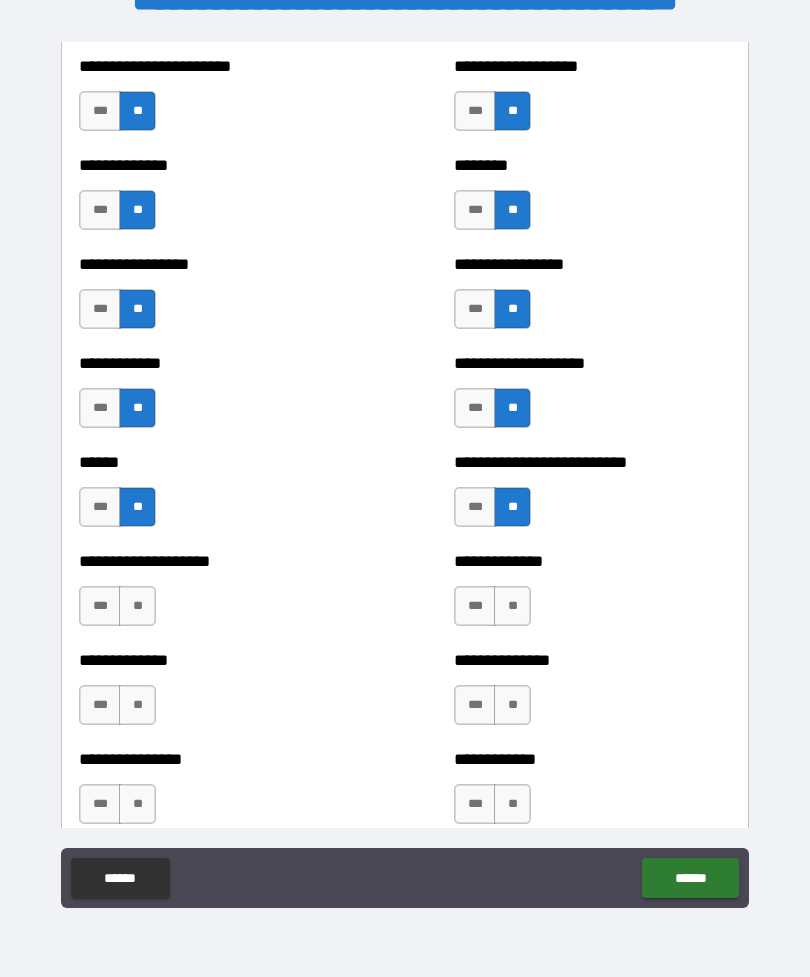 scroll, scrollTop: 3737, scrollLeft: 0, axis: vertical 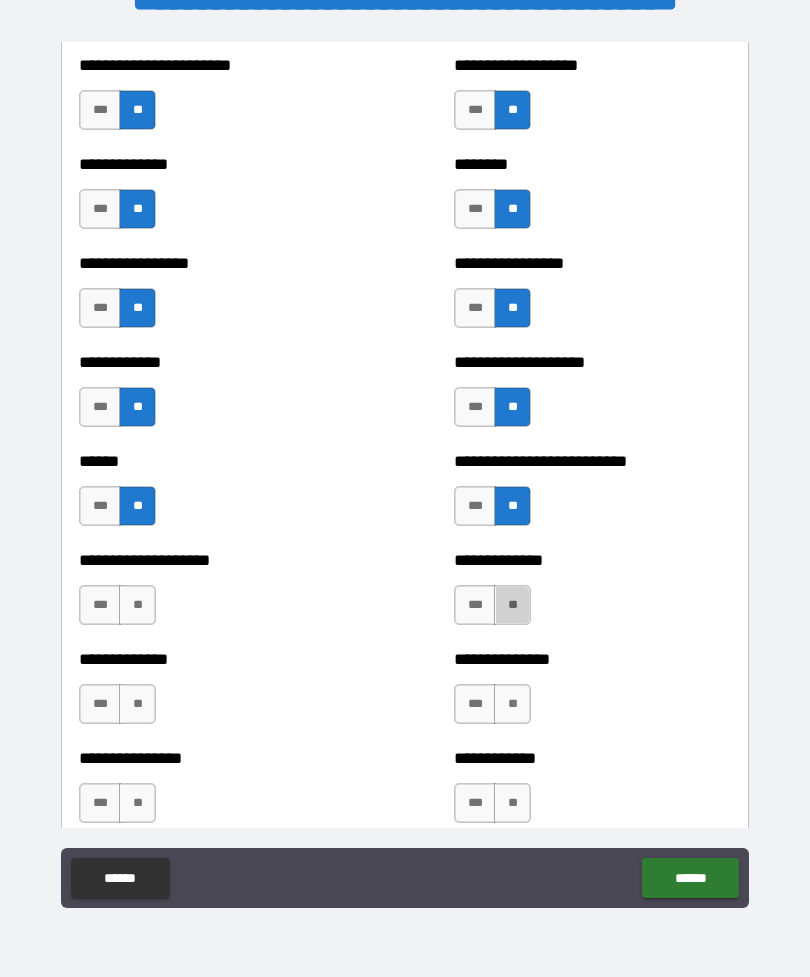 click on "**" at bounding box center (137, 605) 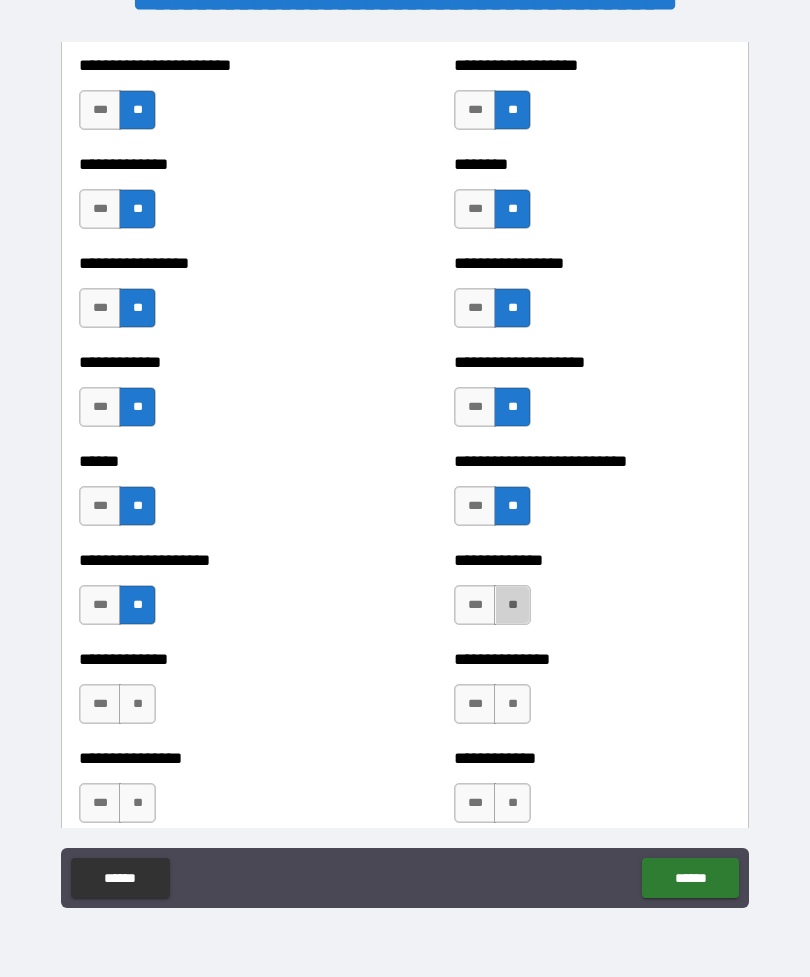 click on "**" at bounding box center [512, 704] 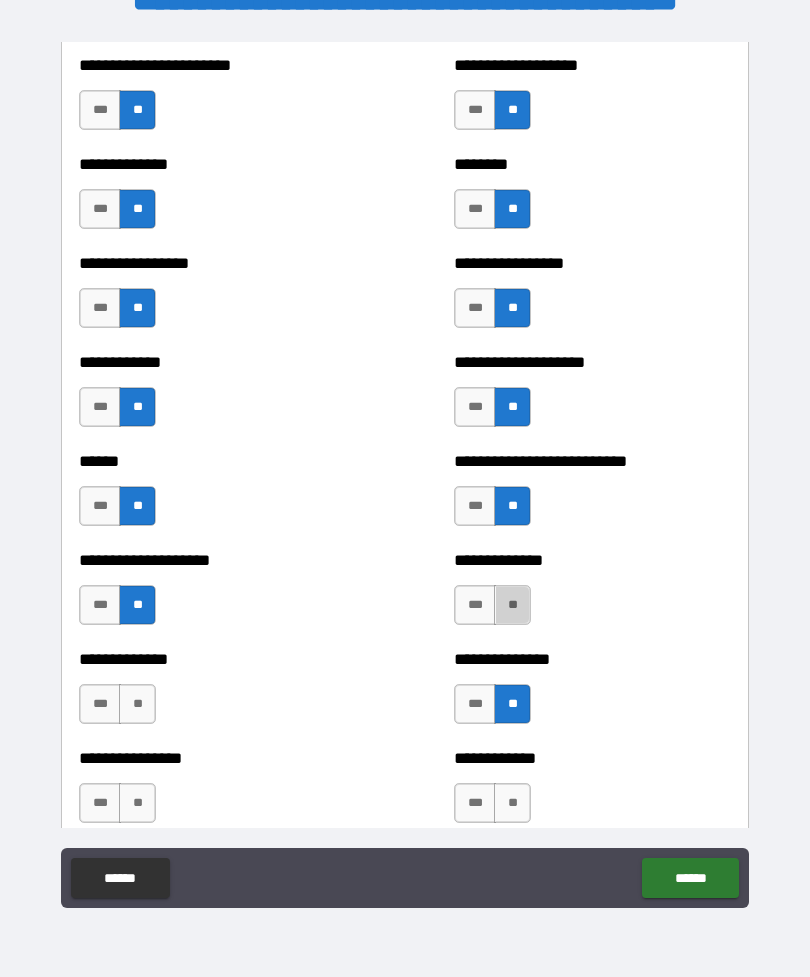 click on "**" at bounding box center [137, 704] 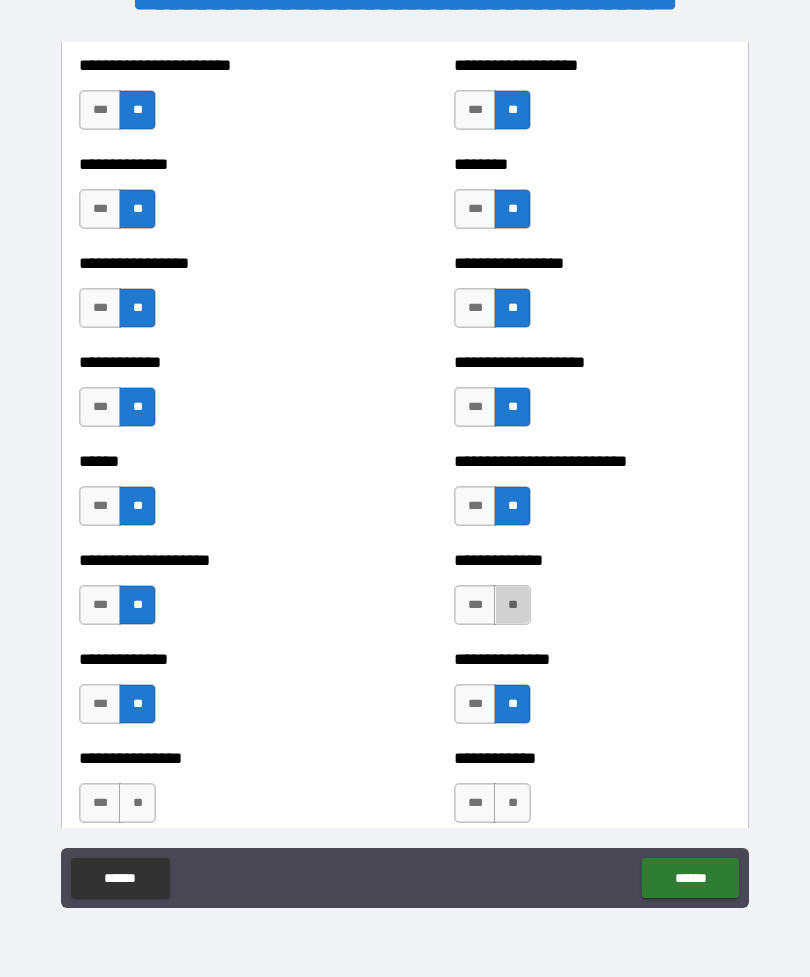 click on "**" at bounding box center [512, 605] 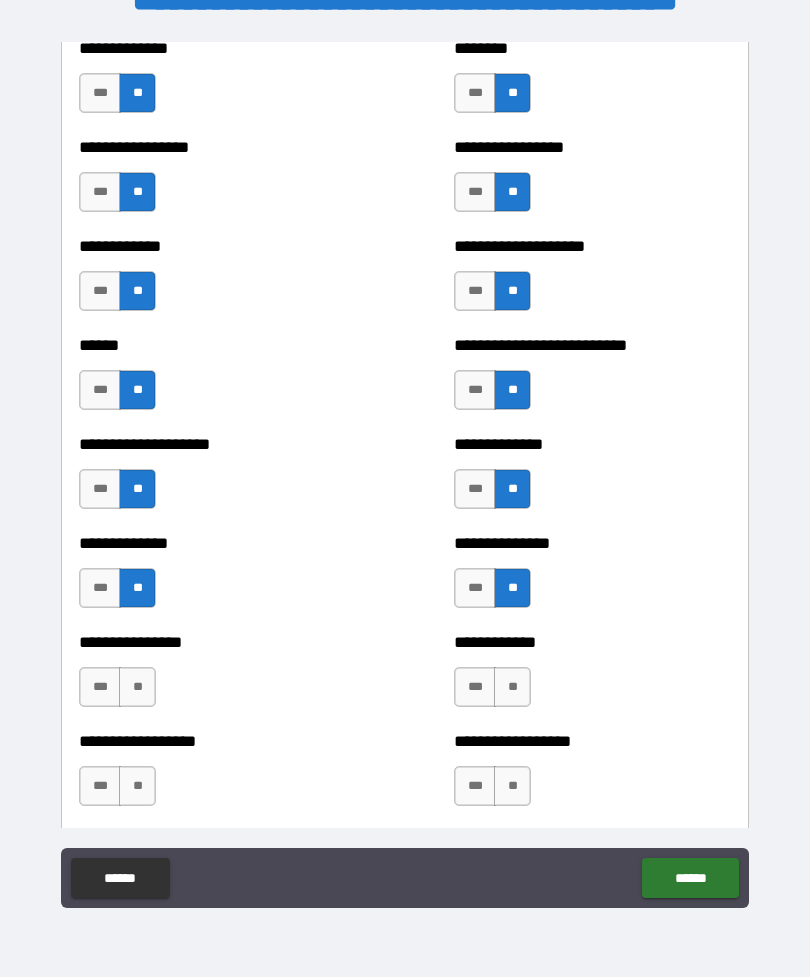 scroll, scrollTop: 3983, scrollLeft: 0, axis: vertical 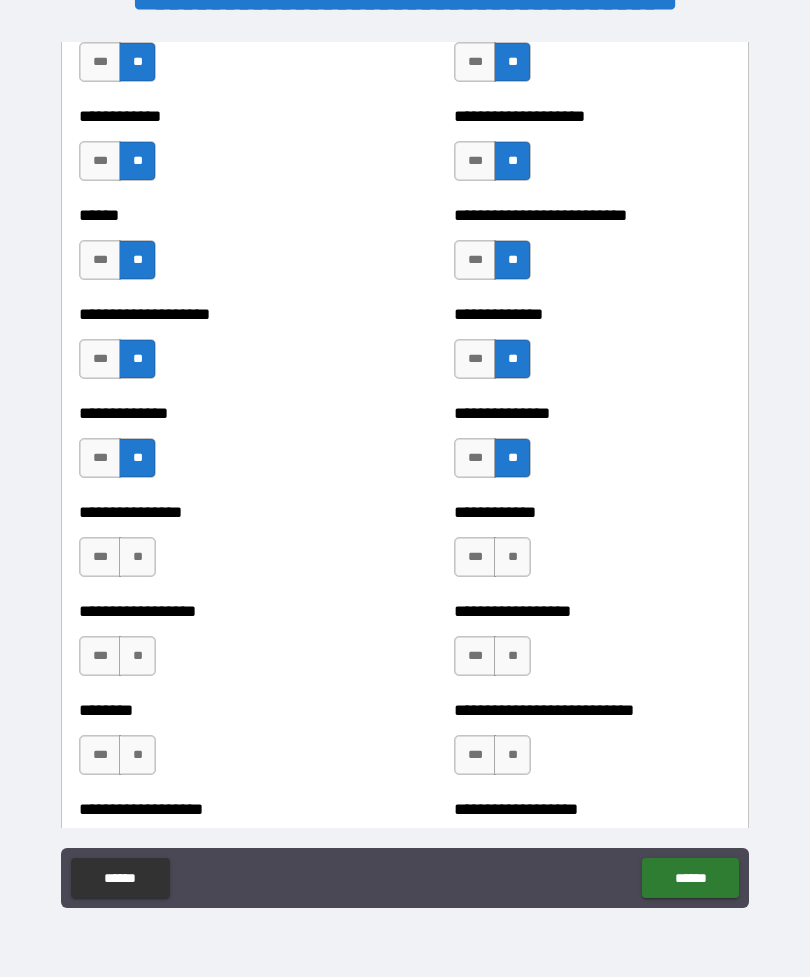 click on "**" at bounding box center [512, 557] 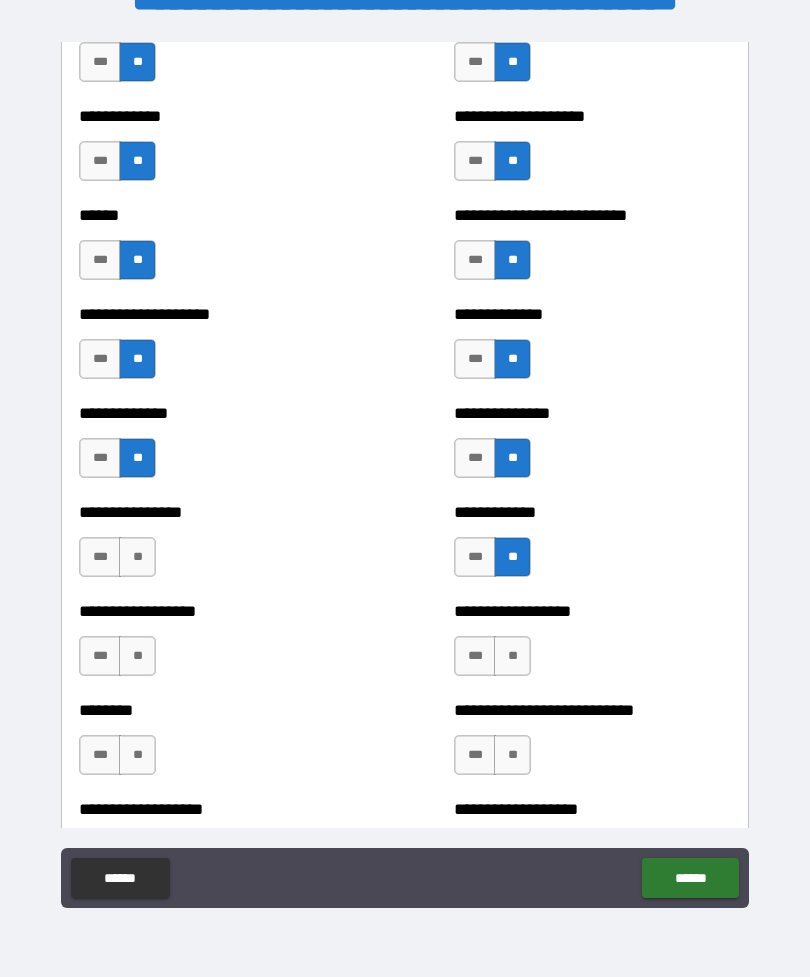 click on "**" at bounding box center (137, 557) 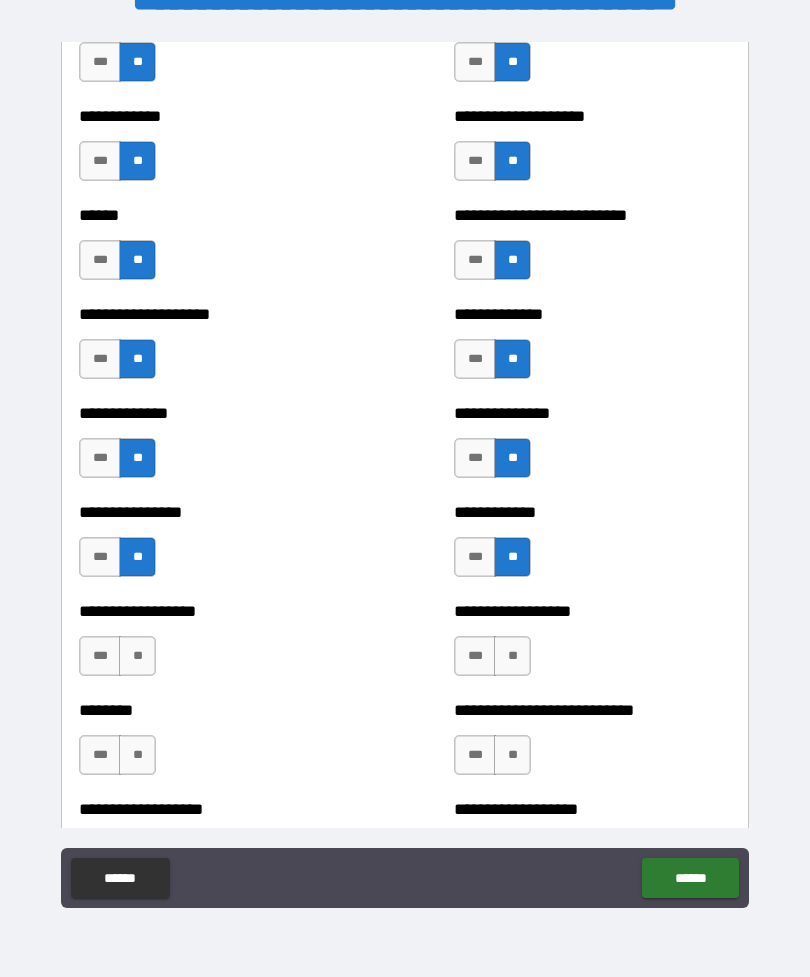 click on "**" at bounding box center [512, 656] 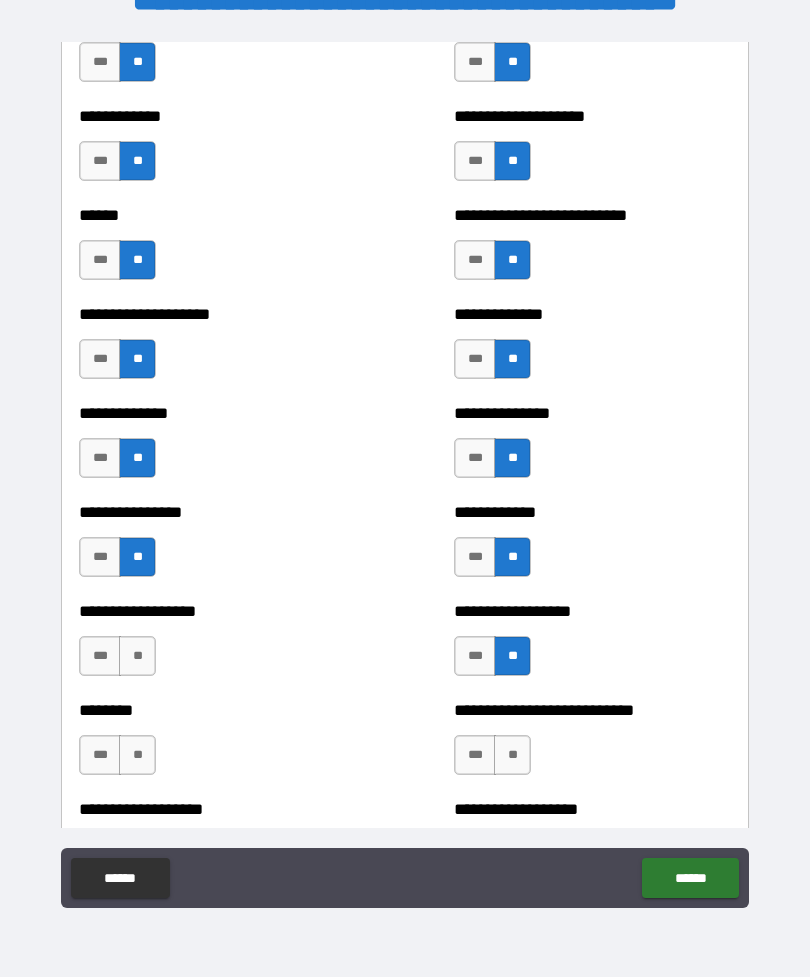 click on "**" at bounding box center (137, 656) 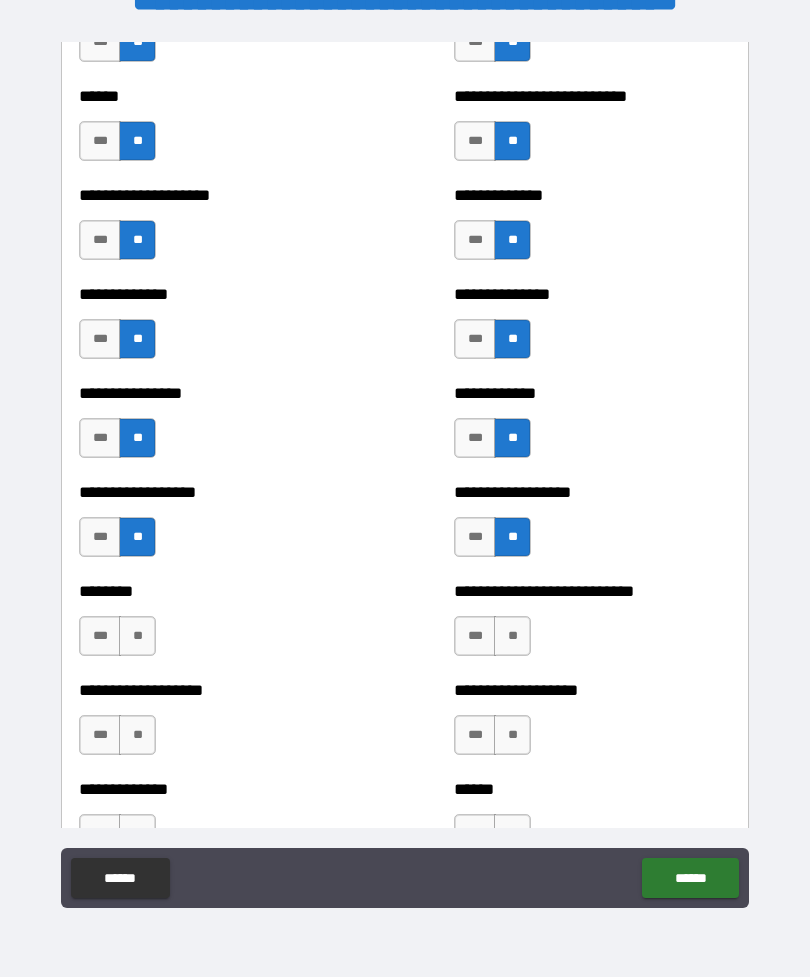 scroll, scrollTop: 4195, scrollLeft: 0, axis: vertical 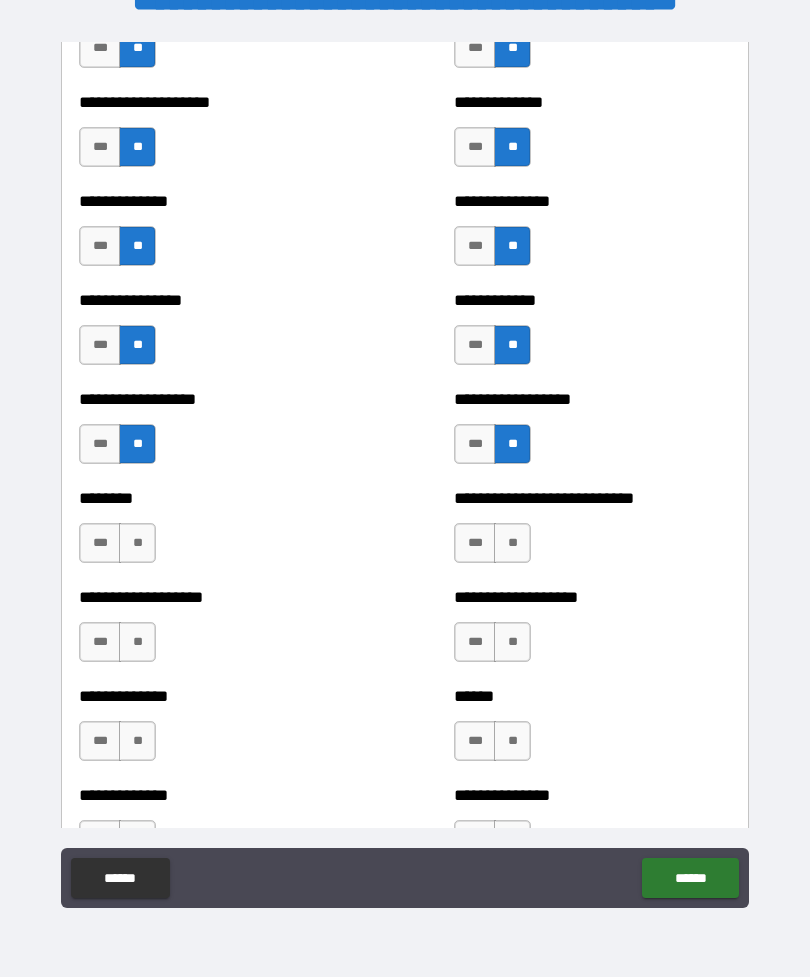 click on "**" at bounding box center [512, 543] 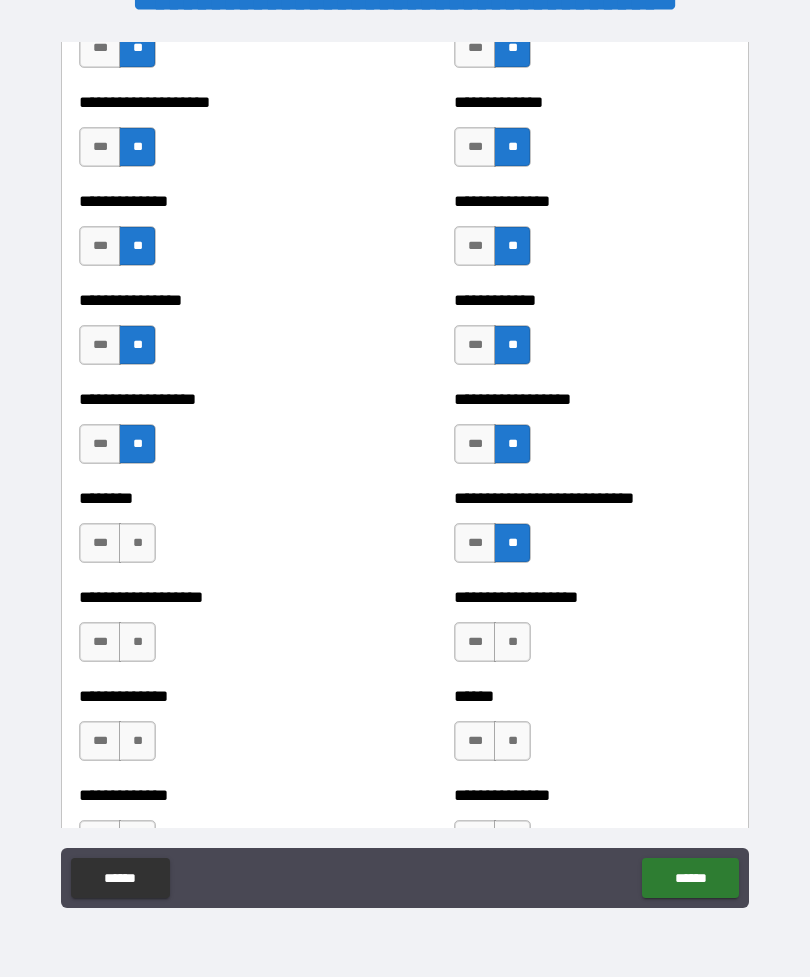 click on "**" at bounding box center [137, 543] 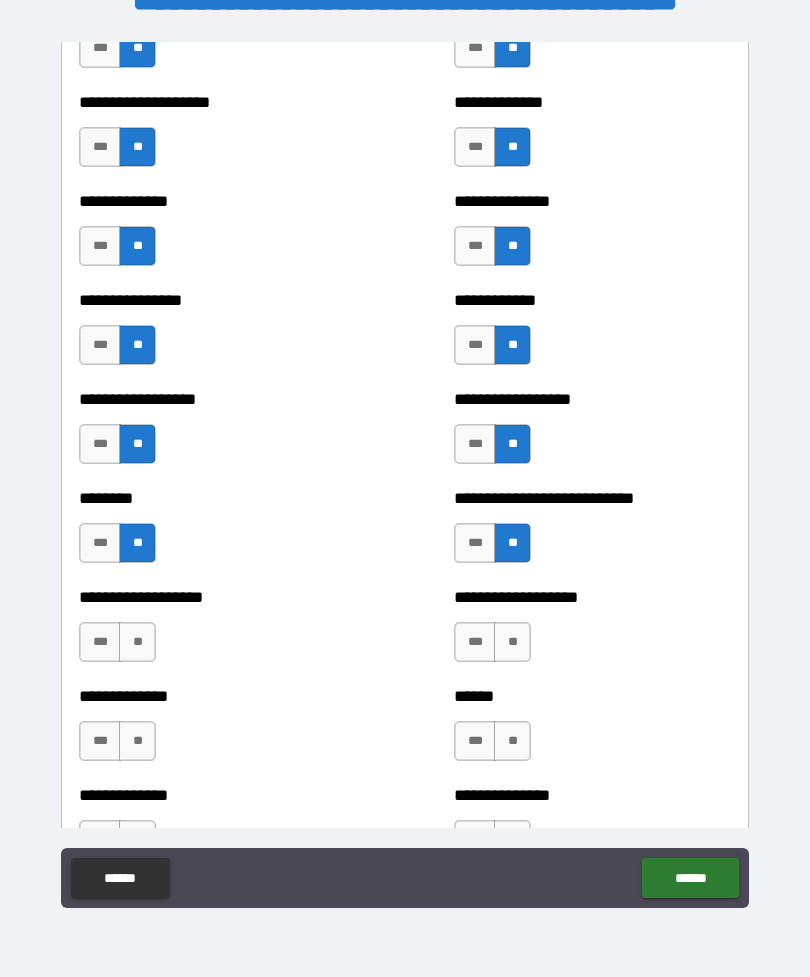 click on "**" at bounding box center [512, 642] 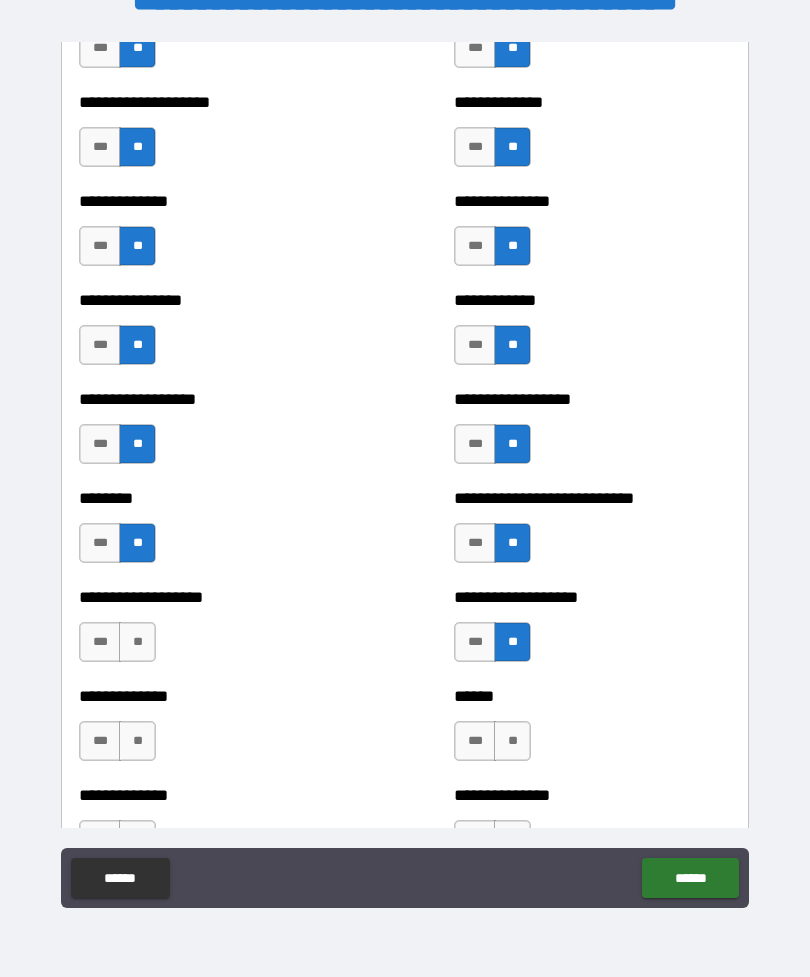 click on "**" at bounding box center [137, 642] 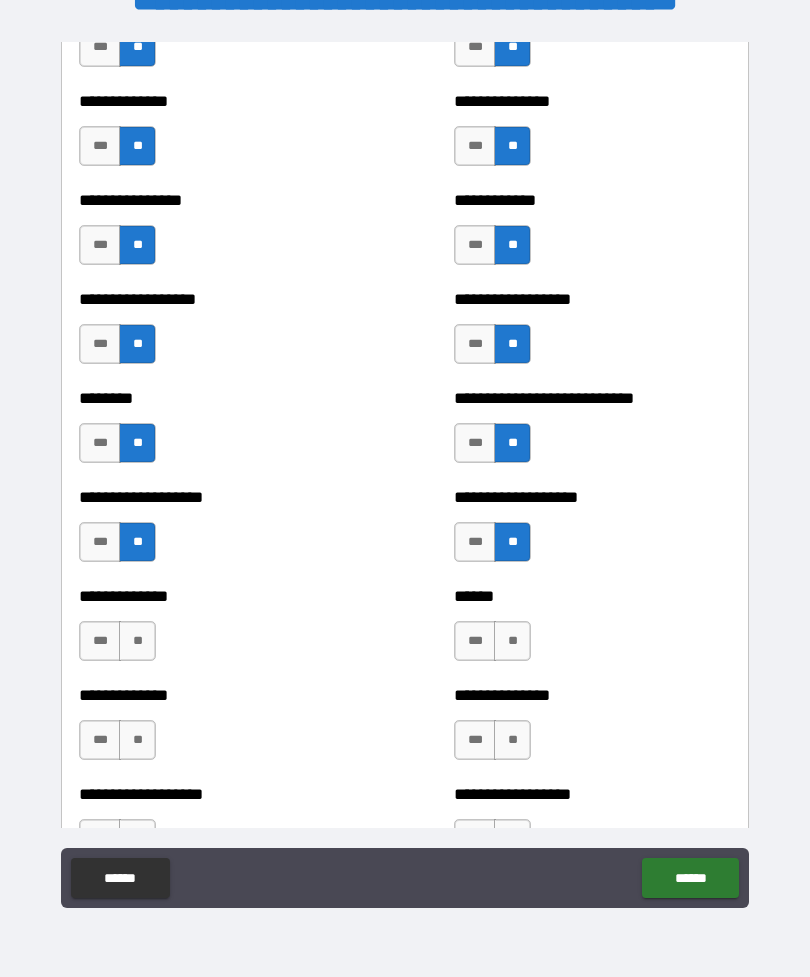scroll, scrollTop: 4388, scrollLeft: 0, axis: vertical 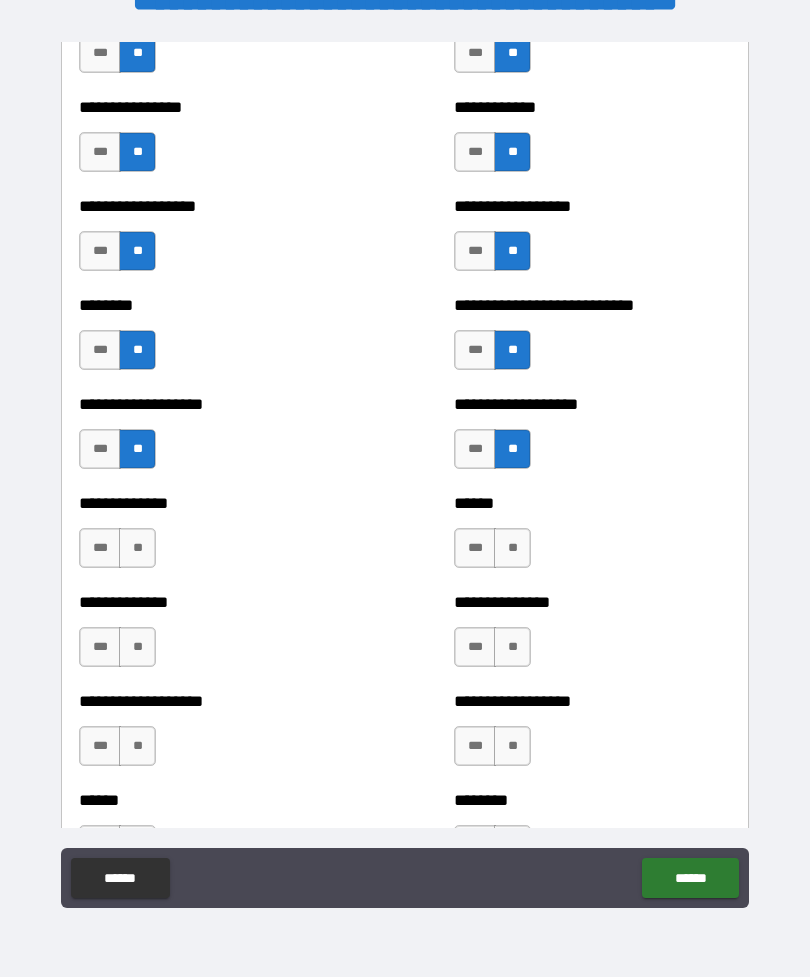 click on "**" at bounding box center [512, 548] 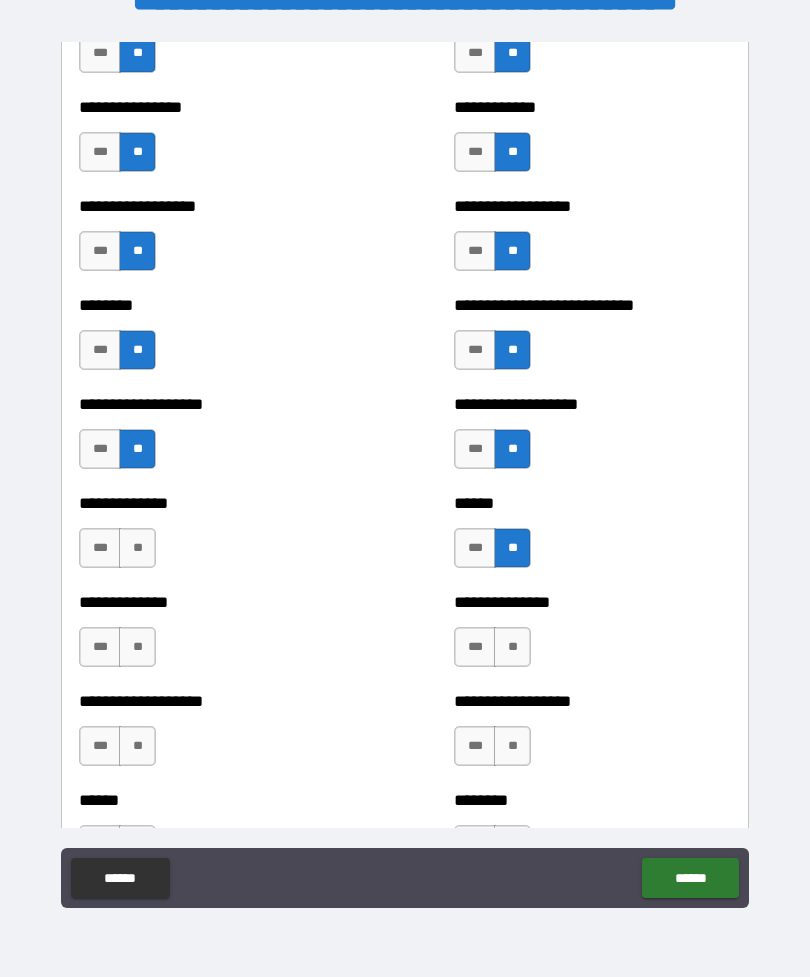 click on "**" at bounding box center (137, 548) 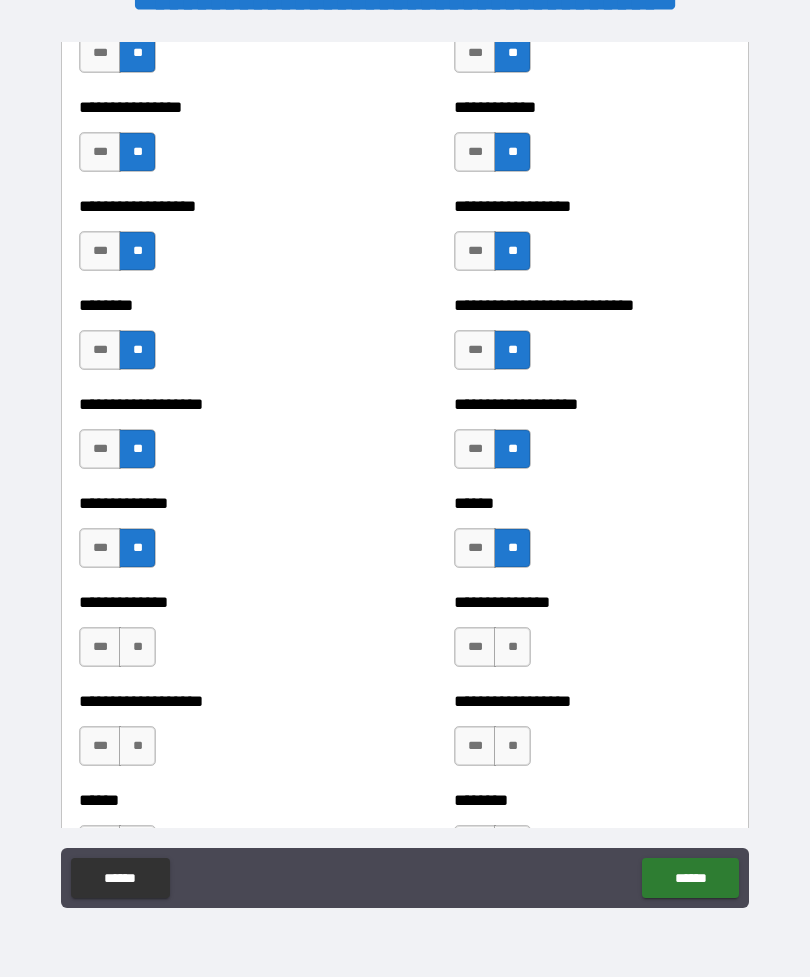 click on "**" at bounding box center [512, 647] 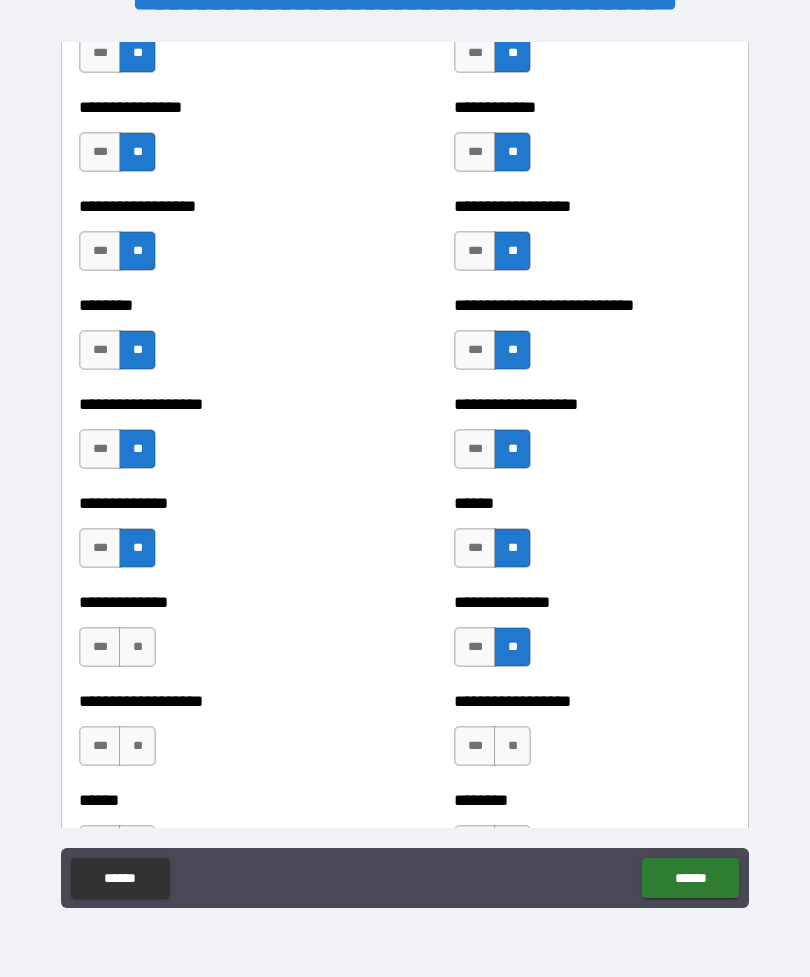 click on "**" at bounding box center (137, 647) 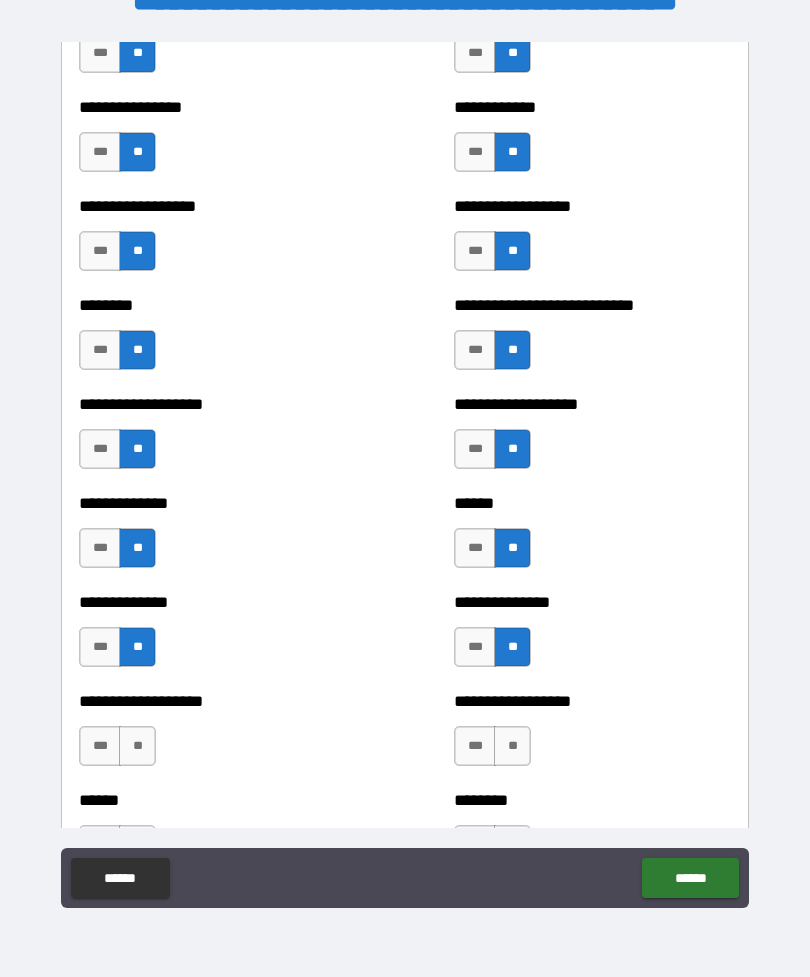 scroll, scrollTop: 4514, scrollLeft: 0, axis: vertical 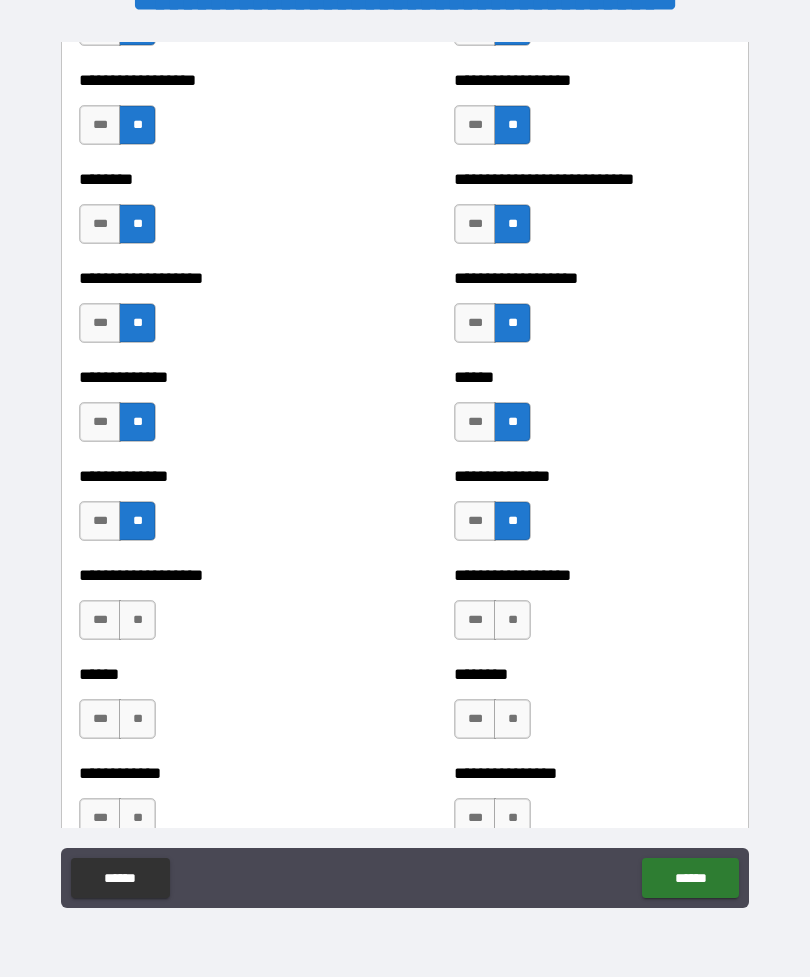 click on "**" at bounding box center (512, 620) 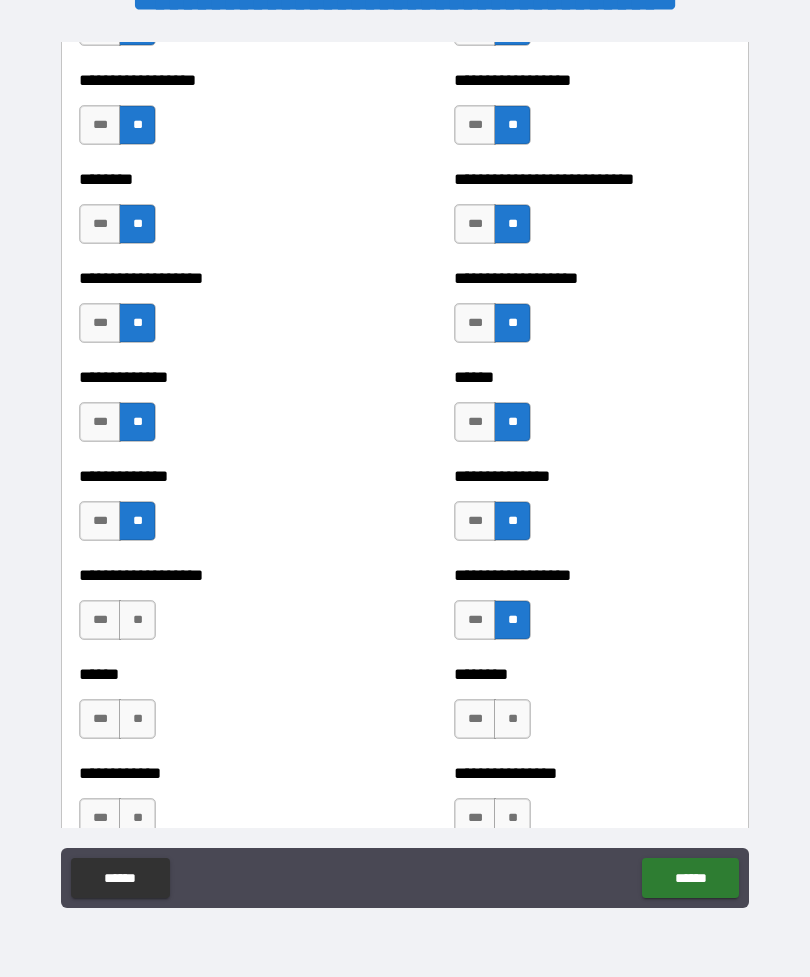 click on "**" at bounding box center [137, 620] 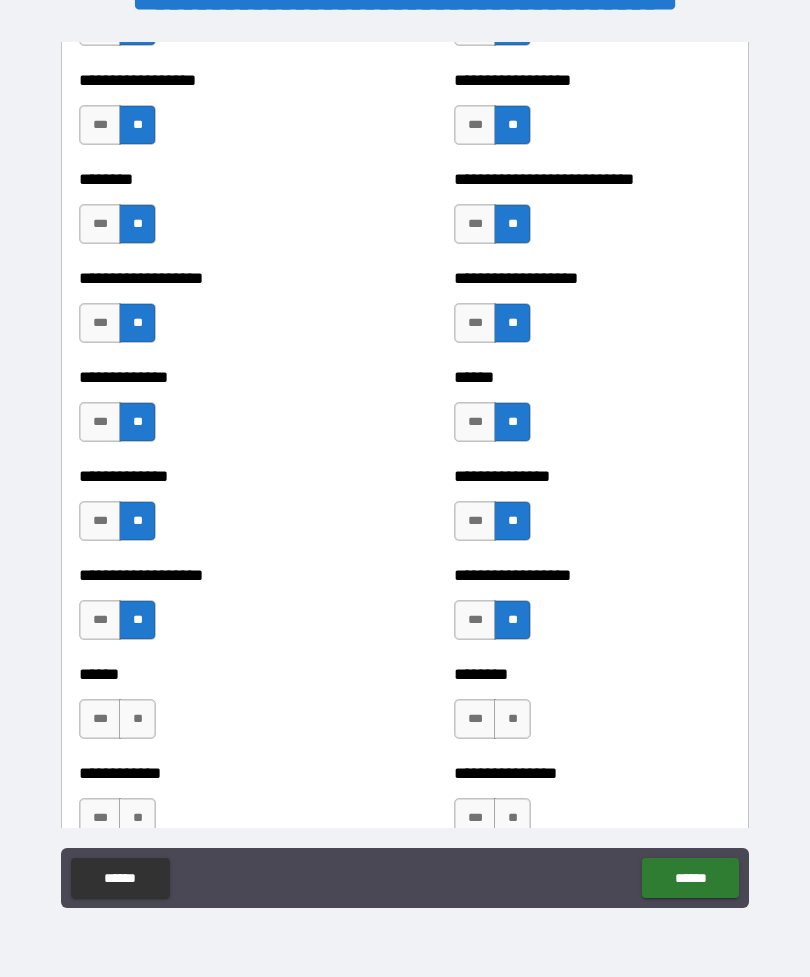 click on "**" at bounding box center [512, 719] 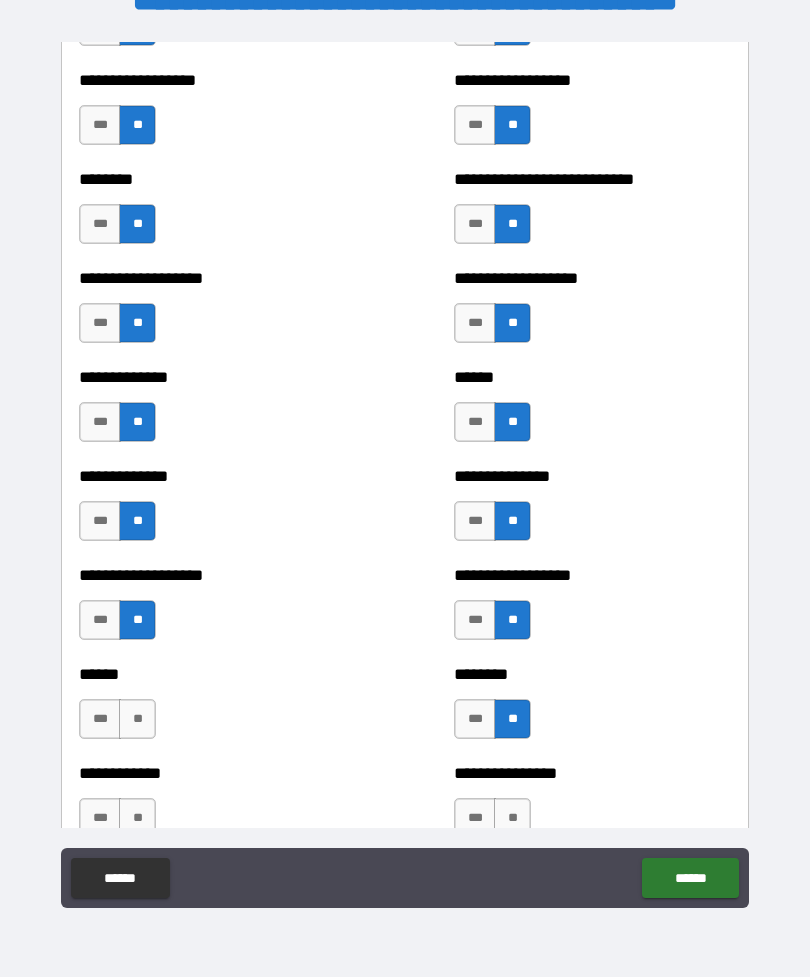 click on "**" at bounding box center [137, 719] 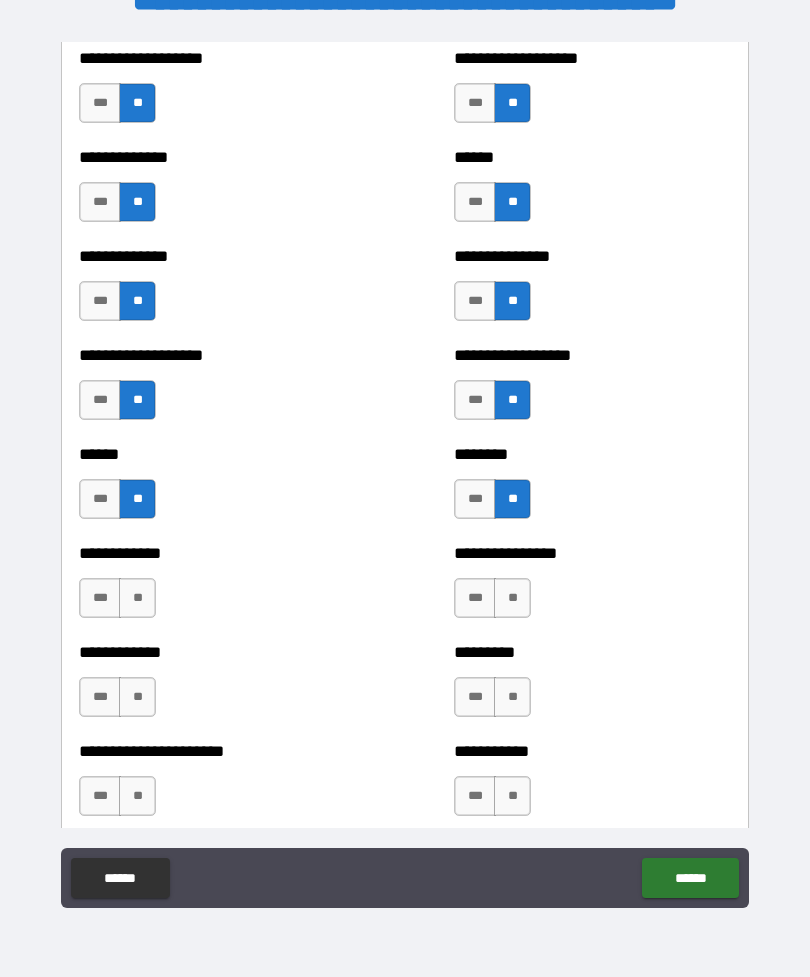 scroll, scrollTop: 4742, scrollLeft: 0, axis: vertical 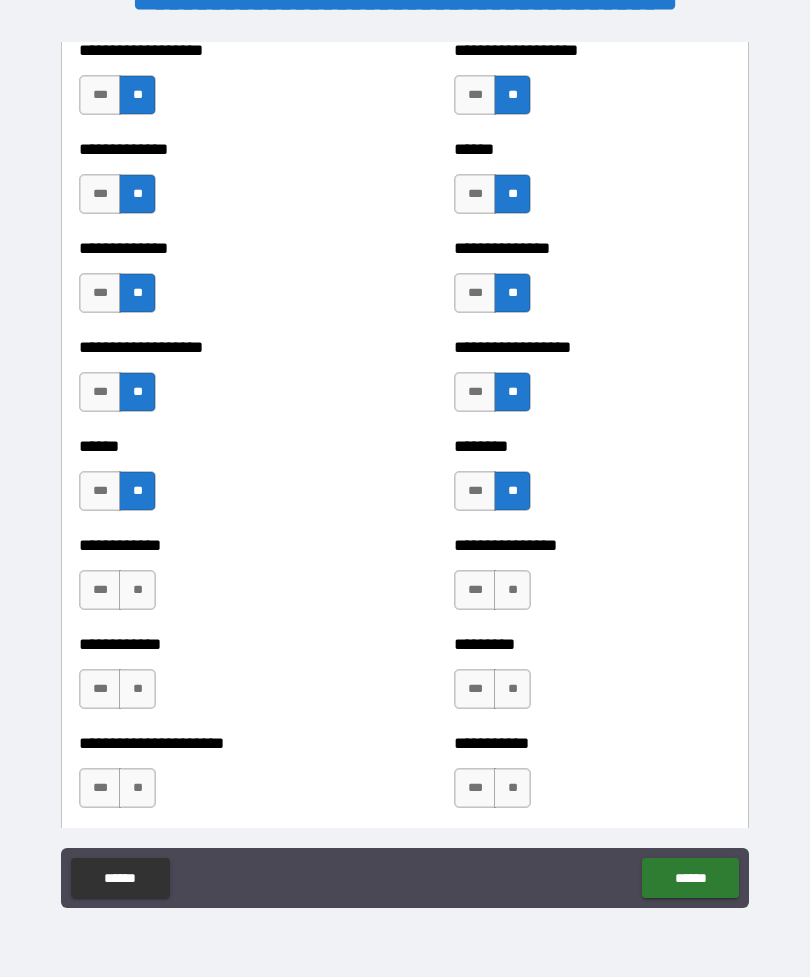 click on "**" at bounding box center (512, 590) 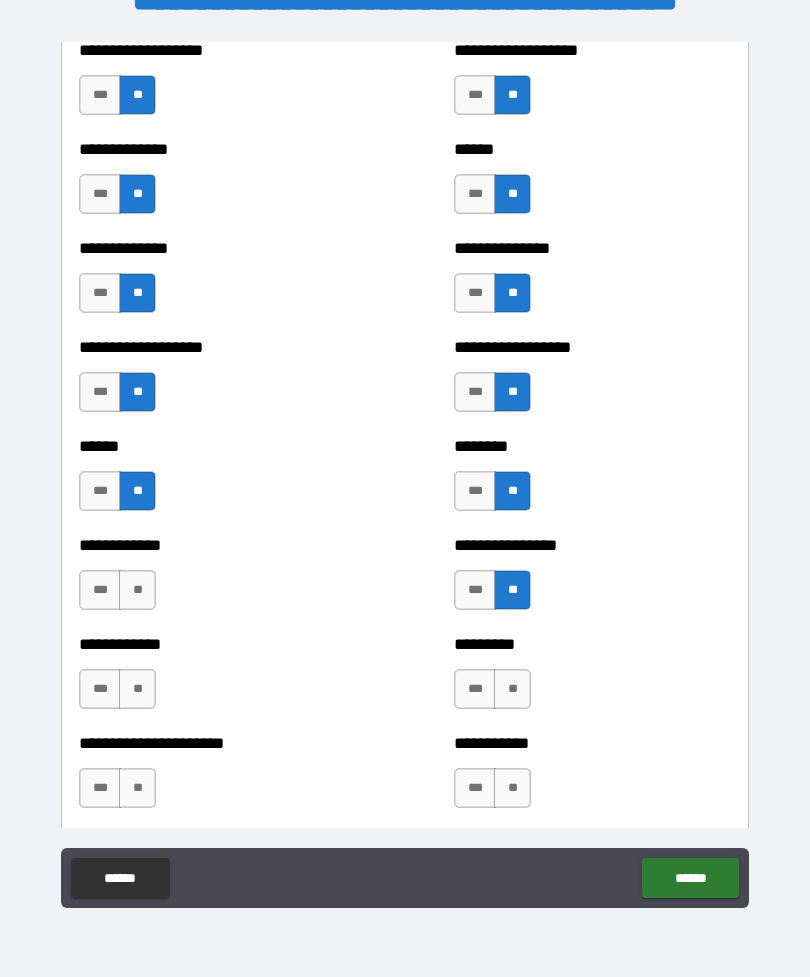 click on "**" at bounding box center [137, 590] 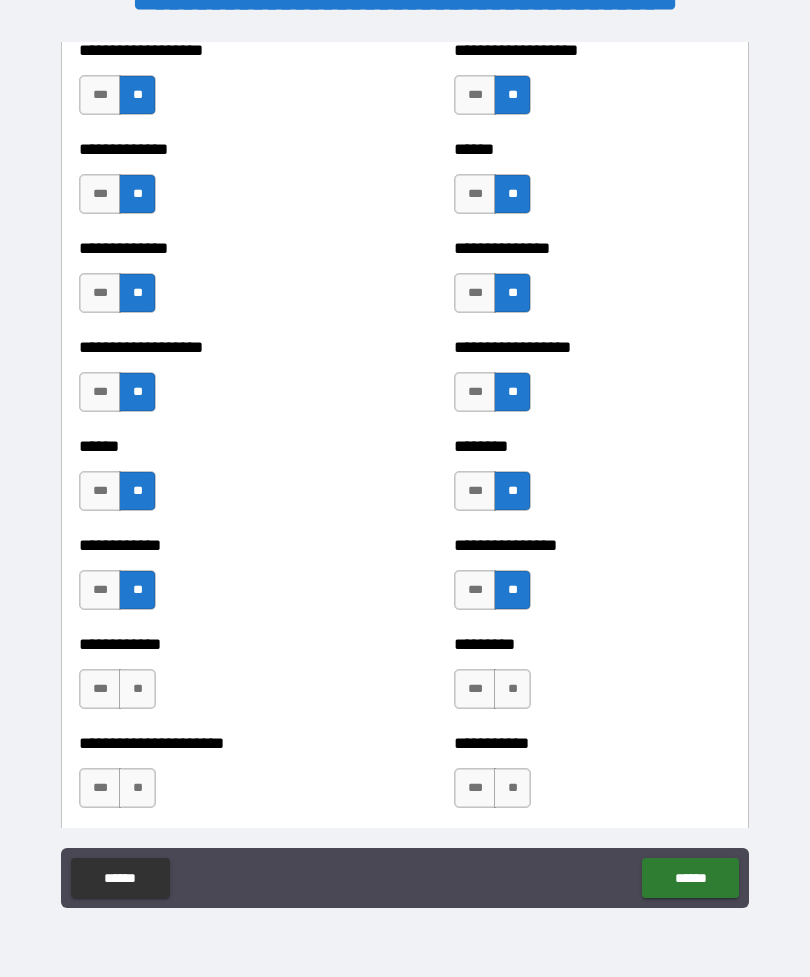 click on "**" at bounding box center (512, 689) 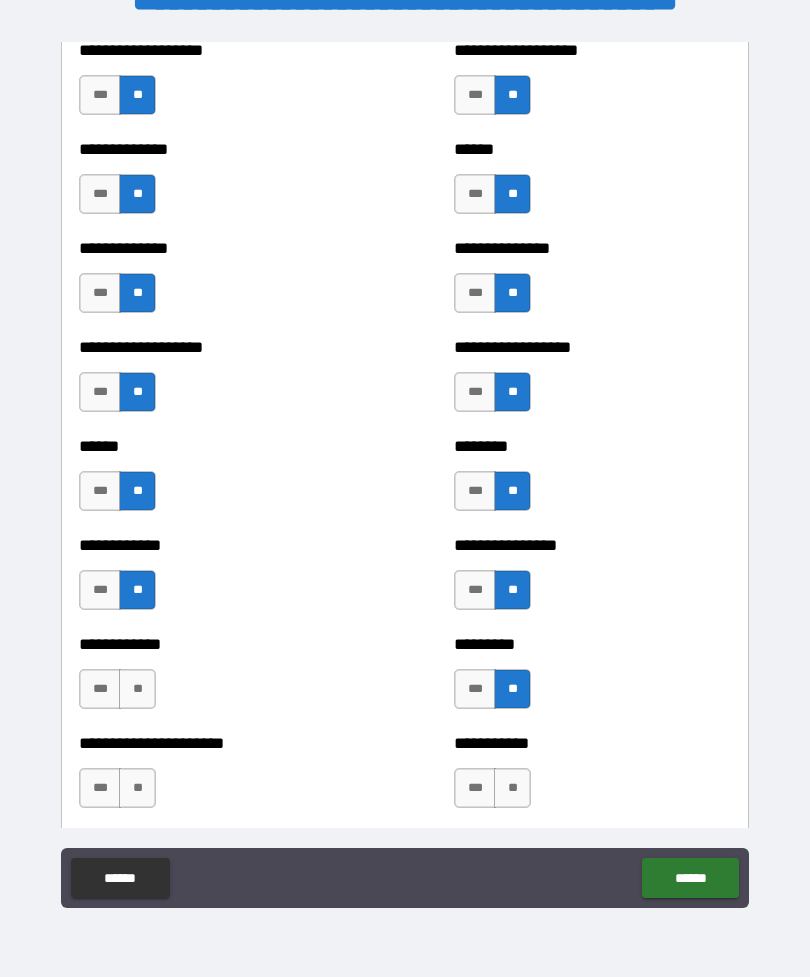 click on "**" at bounding box center (137, 689) 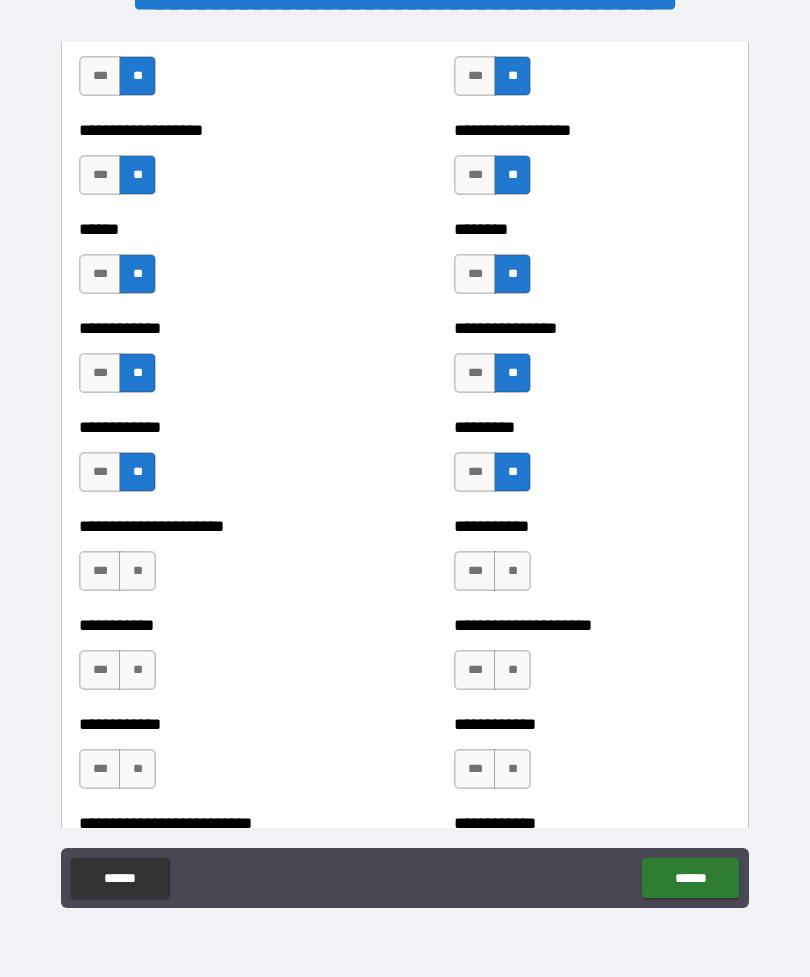 scroll, scrollTop: 4962, scrollLeft: 0, axis: vertical 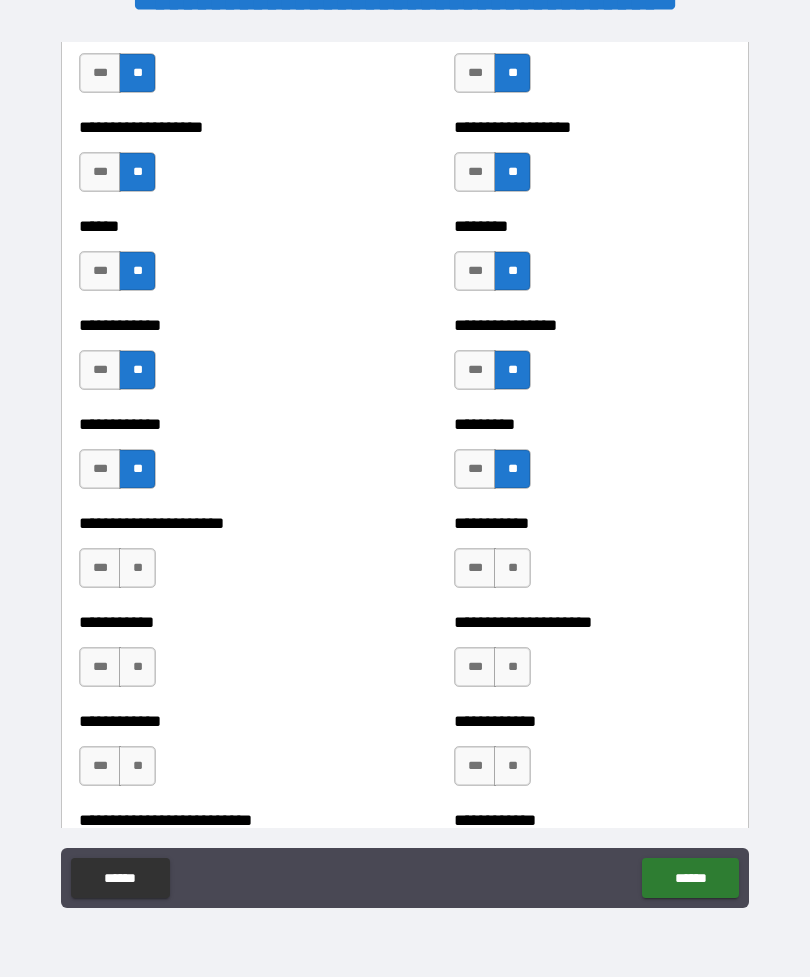 click on "**" at bounding box center (512, 568) 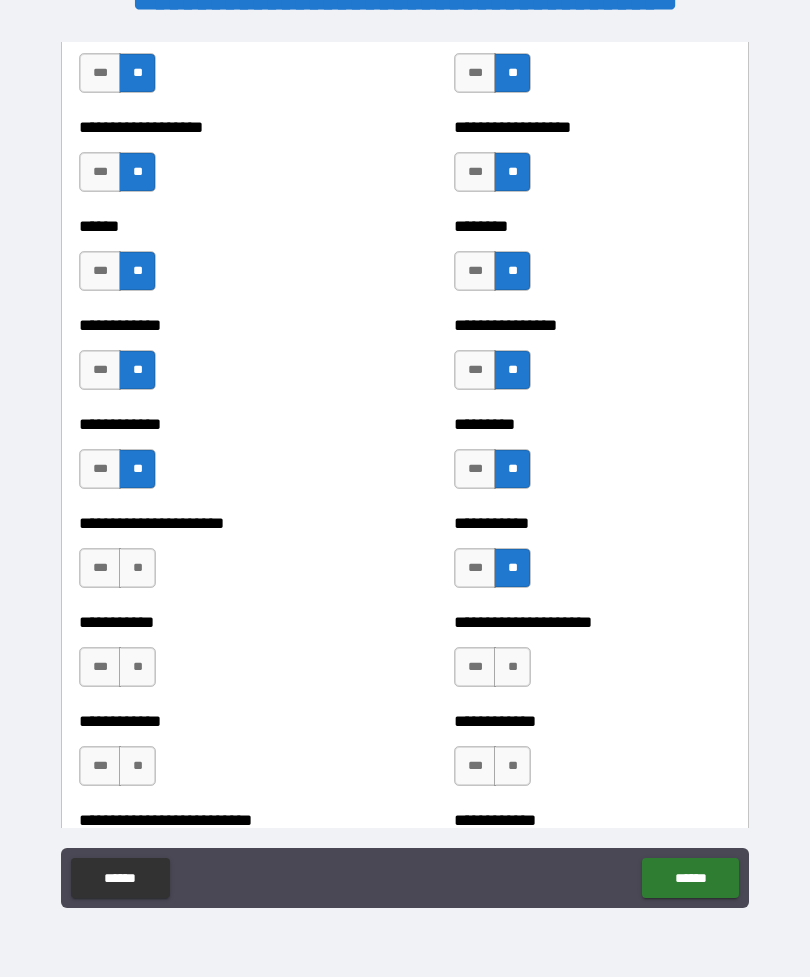 click on "**" at bounding box center (137, 568) 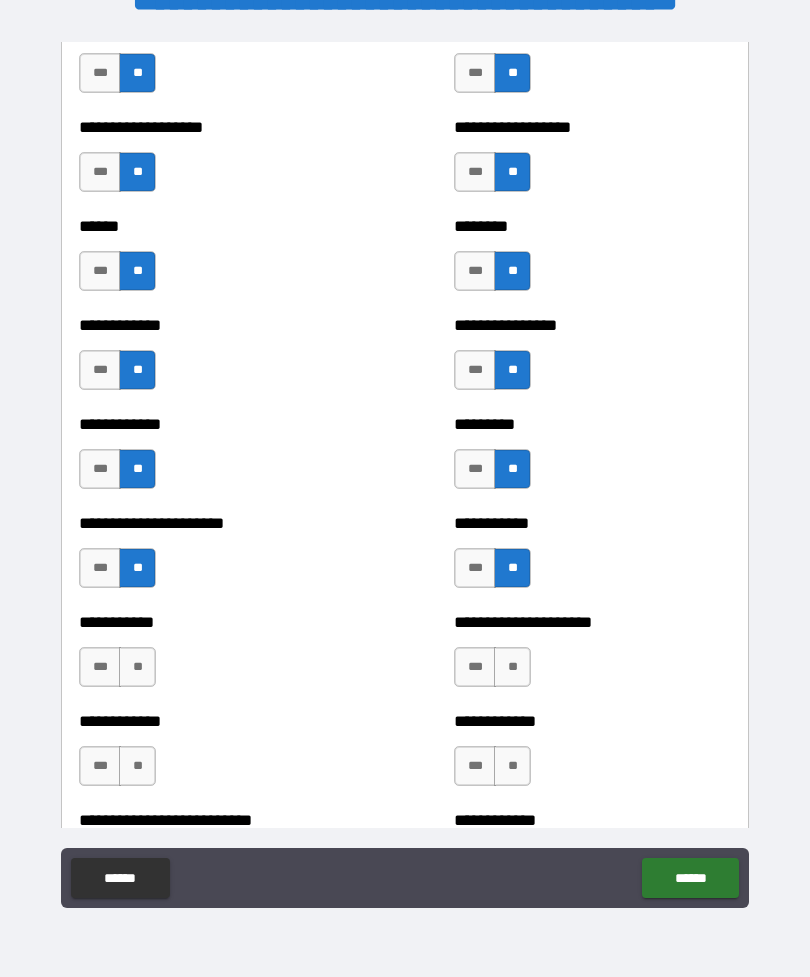 click on "**" at bounding box center (512, 667) 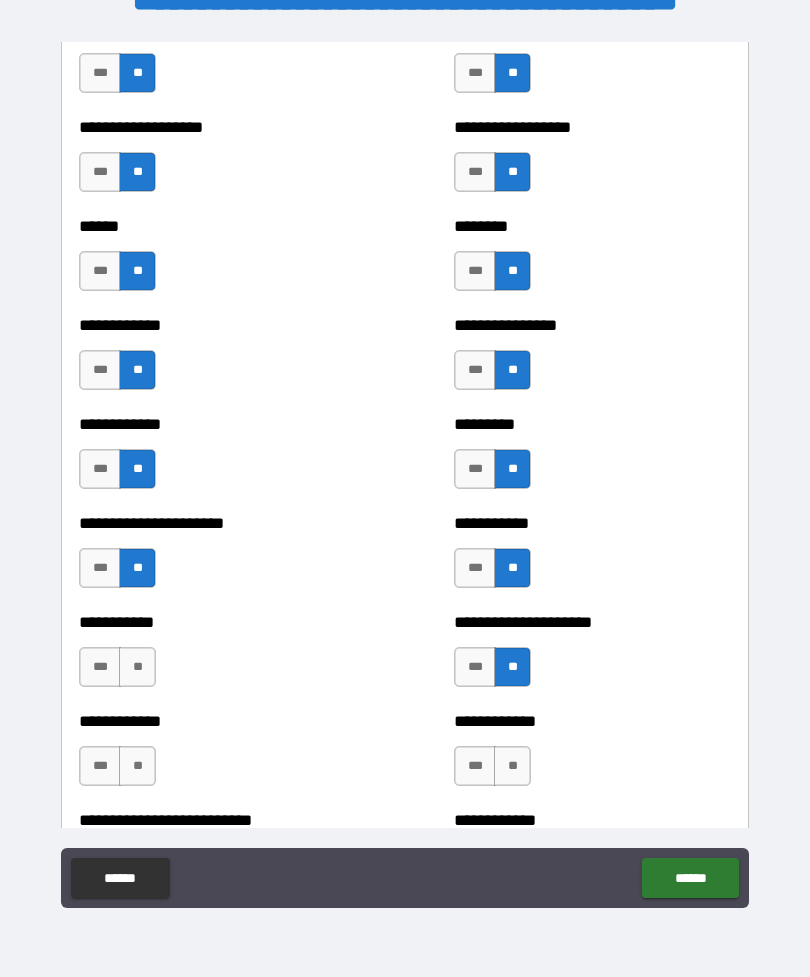 click on "**" at bounding box center [137, 667] 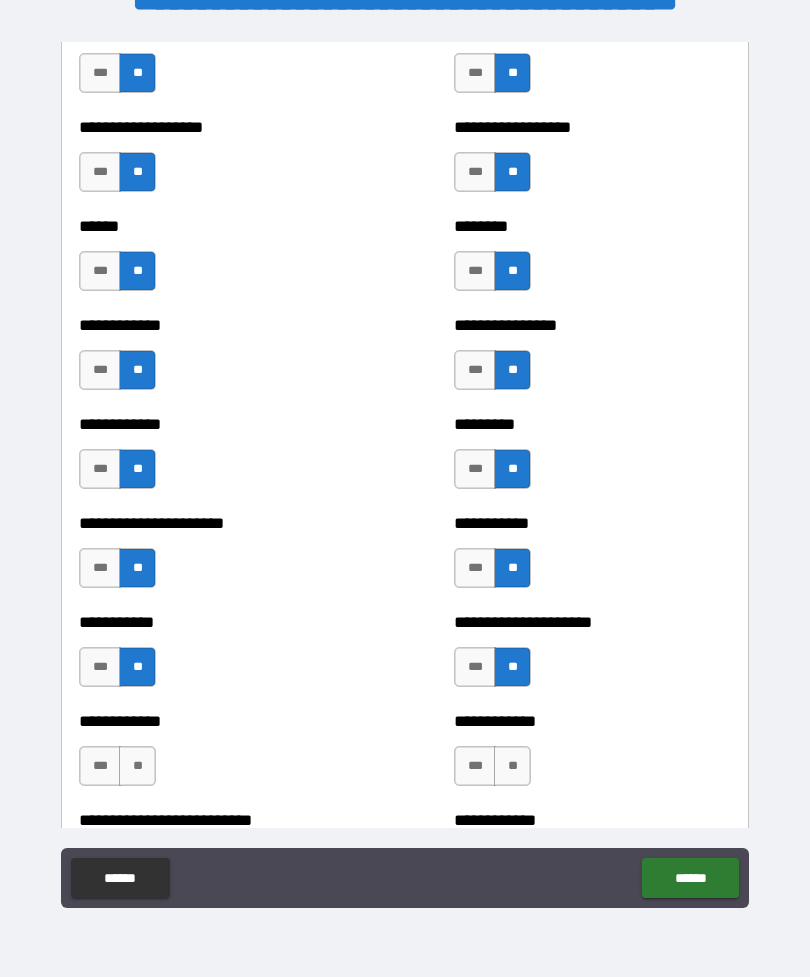 scroll, scrollTop: 5085, scrollLeft: 0, axis: vertical 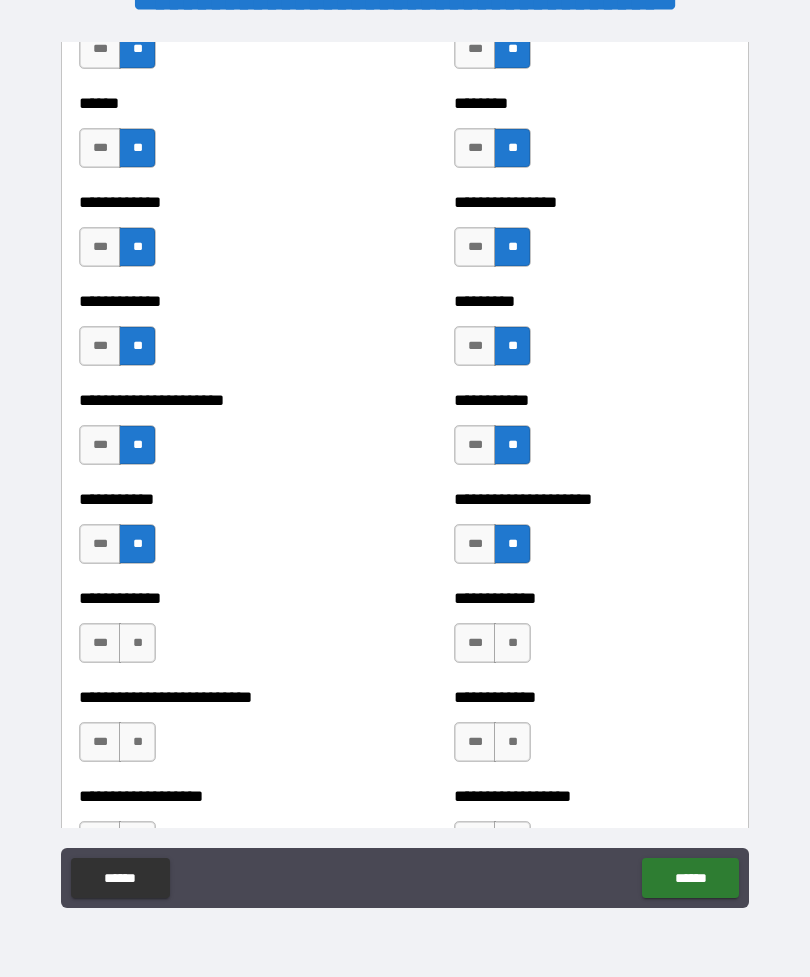 click on "**" at bounding box center [137, 643] 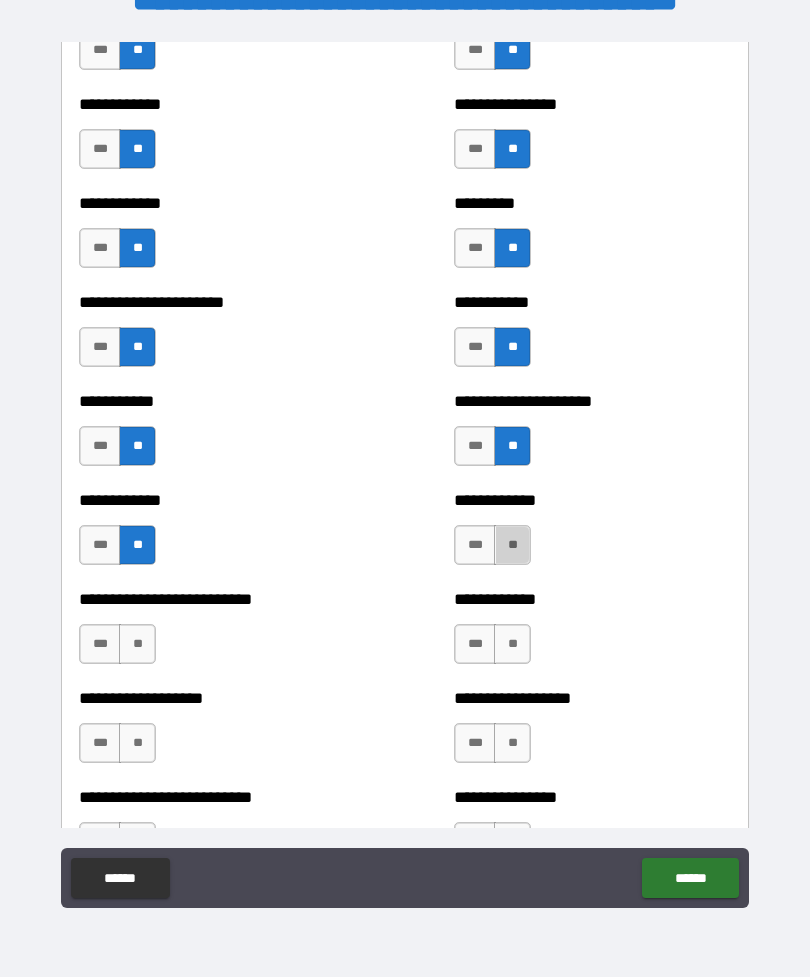 scroll, scrollTop: 5273, scrollLeft: 0, axis: vertical 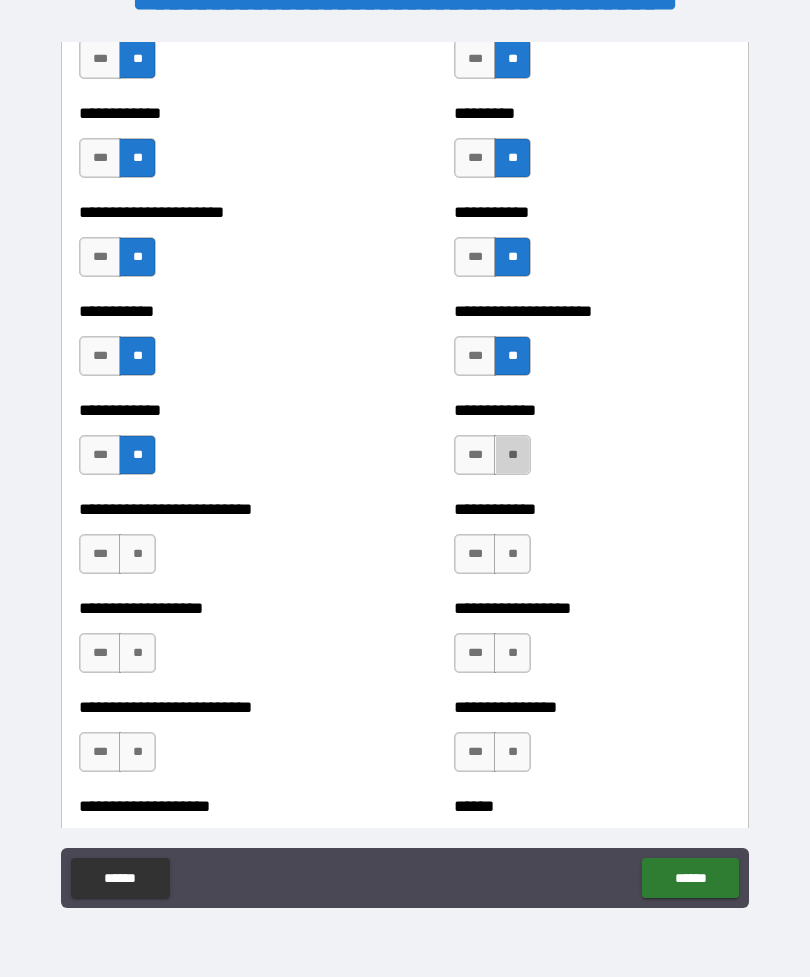 click on "**" at bounding box center [512, 455] 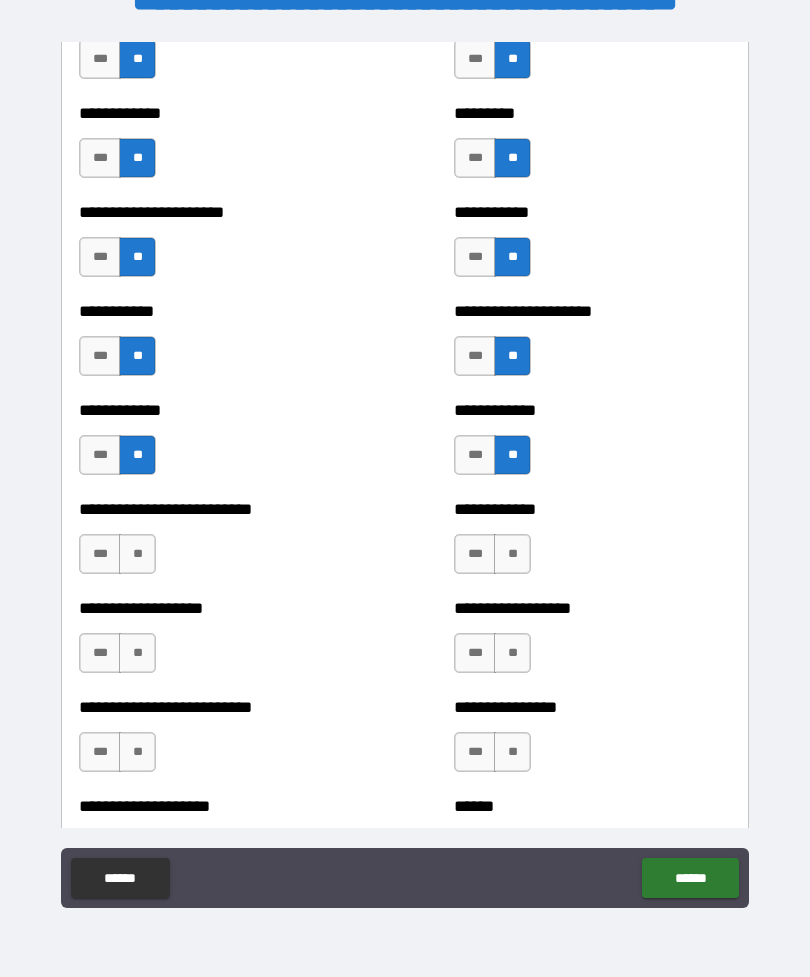 click on "**" at bounding box center [512, 554] 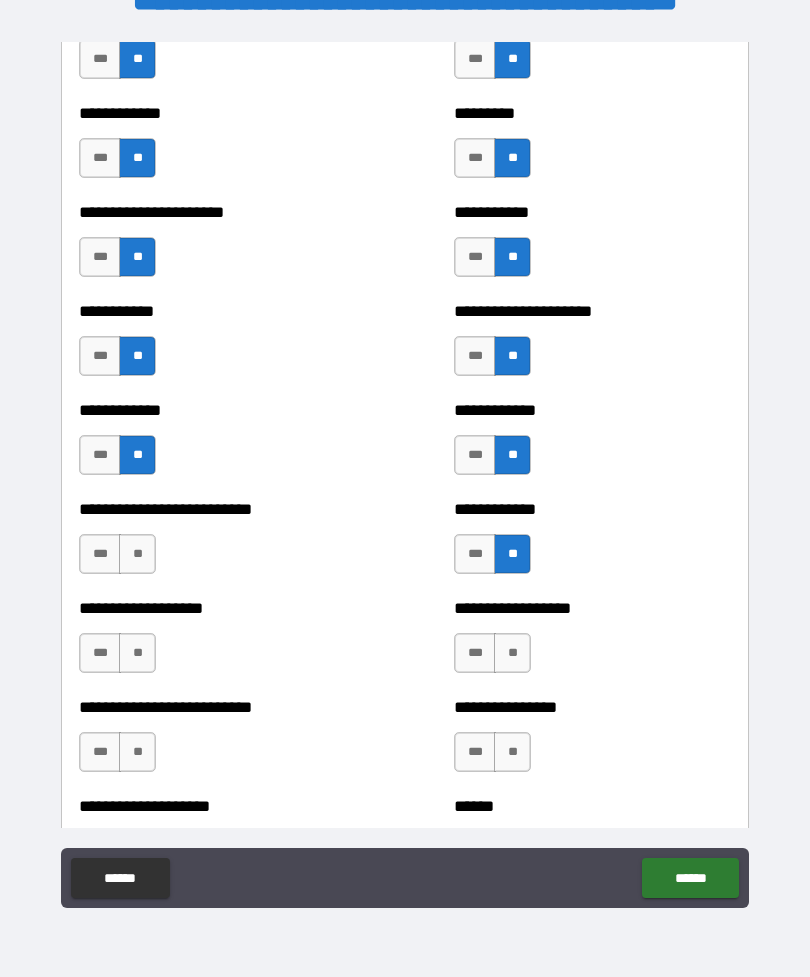 click on "**" at bounding box center [137, 554] 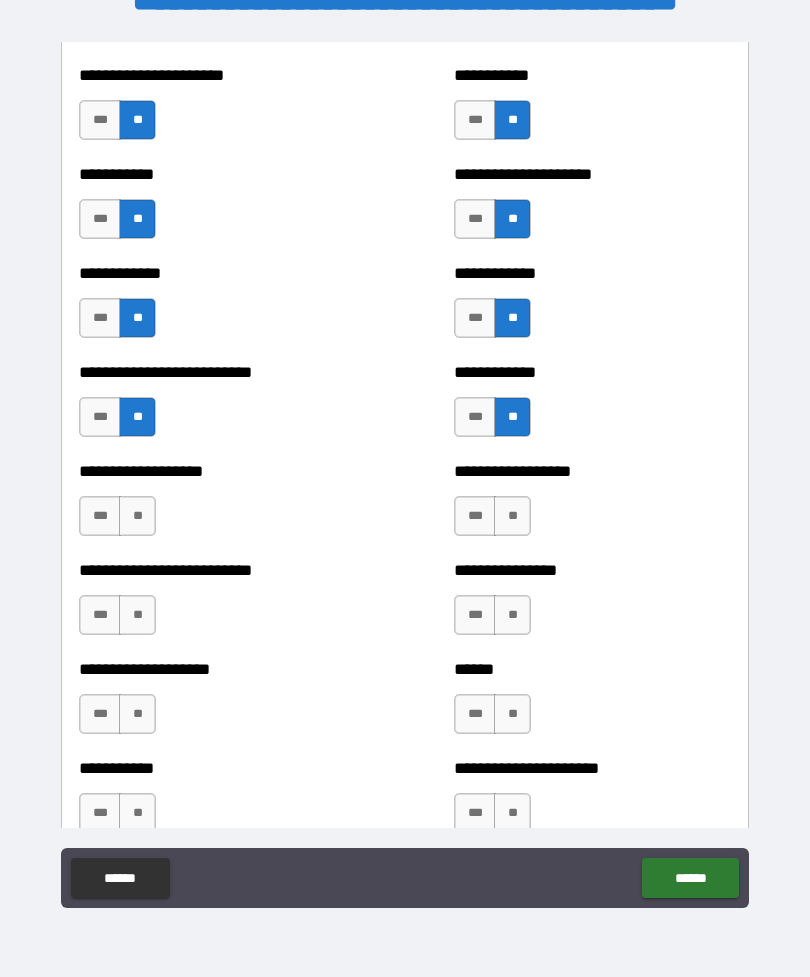 scroll, scrollTop: 5419, scrollLeft: 0, axis: vertical 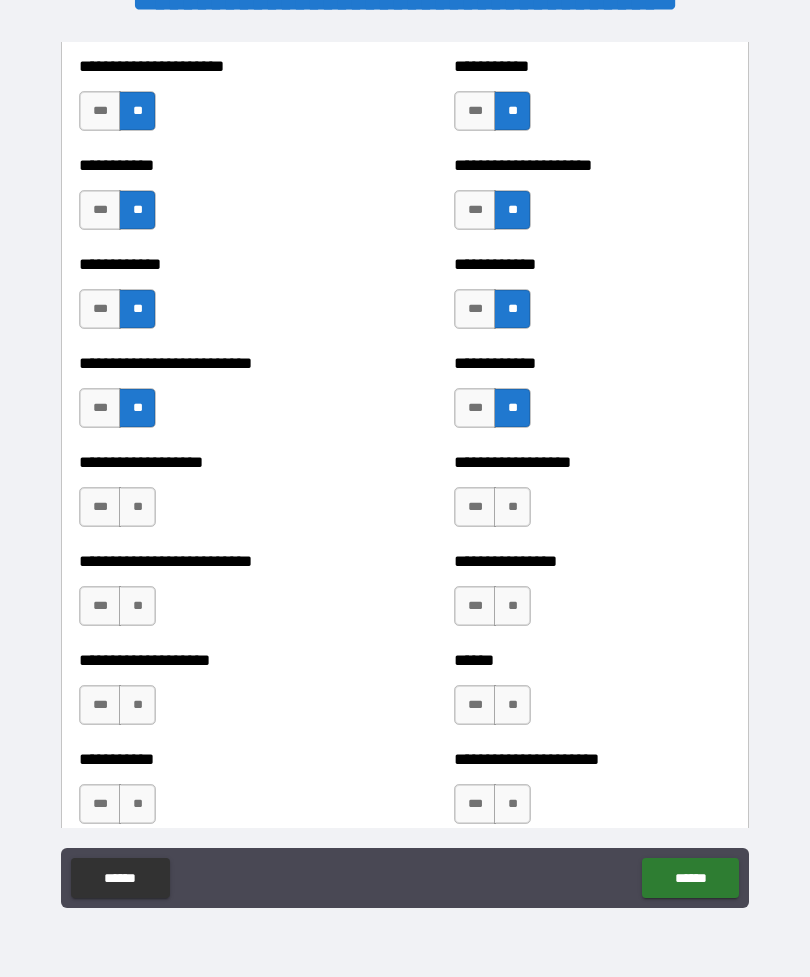 click on "**" at bounding box center (512, 507) 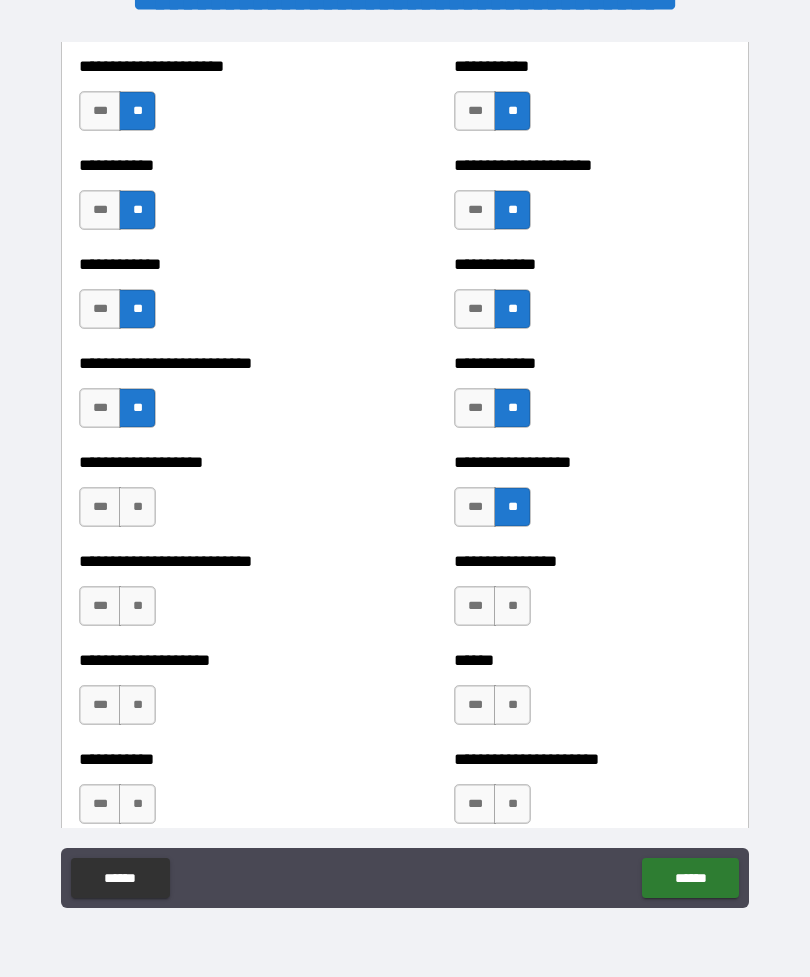 click on "**" at bounding box center (137, 507) 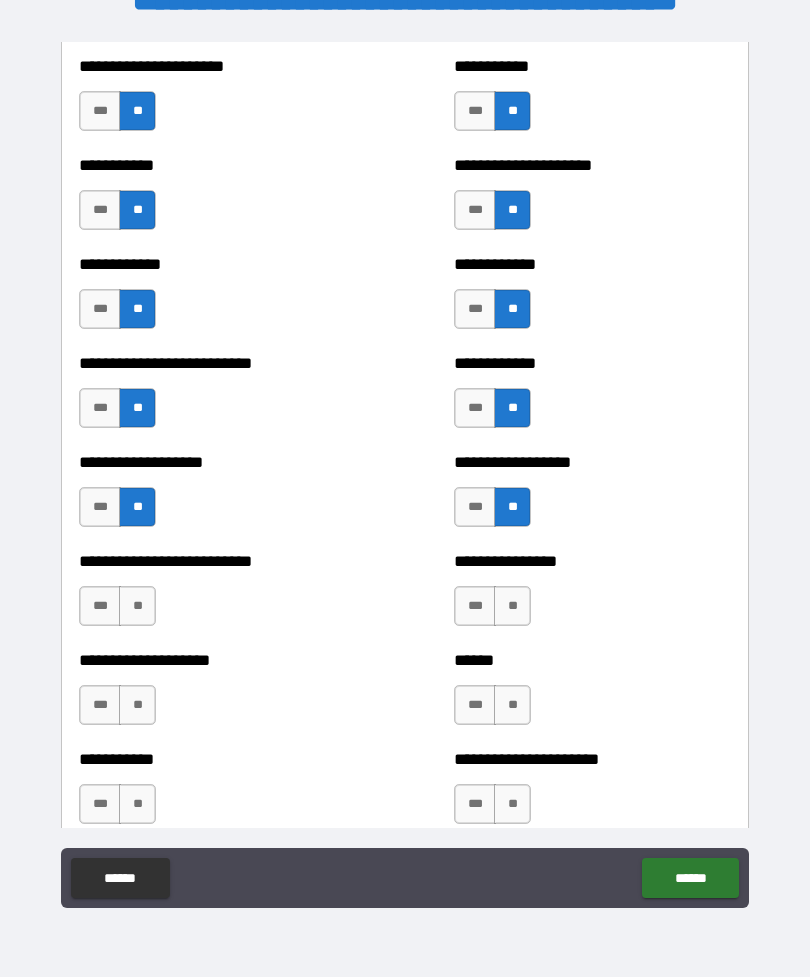 click on "**" at bounding box center [512, 606] 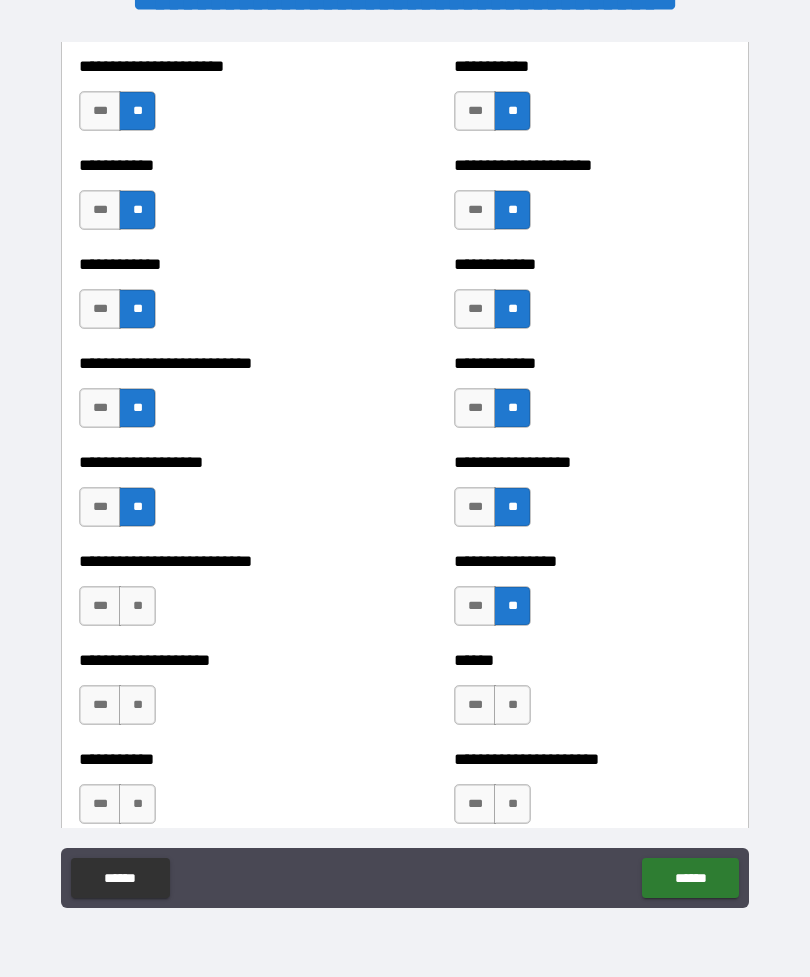 click on "**" at bounding box center [137, 606] 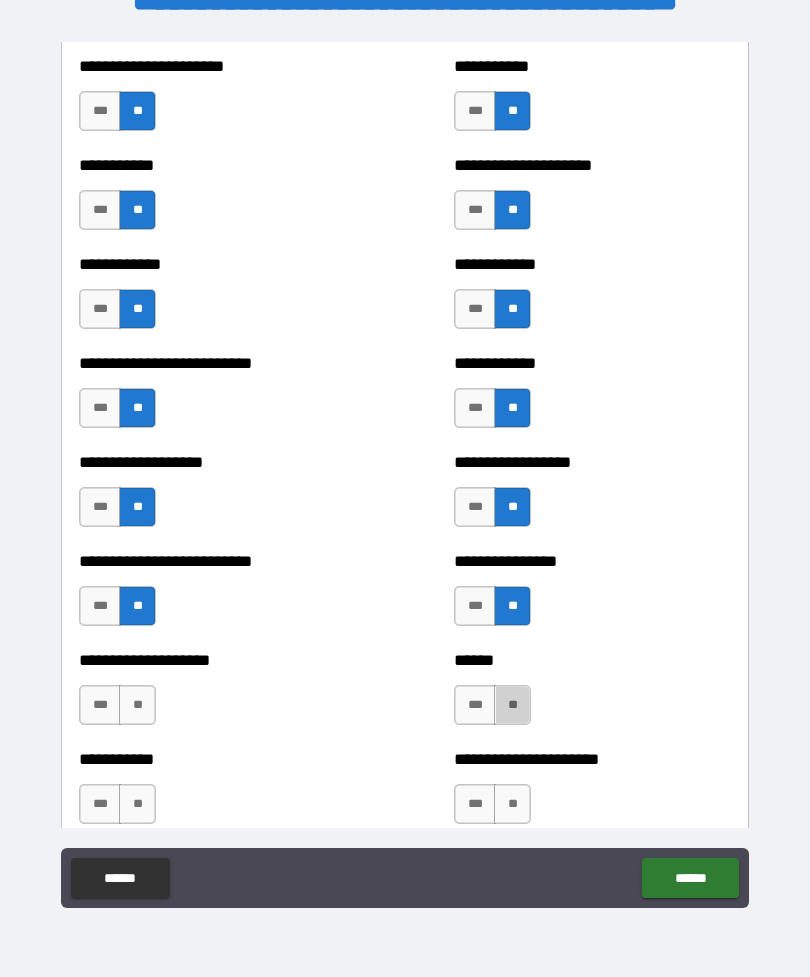click on "**" at bounding box center [512, 705] 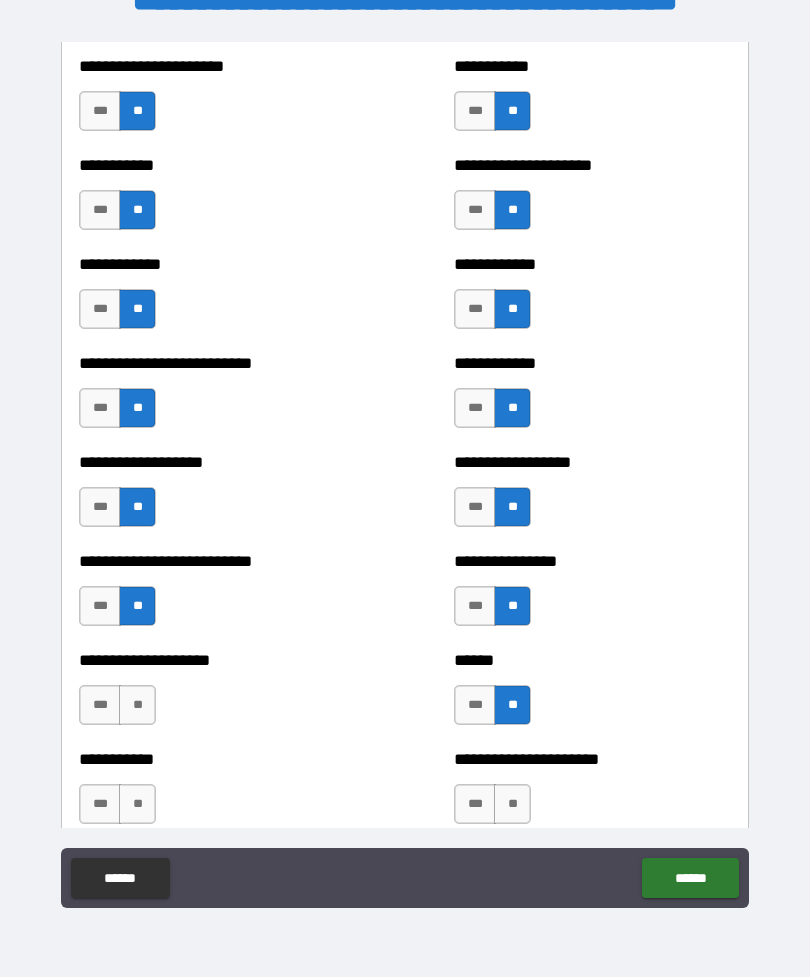 click on "**" at bounding box center (137, 705) 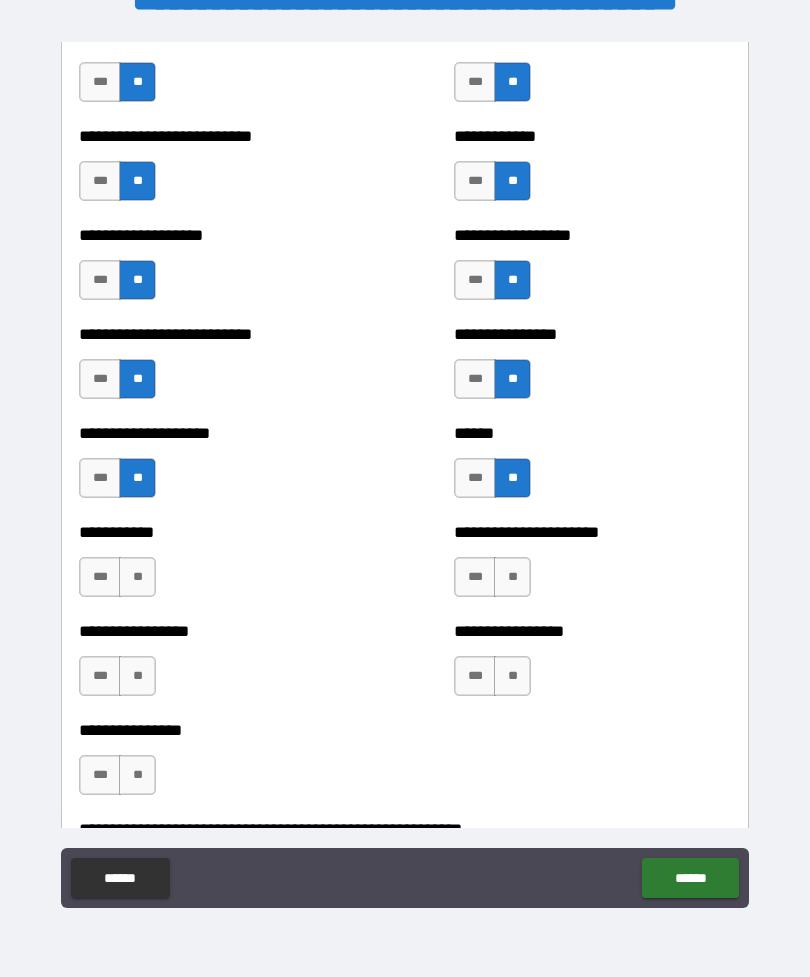 scroll, scrollTop: 5645, scrollLeft: 0, axis: vertical 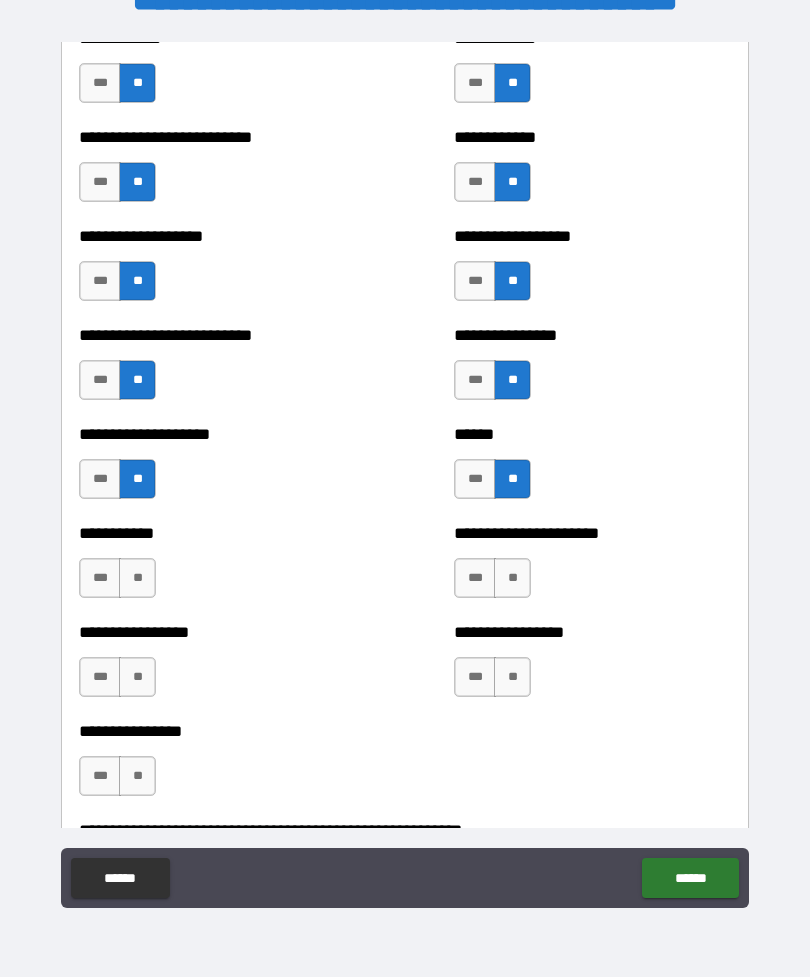 click on "**" at bounding box center [512, 578] 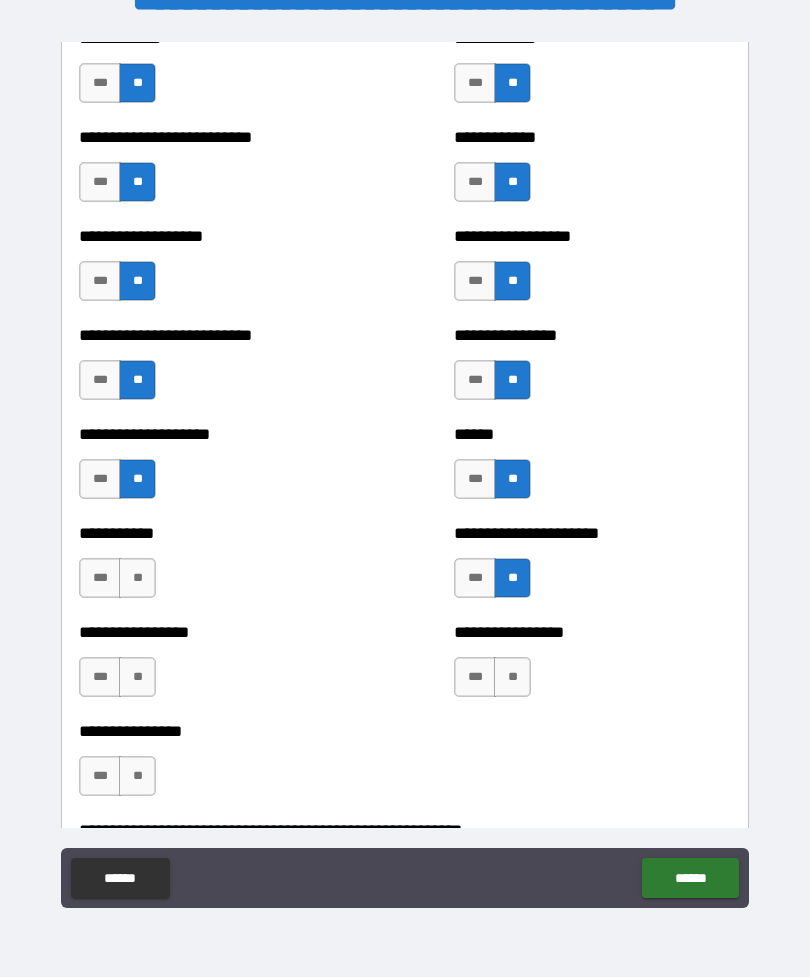 click on "**" at bounding box center (137, 578) 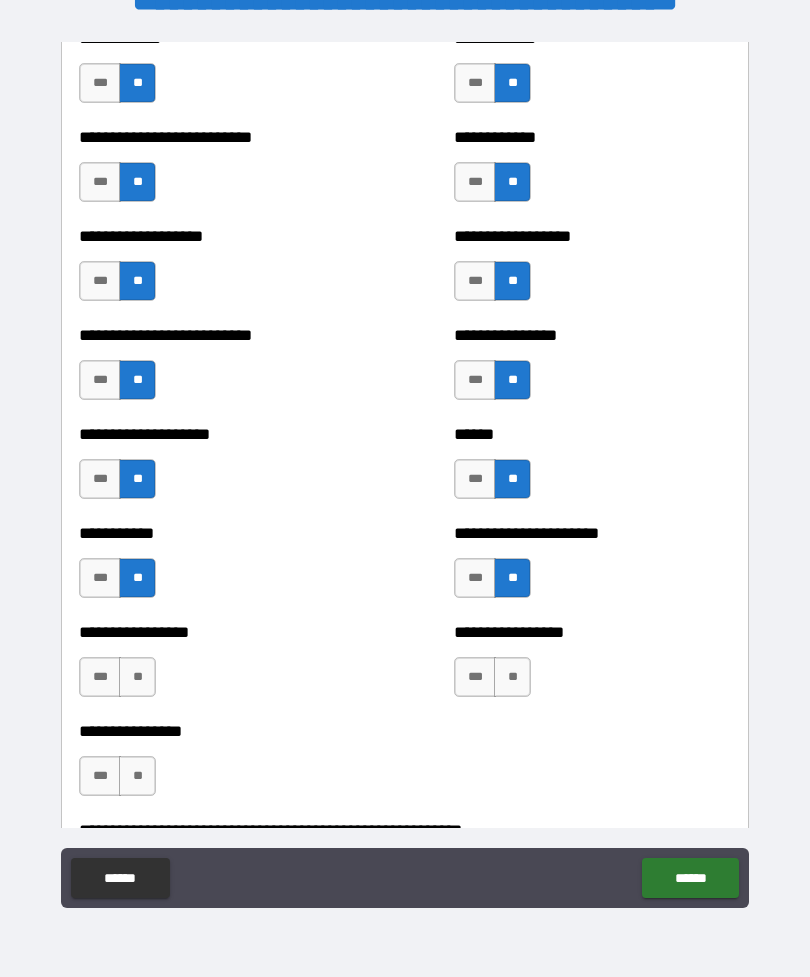 click on "**" at bounding box center [512, 677] 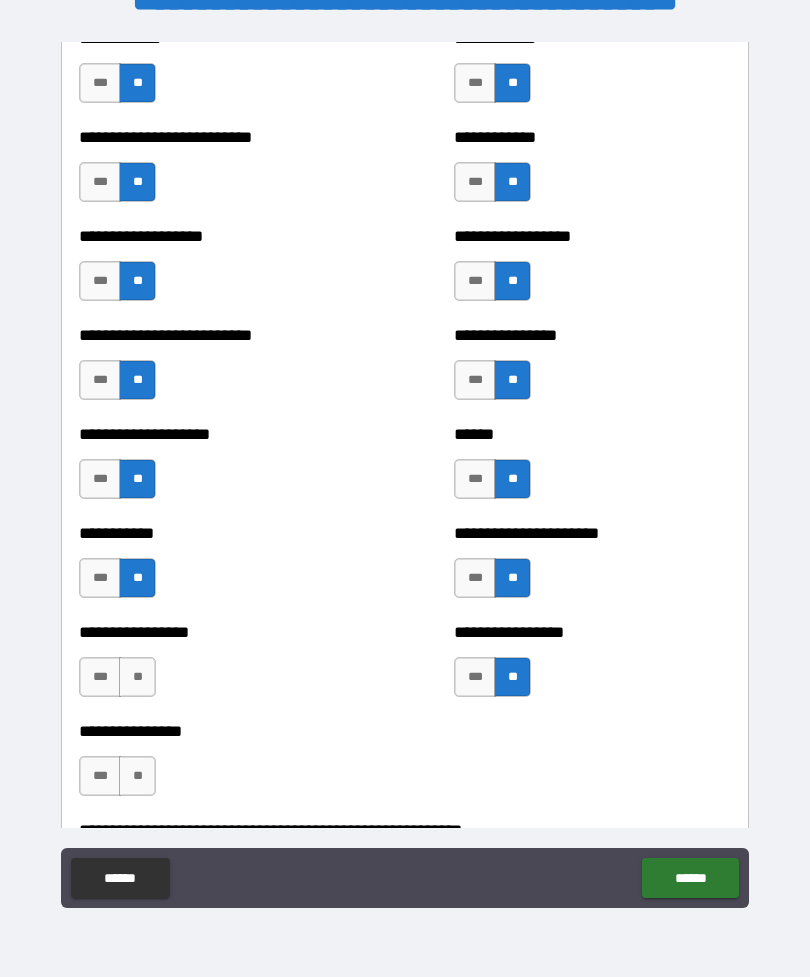 click on "**" at bounding box center [137, 677] 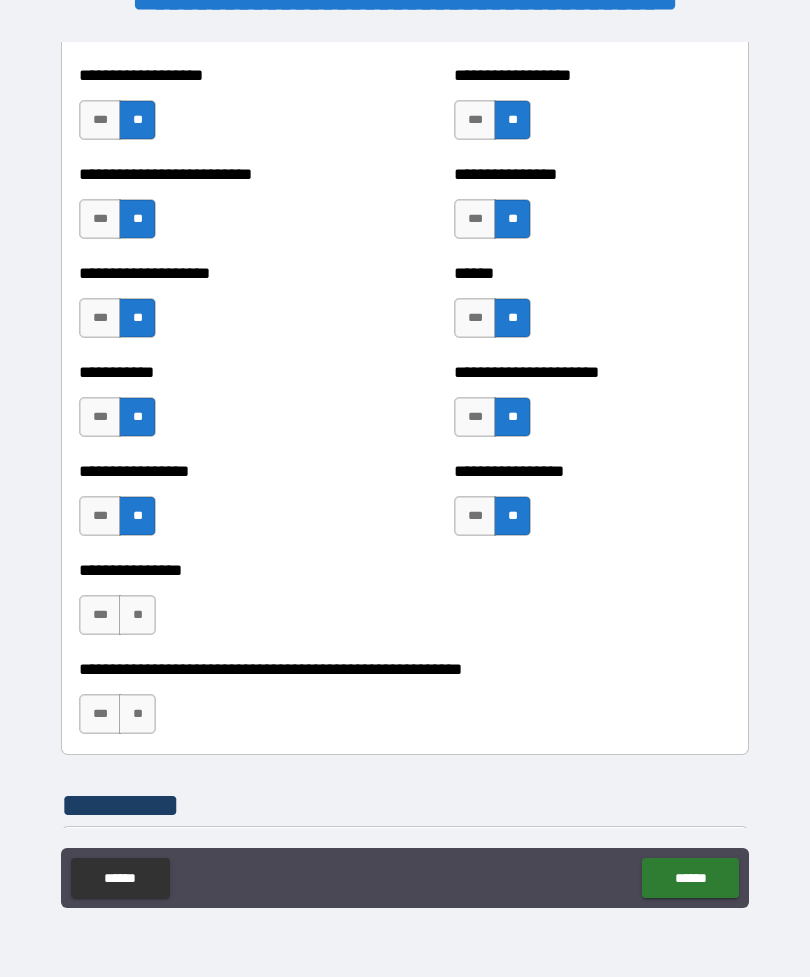 scroll, scrollTop: 5816, scrollLeft: 0, axis: vertical 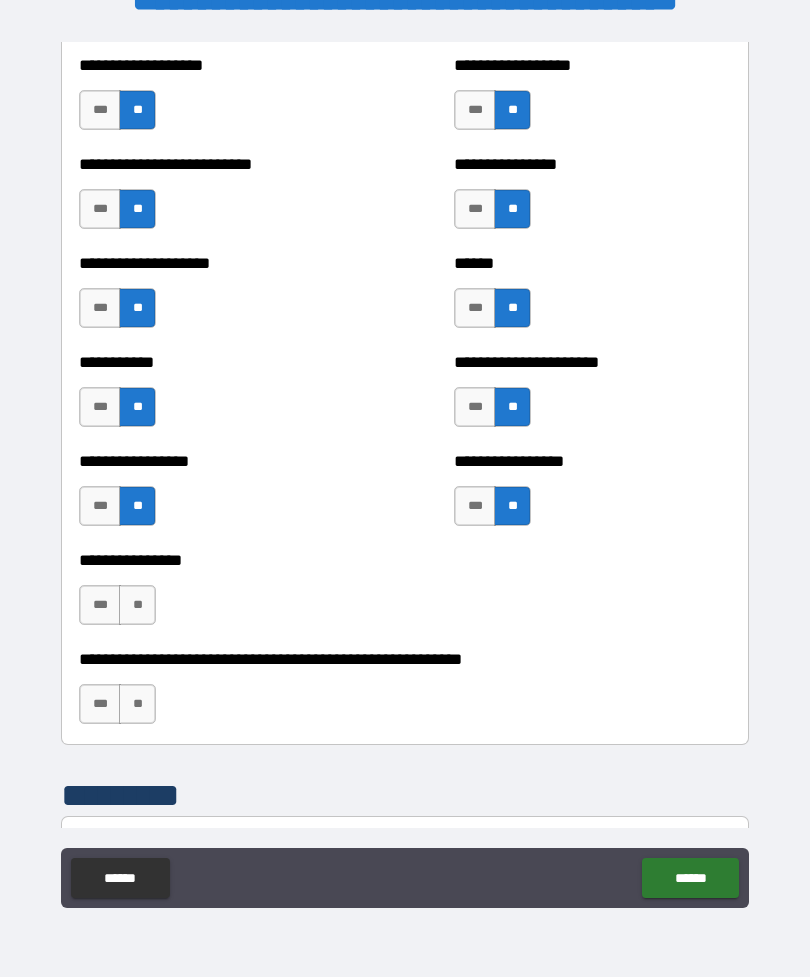 click on "**" at bounding box center (137, 605) 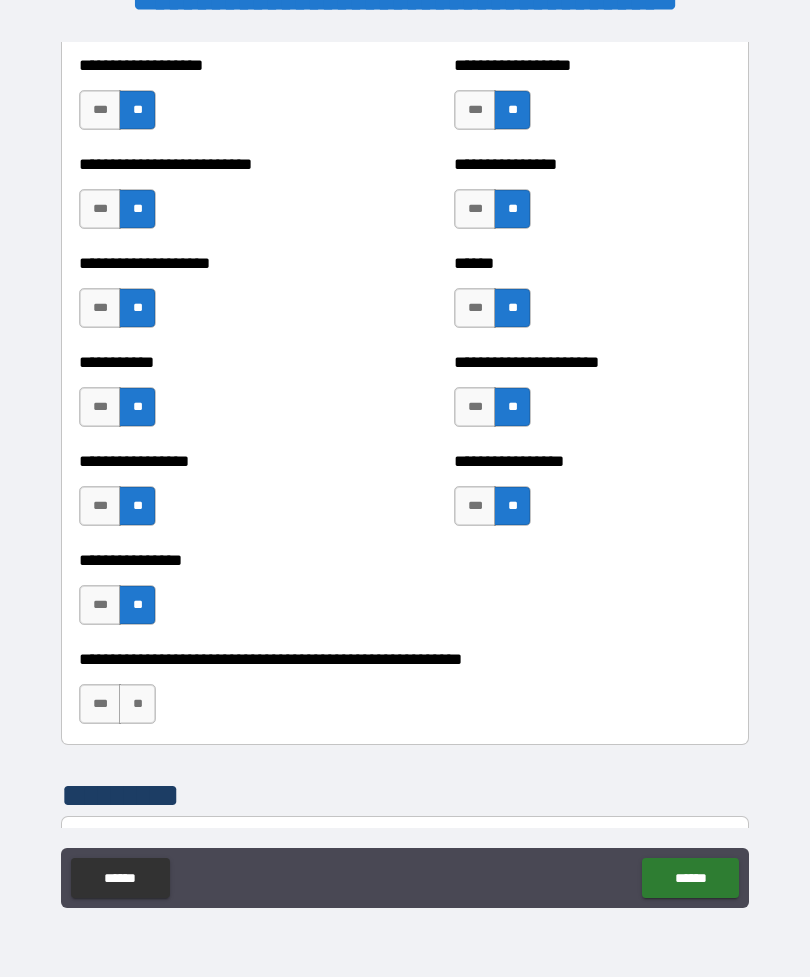click on "**" at bounding box center (137, 704) 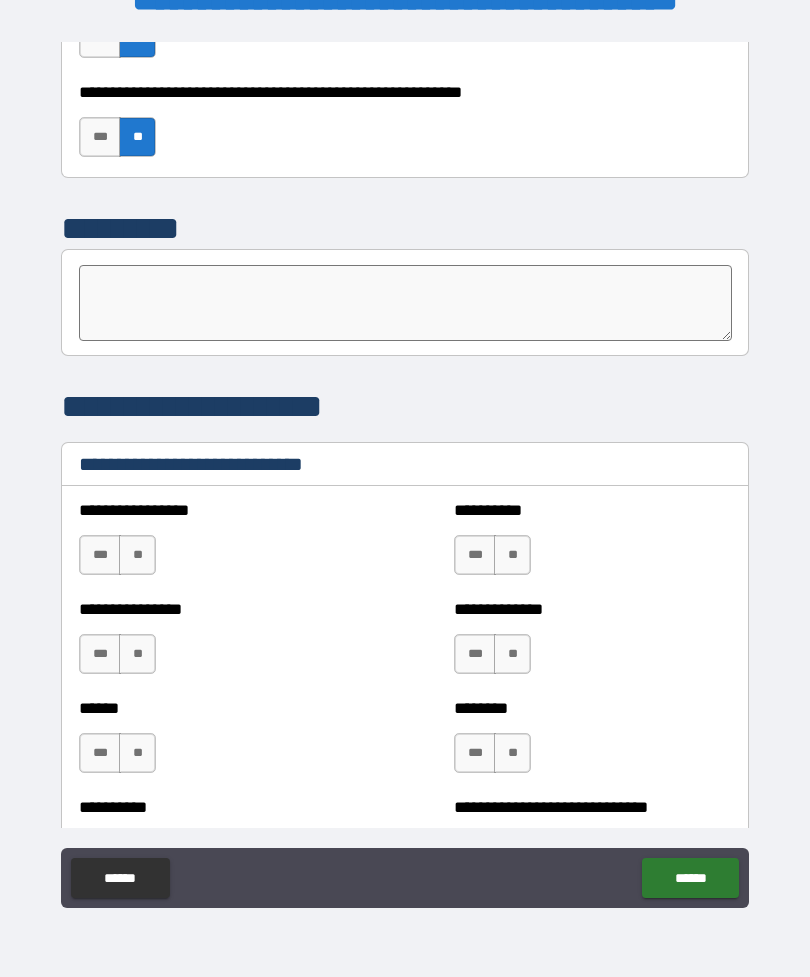 scroll, scrollTop: 6384, scrollLeft: 0, axis: vertical 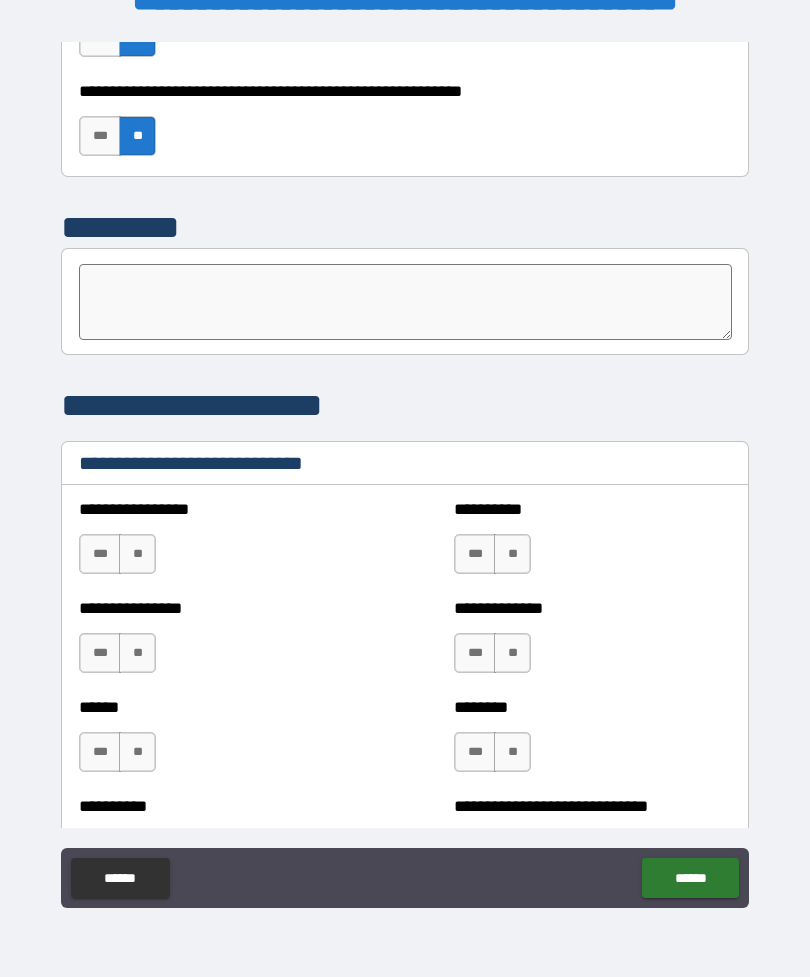 click on "**" at bounding box center (512, 554) 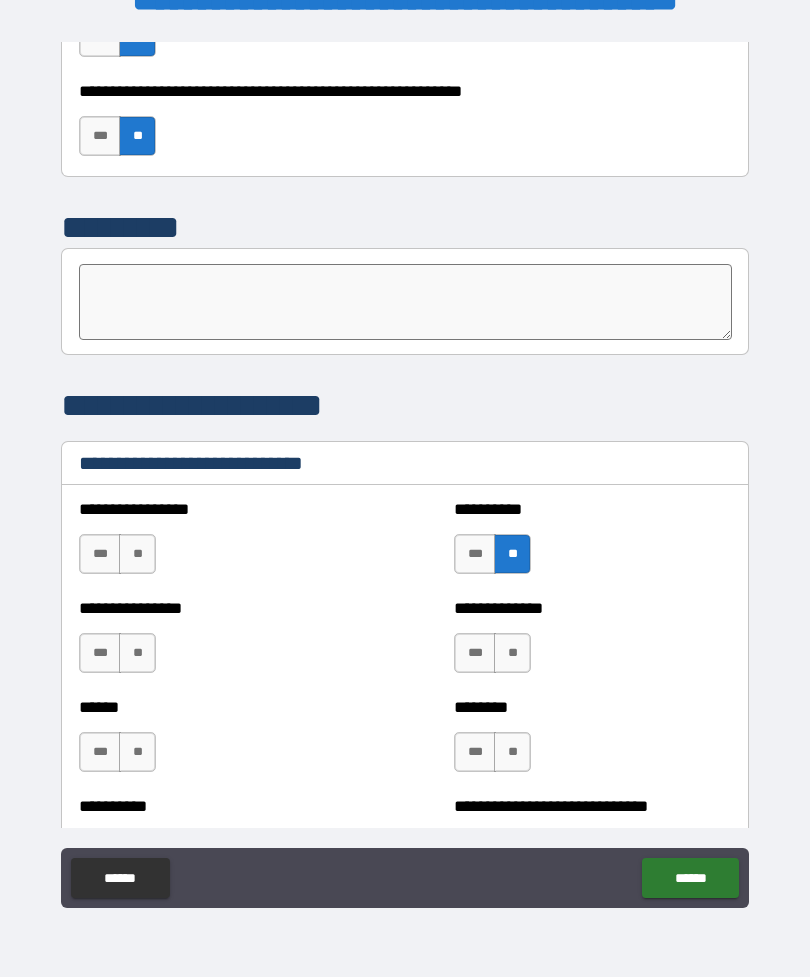 click on "**" at bounding box center [137, 554] 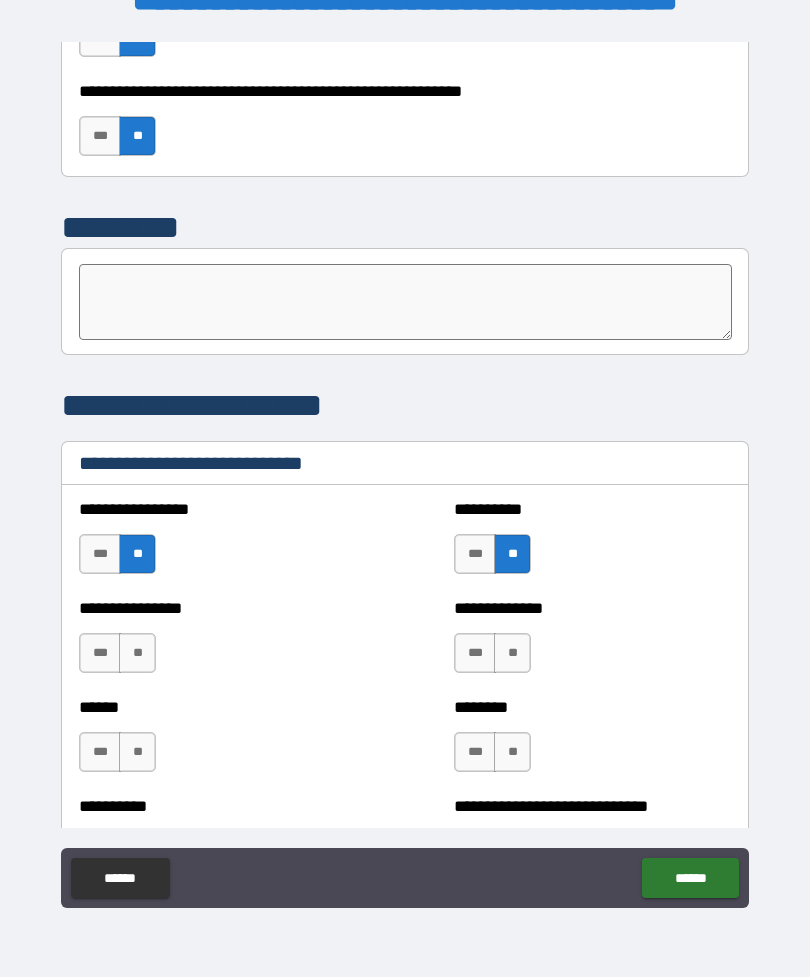 click on "**" at bounding box center [512, 653] 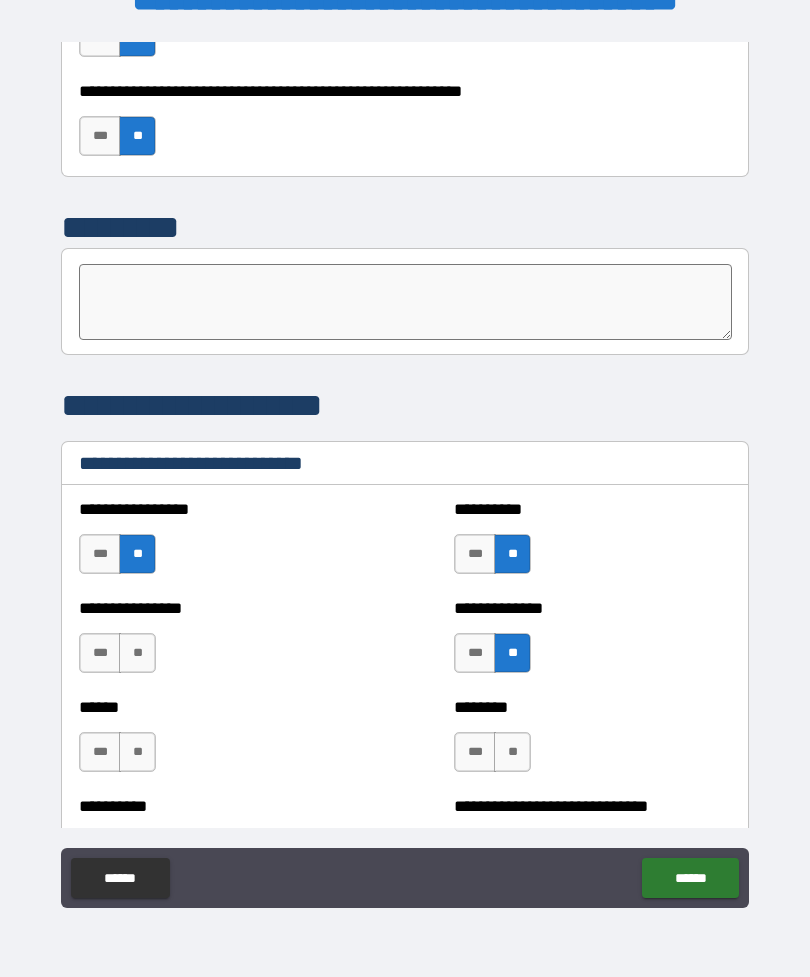 click on "**" at bounding box center (137, 653) 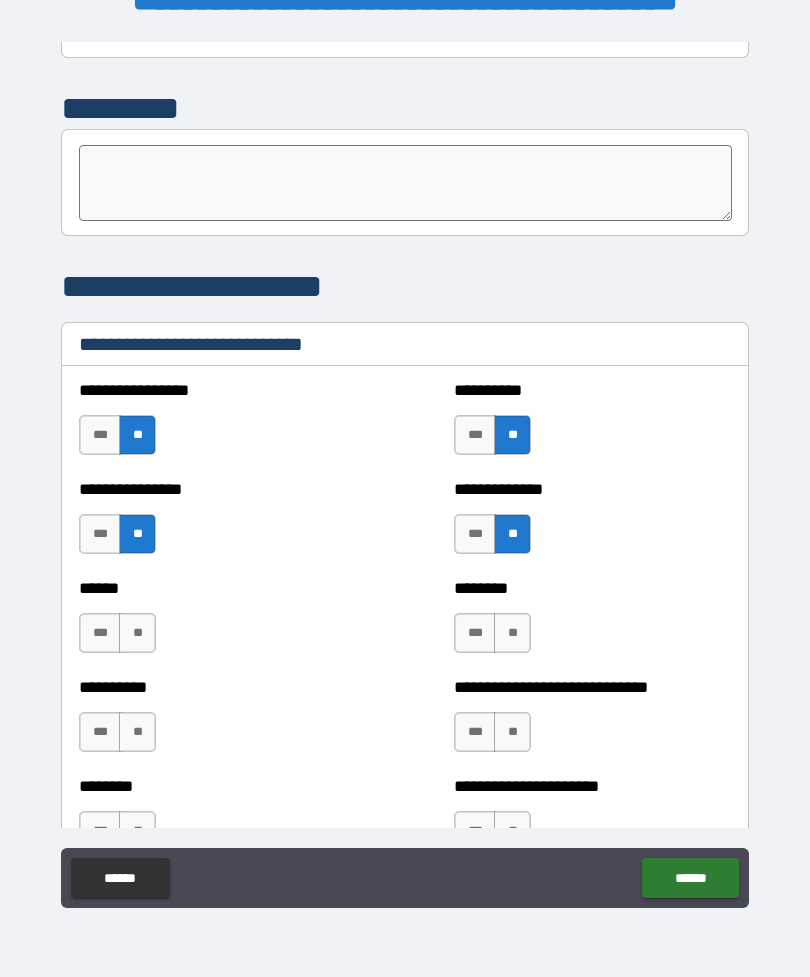 scroll, scrollTop: 6521, scrollLeft: 0, axis: vertical 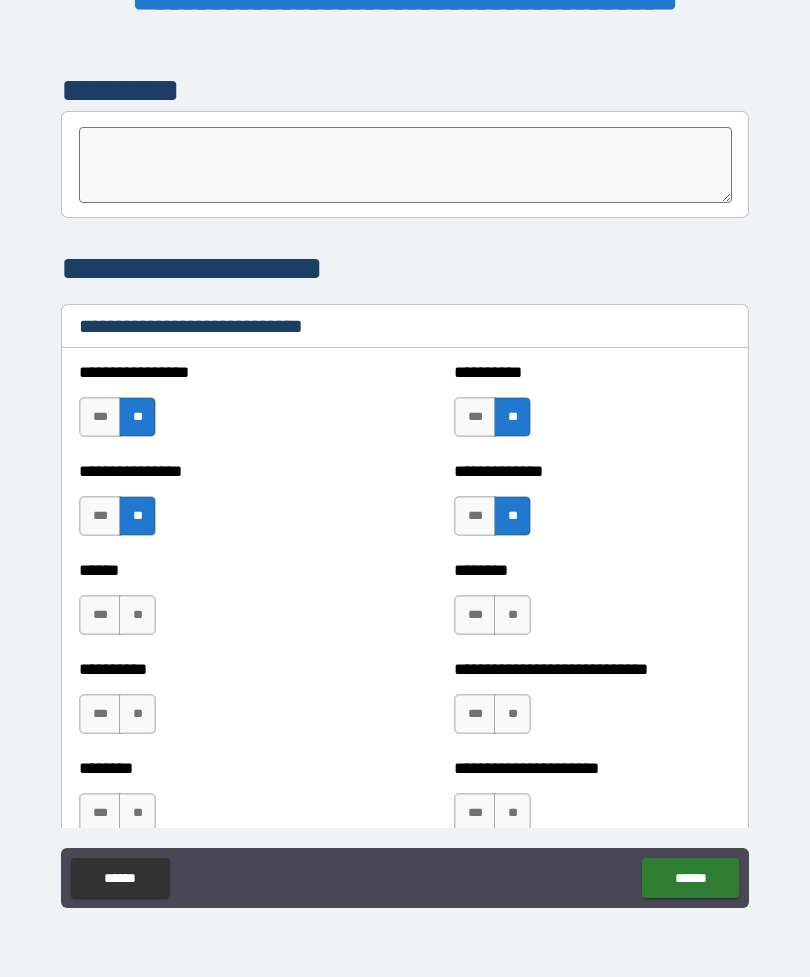 click on "**" at bounding box center [137, 615] 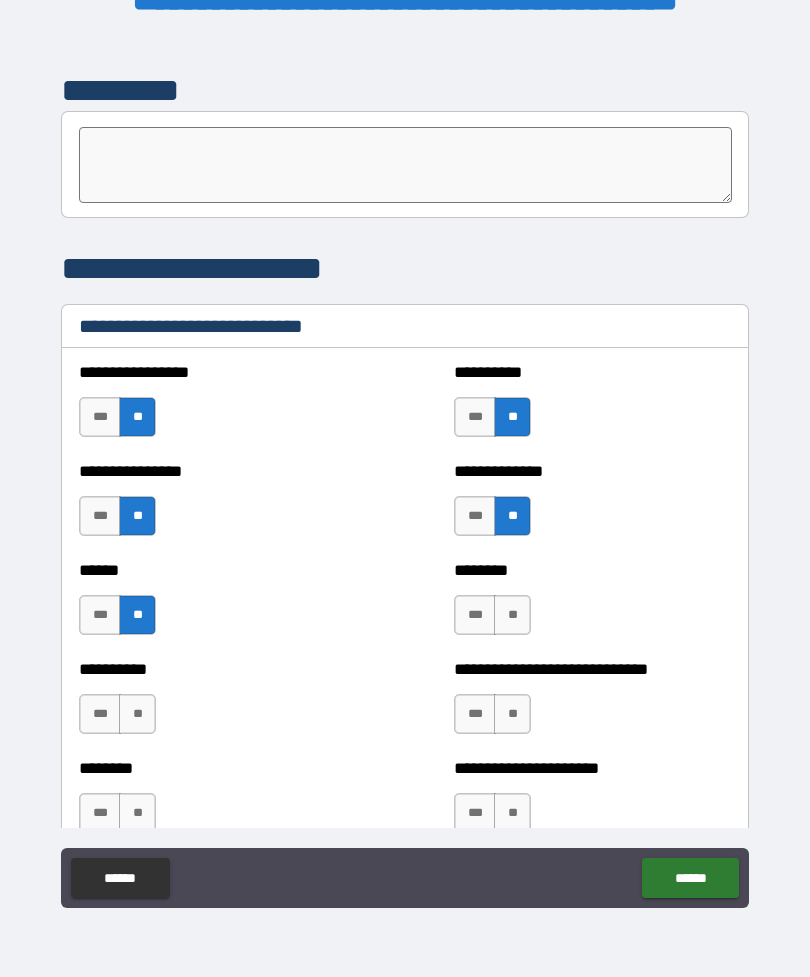click on "**" at bounding box center [512, 615] 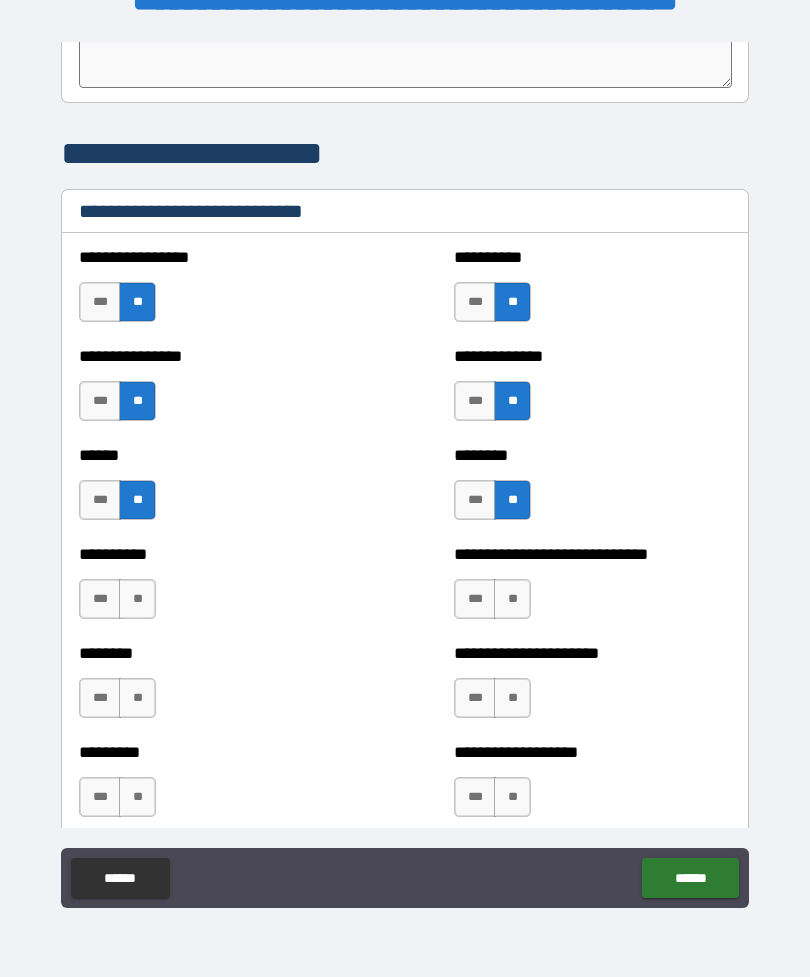 scroll, scrollTop: 6642, scrollLeft: 0, axis: vertical 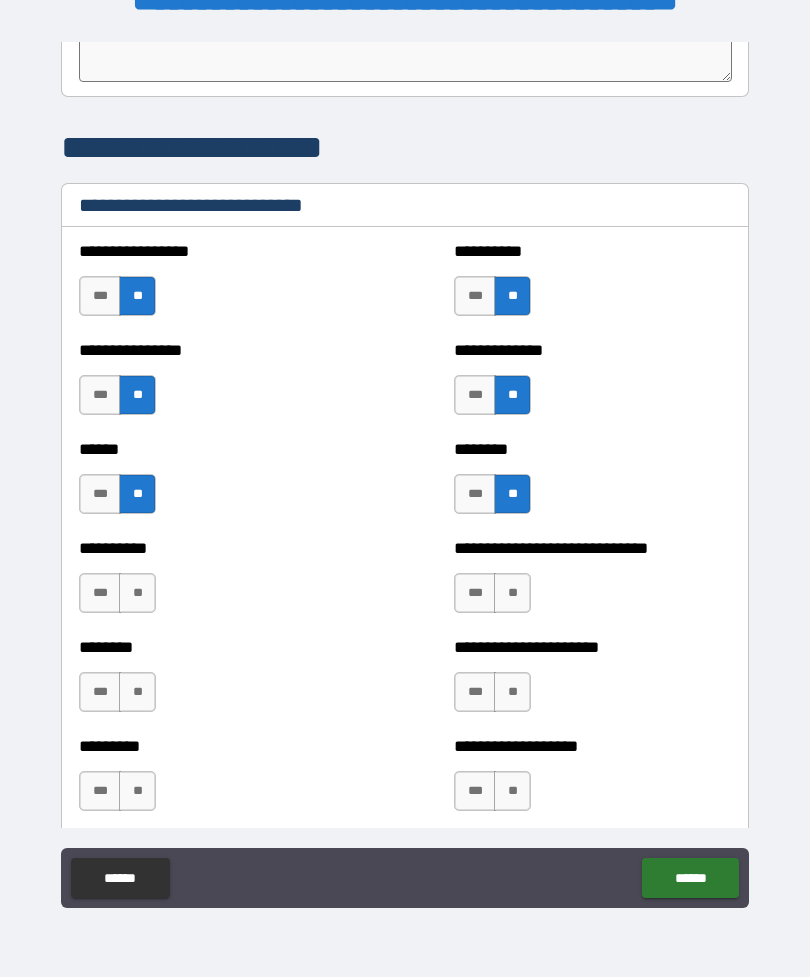 click on "**" at bounding box center (512, 593) 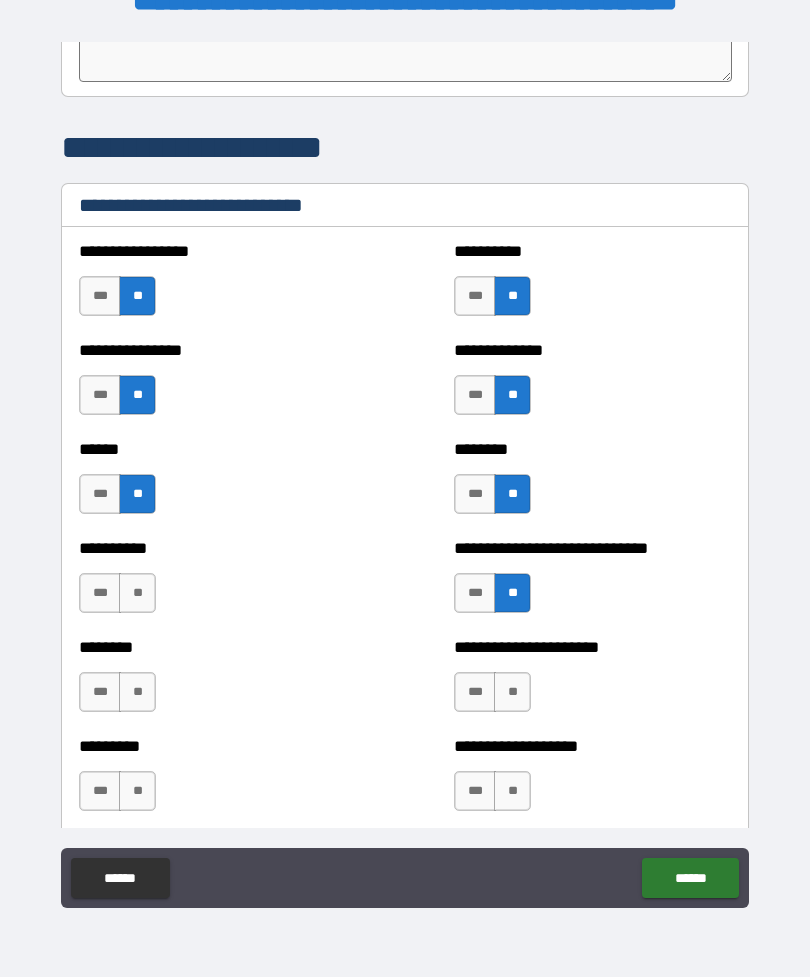 click on "**" at bounding box center (137, 593) 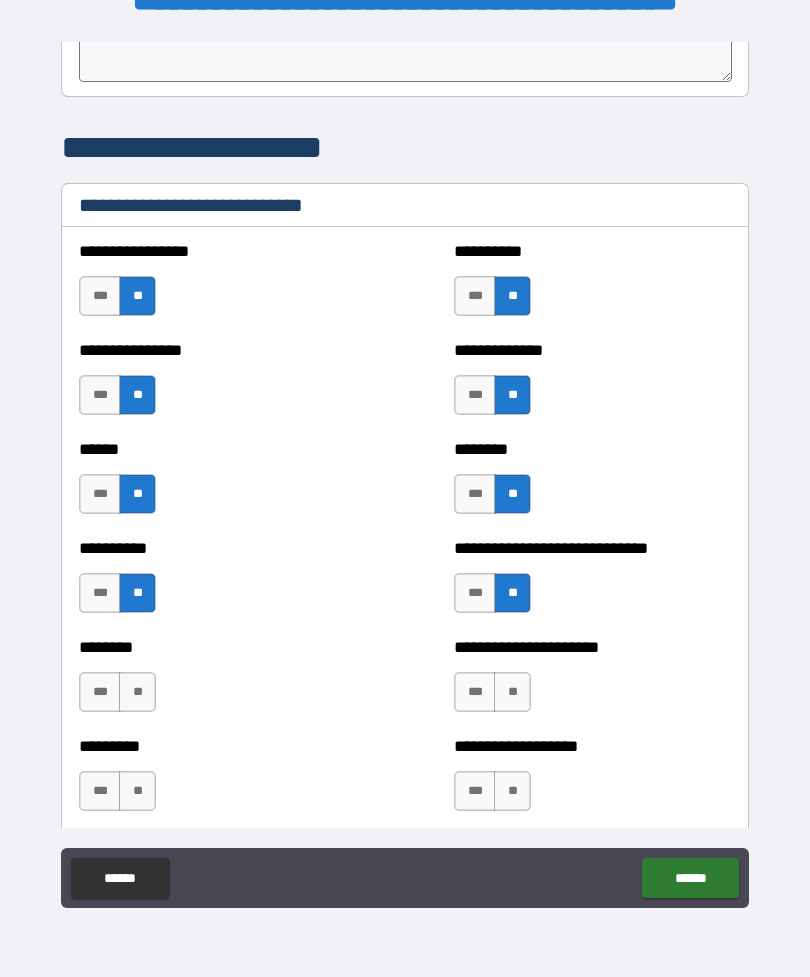 click on "**" at bounding box center [512, 692] 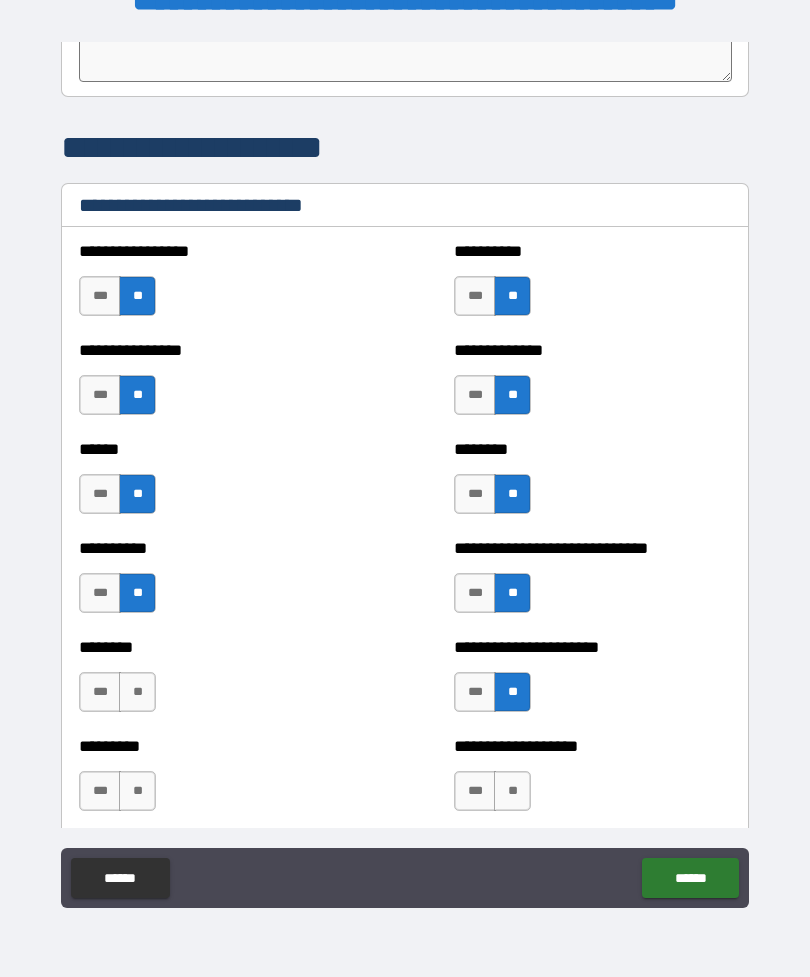 click on "**" at bounding box center (137, 692) 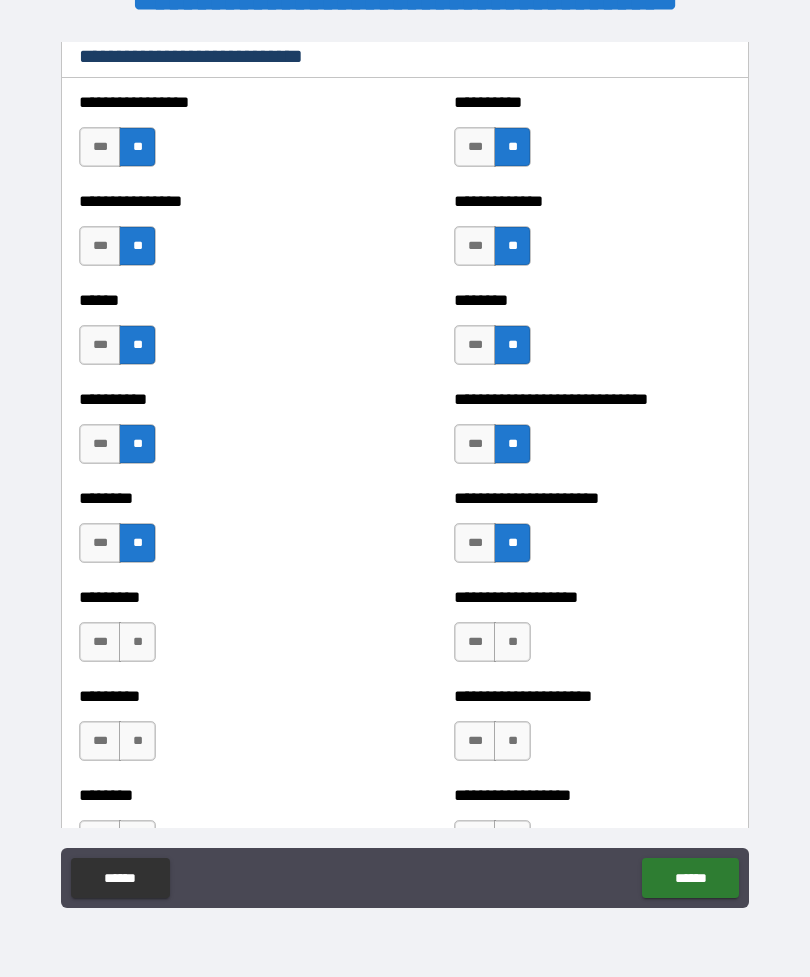 scroll, scrollTop: 6792, scrollLeft: 0, axis: vertical 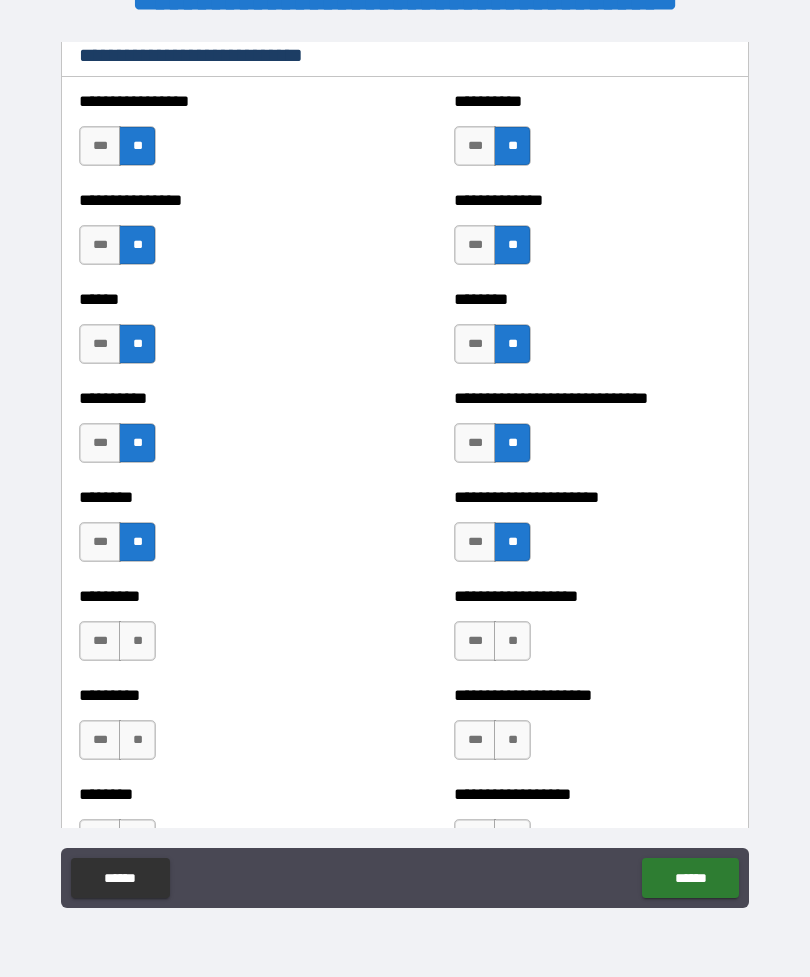click on "**" at bounding box center [512, 641] 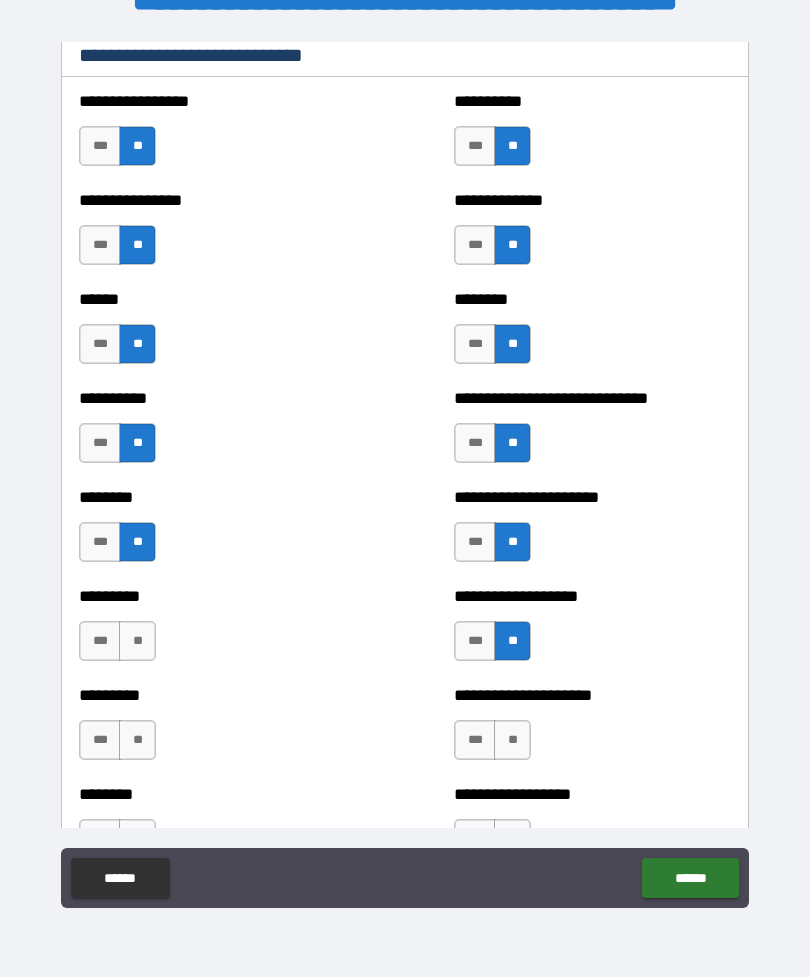 click on "**" at bounding box center [137, 641] 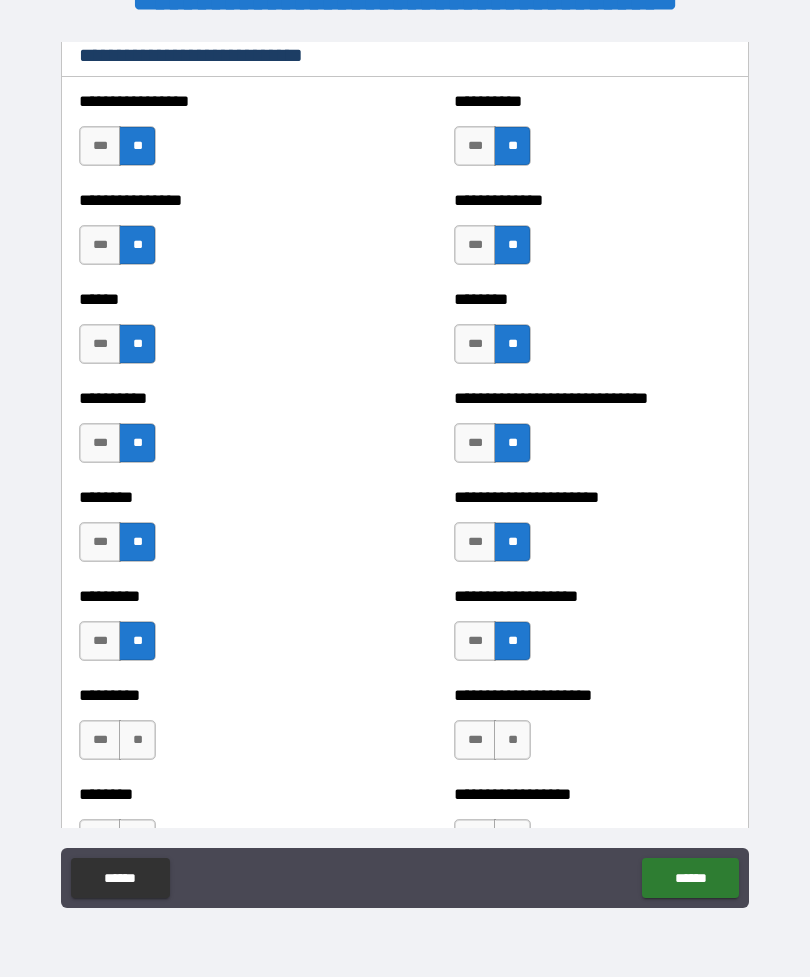 click on "**" at bounding box center [512, 740] 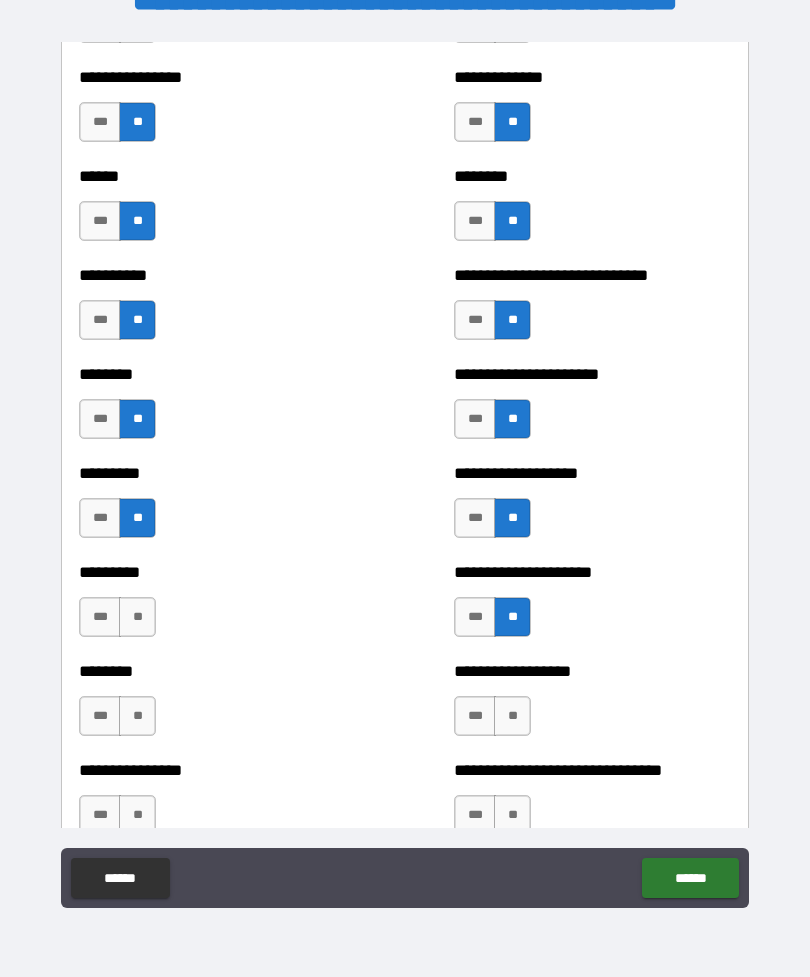 scroll, scrollTop: 6926, scrollLeft: 0, axis: vertical 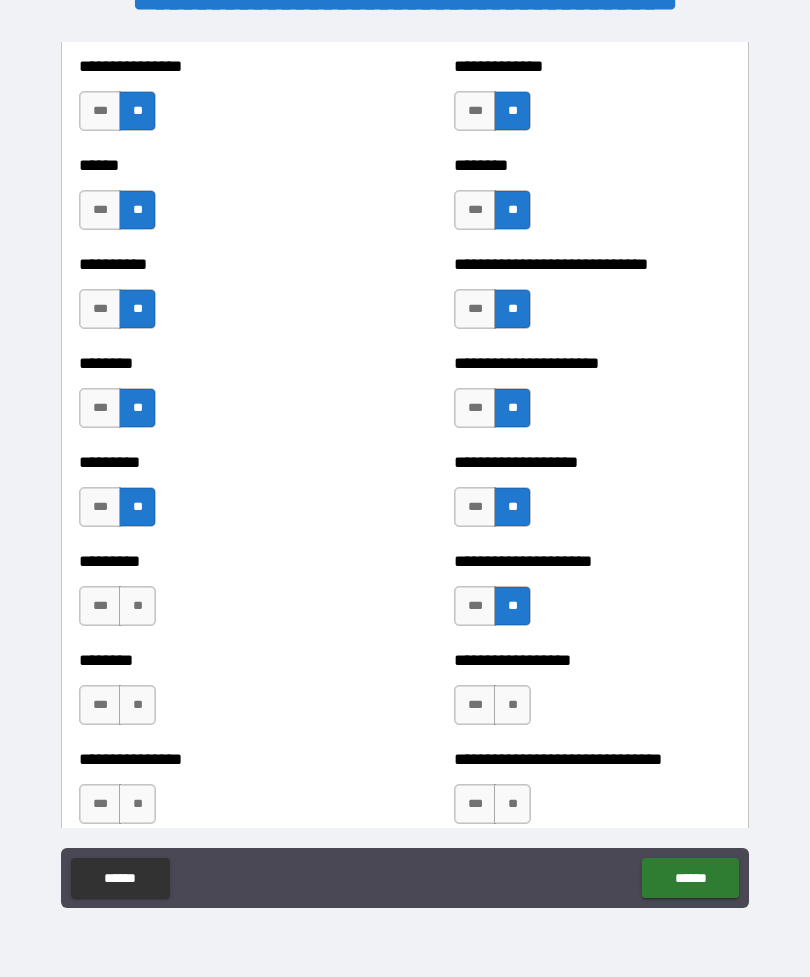 click on "**" at bounding box center (137, 606) 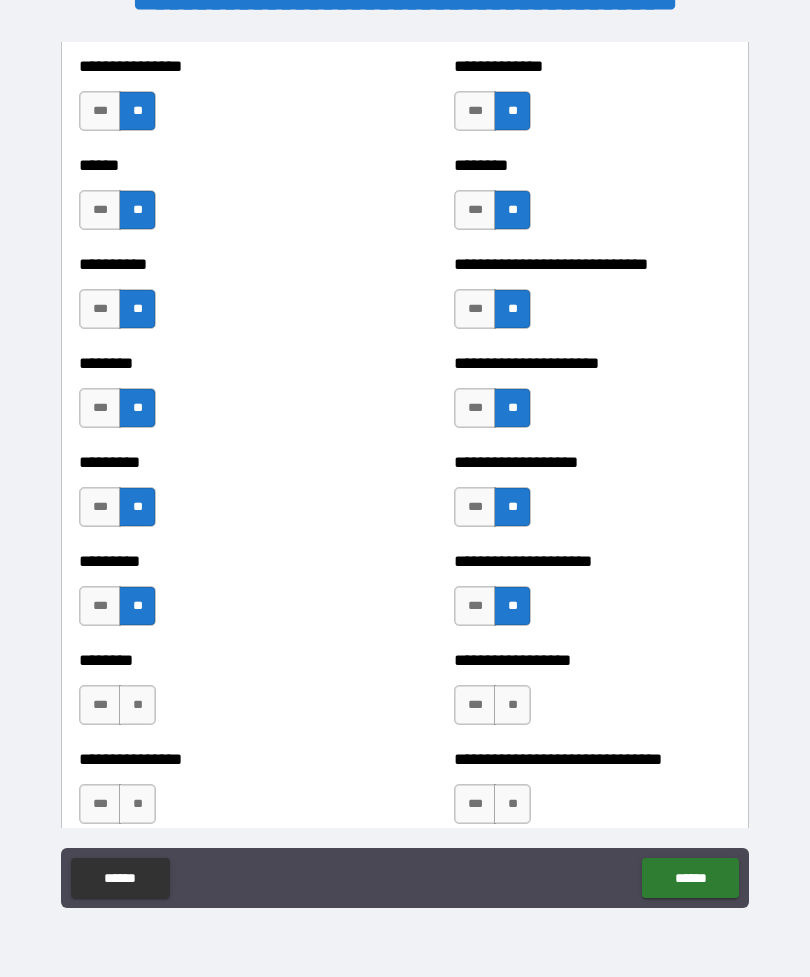 click on "**" at bounding box center [512, 705] 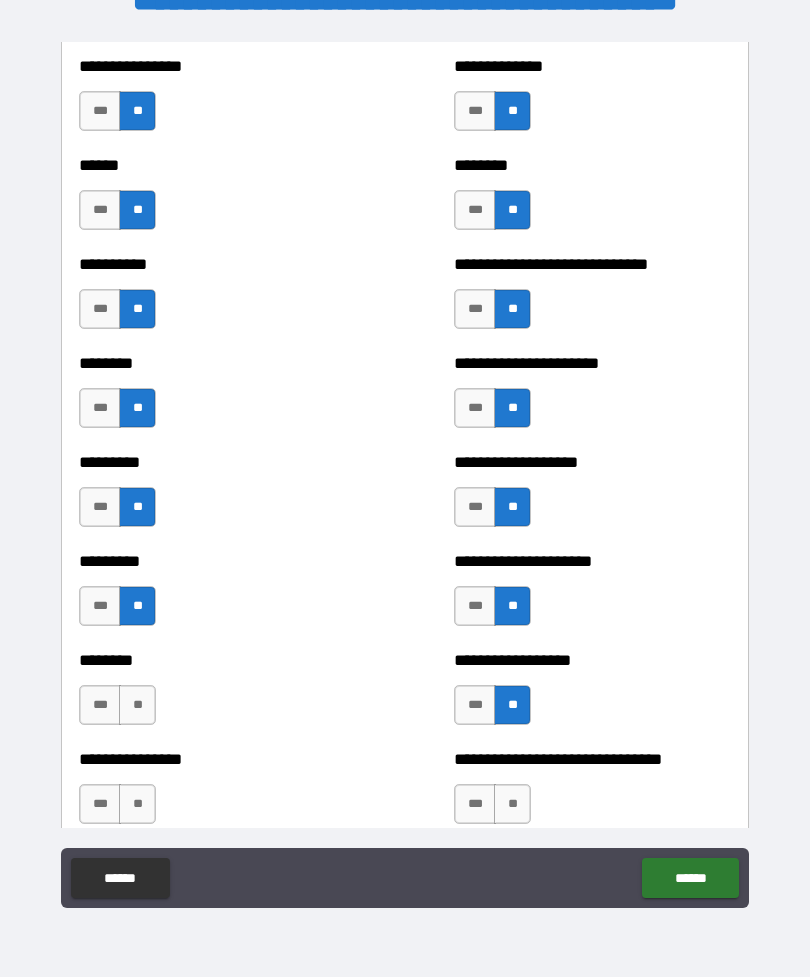 click on "**" at bounding box center [137, 705] 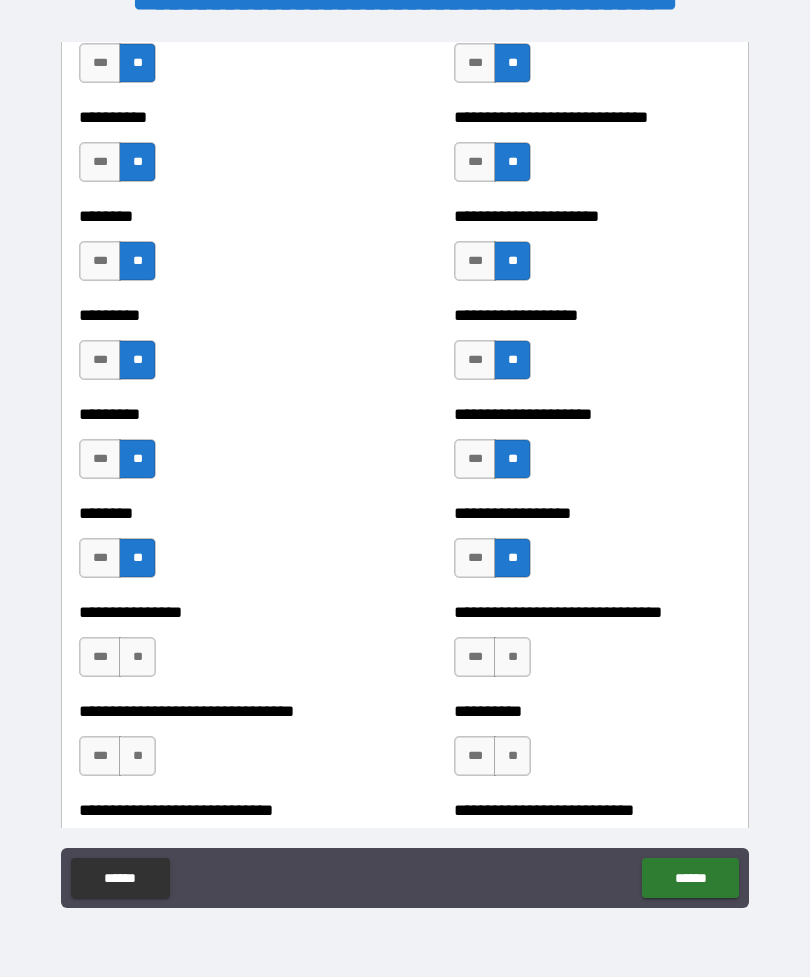 scroll, scrollTop: 7076, scrollLeft: 0, axis: vertical 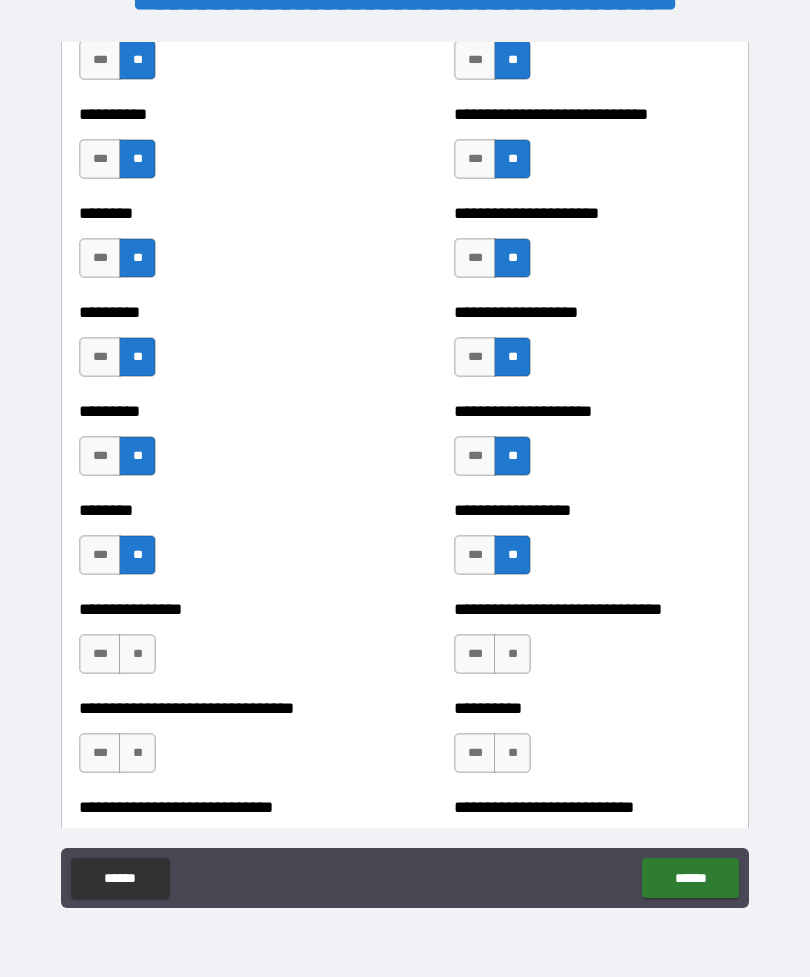 click on "**" at bounding box center (512, 654) 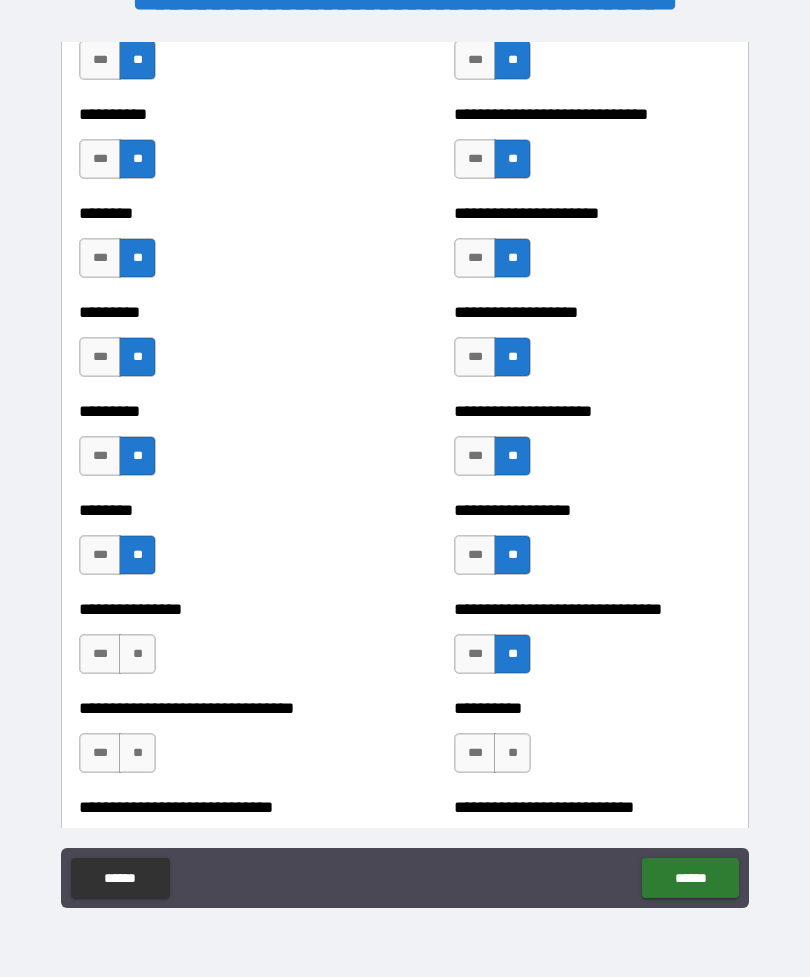 click on "**" at bounding box center [137, 654] 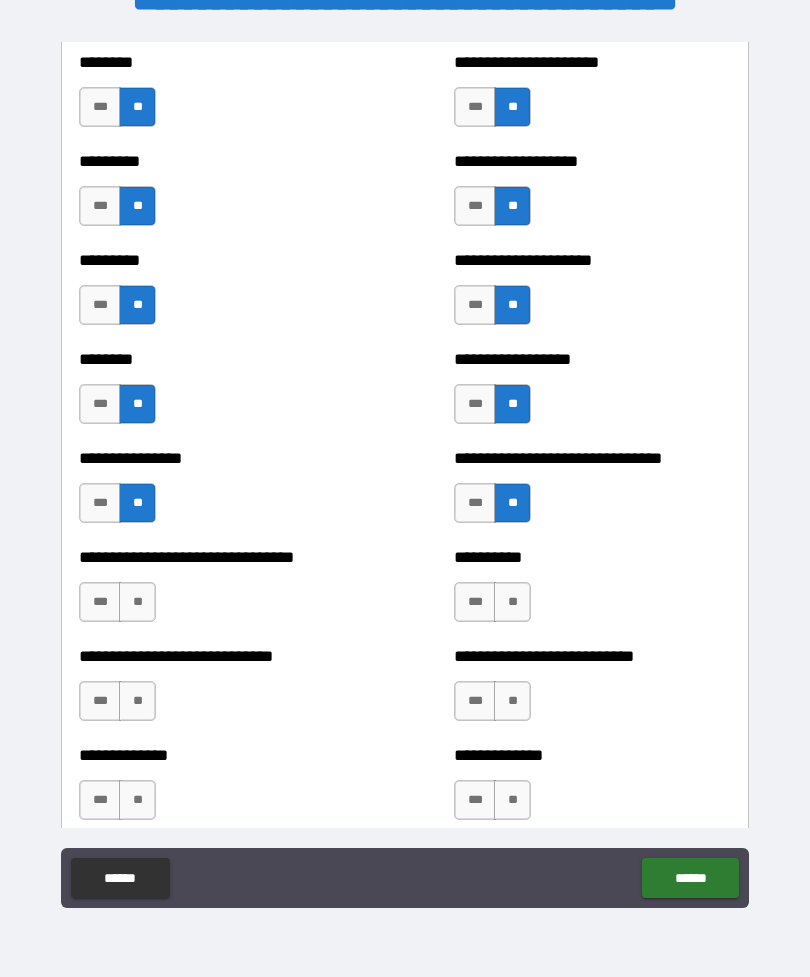 scroll, scrollTop: 7234, scrollLeft: 0, axis: vertical 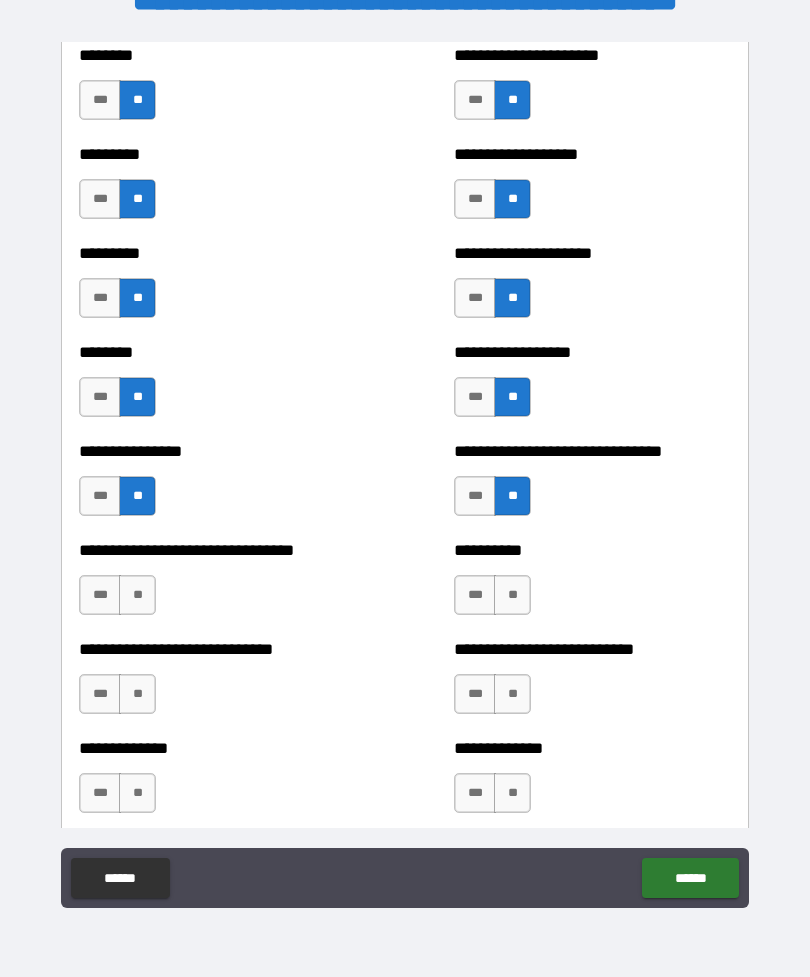 click on "**" at bounding box center (512, 595) 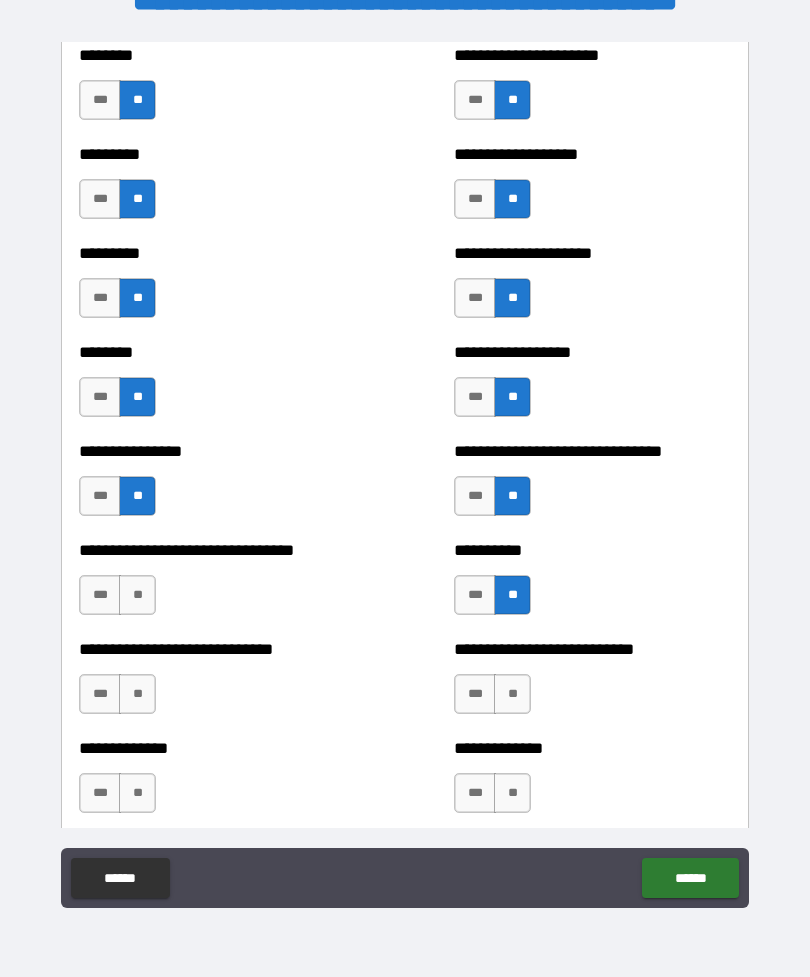 click on "**" at bounding box center [137, 595] 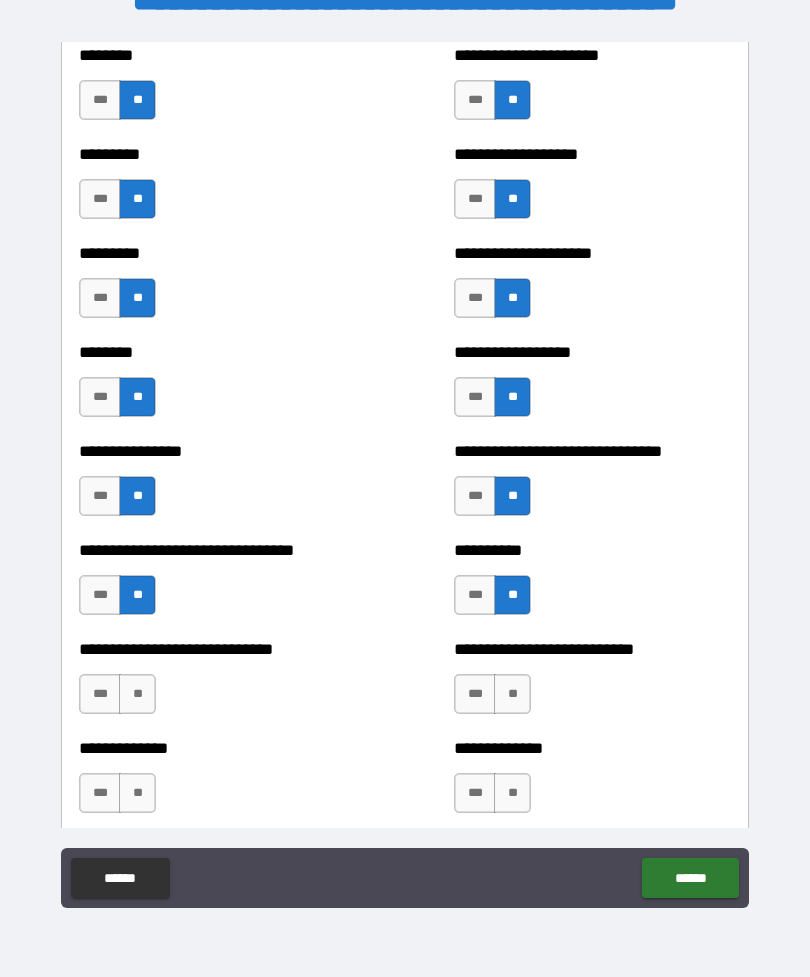 click on "**" at bounding box center (512, 694) 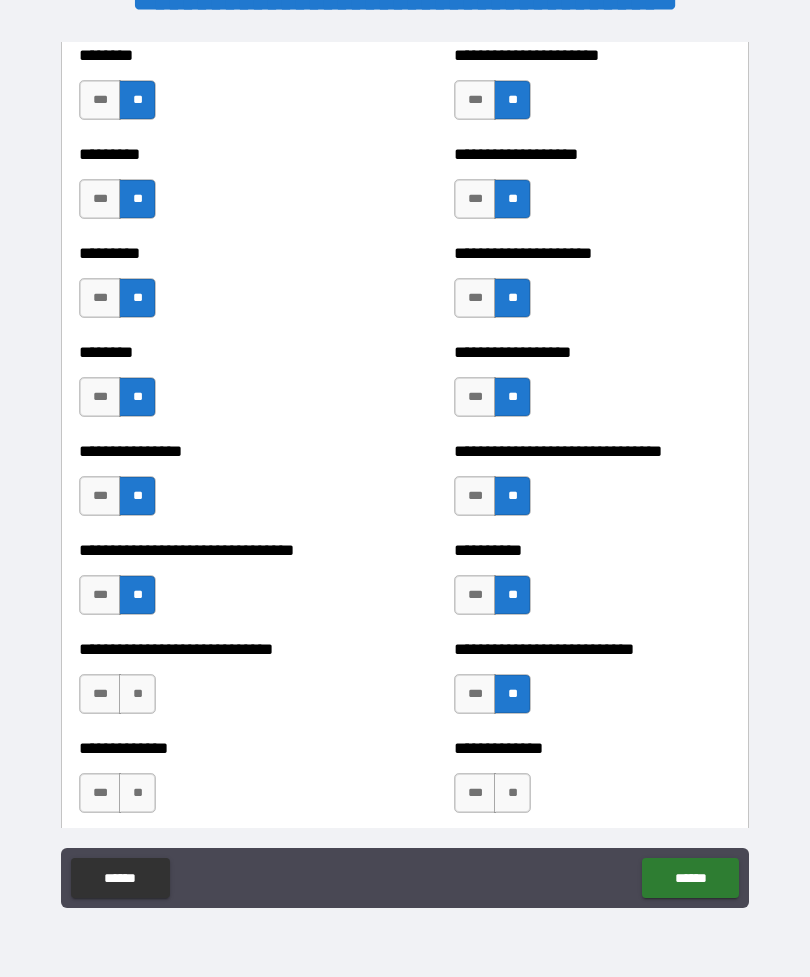 click on "**" at bounding box center [137, 694] 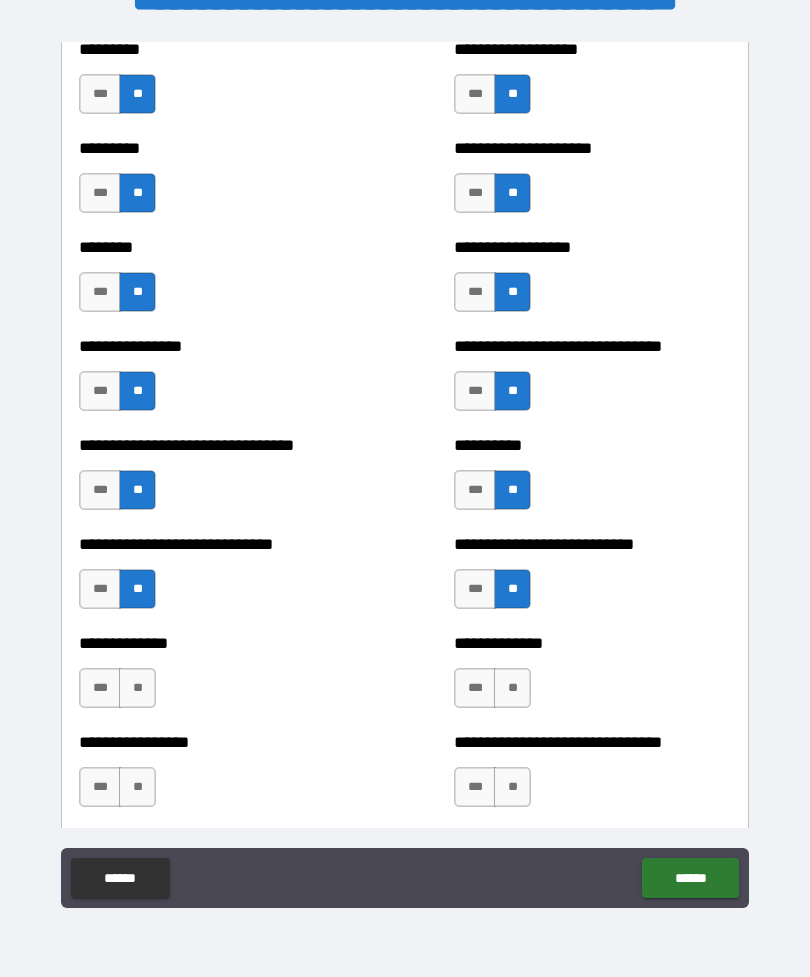 scroll, scrollTop: 7346, scrollLeft: 0, axis: vertical 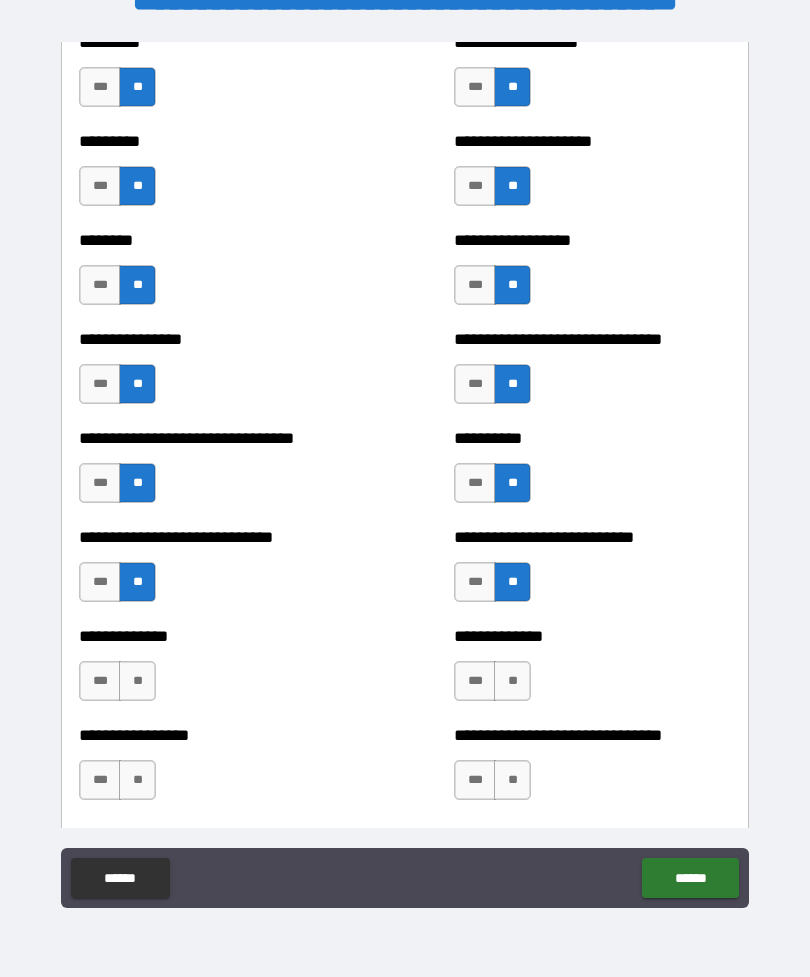 click on "**" at bounding box center (512, 681) 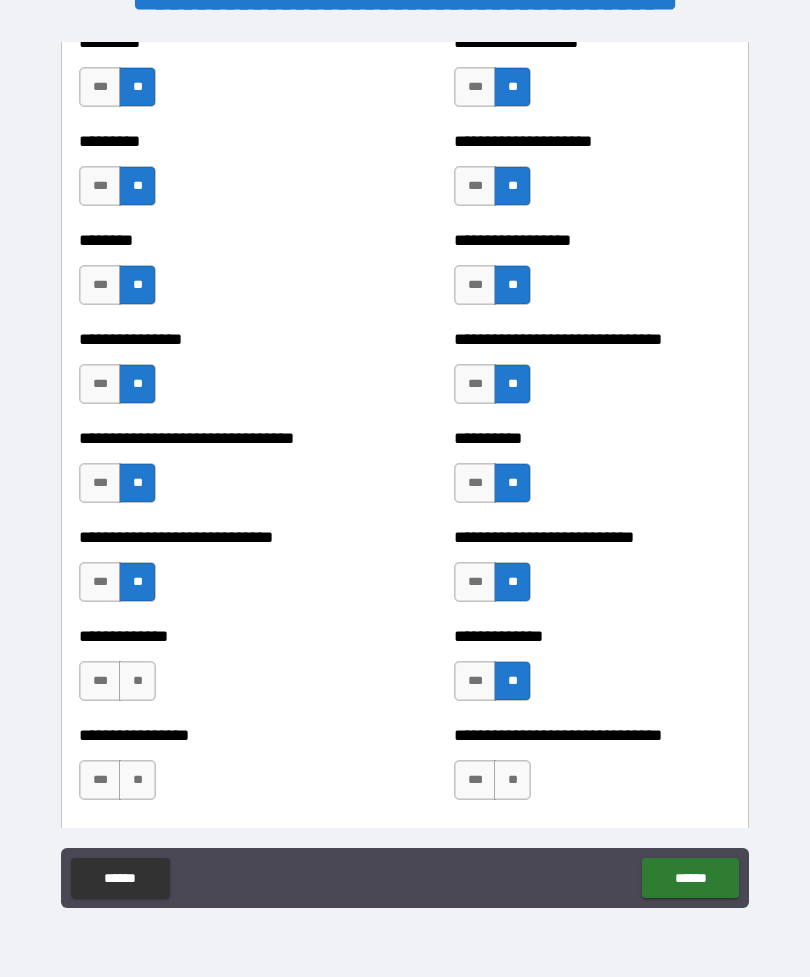 click on "**" at bounding box center (137, 681) 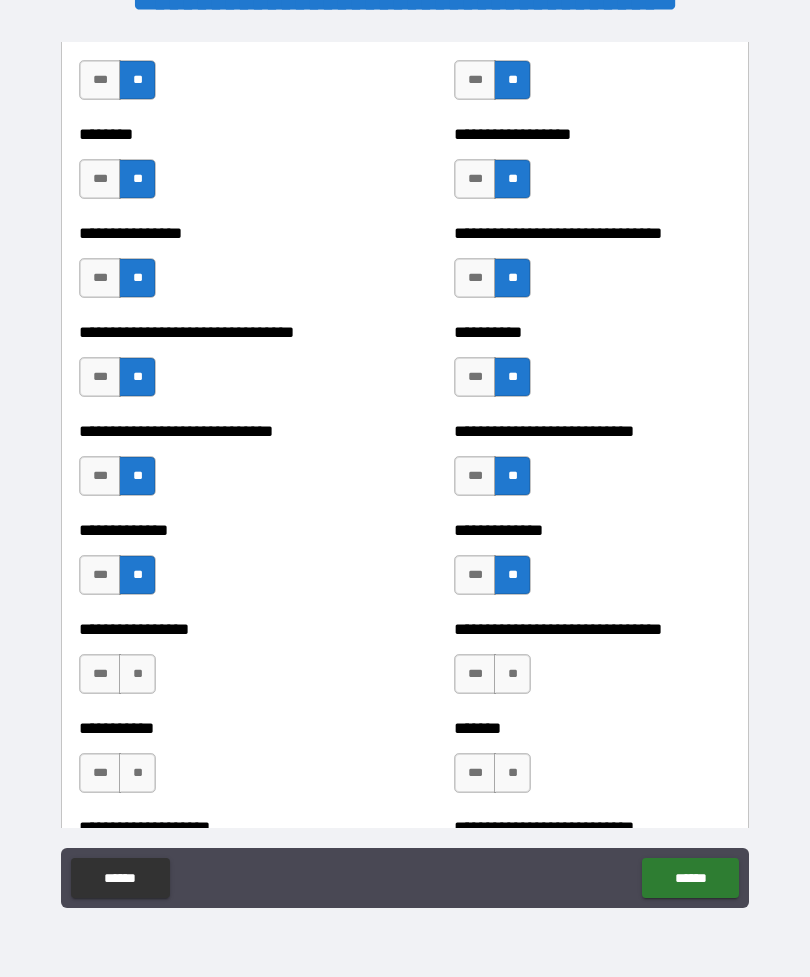 scroll, scrollTop: 7493, scrollLeft: 0, axis: vertical 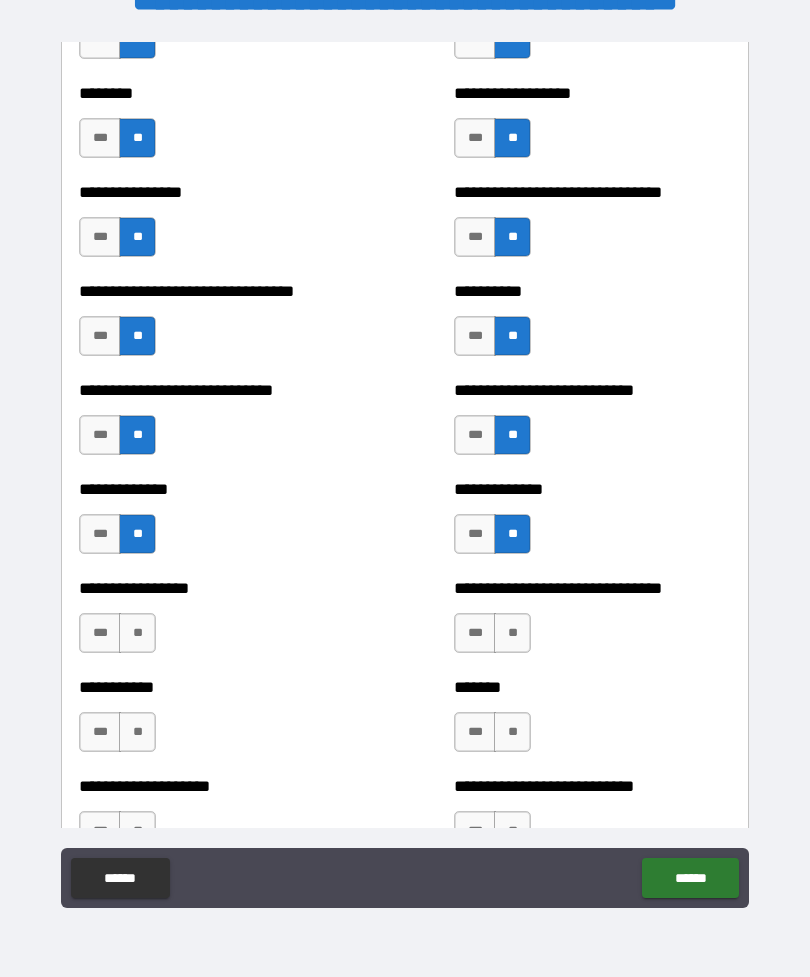 click on "**" at bounding box center (137, 633) 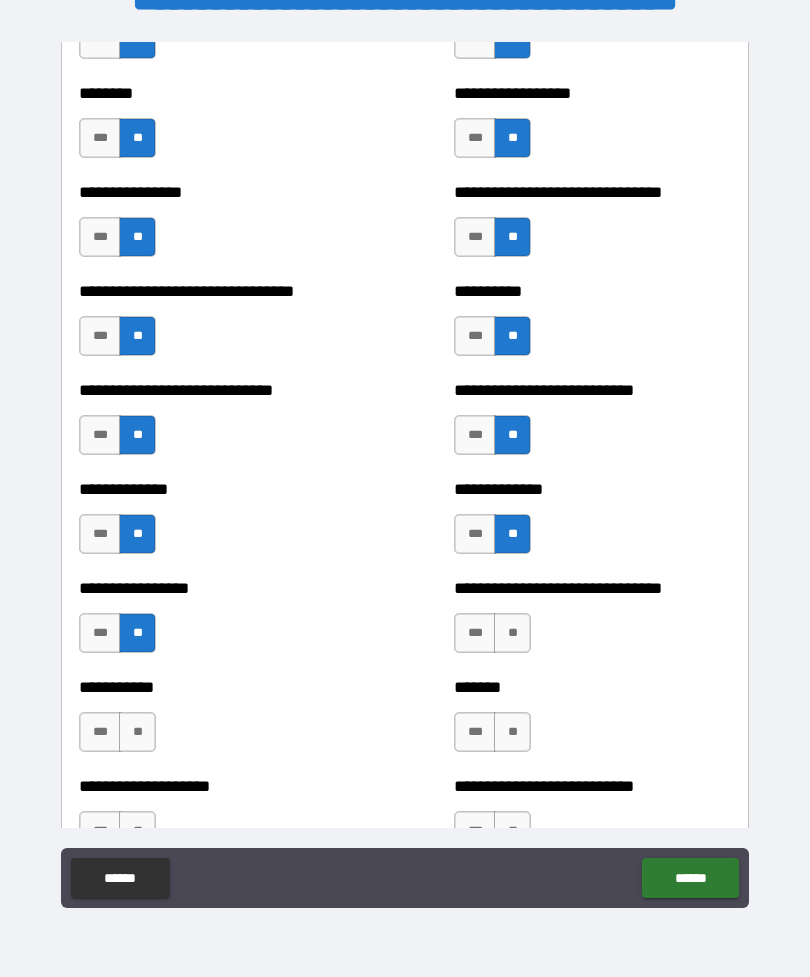 click on "**" at bounding box center (512, 732) 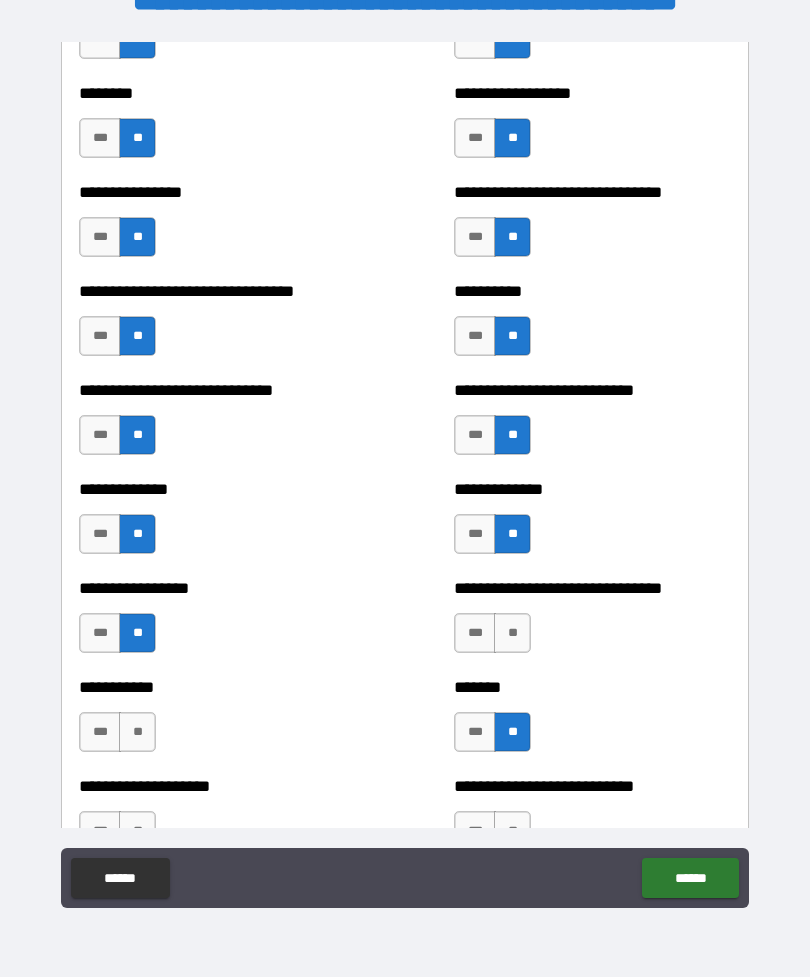 click on "**" at bounding box center [137, 732] 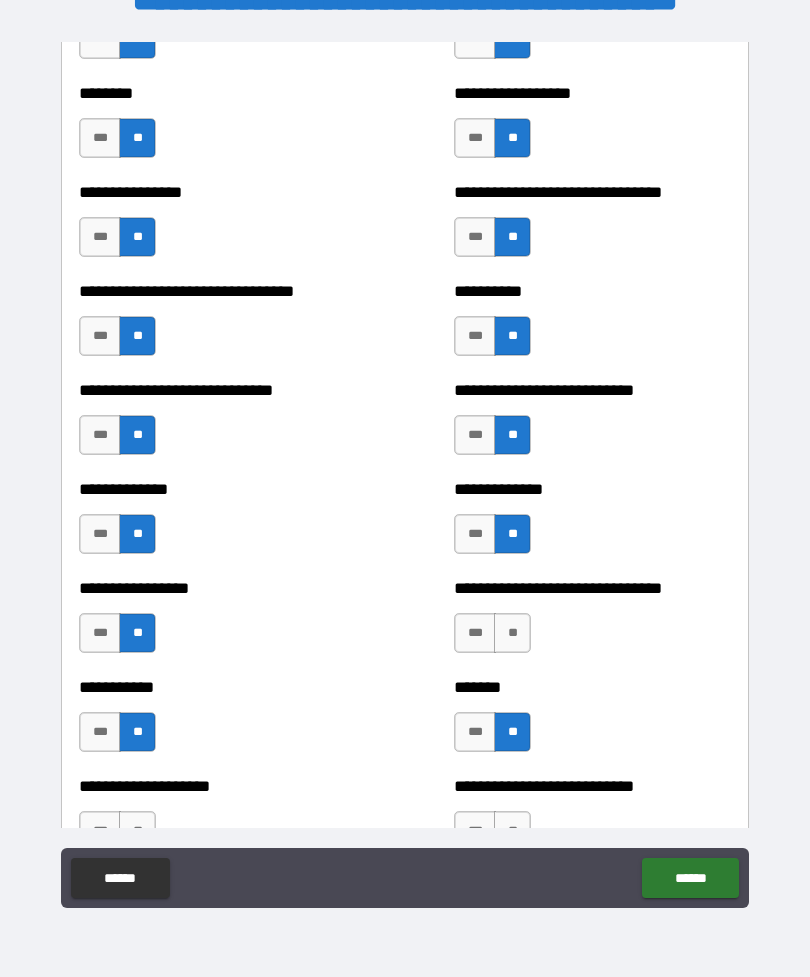 click on "**" at bounding box center [512, 633] 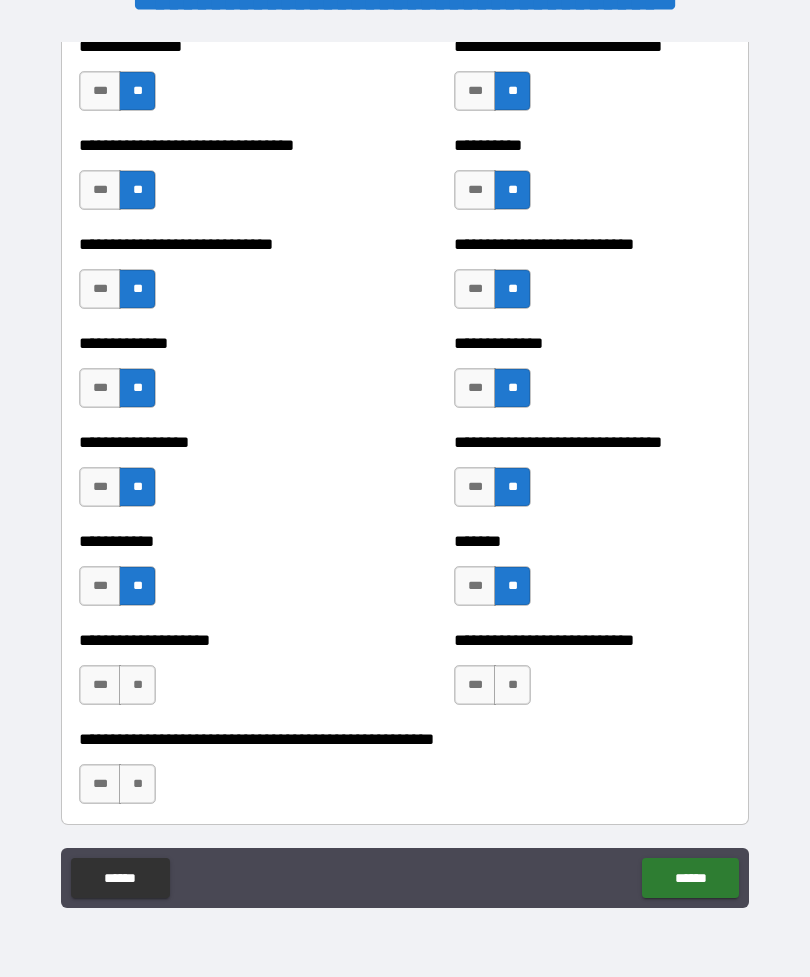 scroll, scrollTop: 7709, scrollLeft: 0, axis: vertical 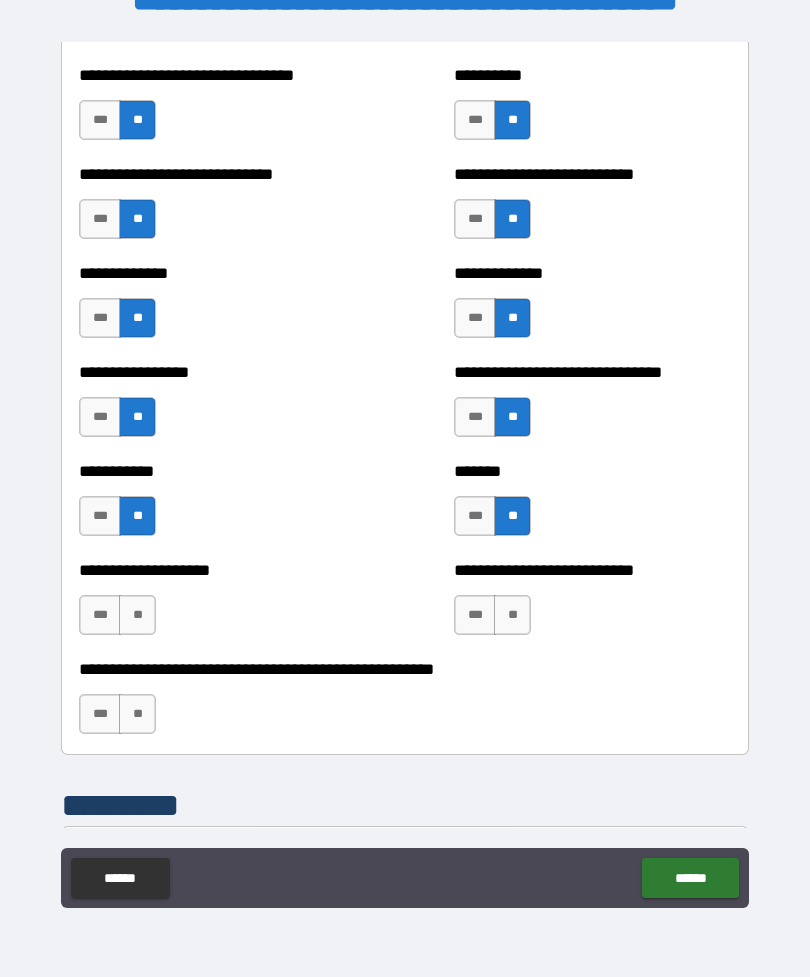 click on "**" at bounding box center (512, 615) 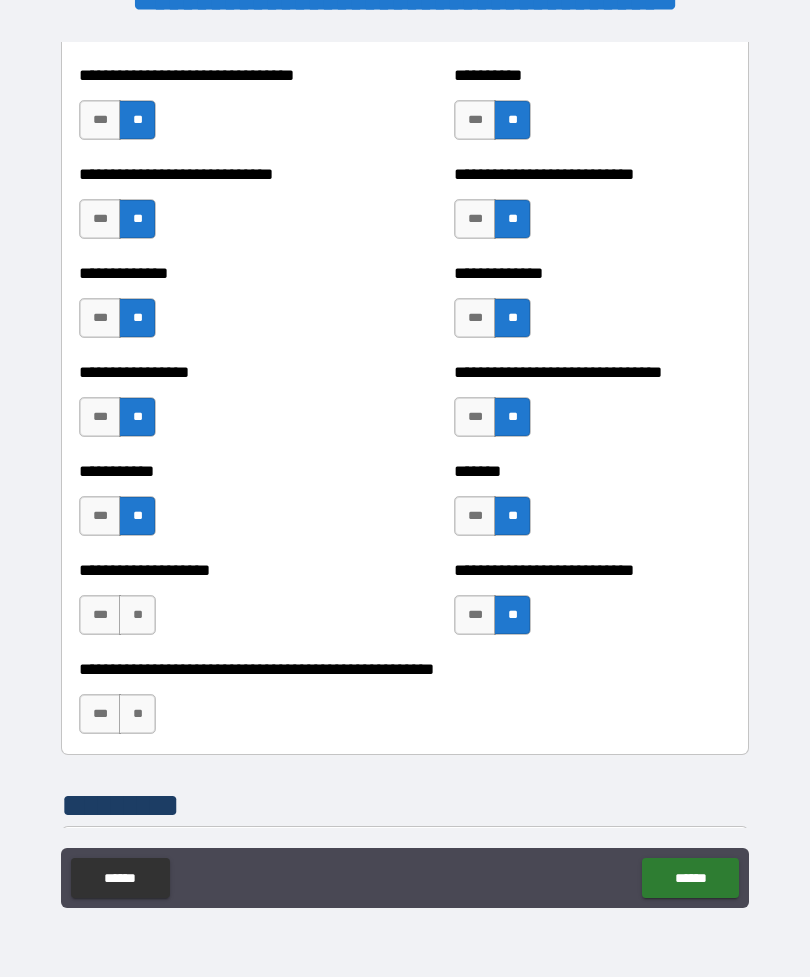click on "**" at bounding box center (137, 615) 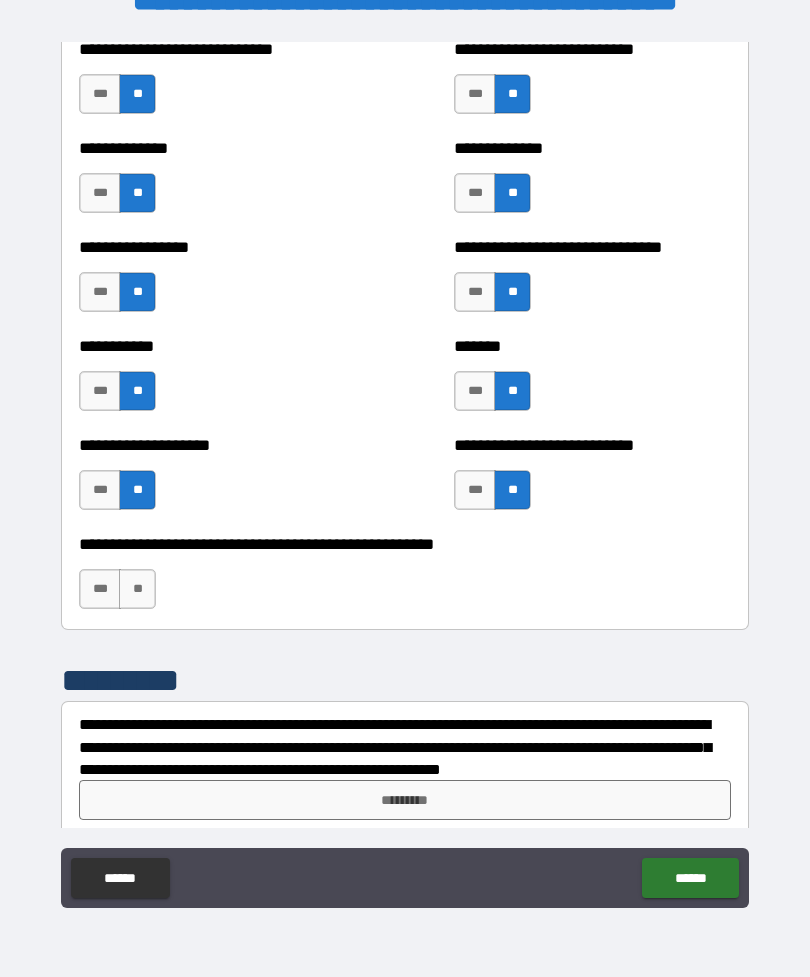 click on "**" at bounding box center (137, 589) 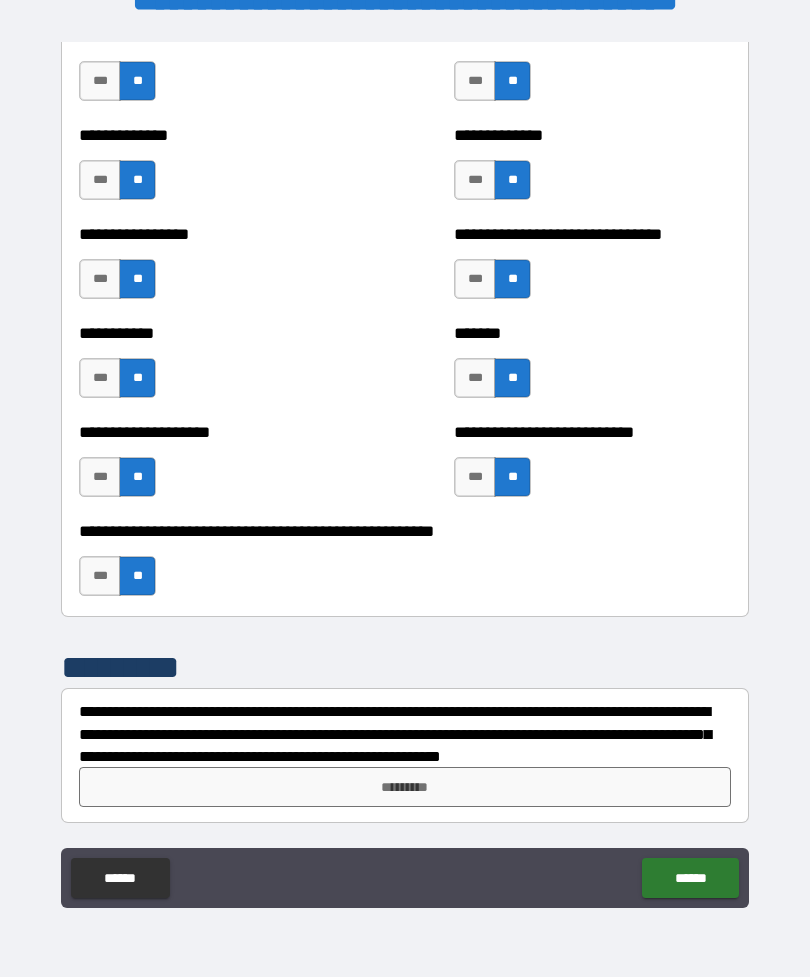 scroll, scrollTop: 7847, scrollLeft: 0, axis: vertical 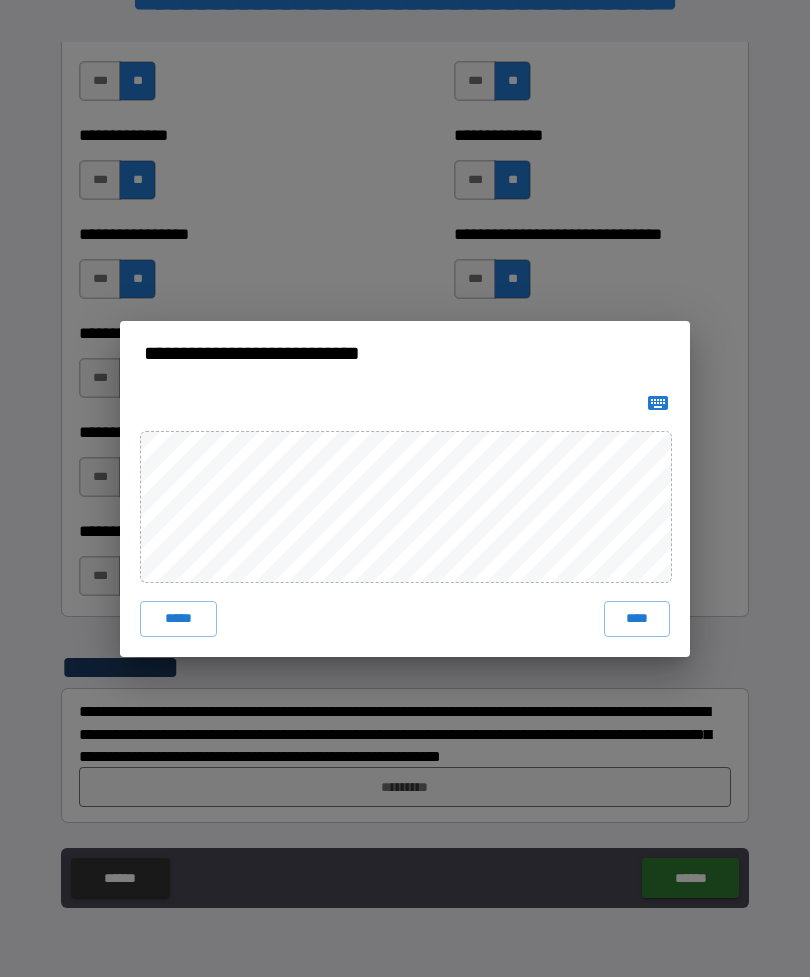 click on "****" at bounding box center [637, 619] 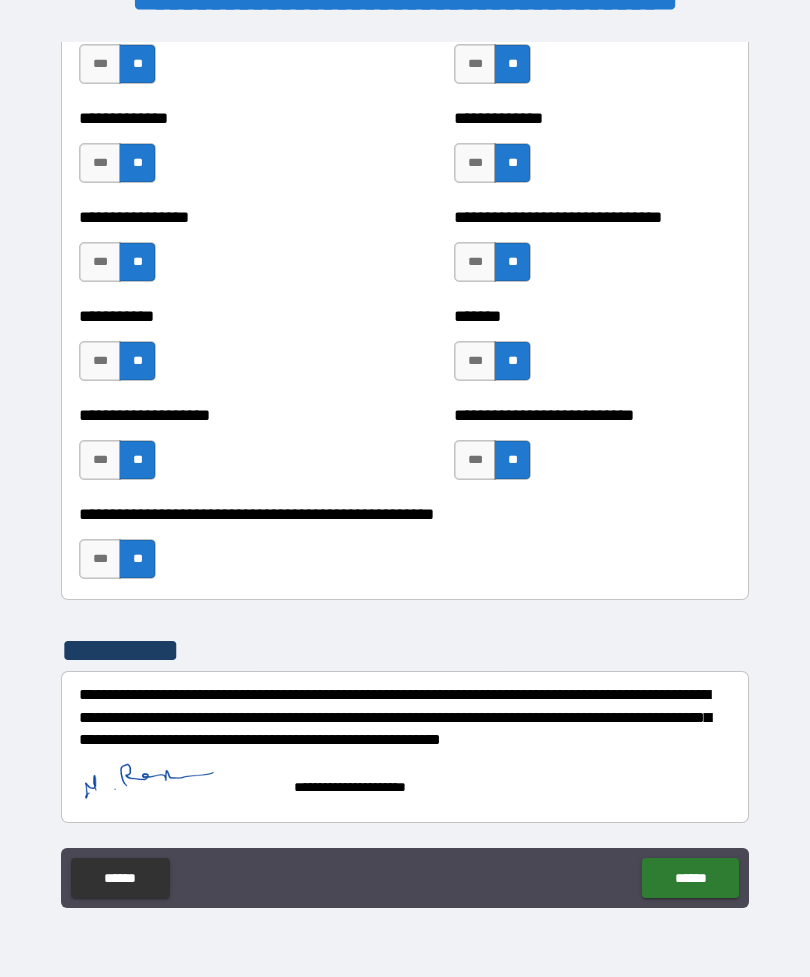 scroll, scrollTop: 7865, scrollLeft: 0, axis: vertical 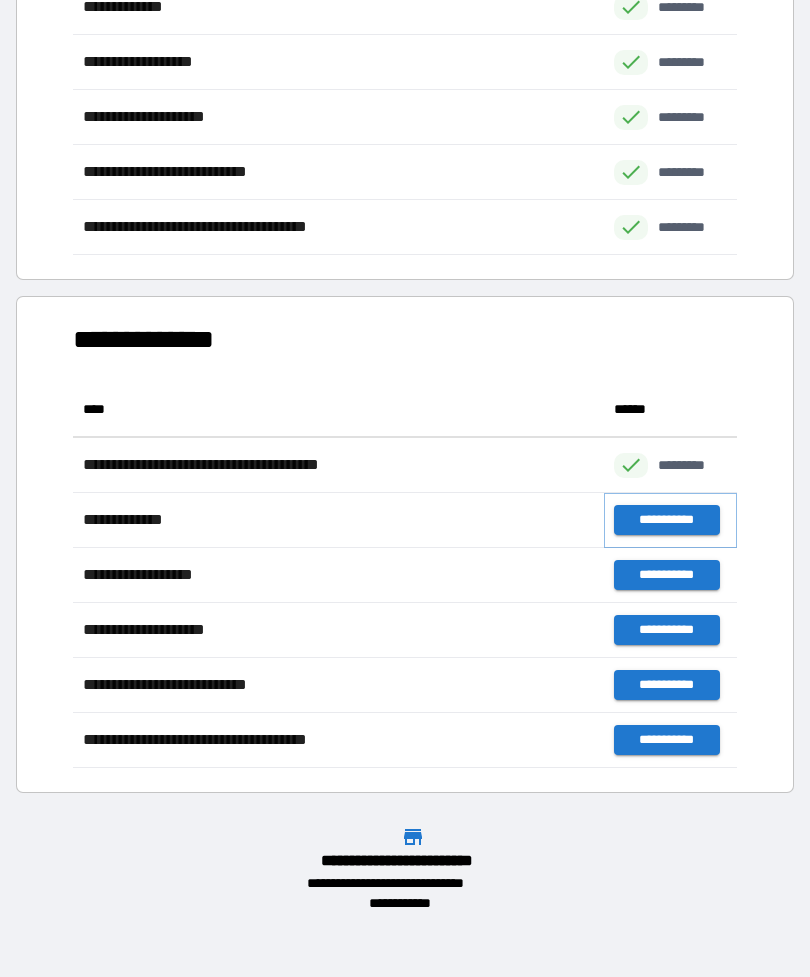 click on "**********" at bounding box center [666, 520] 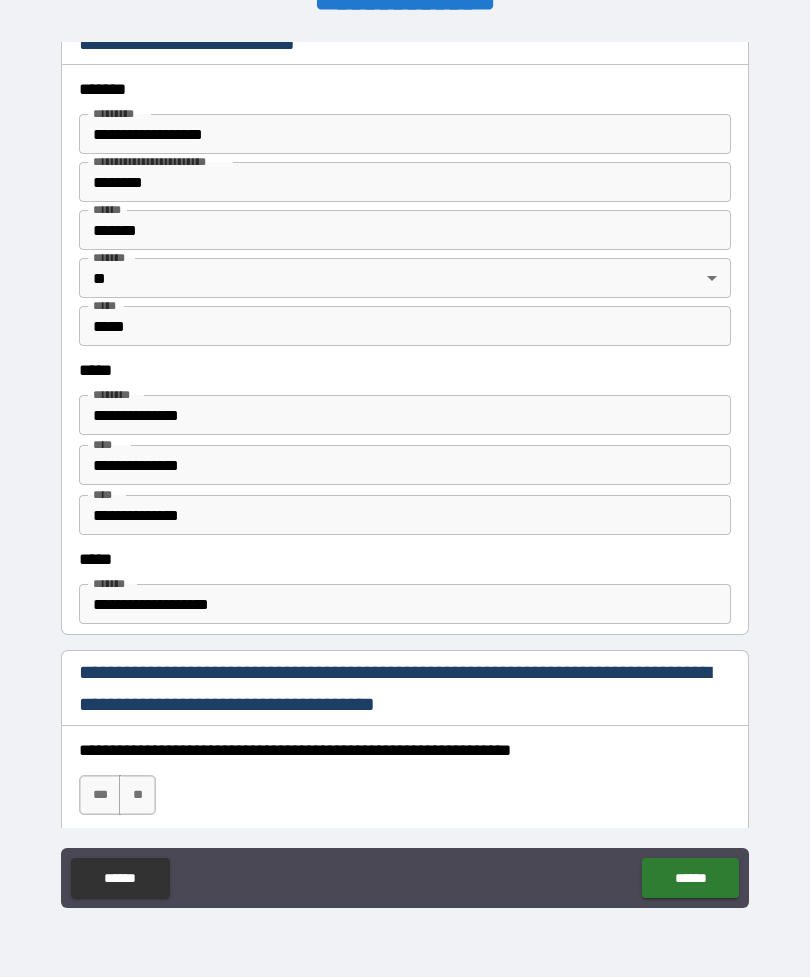 scroll, scrollTop: 763, scrollLeft: 0, axis: vertical 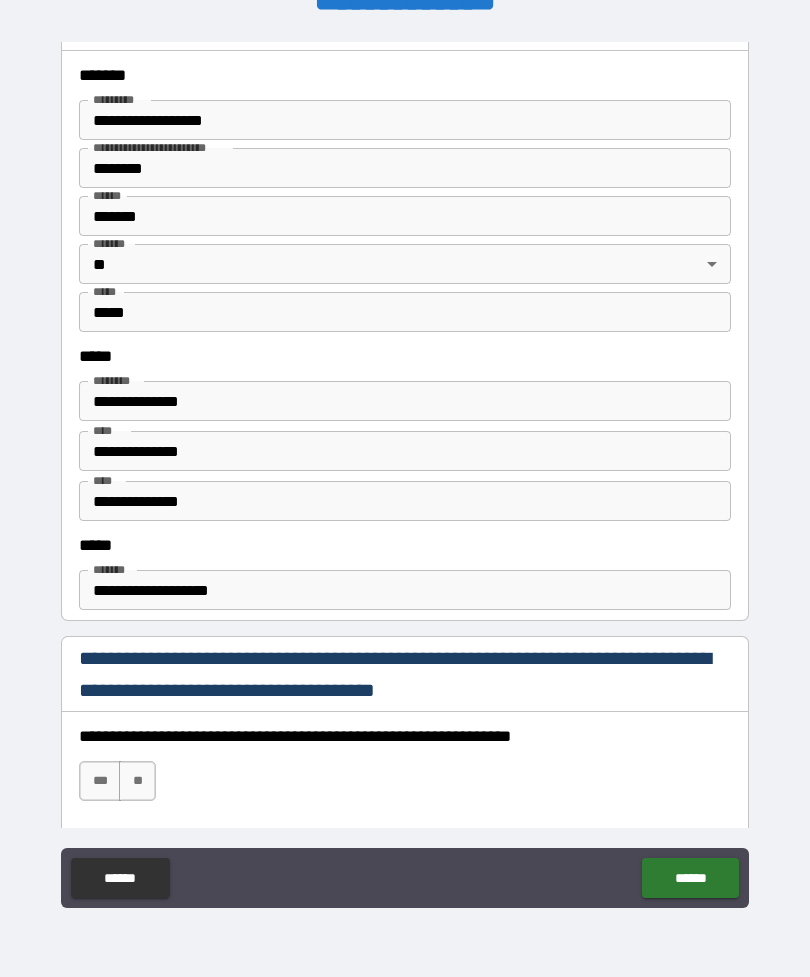 click on "**********" at bounding box center (405, 451) 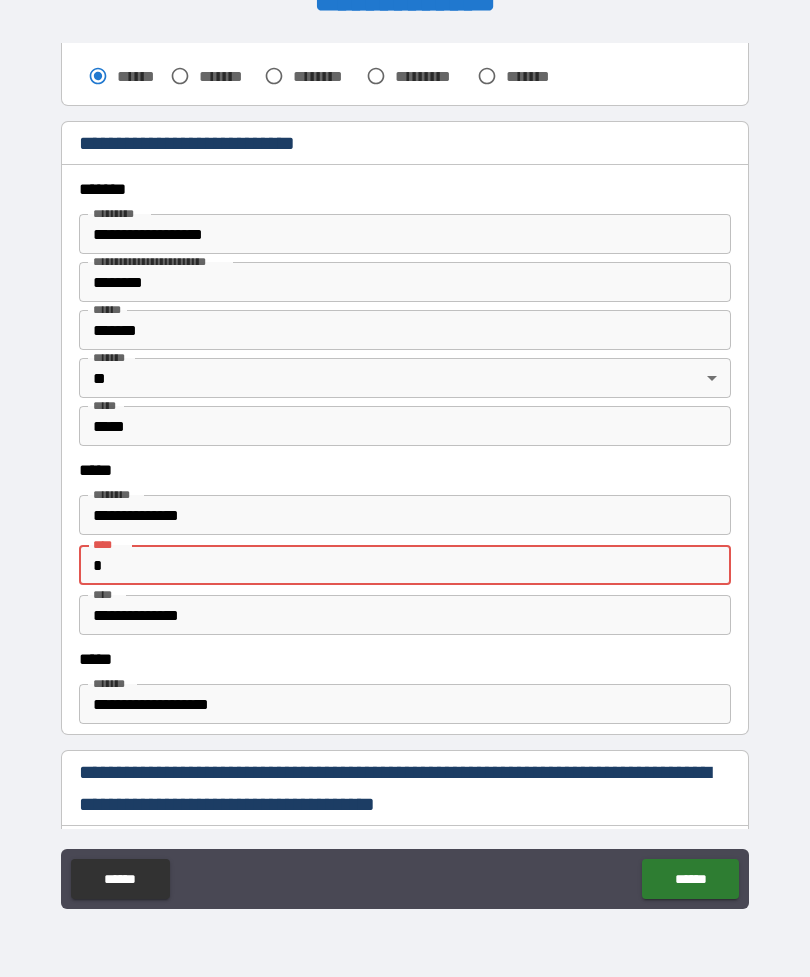 scroll, scrollTop: 649, scrollLeft: 0, axis: vertical 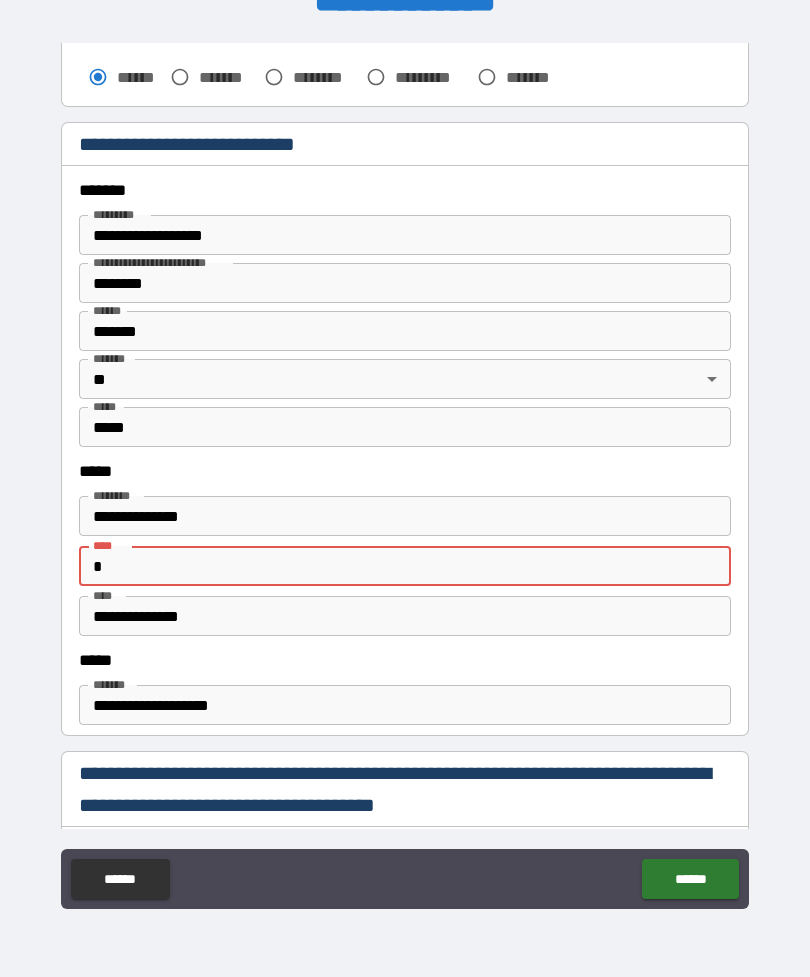click on "**********" at bounding box center (405, 235) 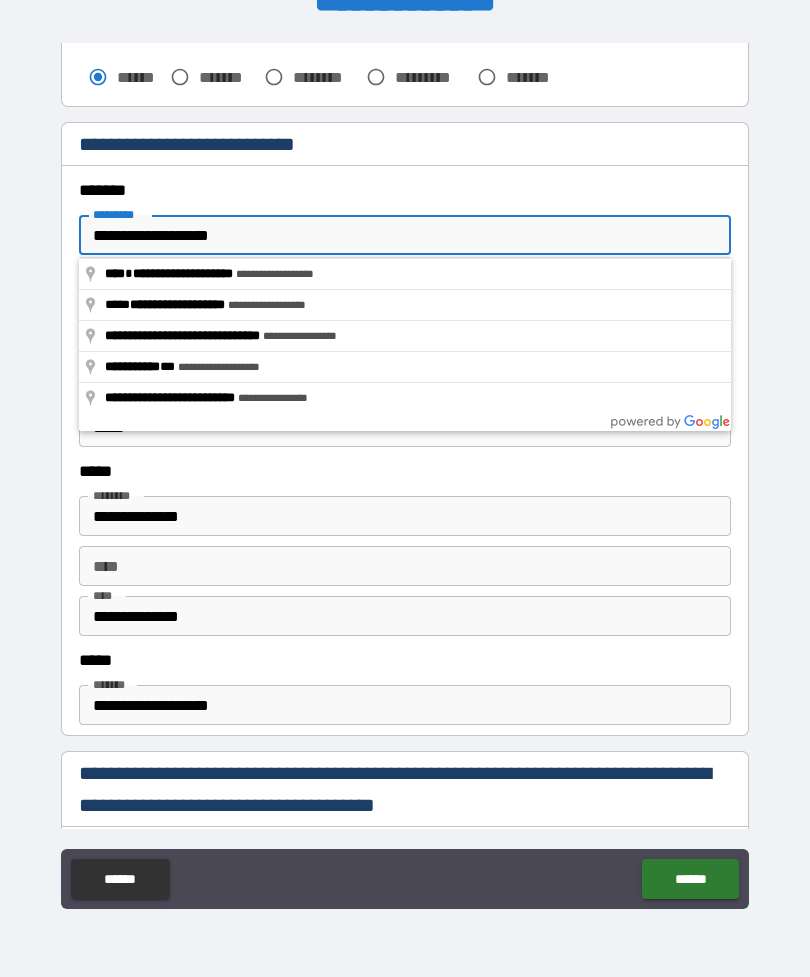 scroll, scrollTop: 48, scrollLeft: 0, axis: vertical 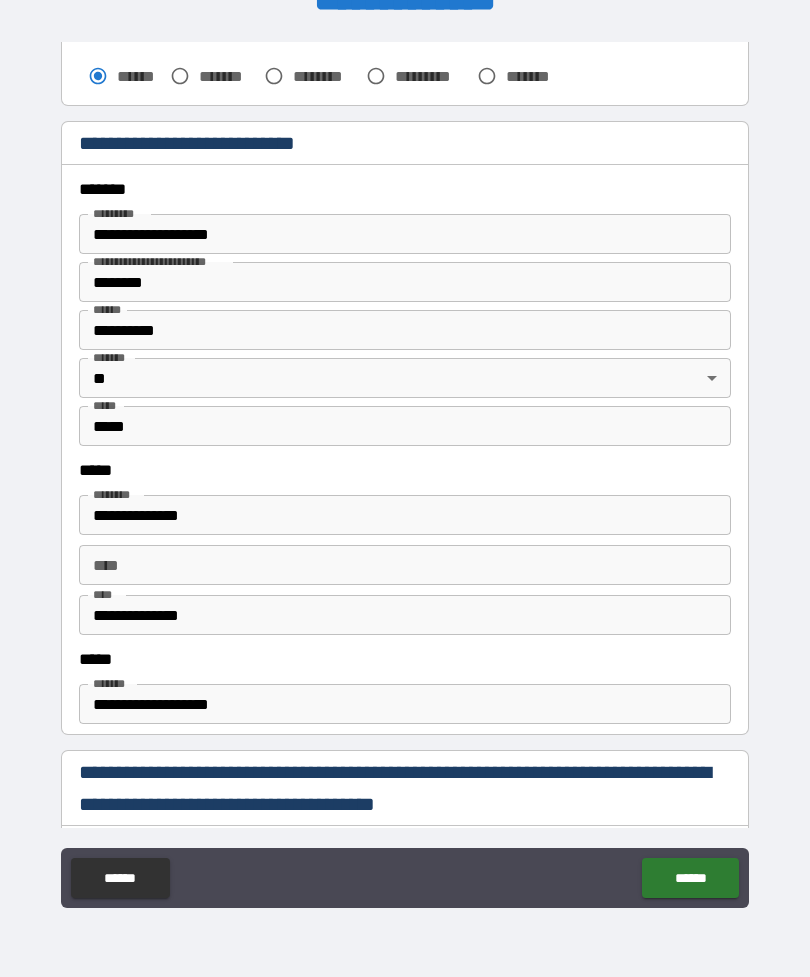 click on "********" at bounding box center [405, 282] 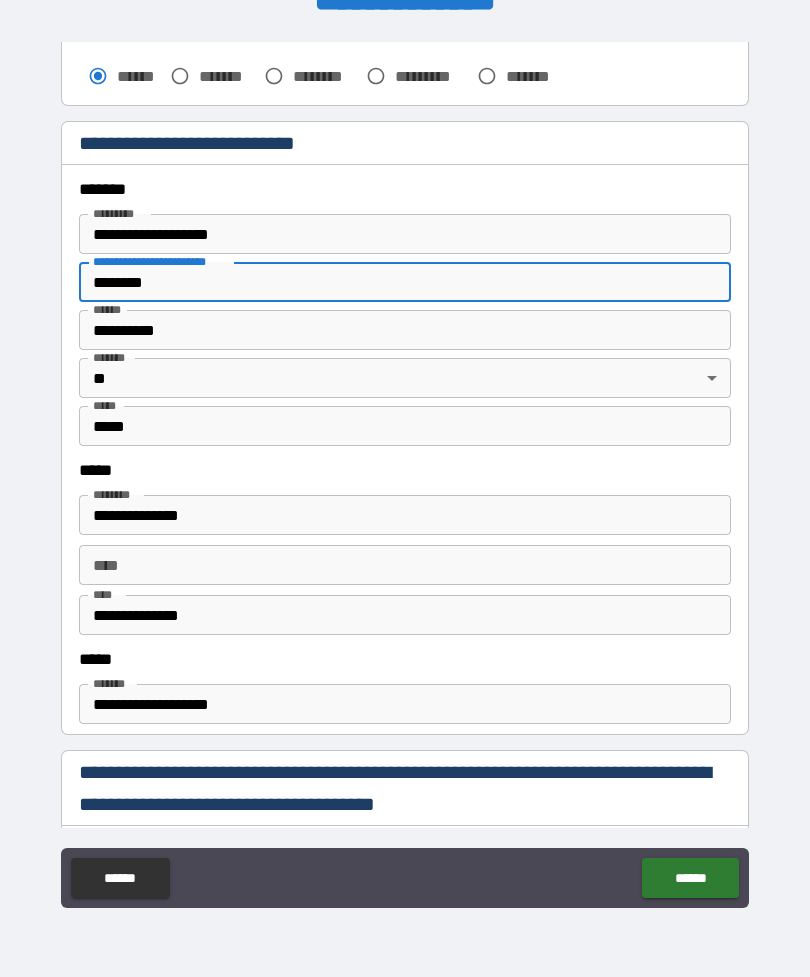 scroll, scrollTop: 47, scrollLeft: 0, axis: vertical 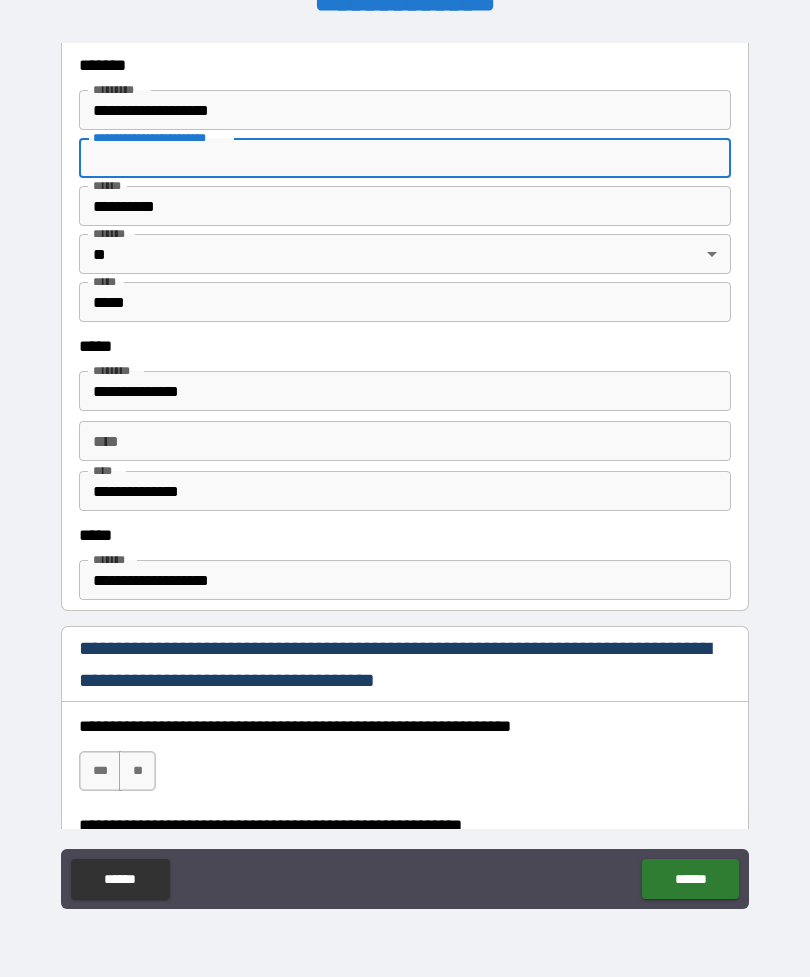 click on "**********" at bounding box center (405, 491) 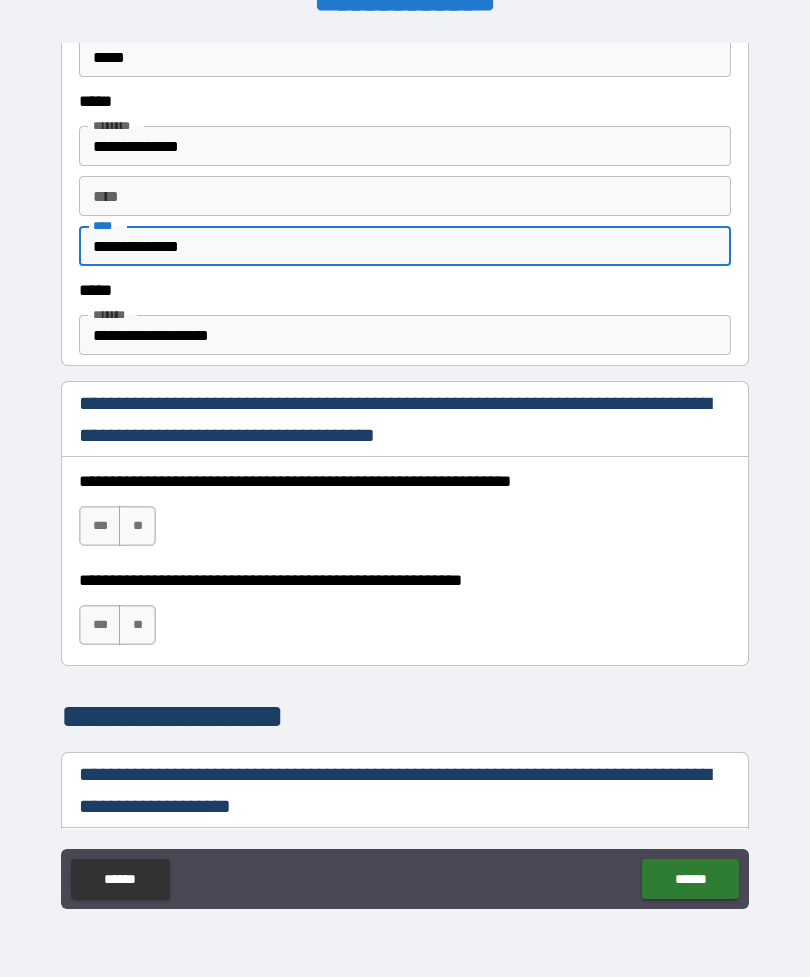 scroll, scrollTop: 1023, scrollLeft: 0, axis: vertical 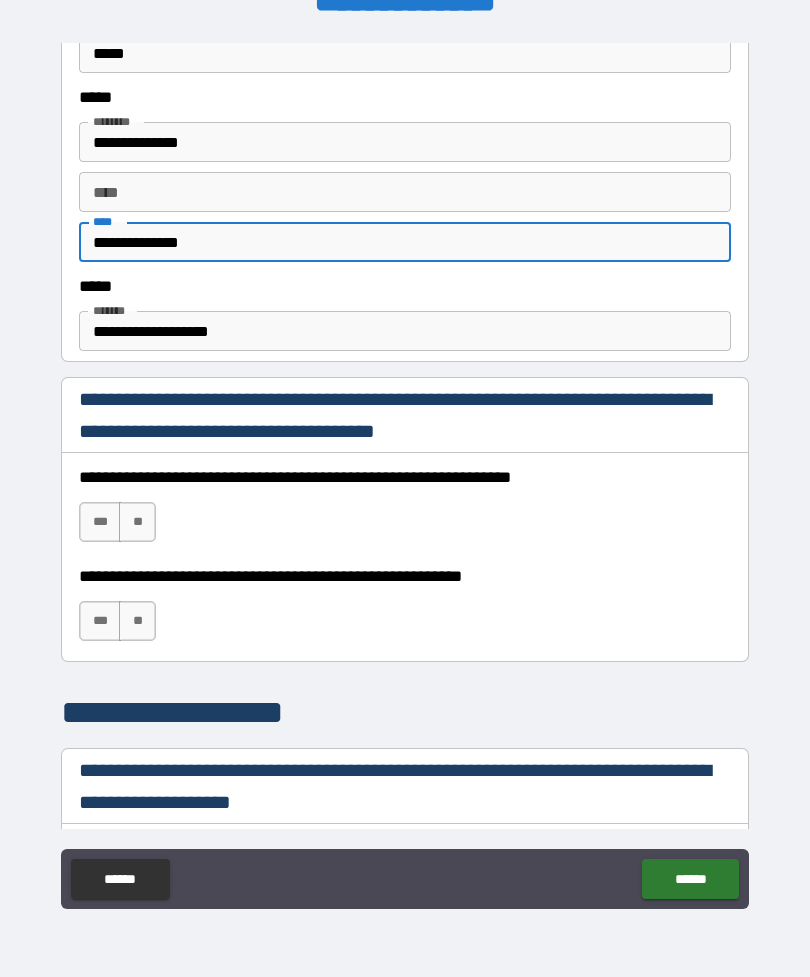 click on "**" at bounding box center (137, 522) 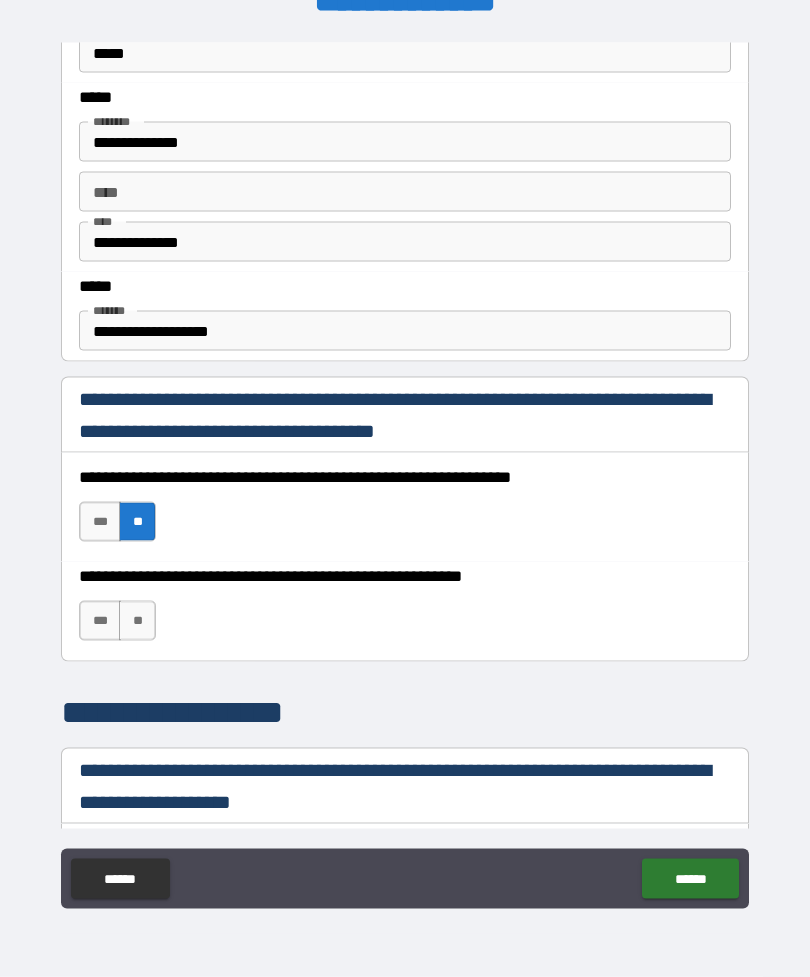 scroll, scrollTop: 48, scrollLeft: 0, axis: vertical 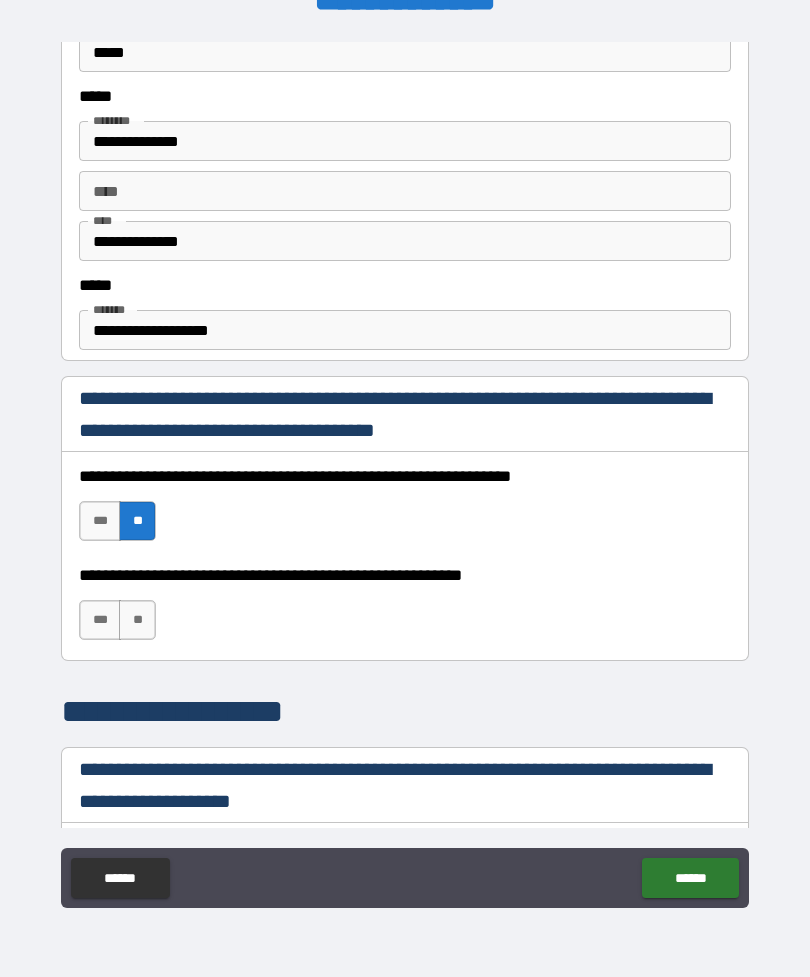 click on "**" at bounding box center [137, 620] 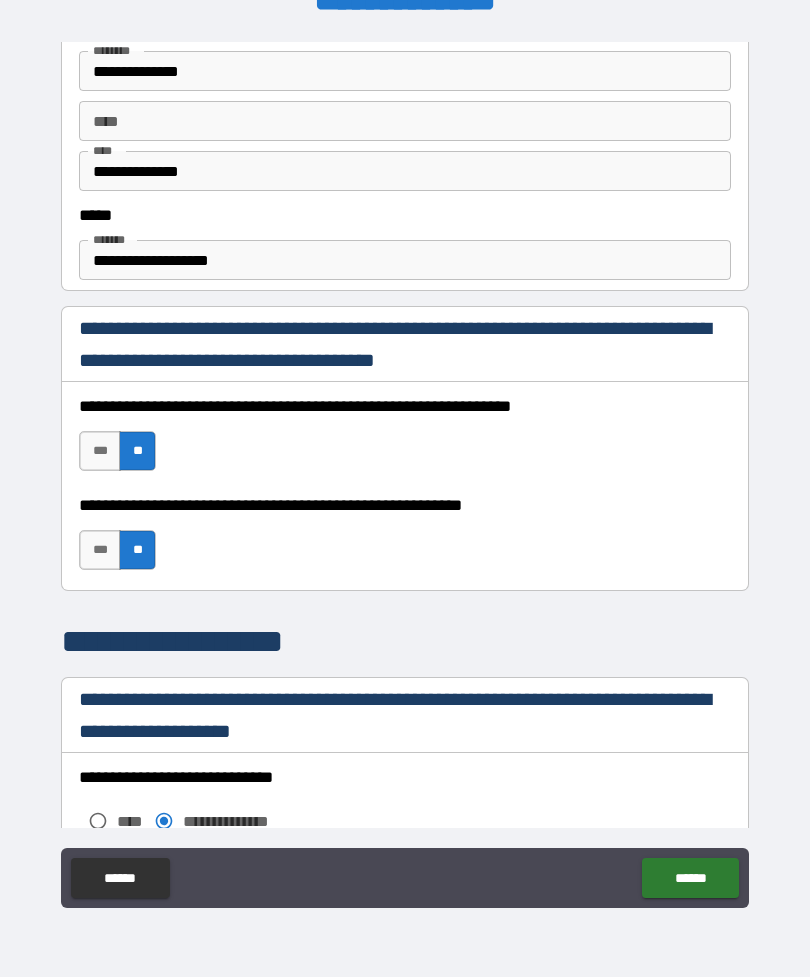 scroll, scrollTop: 1095, scrollLeft: 0, axis: vertical 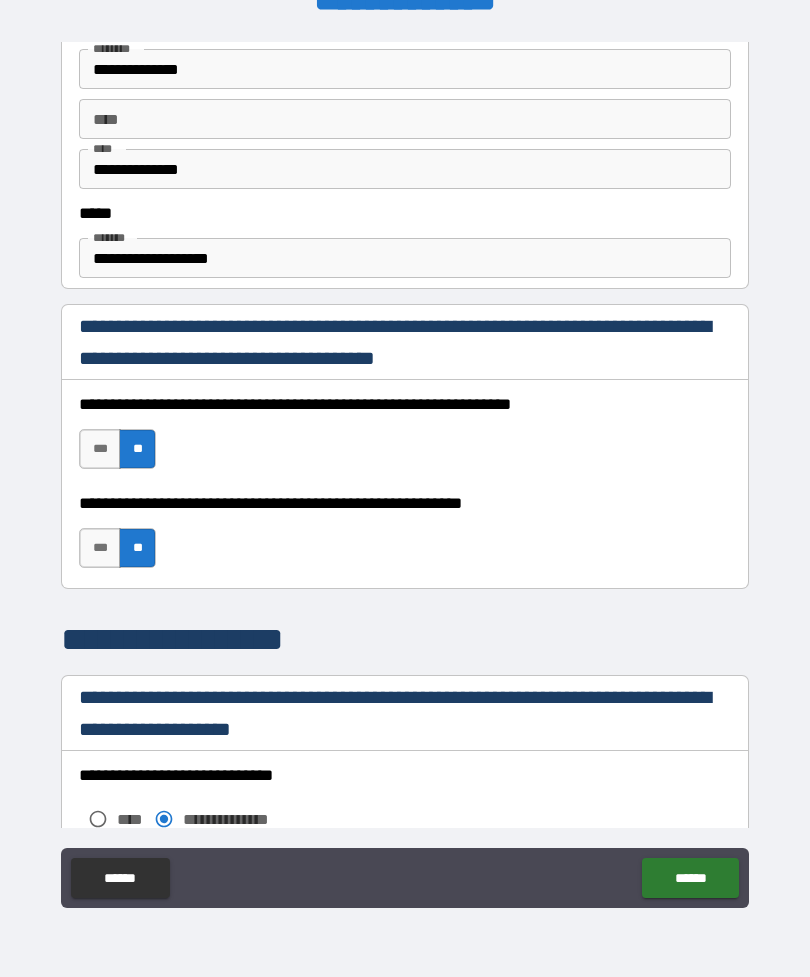click on "***" at bounding box center [100, 449] 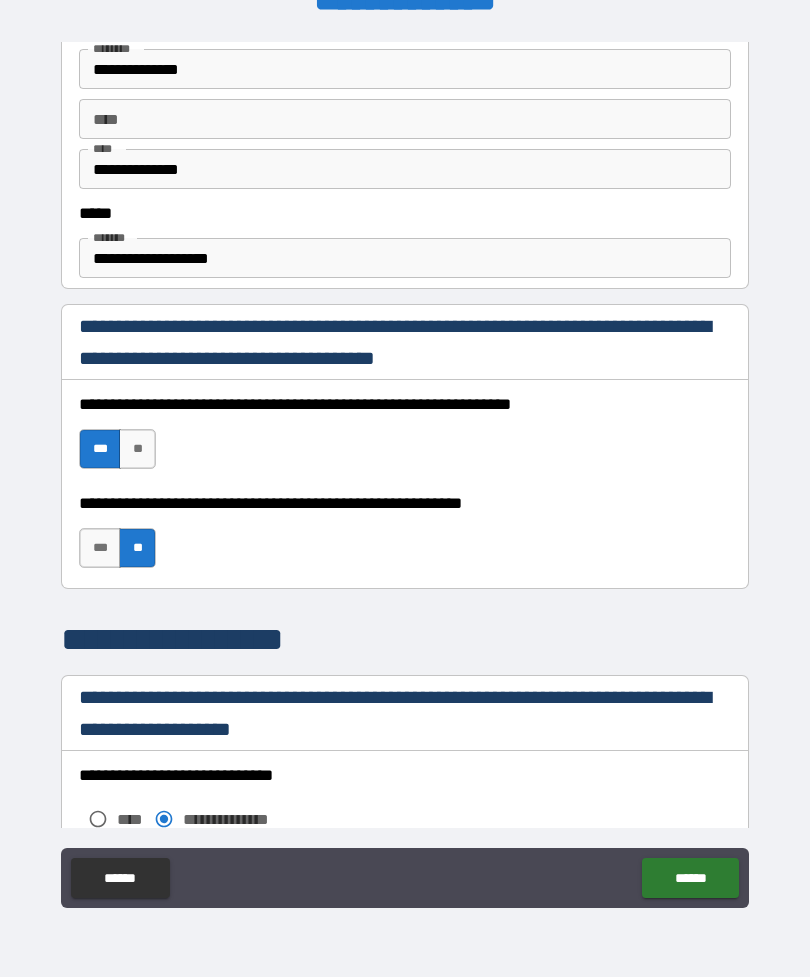 click on "***" at bounding box center [100, 548] 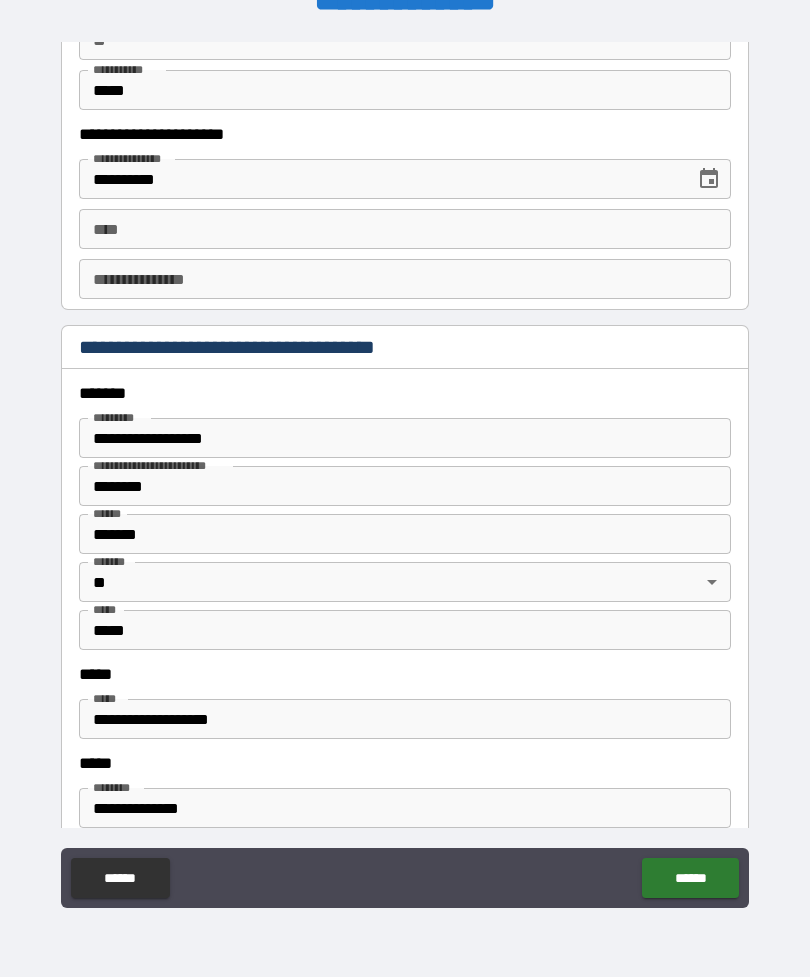 scroll, scrollTop: 2101, scrollLeft: 0, axis: vertical 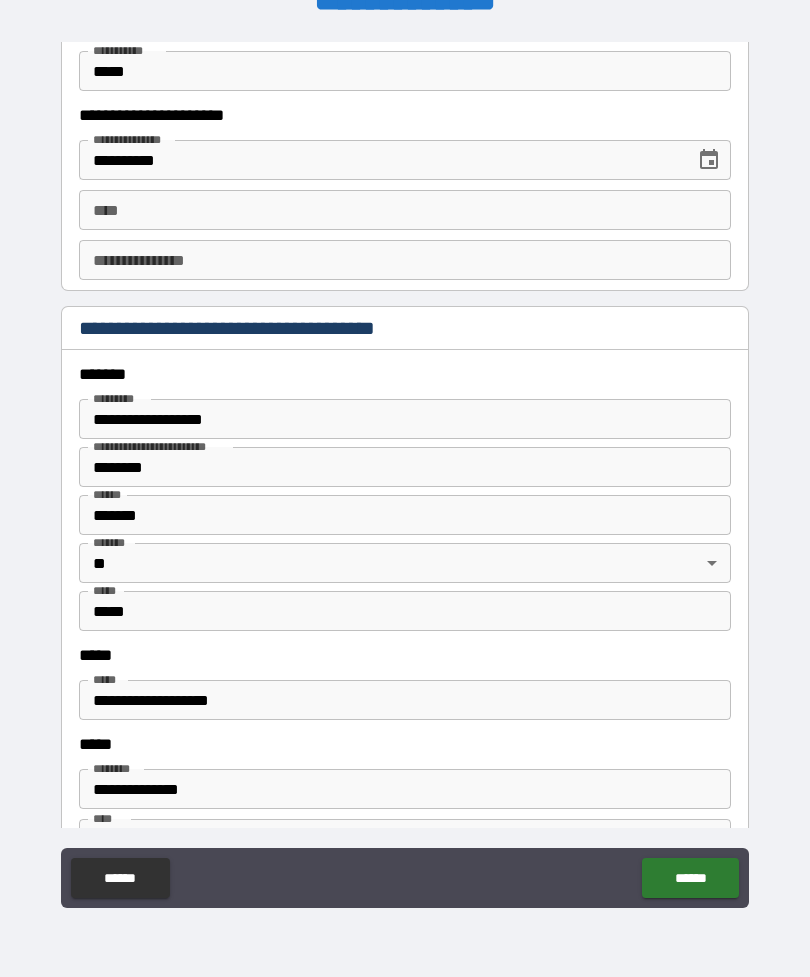 click on "**********" at bounding box center (405, 419) 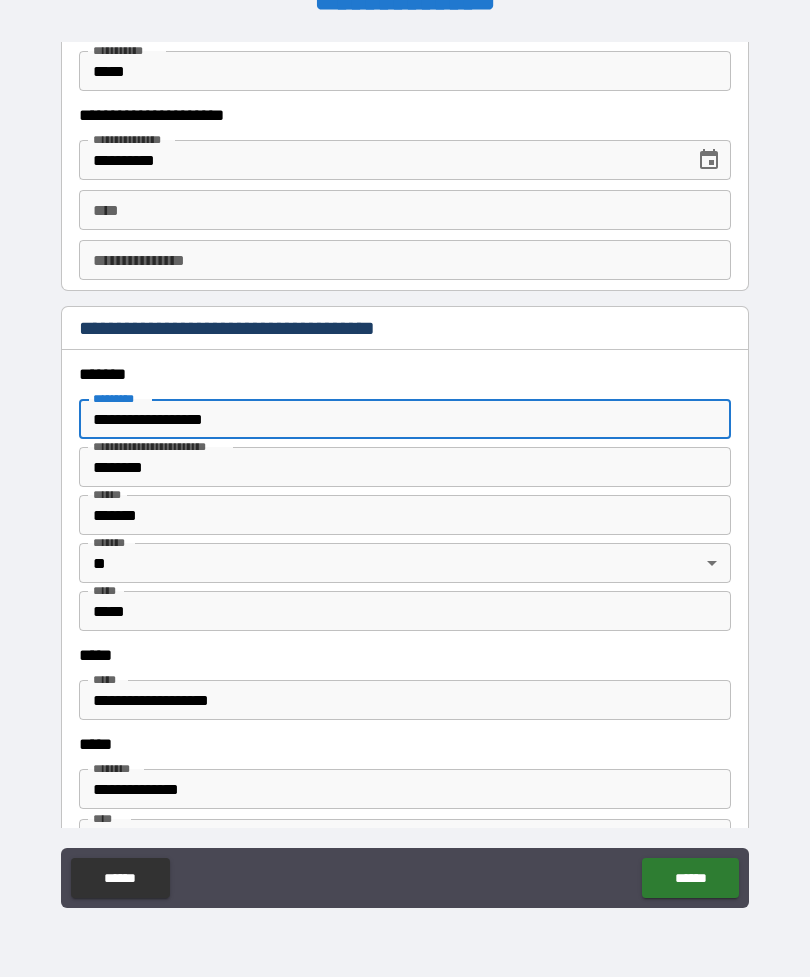 scroll, scrollTop: 47, scrollLeft: 0, axis: vertical 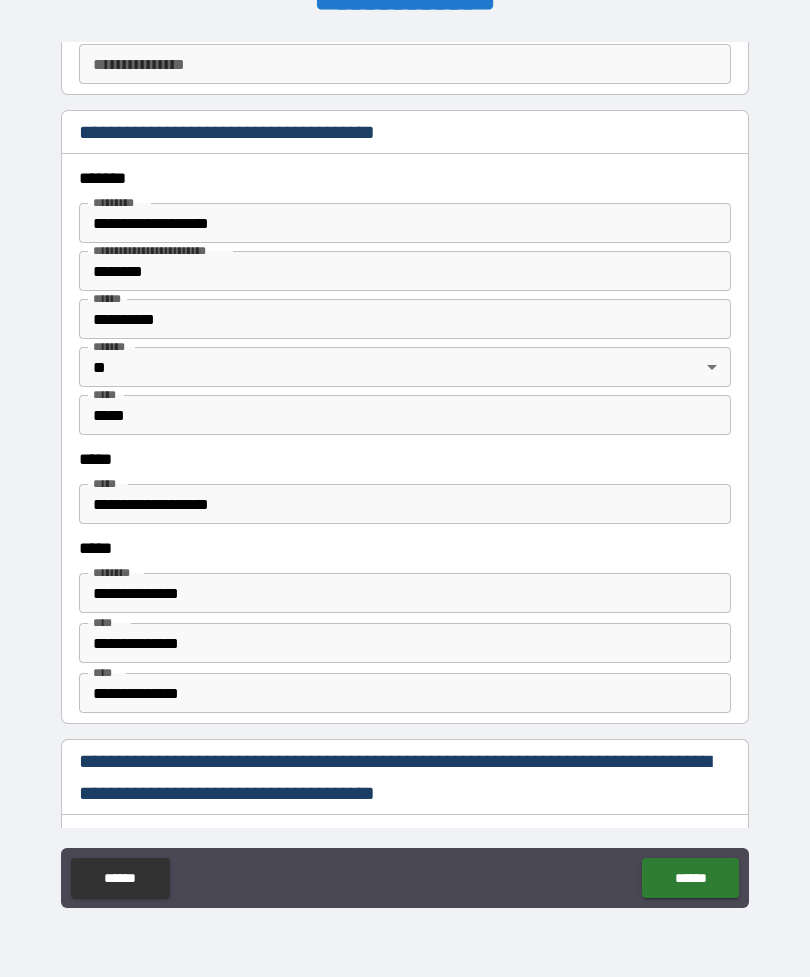 click on "**********" at bounding box center (405, 643) 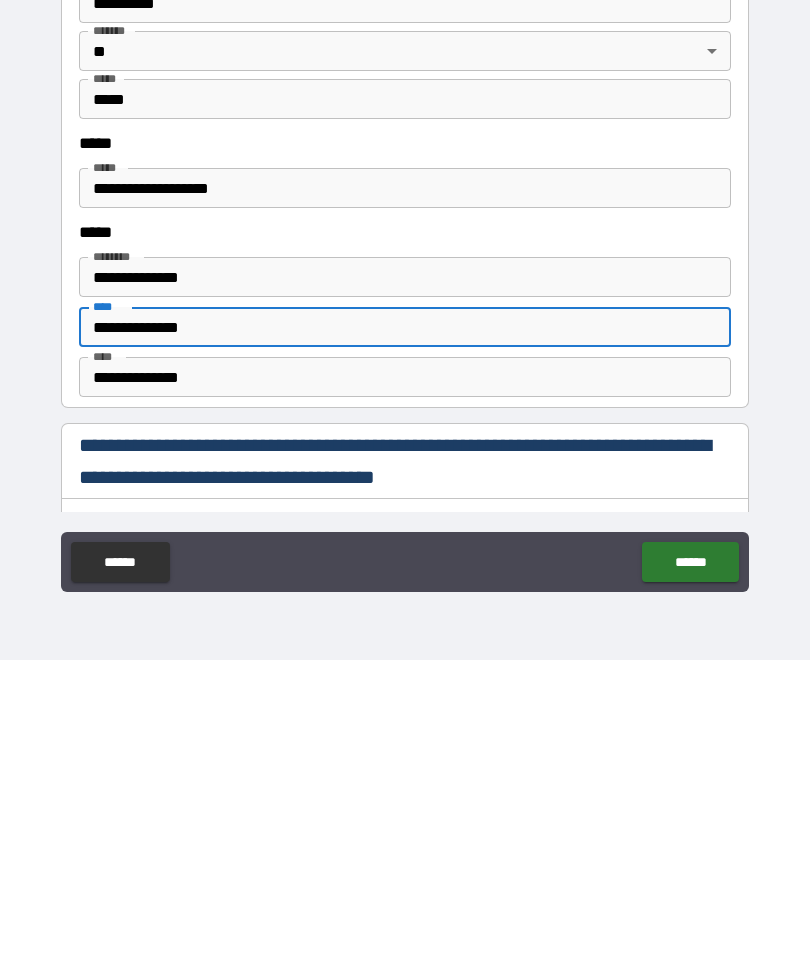 click on "**********" at bounding box center [405, 644] 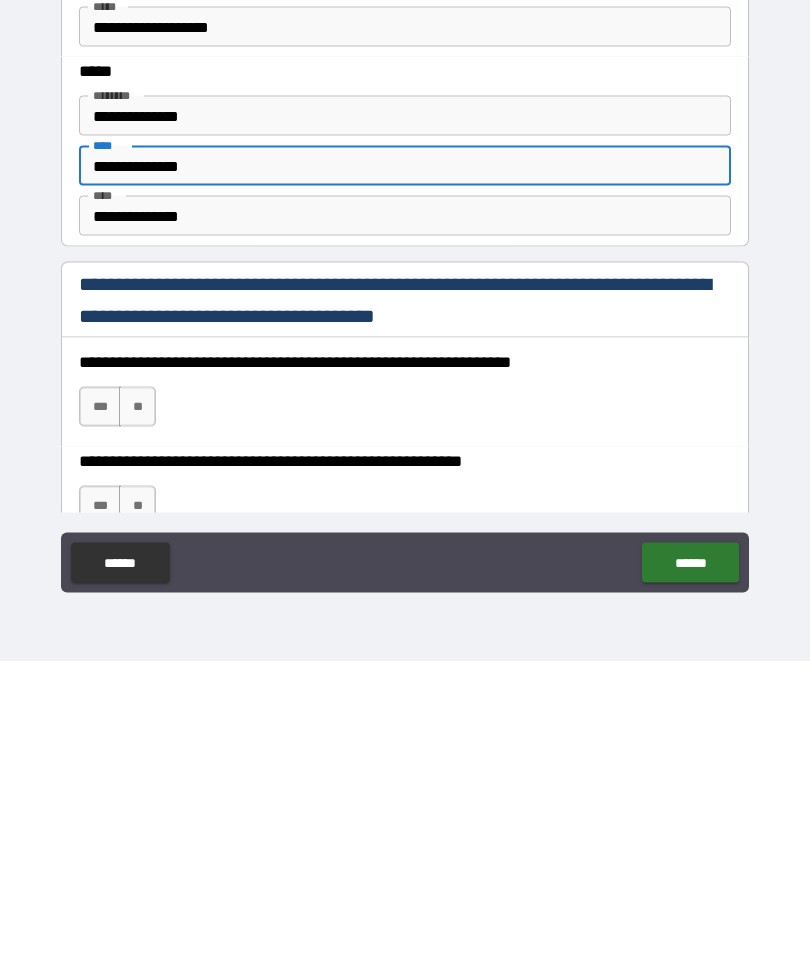 scroll, scrollTop: 2466, scrollLeft: 0, axis: vertical 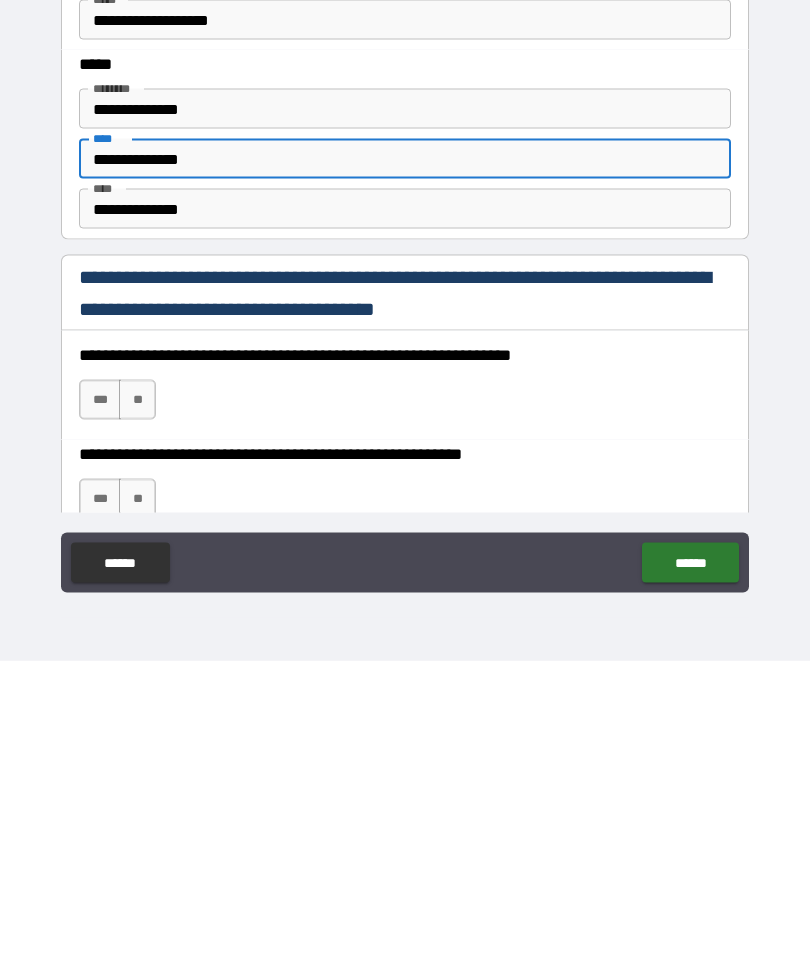click on "***" at bounding box center [100, 716] 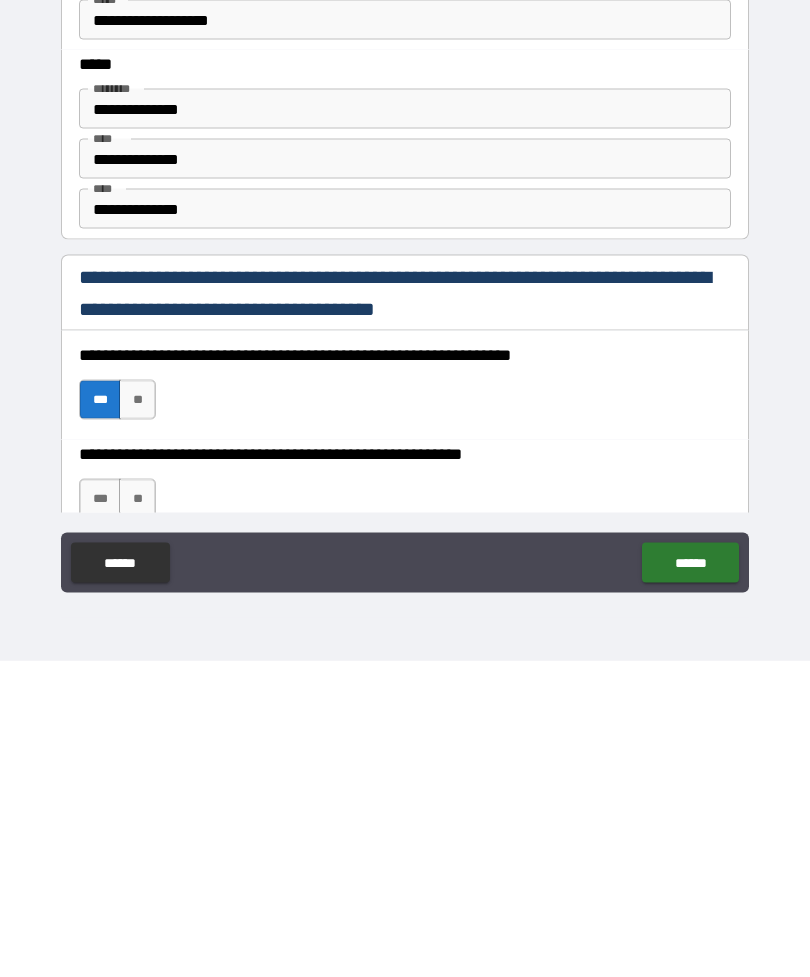 scroll, scrollTop: 64, scrollLeft: 0, axis: vertical 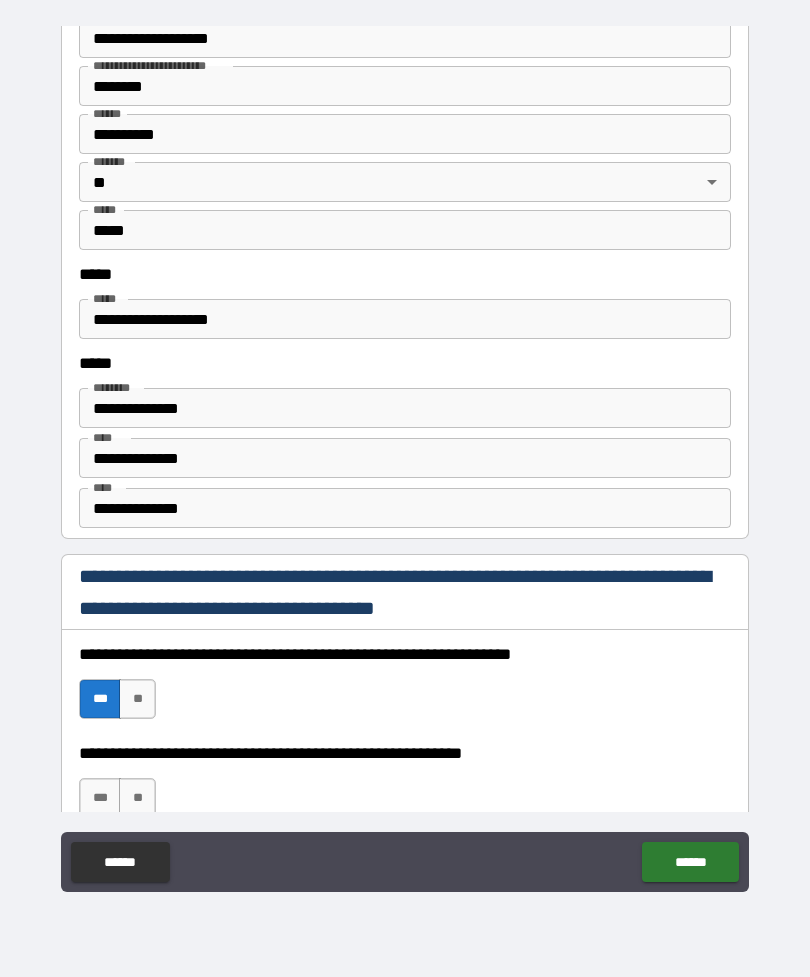 click on "***" at bounding box center (100, 798) 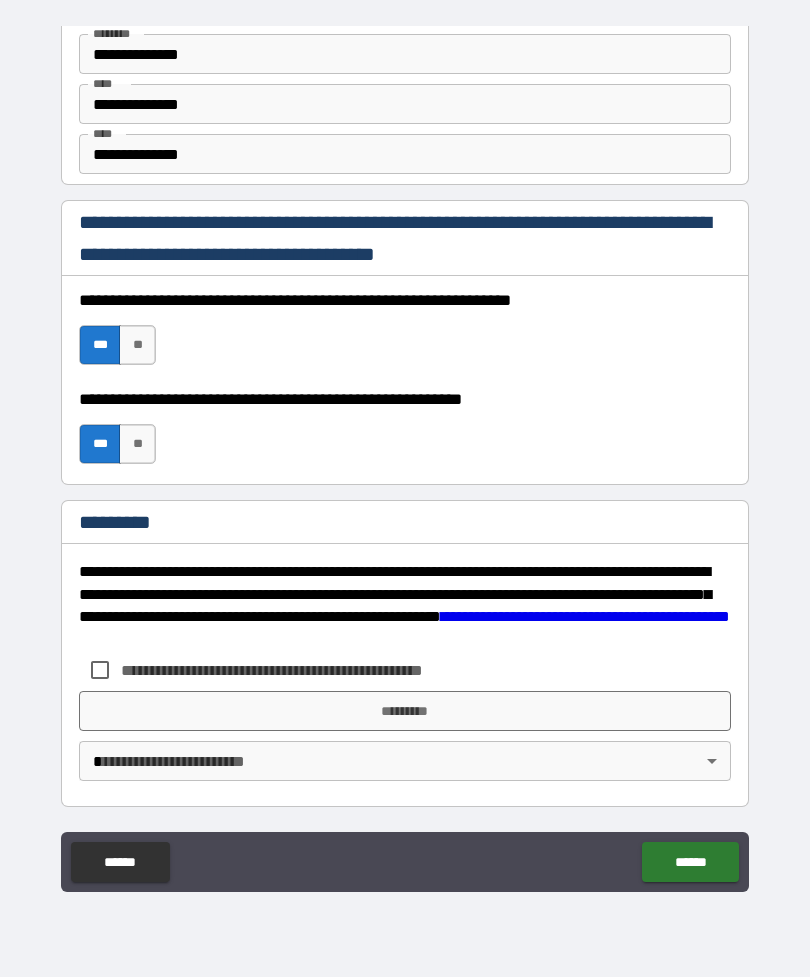 scroll, scrollTop: 2820, scrollLeft: 0, axis: vertical 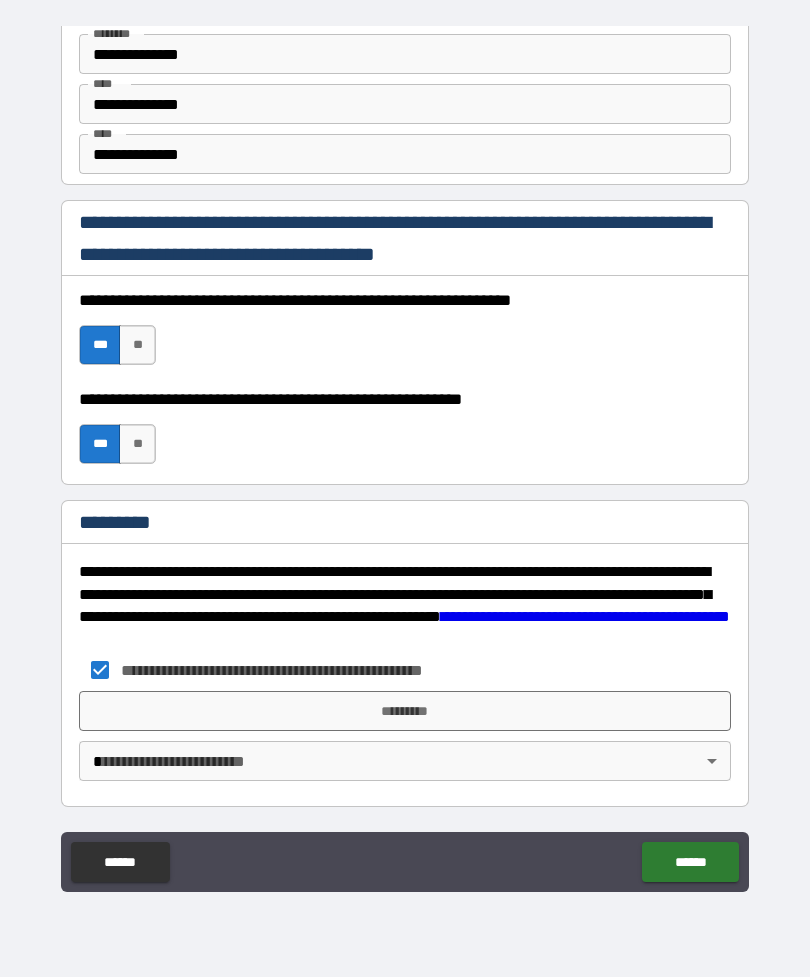 click on "*********" at bounding box center (405, 711) 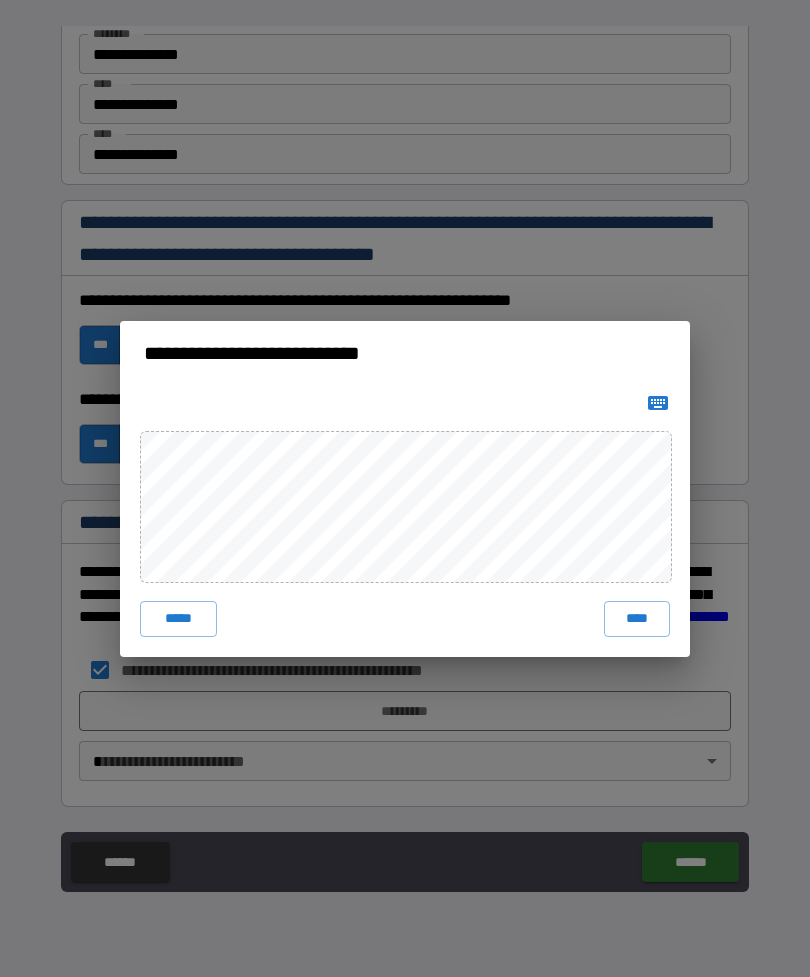 click on "****" at bounding box center (637, 619) 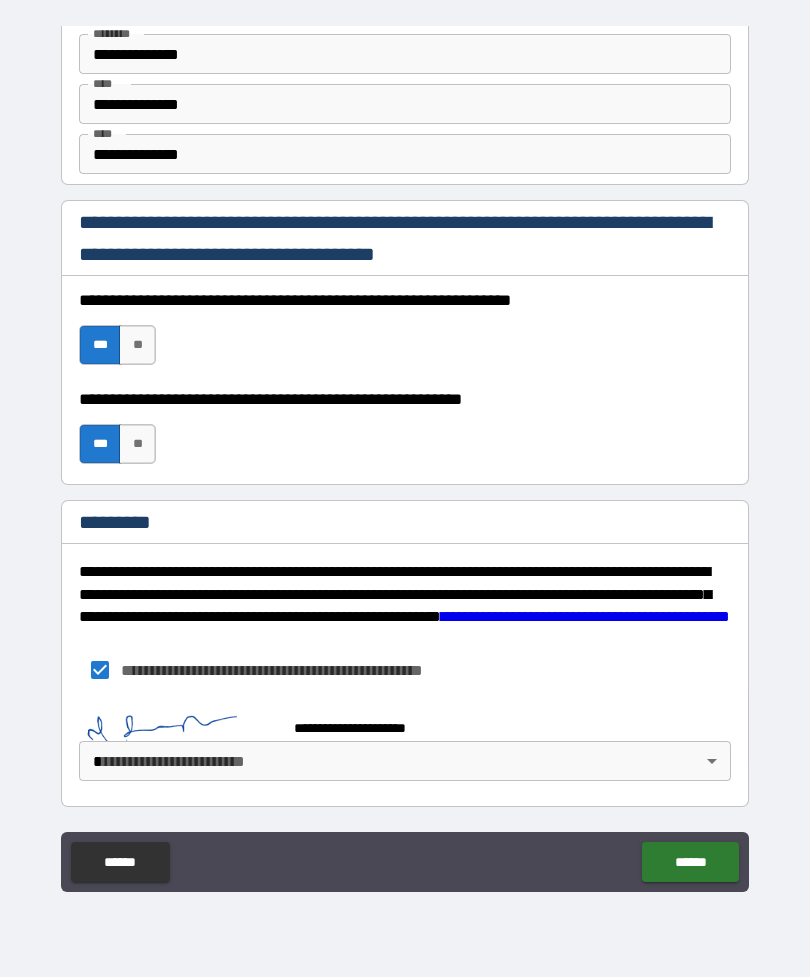 scroll, scrollTop: 2810, scrollLeft: 0, axis: vertical 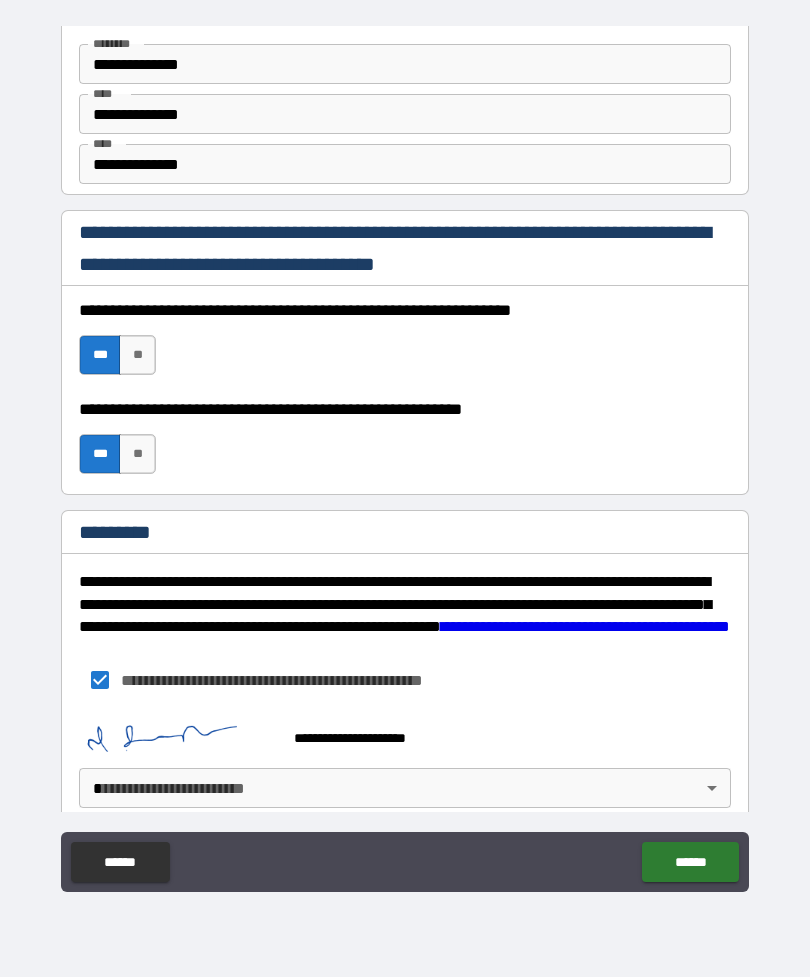 click on "**********" at bounding box center [405, 456] 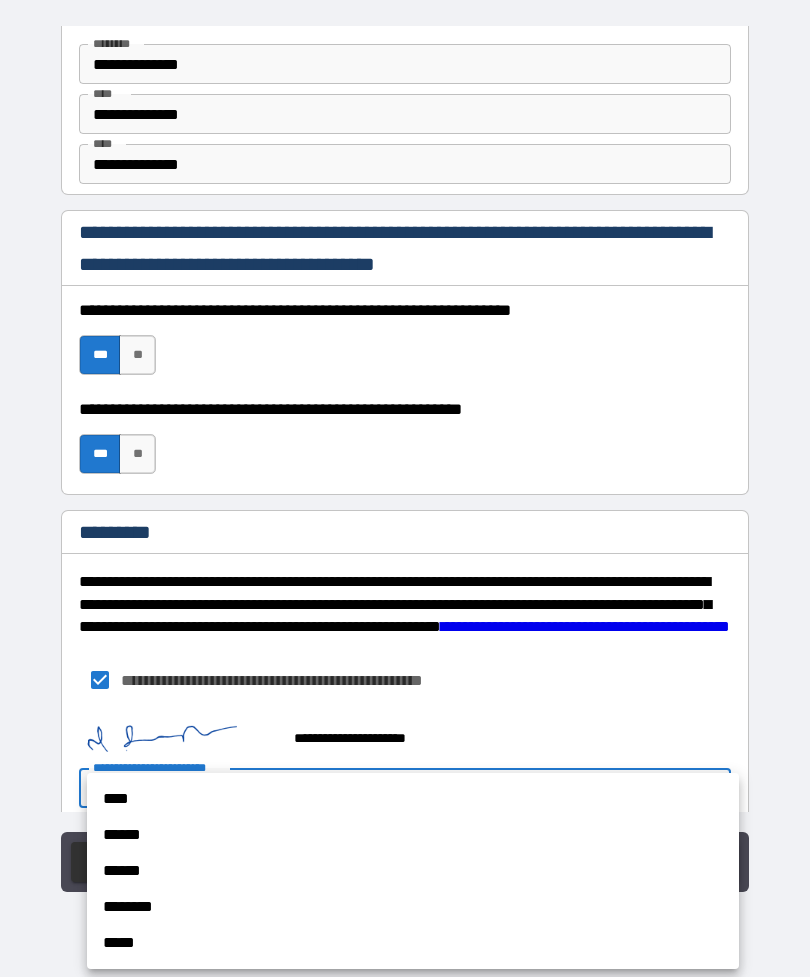 click on "******" at bounding box center [413, 835] 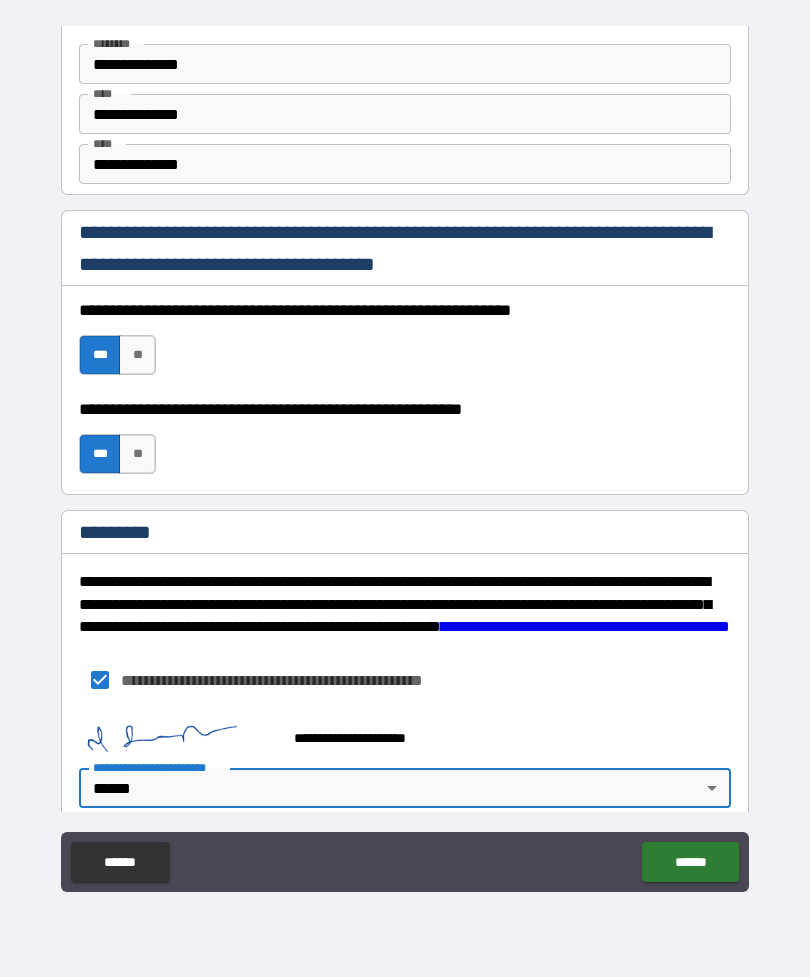 click on "******" at bounding box center (690, 862) 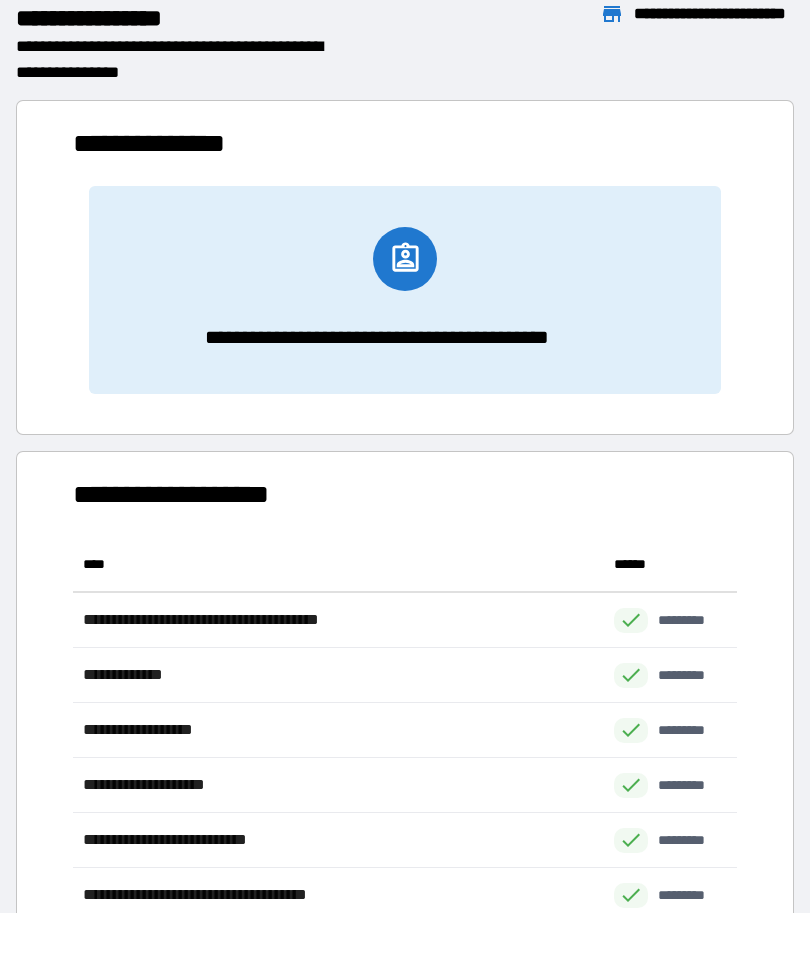 scroll, scrollTop: 386, scrollLeft: 664, axis: both 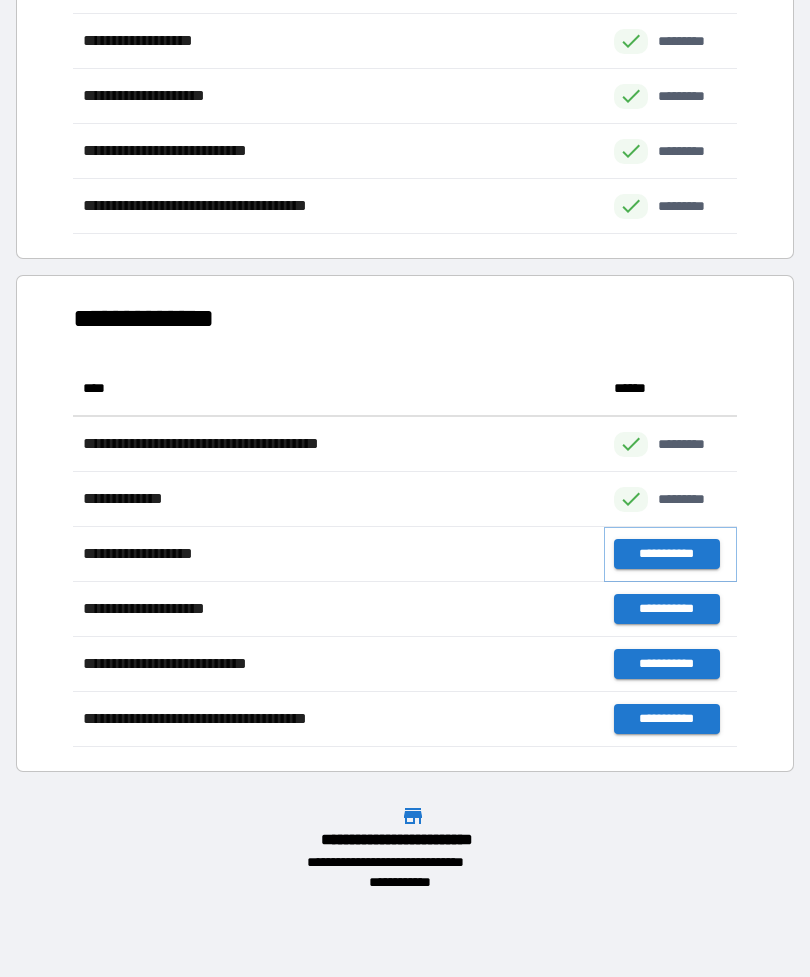 click on "**********" at bounding box center (666, 554) 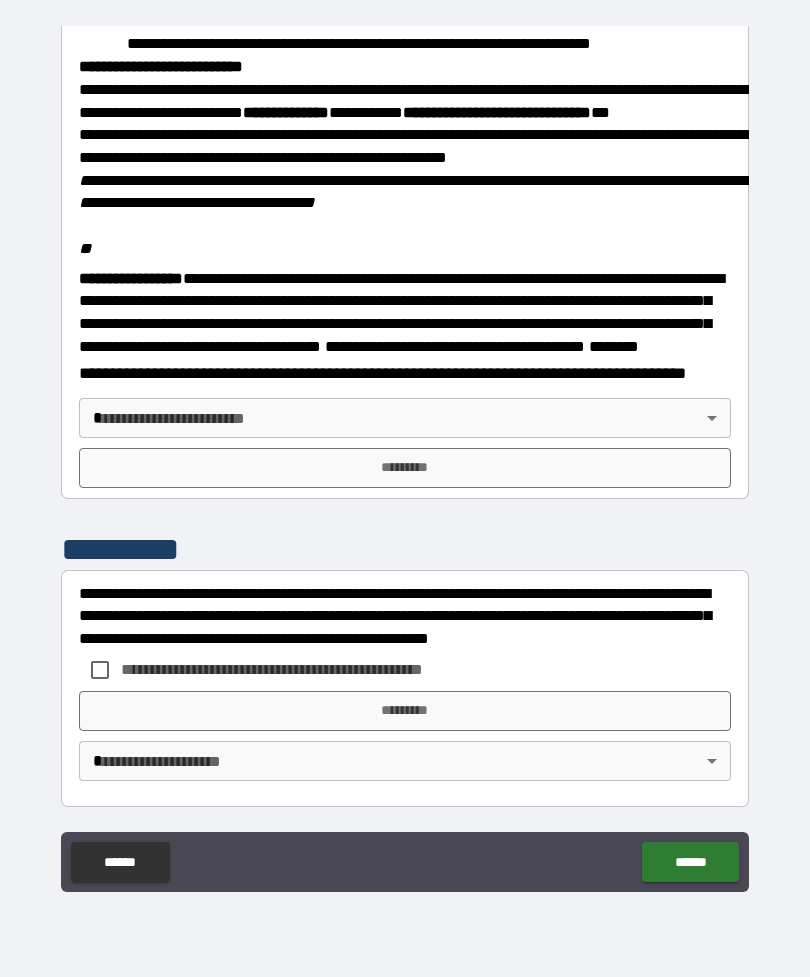 scroll, scrollTop: 2345, scrollLeft: 0, axis: vertical 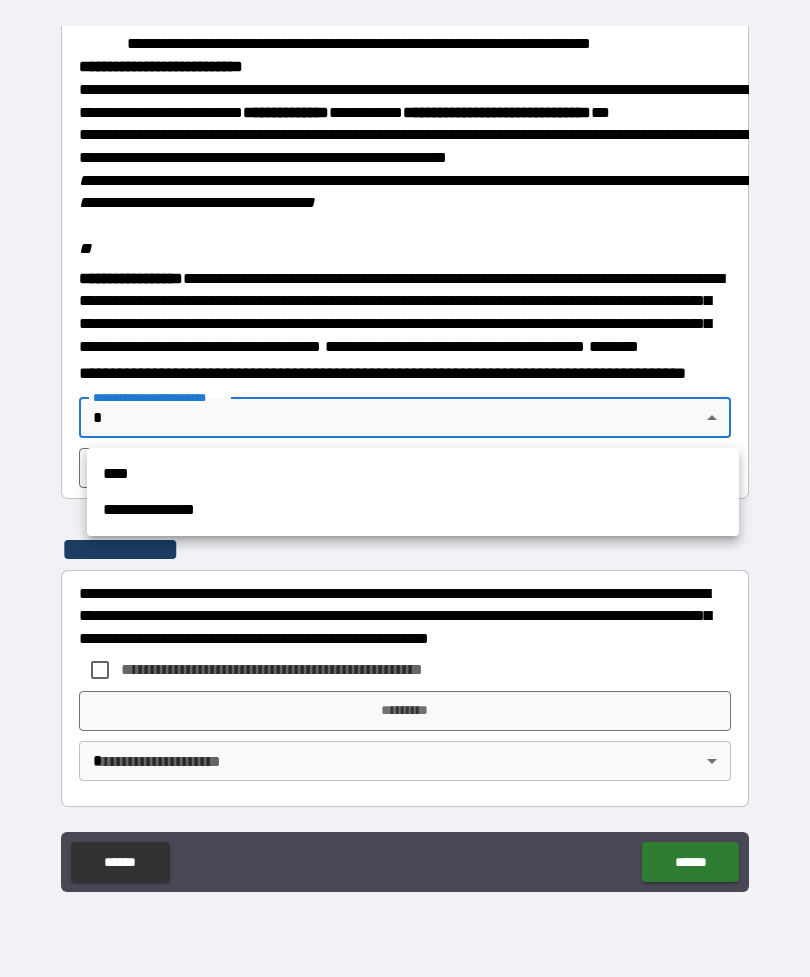 click on "**********" at bounding box center (413, 510) 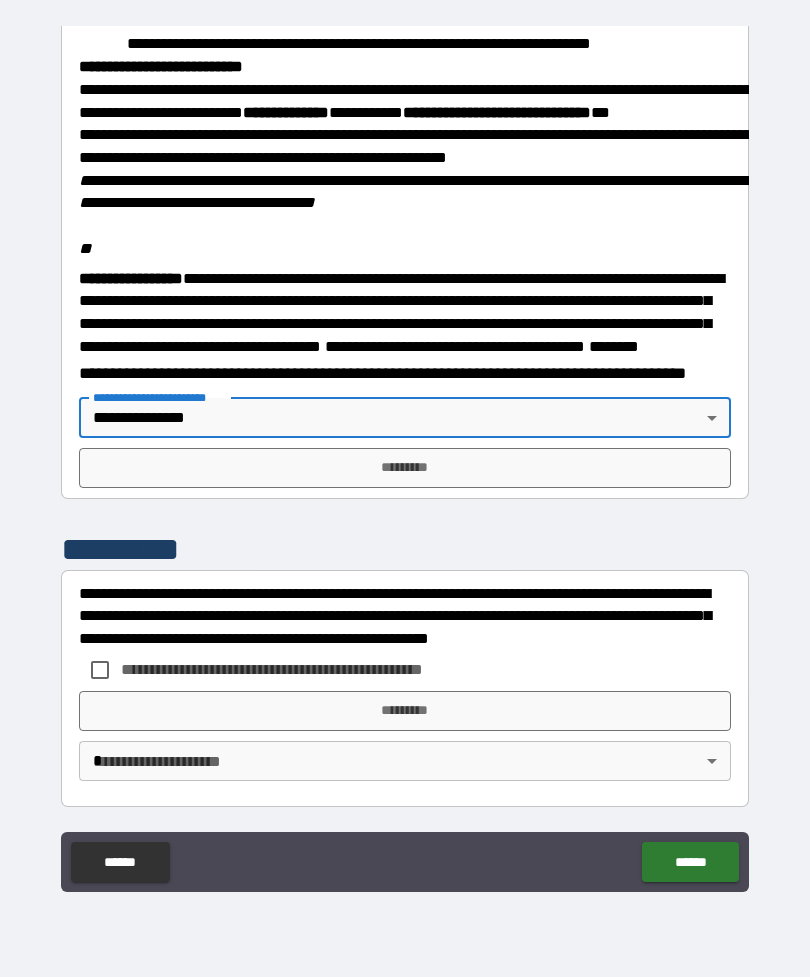click on "*********" at bounding box center (405, 468) 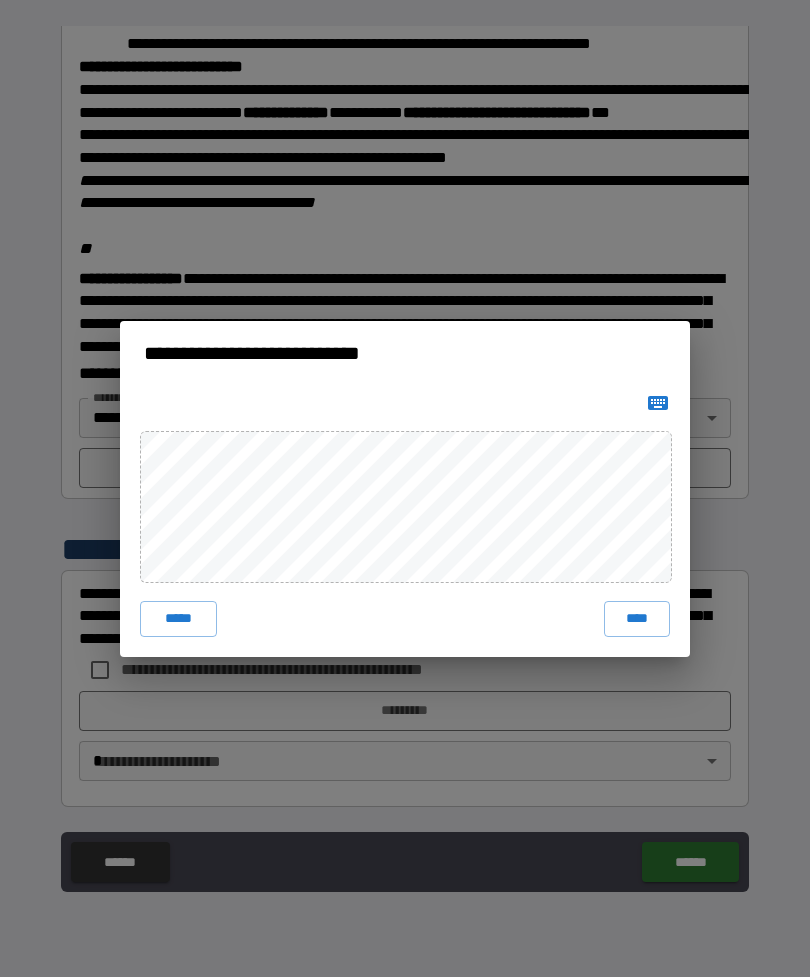 click on "****" at bounding box center (637, 619) 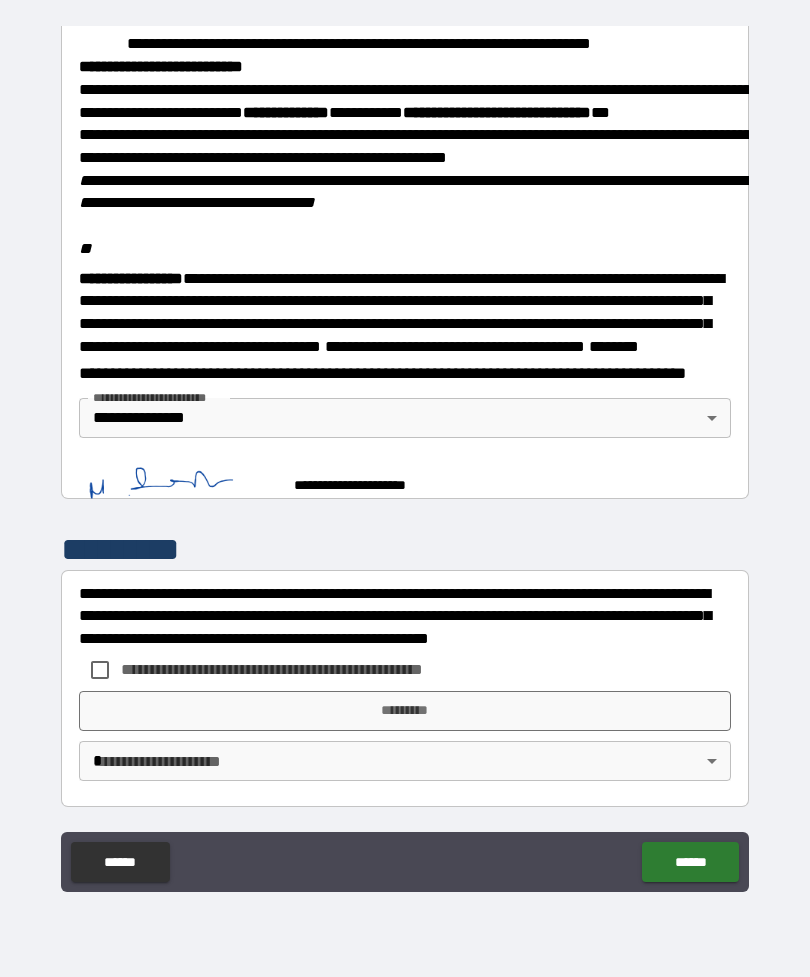 scroll, scrollTop: 2335, scrollLeft: 0, axis: vertical 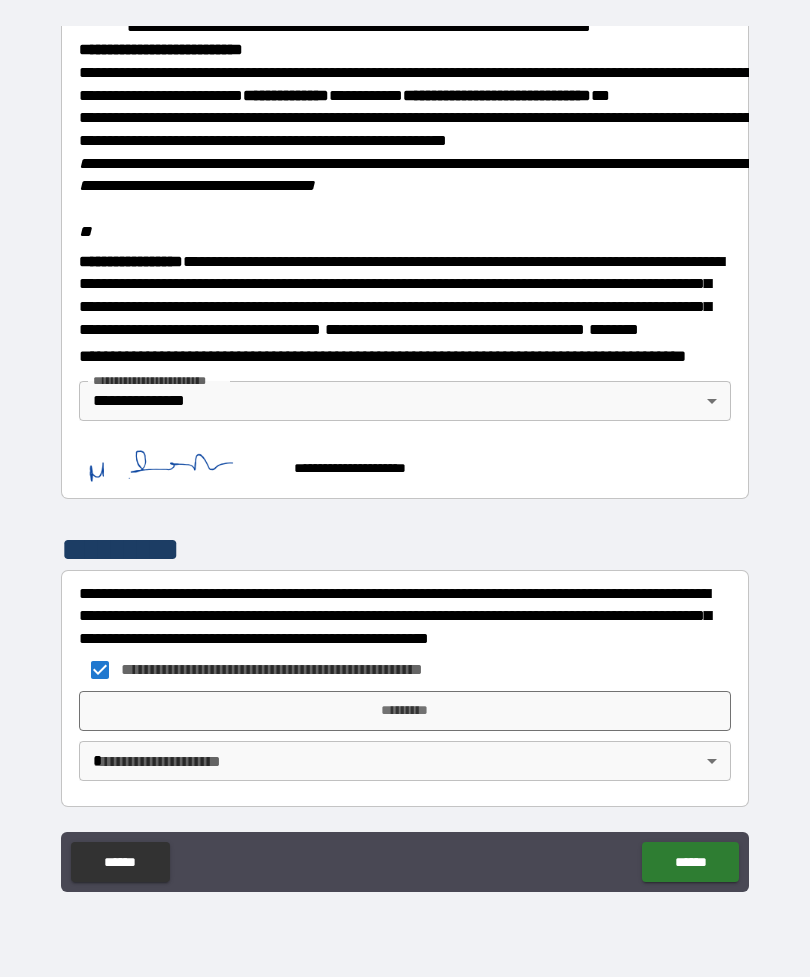 click on "*********" at bounding box center (405, 711) 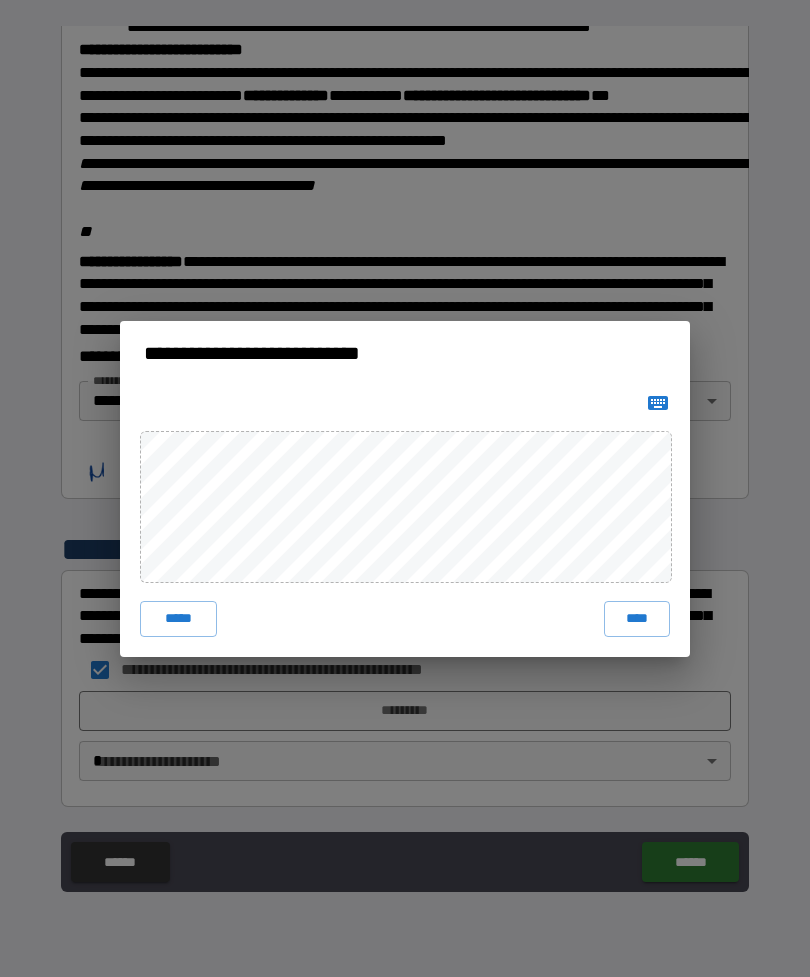 click on "****" at bounding box center [637, 619] 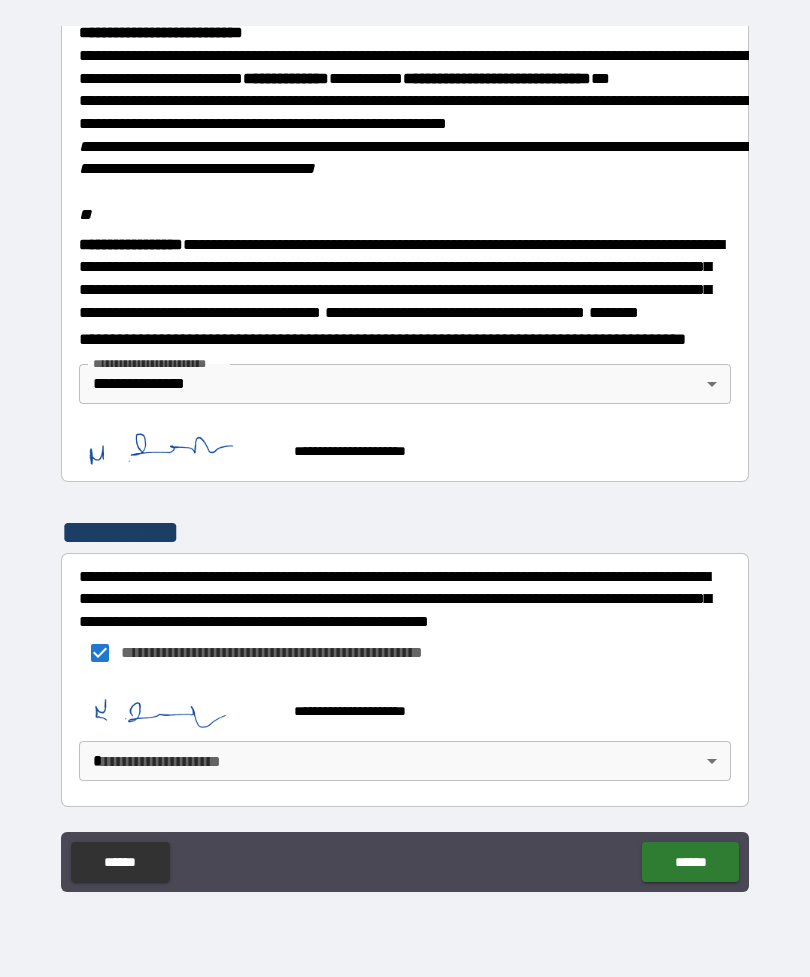 scroll, scrollTop: 2379, scrollLeft: 0, axis: vertical 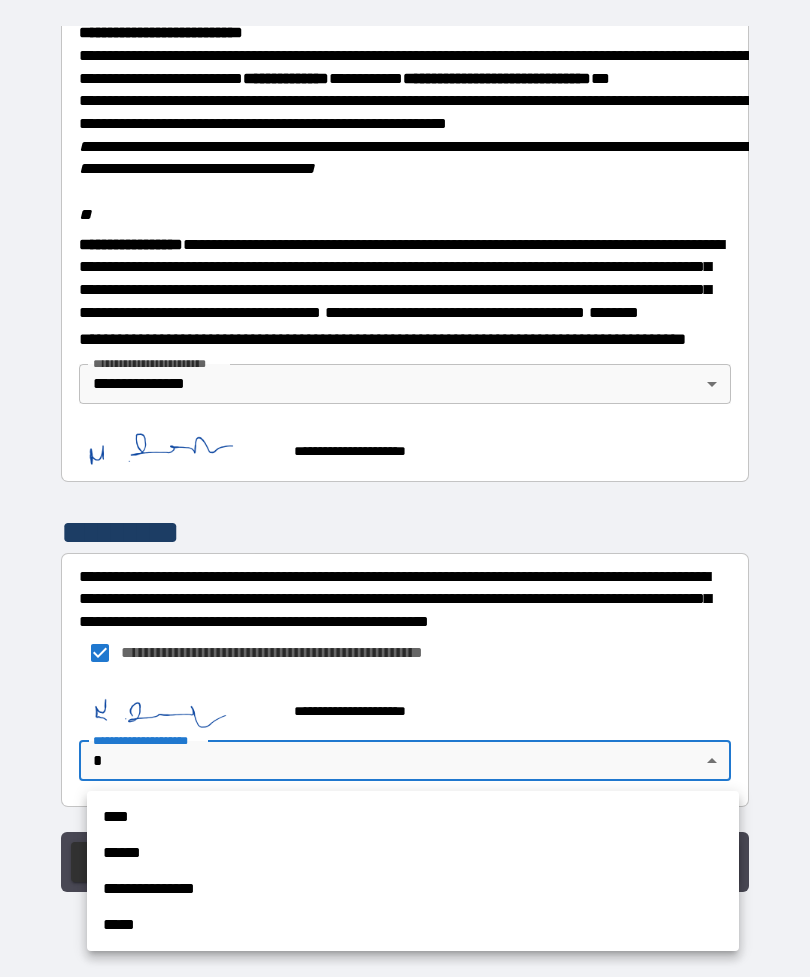click on "**********" at bounding box center (413, 889) 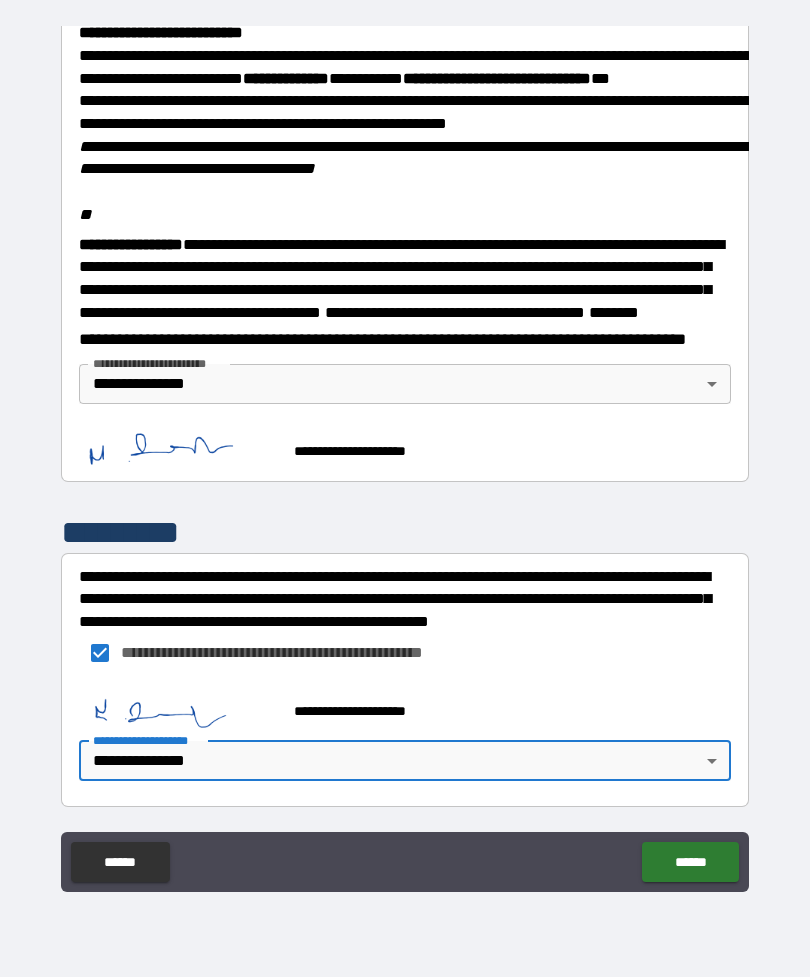 click on "******" at bounding box center (690, 862) 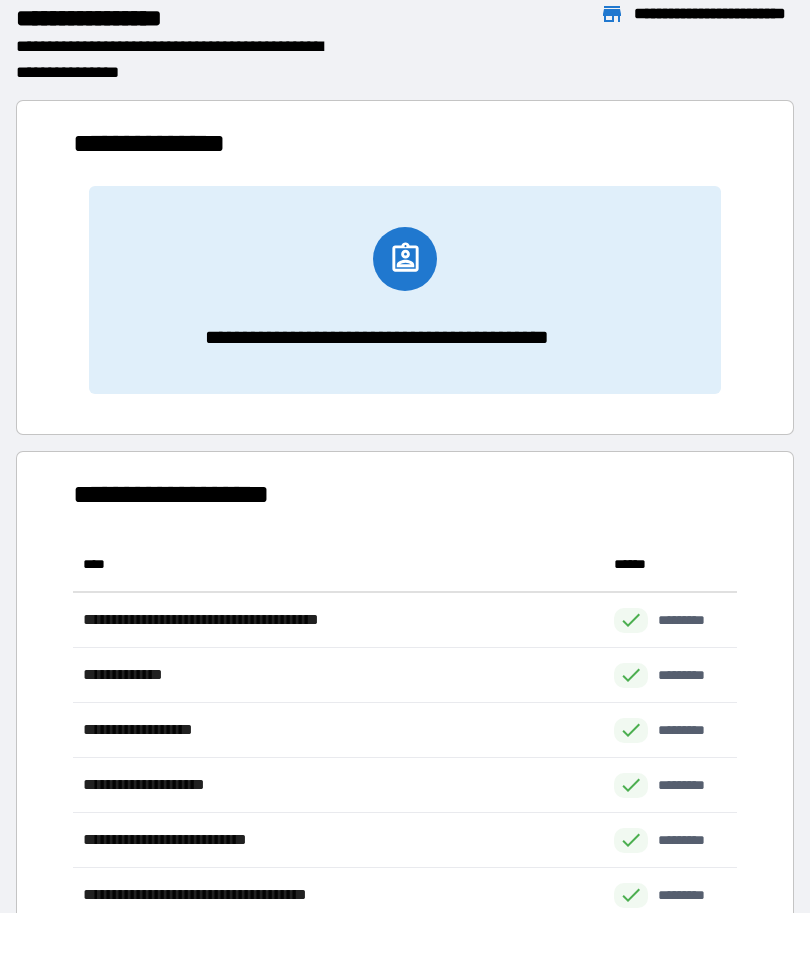 scroll, scrollTop: 1, scrollLeft: 1, axis: both 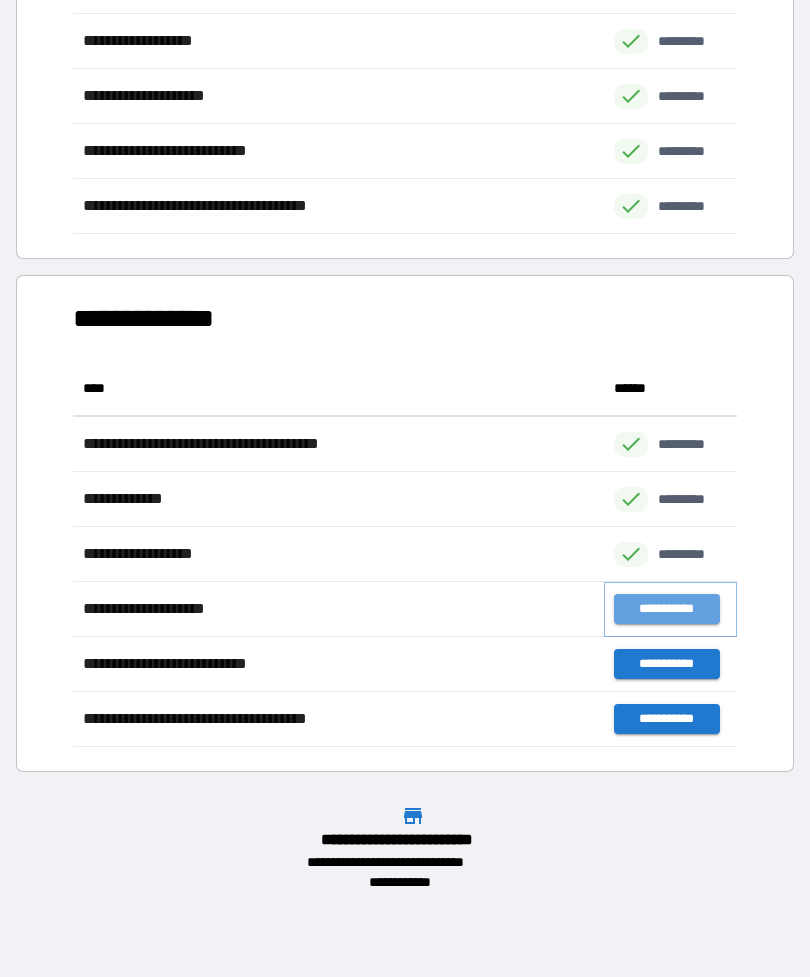 click on "**********" at bounding box center (666, 609) 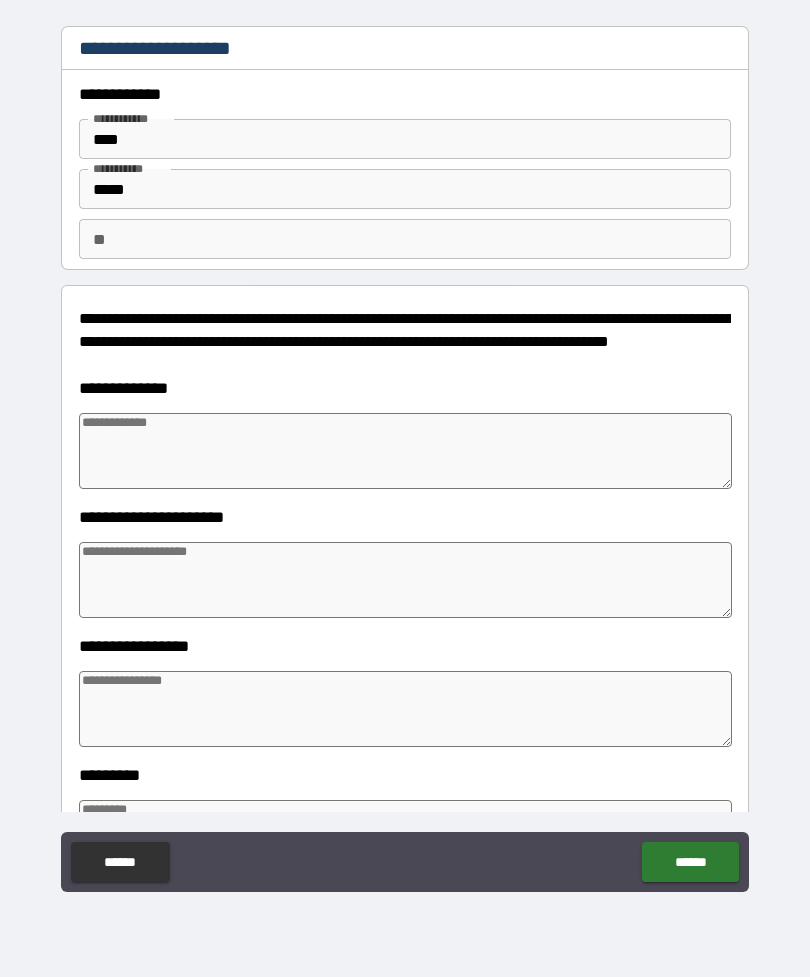 click at bounding box center (405, 451) 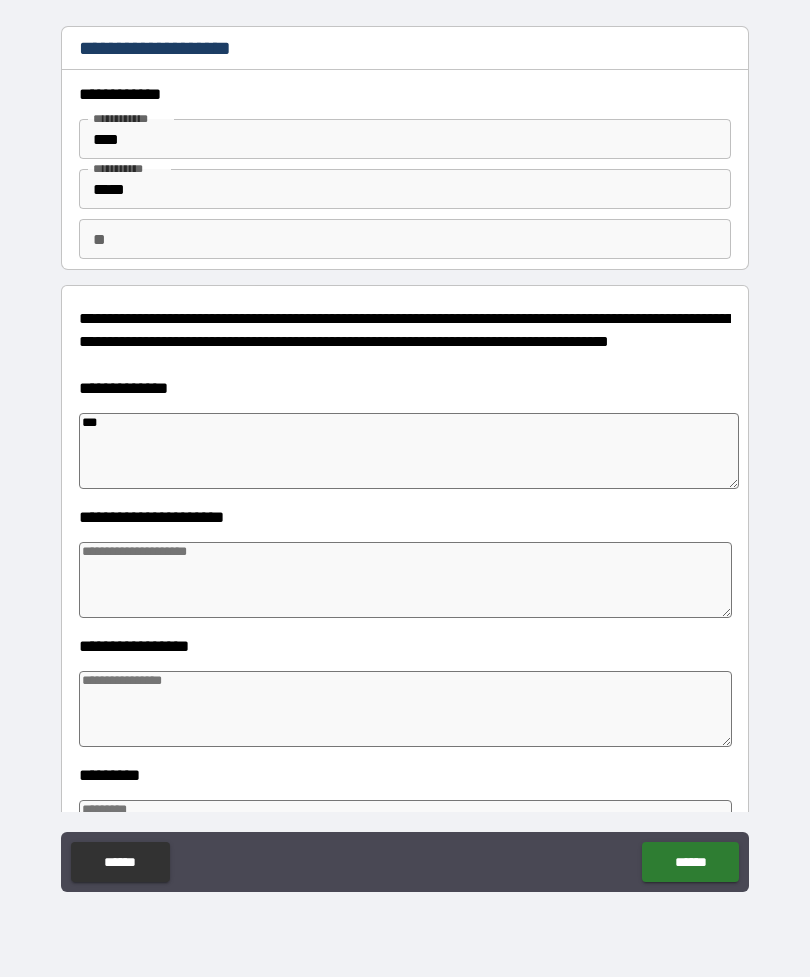 click at bounding box center (405, 580) 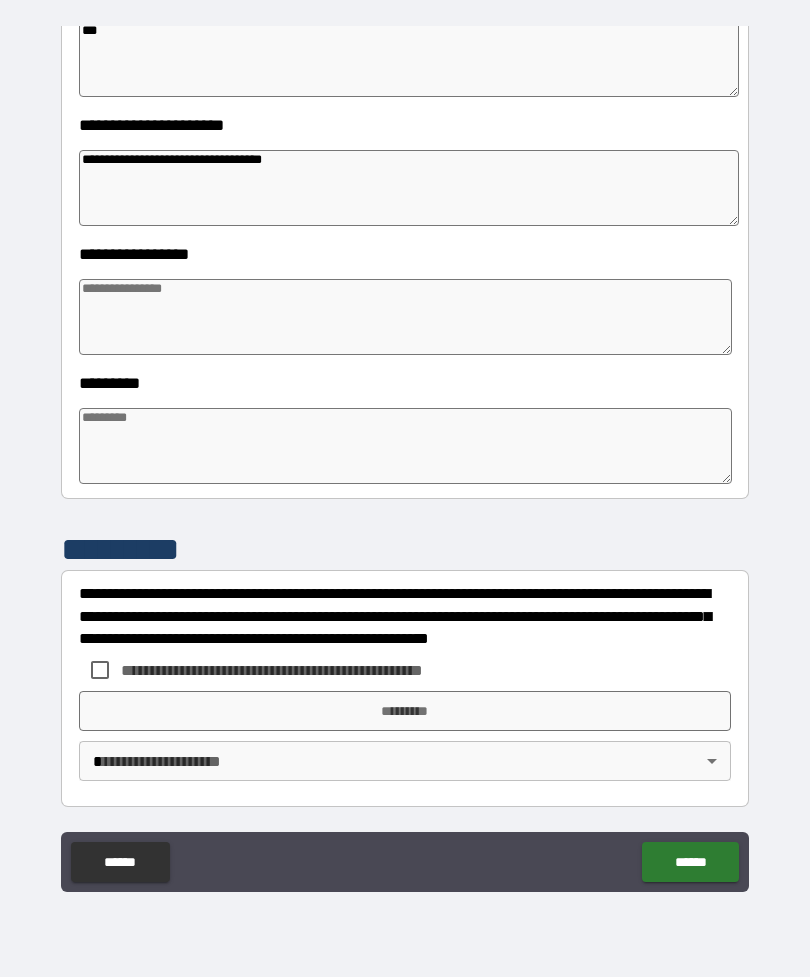 scroll, scrollTop: 392, scrollLeft: 0, axis: vertical 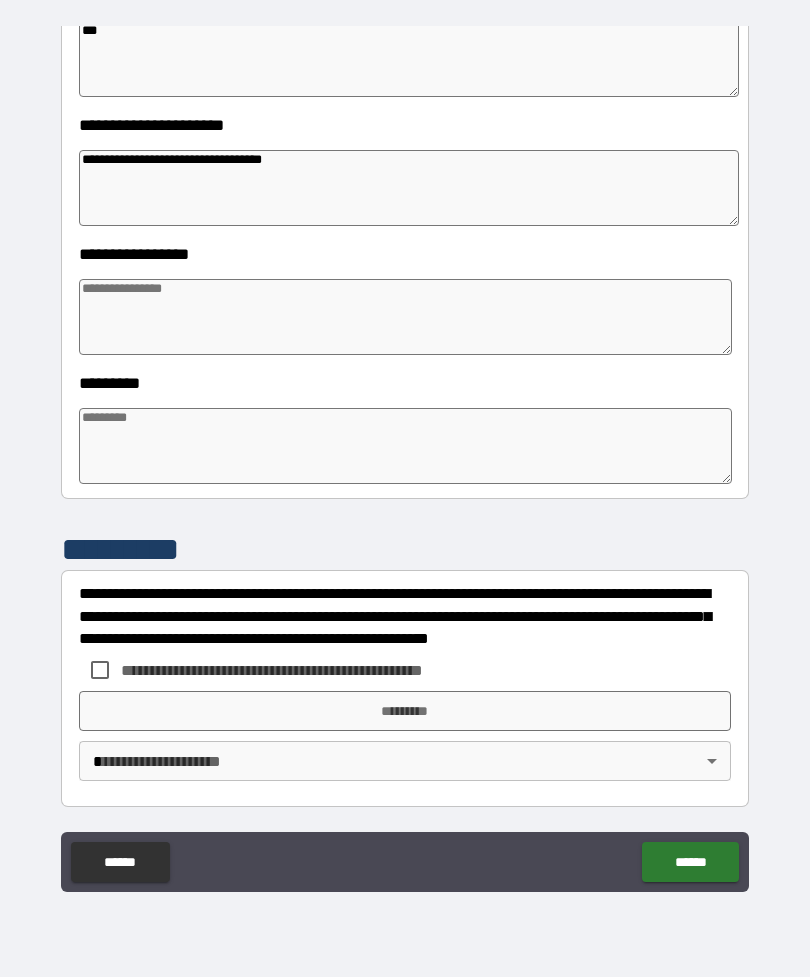 click on "**********" at bounding box center [405, 459] 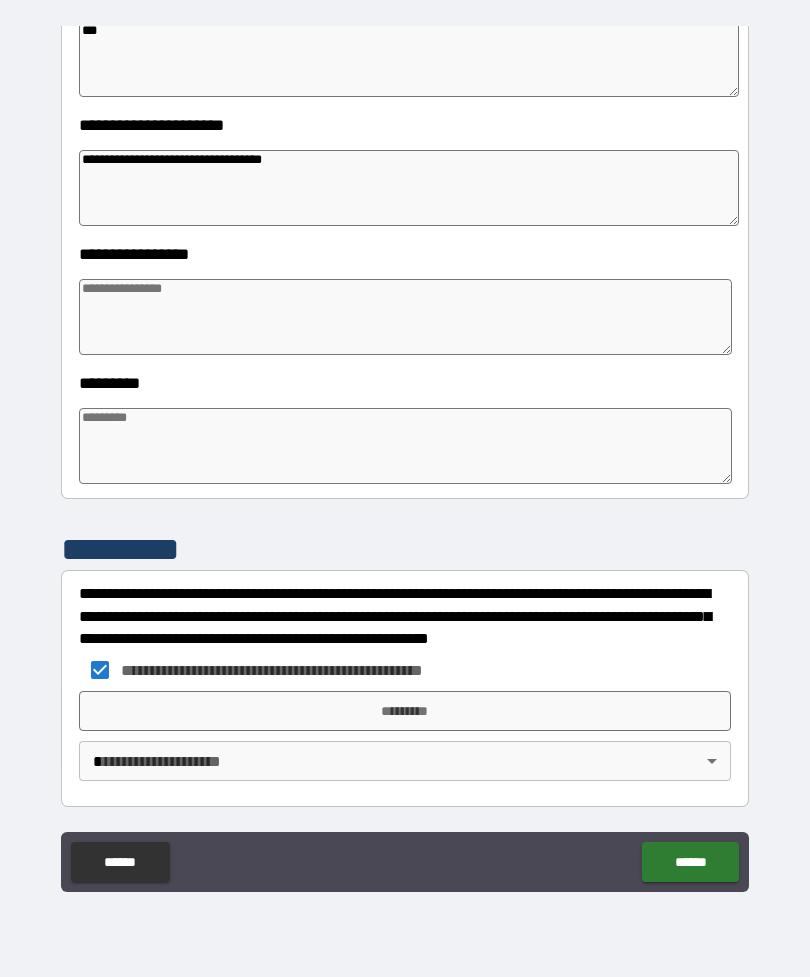 click on "*********" at bounding box center (405, 711) 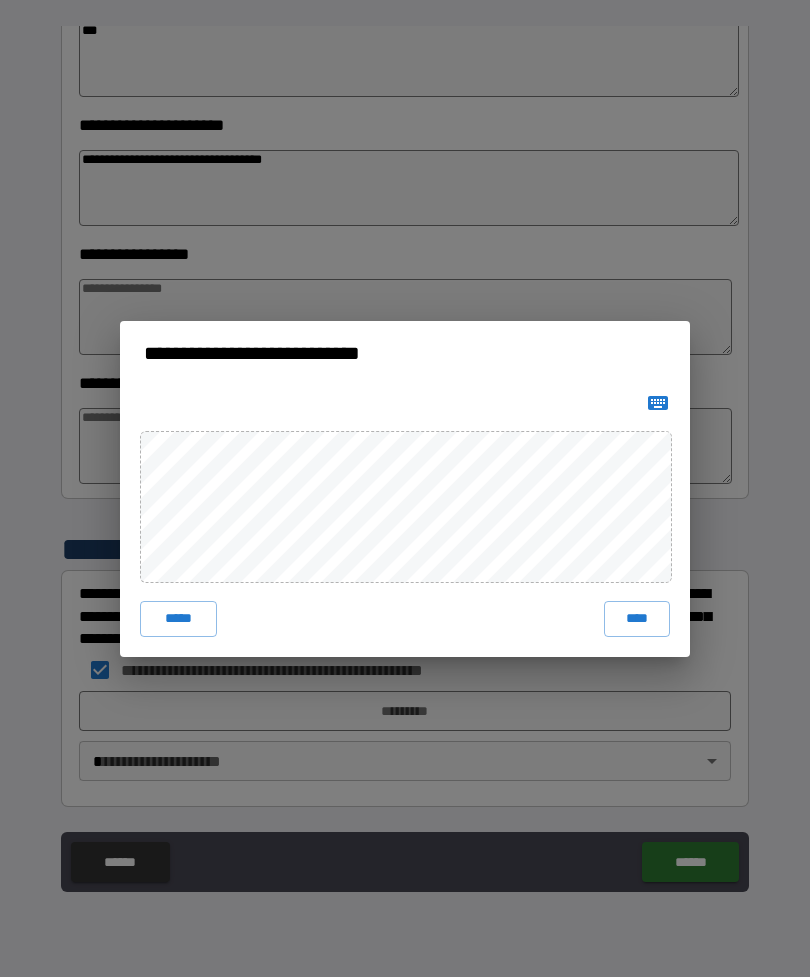 click on "****" at bounding box center [637, 619] 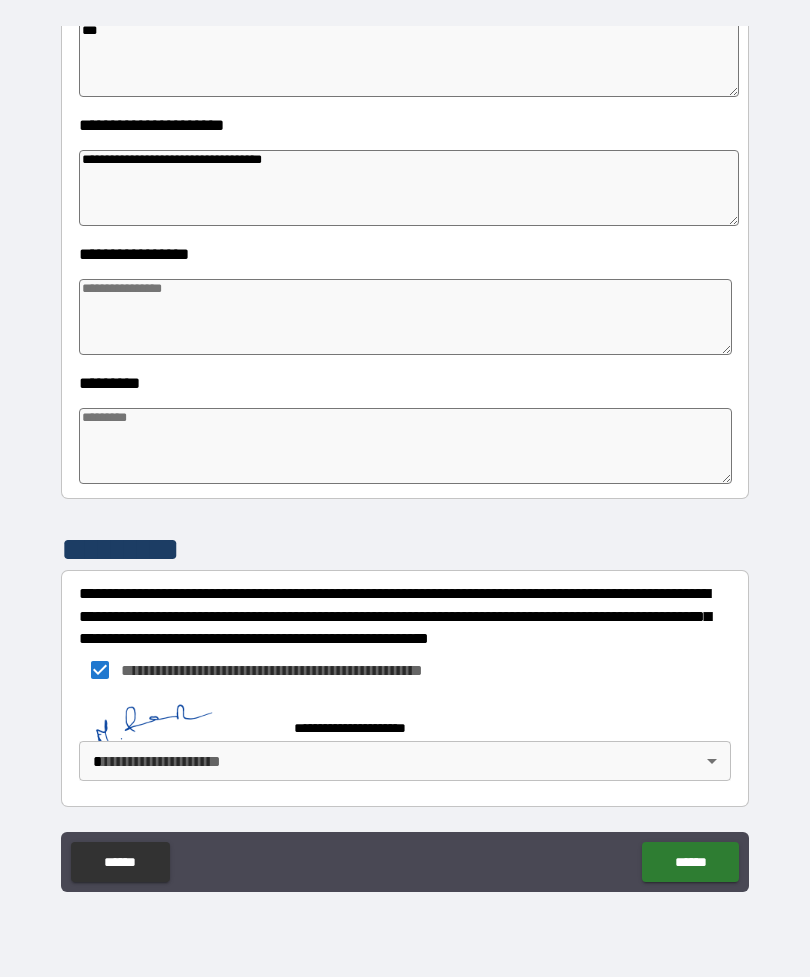 scroll, scrollTop: 382, scrollLeft: 0, axis: vertical 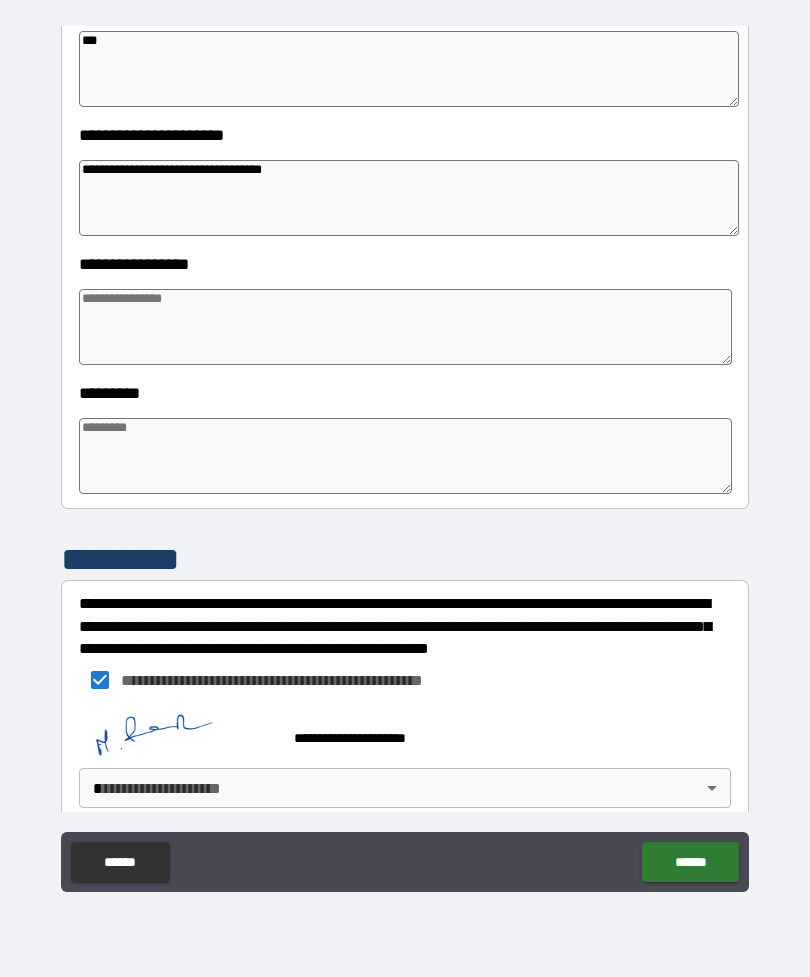 click on "**********" at bounding box center (405, 456) 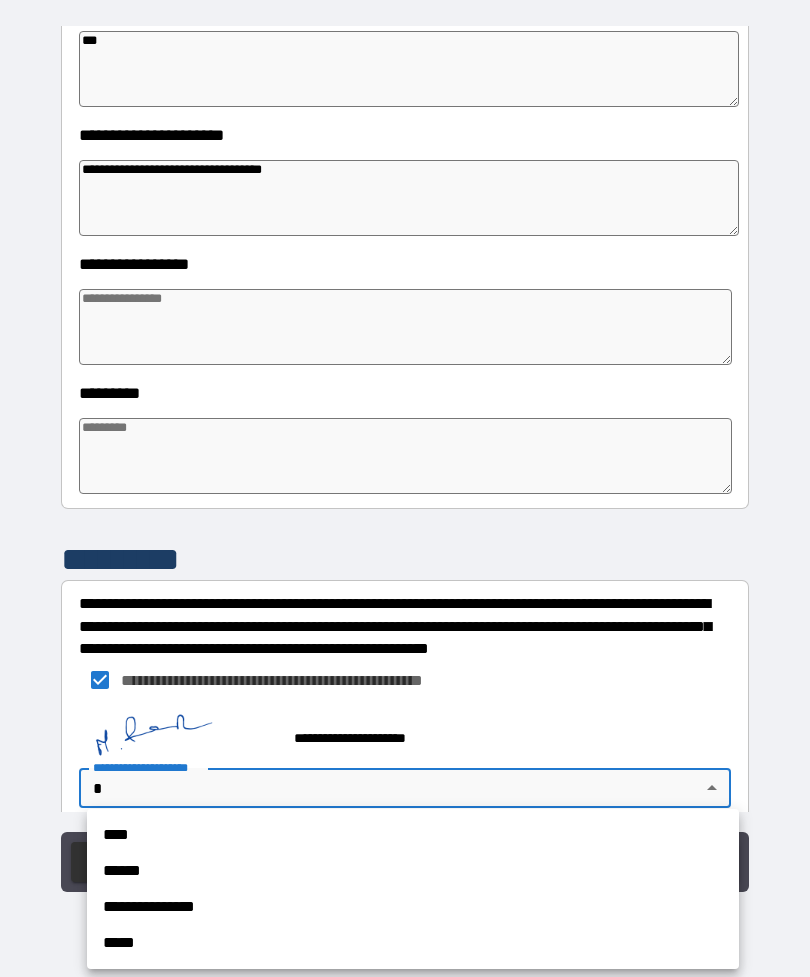 click on "**********" at bounding box center [413, 907] 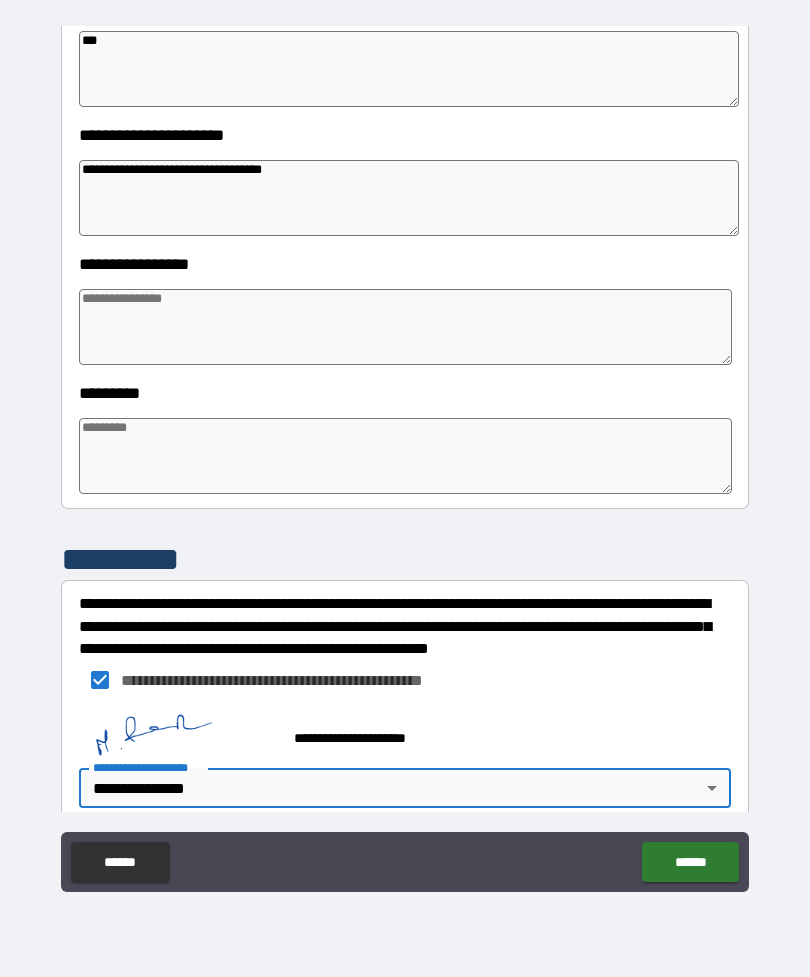 click on "******" at bounding box center (690, 862) 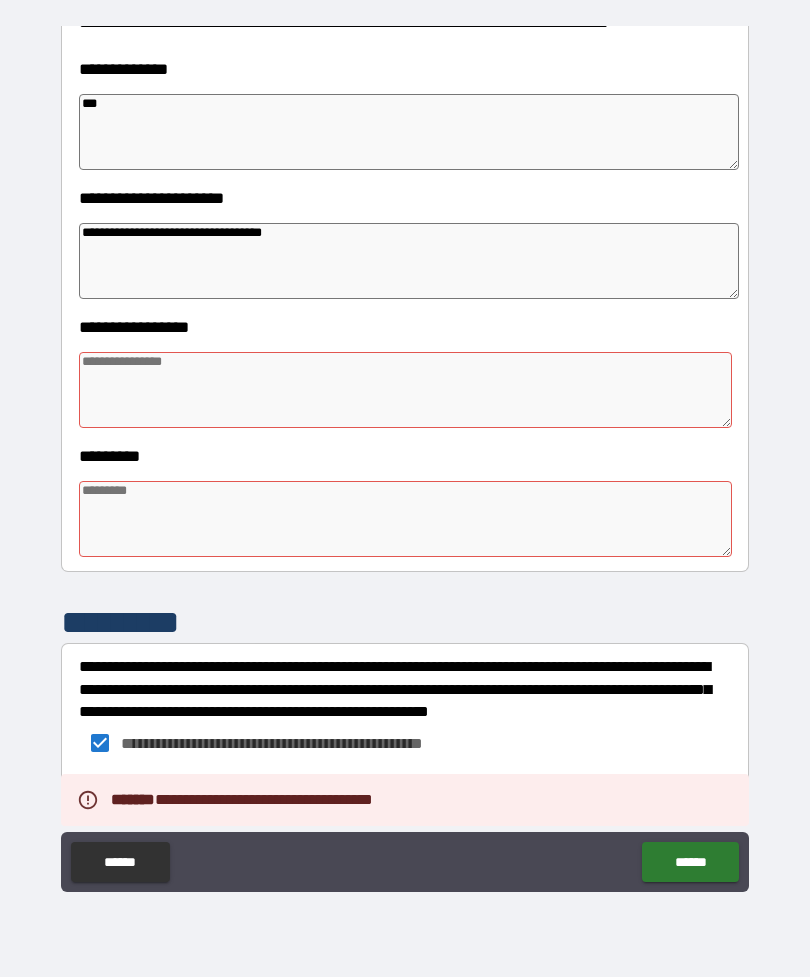 scroll, scrollTop: 314, scrollLeft: 0, axis: vertical 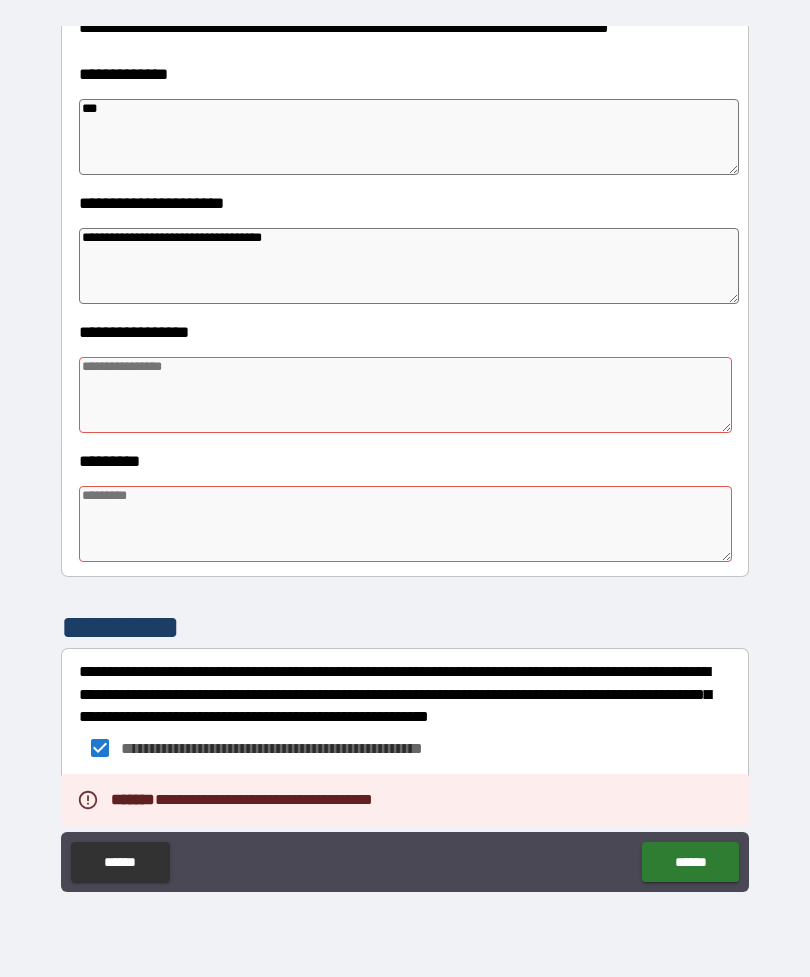 click at bounding box center (405, 524) 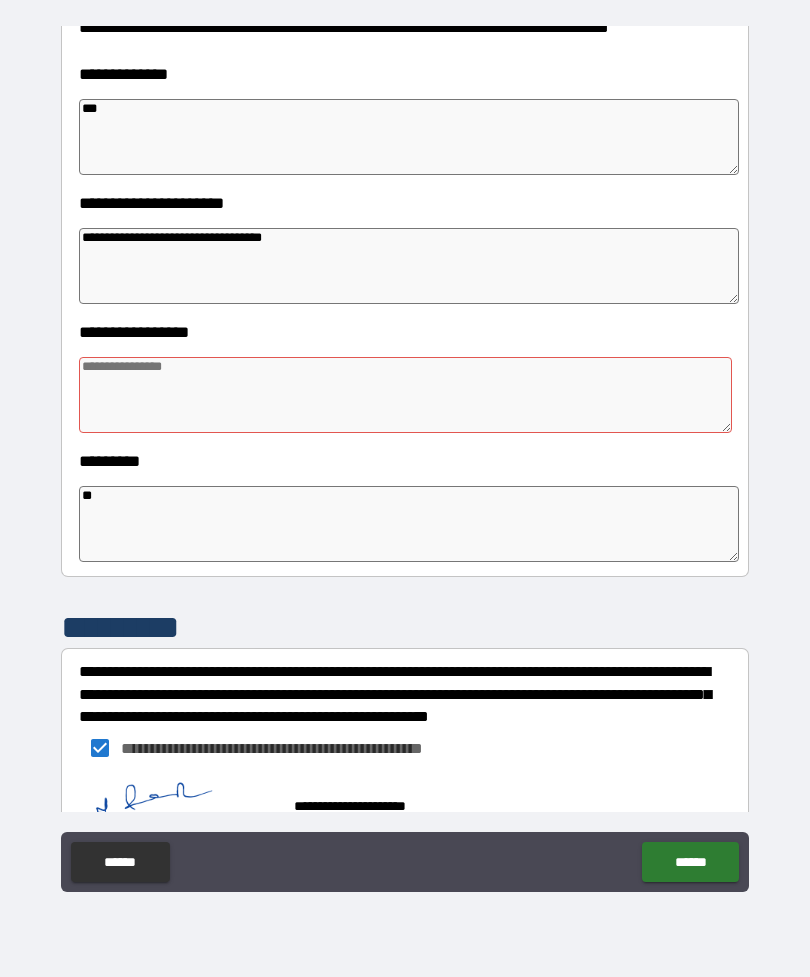 click on "**********" at bounding box center (409, 266) 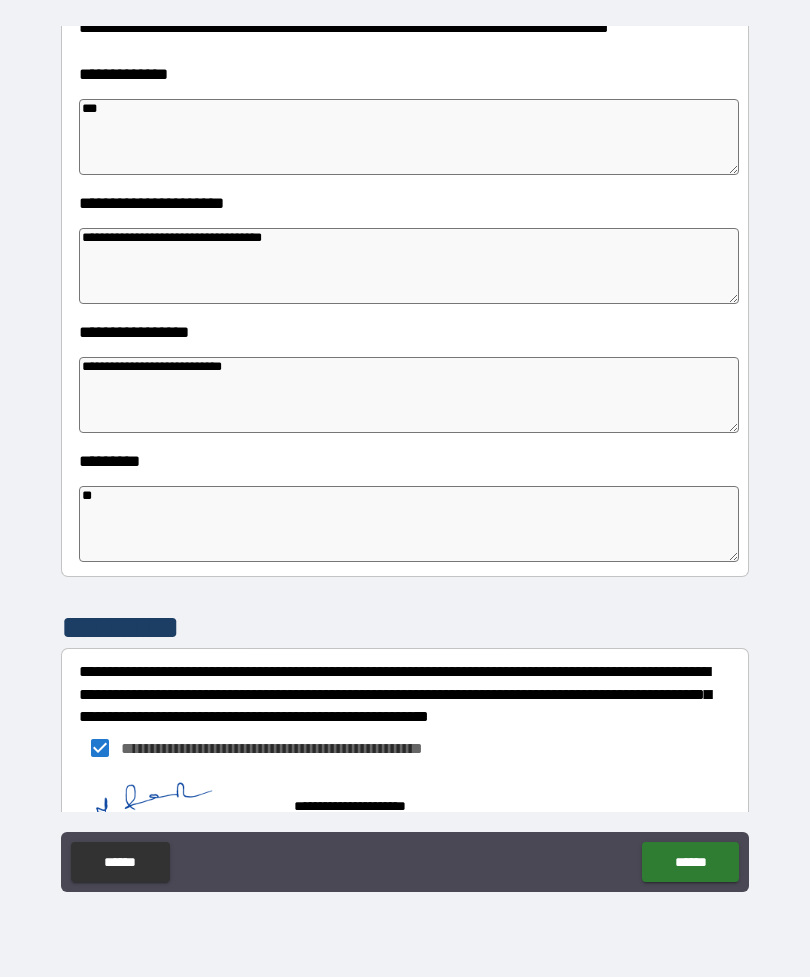 click on "**********" at bounding box center [405, 459] 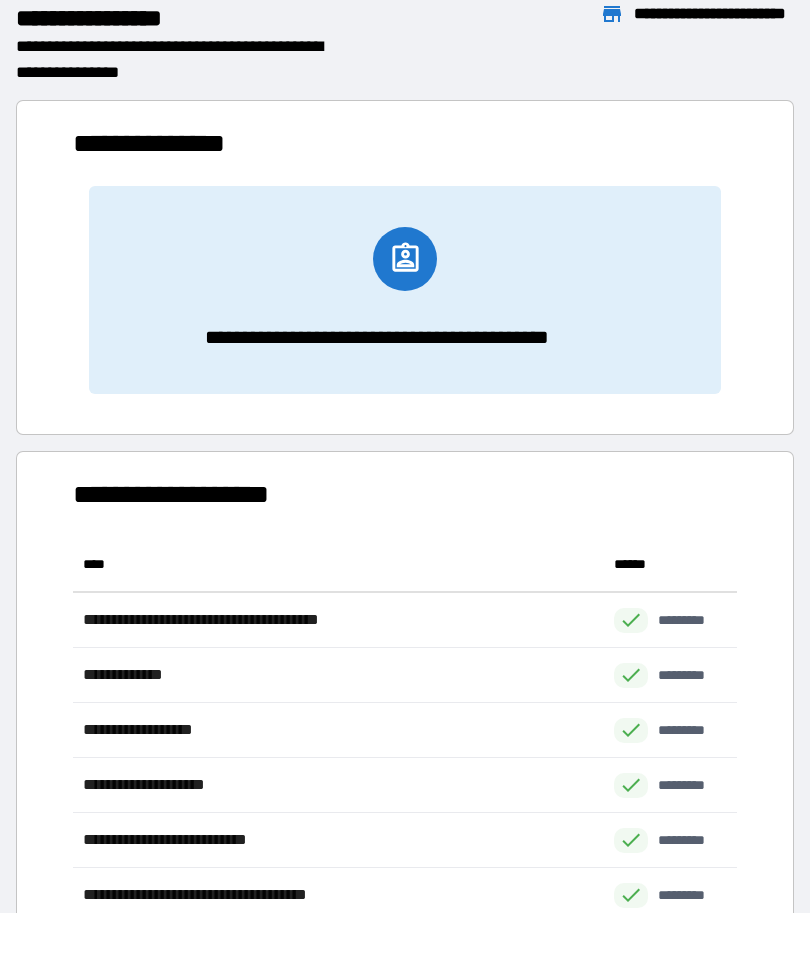 scroll, scrollTop: 386, scrollLeft: 664, axis: both 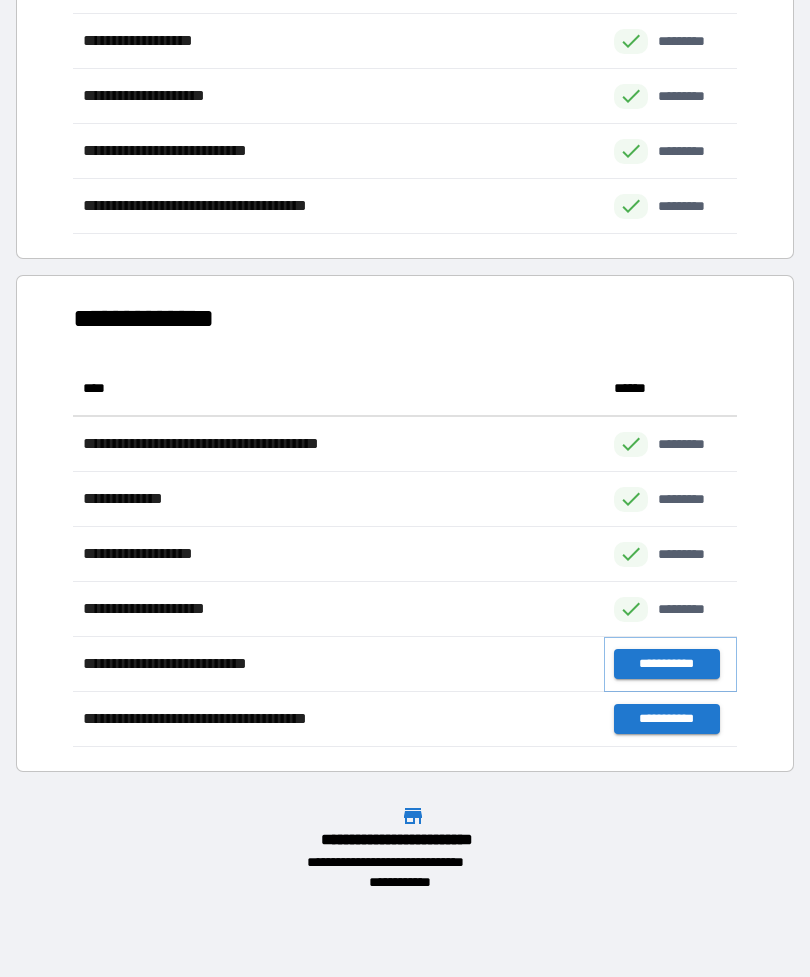 click on "**********" at bounding box center (666, 664) 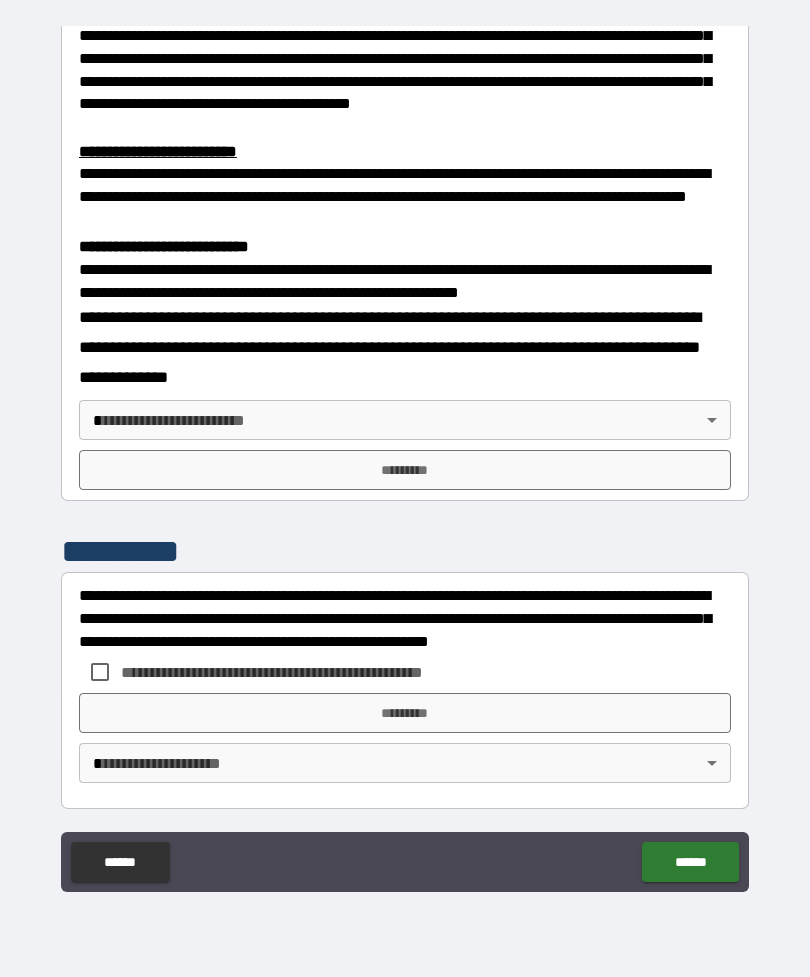 scroll, scrollTop: 594, scrollLeft: 0, axis: vertical 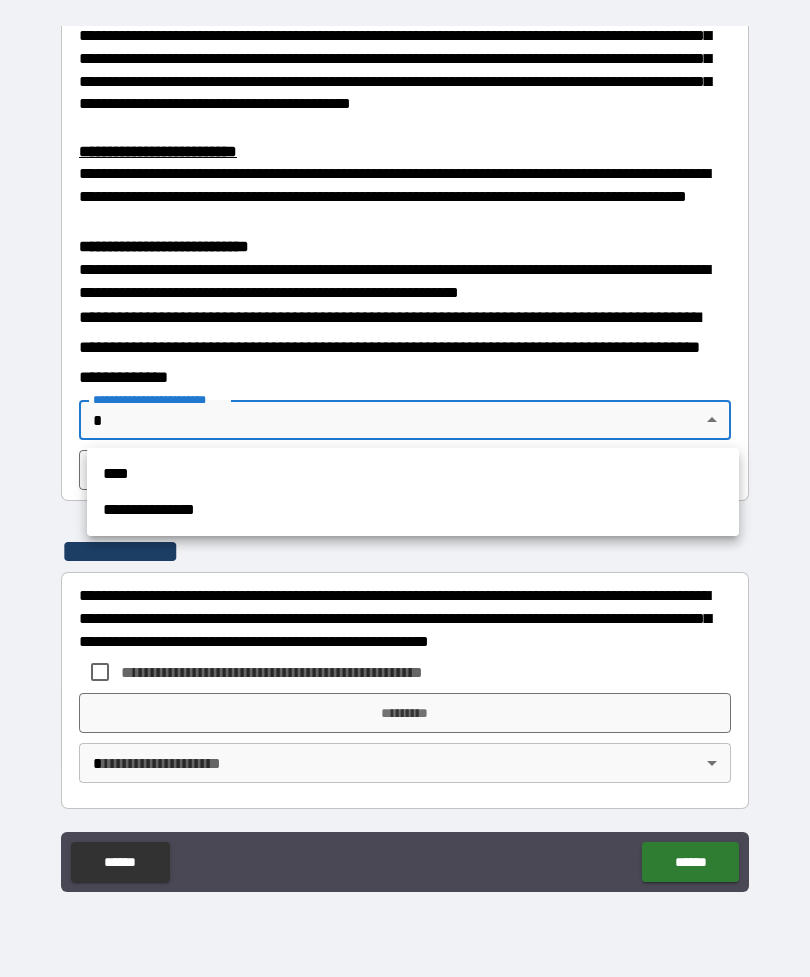 click on "**********" at bounding box center [413, 510] 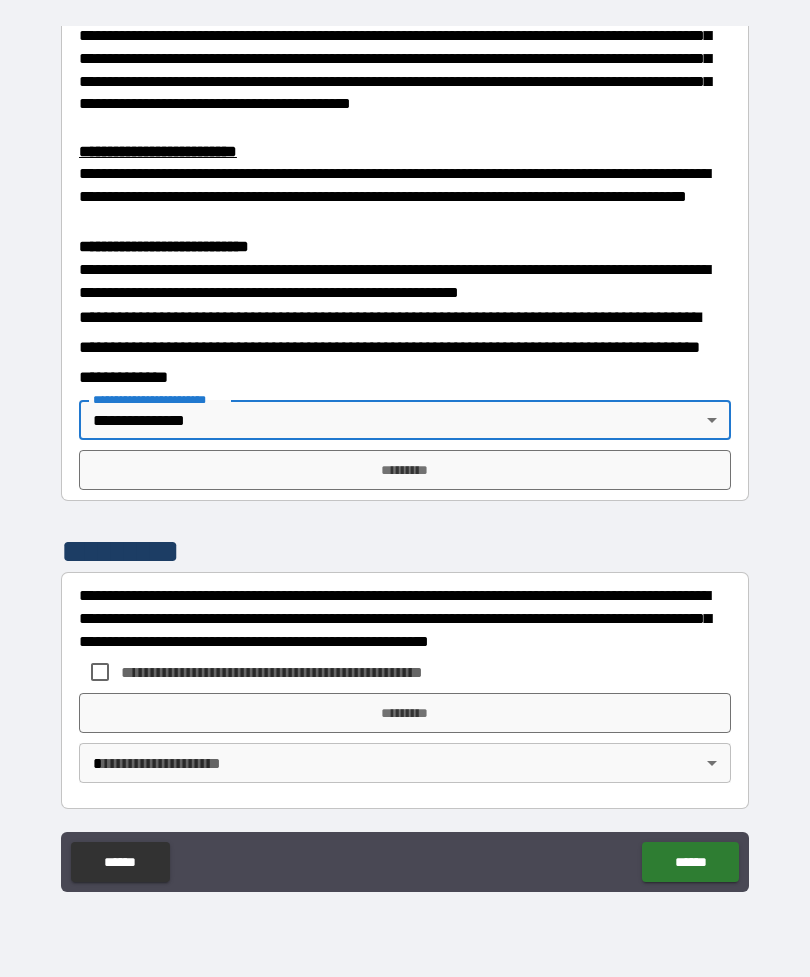 click on "*********" at bounding box center (405, 470) 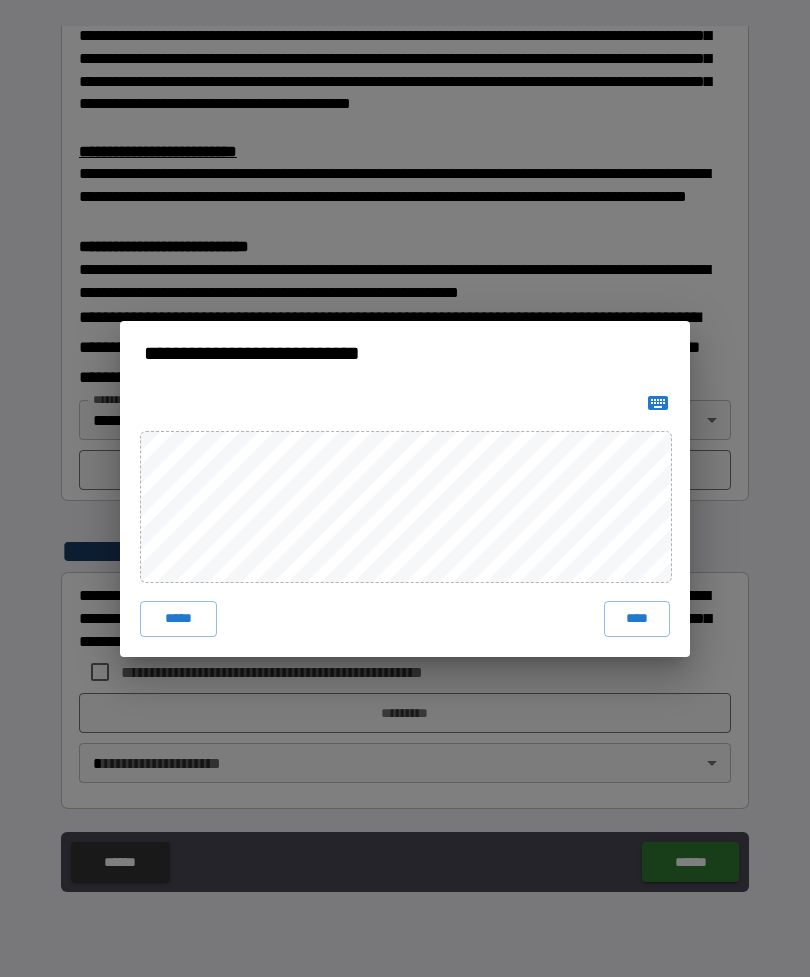 click on "****" at bounding box center (637, 619) 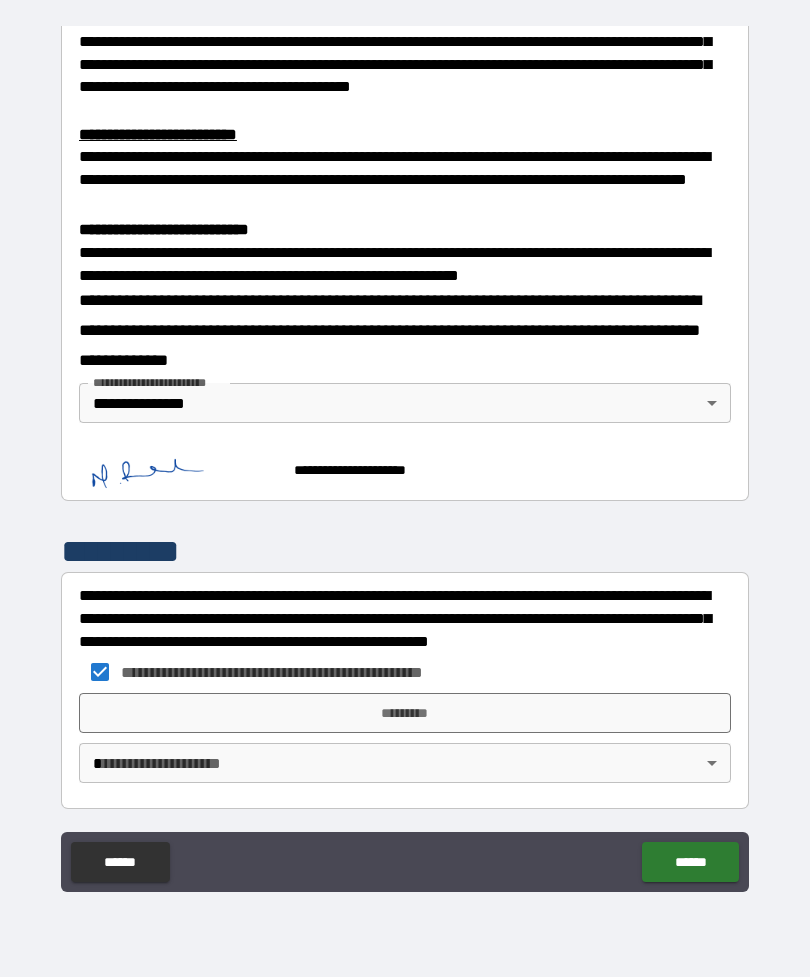 scroll, scrollTop: 611, scrollLeft: 0, axis: vertical 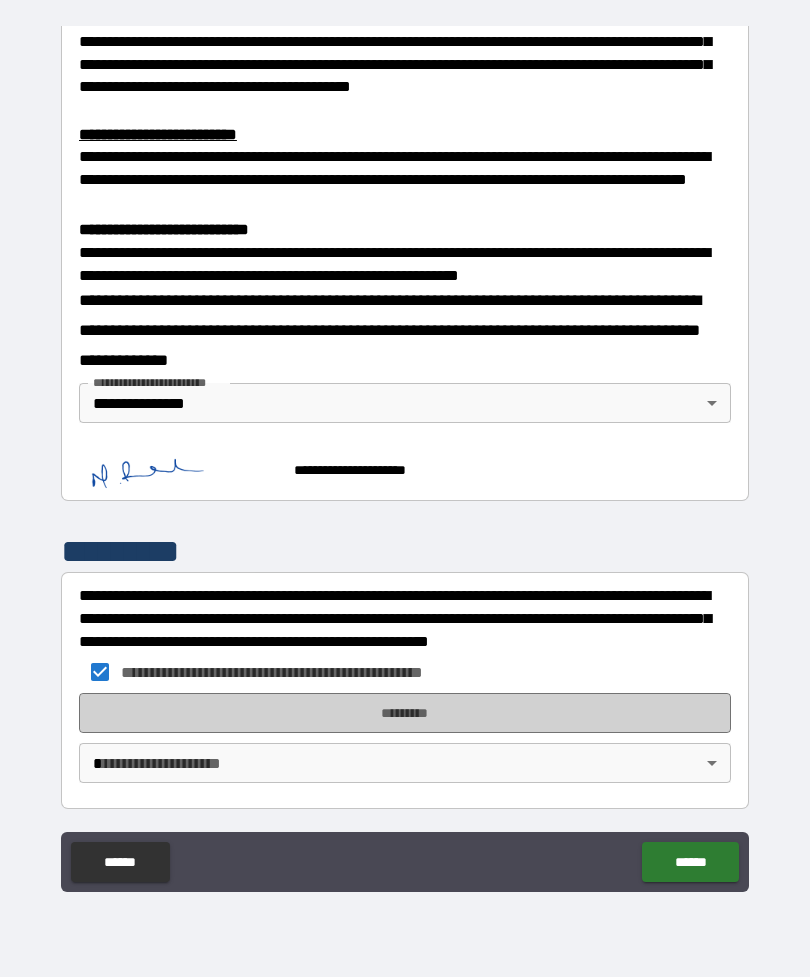 click on "*********" at bounding box center (405, 713) 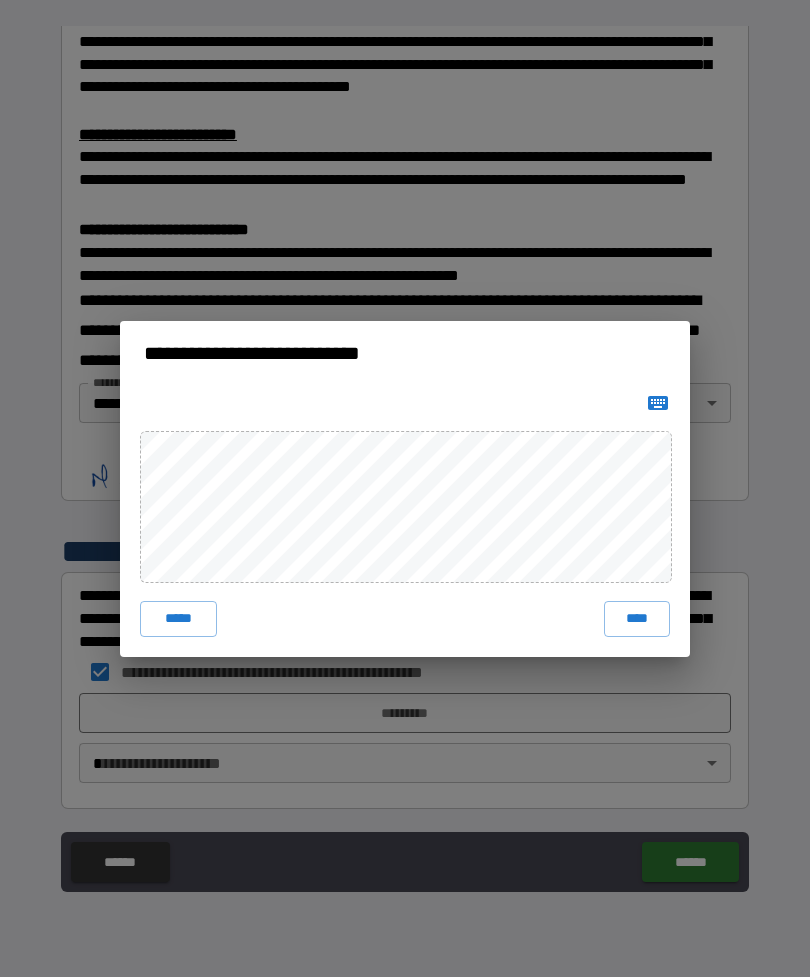 click on "****" at bounding box center (637, 619) 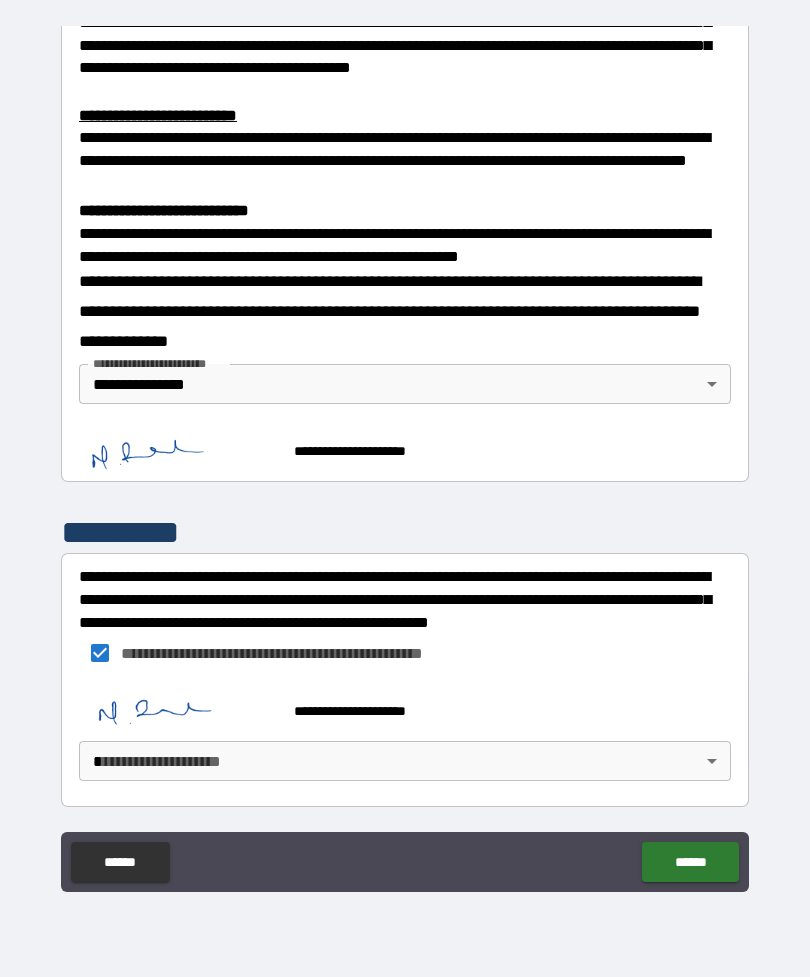 scroll, scrollTop: 628, scrollLeft: 0, axis: vertical 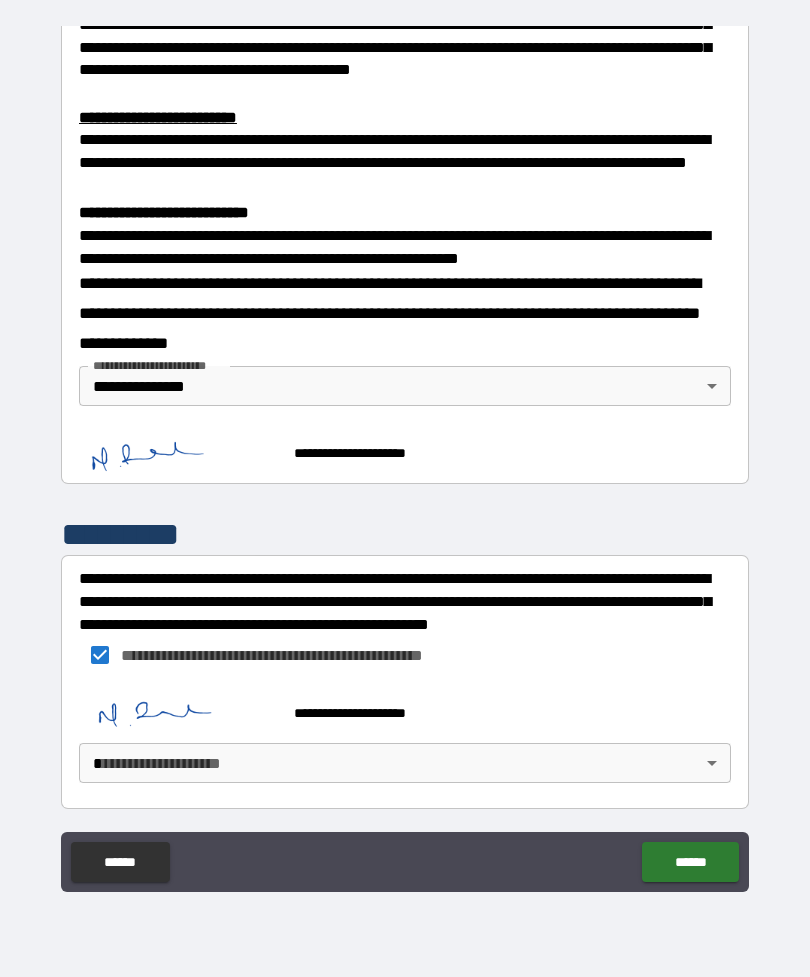 click on "**********" at bounding box center (405, 456) 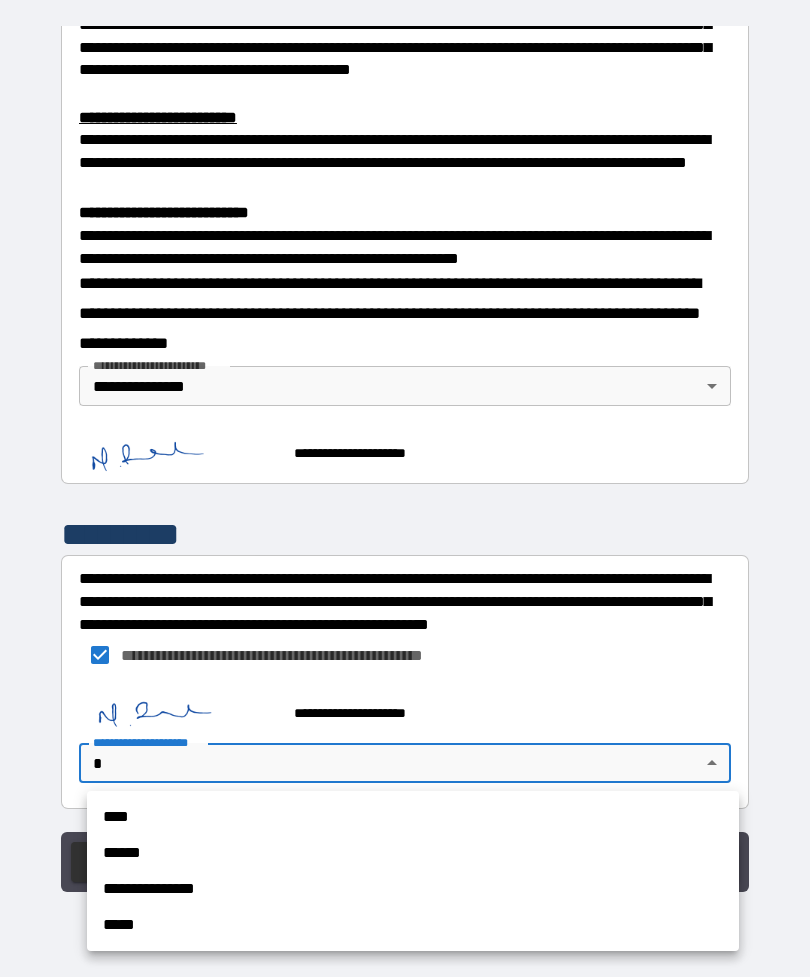 click on "**********" at bounding box center (413, 889) 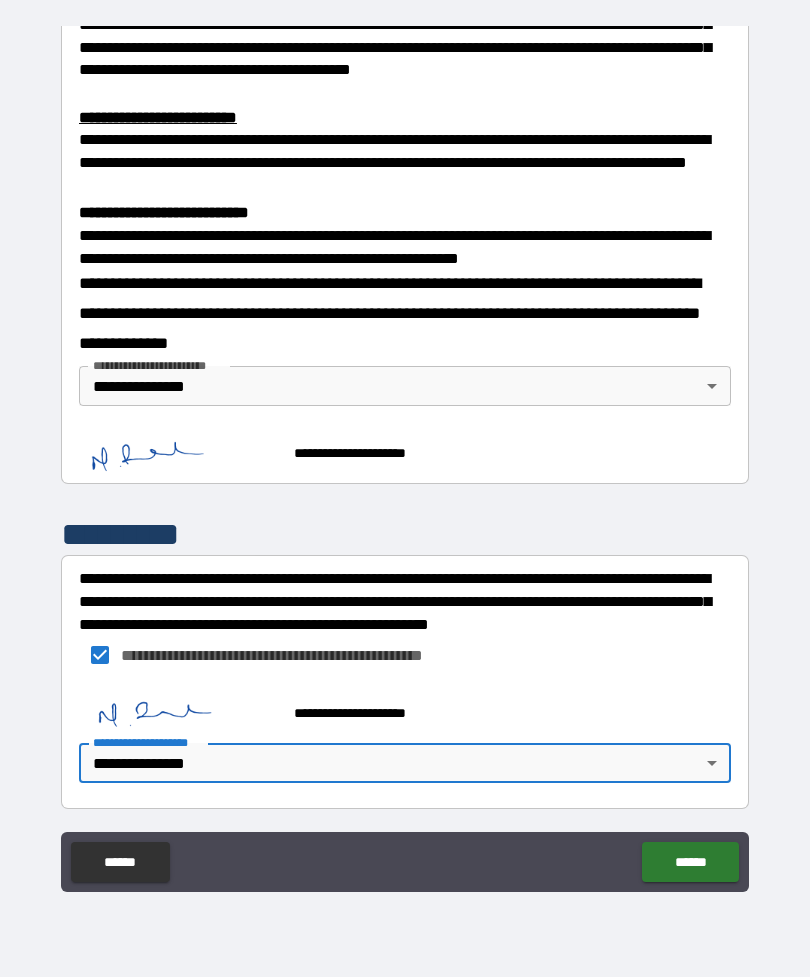 click on "******" at bounding box center (690, 862) 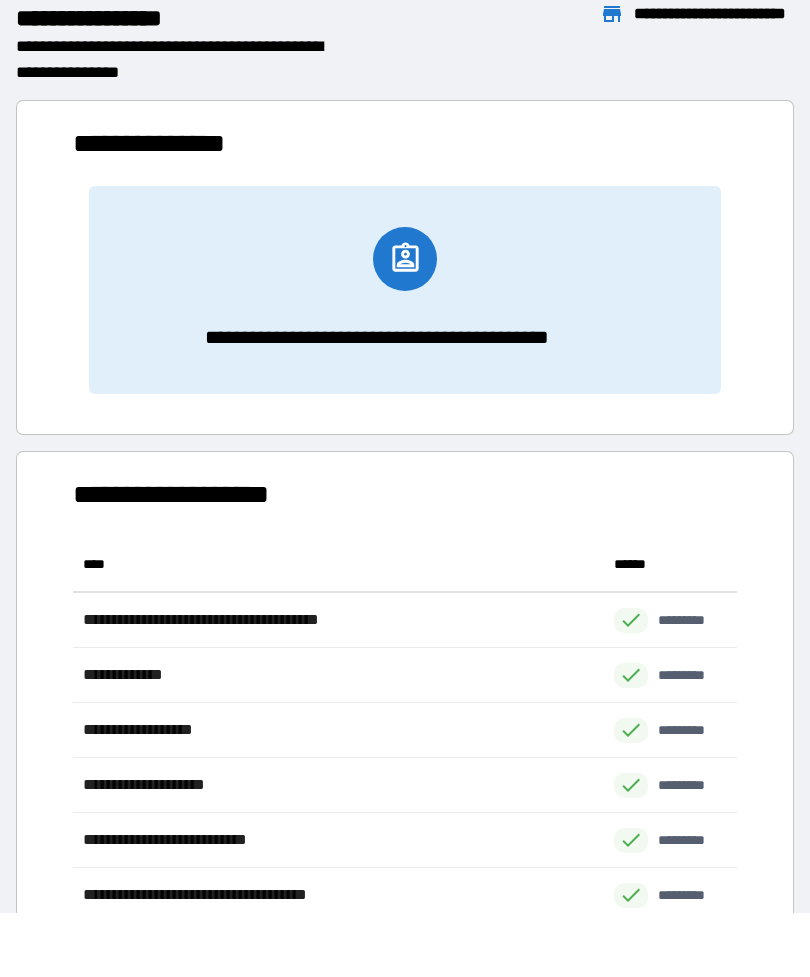 scroll, scrollTop: 1, scrollLeft: 1, axis: both 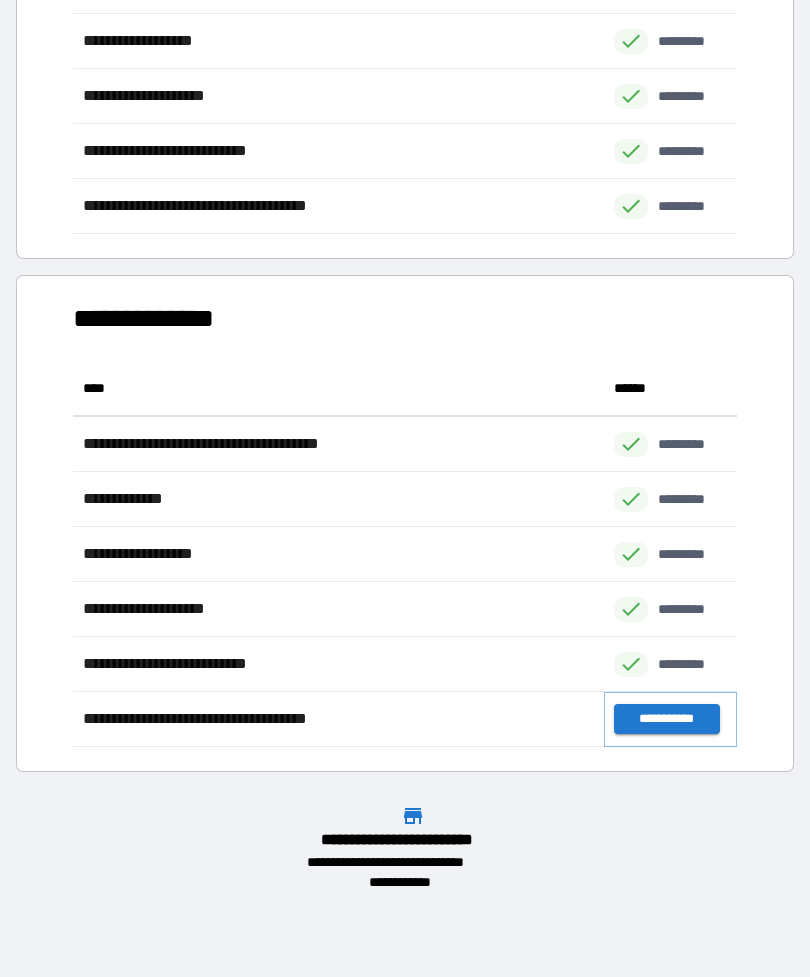 click on "**********" at bounding box center [666, 719] 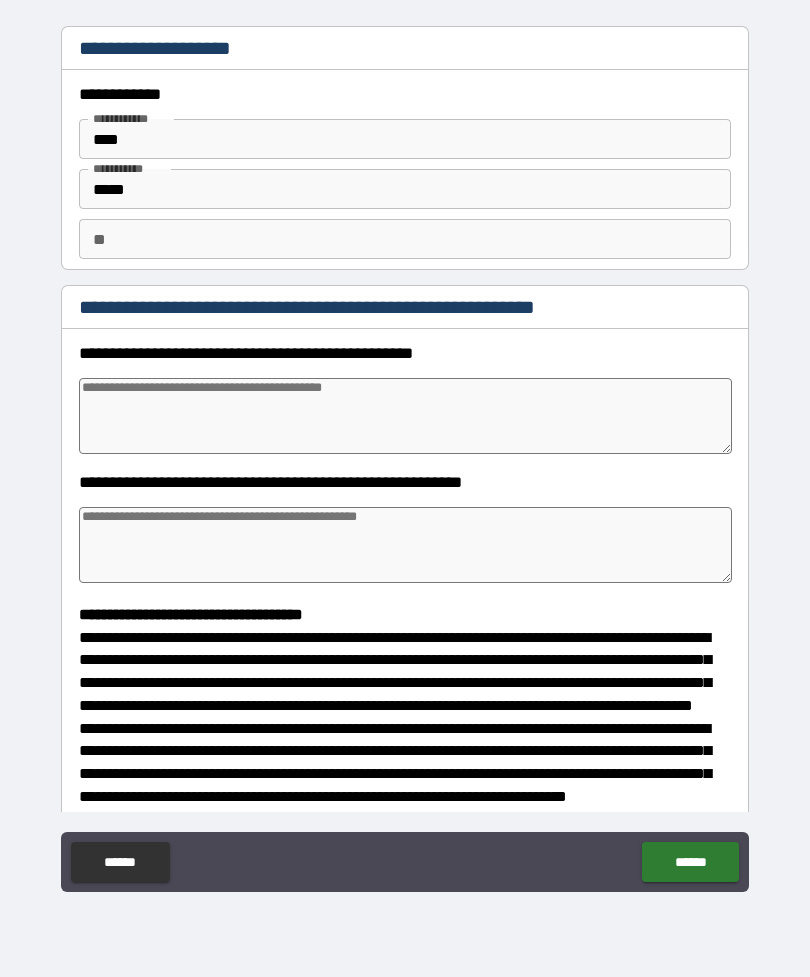 scroll, scrollTop: 0, scrollLeft: 0, axis: both 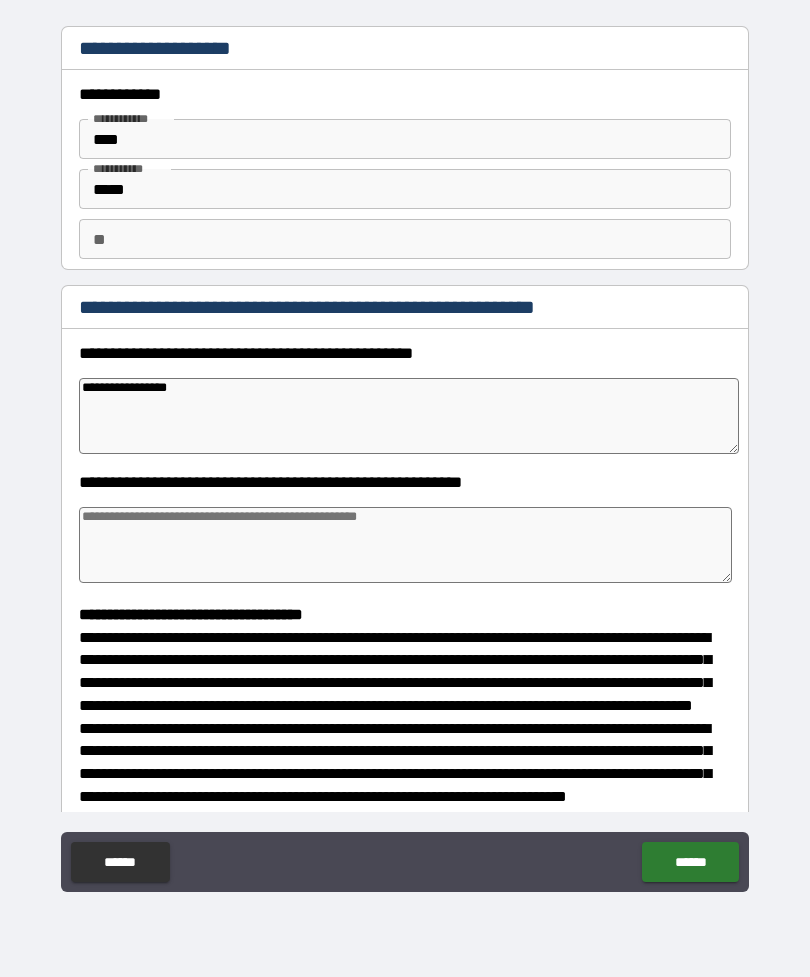 click at bounding box center (405, 545) 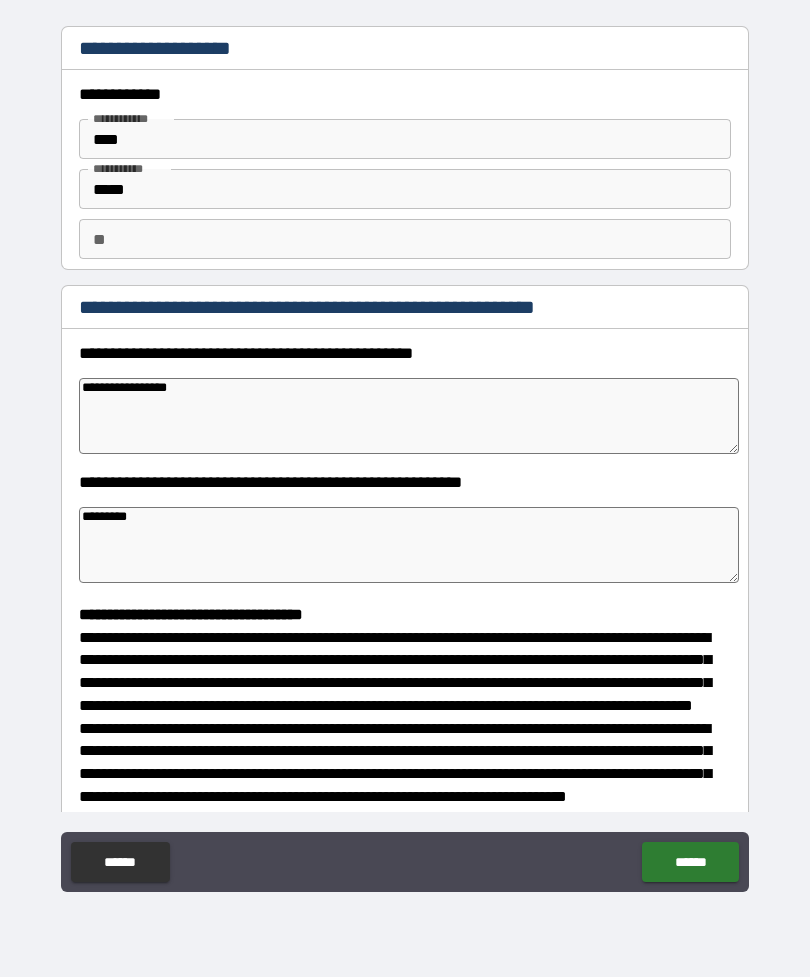 click on "**********" at bounding box center (405, 459) 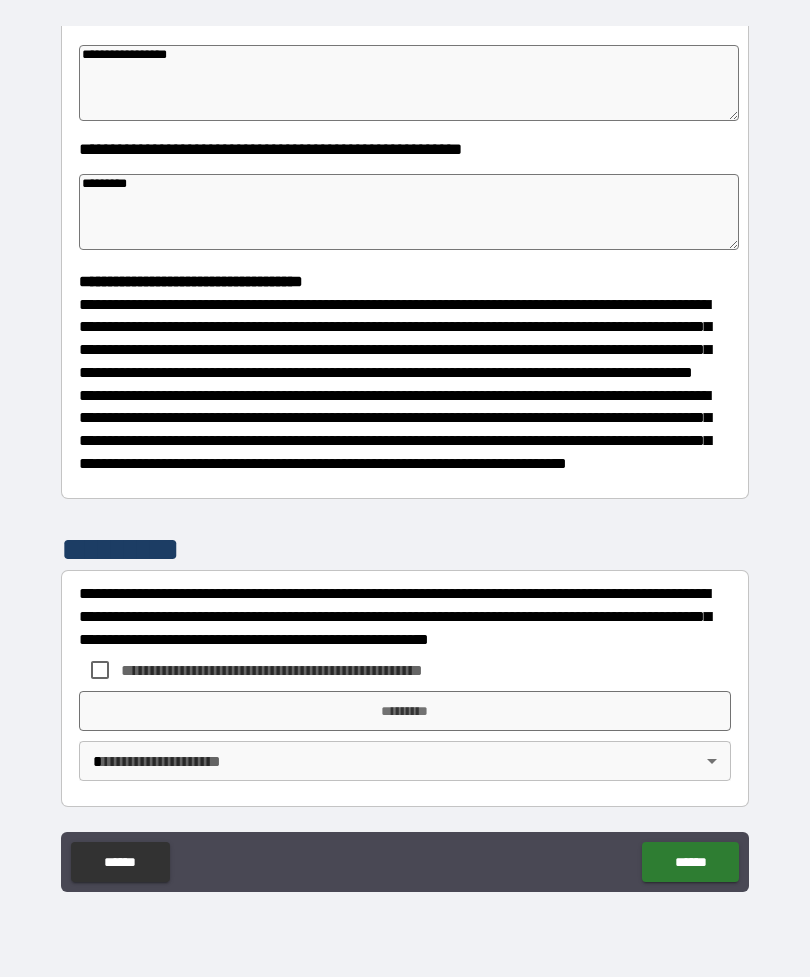 scroll, scrollTop: 370, scrollLeft: 0, axis: vertical 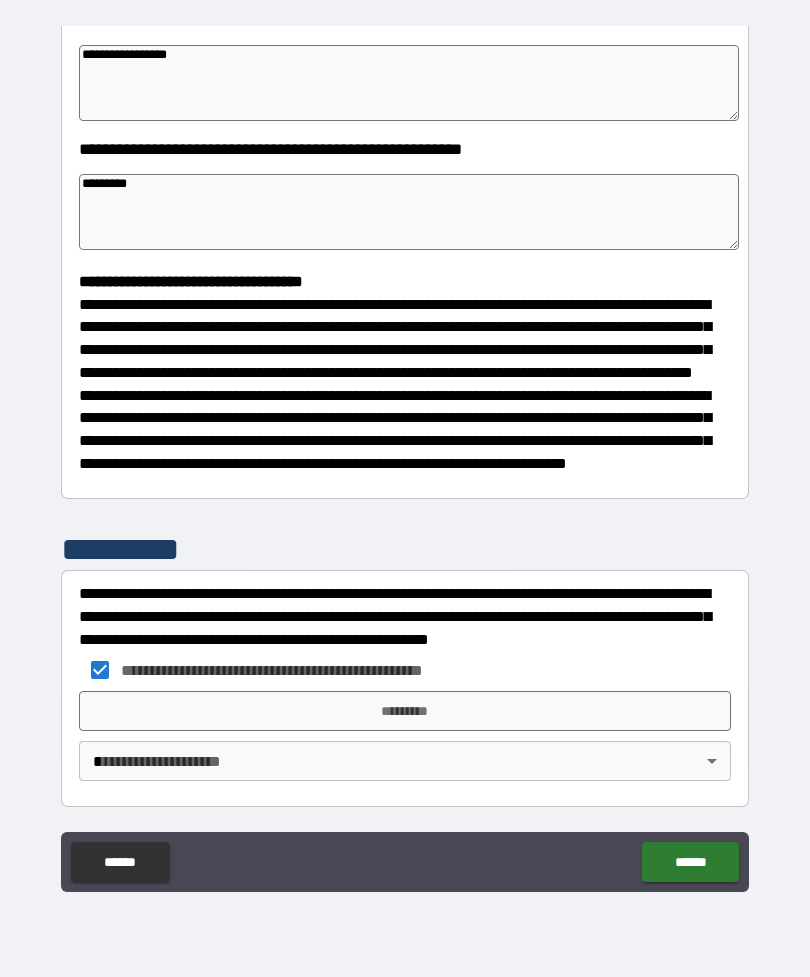 click on "*********" at bounding box center (405, 711) 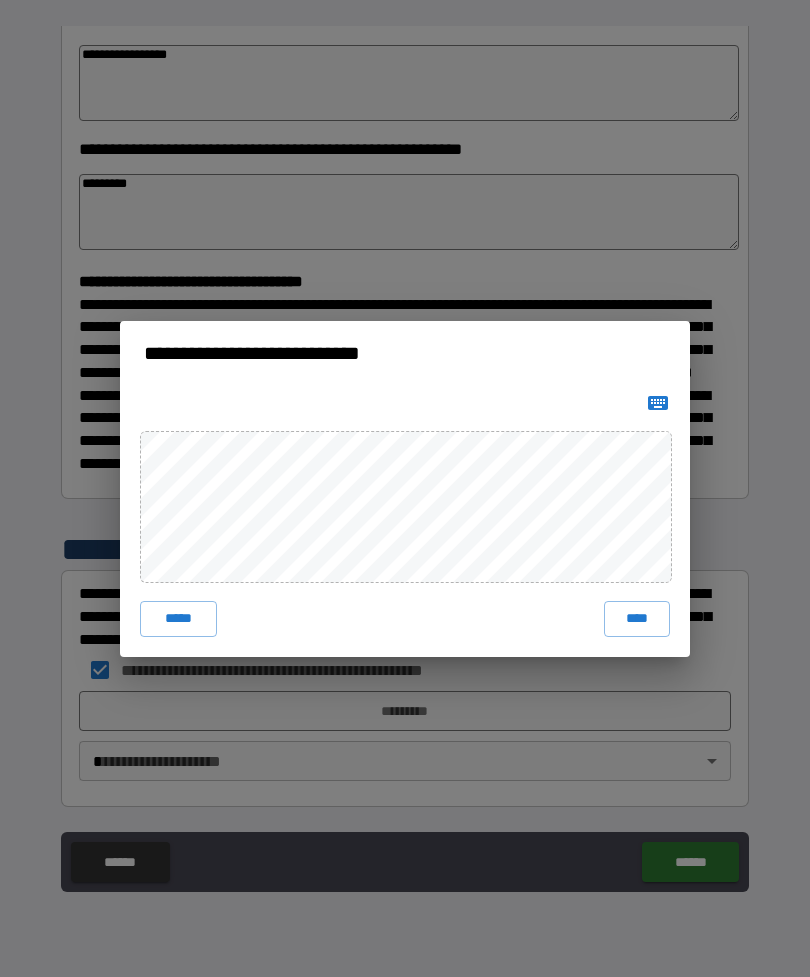 click on "****" at bounding box center [637, 619] 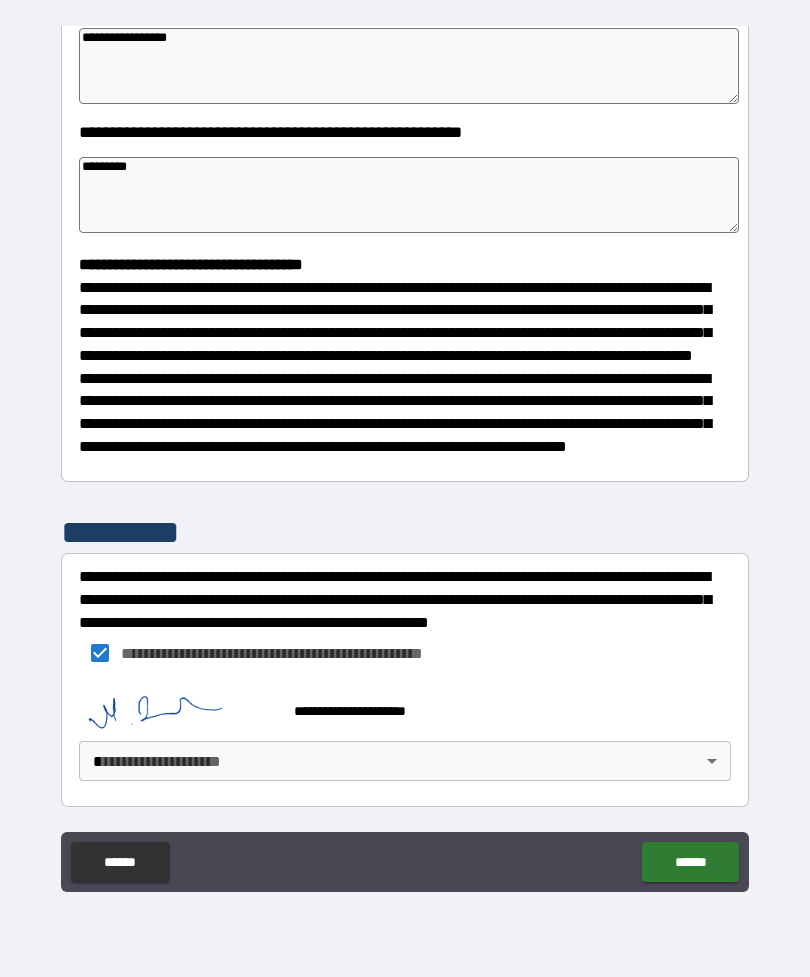 scroll, scrollTop: 387, scrollLeft: 0, axis: vertical 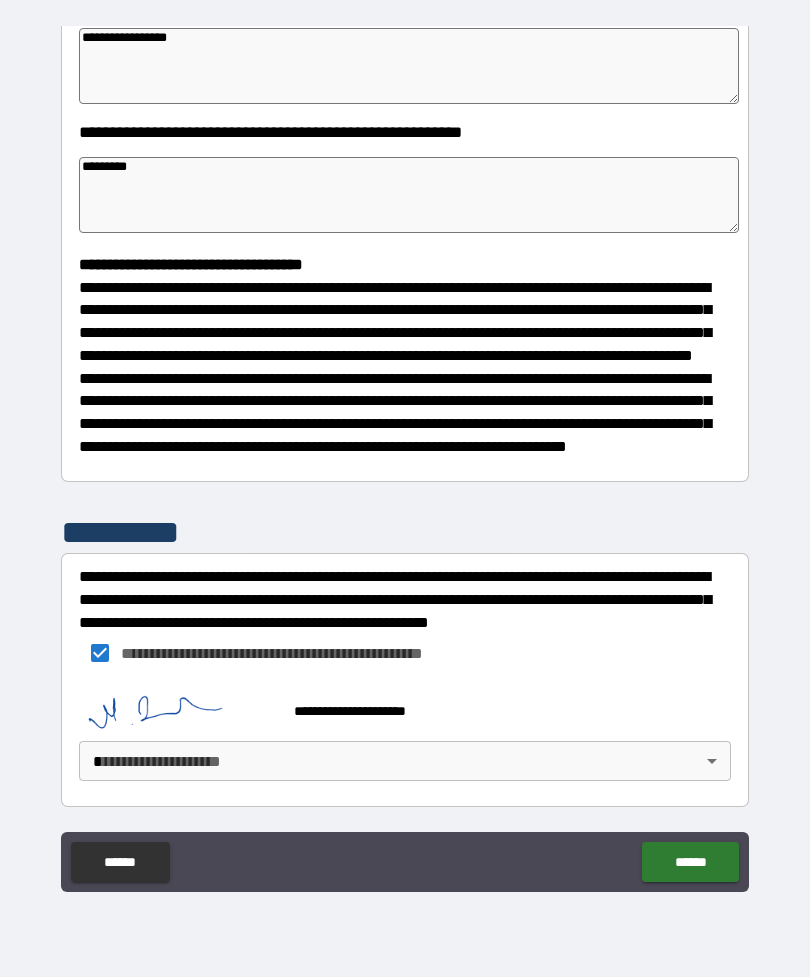 click on "******" at bounding box center [690, 862] 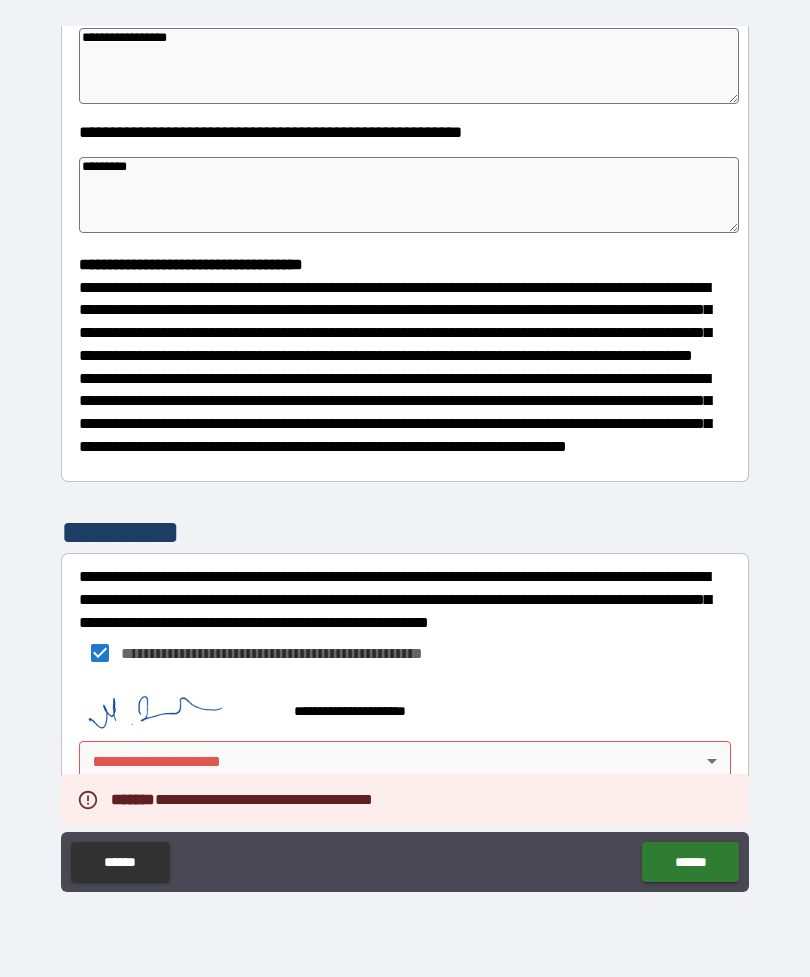 click on "**********" at bounding box center [405, 456] 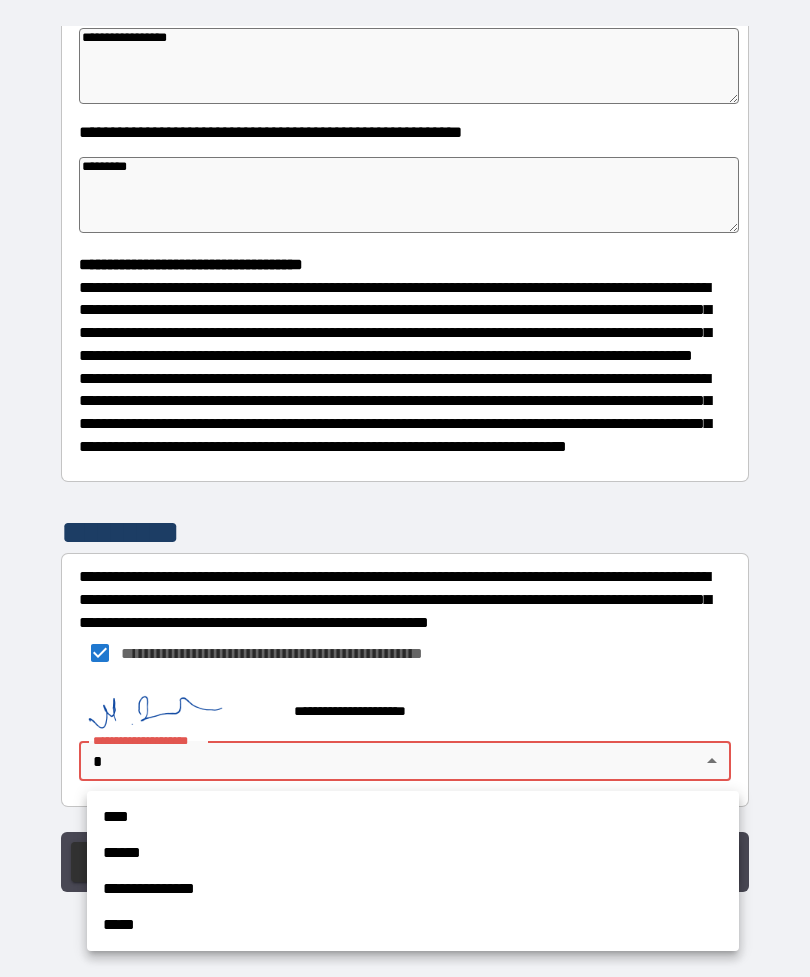 click on "**********" at bounding box center (413, 889) 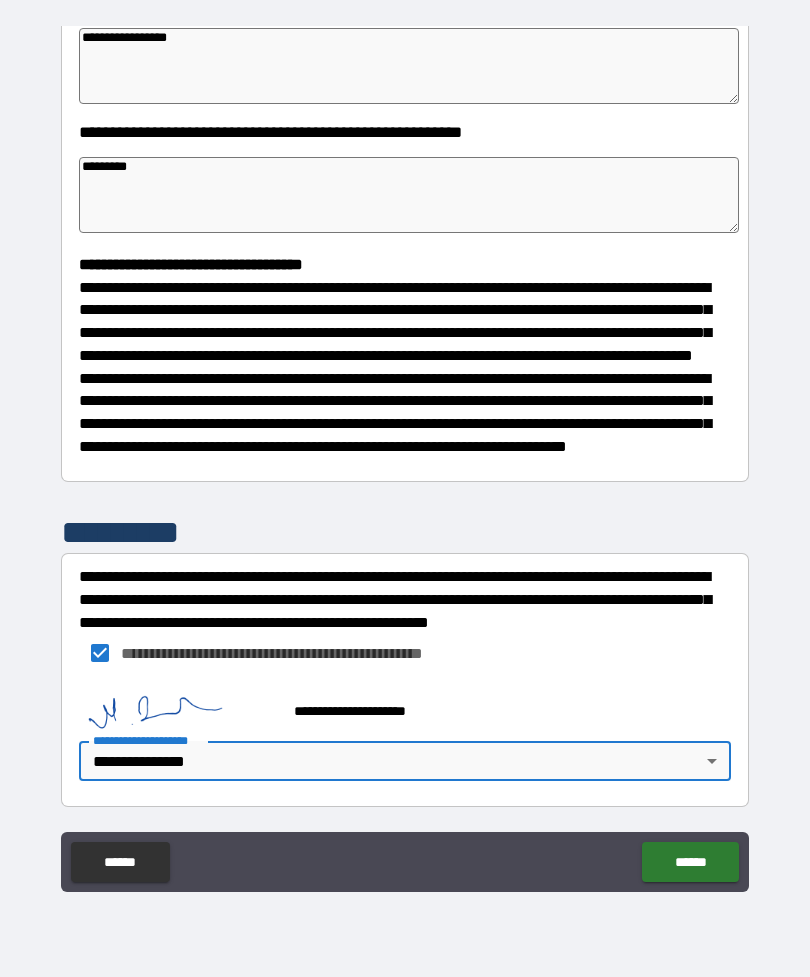click on "******" at bounding box center (690, 862) 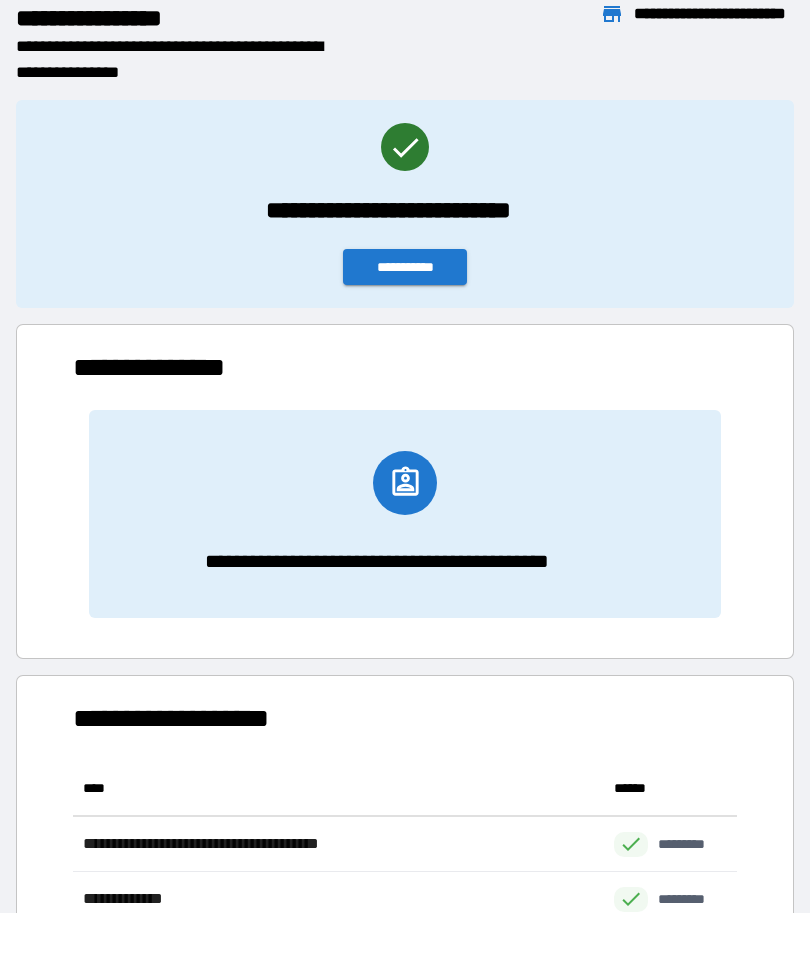 scroll, scrollTop: 1, scrollLeft: 1, axis: both 